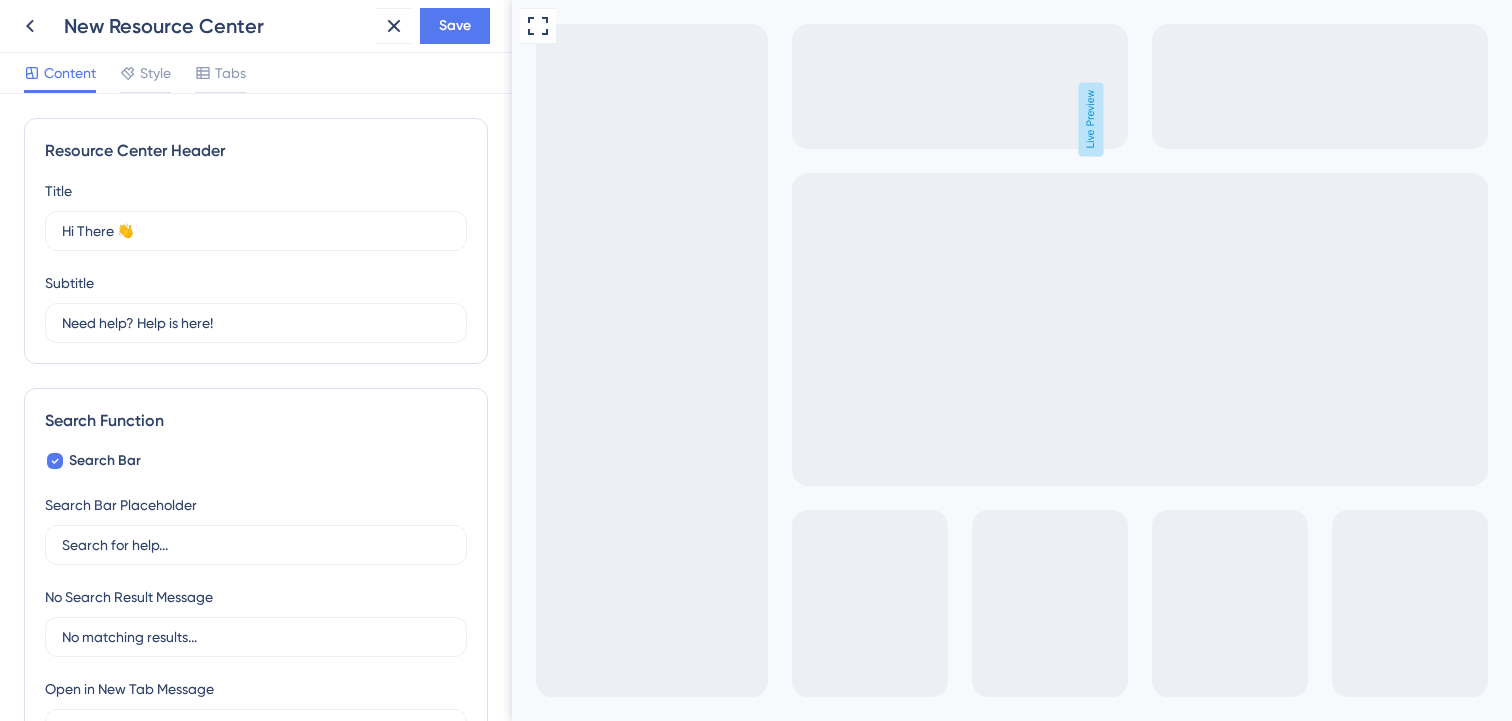 scroll, scrollTop: 0, scrollLeft: 0, axis: both 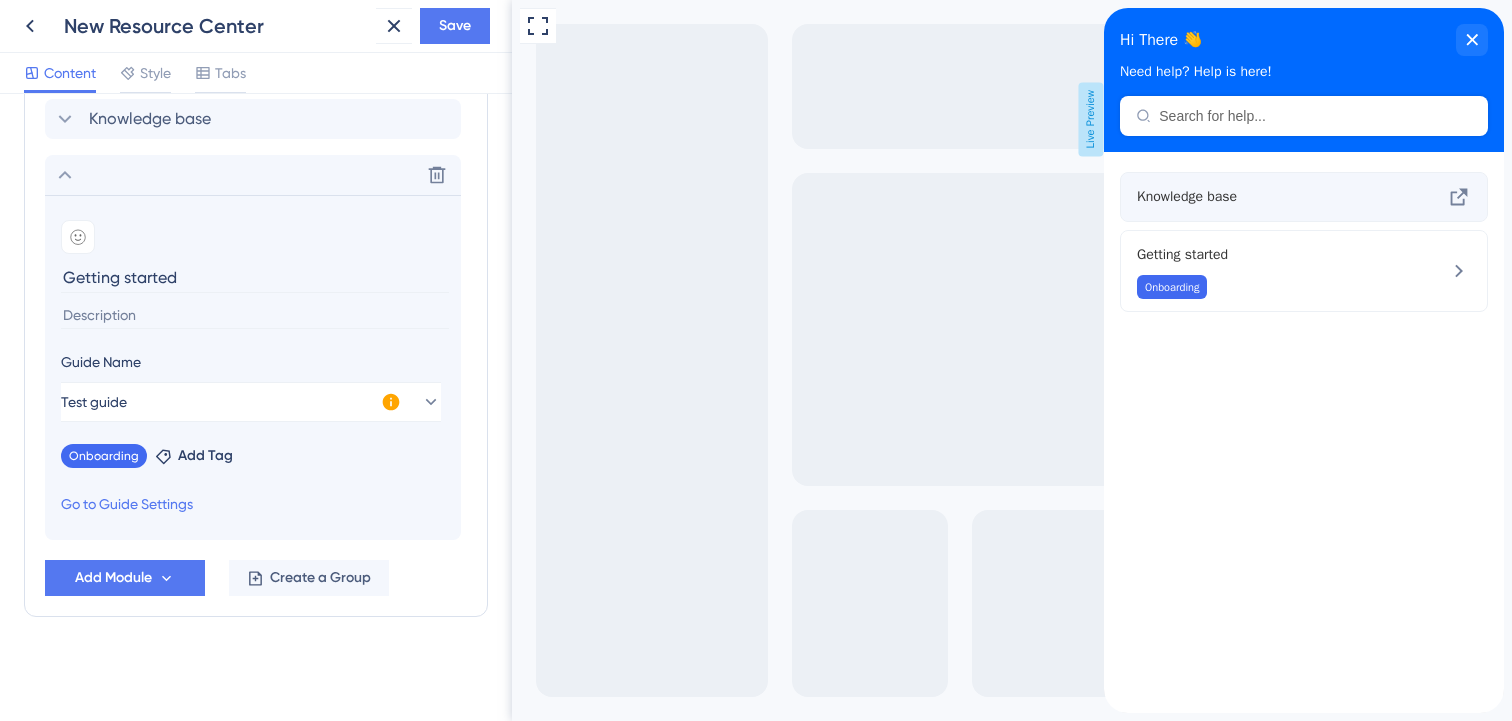 click on "Knowledge base" at bounding box center [1270, 197] 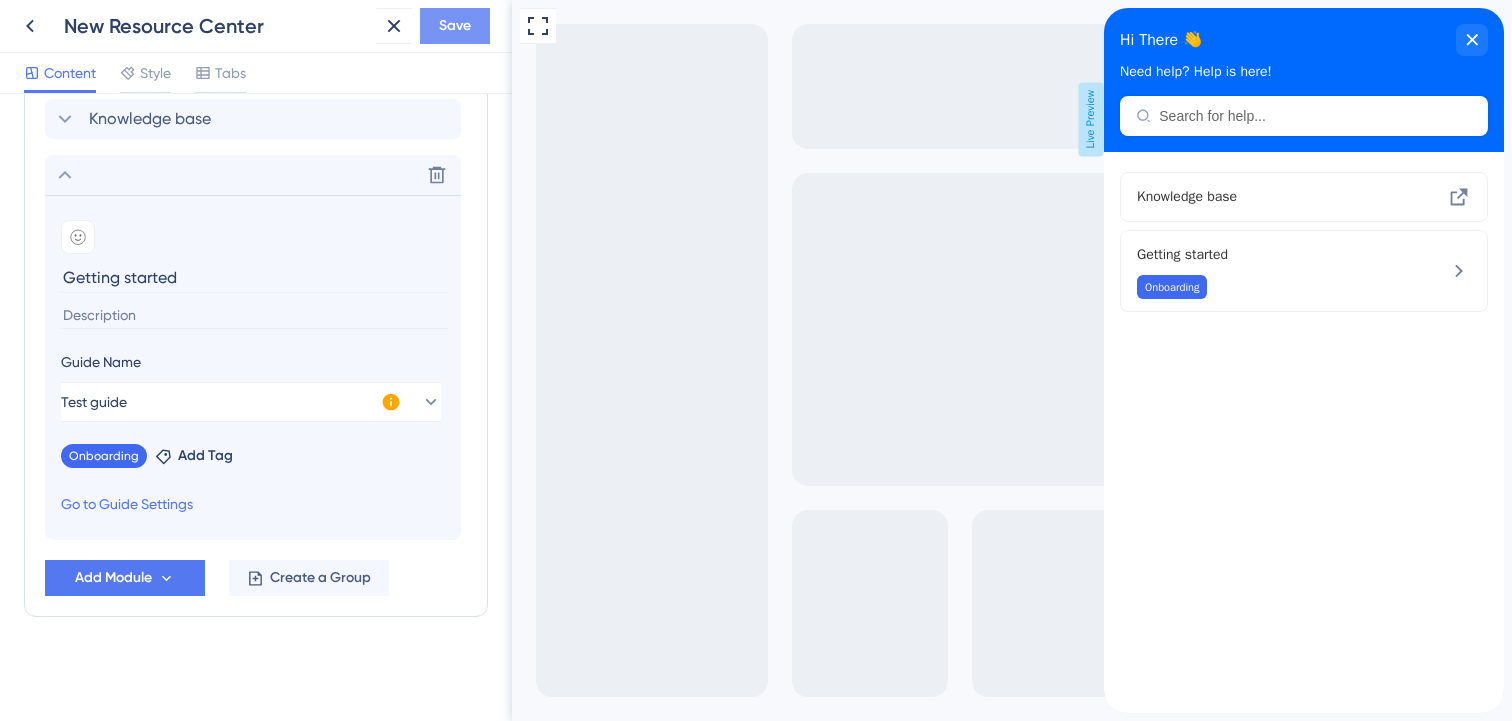 click on "Save" at bounding box center [455, 26] 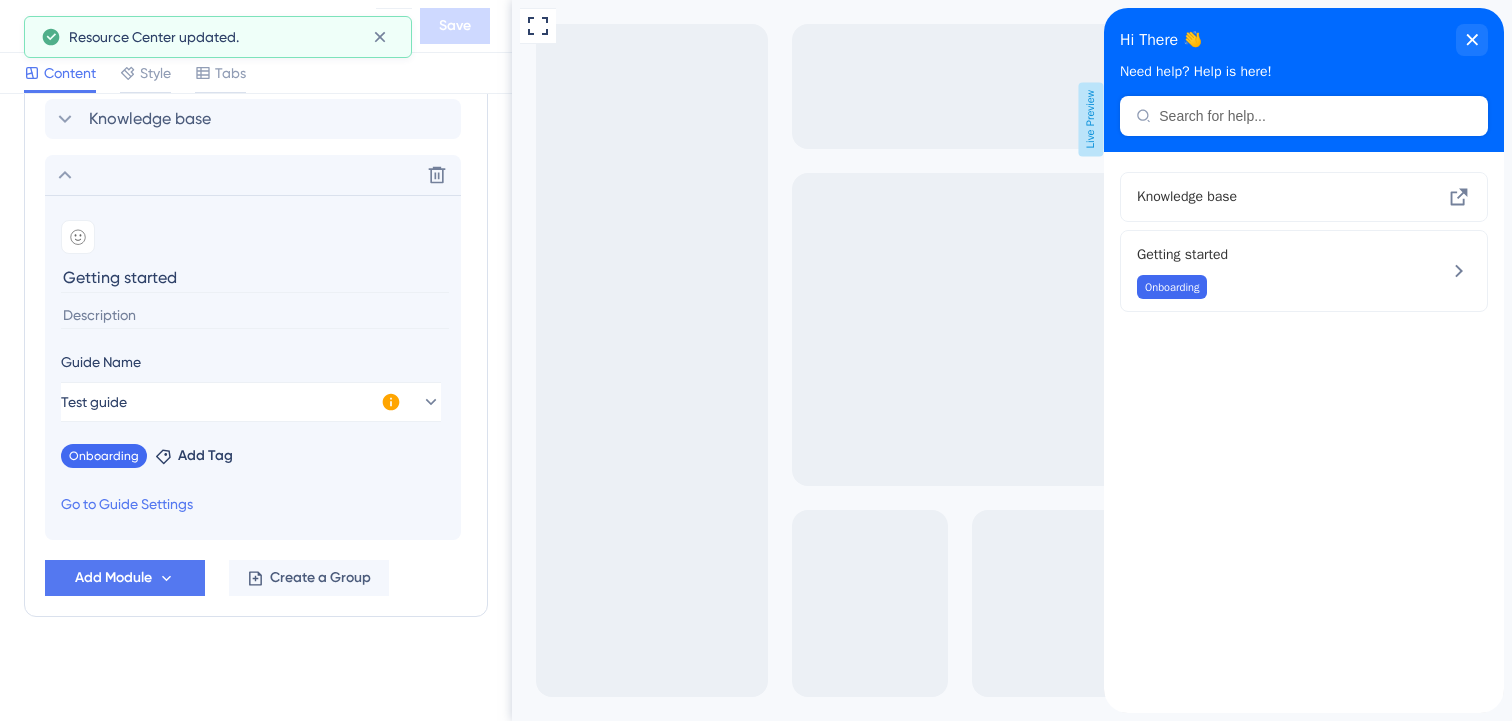 click on "New Resource Center Save" at bounding box center (256, 26) 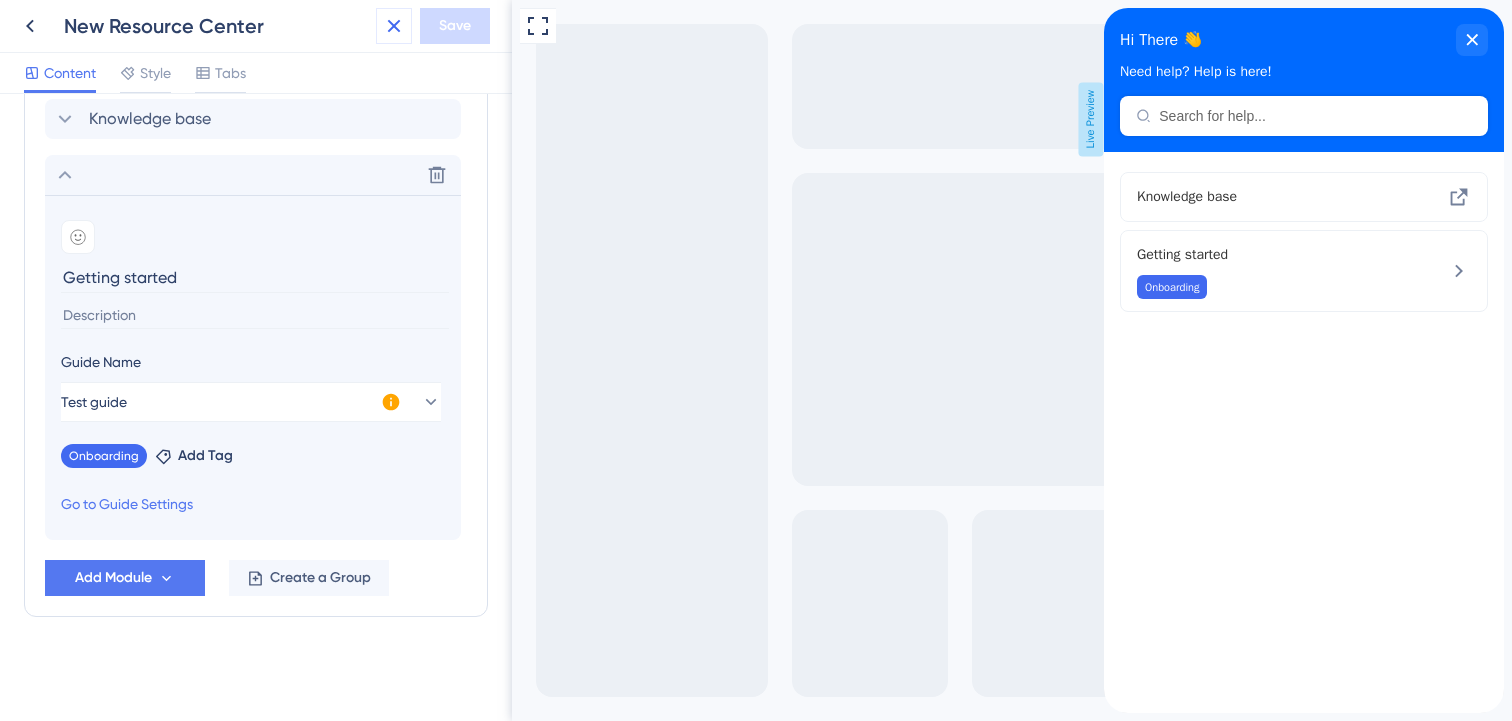 click at bounding box center (394, 26) 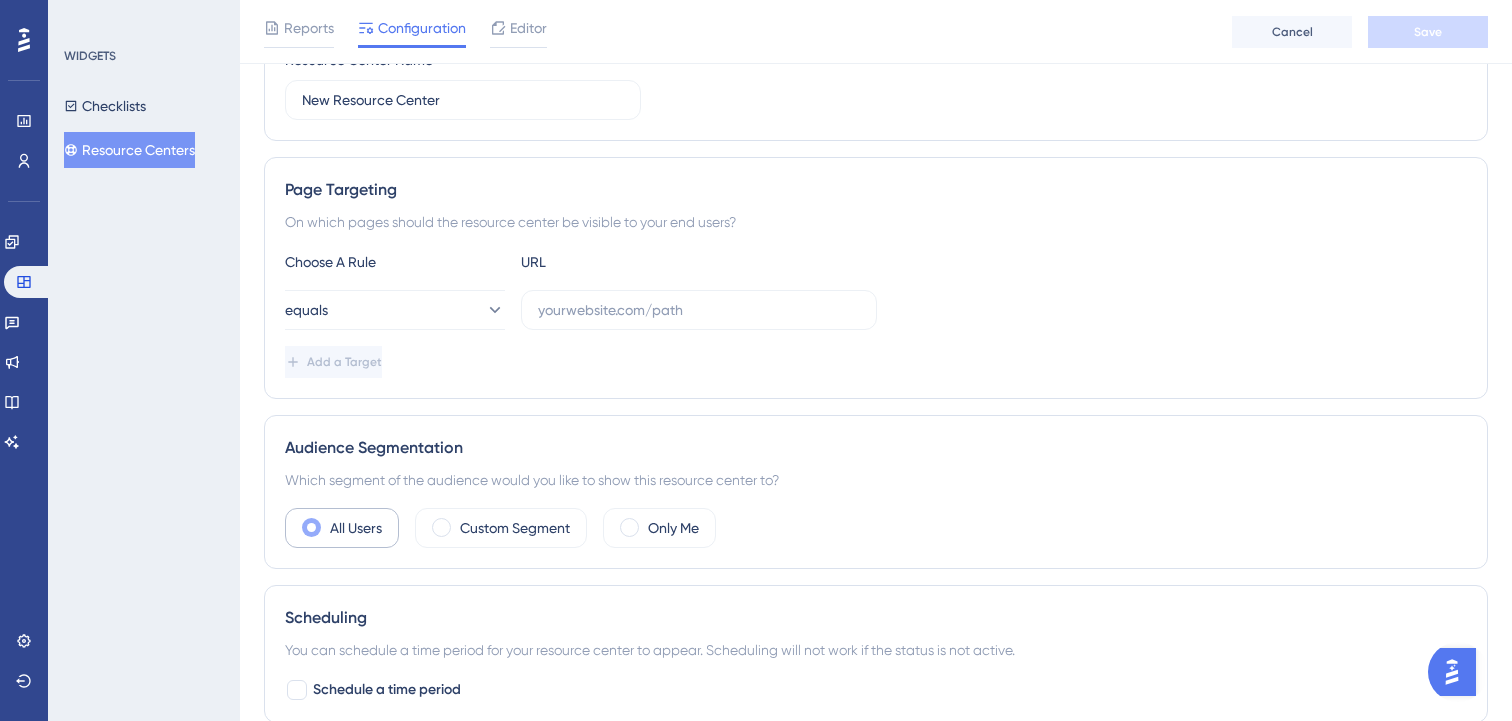 scroll, scrollTop: 228, scrollLeft: 0, axis: vertical 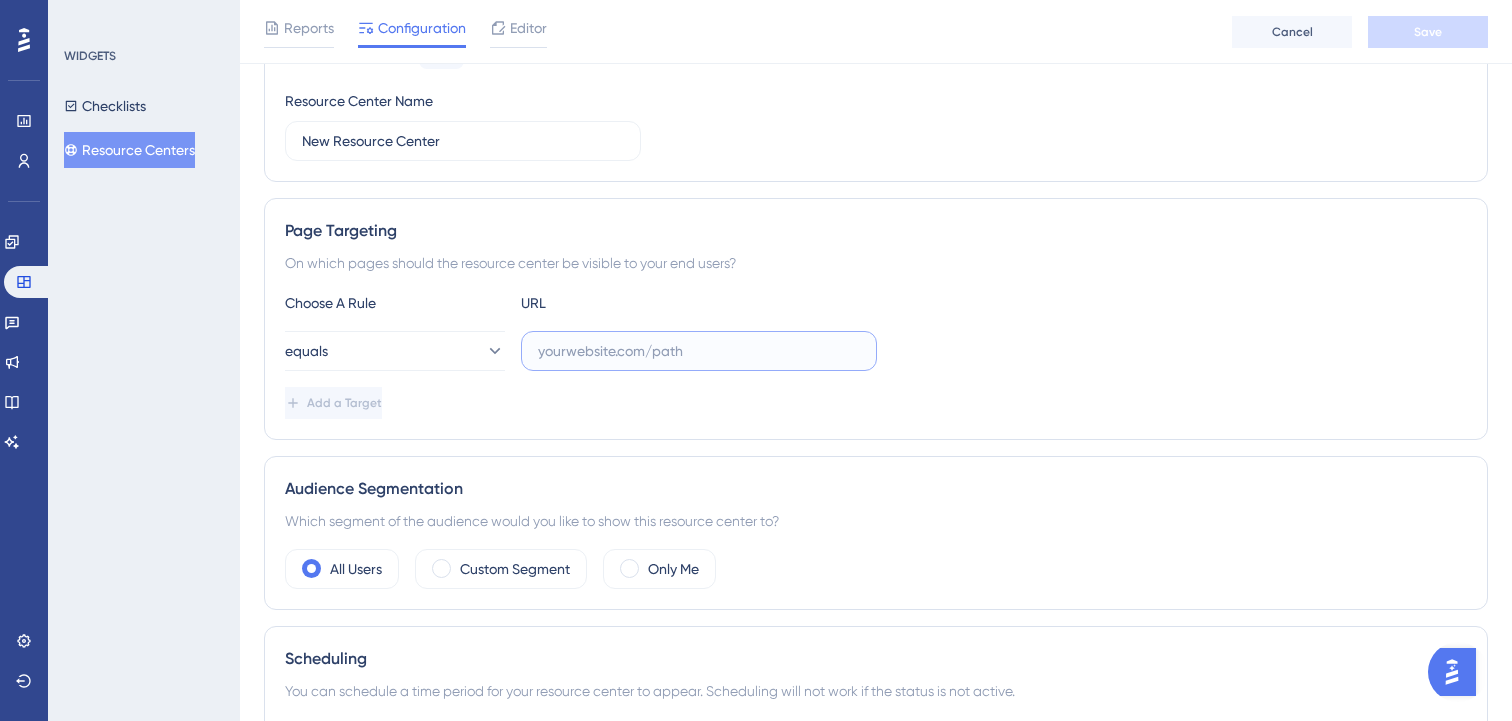 click at bounding box center [699, 351] 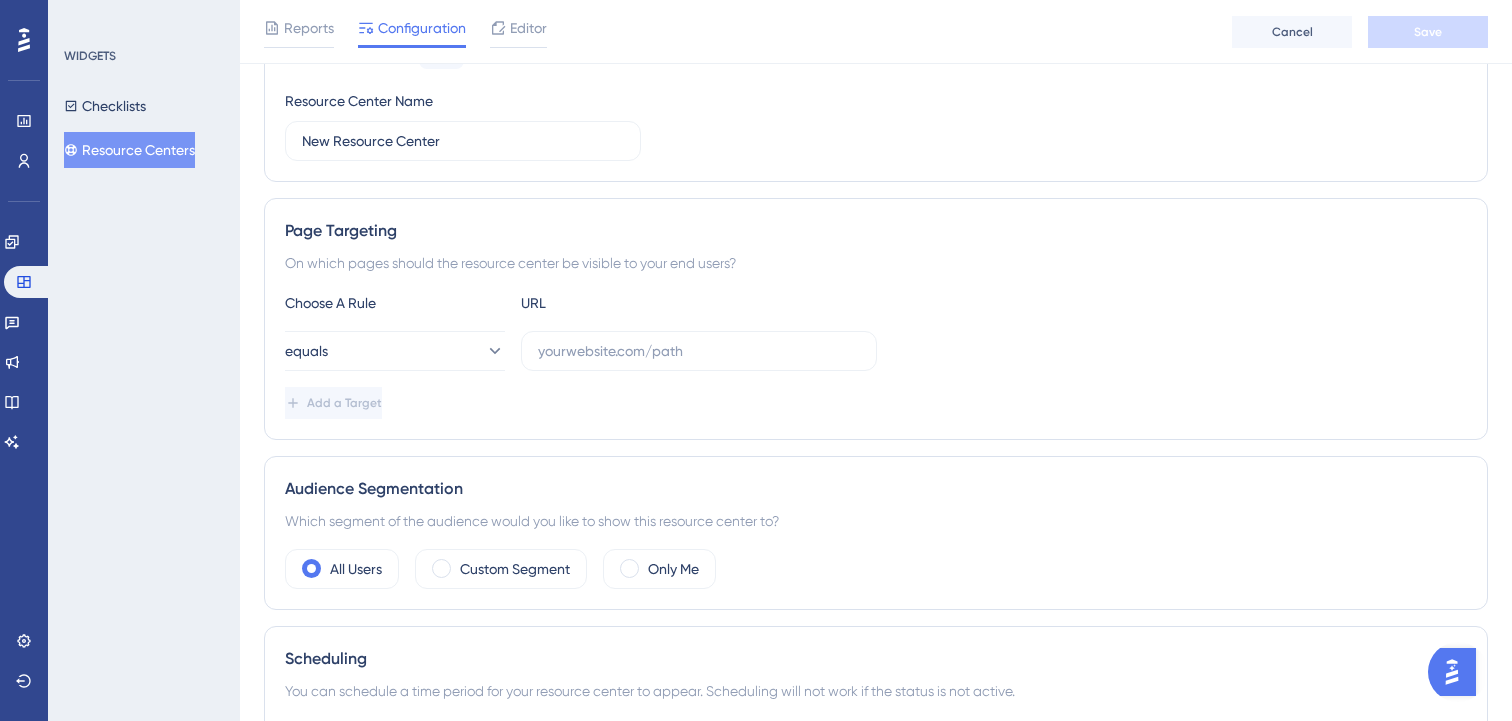 click on "Add a Target" at bounding box center [876, 403] 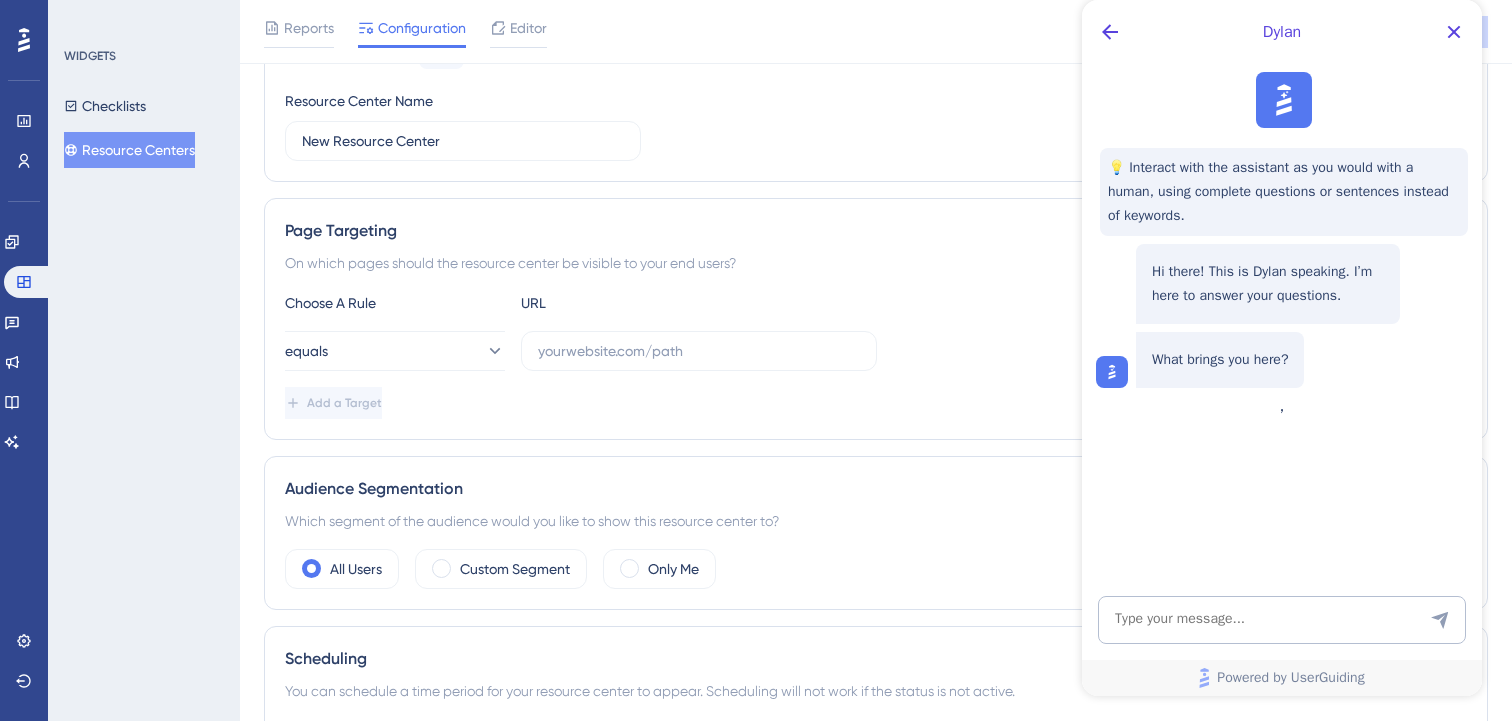 scroll, scrollTop: 0, scrollLeft: 0, axis: both 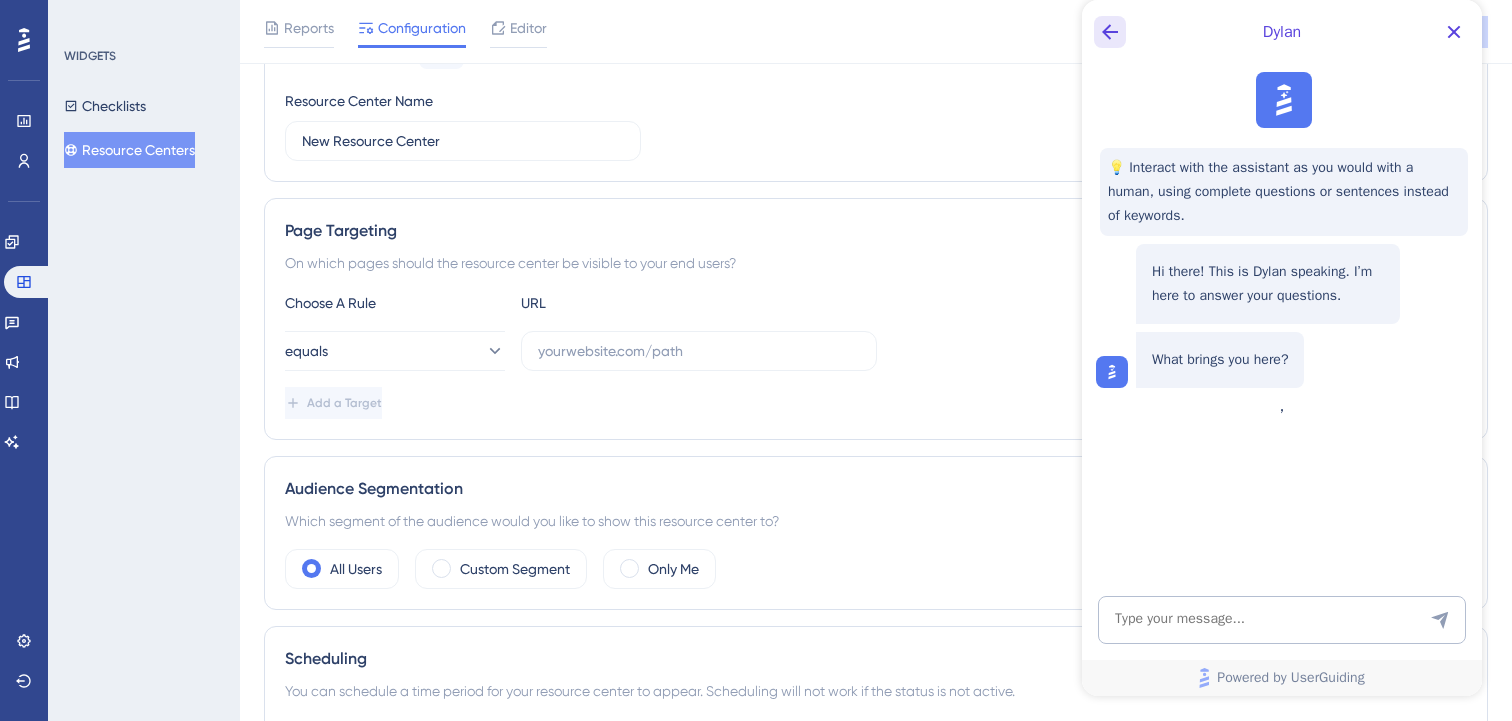 click 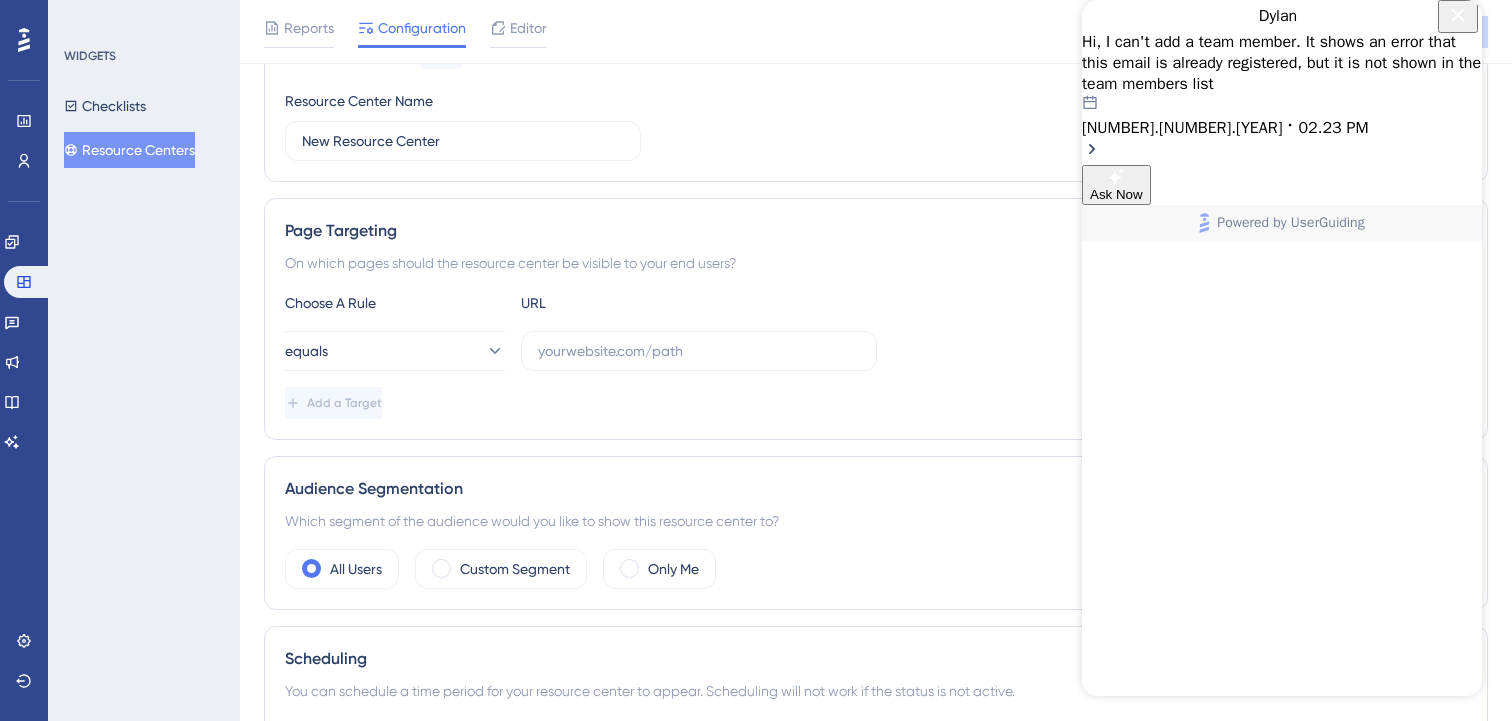 click at bounding box center (1458, 16) 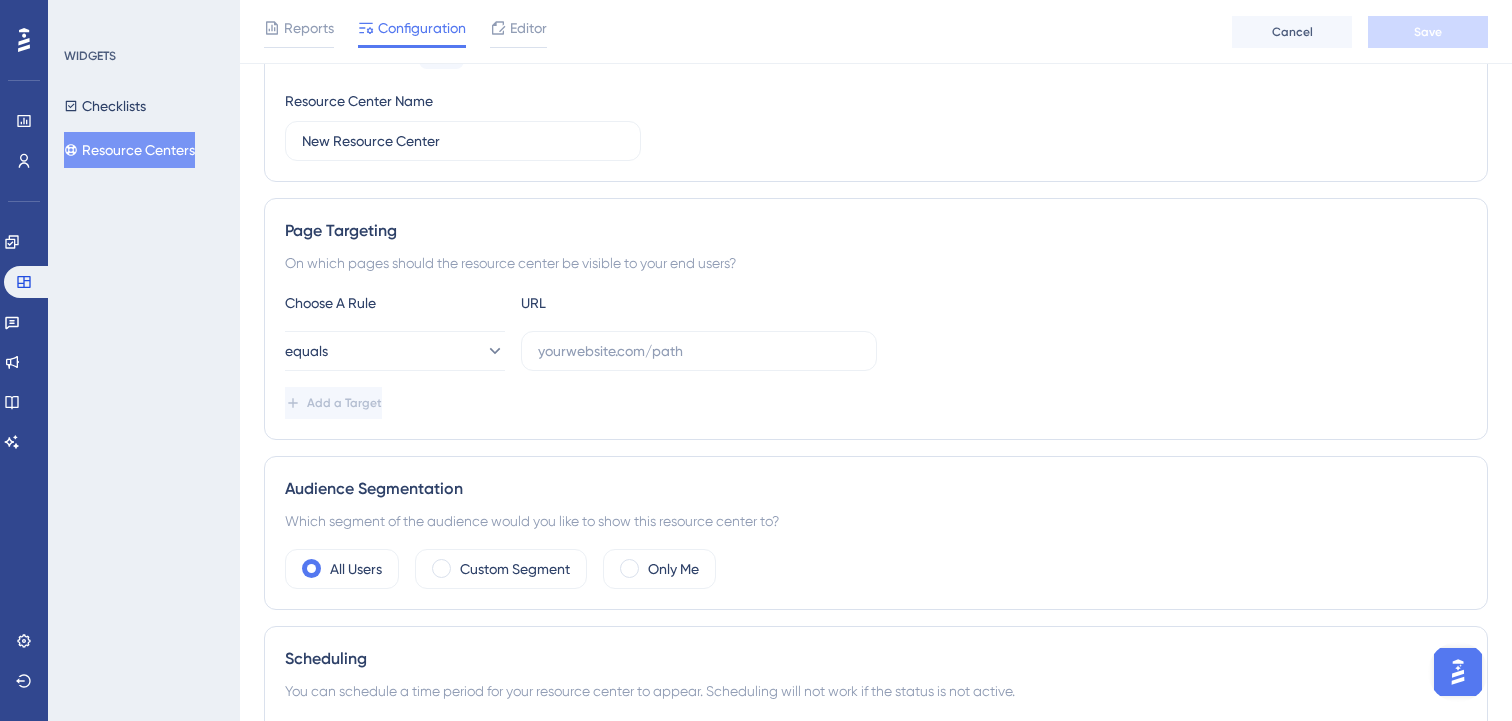 scroll, scrollTop: 0, scrollLeft: 0, axis: both 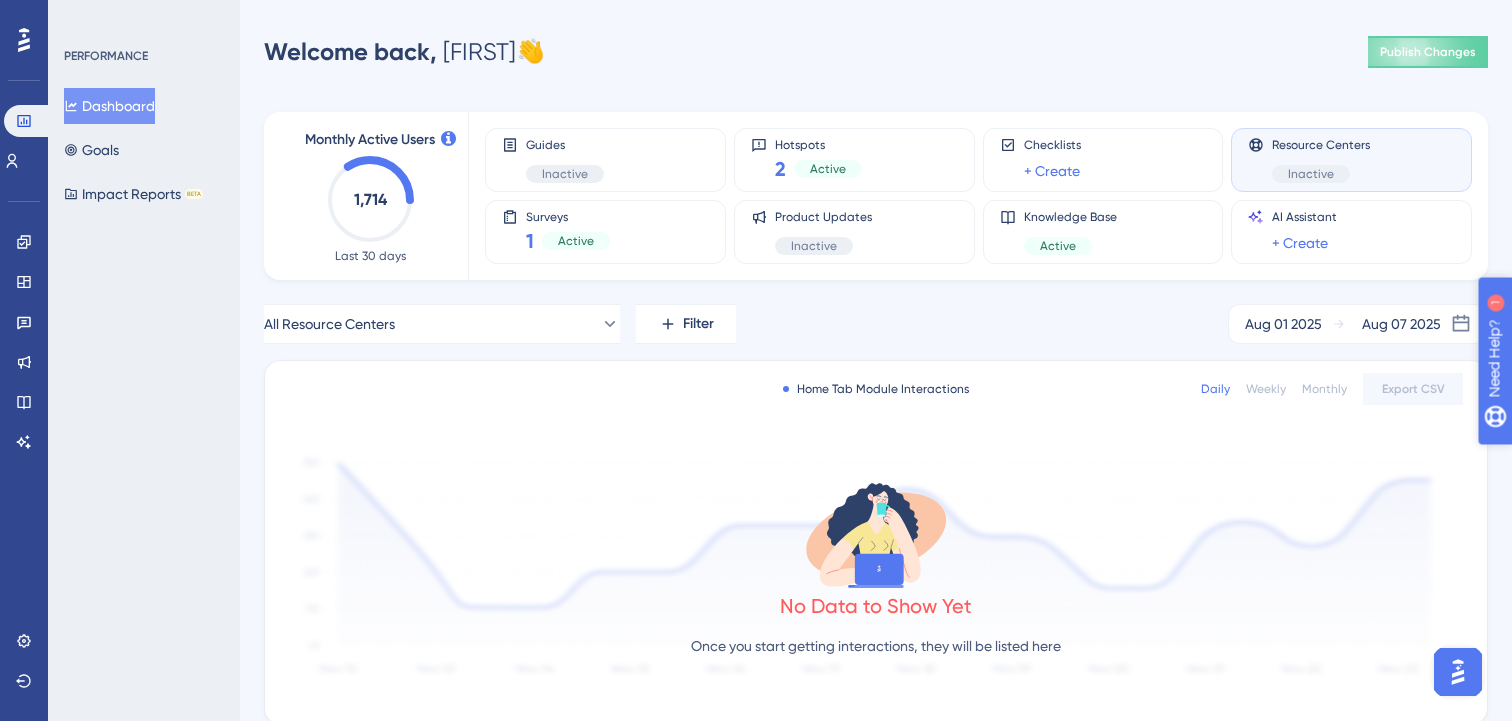 click on "Need Help?" at bounding box center [1564, 461] 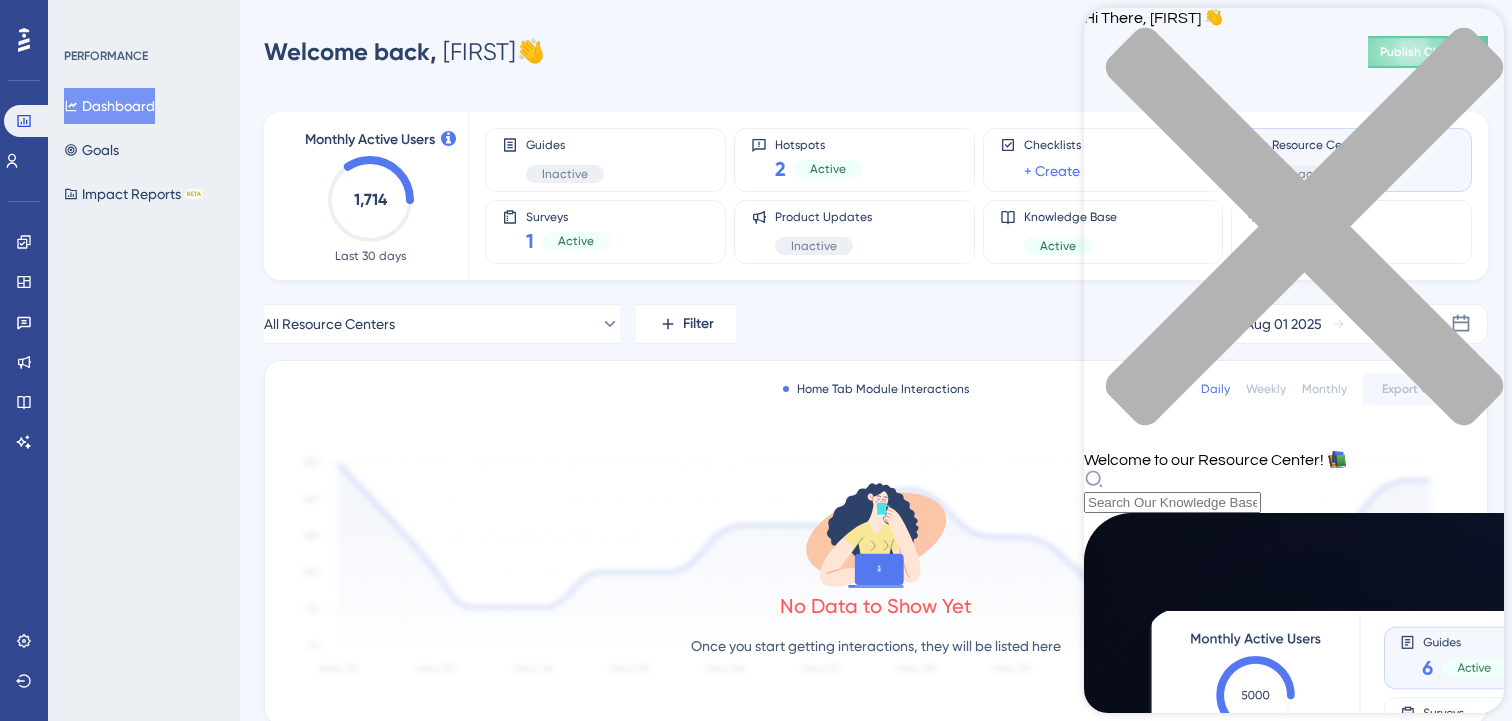scroll, scrollTop: 0, scrollLeft: 0, axis: both 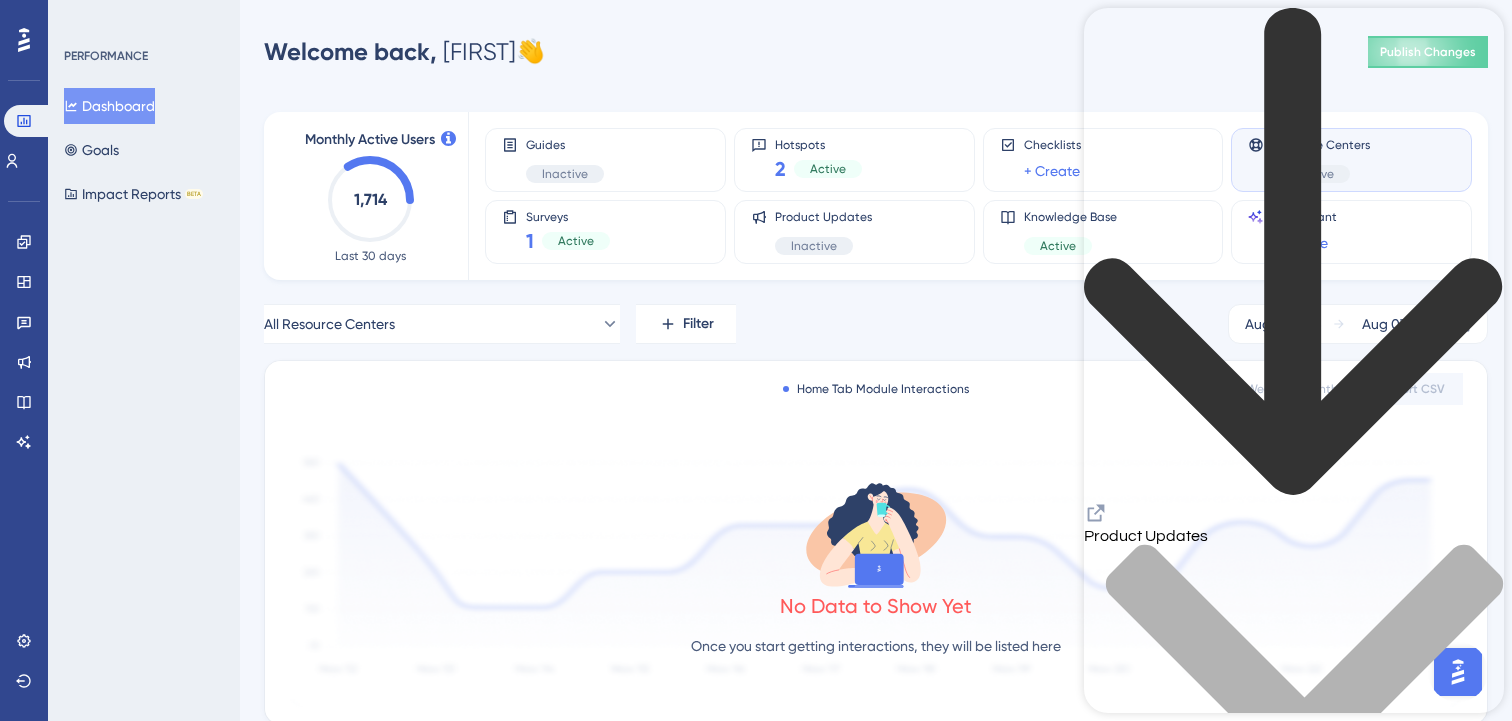 click 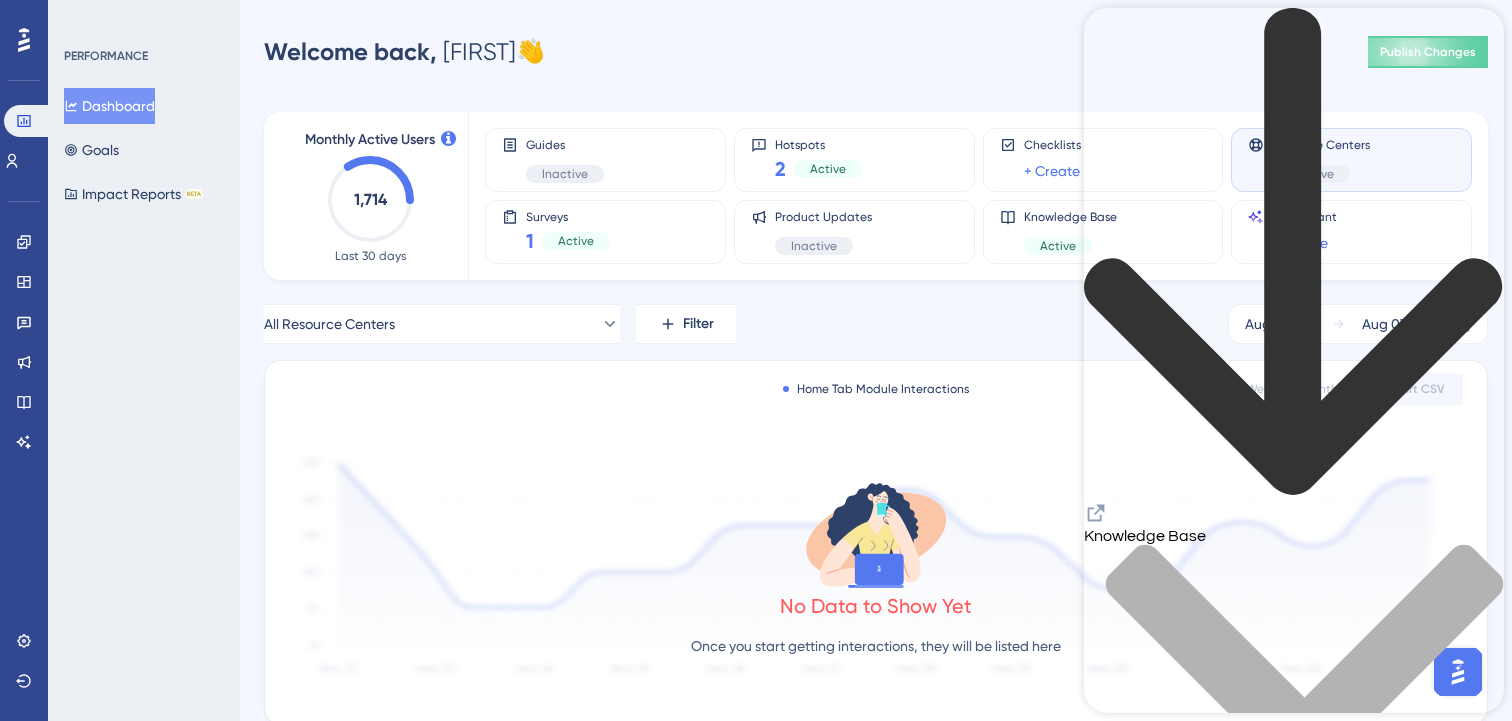click 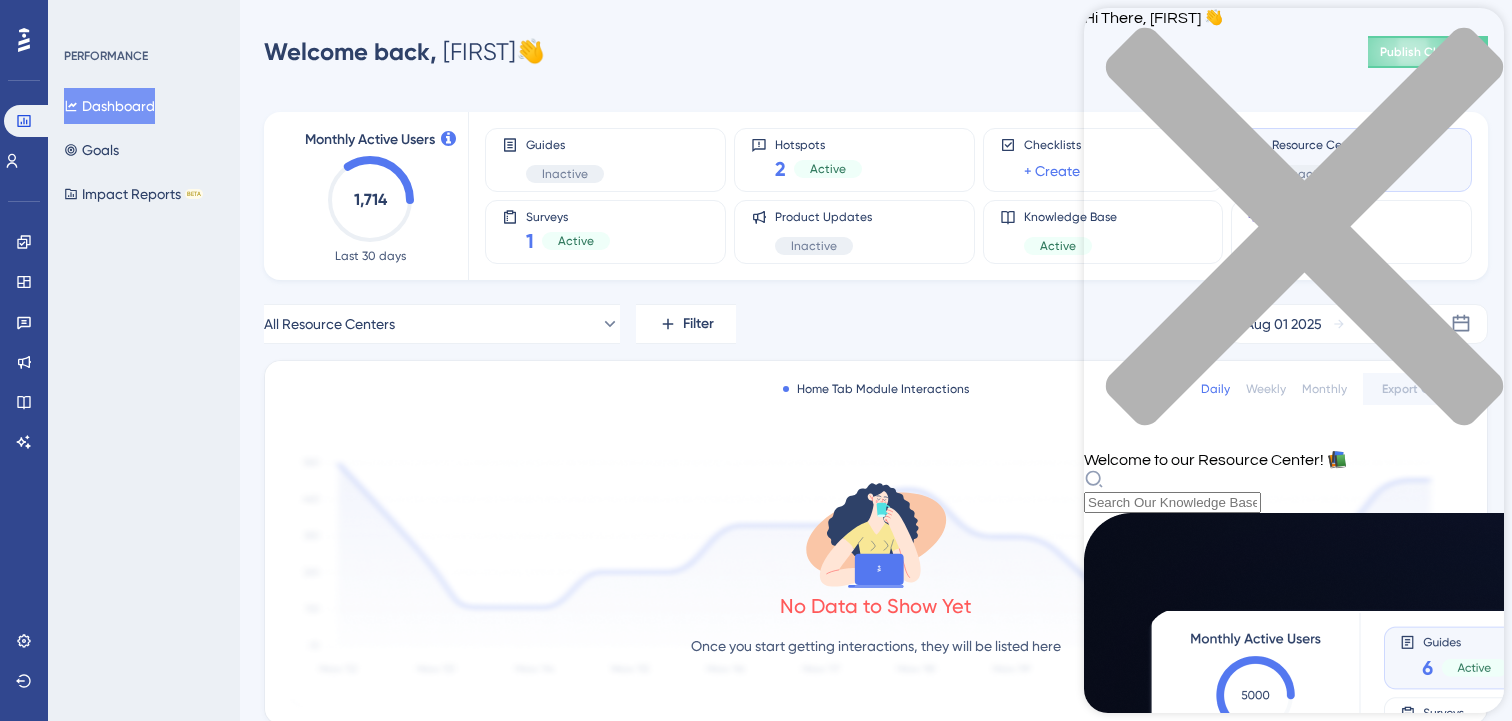 scroll, scrollTop: 770, scrollLeft: 0, axis: vertical 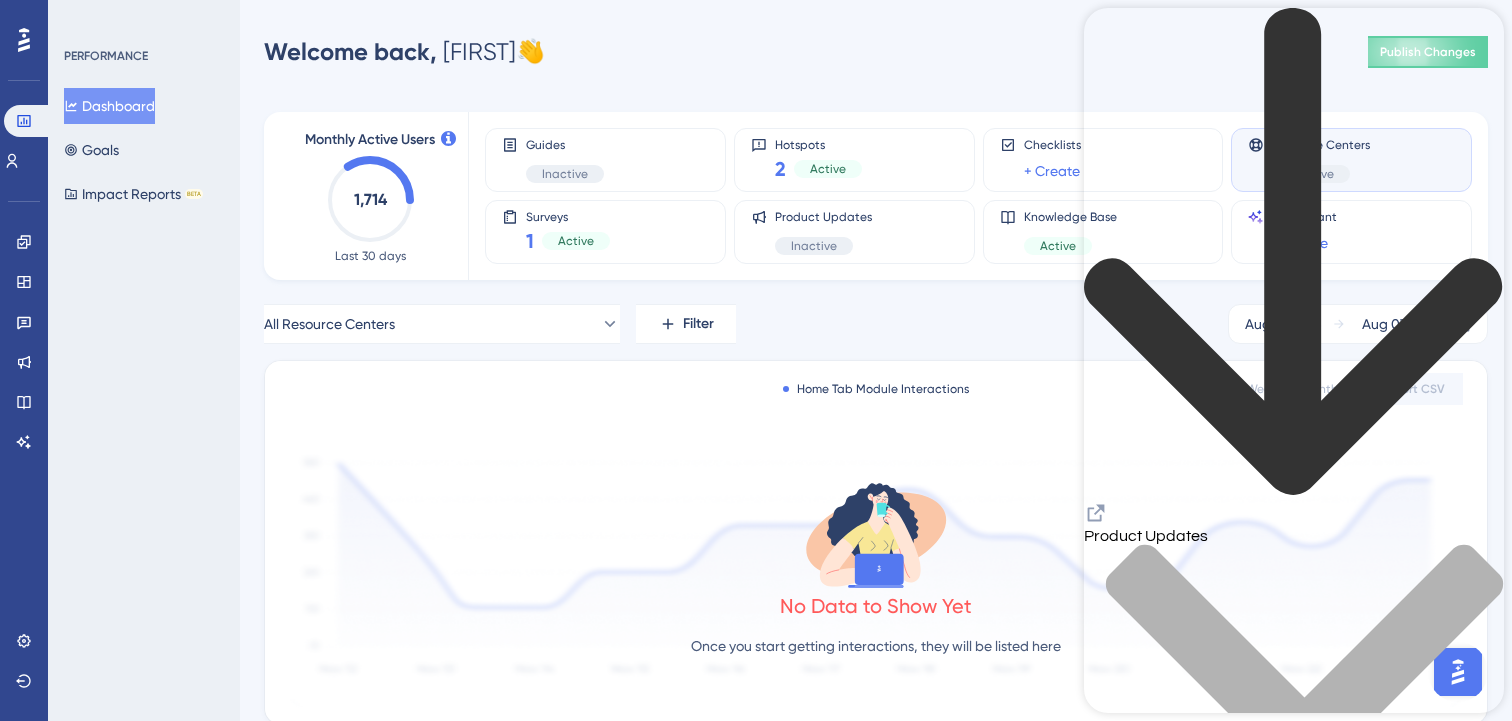 click 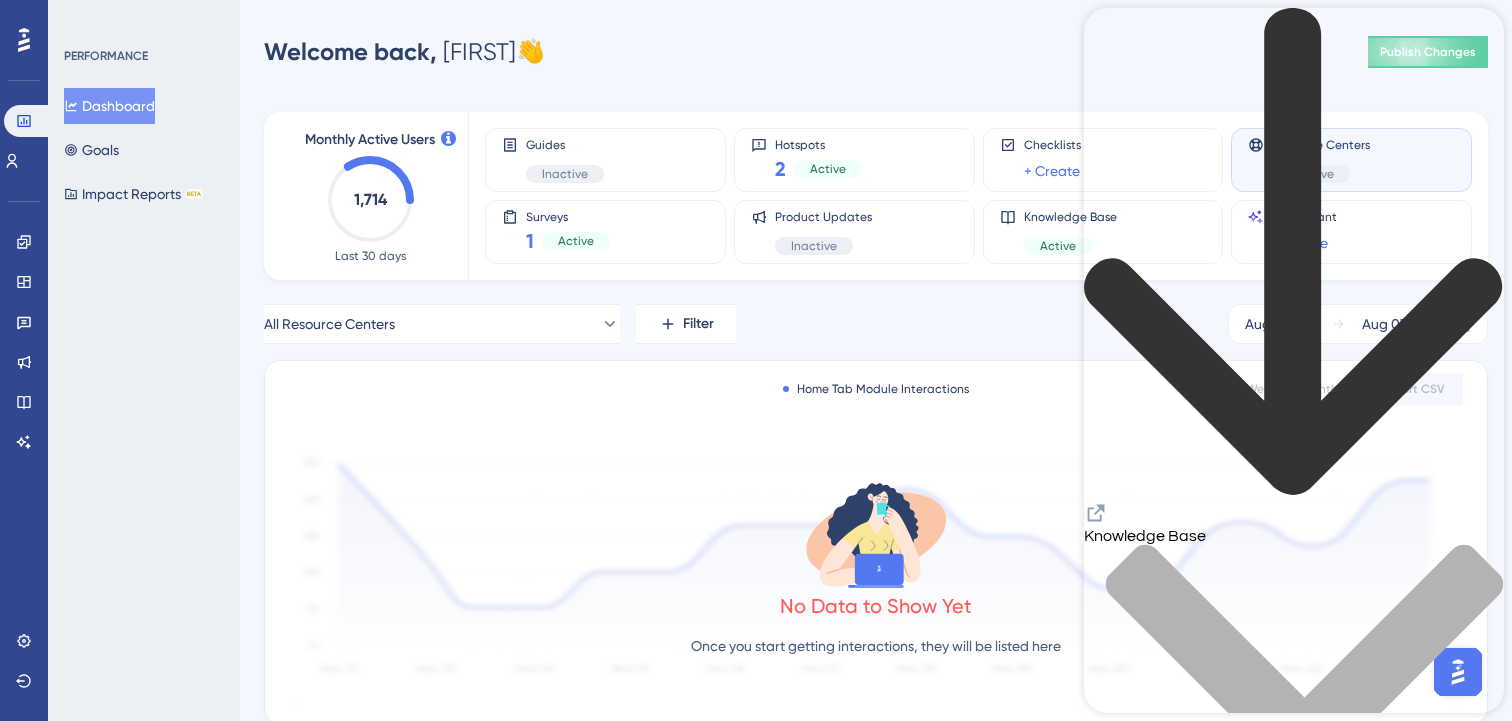 click 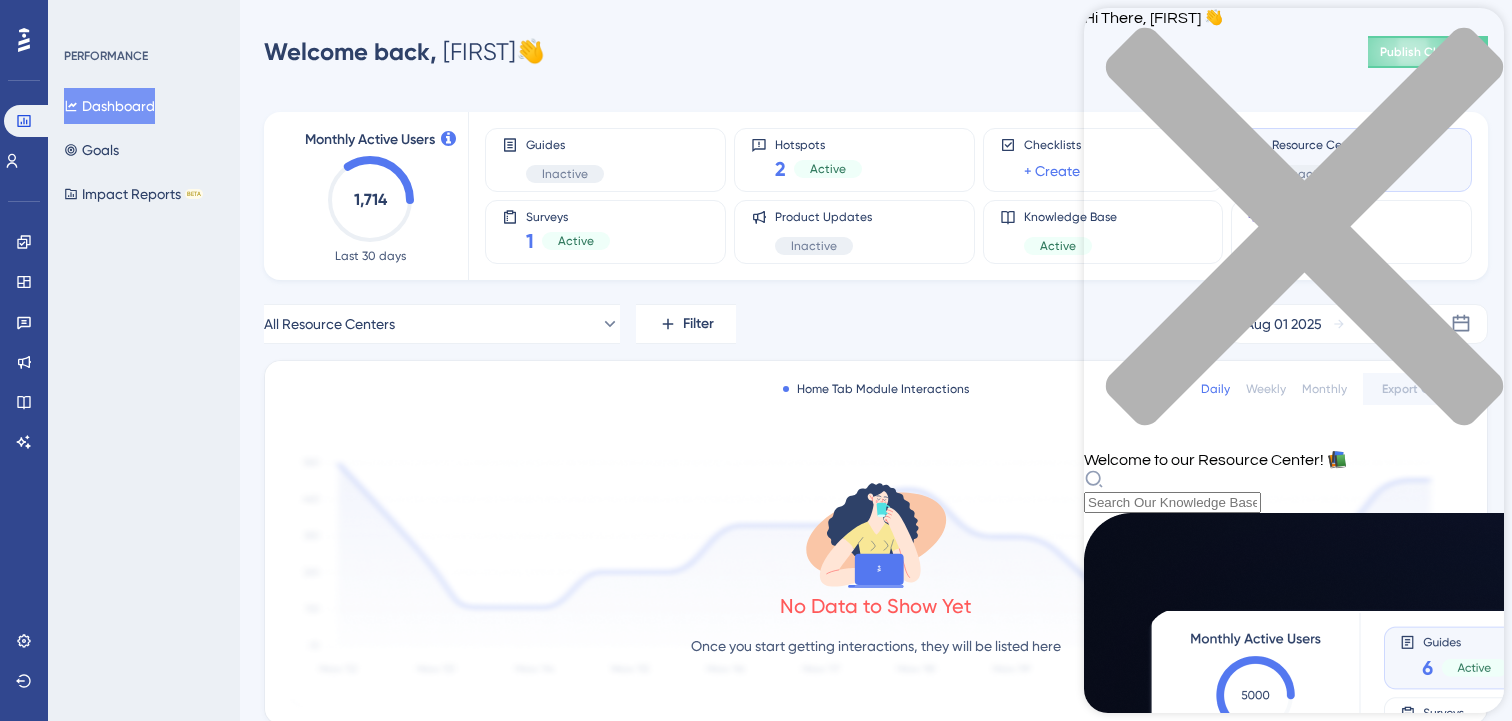 click 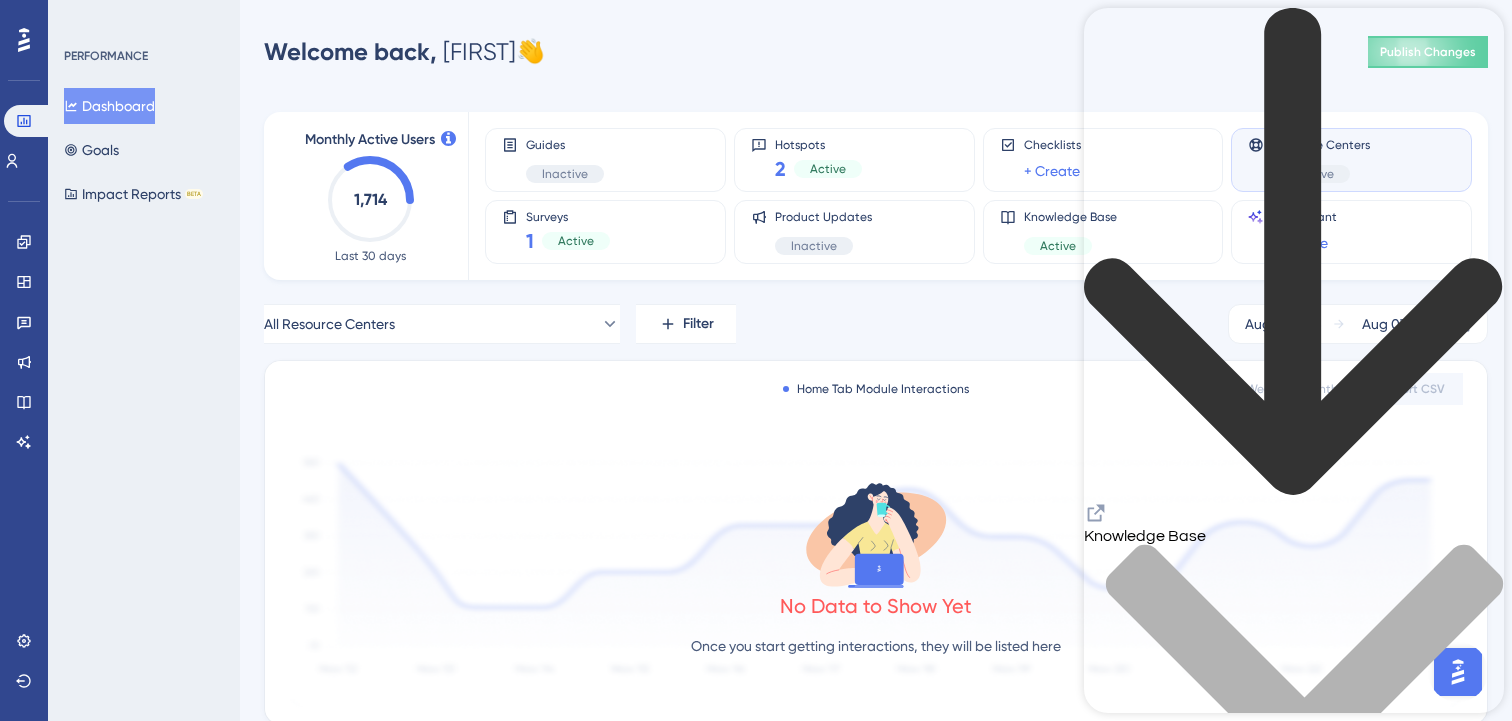 click 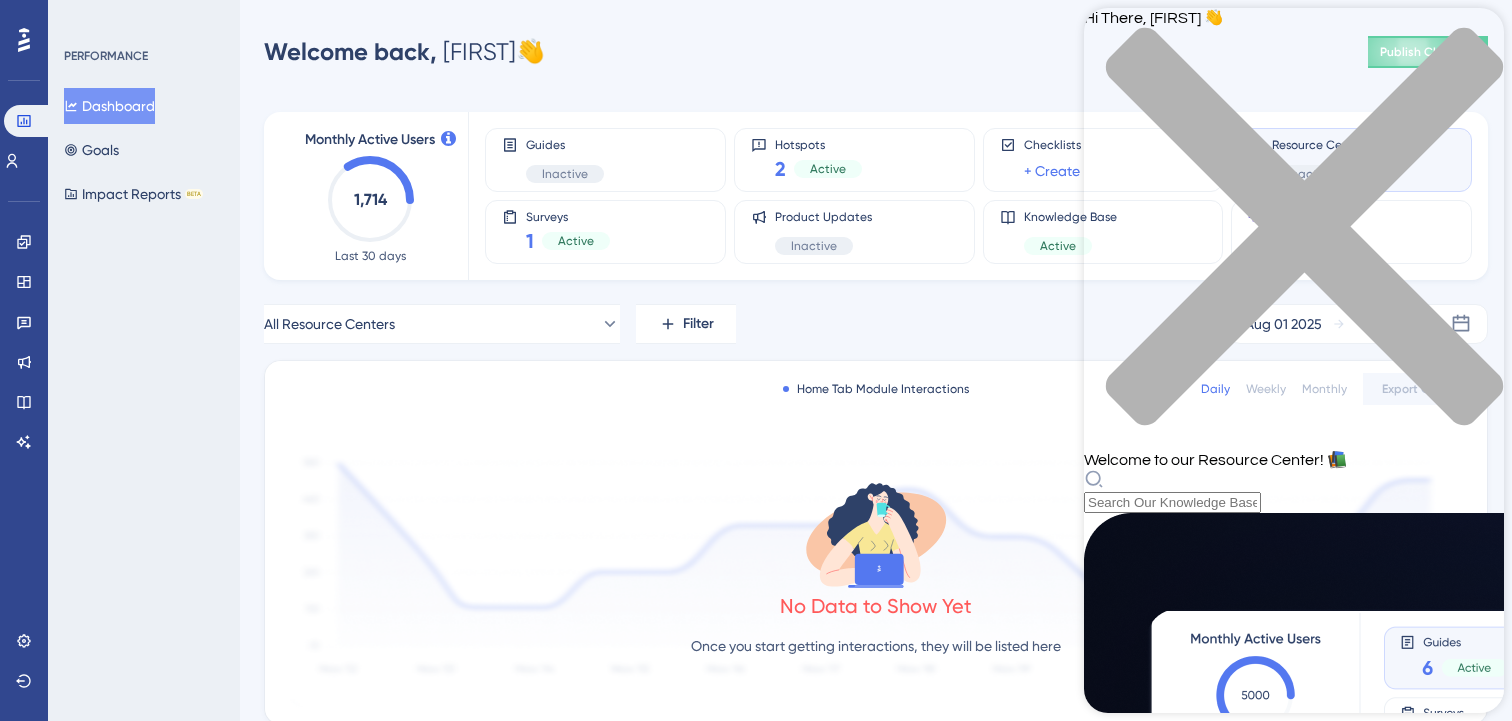 click 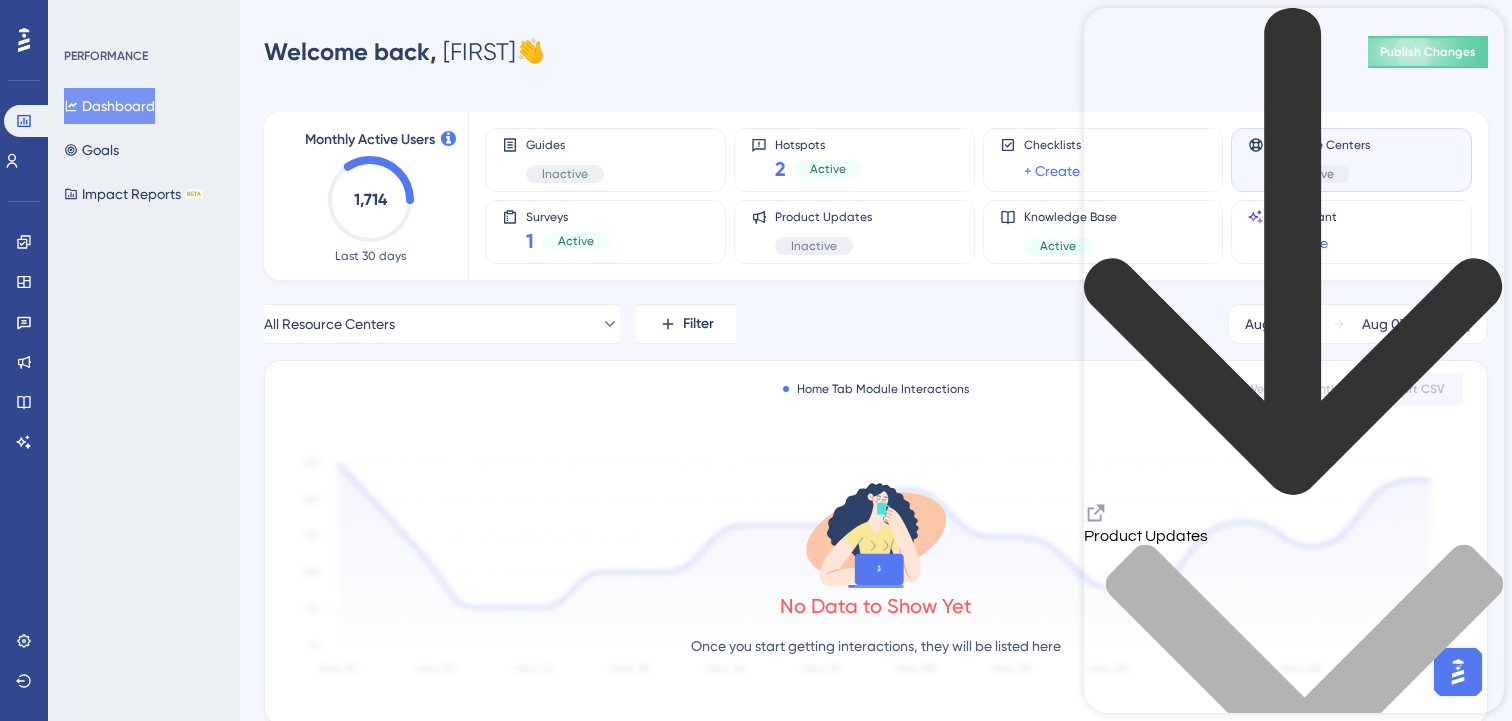 click 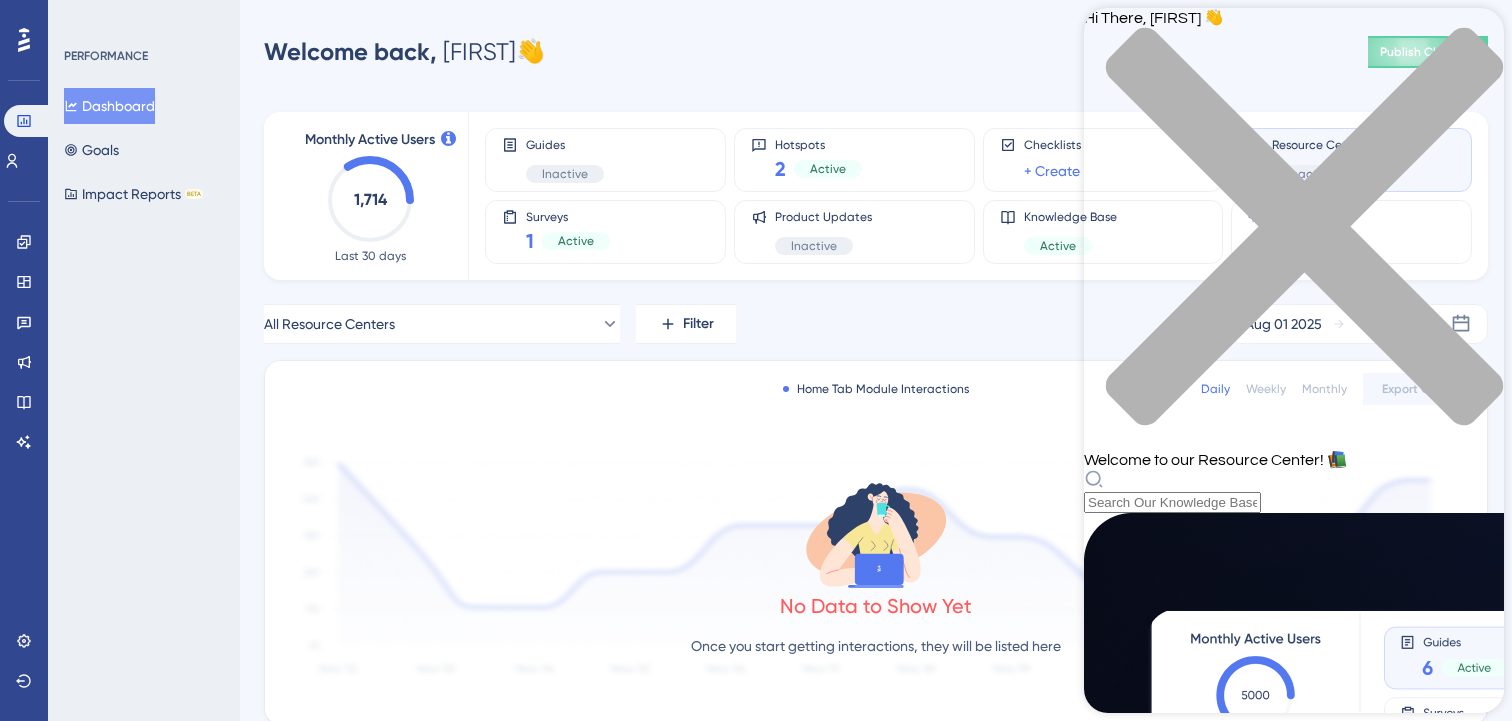 click on "Discover the advanced UserGuiding features." at bounding box center [1247, 1419] 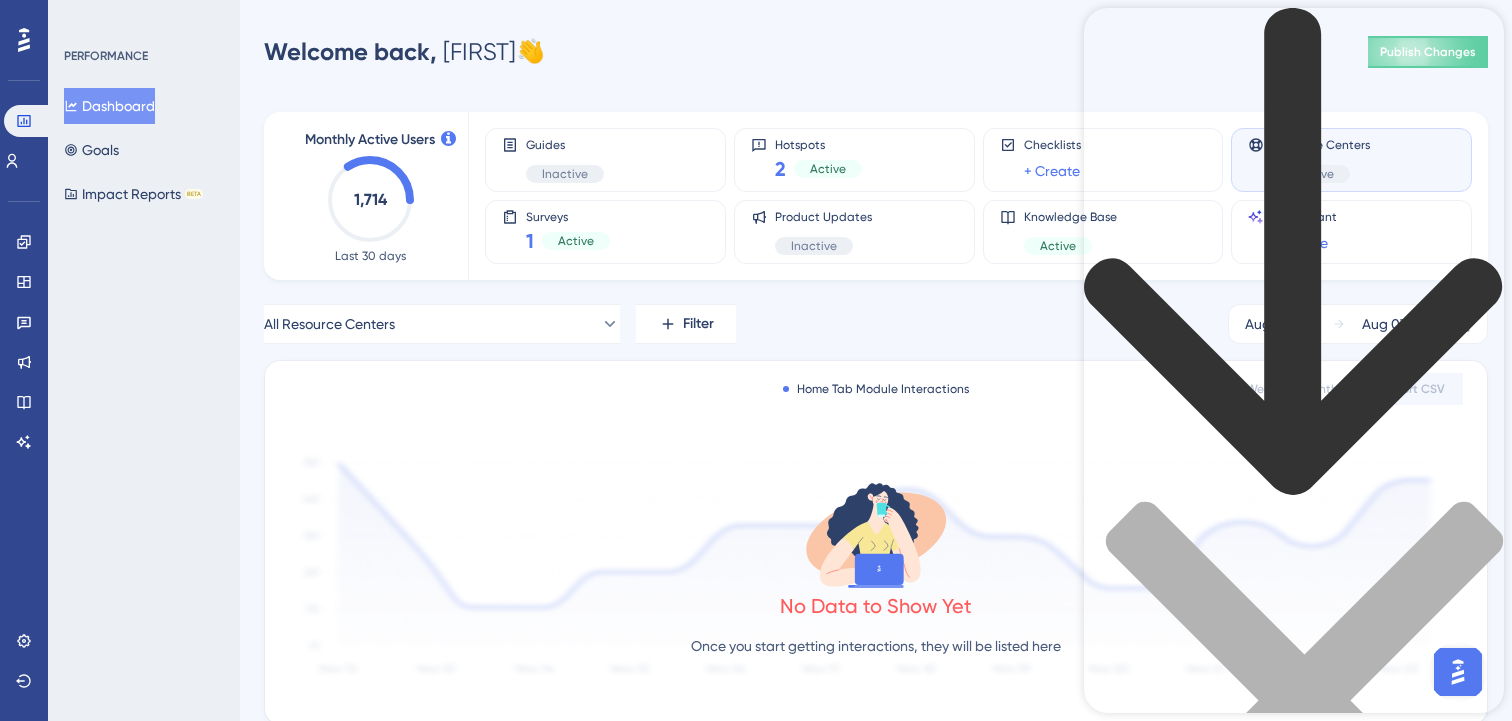 click on "Create a Checklist" at bounding box center [1294, 1416] 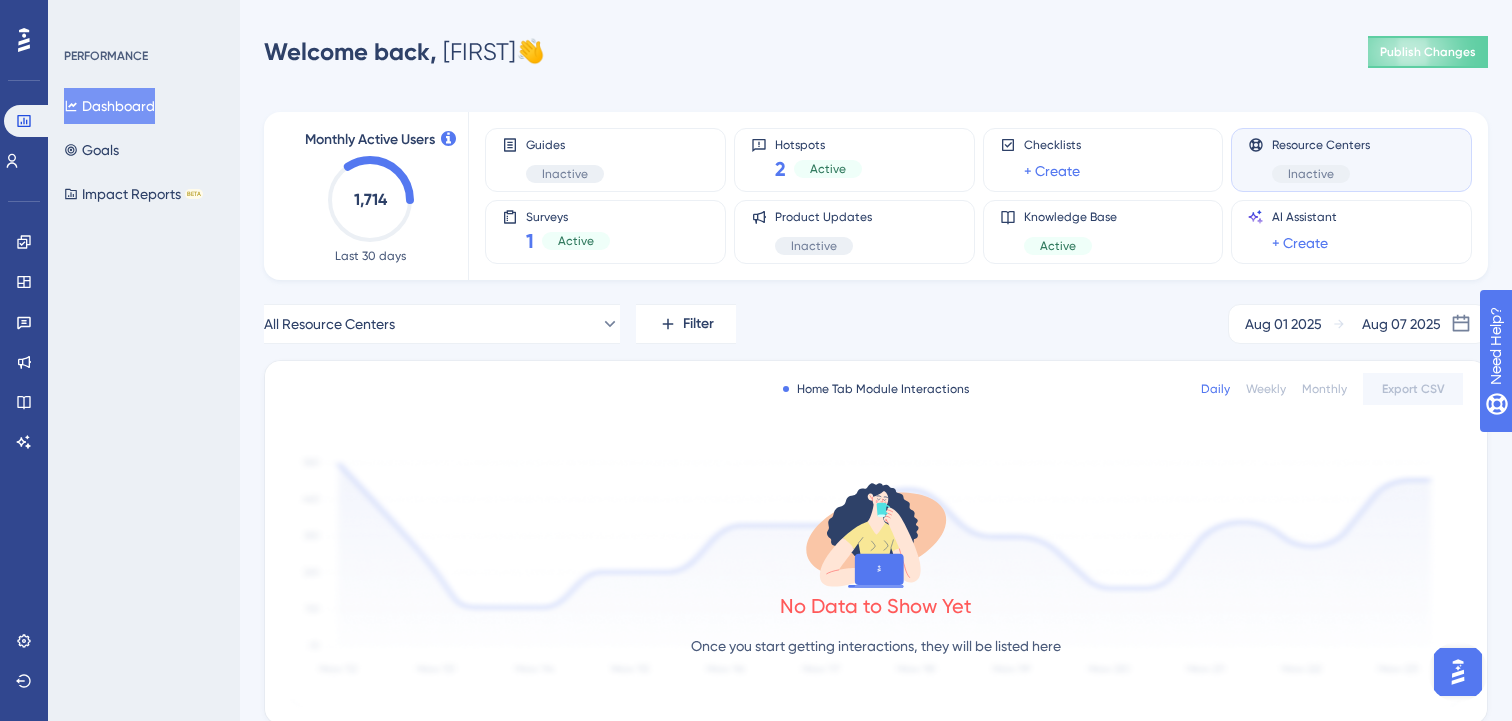 scroll, scrollTop: 0, scrollLeft: 0, axis: both 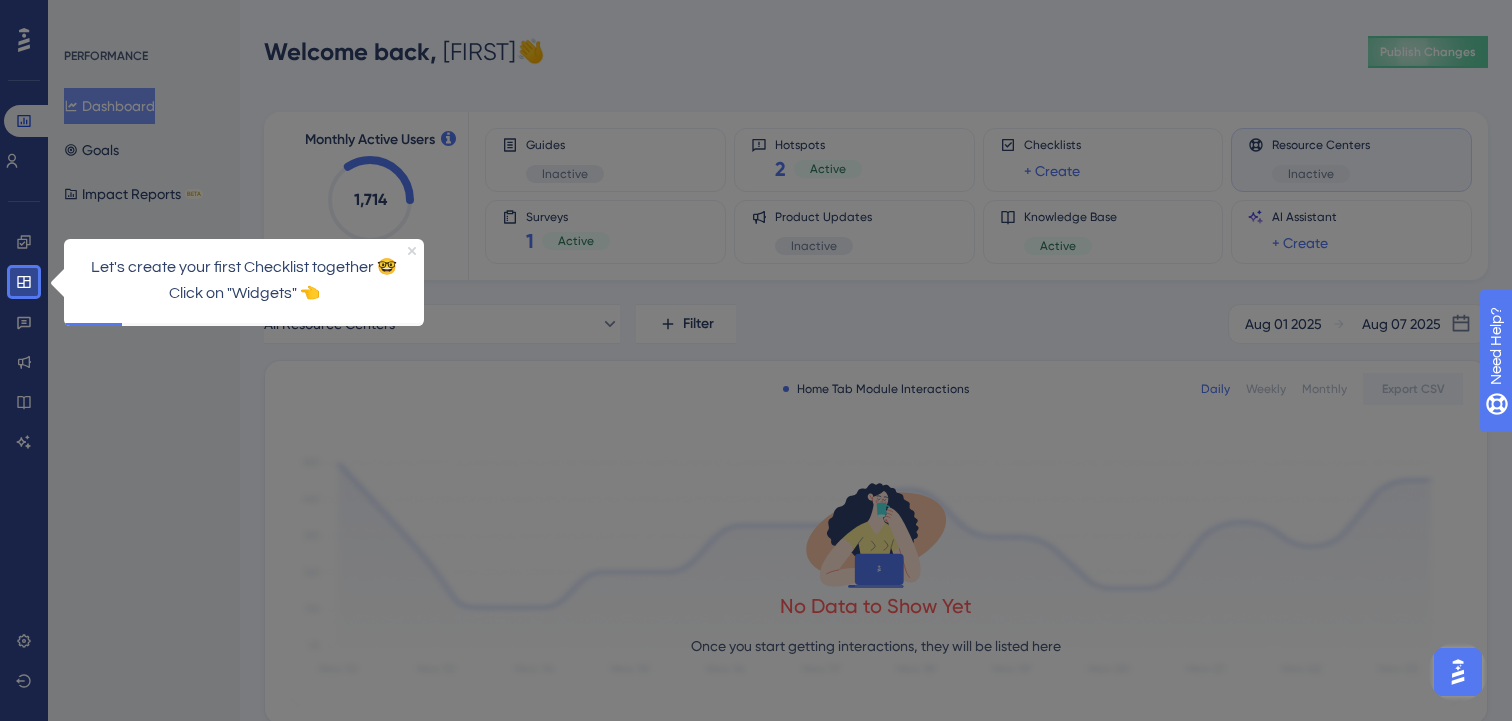click 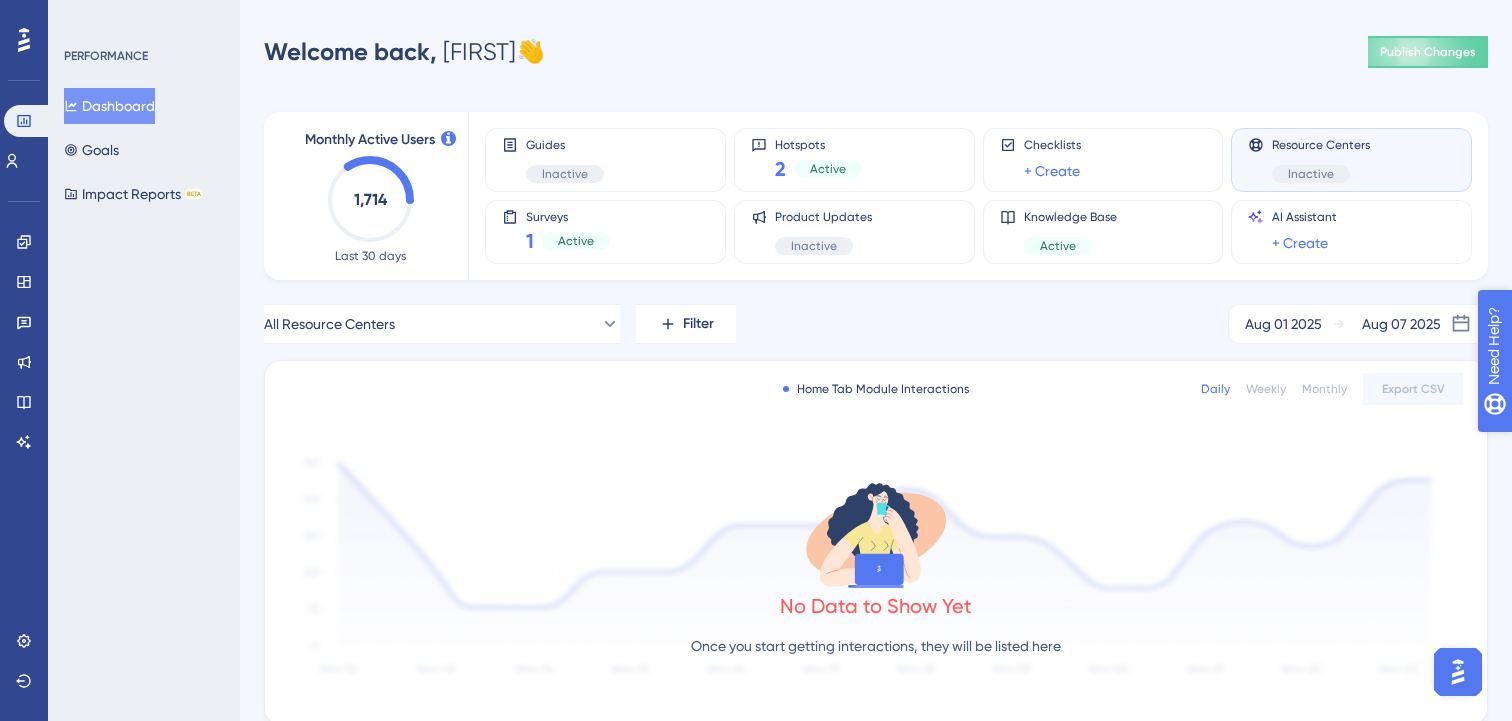 click on "Need Help?" at bounding box center [1549, 448] 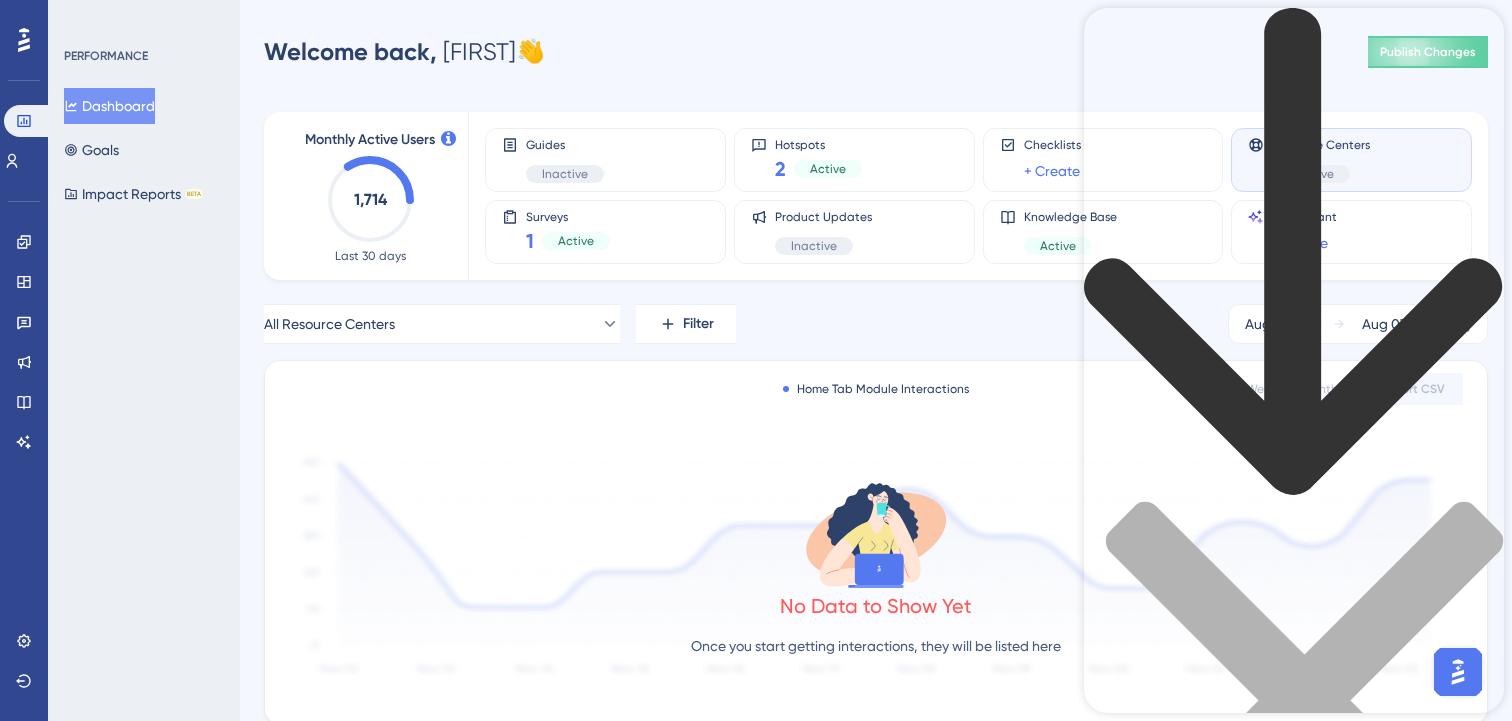 click 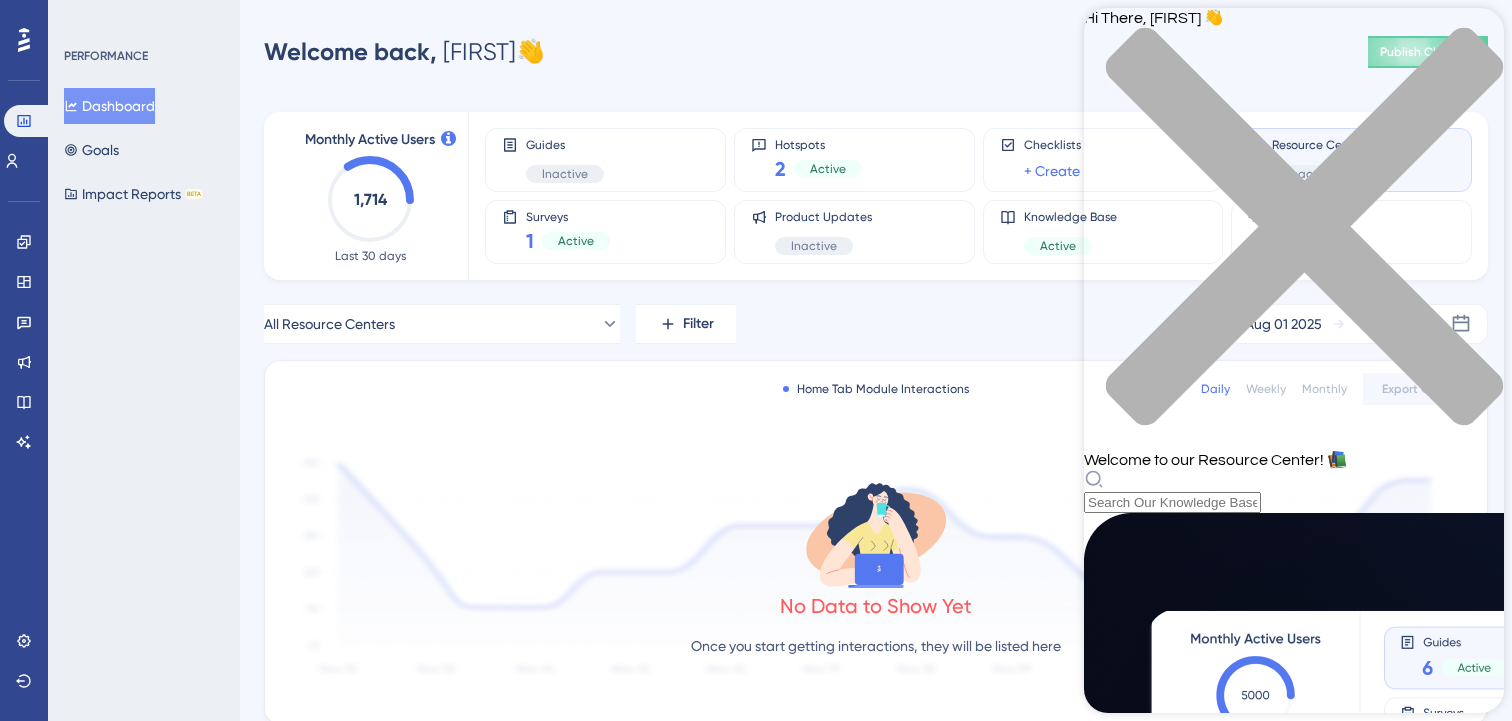 click on "✨   Best Practices Tips and tricks for designing a powerful in-app experience. BEST PRACTICES" at bounding box center [1294, 1514] 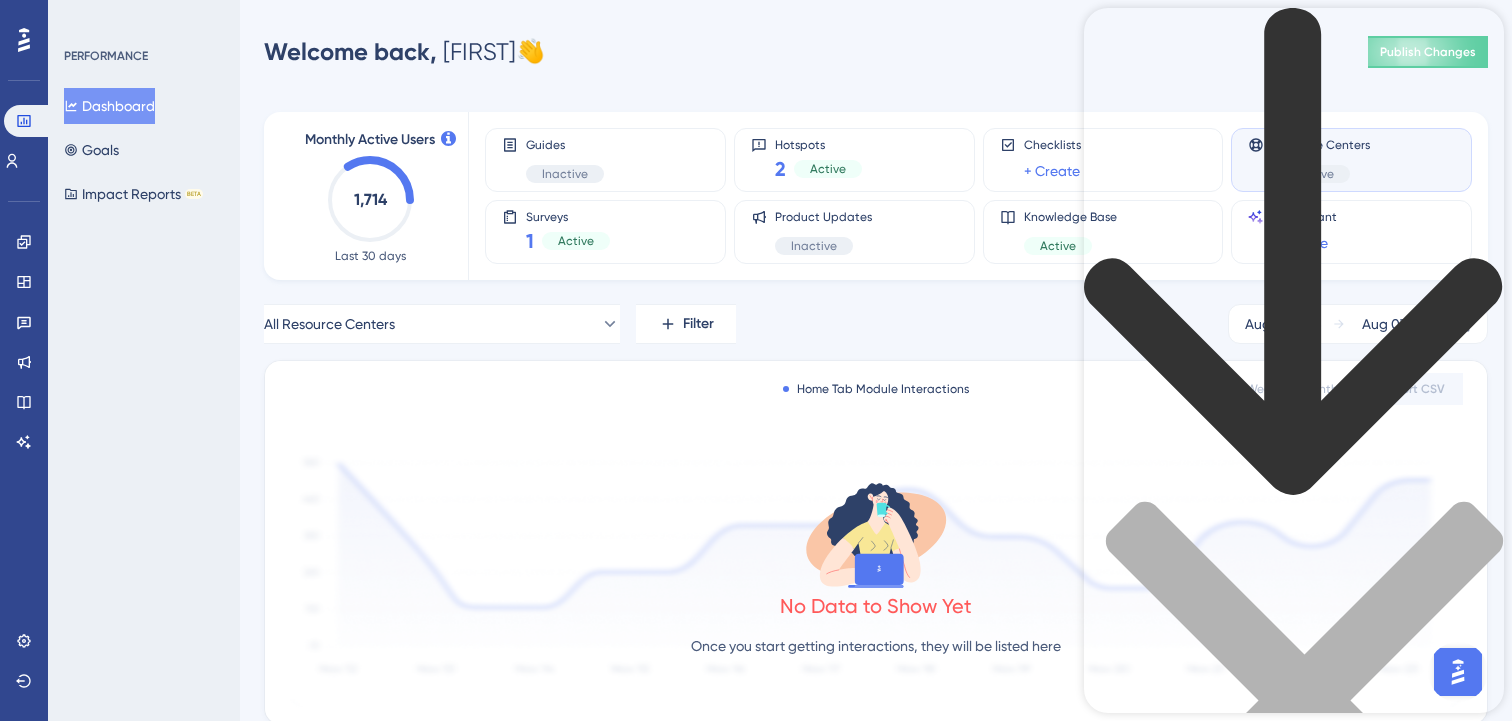 scroll, scrollTop: 35, scrollLeft: 0, axis: vertical 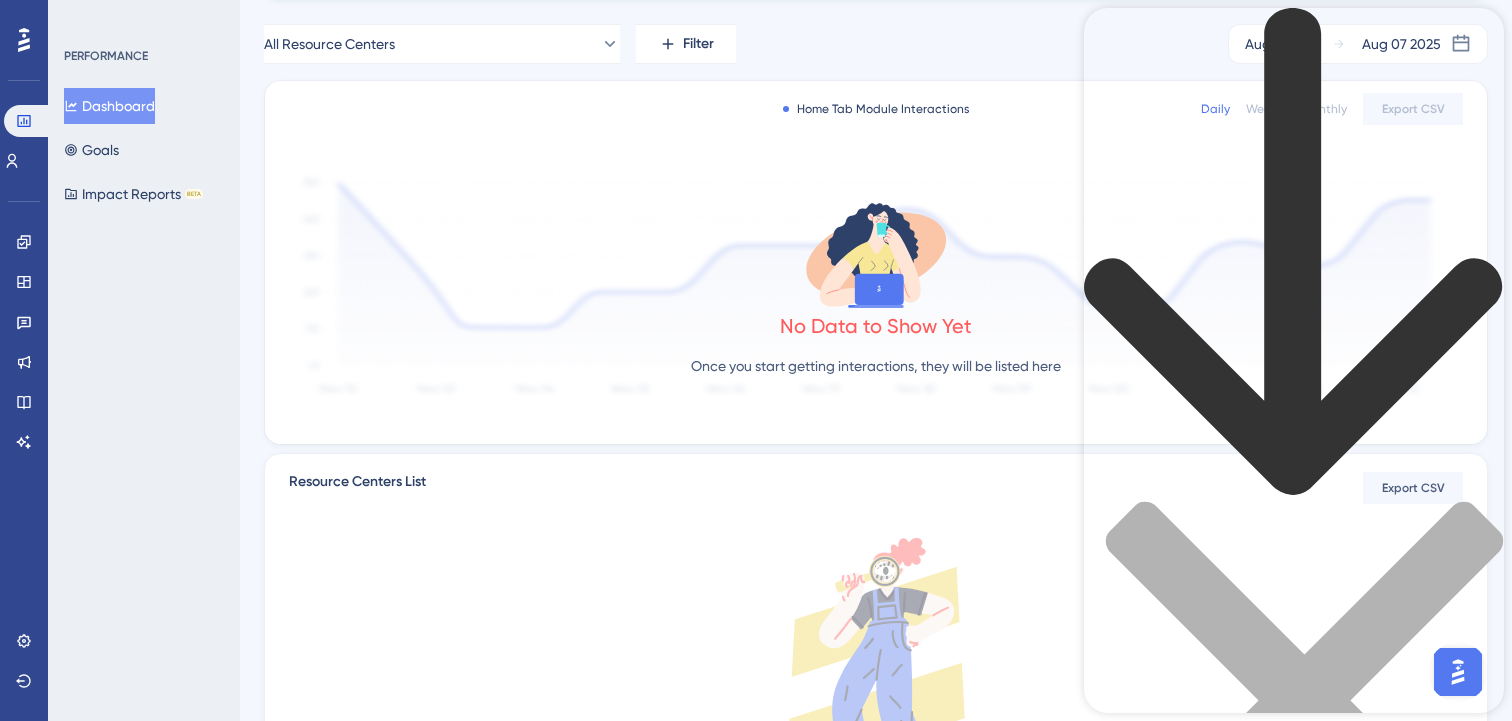 click at bounding box center (1294, 254) 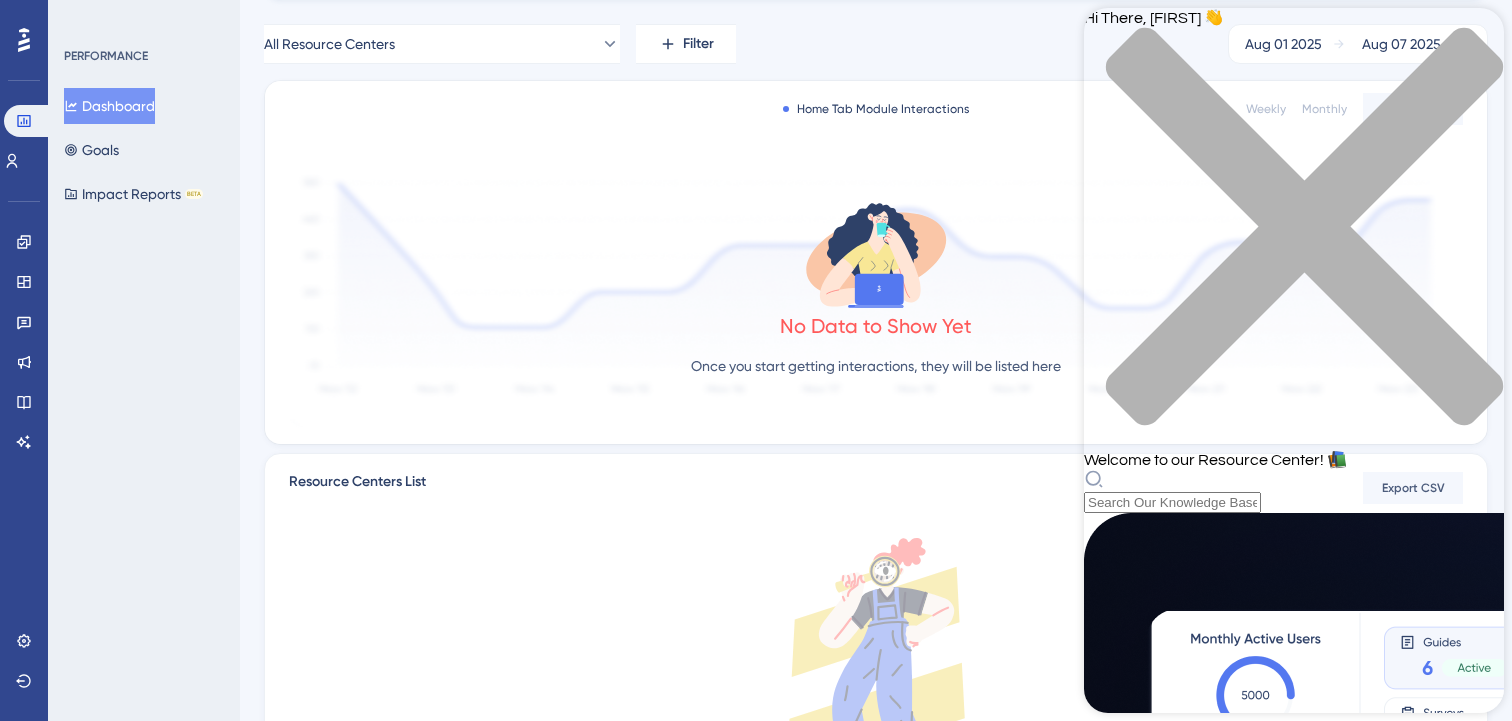 scroll, scrollTop: 371, scrollLeft: 0, axis: vertical 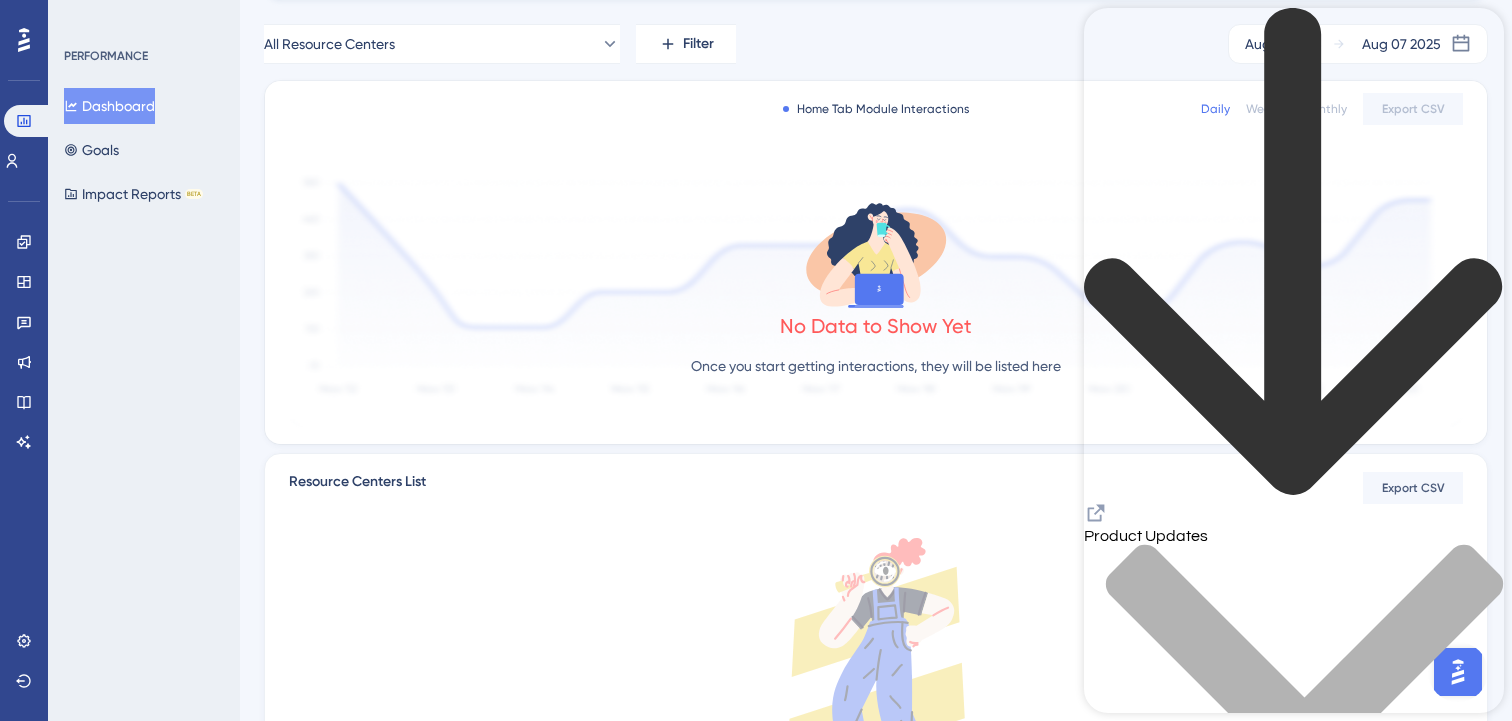 click at bounding box center [1294, 755] 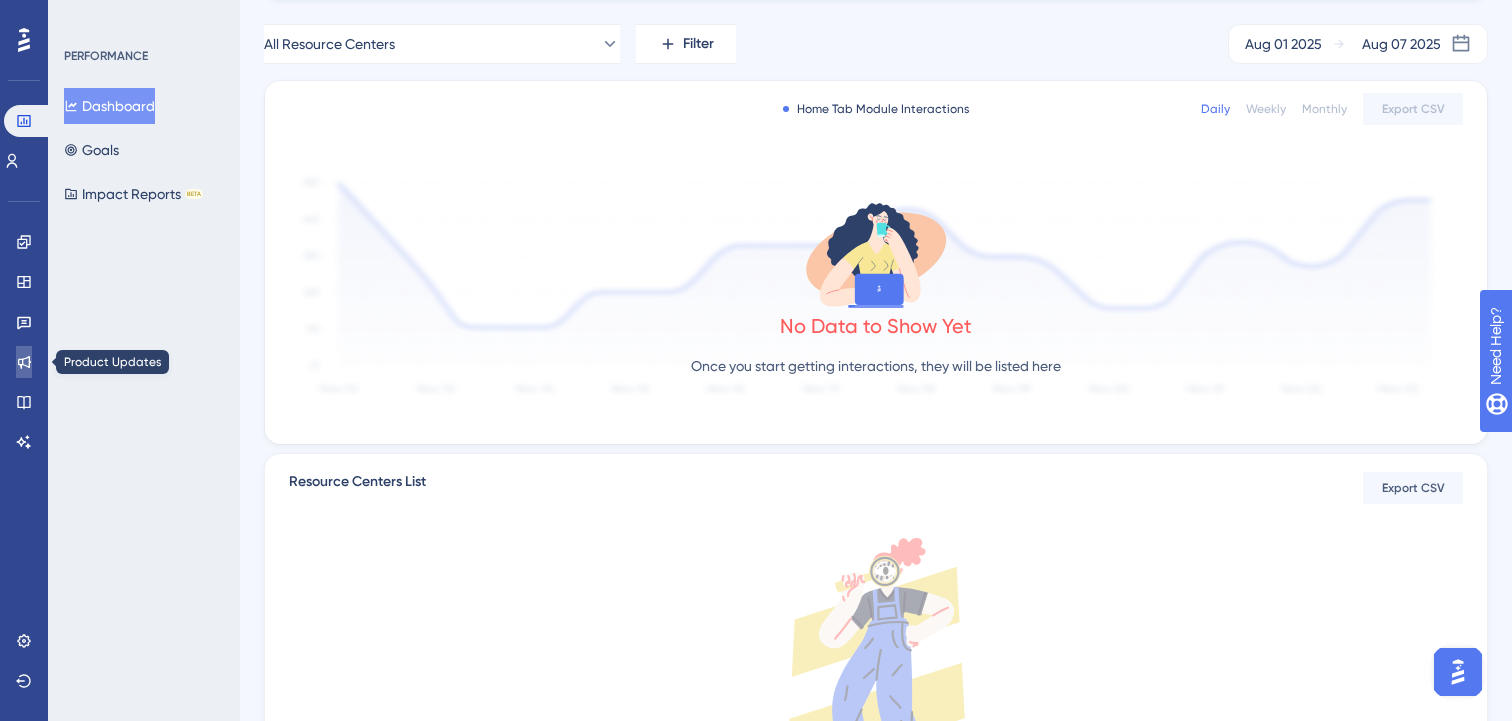 click 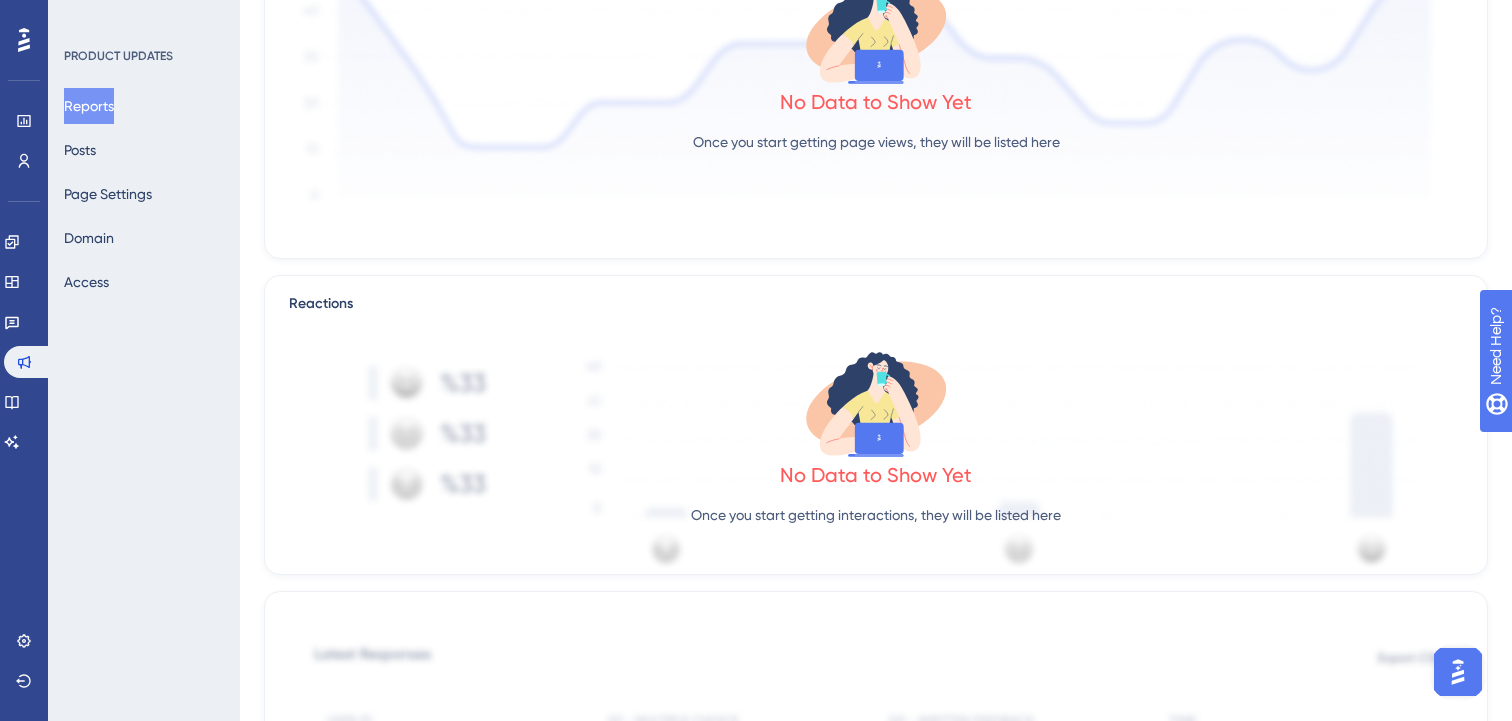 scroll, scrollTop: 0, scrollLeft: 0, axis: both 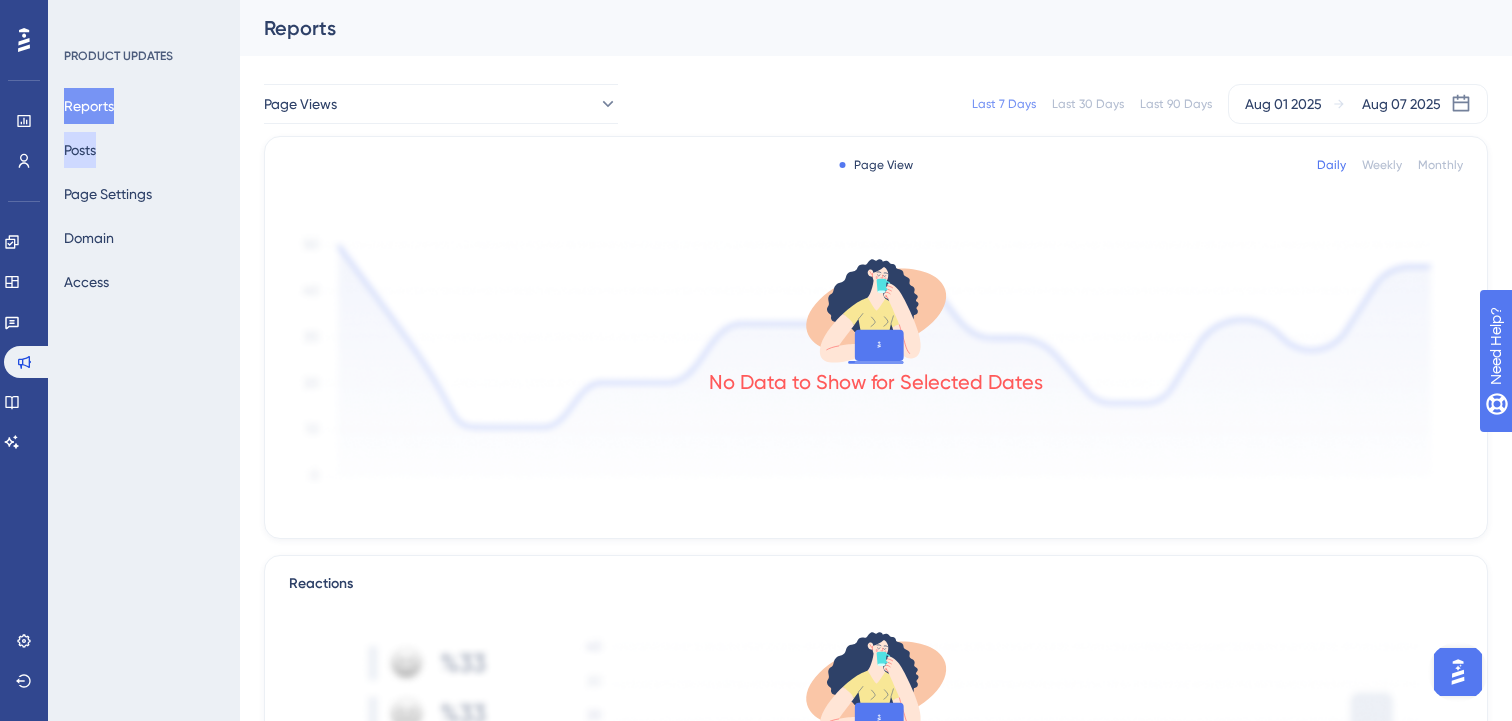 click on "Posts" at bounding box center [80, 150] 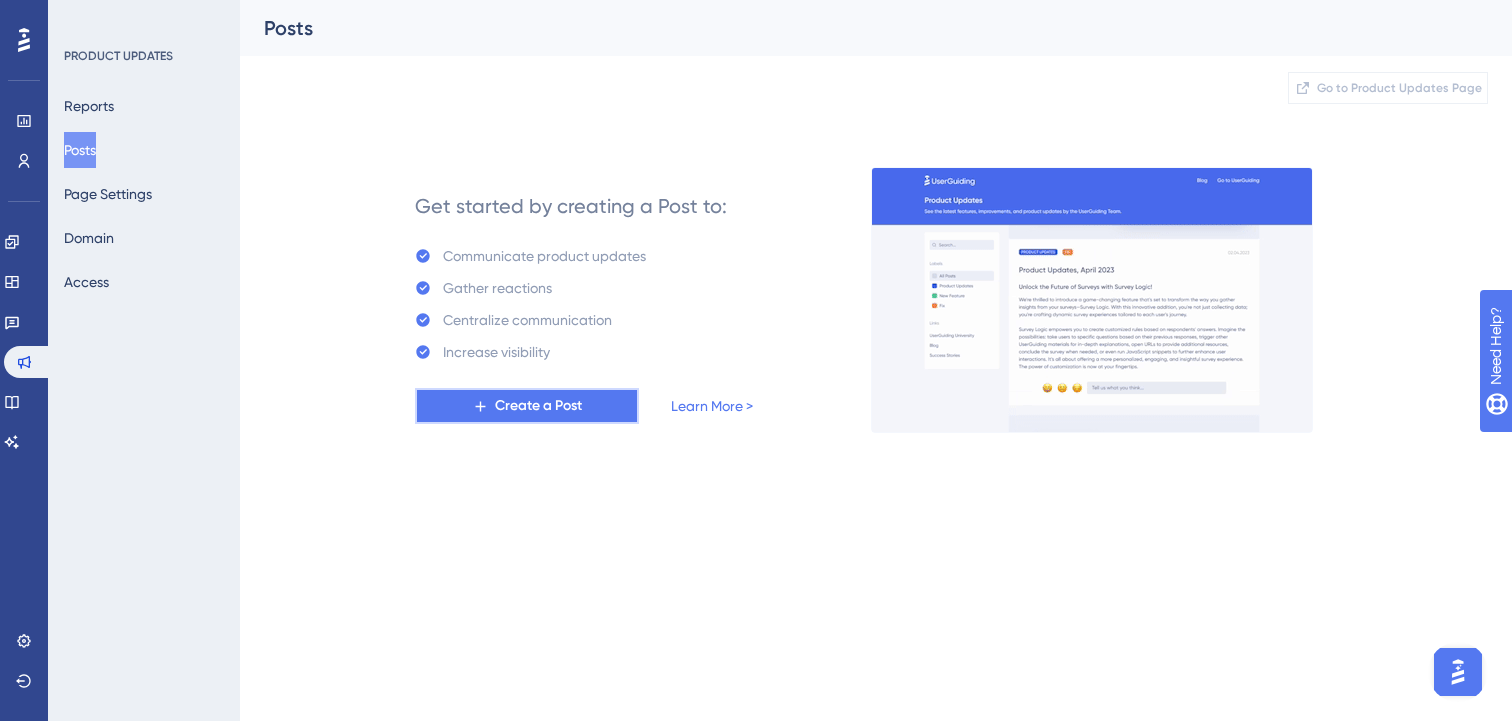 click on "Create a Post" at bounding box center [538, 406] 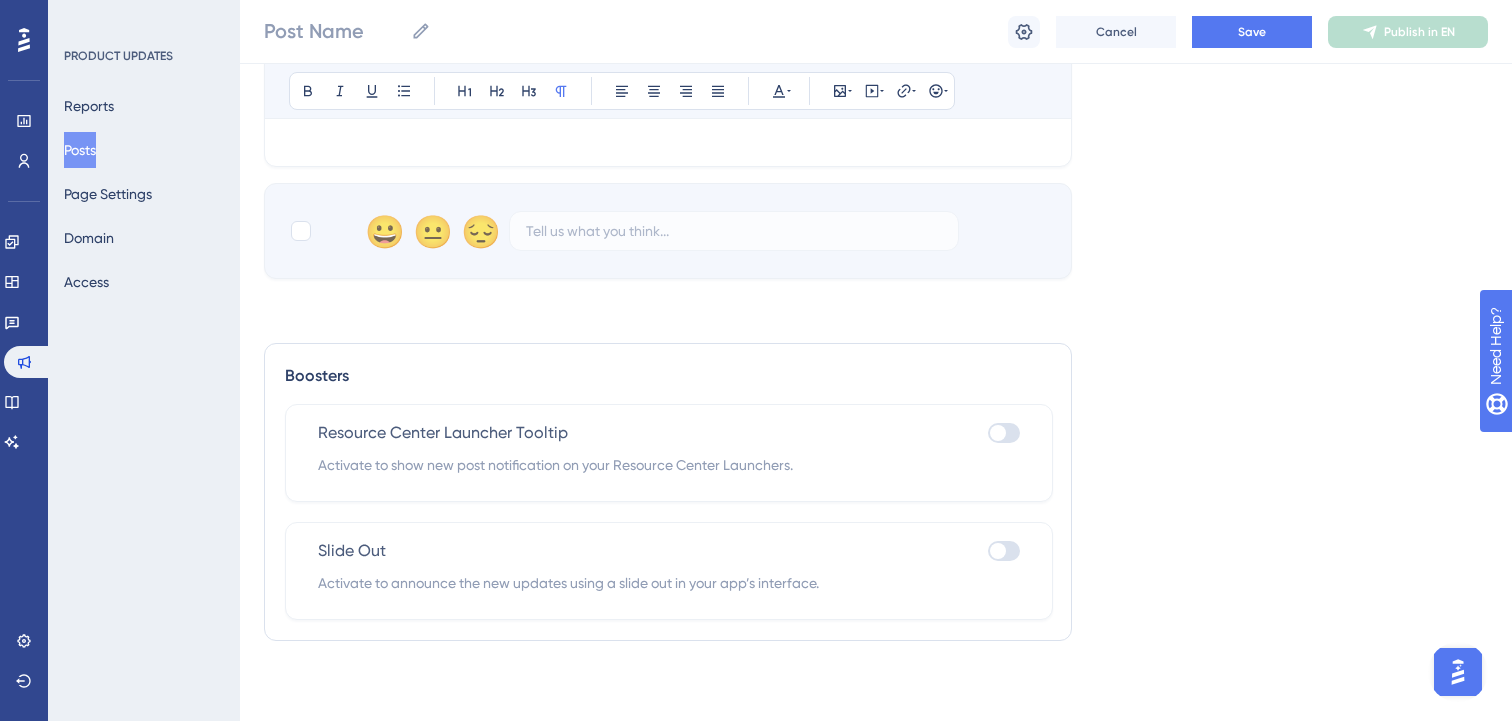 scroll, scrollTop: 0, scrollLeft: 0, axis: both 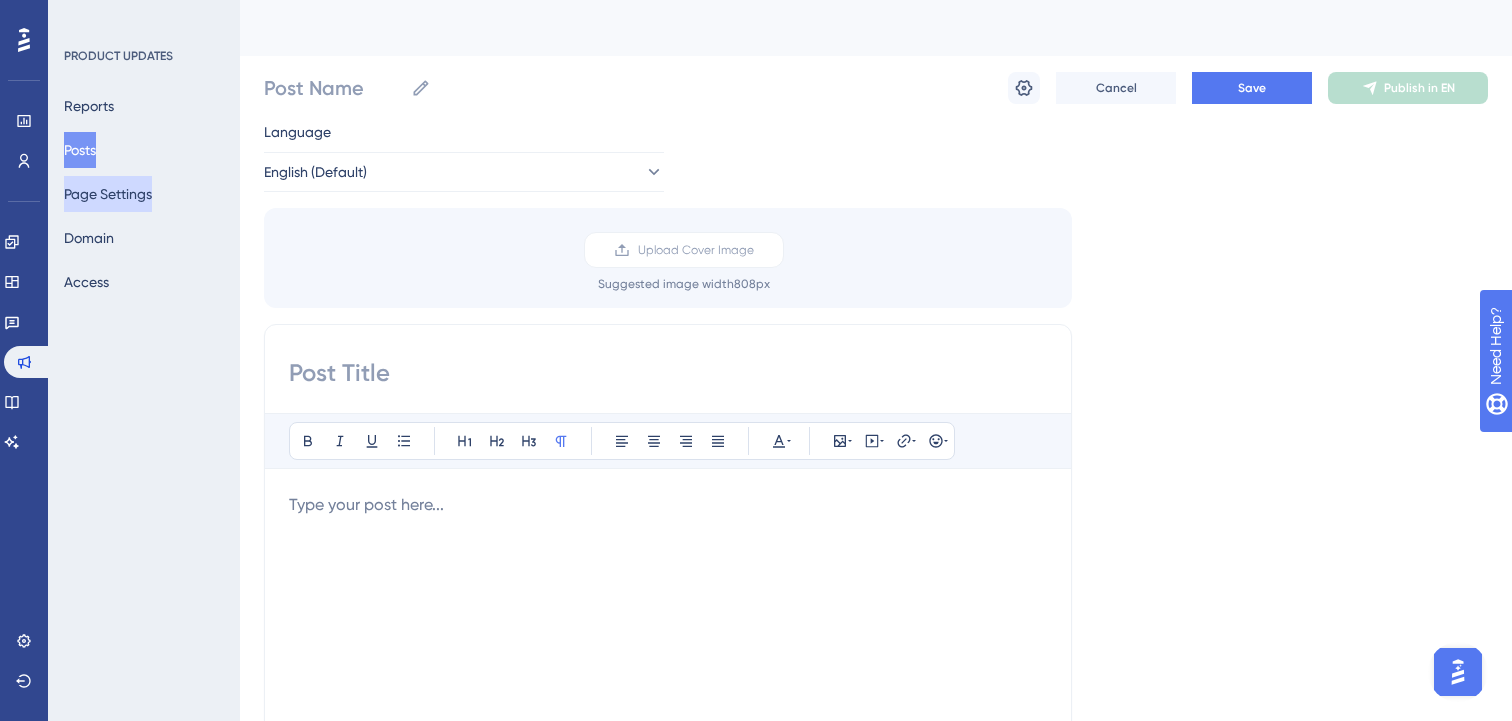 click on "Page Settings" at bounding box center (108, 194) 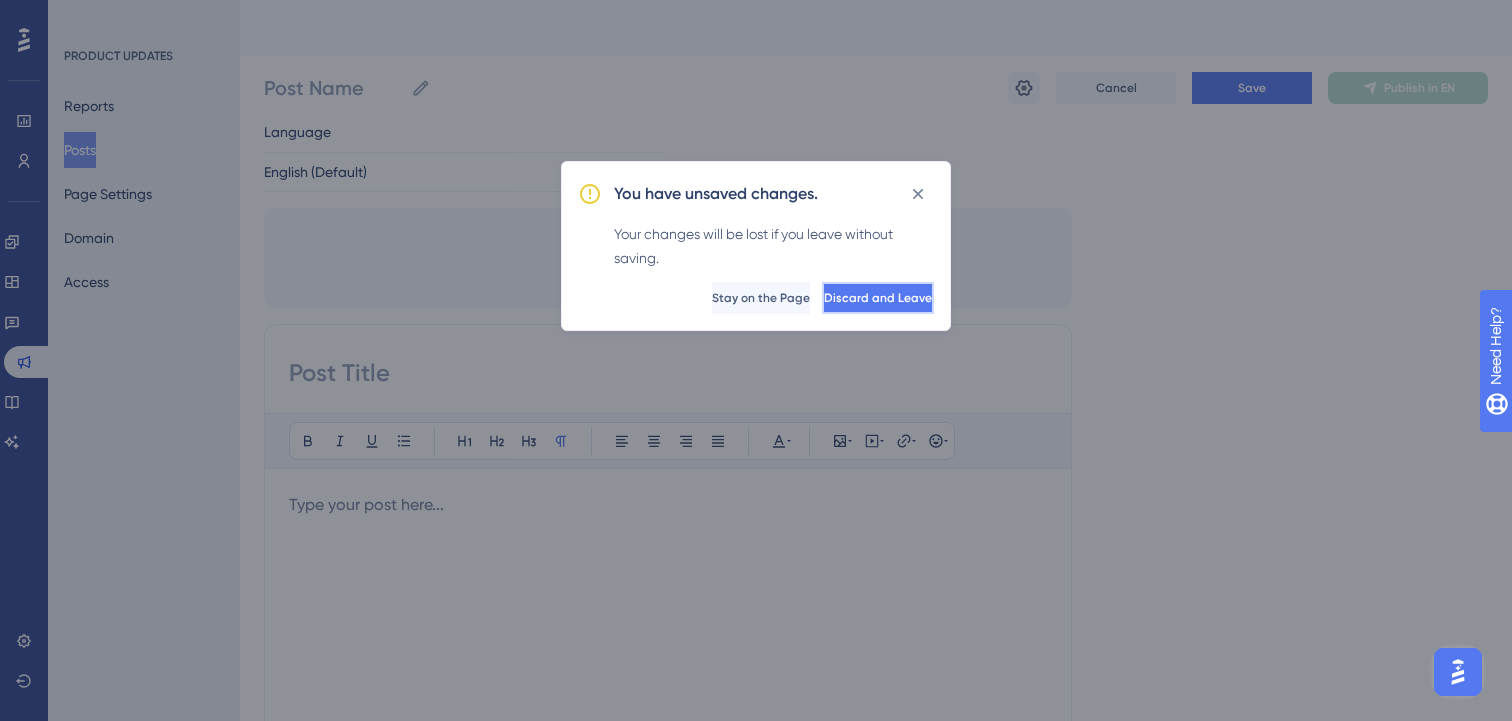 click on "Discard and Leave" at bounding box center [878, 298] 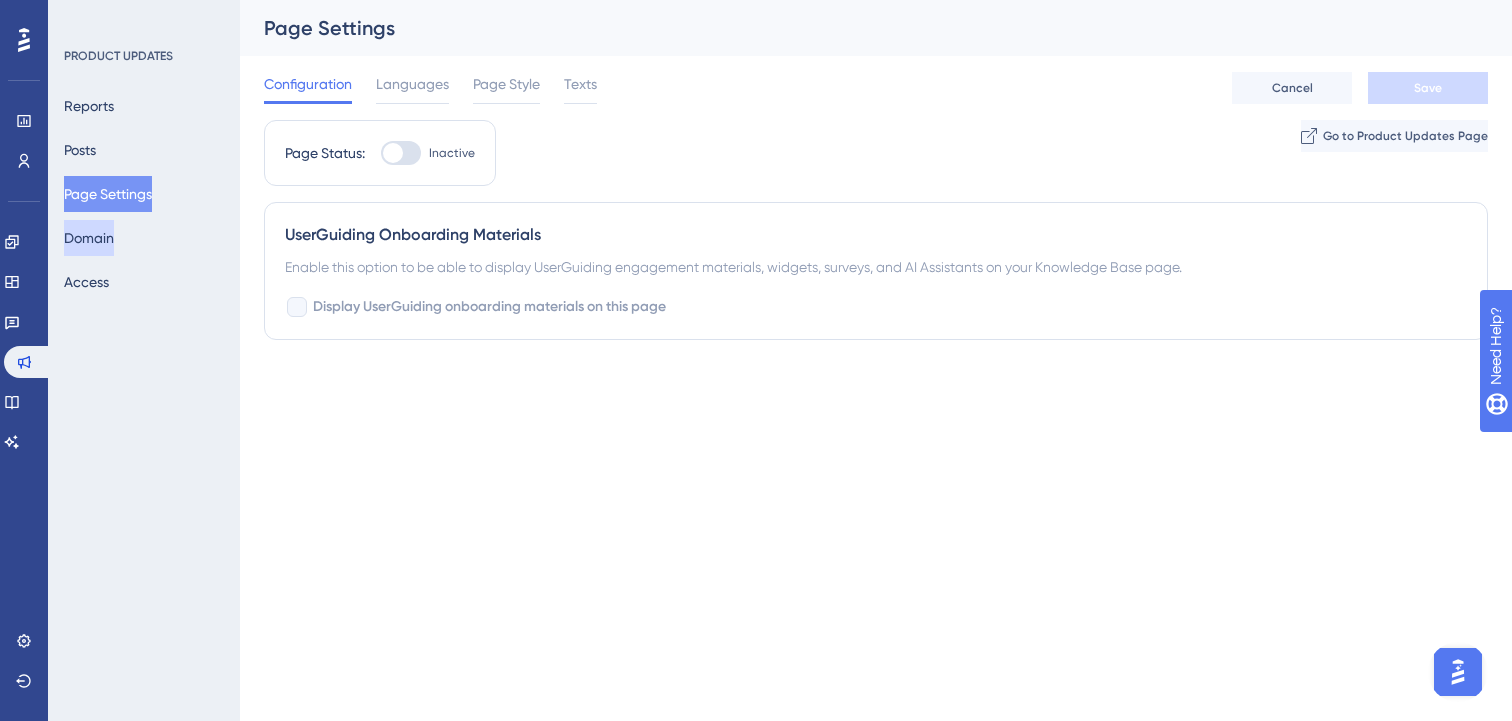 click on "Domain" at bounding box center (89, 238) 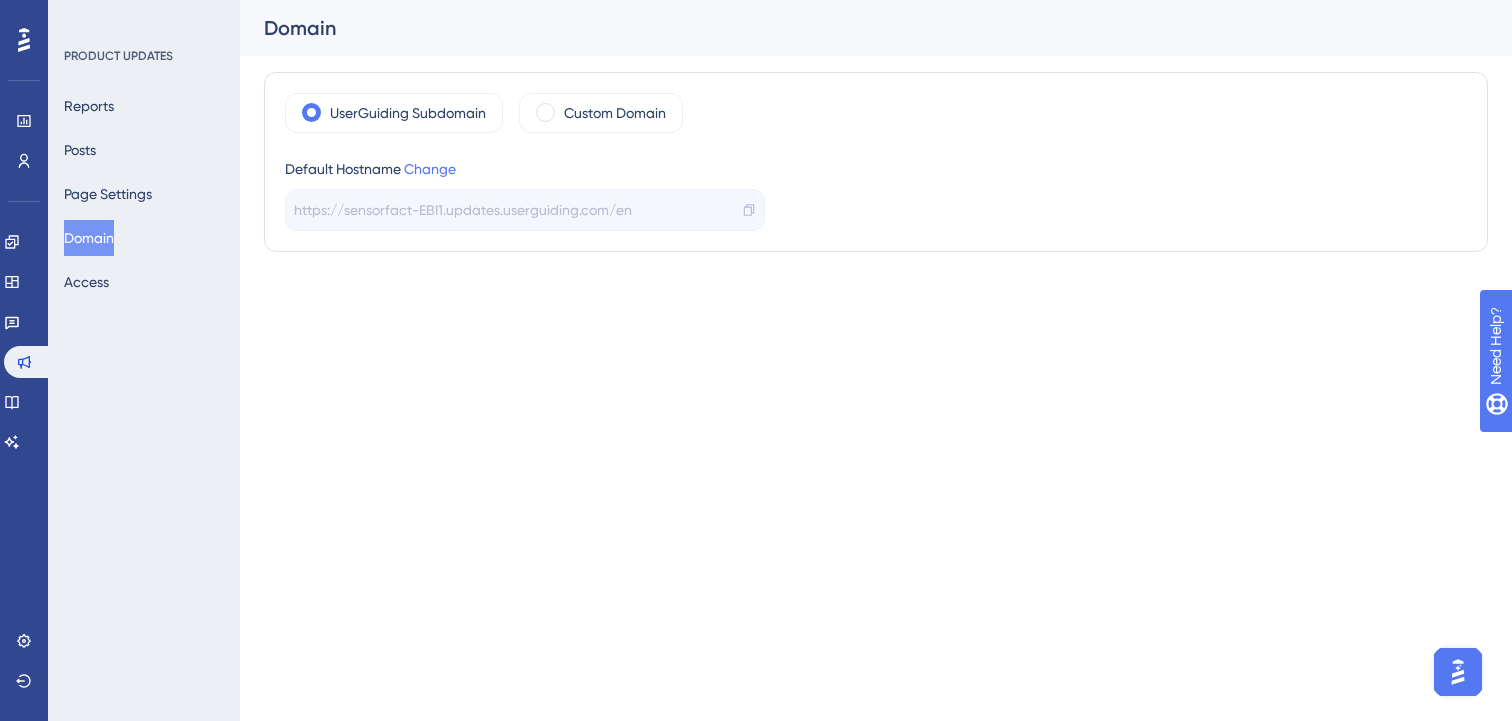 click on "https://sensorfact-EBI1.updates.userguiding.com/en" at bounding box center [463, 210] 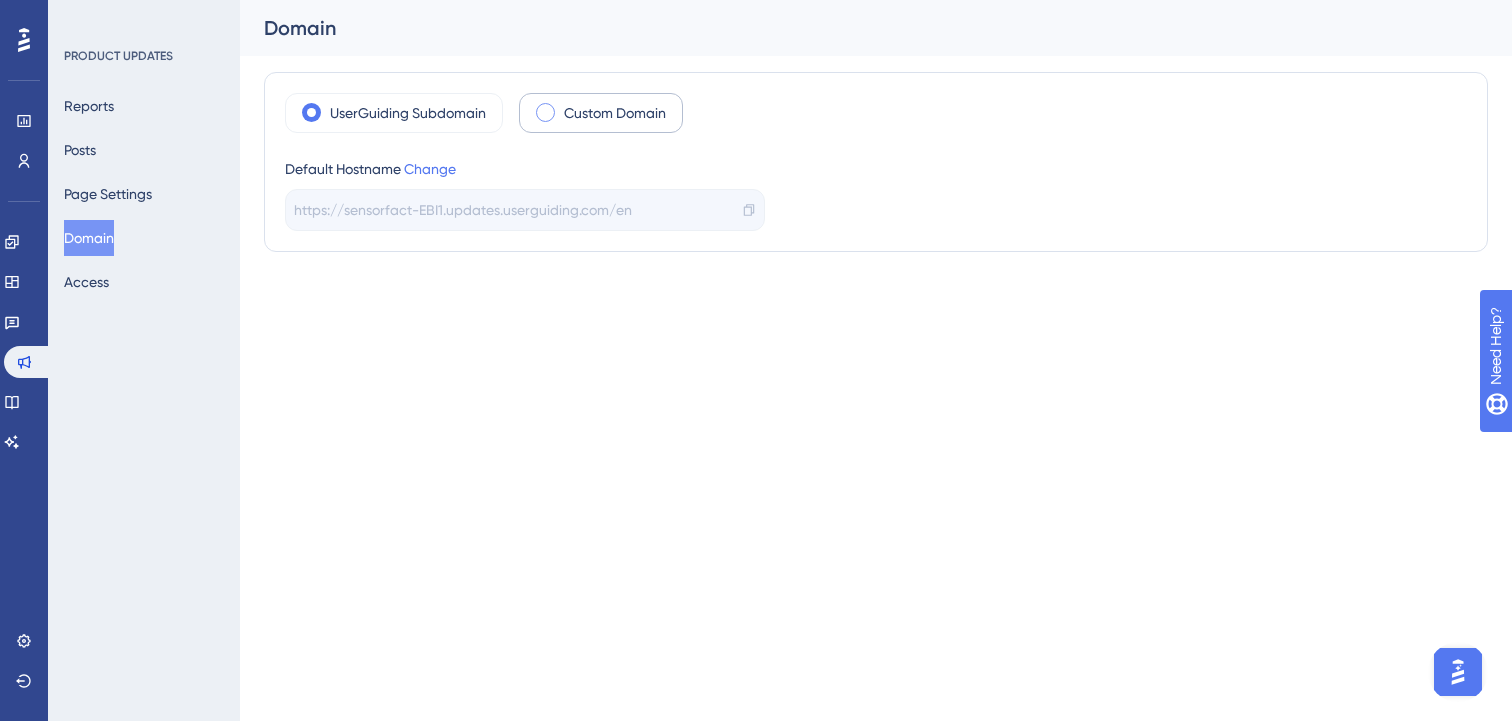 click at bounding box center (545, 112) 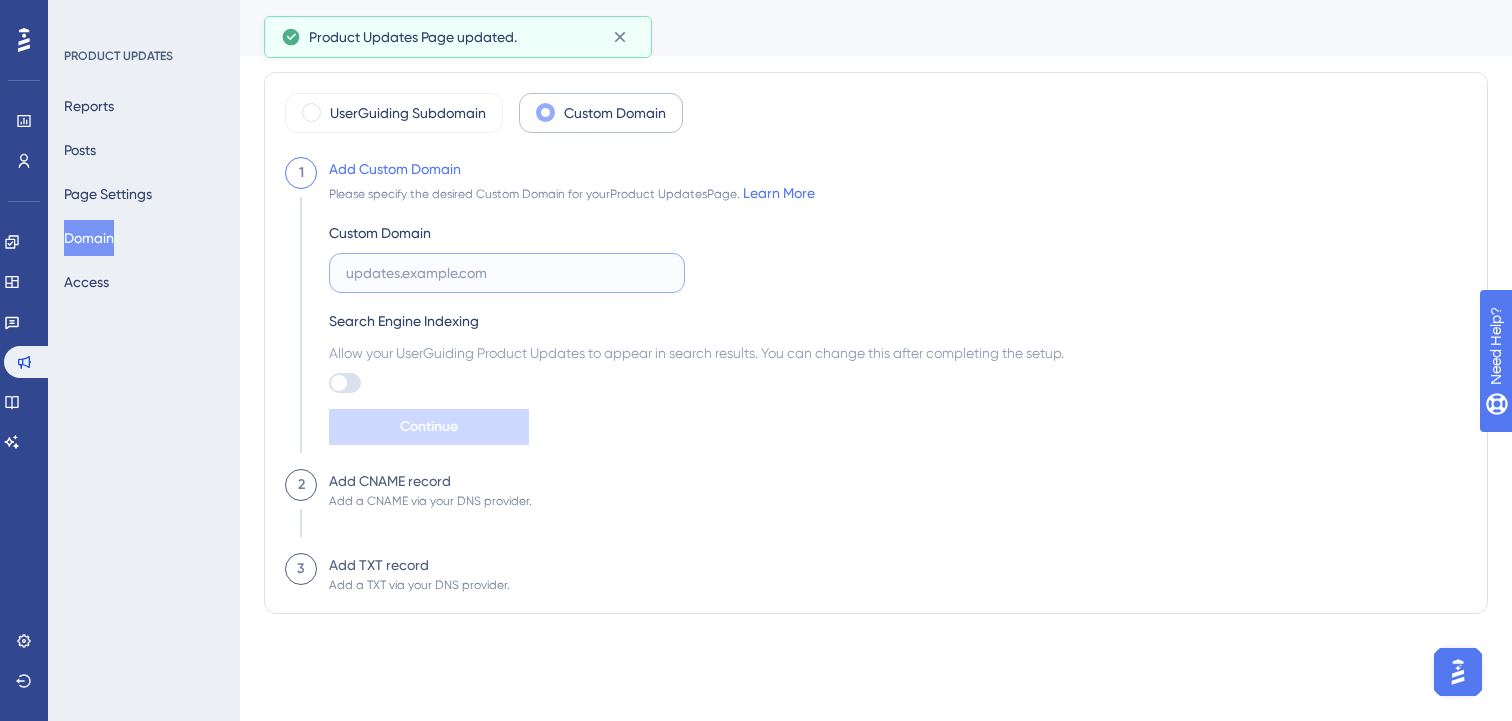 click at bounding box center (507, 273) 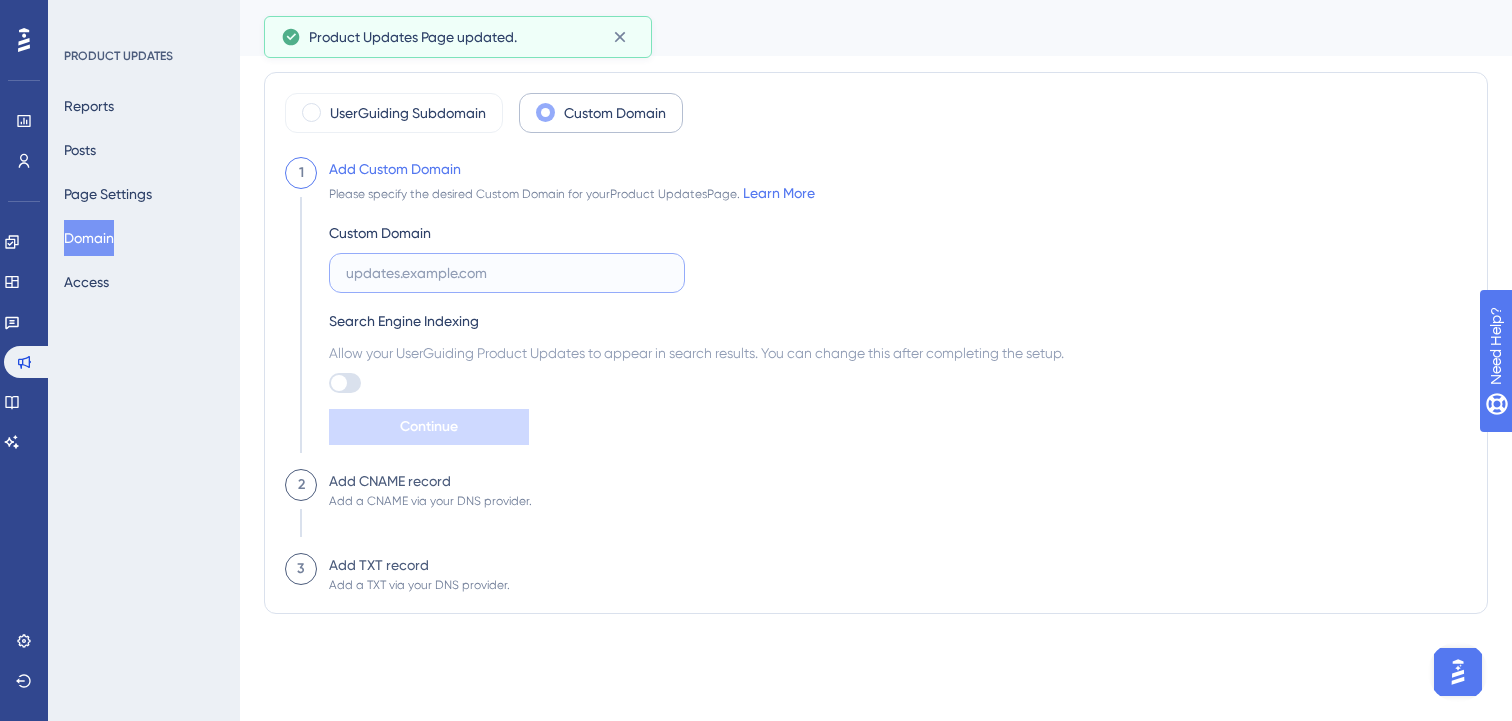 paste on "https://[NUMBER].[NUMBER]/knowledge/[MONTH]-[YEAR]" 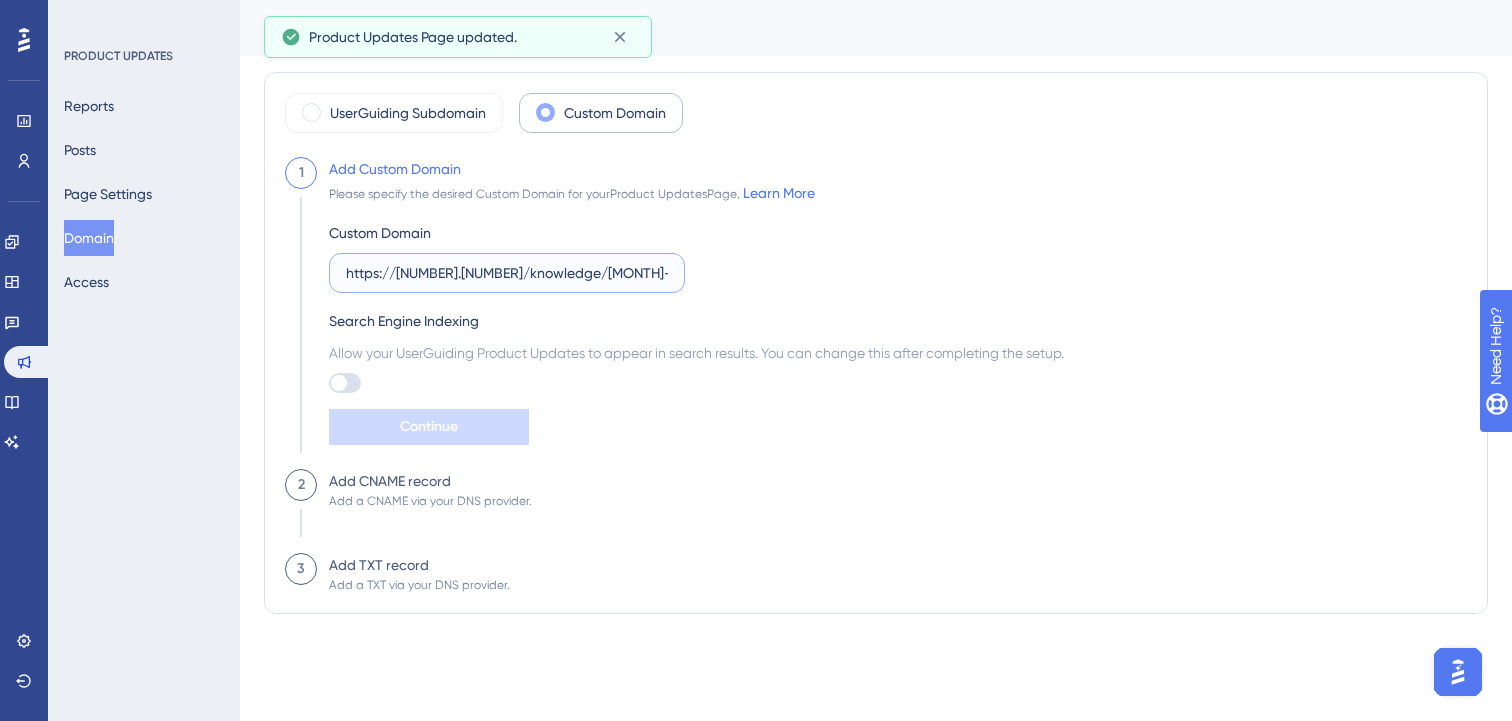 scroll, scrollTop: 0, scrollLeft: 12, axis: horizontal 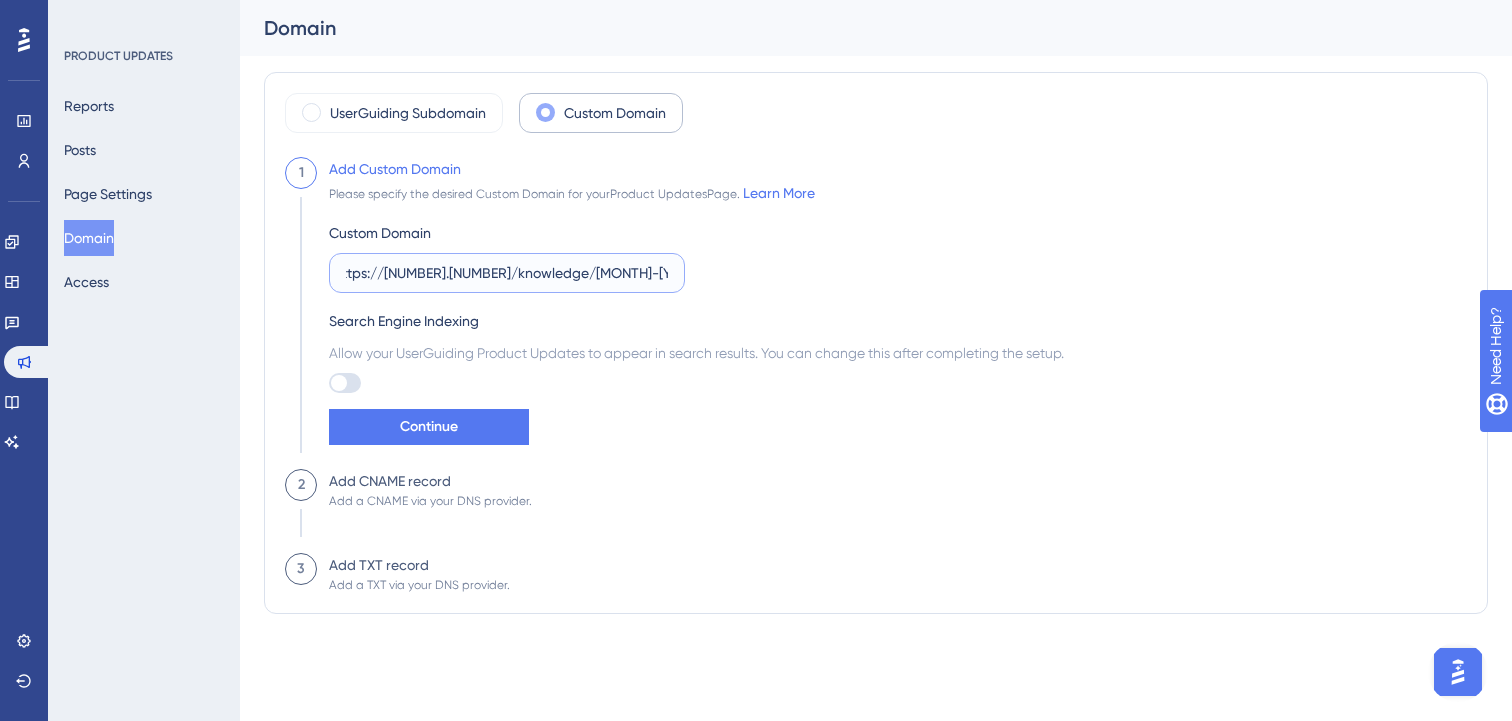 type on "https://[NUMBER].[NUMBER]/knowledge/[MONTH]-[YEAR]" 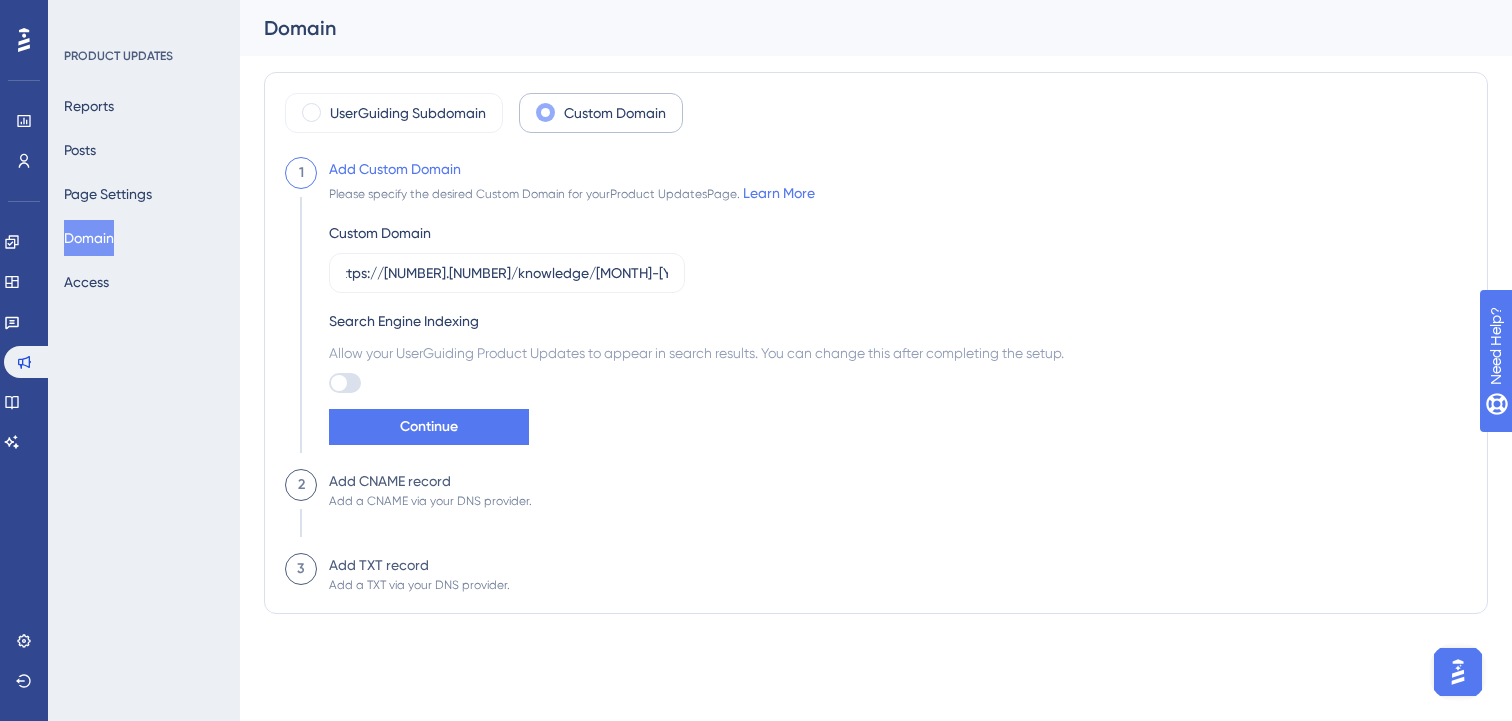 scroll, scrollTop: 0, scrollLeft: 0, axis: both 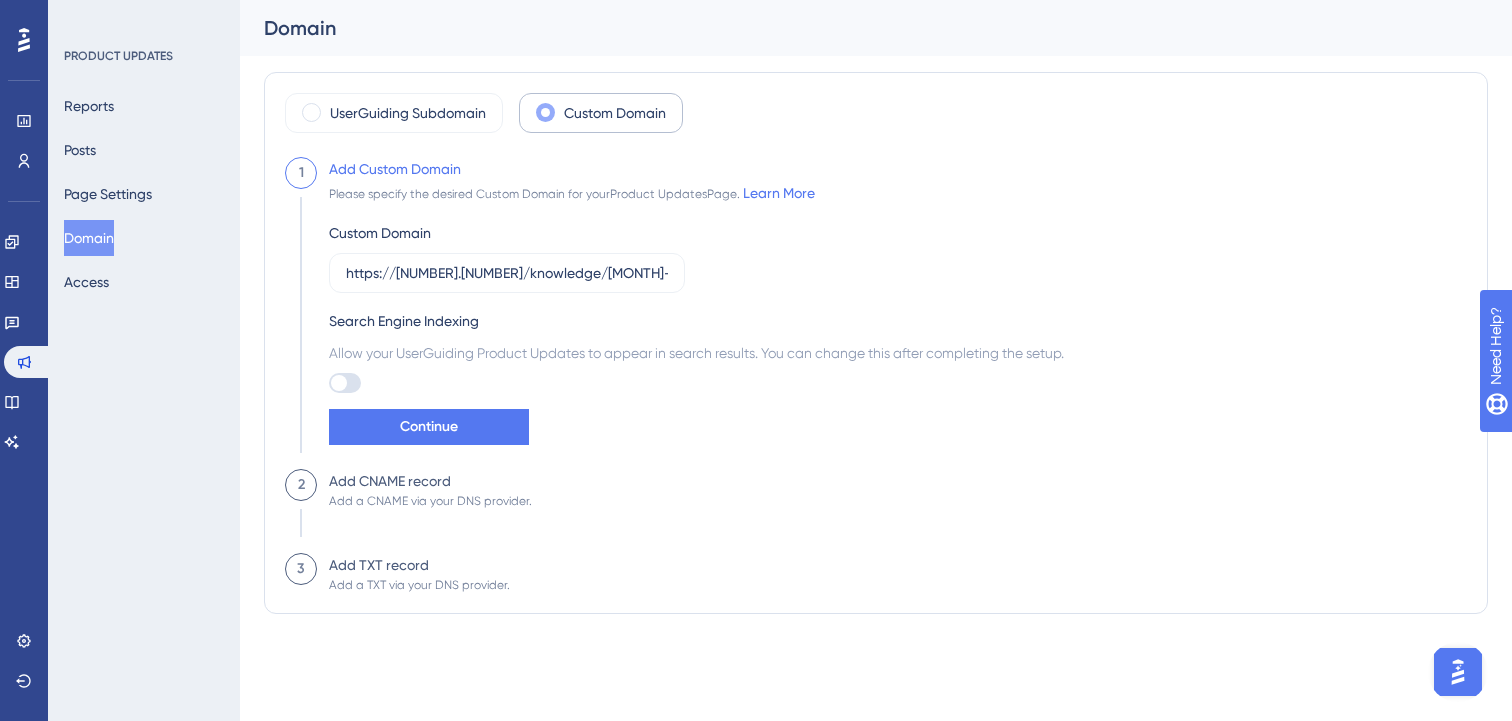 click at bounding box center [345, 383] 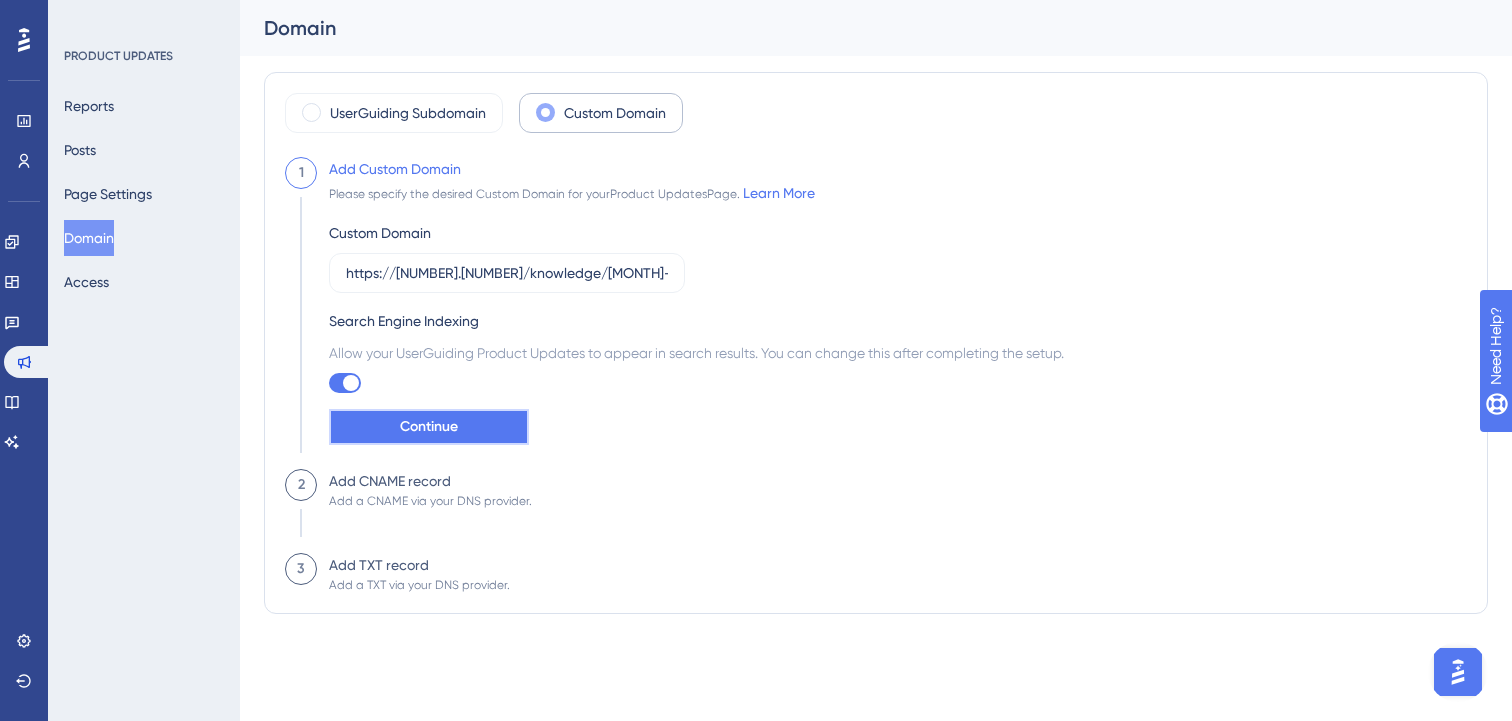 click on "Continue" at bounding box center (429, 427) 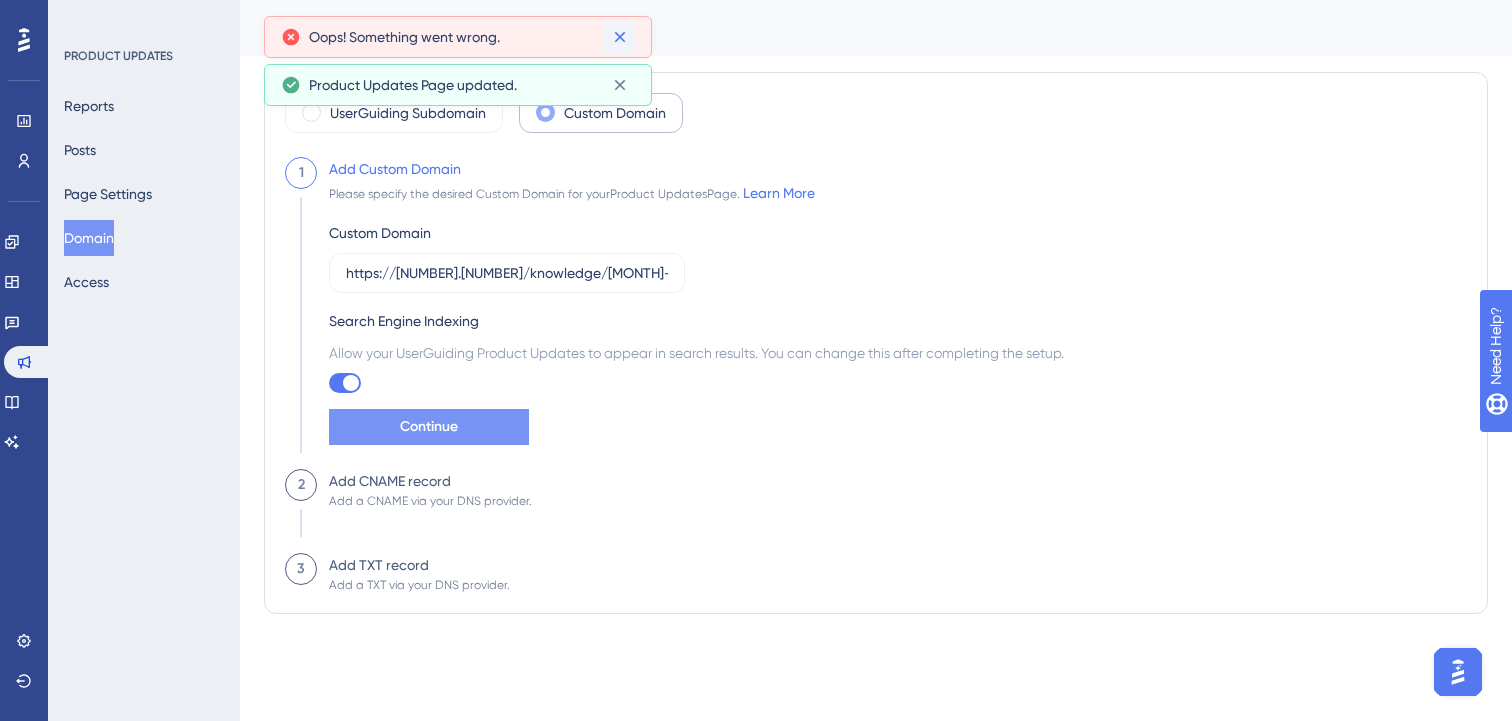 click 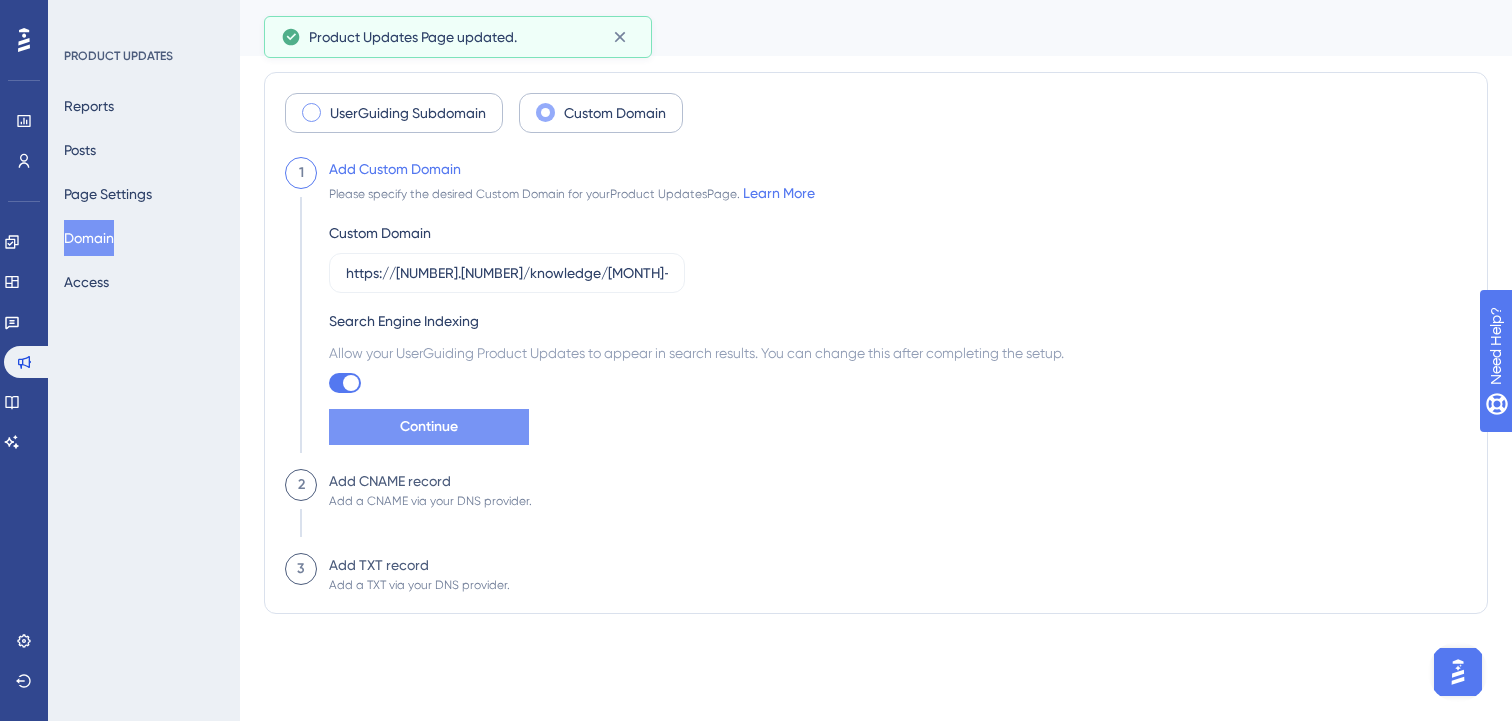 click on "UserGuiding Subdomain" at bounding box center (408, 113) 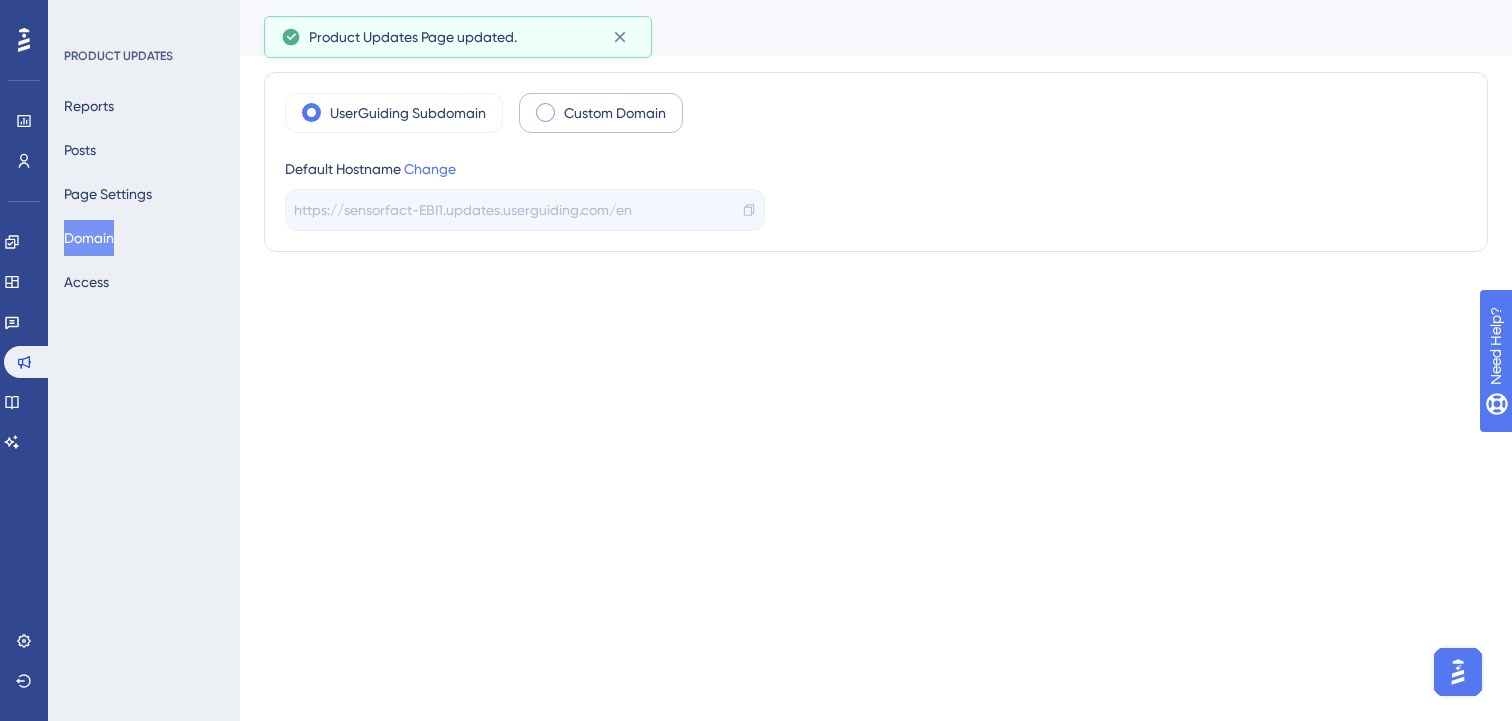 click on "https://sensorfact-EBI1.updates.userguiding.com/en" at bounding box center [463, 210] 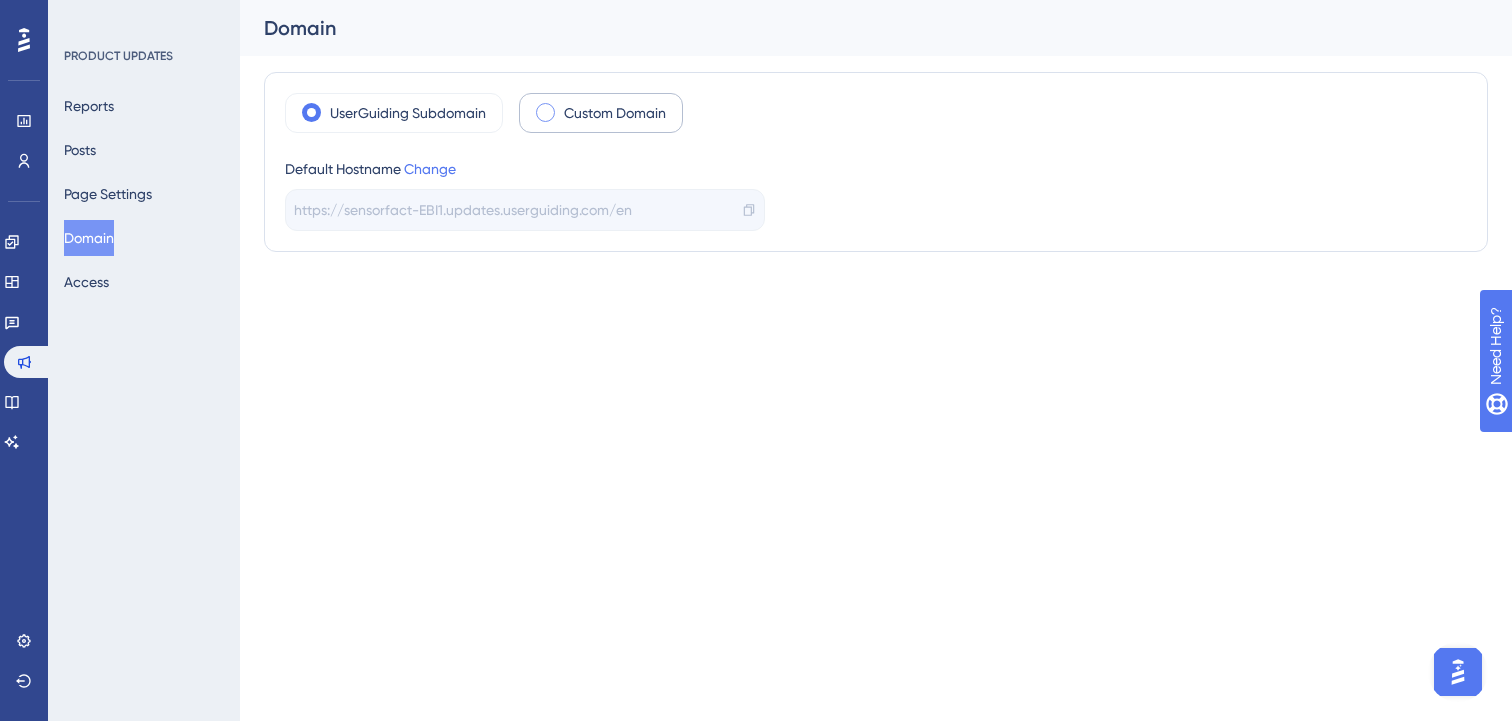 click on "https://sensorfact-EBI1.updates.userguiding.com/en" at bounding box center (463, 210) 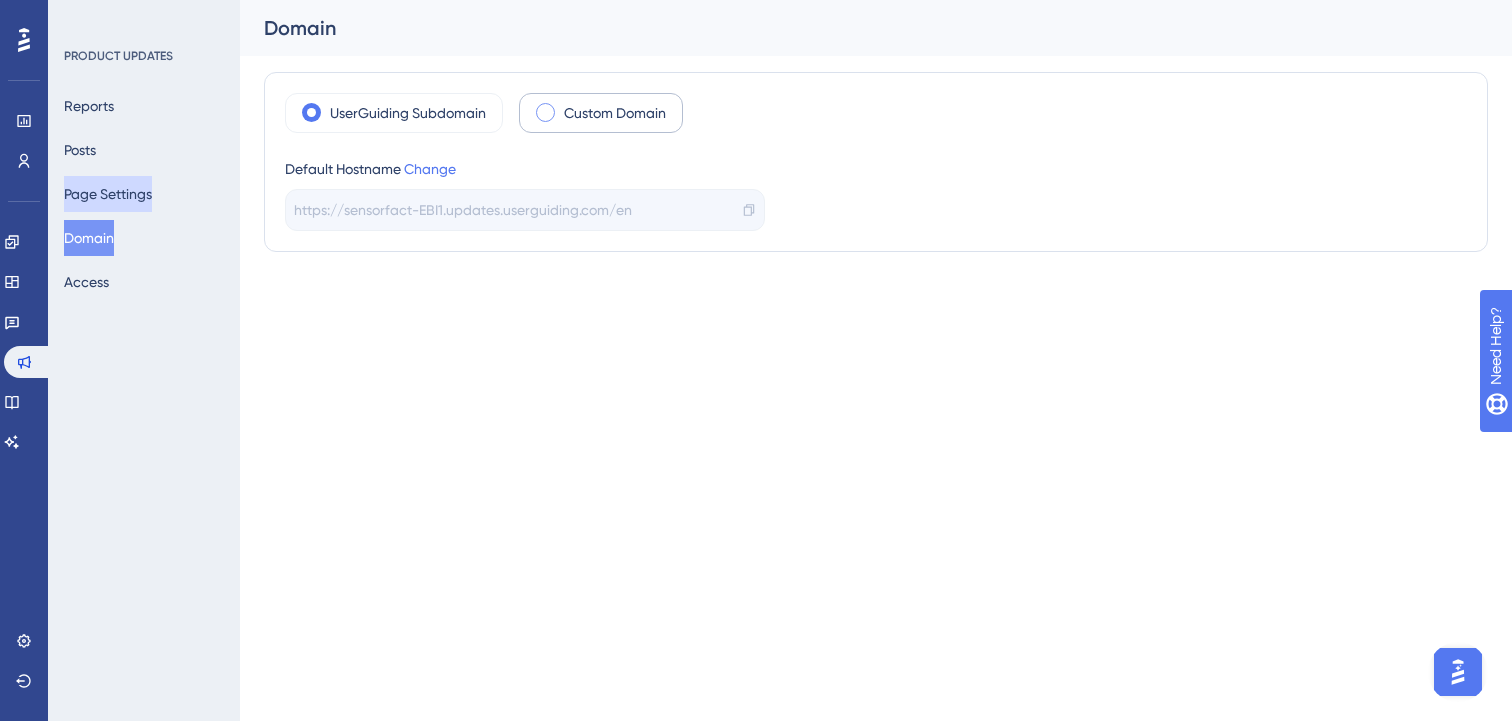 click on "Page Settings" at bounding box center (108, 194) 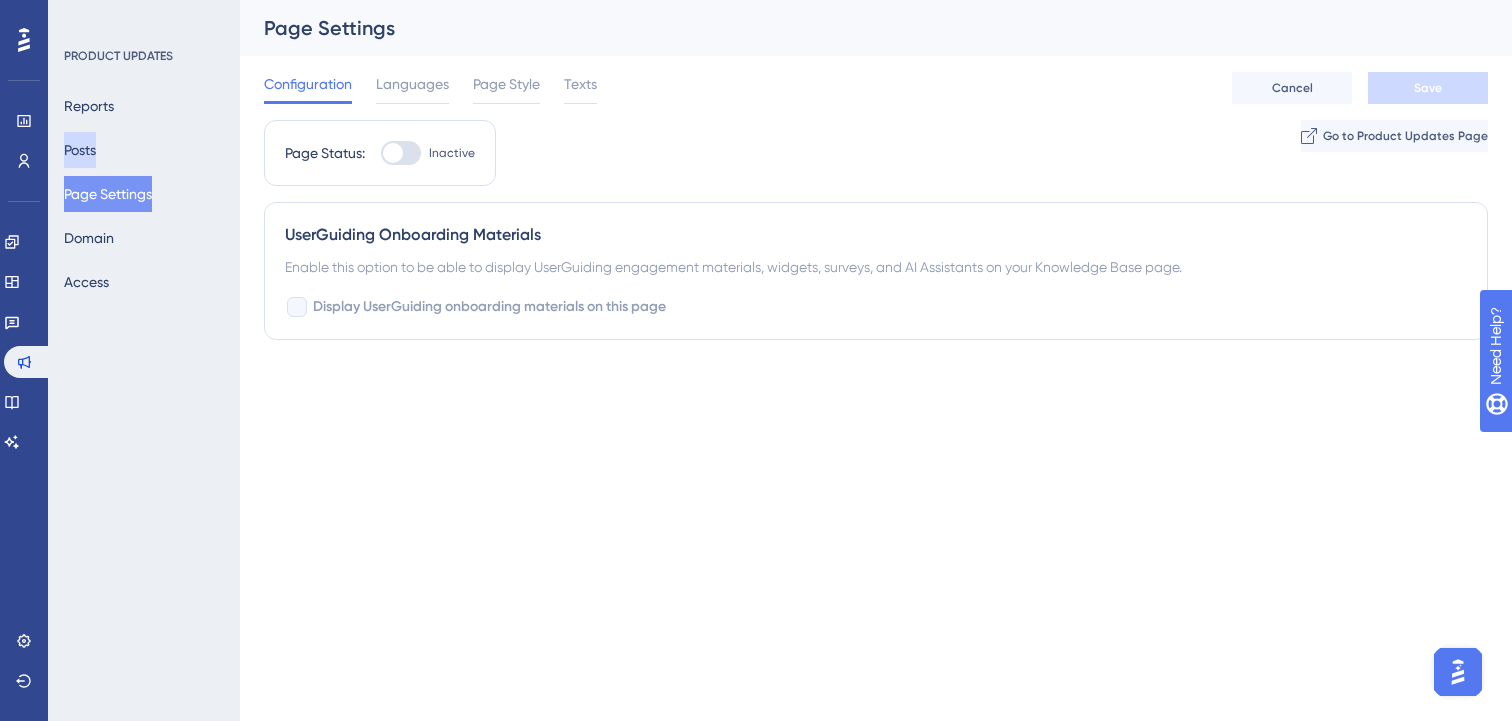 click on "Posts" at bounding box center (80, 150) 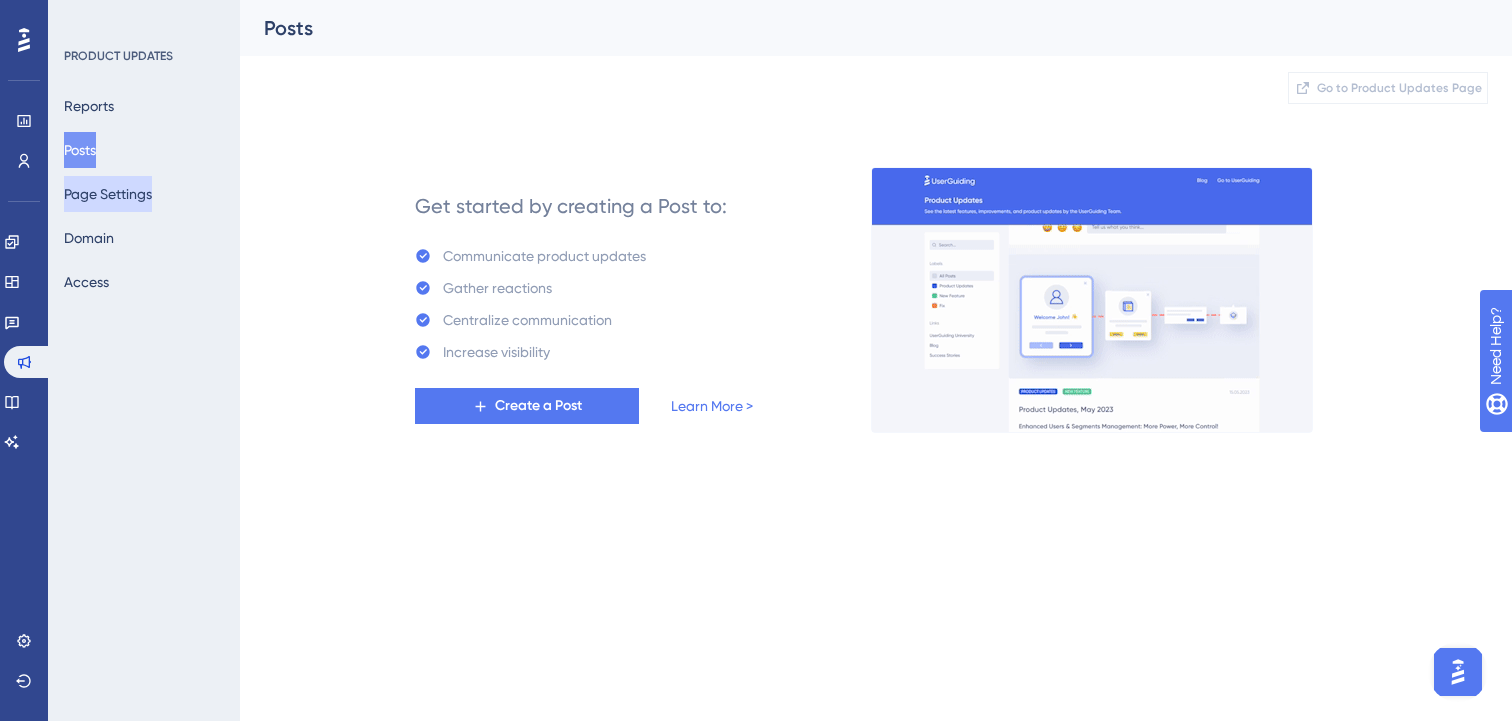 click on "Page Settings" at bounding box center (108, 194) 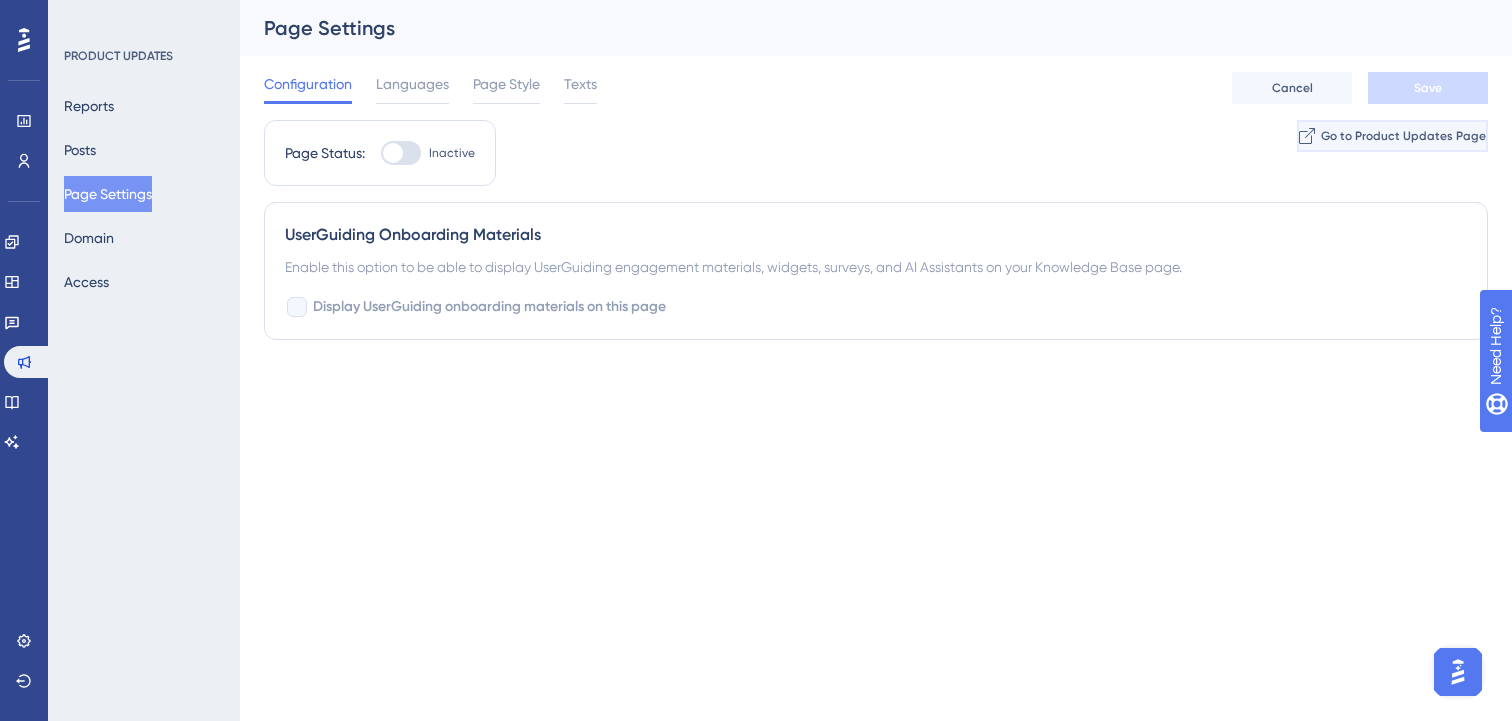 click on "Go to Product Updates Page" at bounding box center [1403, 136] 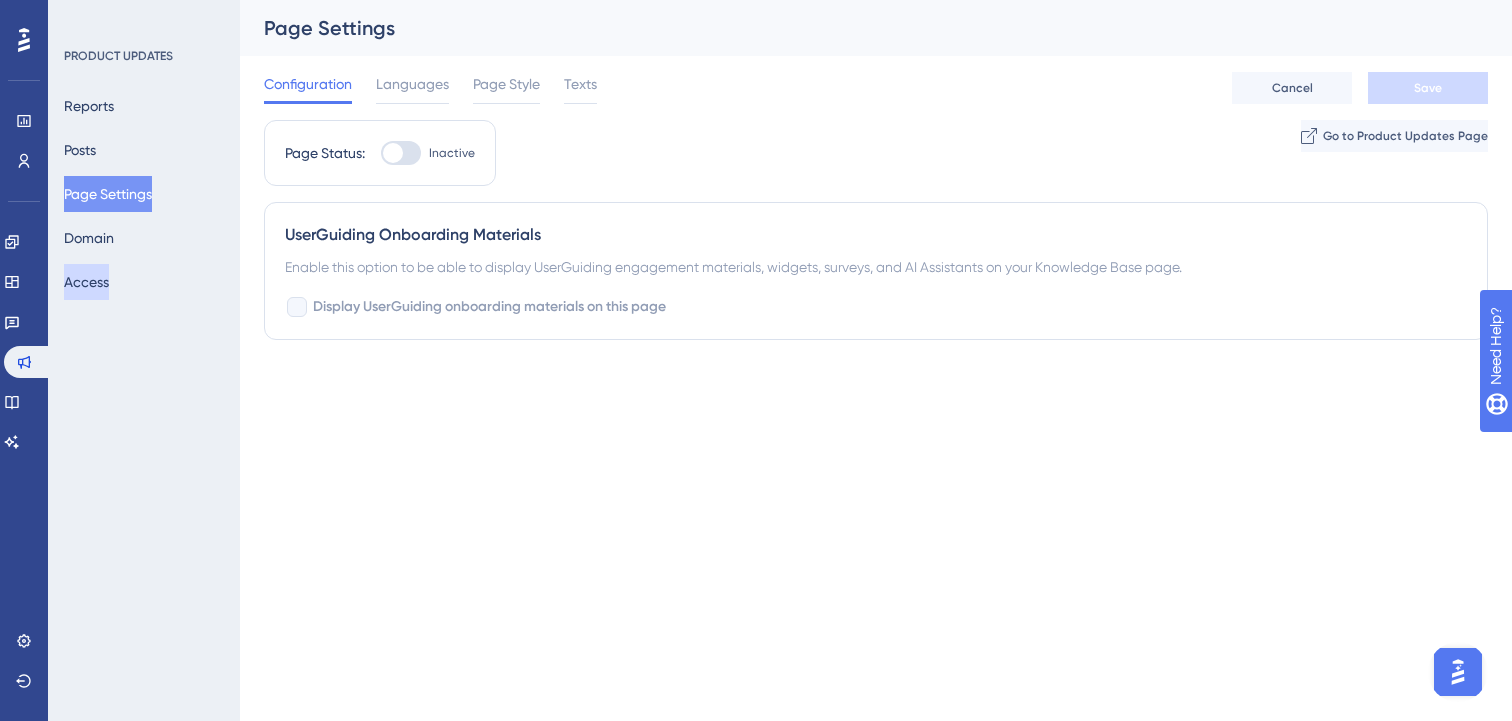 click on "Access" at bounding box center [86, 282] 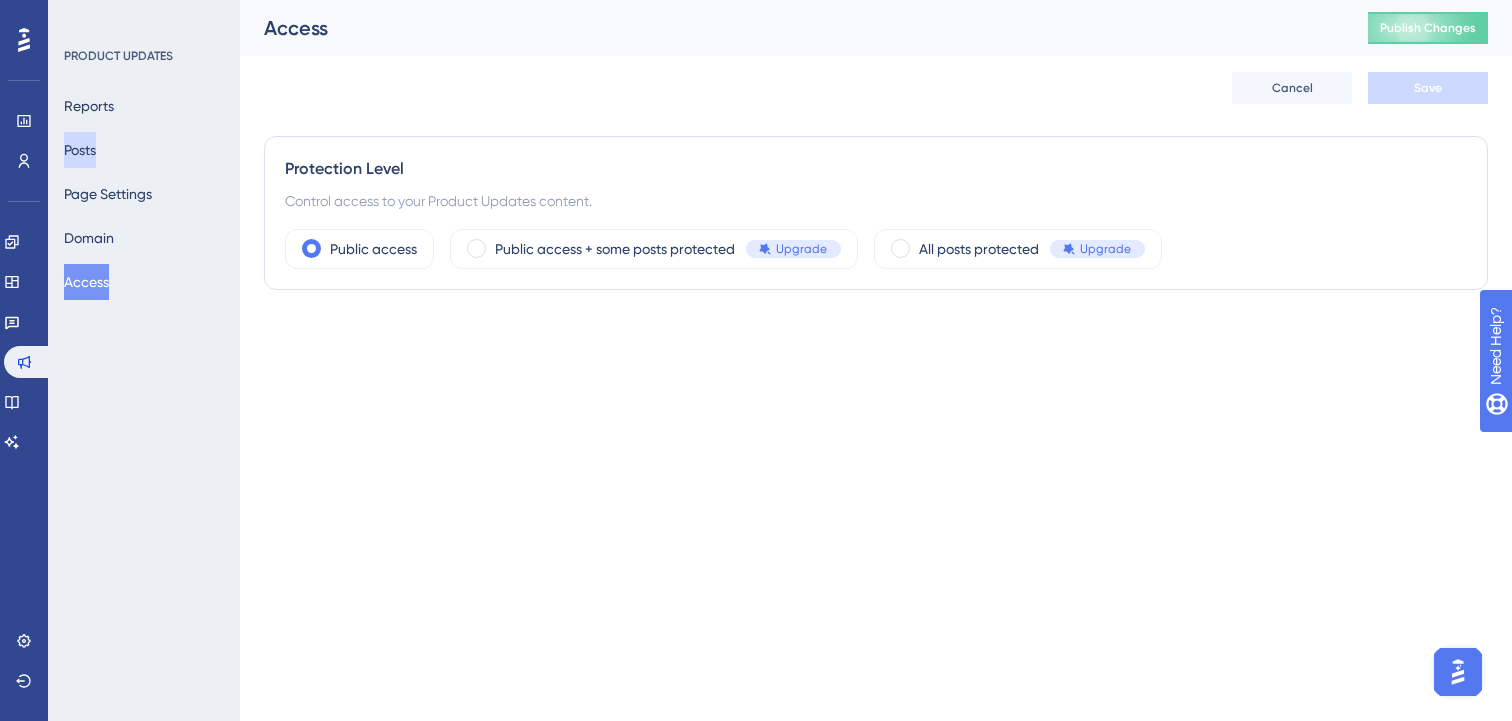 click on "Posts" at bounding box center (80, 150) 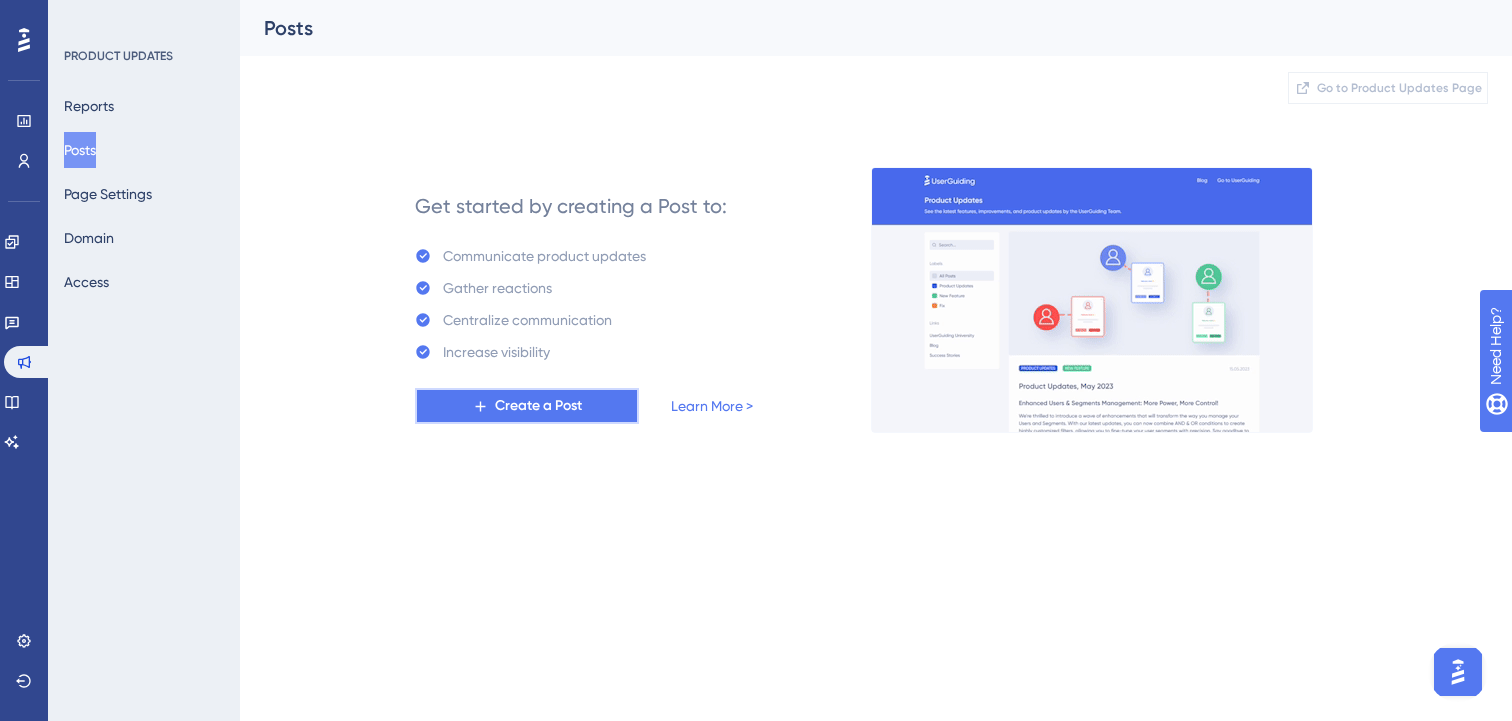 click on "Create a Post" at bounding box center (527, 406) 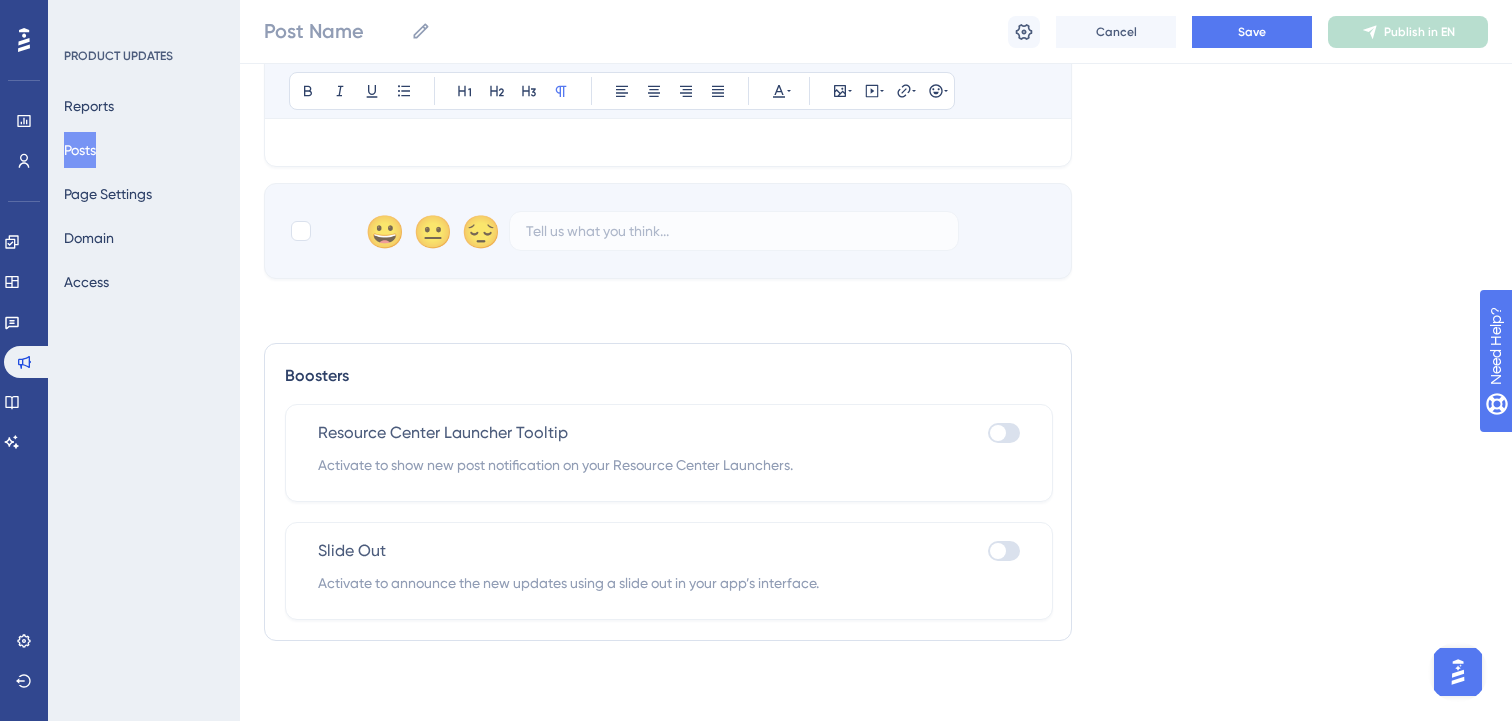 scroll, scrollTop: 766, scrollLeft: 0, axis: vertical 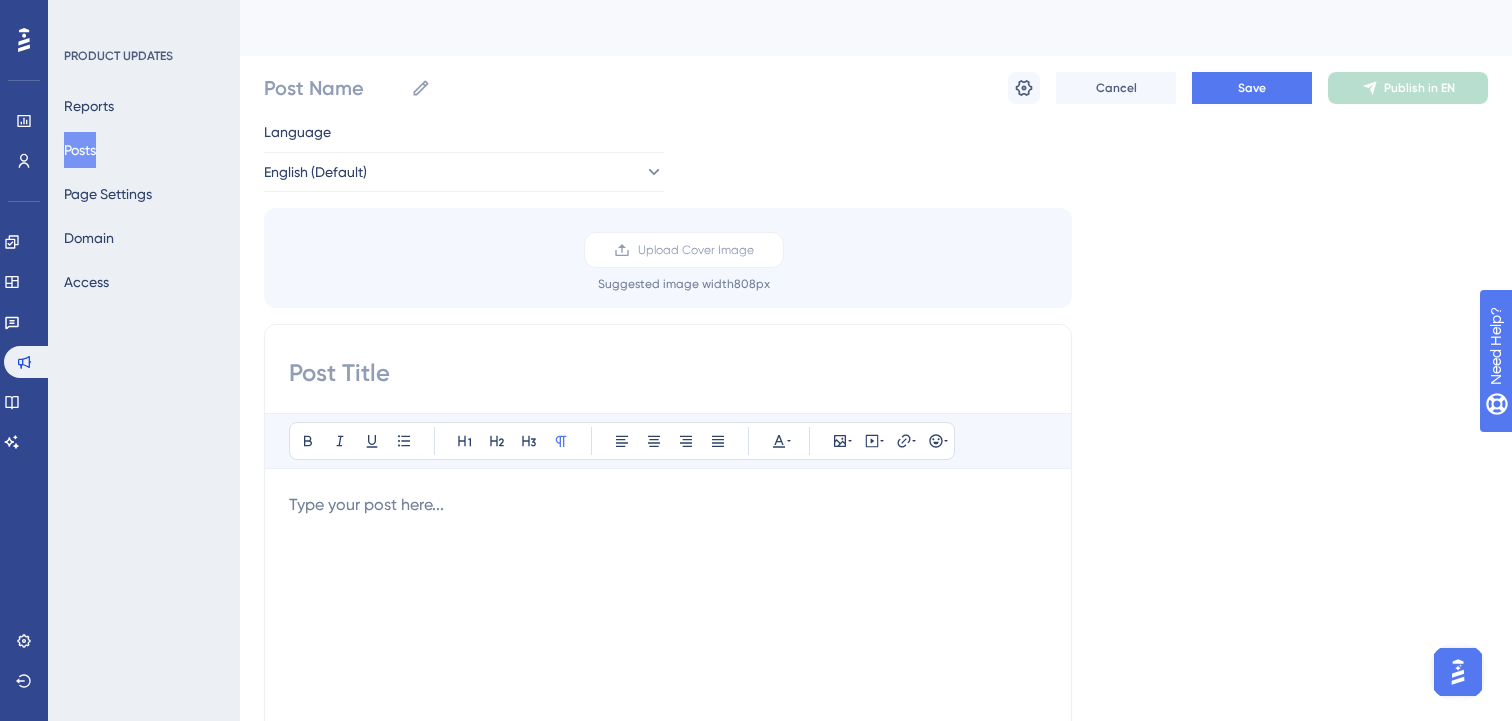 click at bounding box center [668, 373] 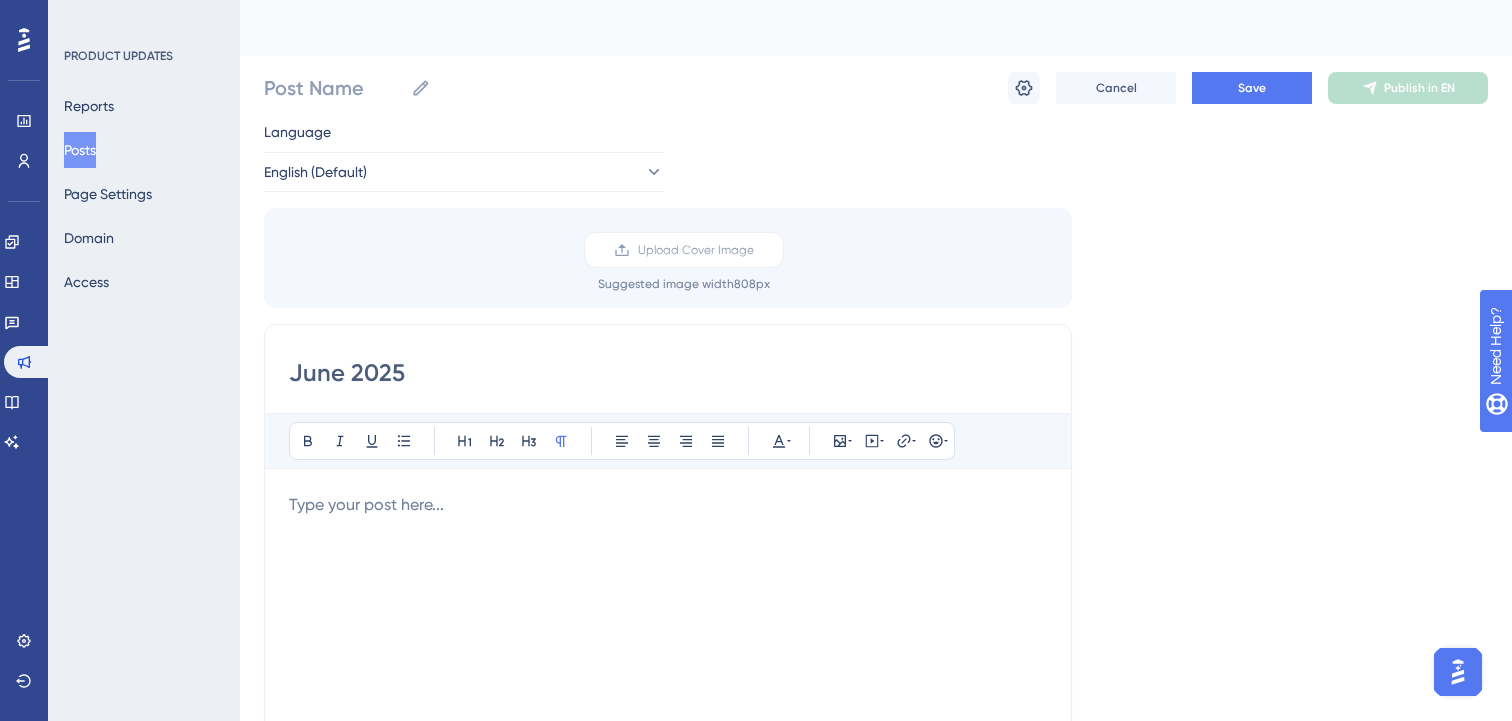 scroll, scrollTop: 109, scrollLeft: 0, axis: vertical 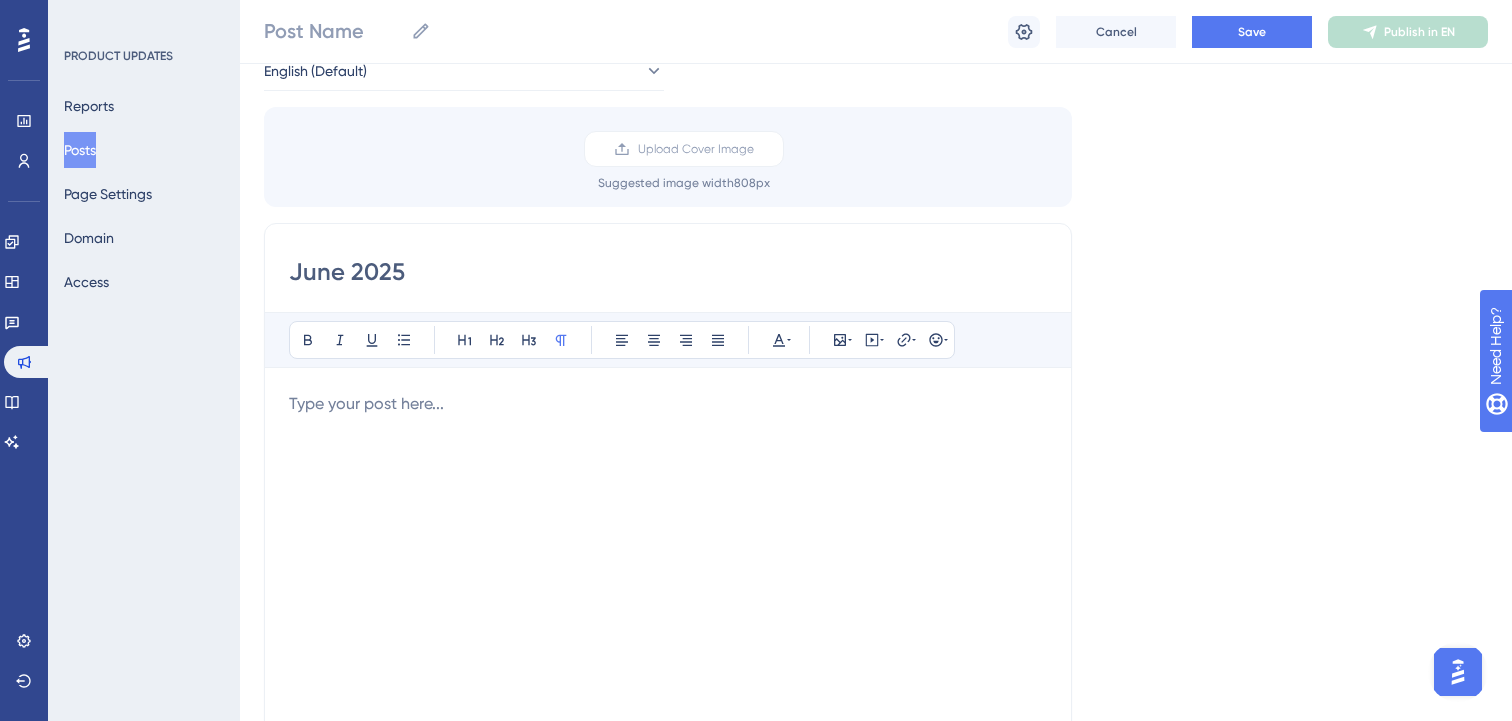 type on "June 2025" 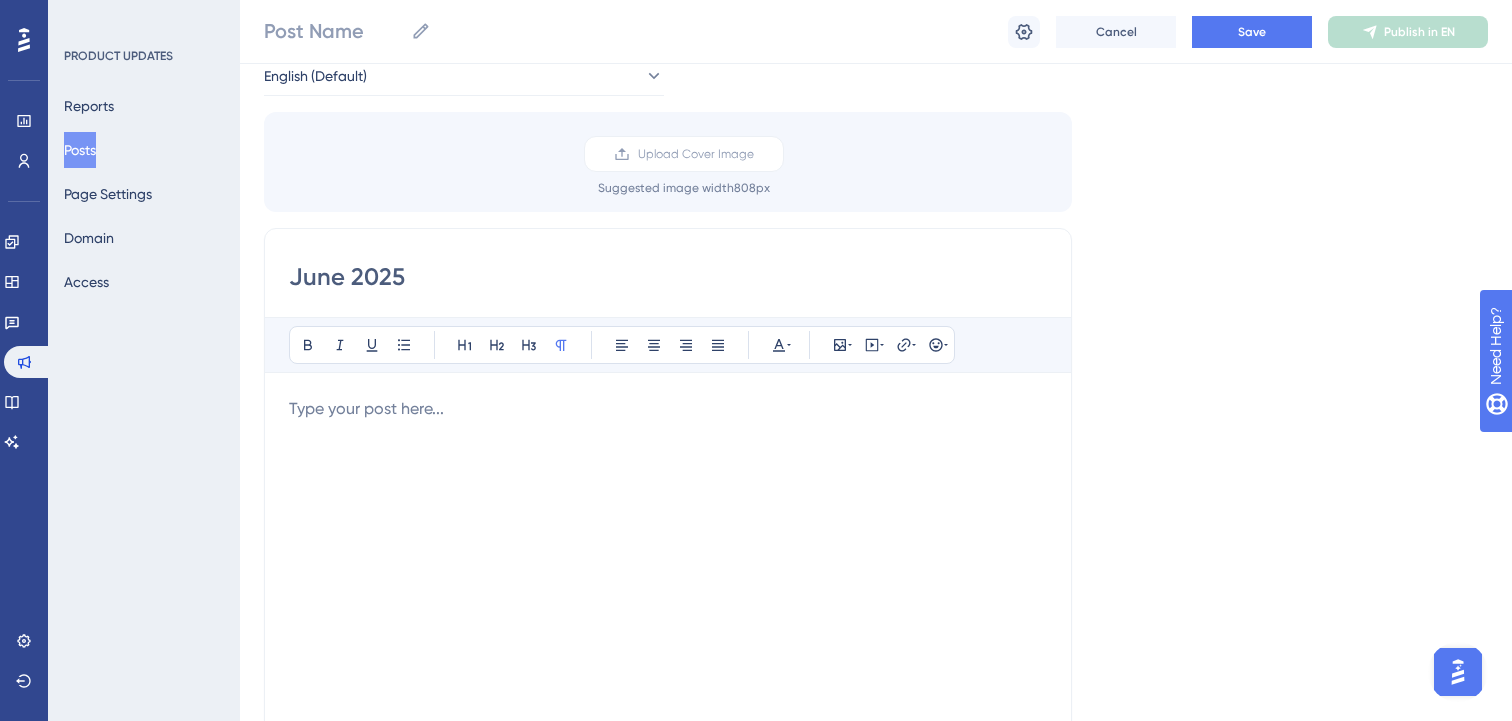 scroll, scrollTop: 69, scrollLeft: 0, axis: vertical 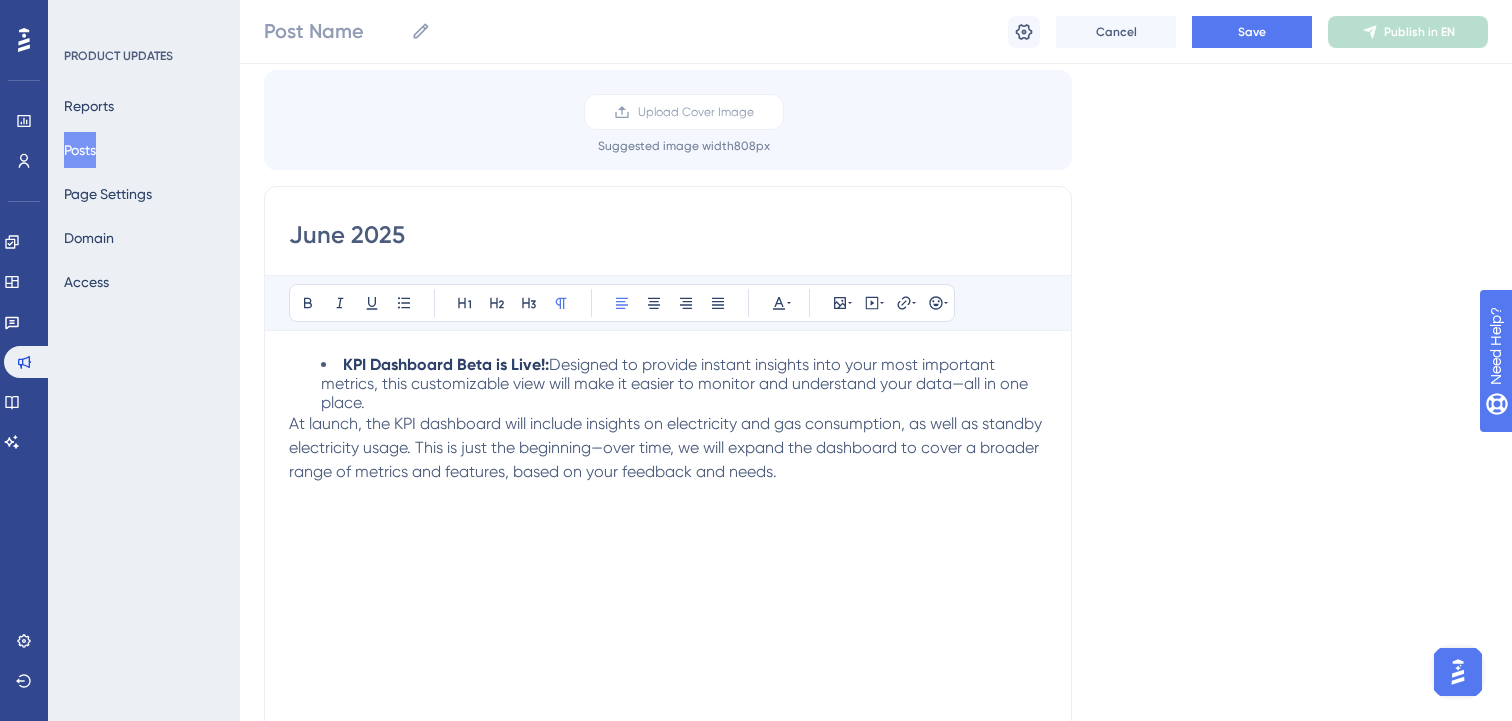 click on "KPI Dashboard Beta is Live!:  Designed to provide instant insights into your most important metrics, this customizable view will make it easier to monitor and understand your data—all in one place." at bounding box center [684, 383] 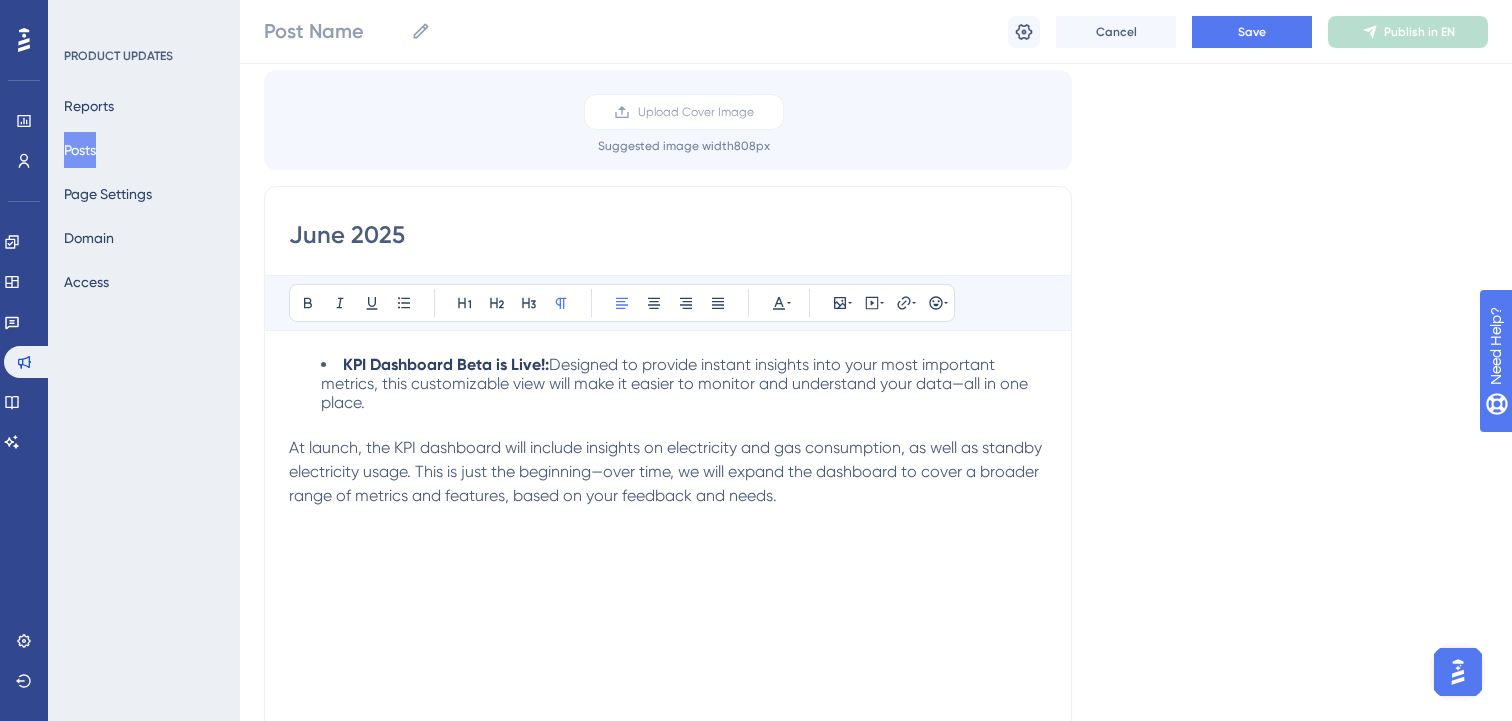 click on "KPI Dashboard Beta is Live!:  Designed to provide instant insights into your most important metrics, this customizable view will make it easier to monitor and understand your data—all in one place. At launch, the KPI dashboard will include insights on electricity and gas consumption, as well as standby electricity usage. This is just the beginning—over time, we will expand the dashboard to cover a broader range of metrics and features, based on your feedback and needs." at bounding box center (668, 575) 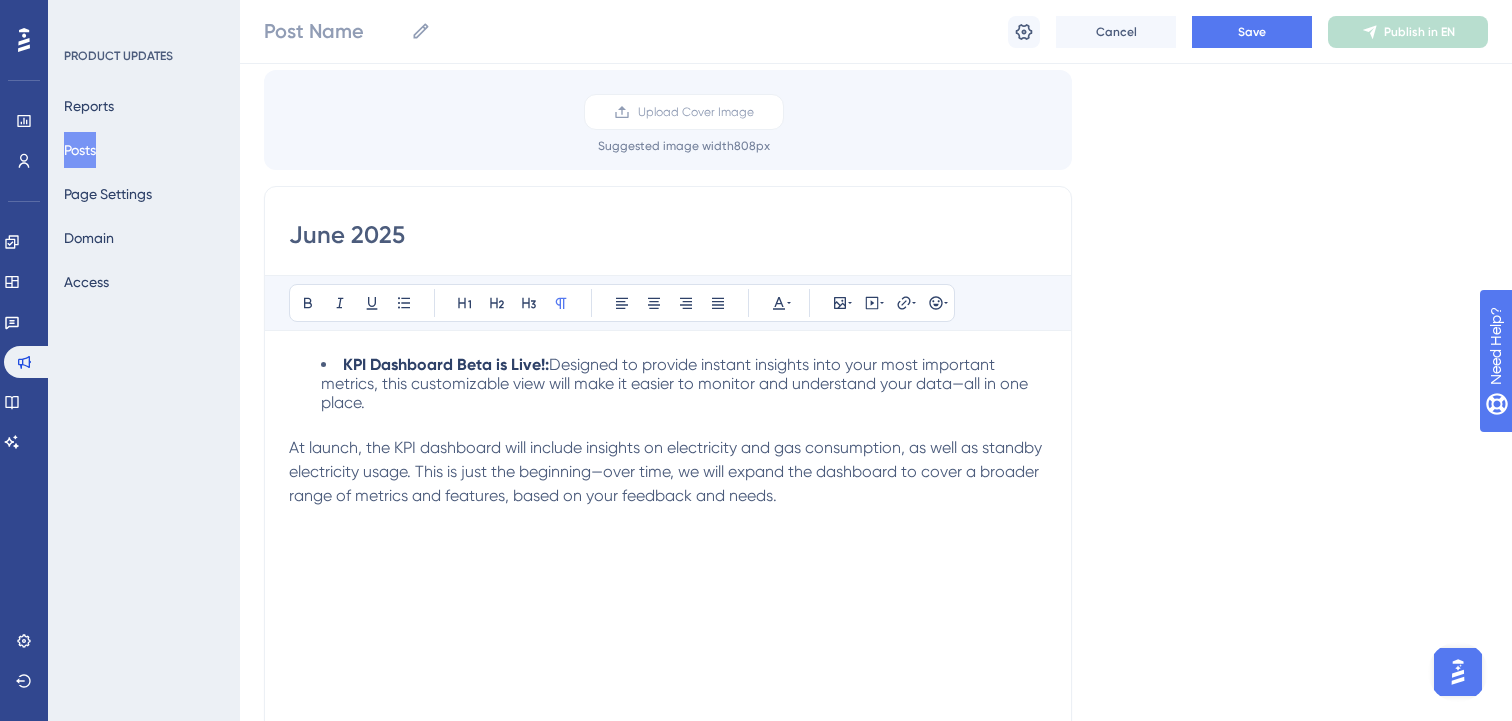 click on "Bold Italic Underline Bullet Point Heading 1 Heading 2 Heading 3 Normal Align Left Align Center Align Right Align Justify Text Color Insert Image Embed Video Hyperlink Emojis" at bounding box center [622, 303] 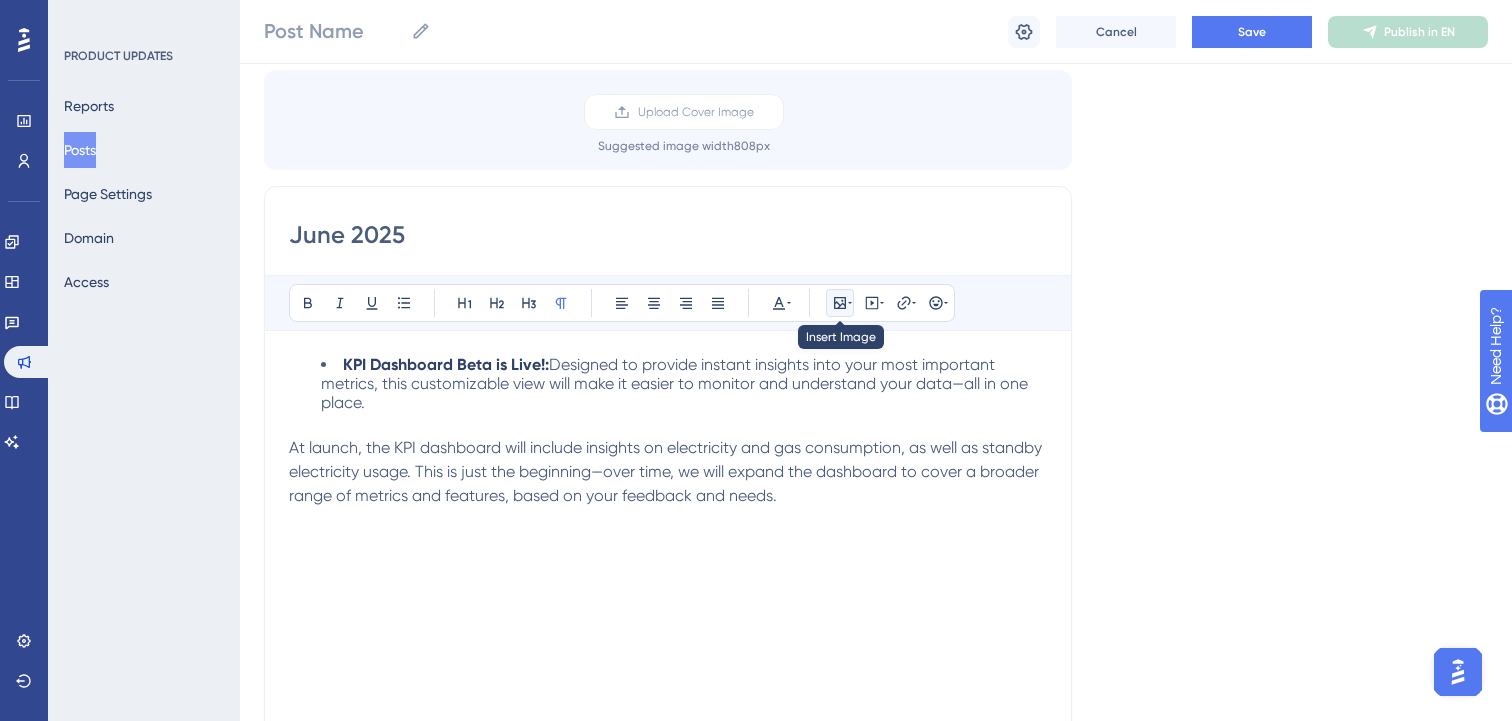 click 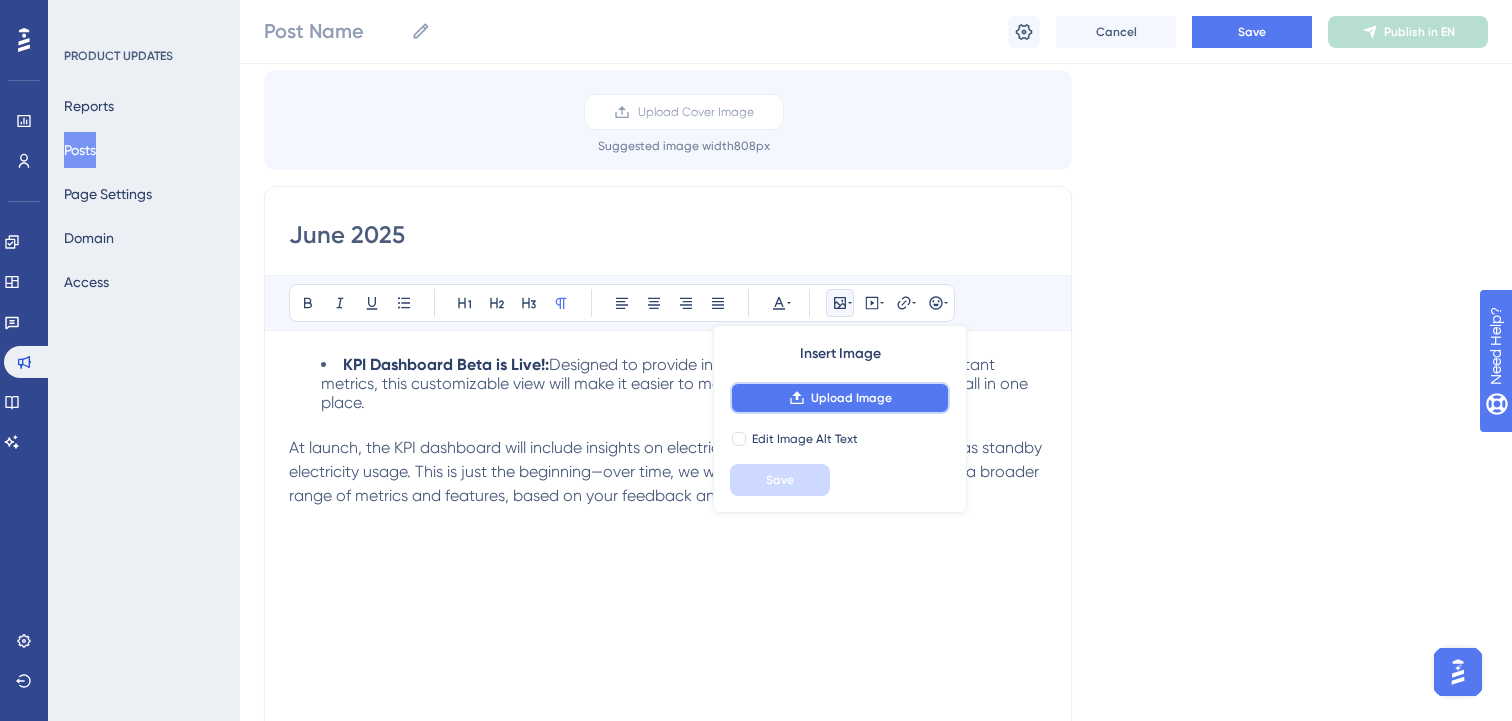 click on "Upload Image" at bounding box center [851, 398] 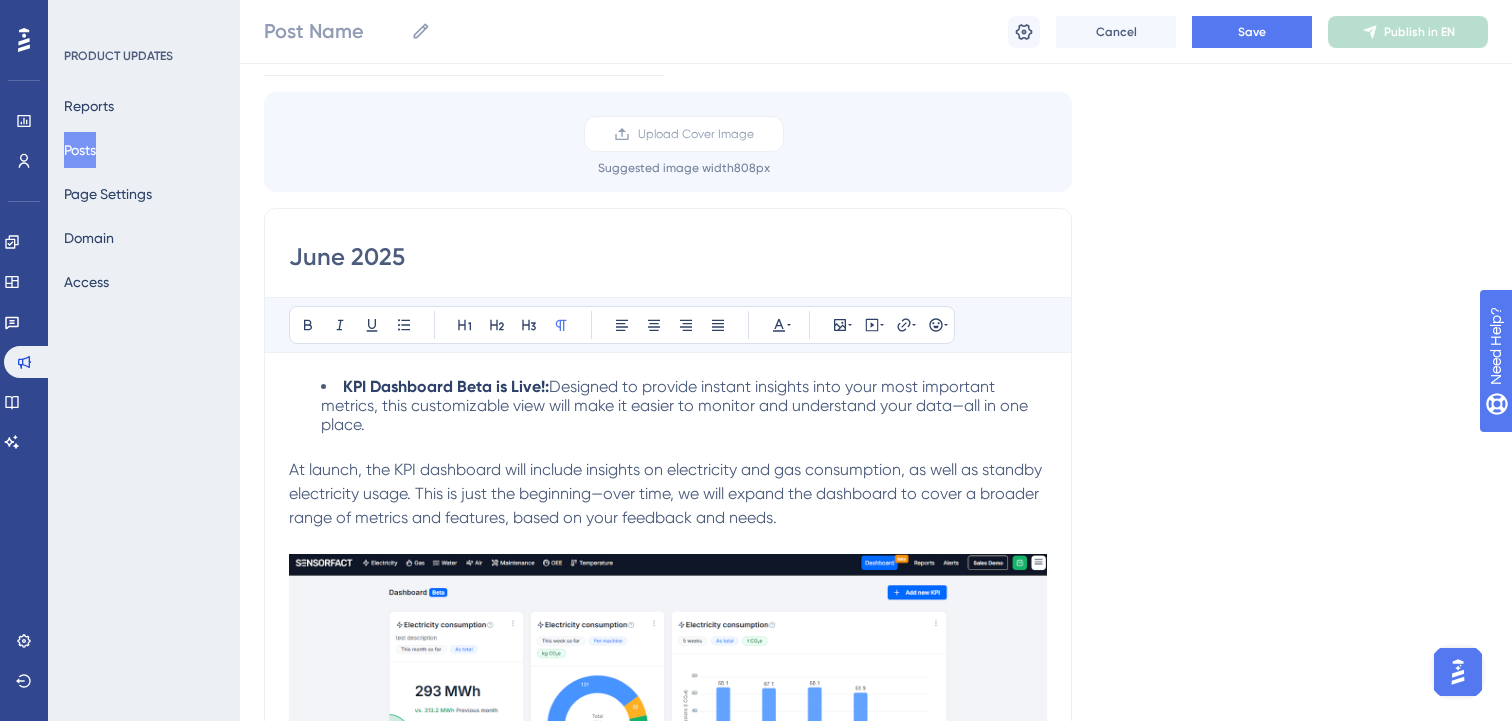 scroll, scrollTop: 0, scrollLeft: 0, axis: both 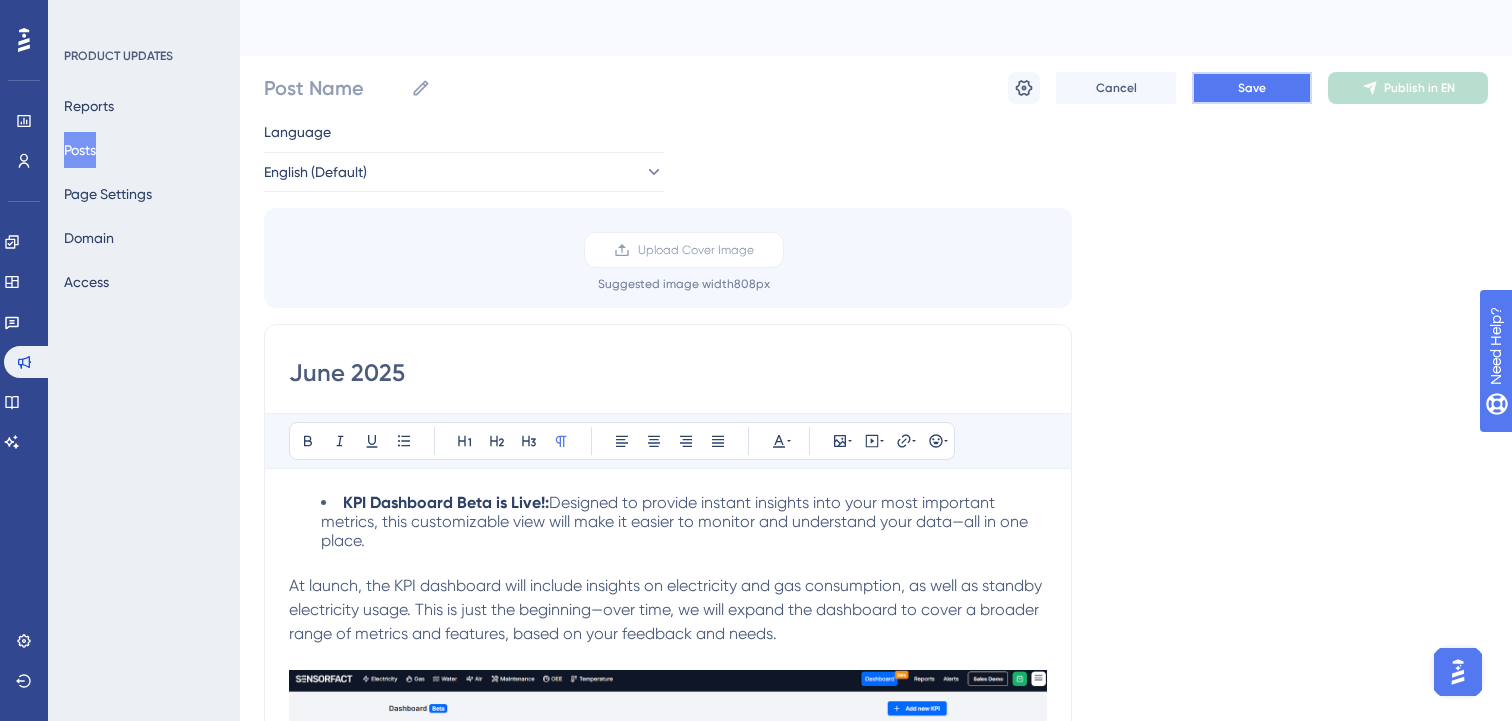 click on "Save" at bounding box center (1252, 88) 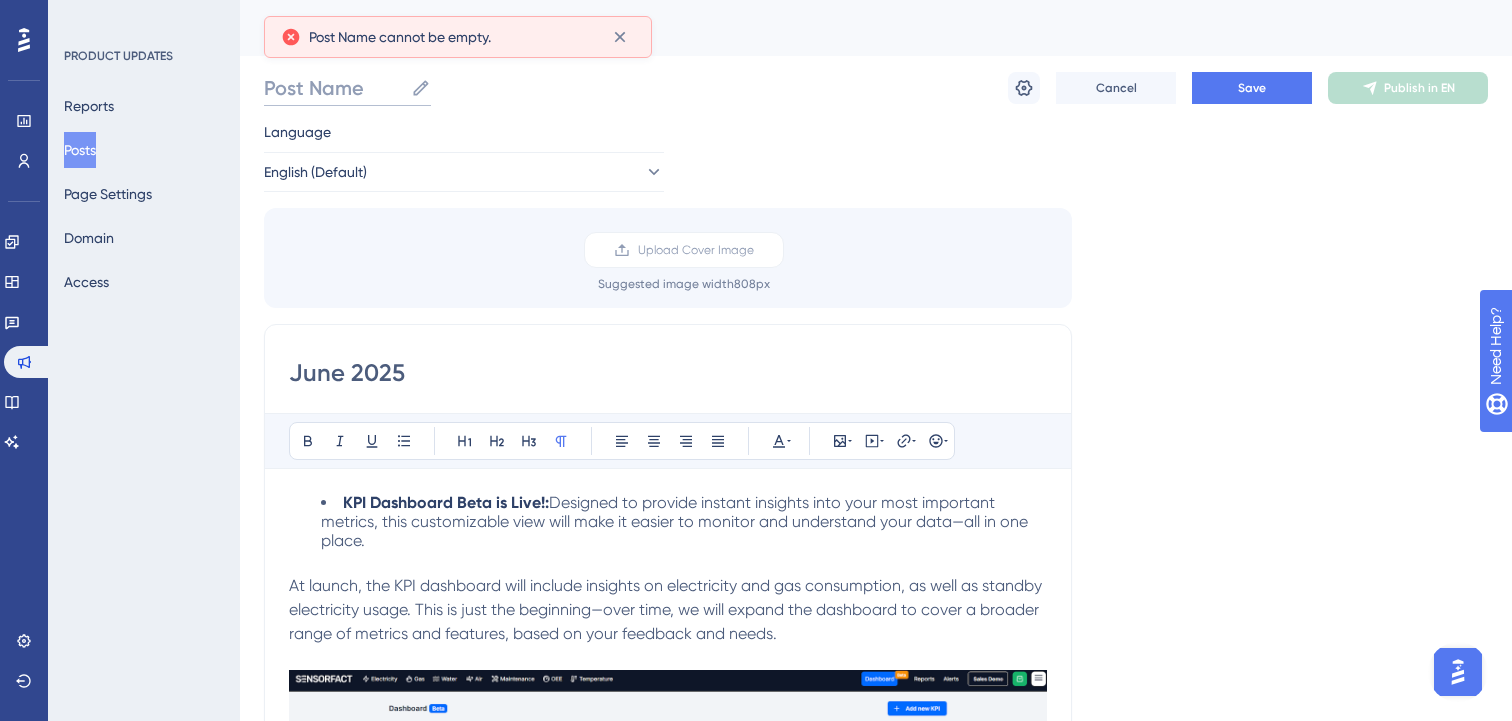 click on "Post Name" at bounding box center (333, 88) 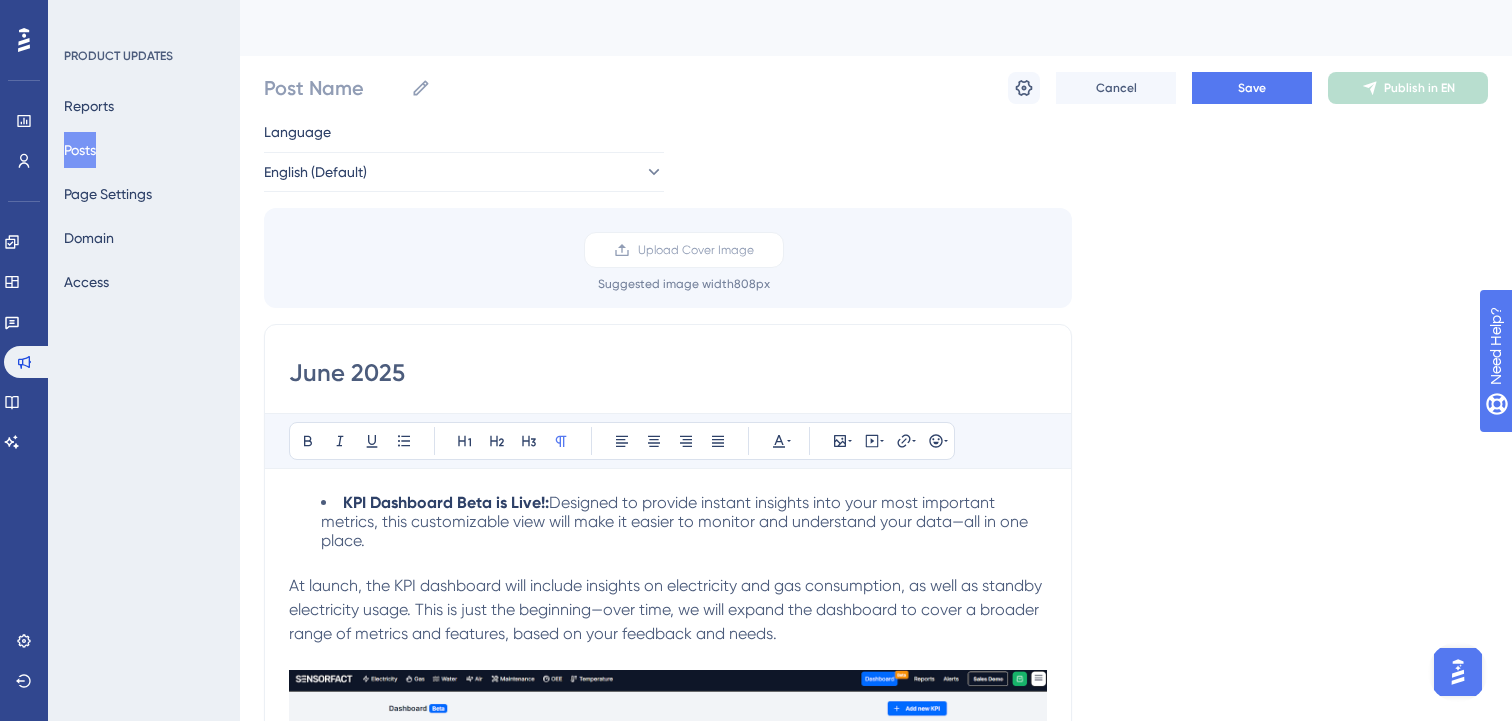 click on "June 2025" at bounding box center [668, 373] 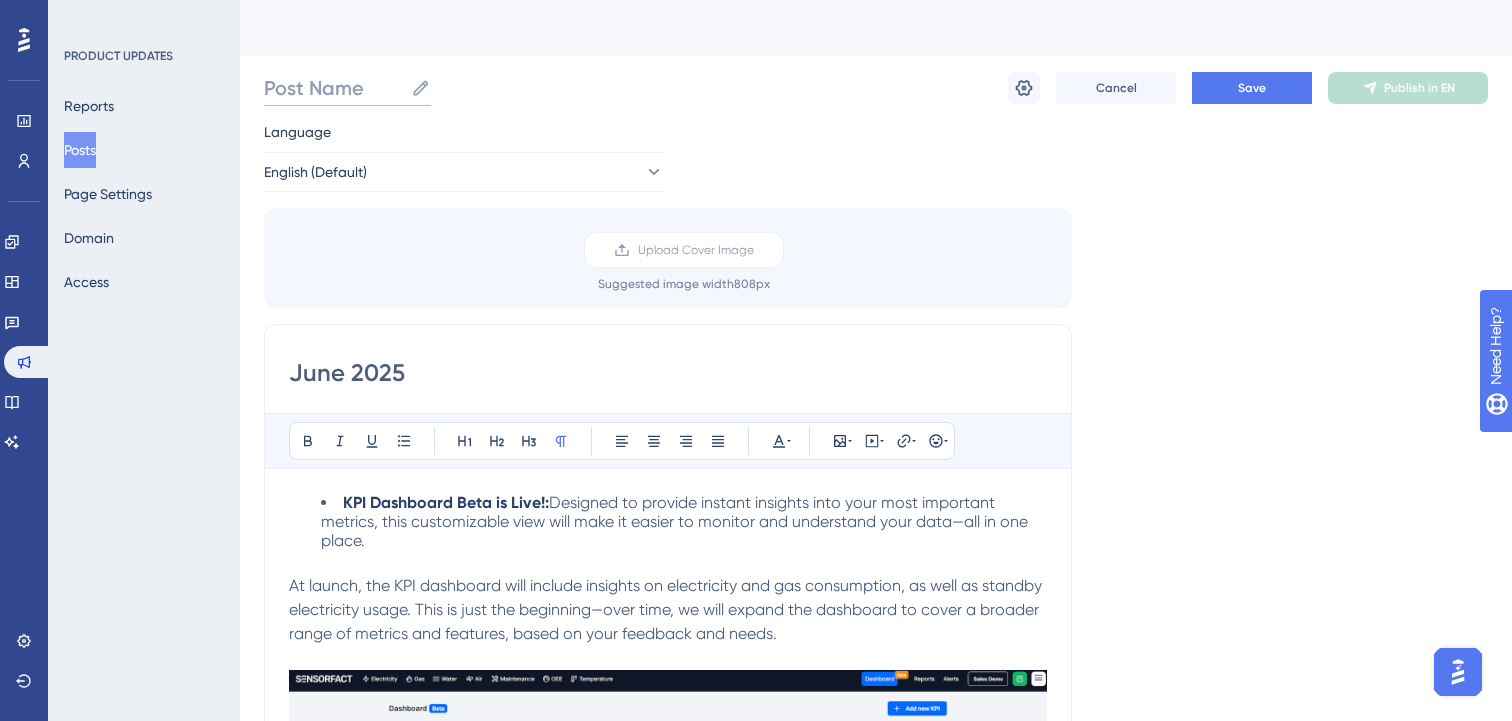 click on "Post Name" at bounding box center (333, 88) 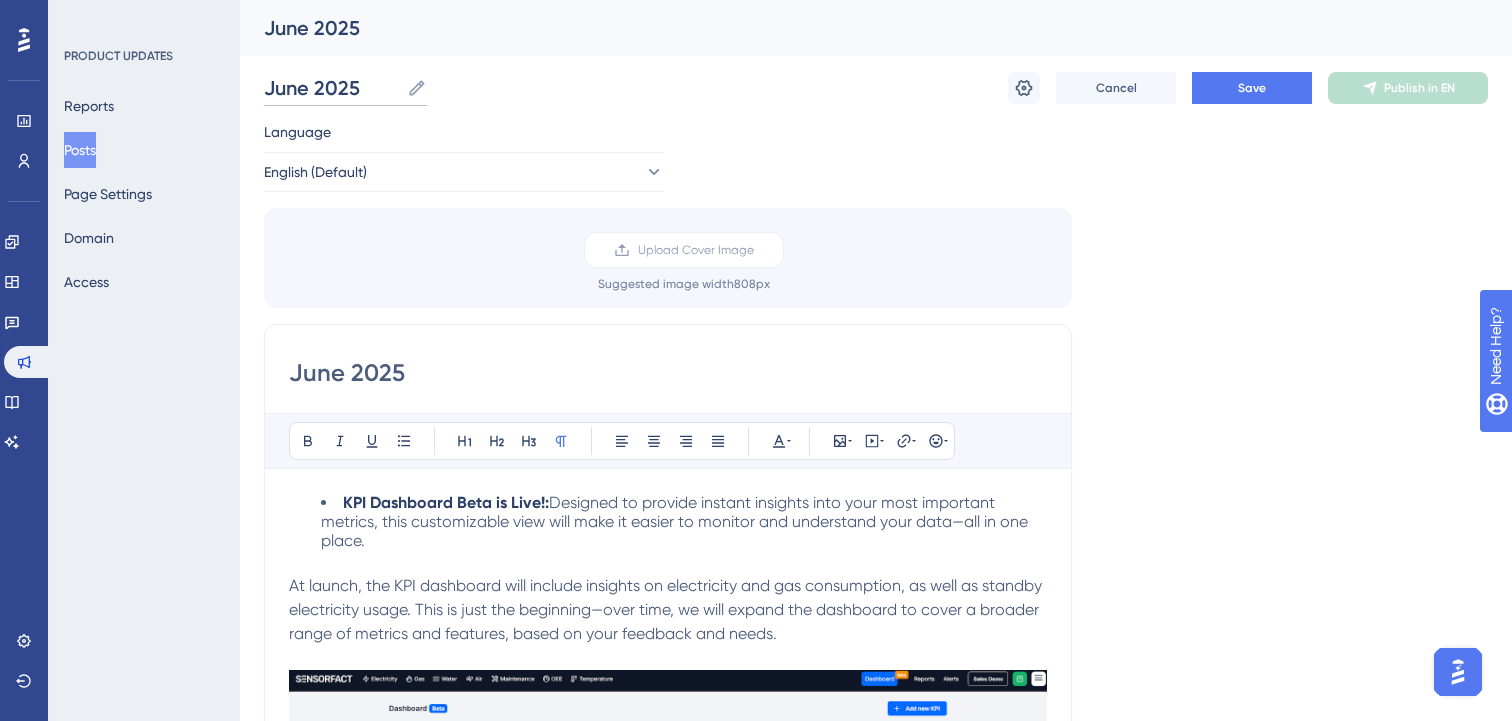 type on "June 2025" 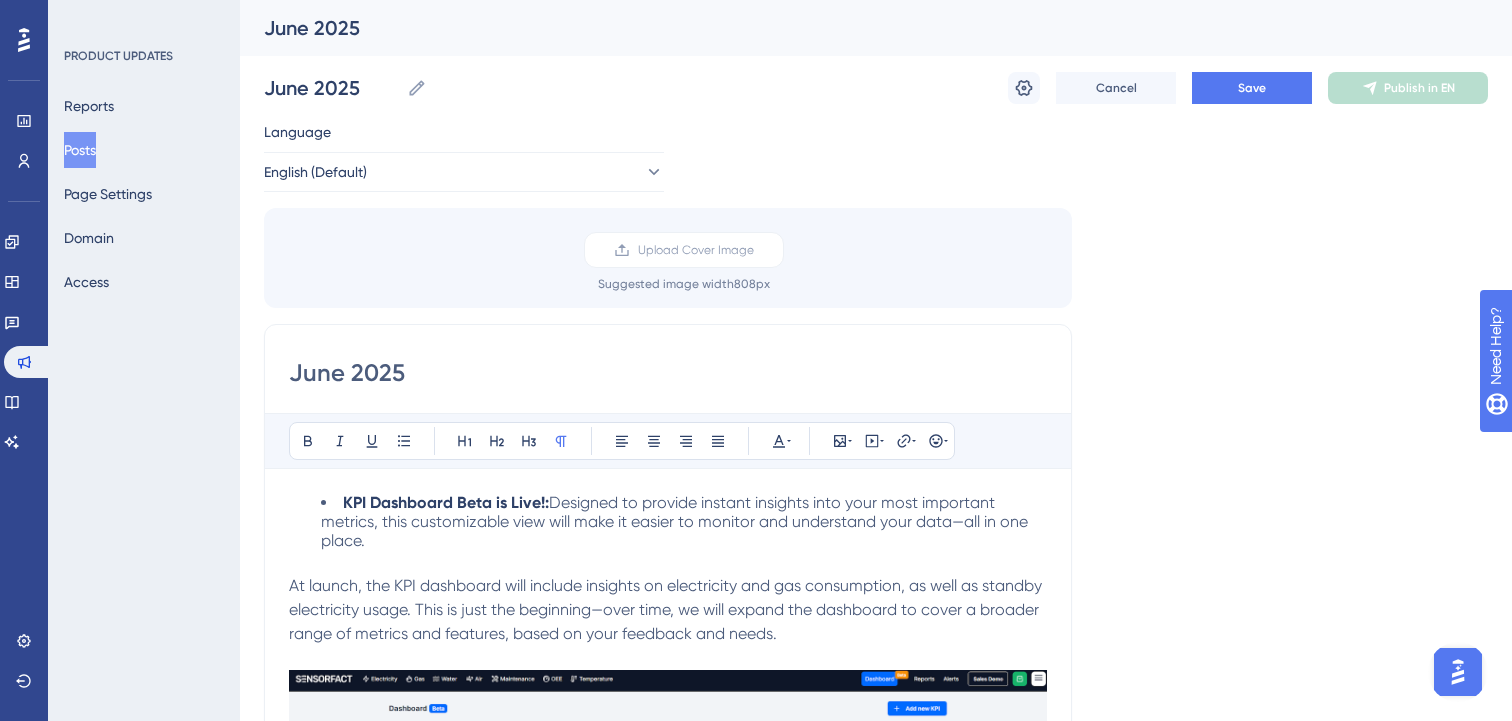 click on "June 2025" at bounding box center (668, 373) 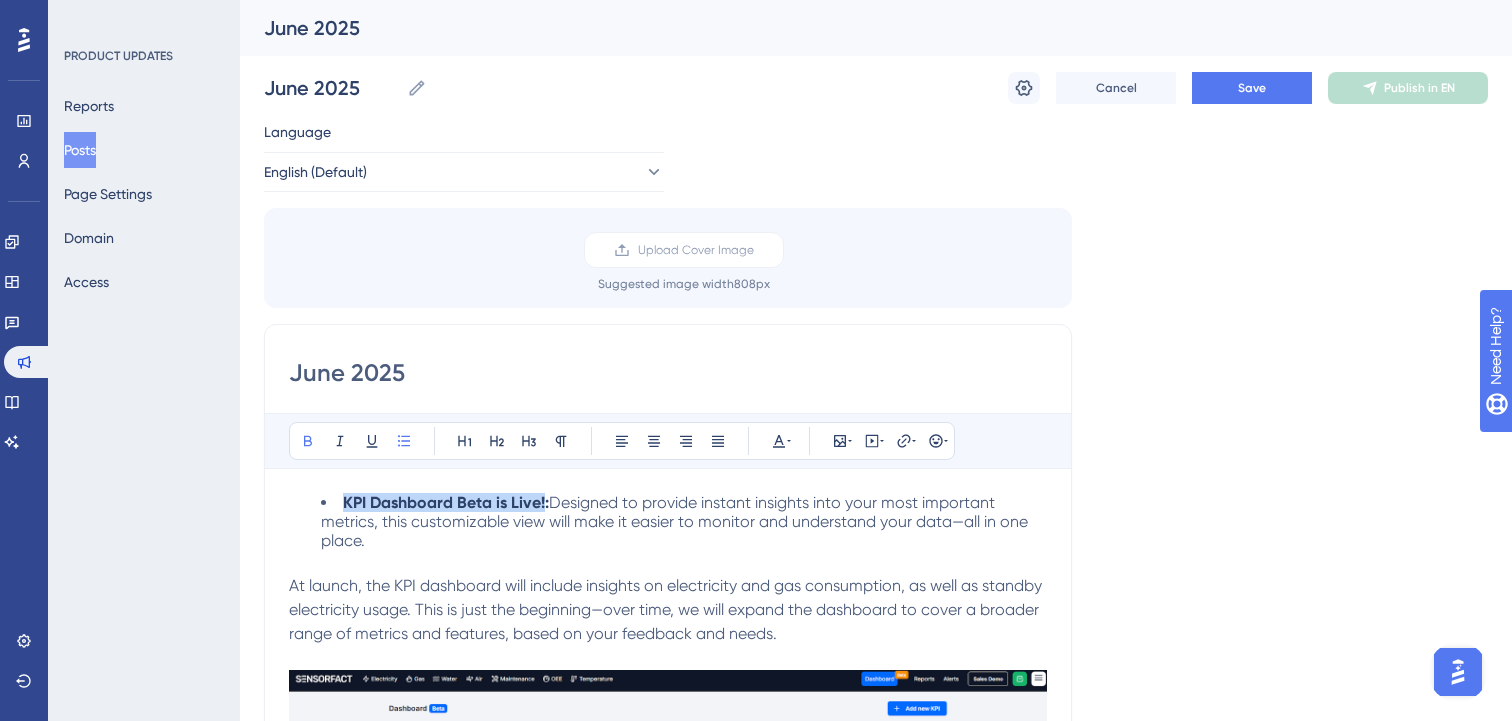 drag, startPoint x: 544, startPoint y: 499, endPoint x: 346, endPoint y: 492, distance: 198.1237 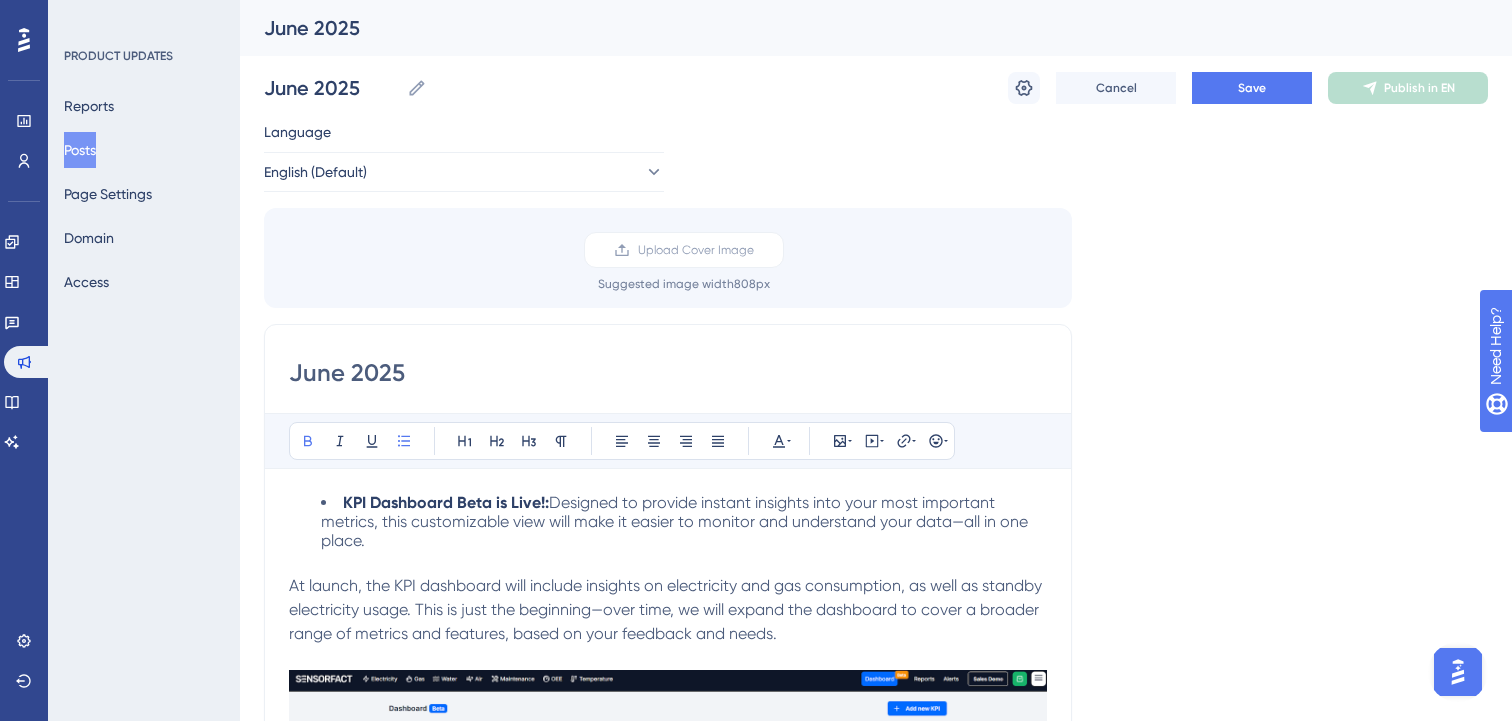 click on "June 2025" at bounding box center (668, 373) 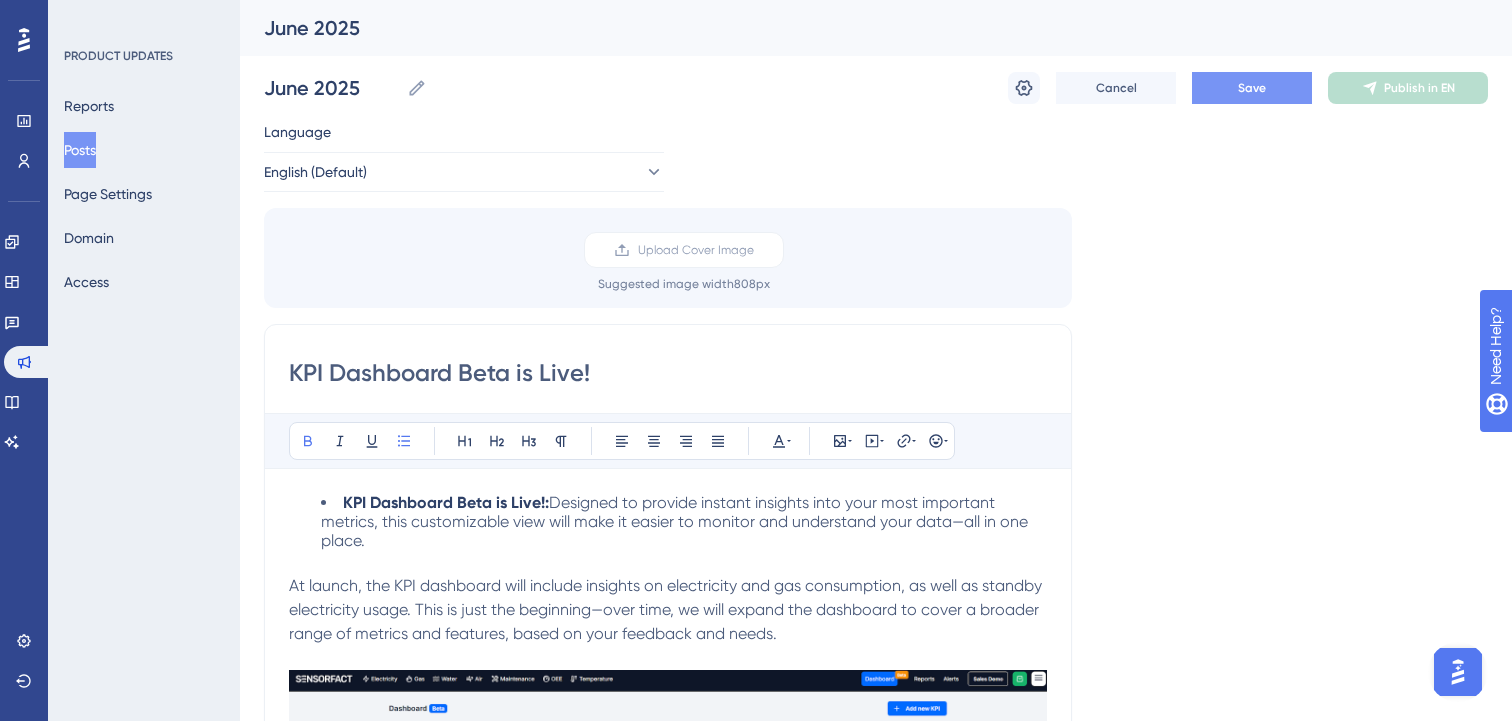 type on "KPI Dashboard Beta is Live!" 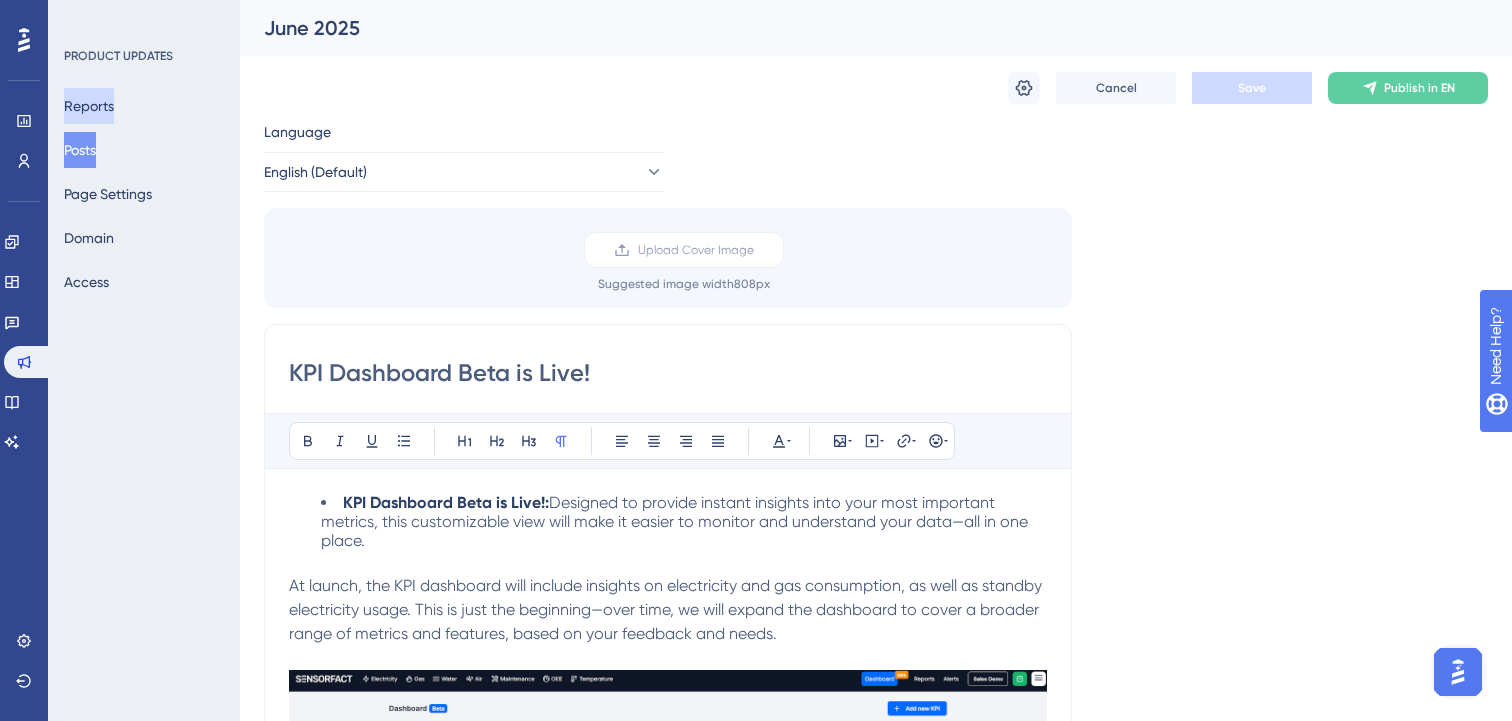 click on "Reports" at bounding box center [89, 106] 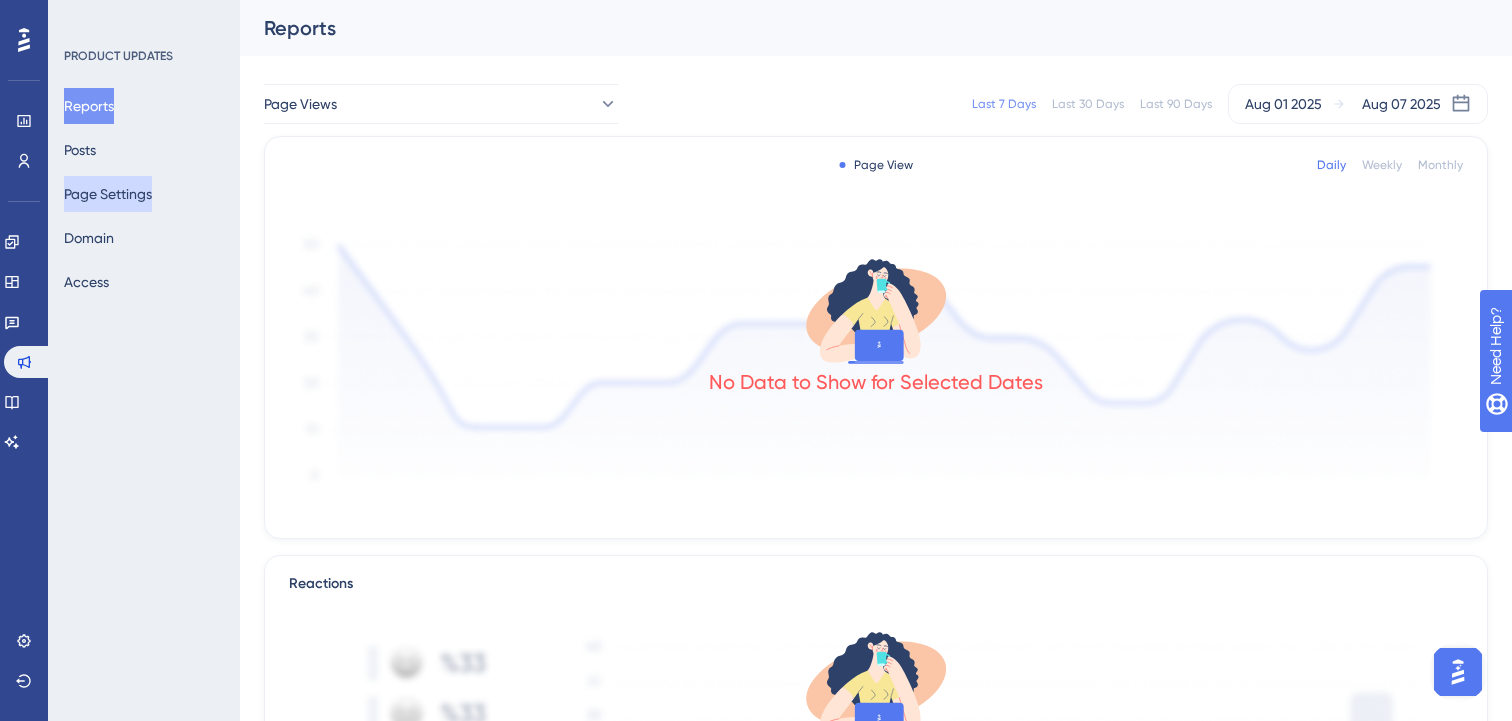 click on "Reports Posts Page Settings Domain Access" at bounding box center [145, 194] 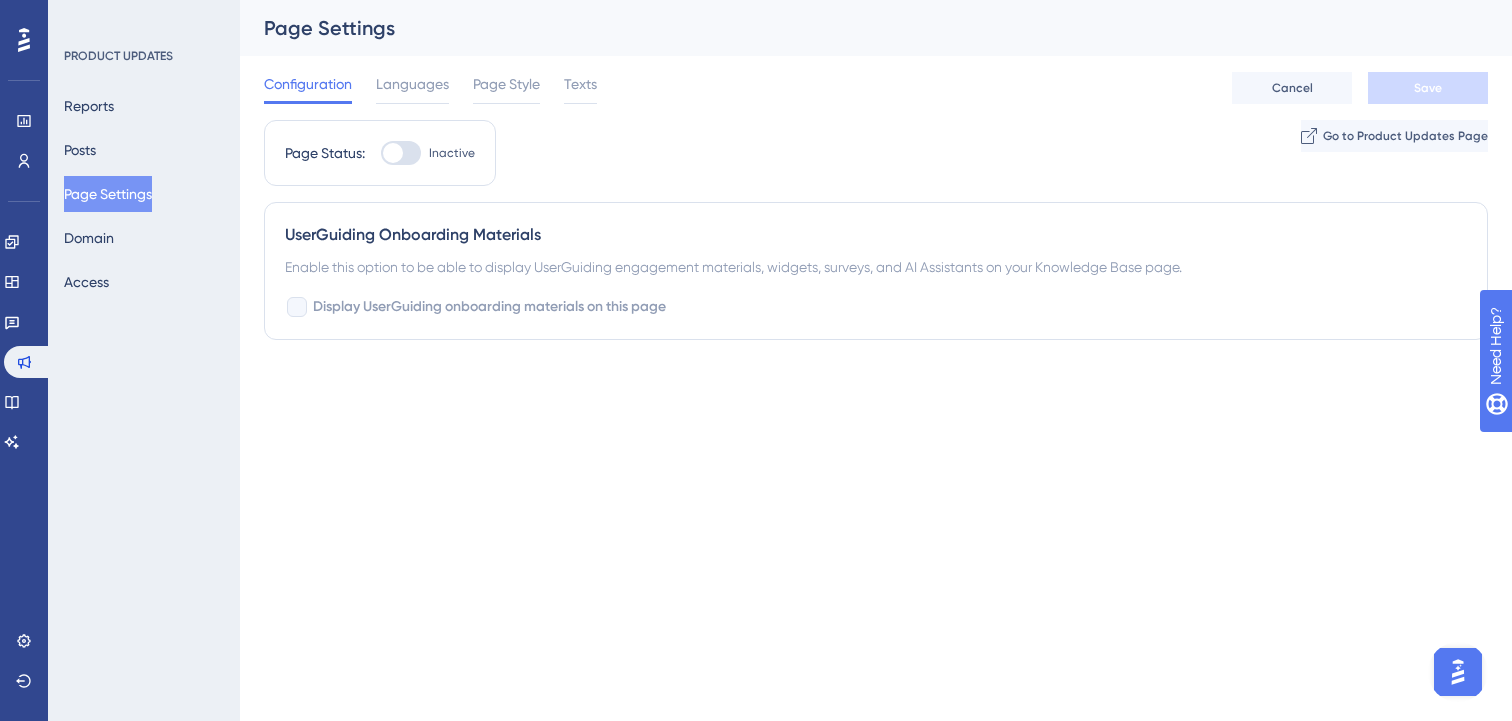 click on "Page Settings" at bounding box center [108, 194] 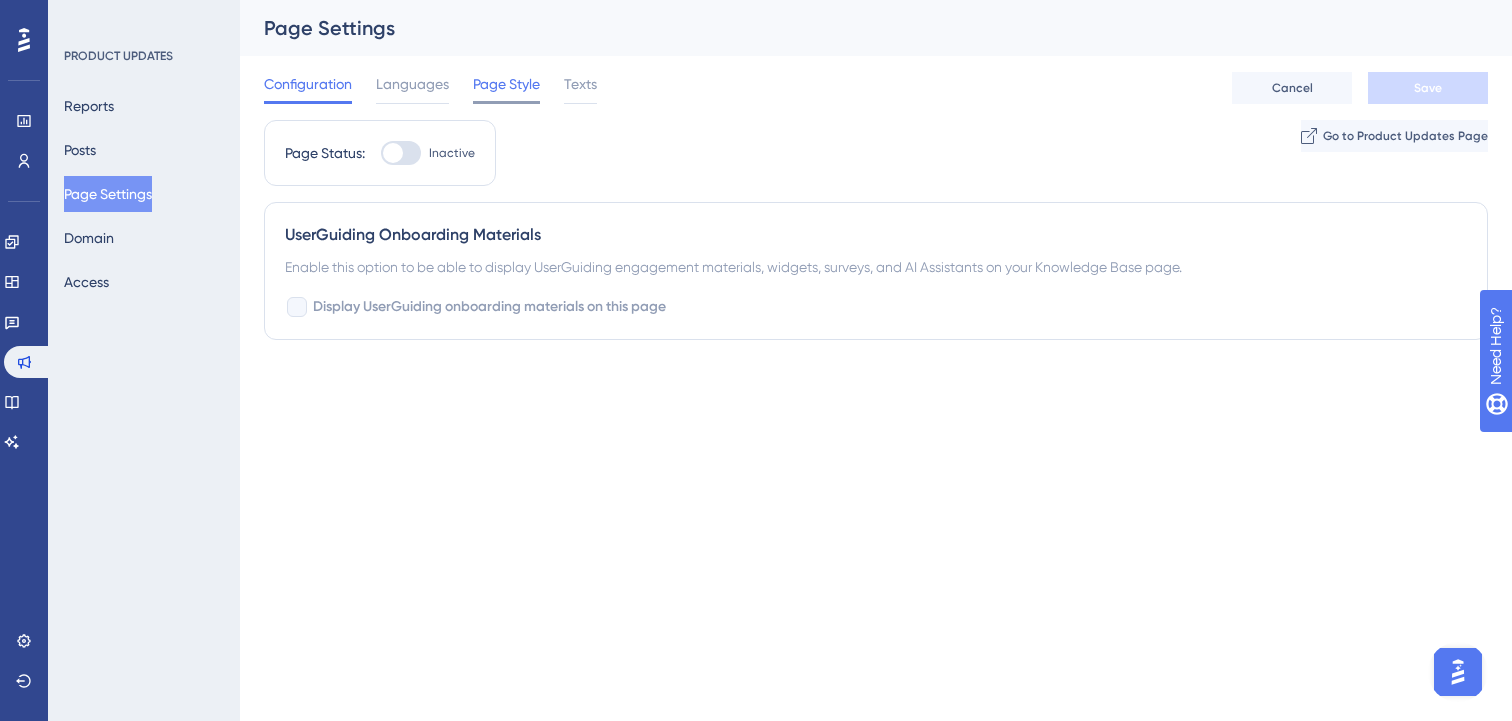 click on "Page Style" at bounding box center [506, 84] 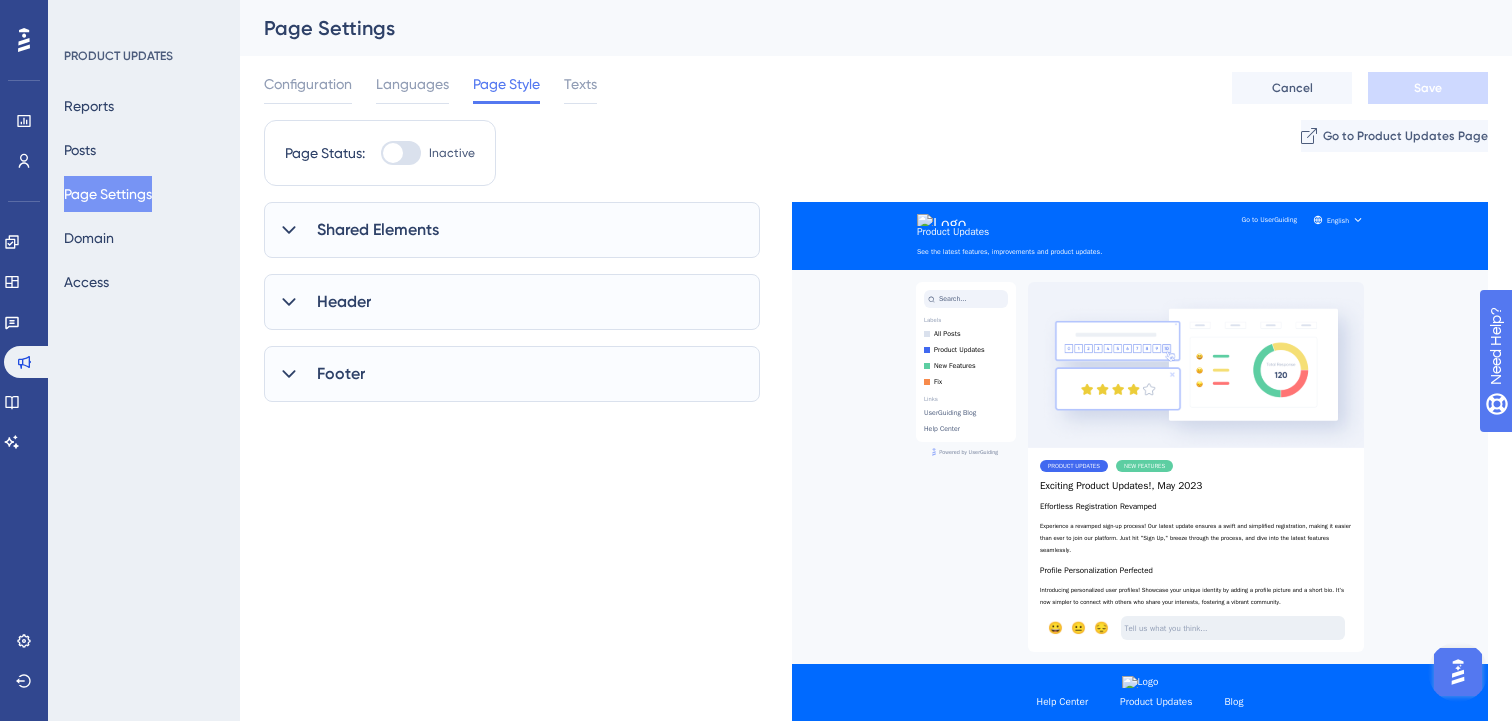 scroll, scrollTop: 0, scrollLeft: 0, axis: both 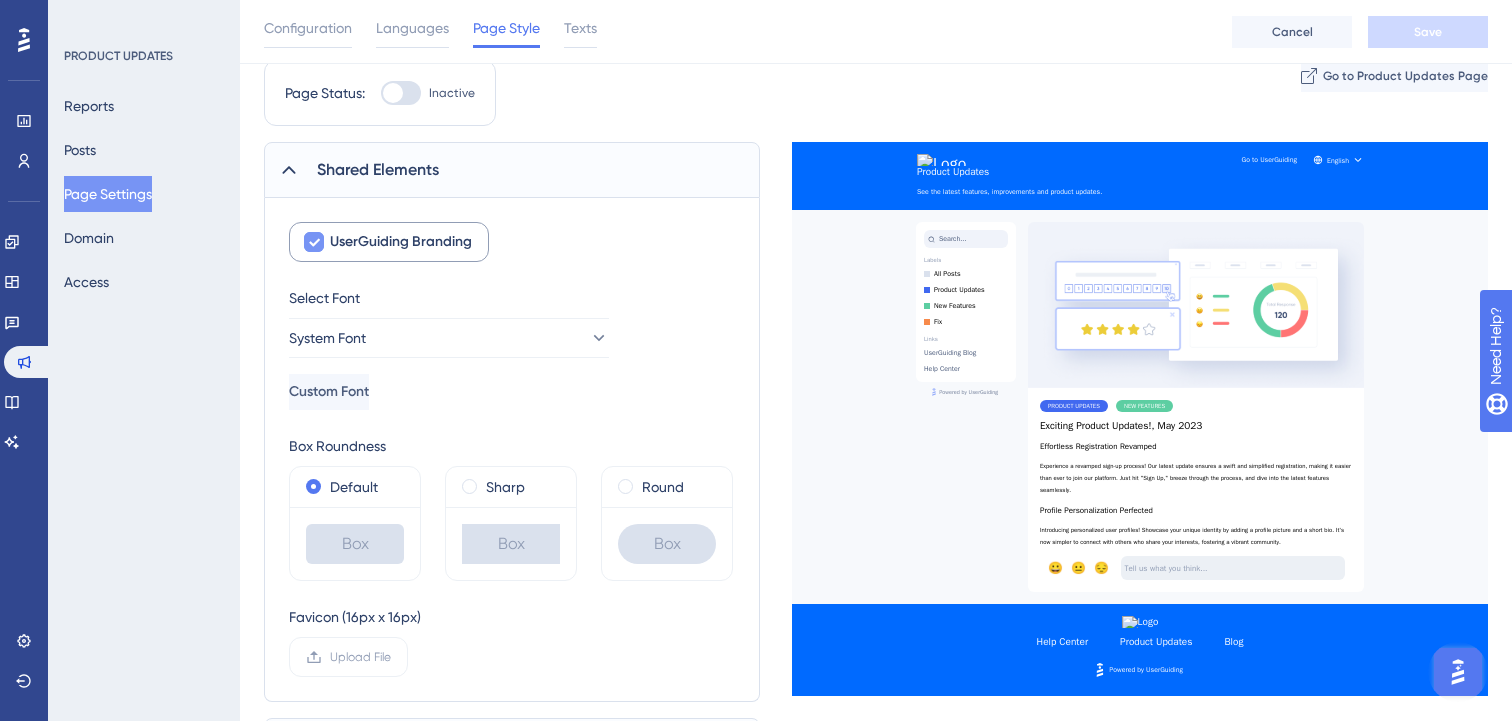click on "UserGuiding Branding" at bounding box center (389, 242) 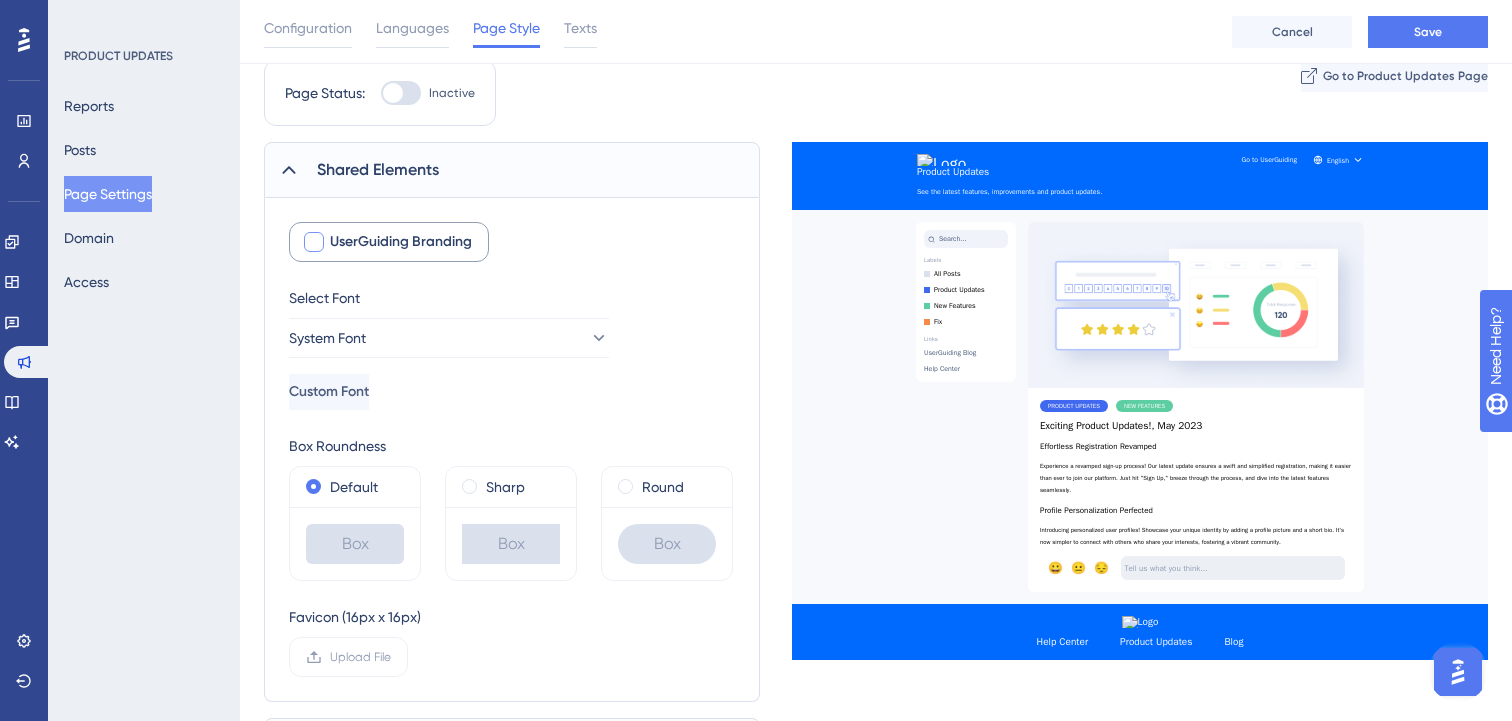 click at bounding box center [314, 242] 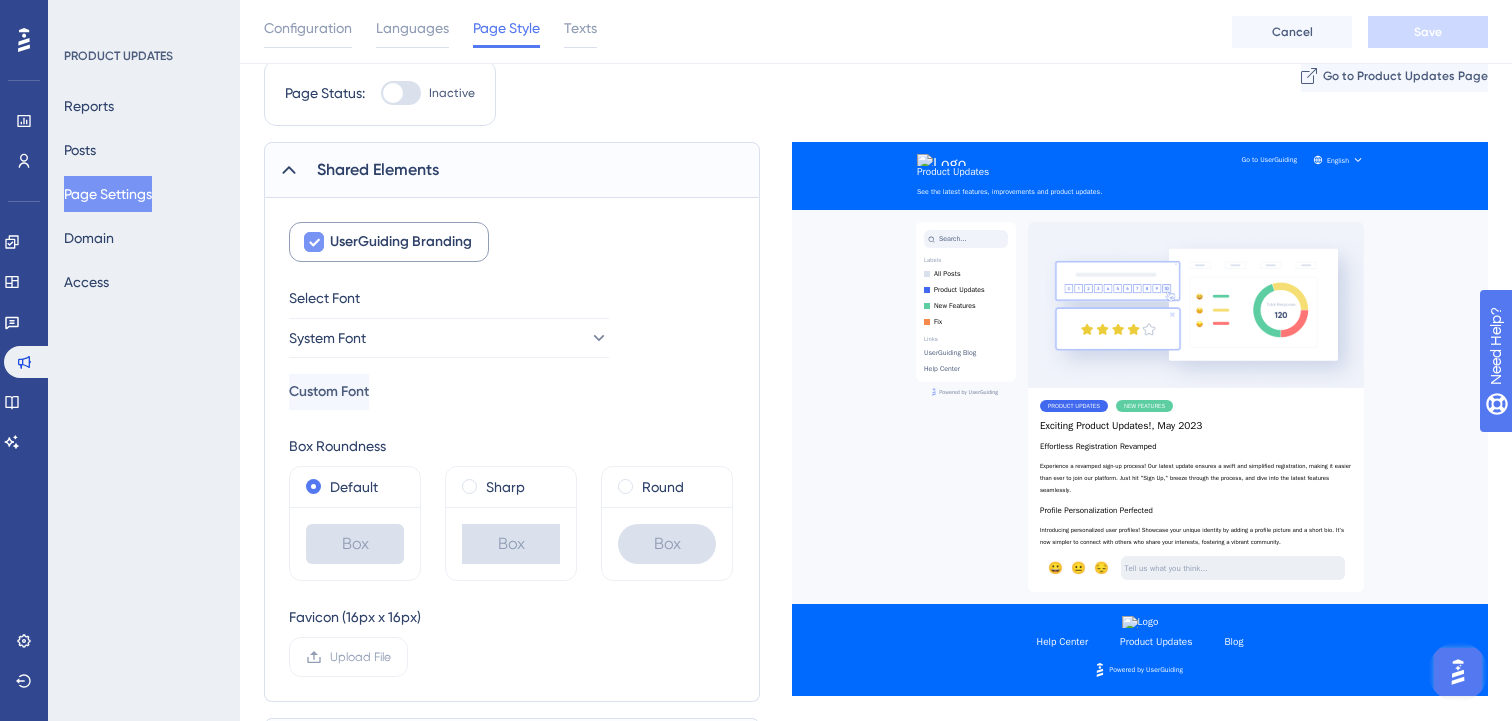 click 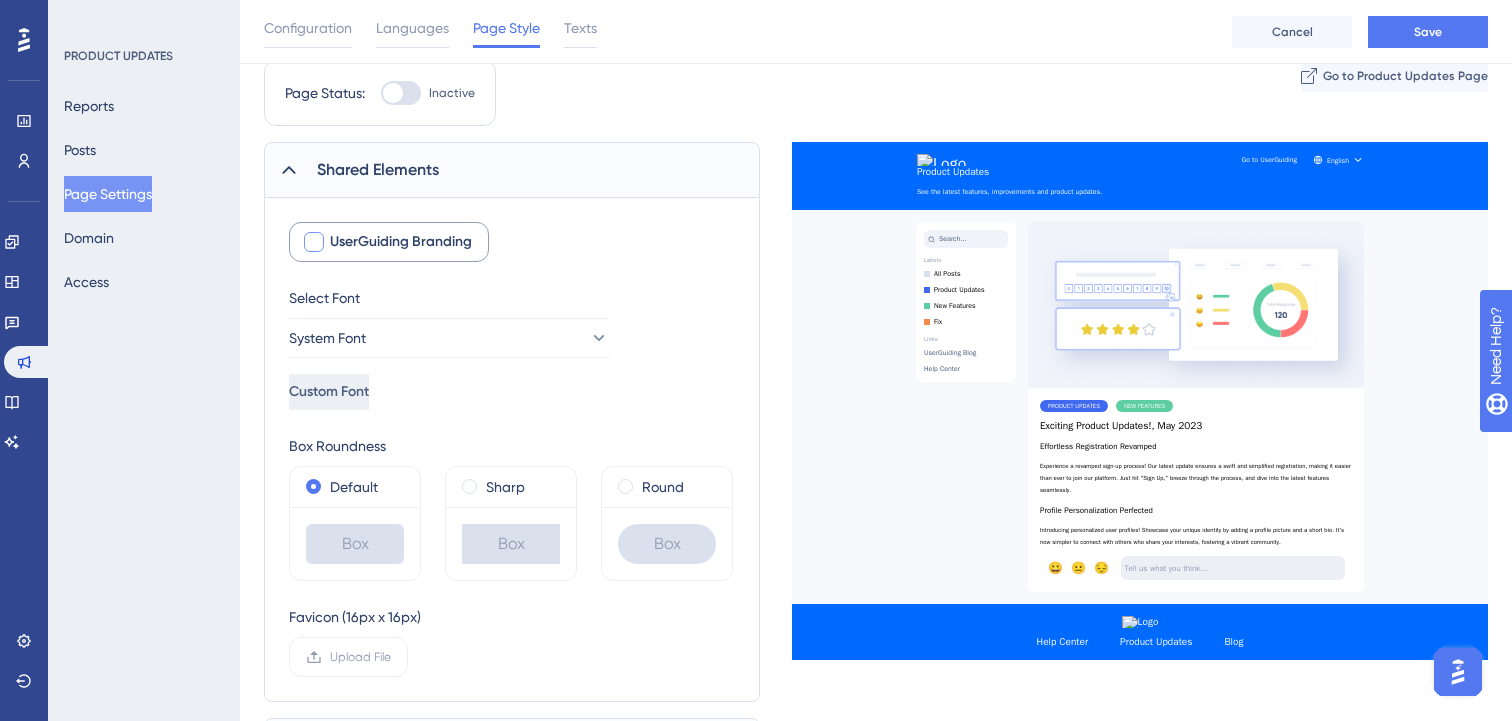 scroll, scrollTop: 82, scrollLeft: 0, axis: vertical 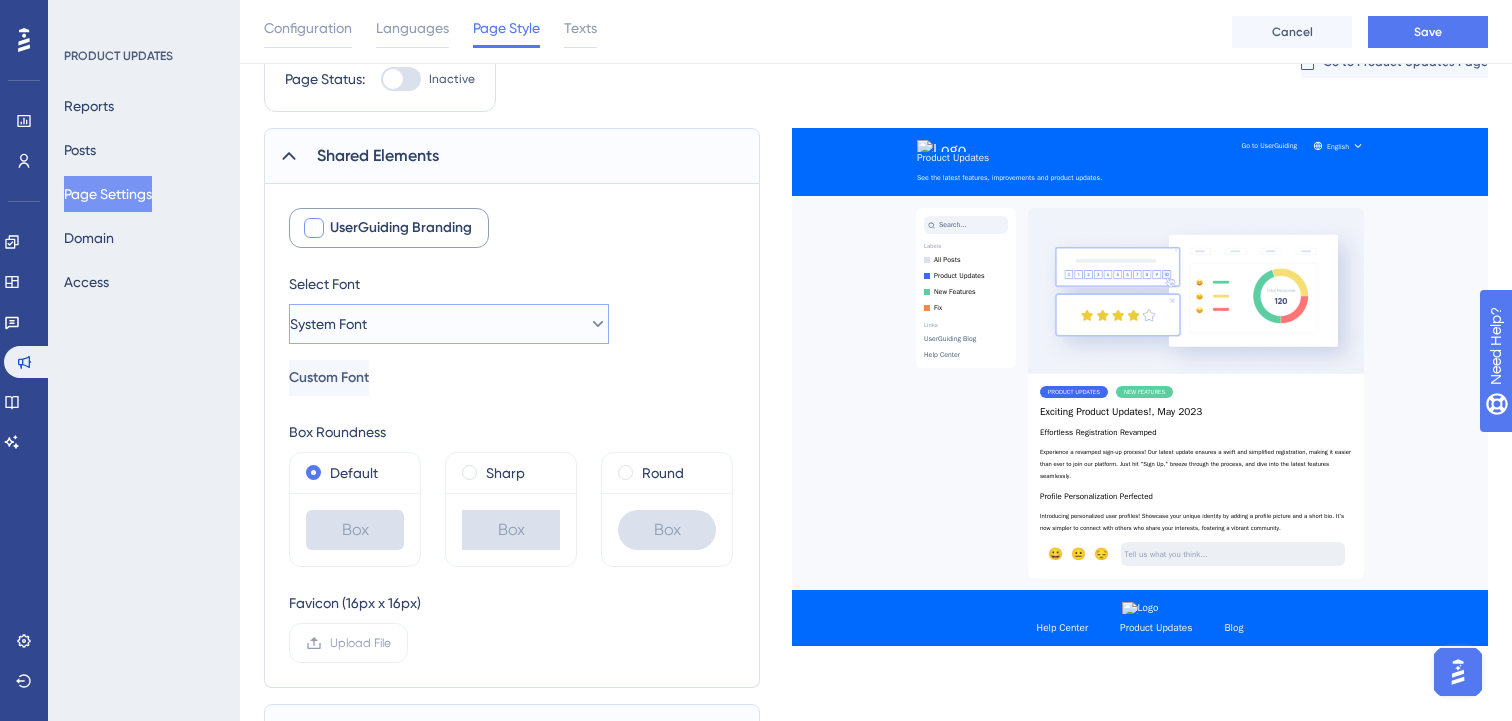 click on "System Font" at bounding box center (449, 324) 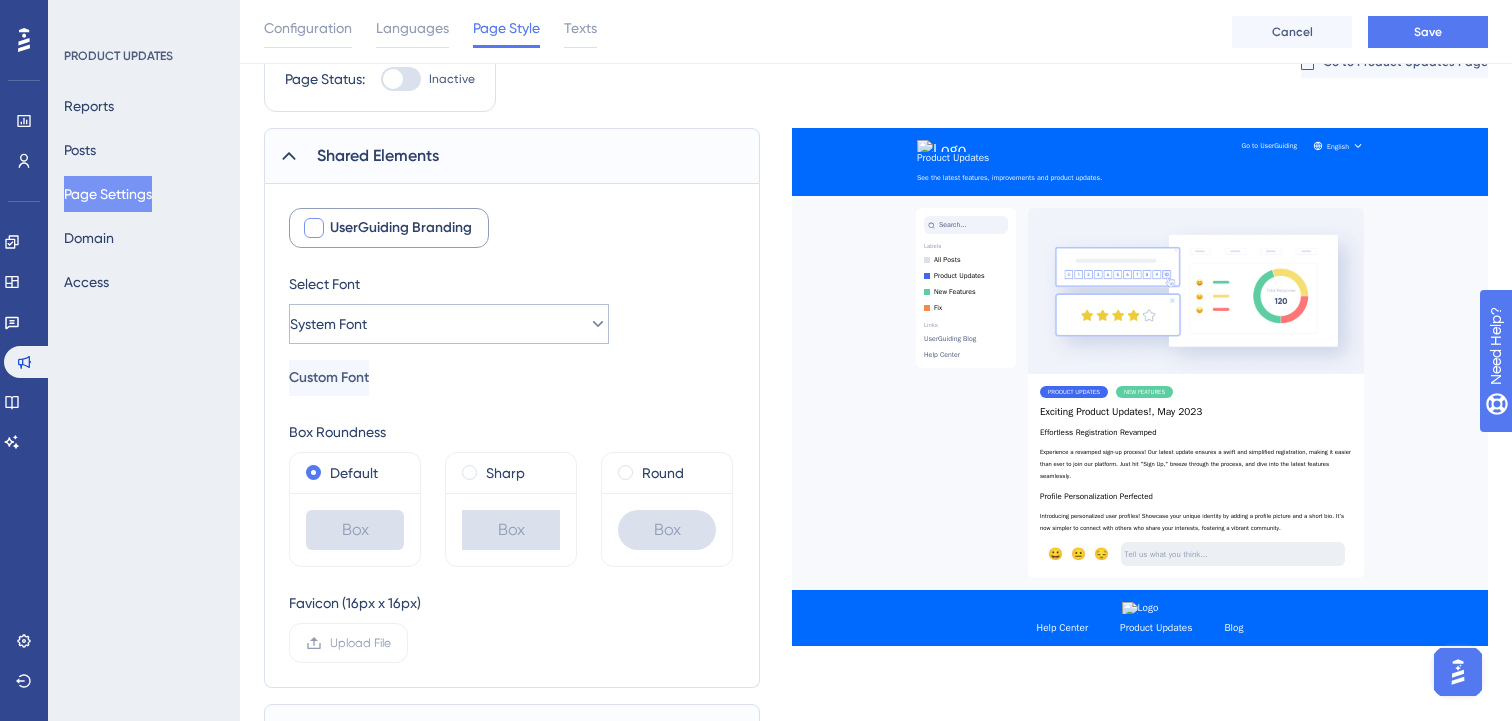 scroll, scrollTop: 274, scrollLeft: 0, axis: vertical 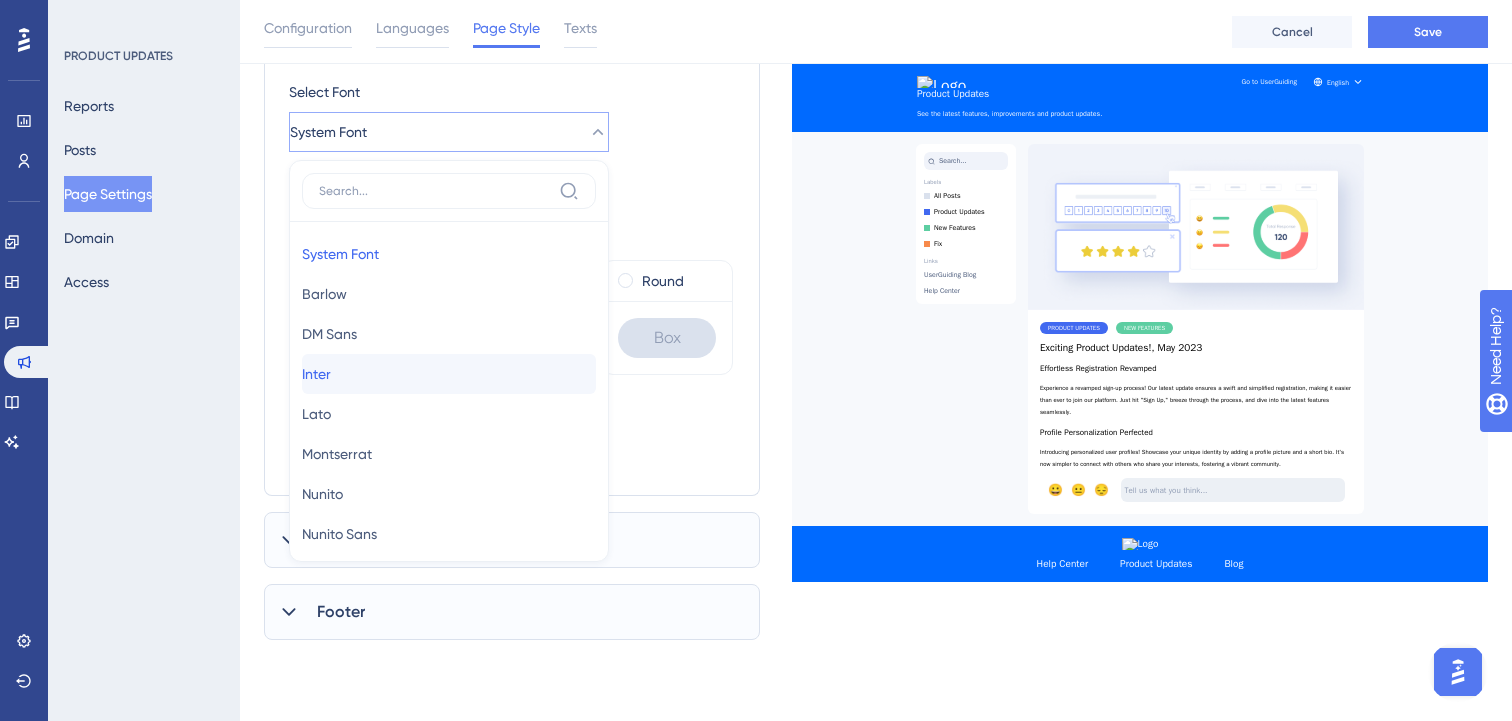 click on "Inter Inter" at bounding box center [449, 374] 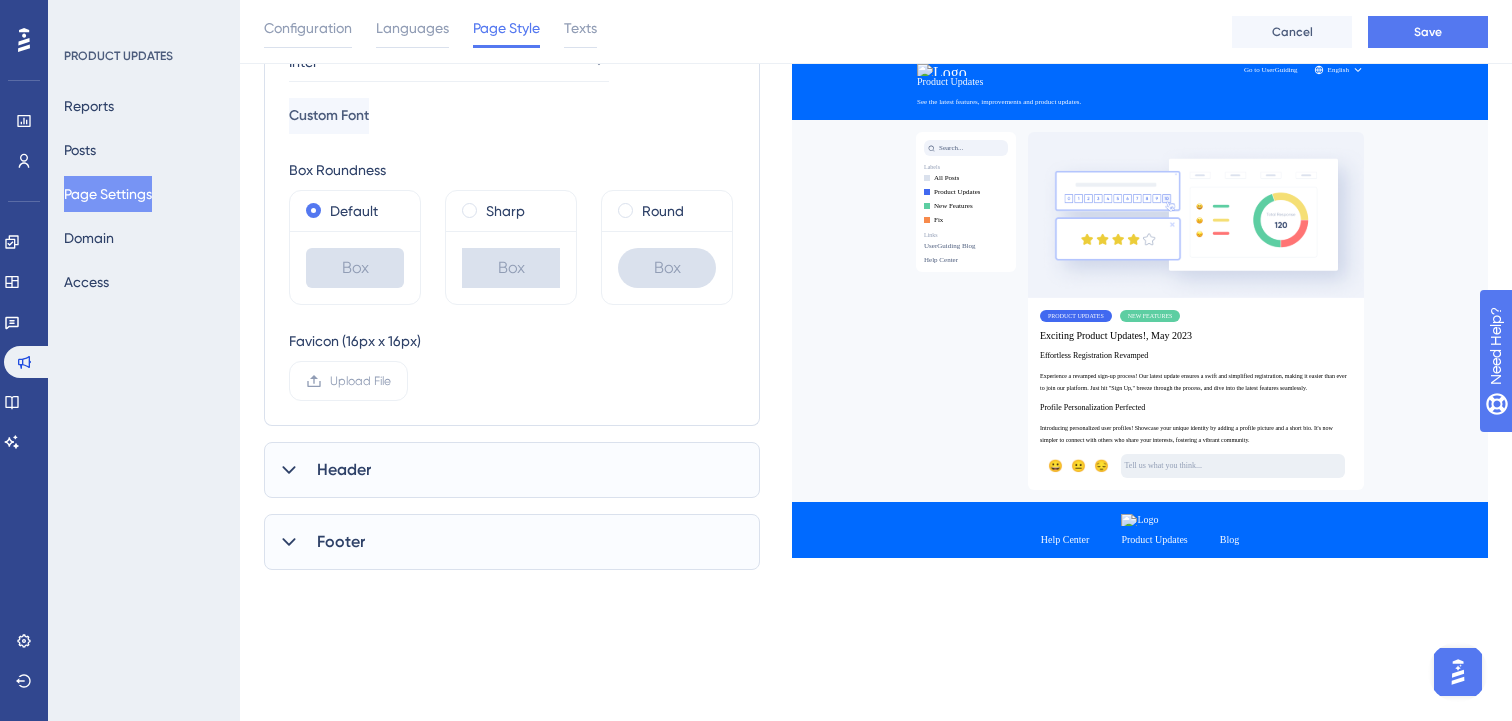 scroll, scrollTop: 348, scrollLeft: 0, axis: vertical 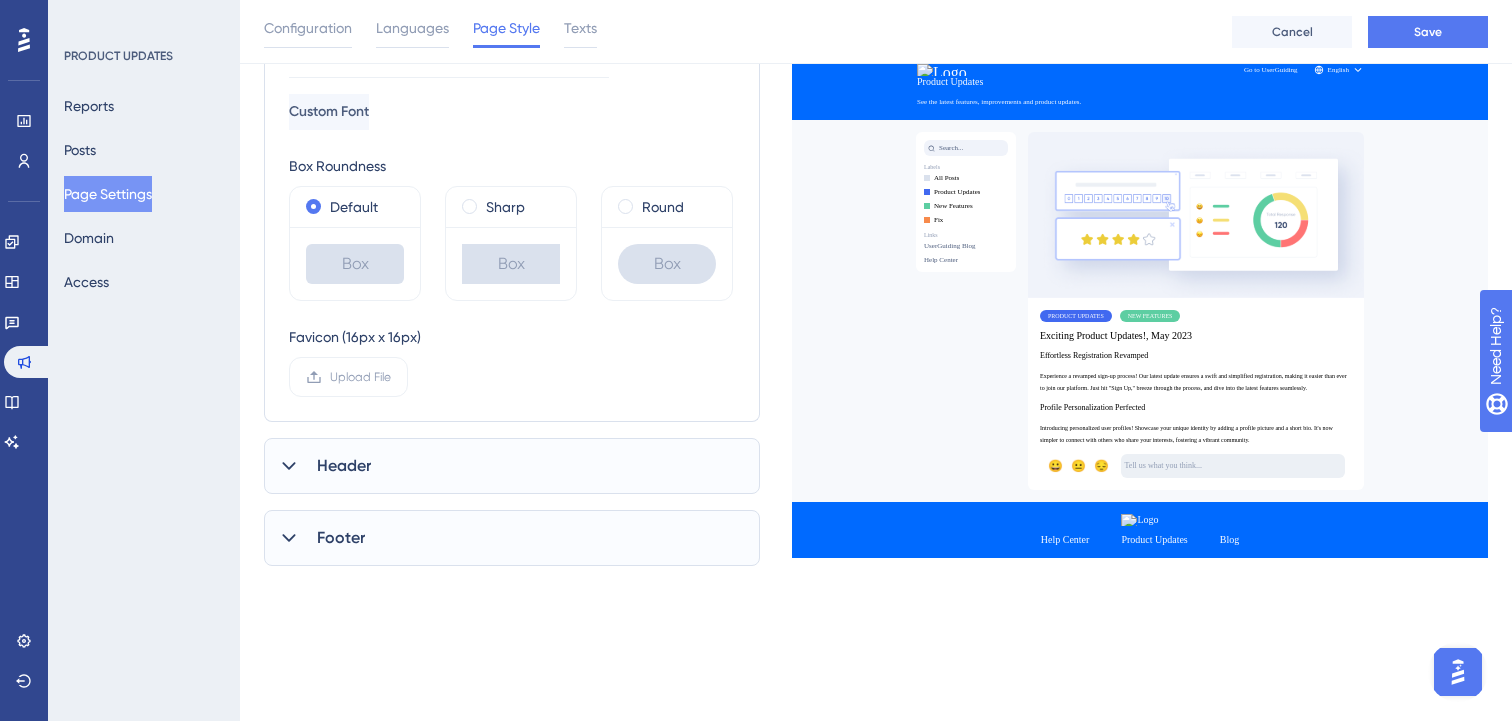 click on "Header" at bounding box center [512, 466] 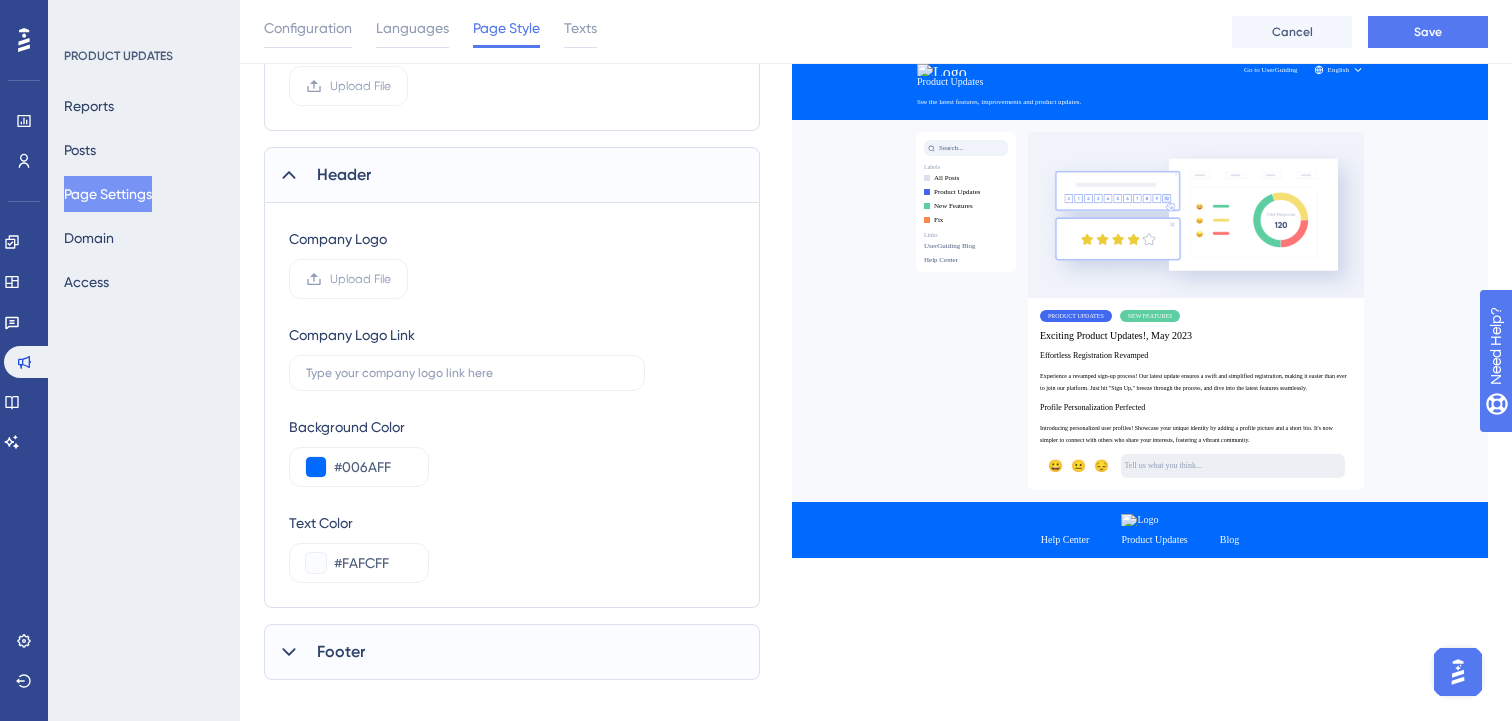 scroll, scrollTop: 662, scrollLeft: 0, axis: vertical 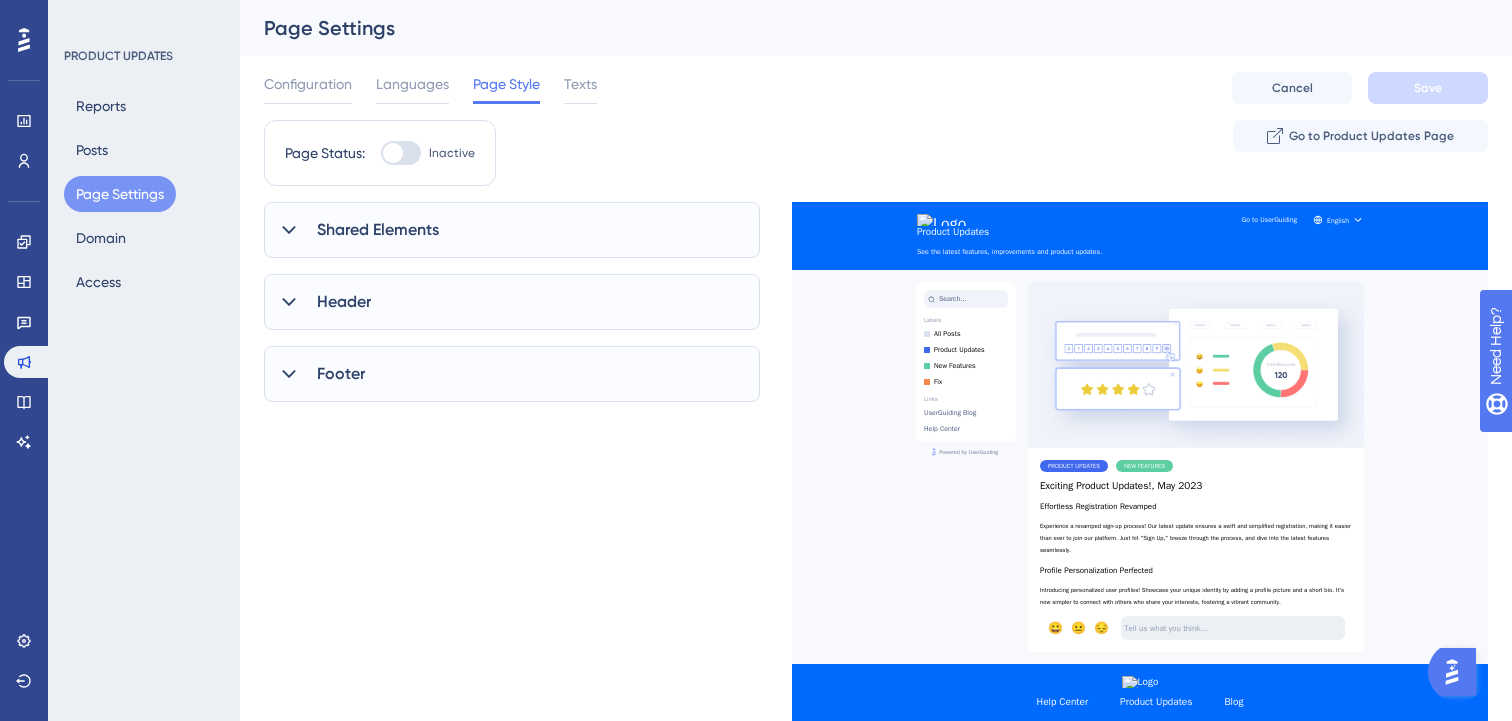 click on "Header" at bounding box center (344, 302) 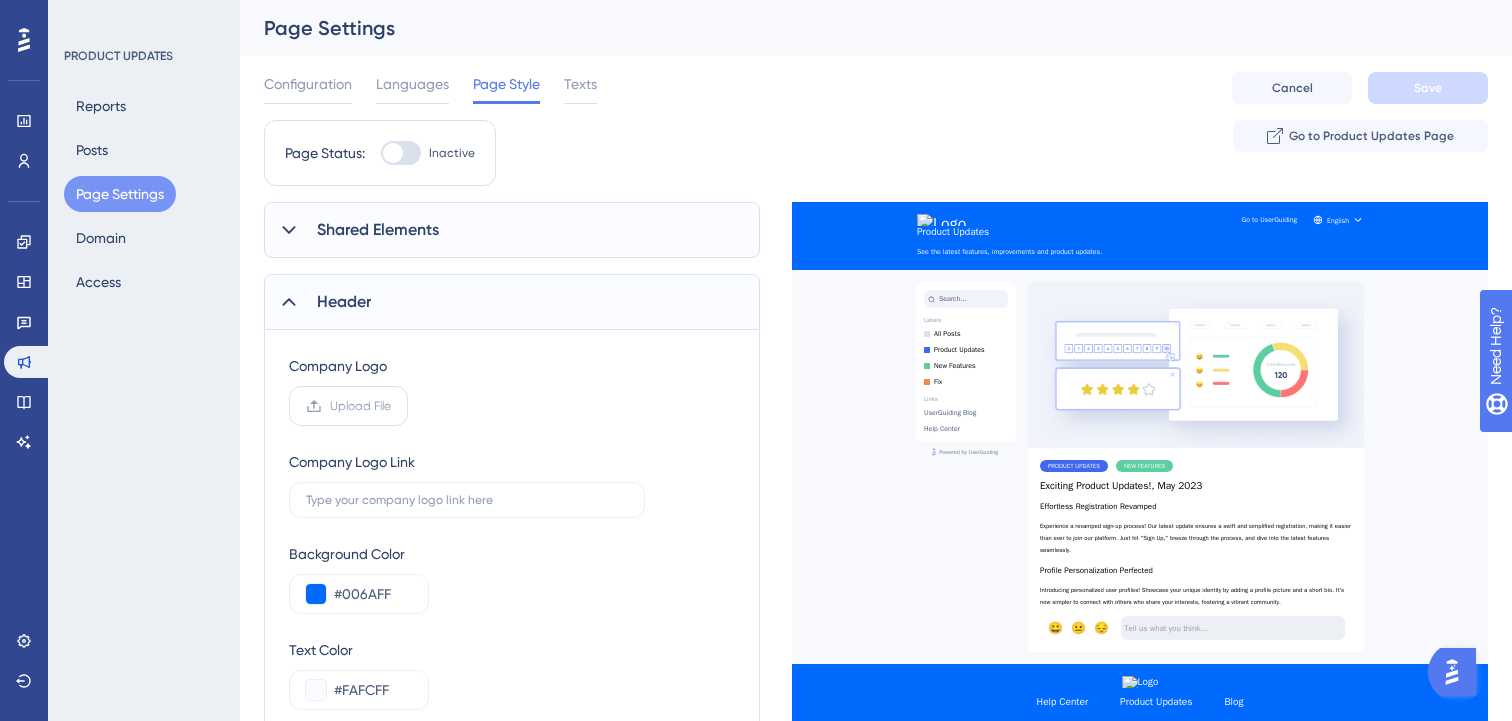 click on "Upload File" at bounding box center (360, 406) 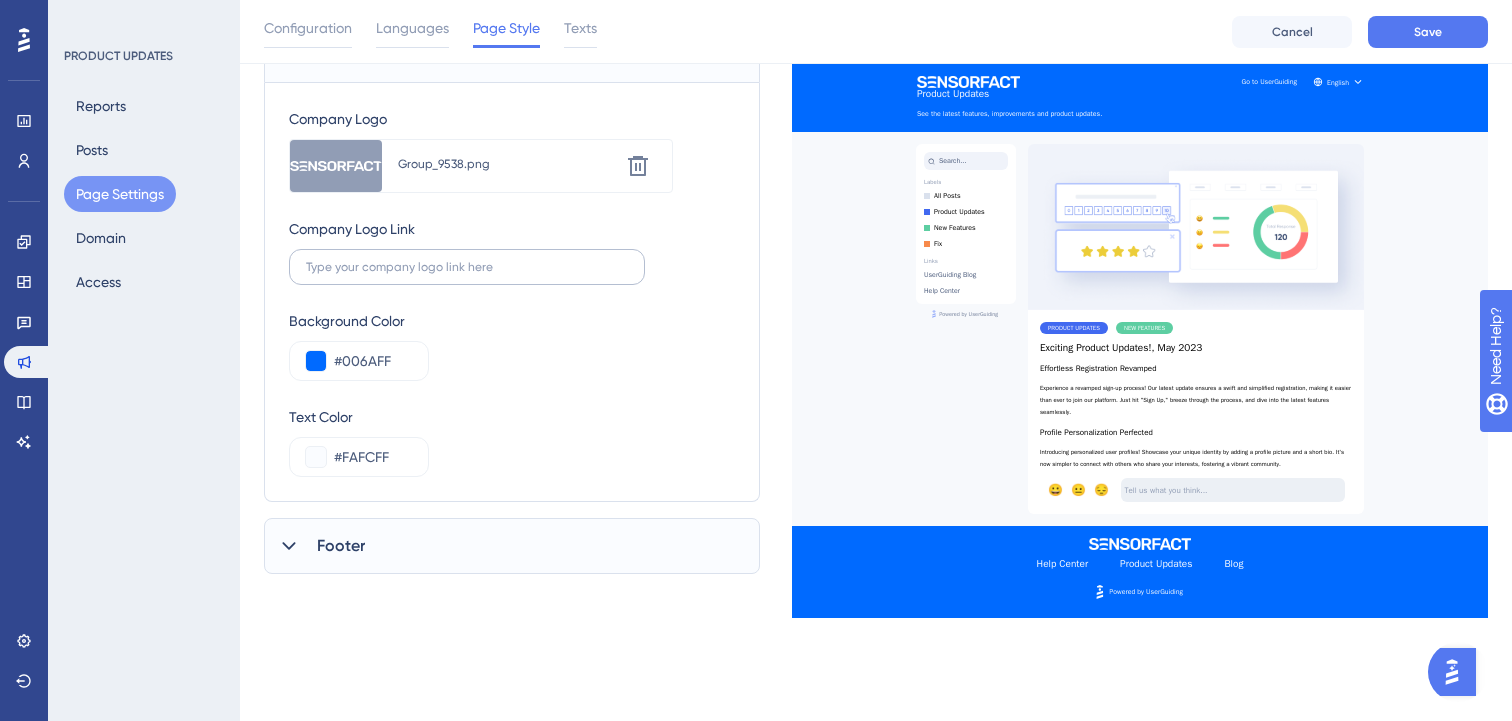 scroll, scrollTop: 256, scrollLeft: 0, axis: vertical 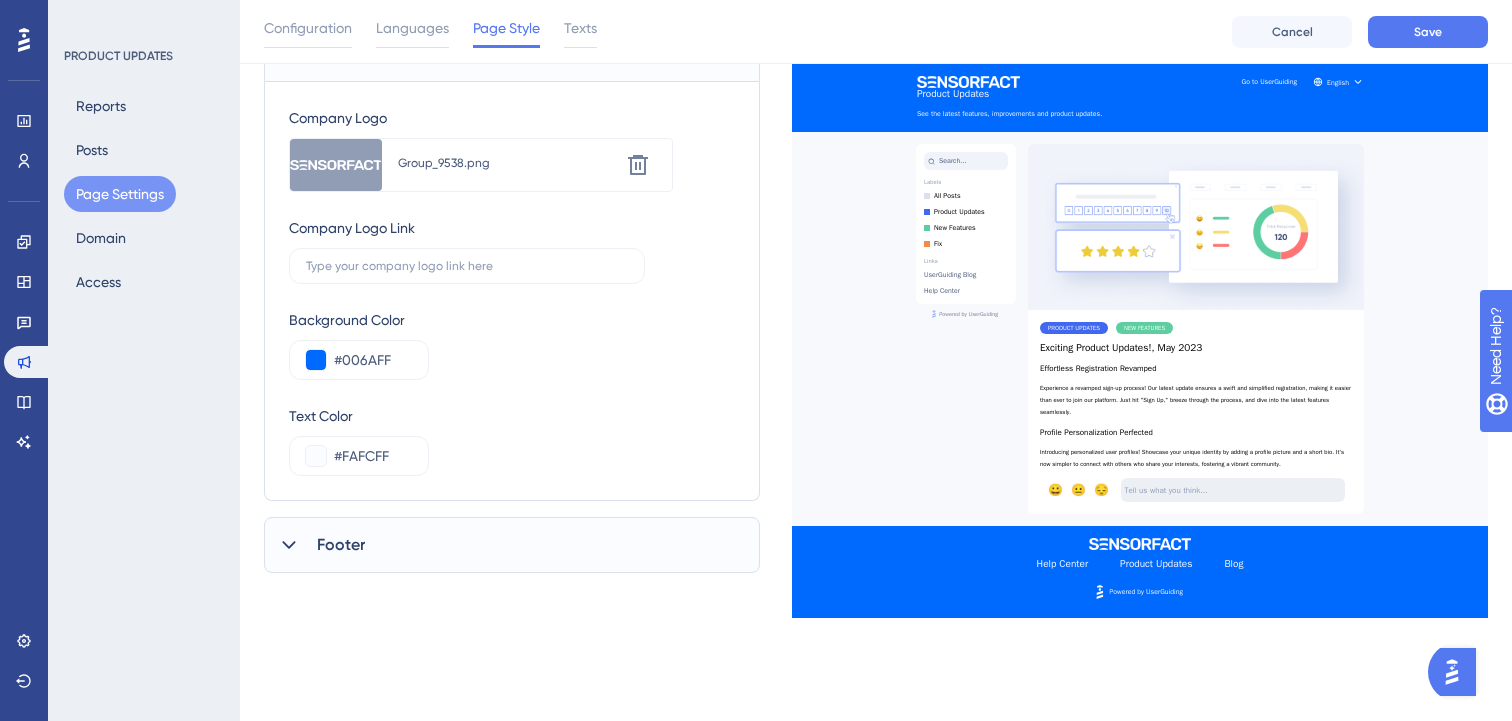 click on "Footer" at bounding box center [512, 545] 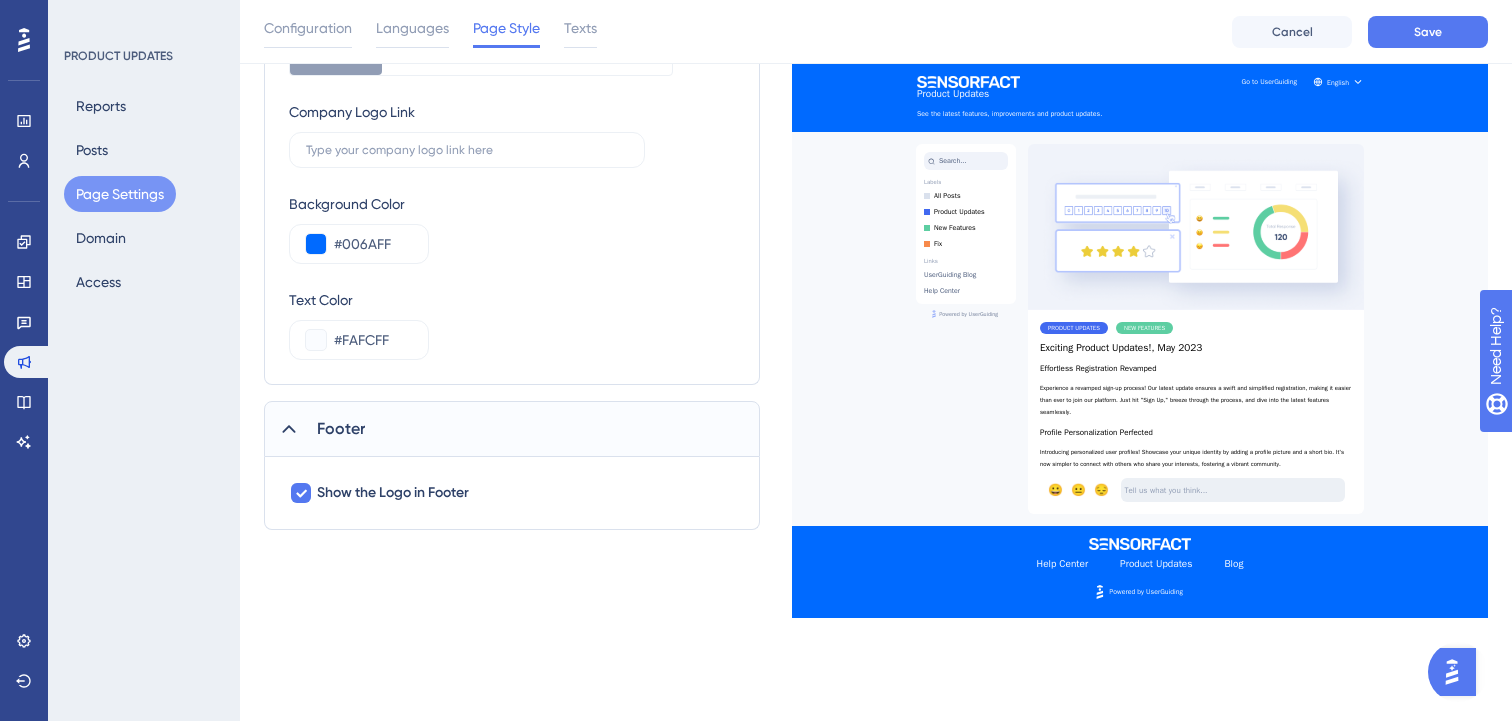 scroll, scrollTop: 385, scrollLeft: 0, axis: vertical 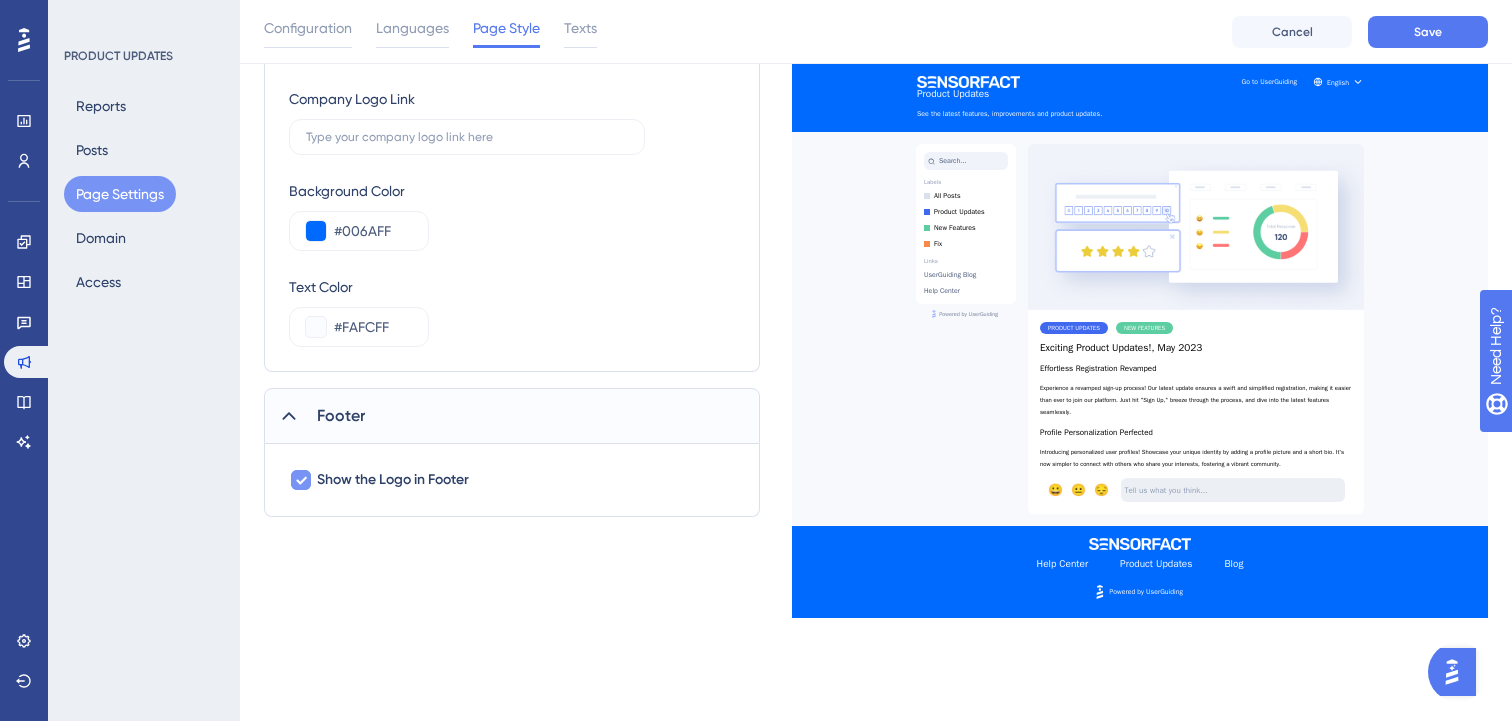 click 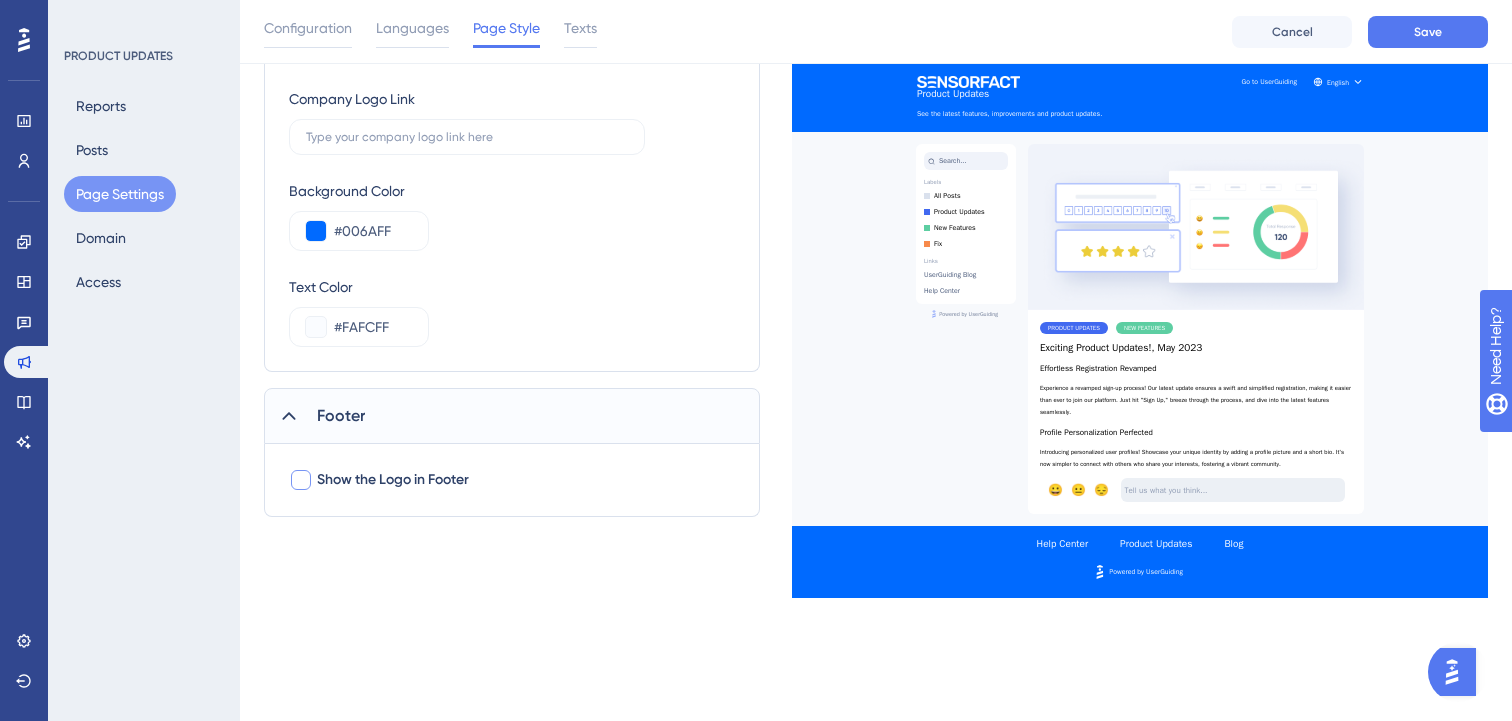 click at bounding box center [301, 480] 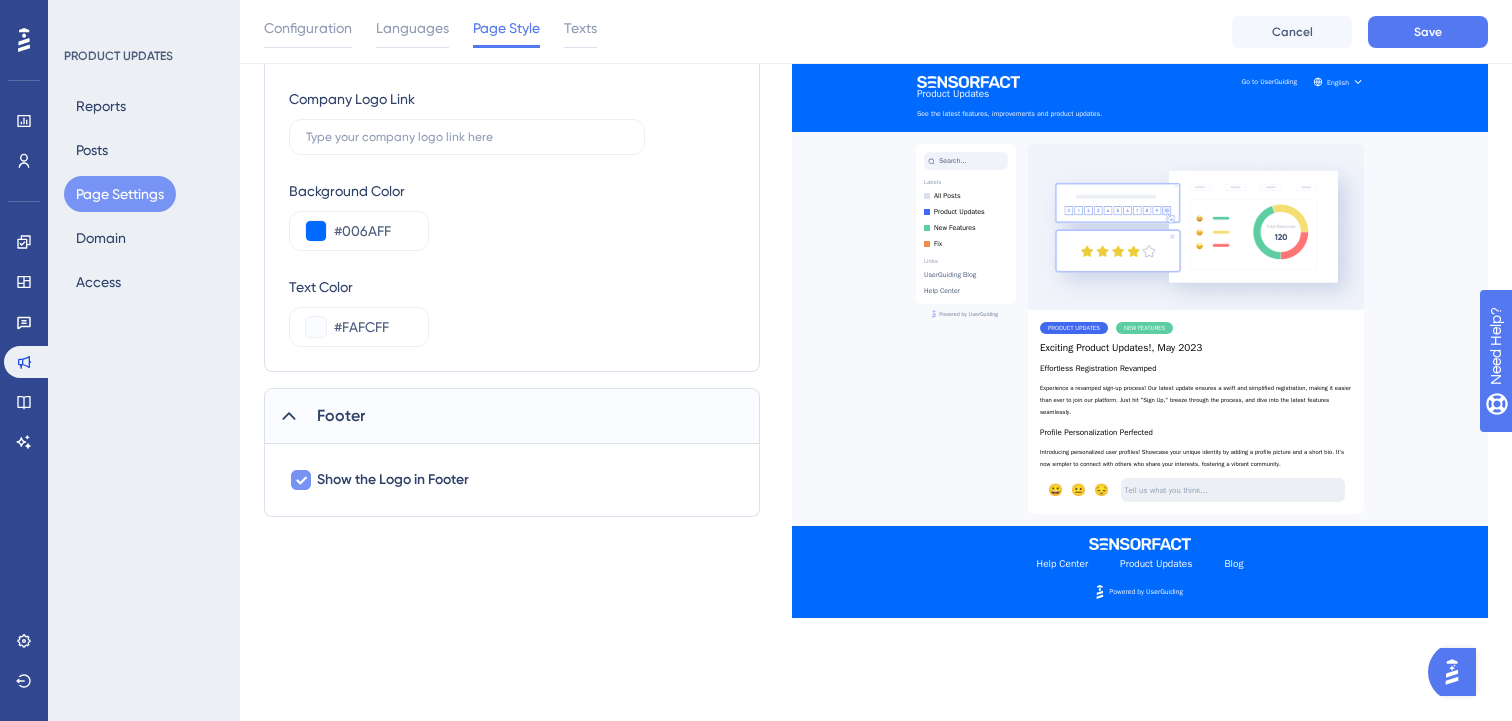 click 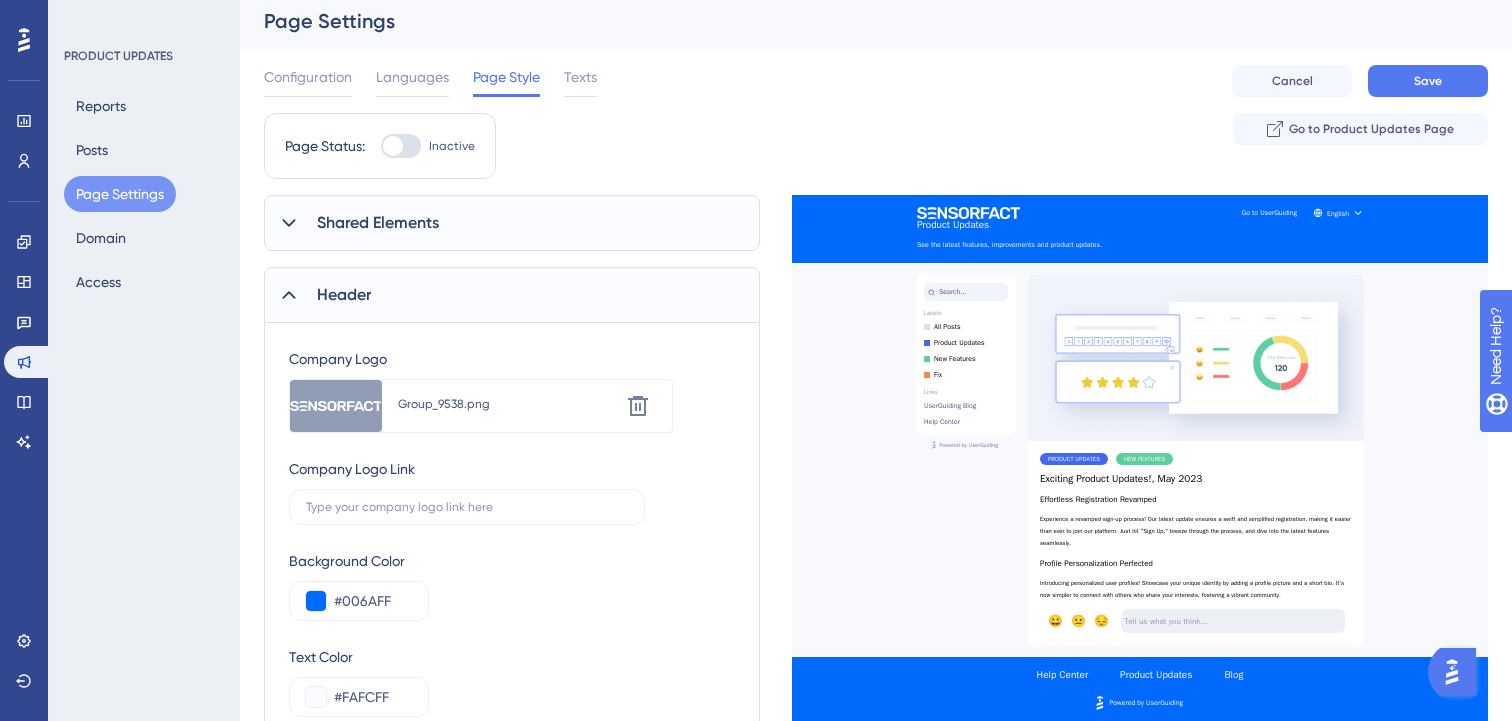 scroll, scrollTop: 0, scrollLeft: 0, axis: both 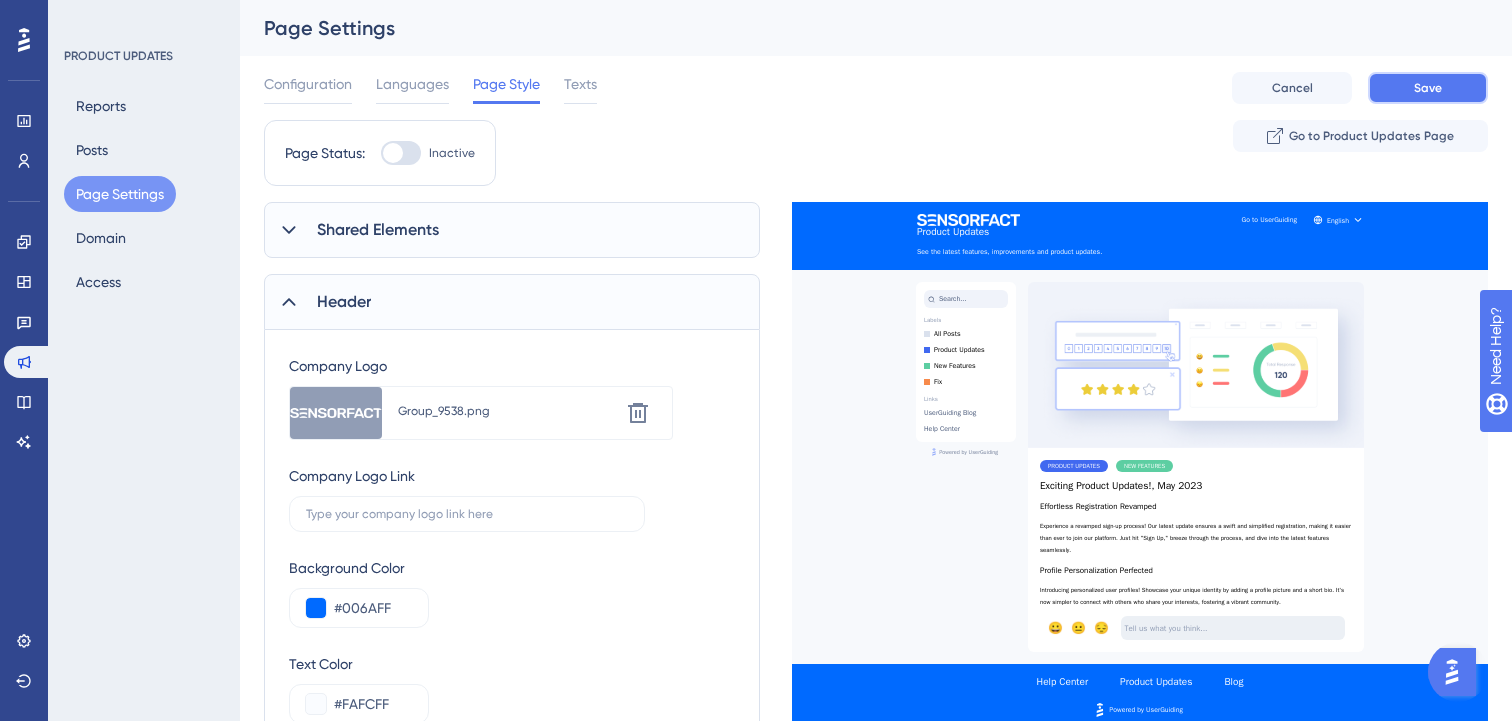 click on "Save" at bounding box center [1428, 88] 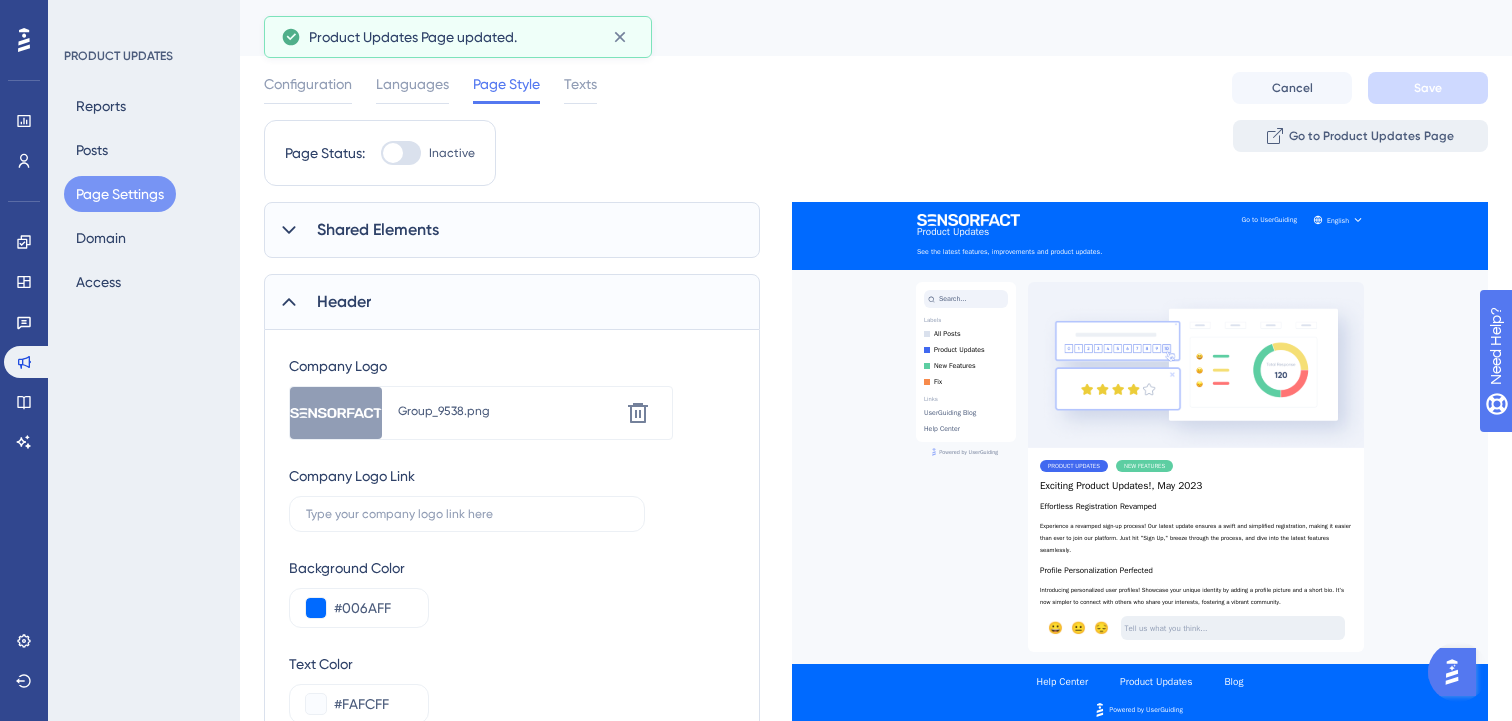click on "Go to Product Updates Page" at bounding box center [1371, 136] 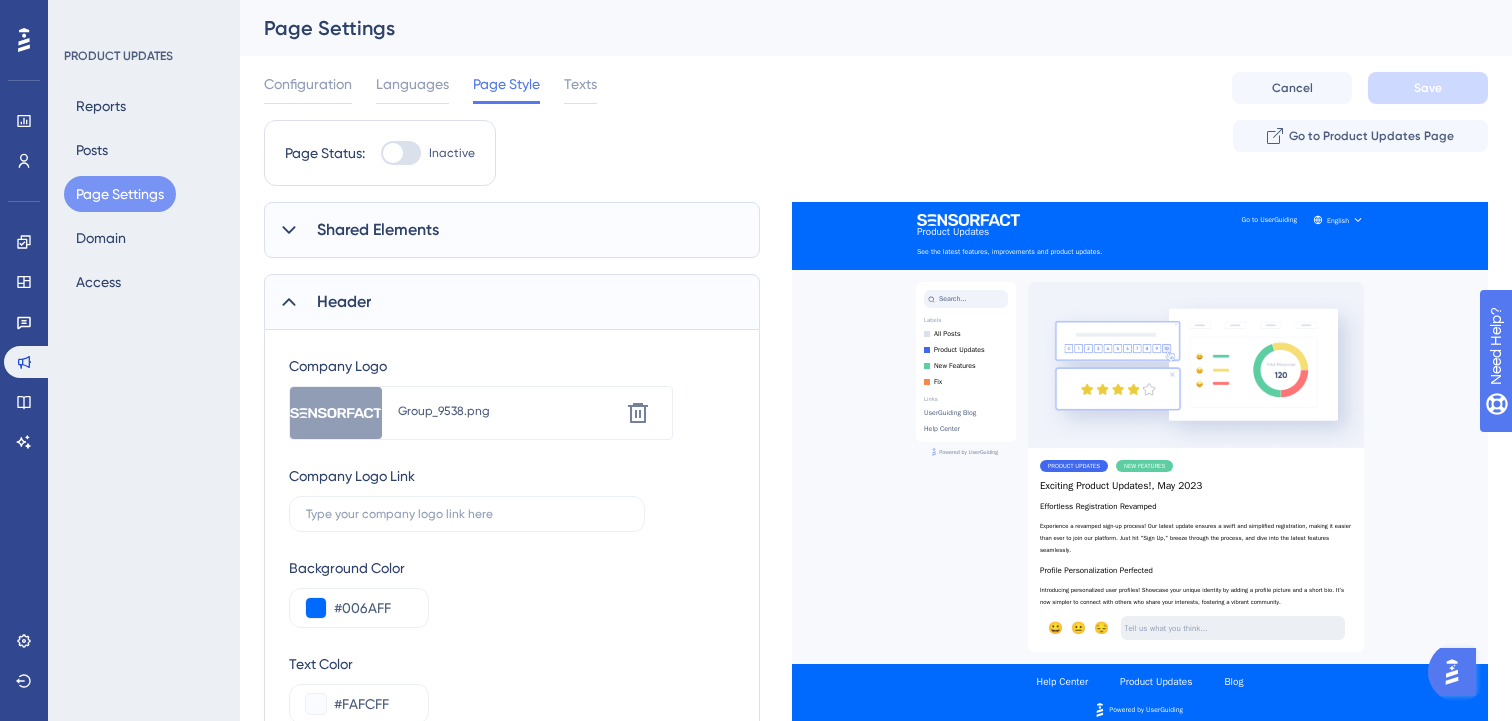 scroll, scrollTop: 0, scrollLeft: 0, axis: both 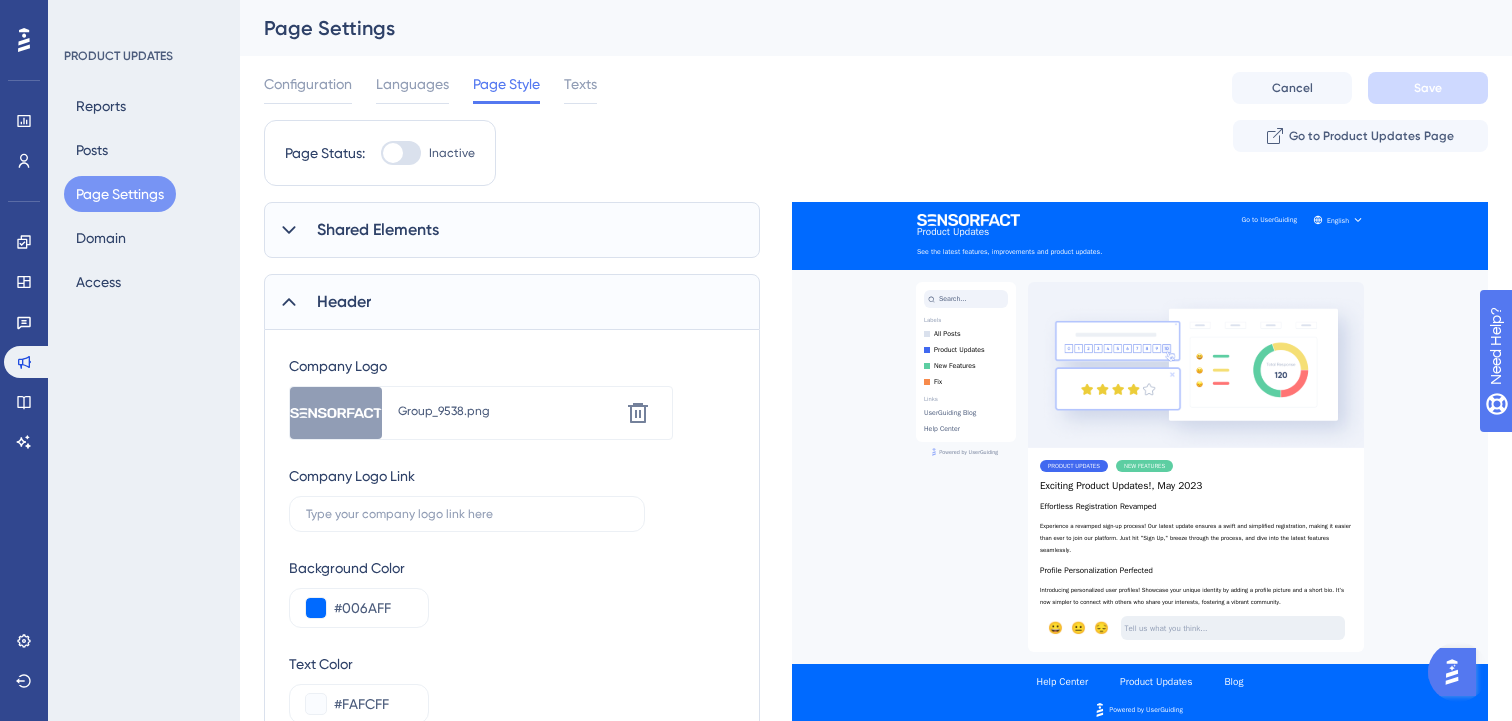 click at bounding box center (401, 153) 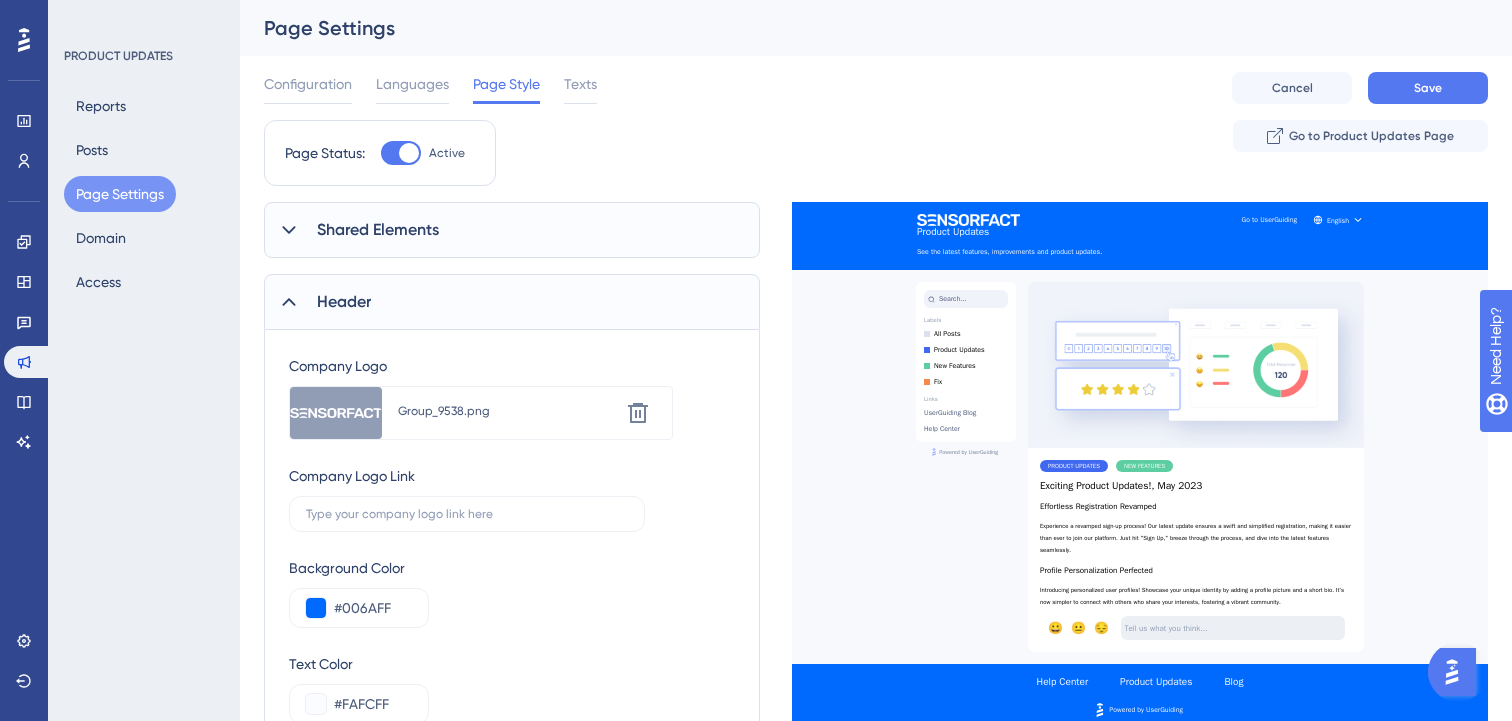 click at bounding box center (401, 153) 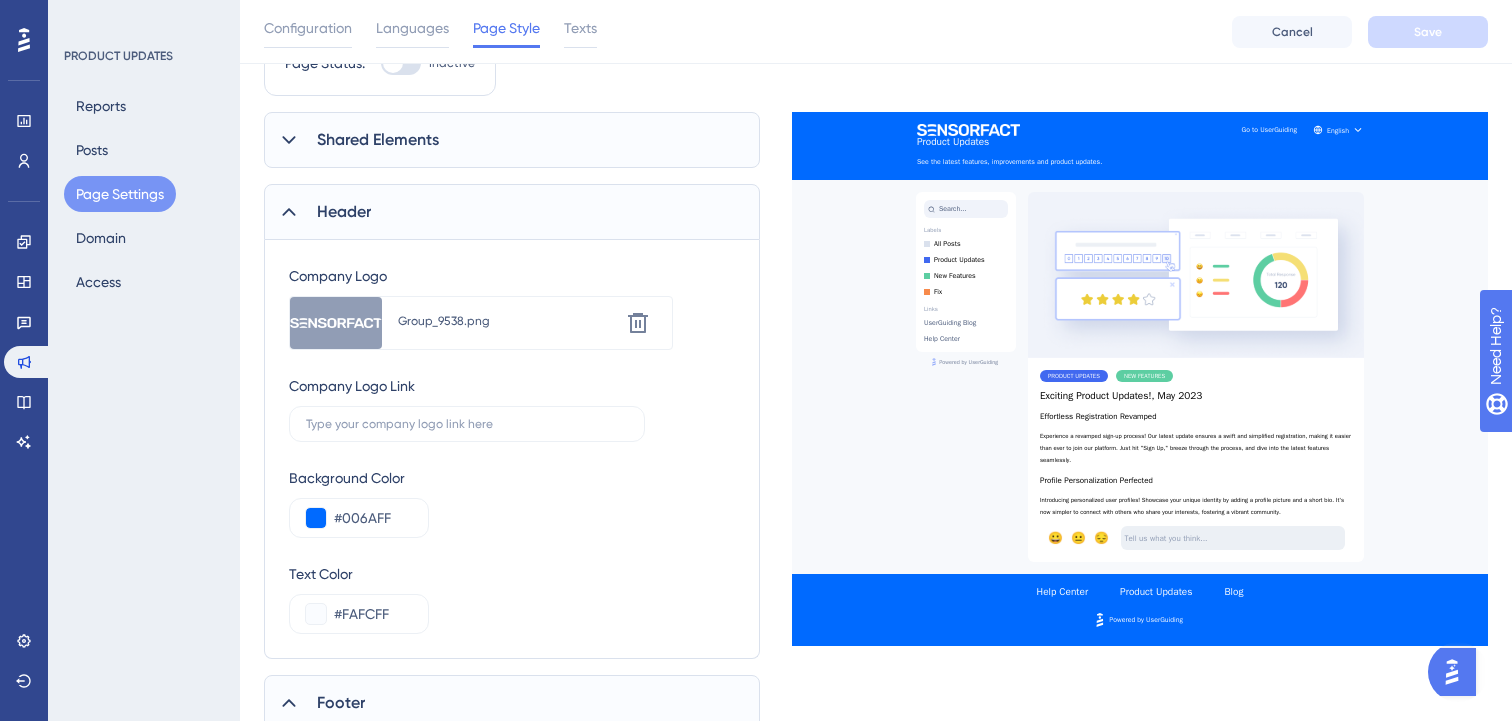 scroll, scrollTop: 0, scrollLeft: 0, axis: both 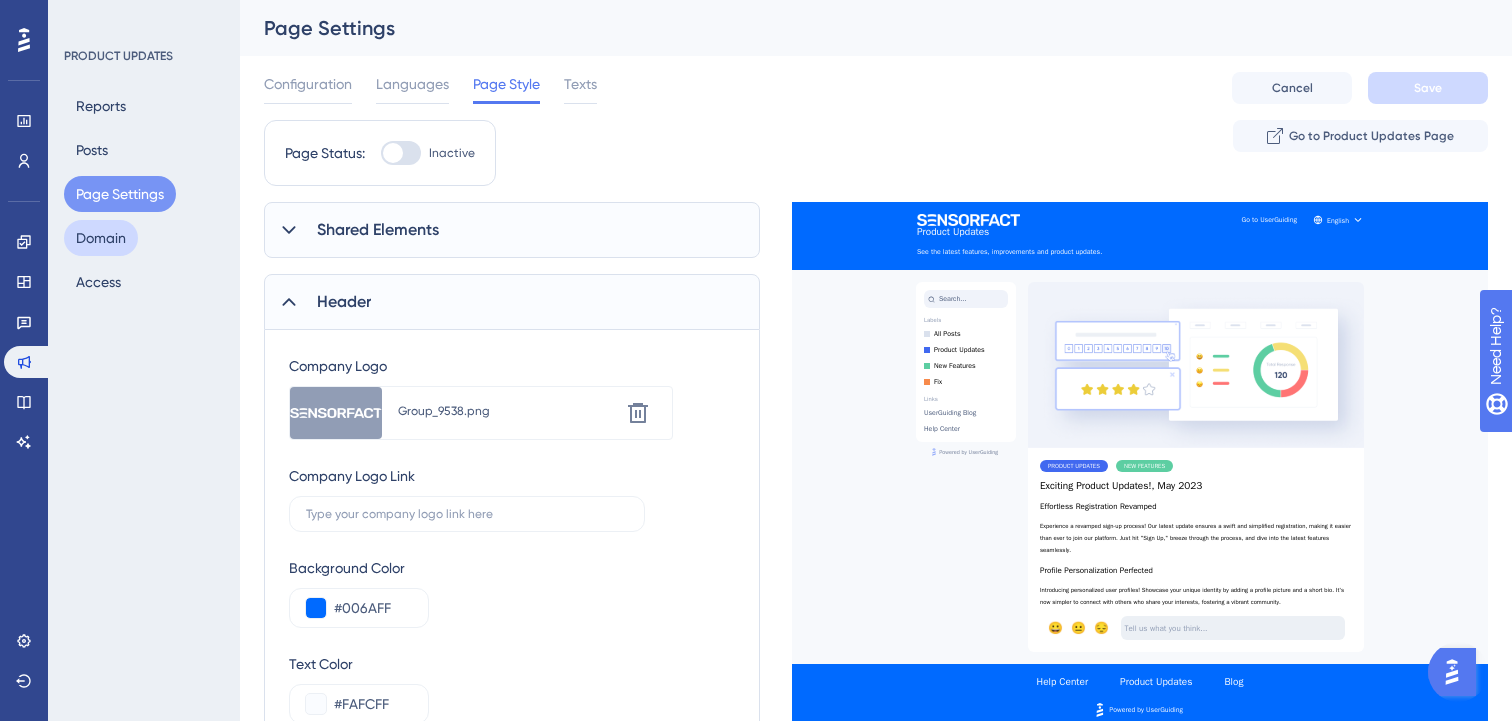 click on "Domain" at bounding box center [101, 238] 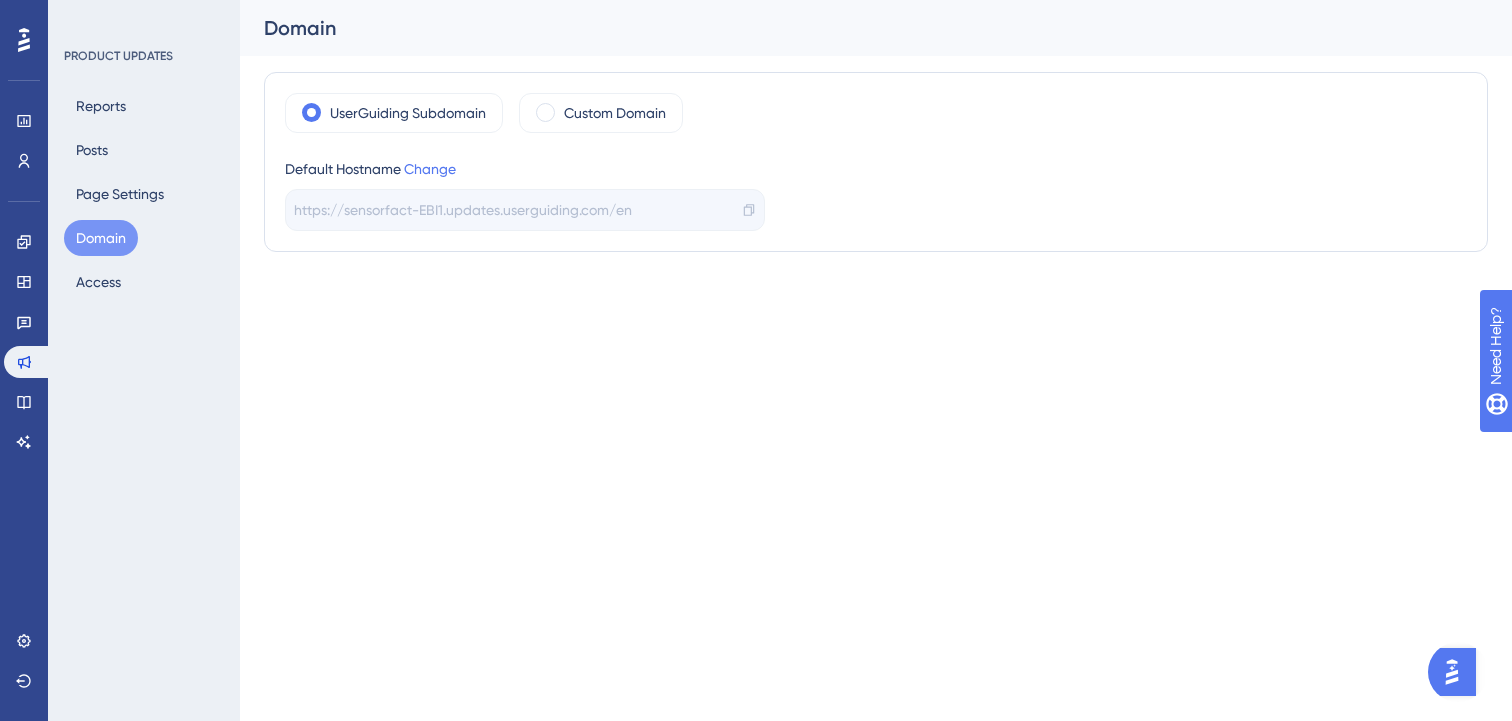 click on "Reports Posts Page Settings Domain Access" at bounding box center [145, 194] 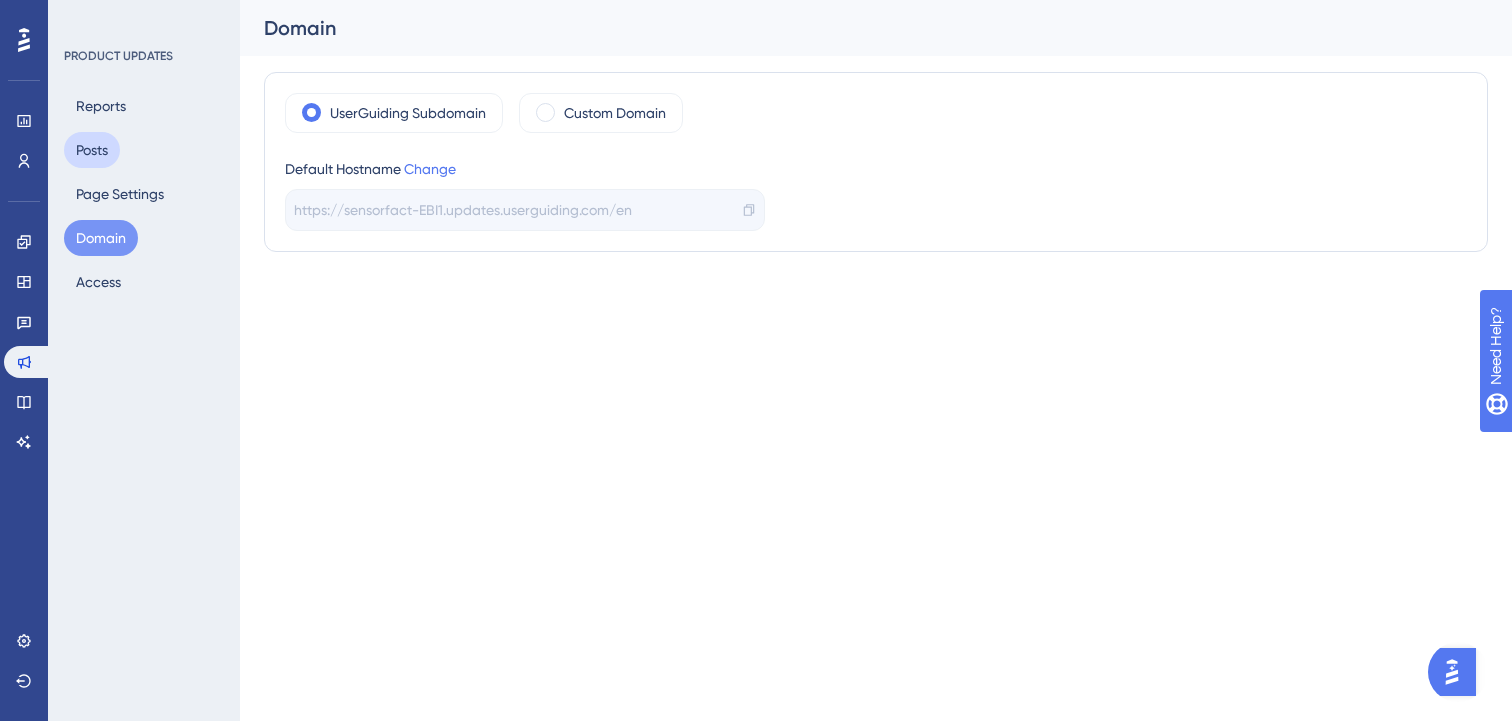 click on "Posts" at bounding box center [92, 150] 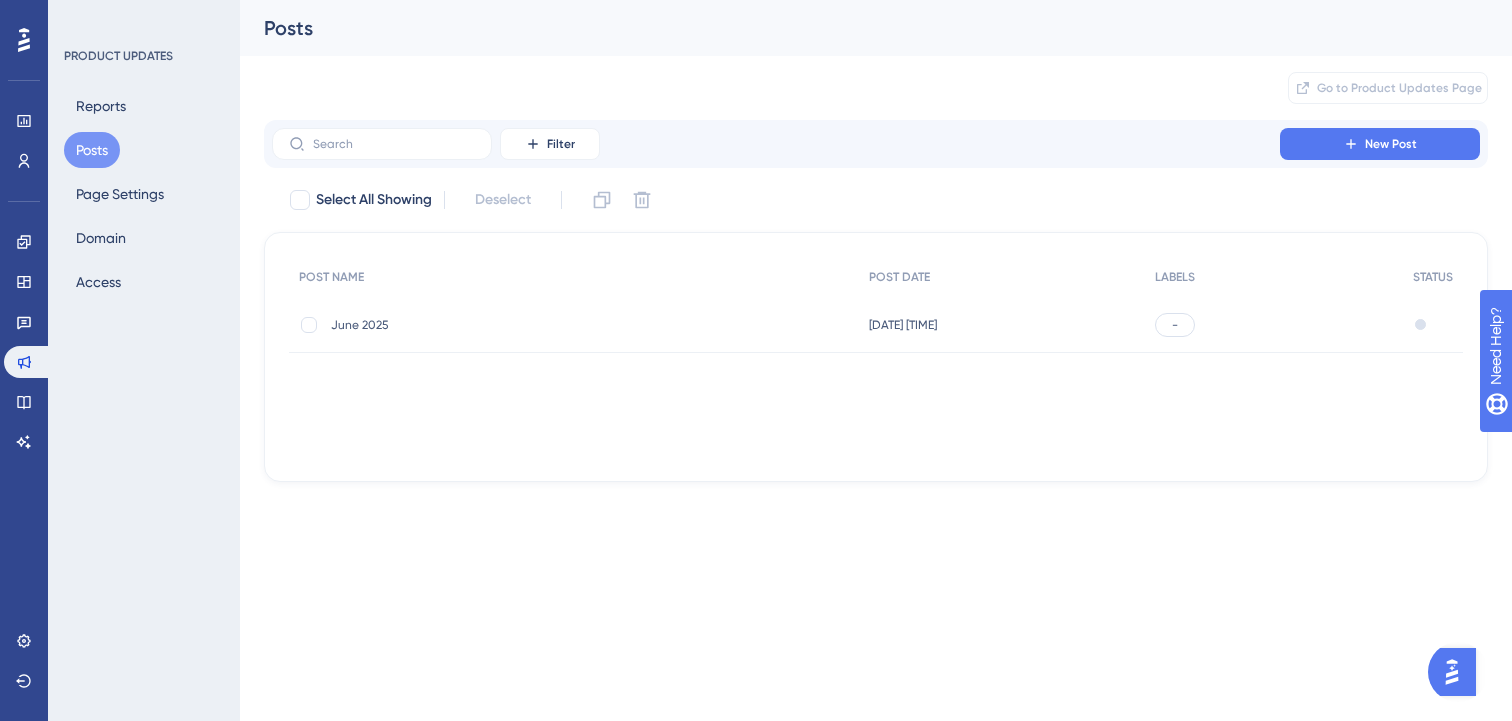 click on "June 2025 June 2025" at bounding box center (491, 325) 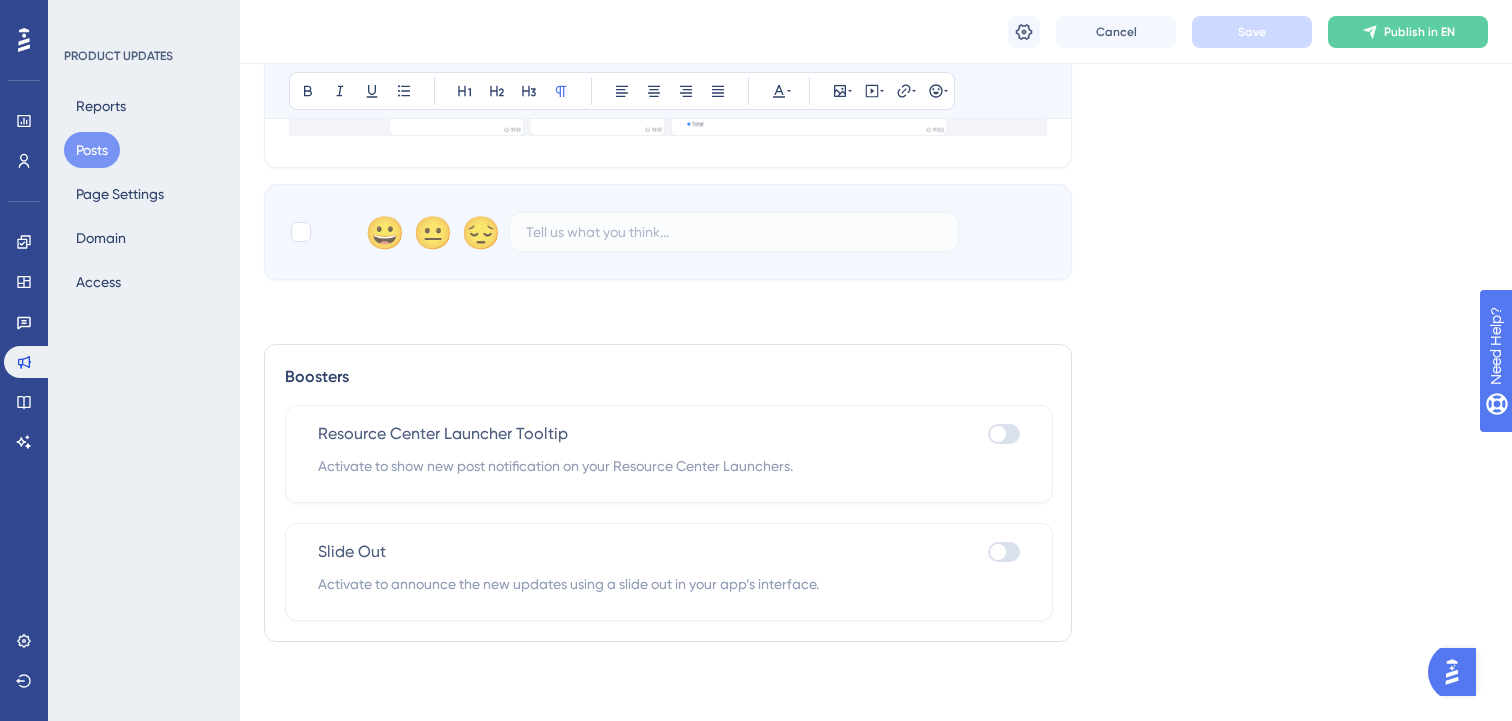 scroll, scrollTop: 0, scrollLeft: 0, axis: both 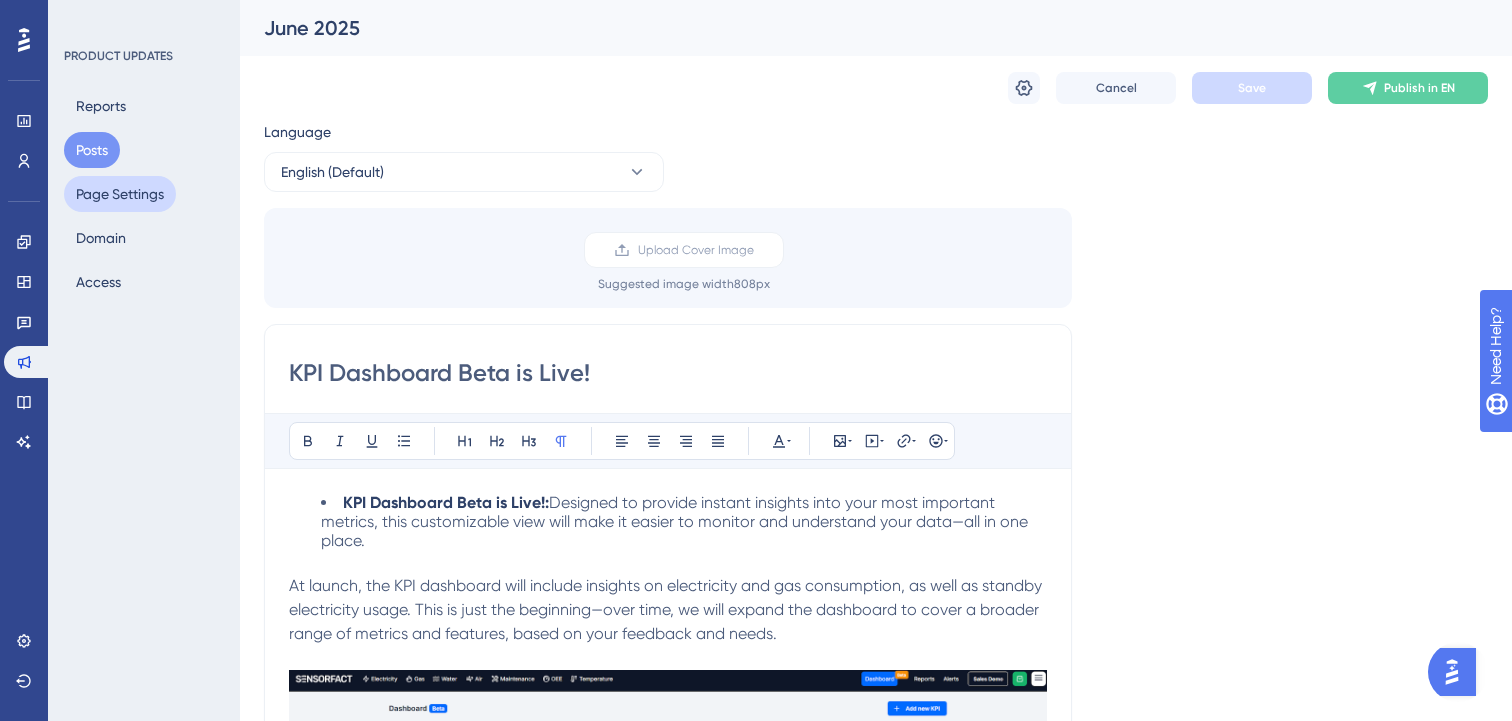 click on "Page Settings" at bounding box center [120, 194] 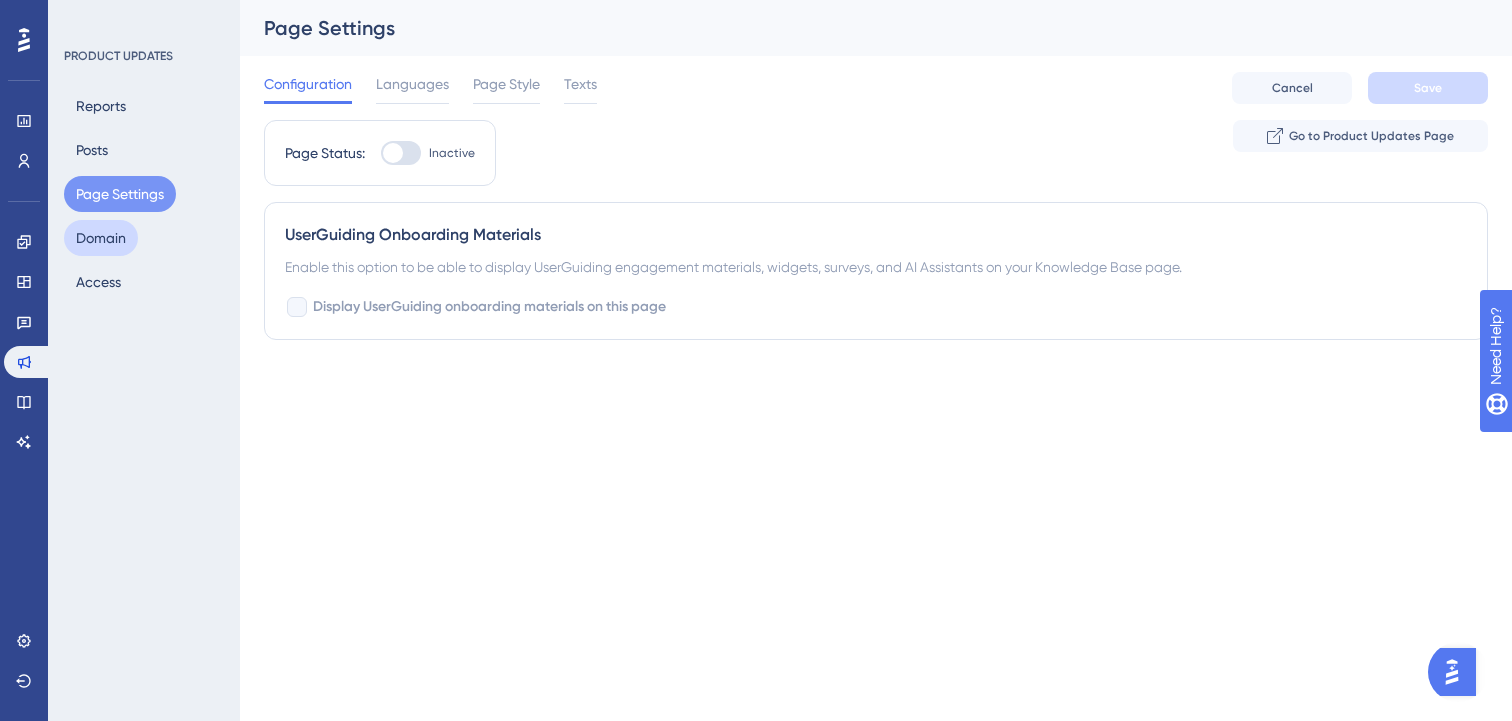 click on "Domain" at bounding box center [101, 238] 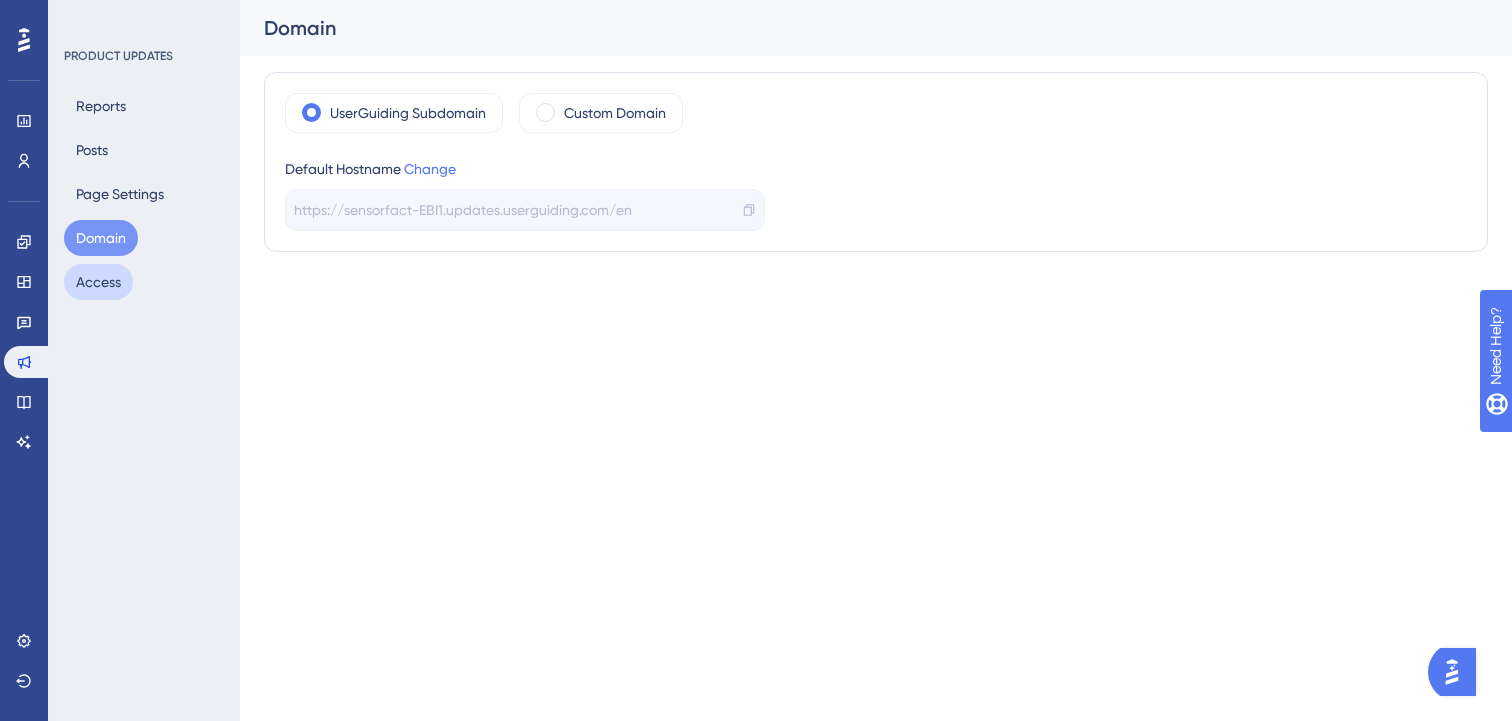 click on "Access" at bounding box center (98, 282) 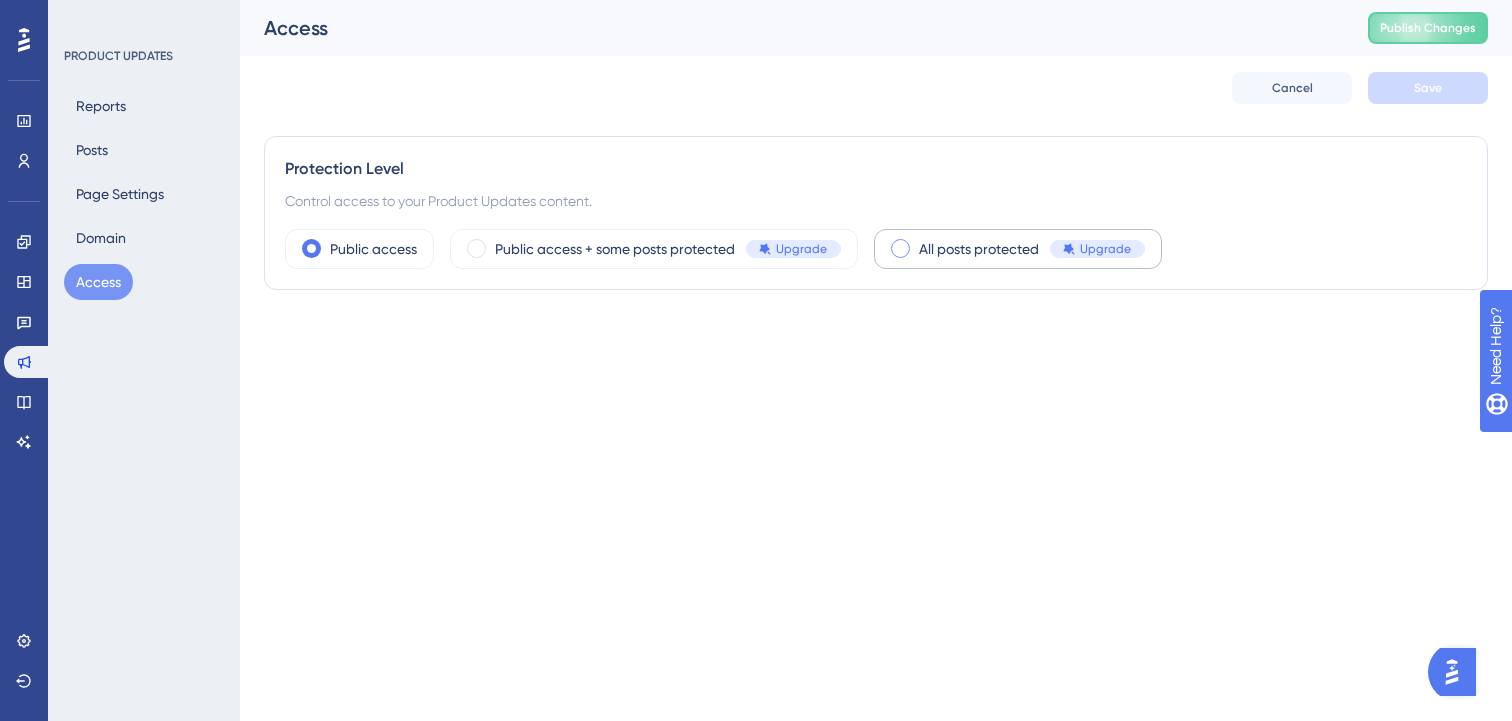 click on "All posts protected" at bounding box center [979, 249] 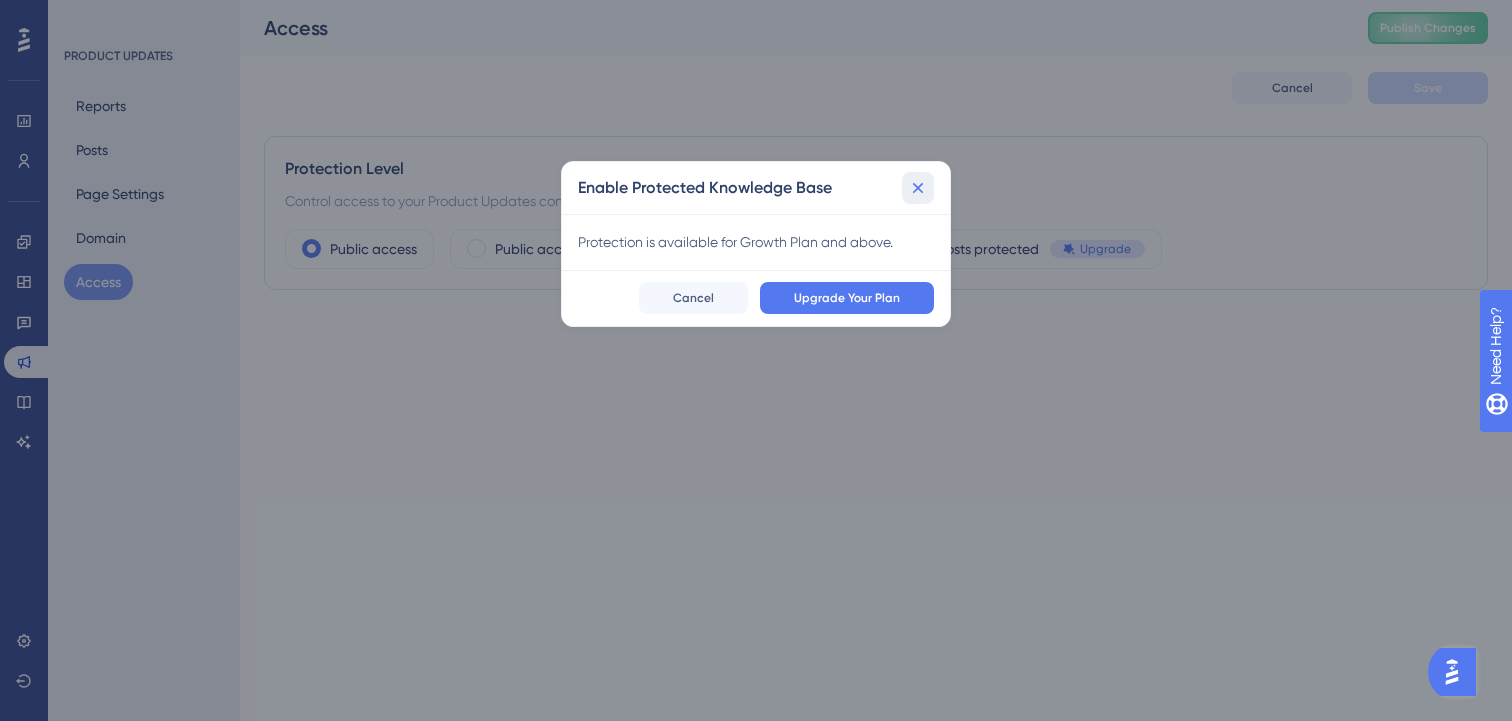click 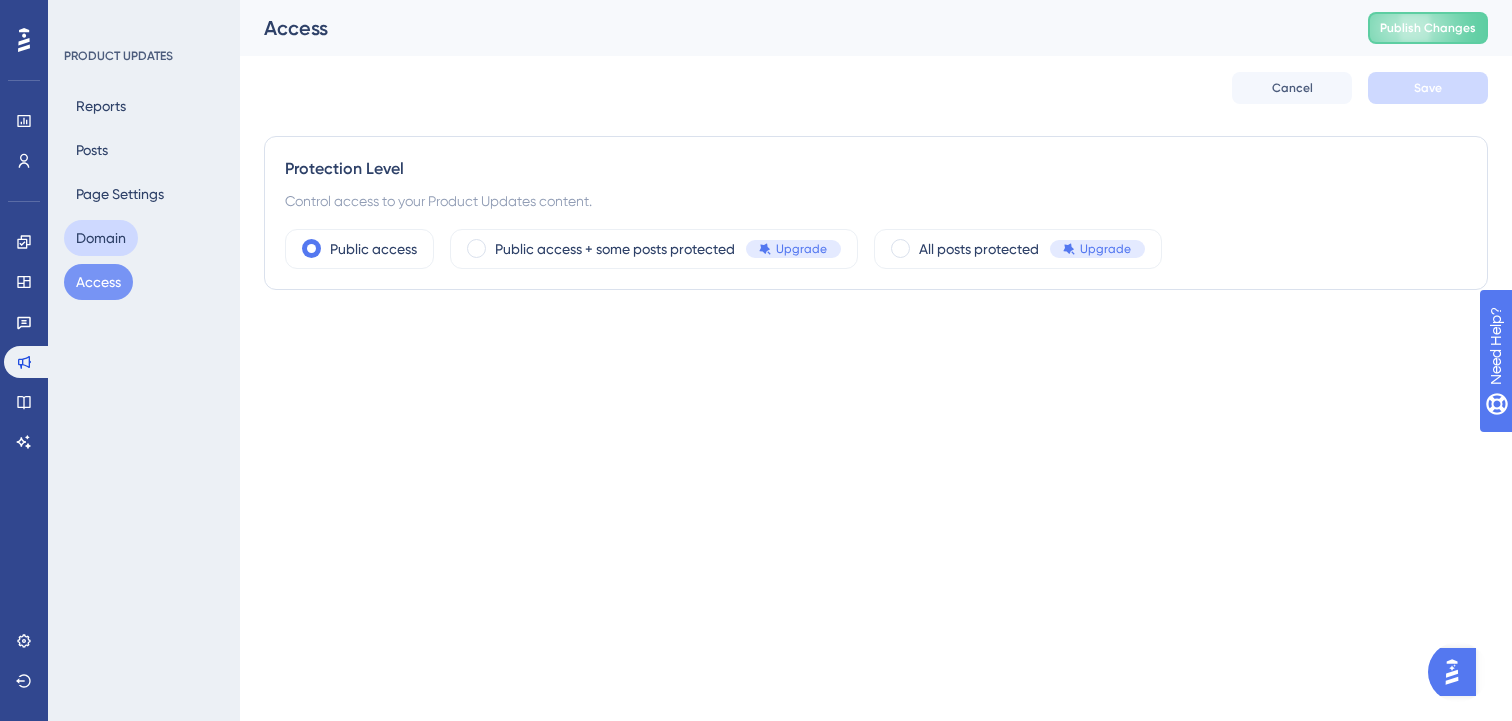 click on "Domain" at bounding box center [101, 238] 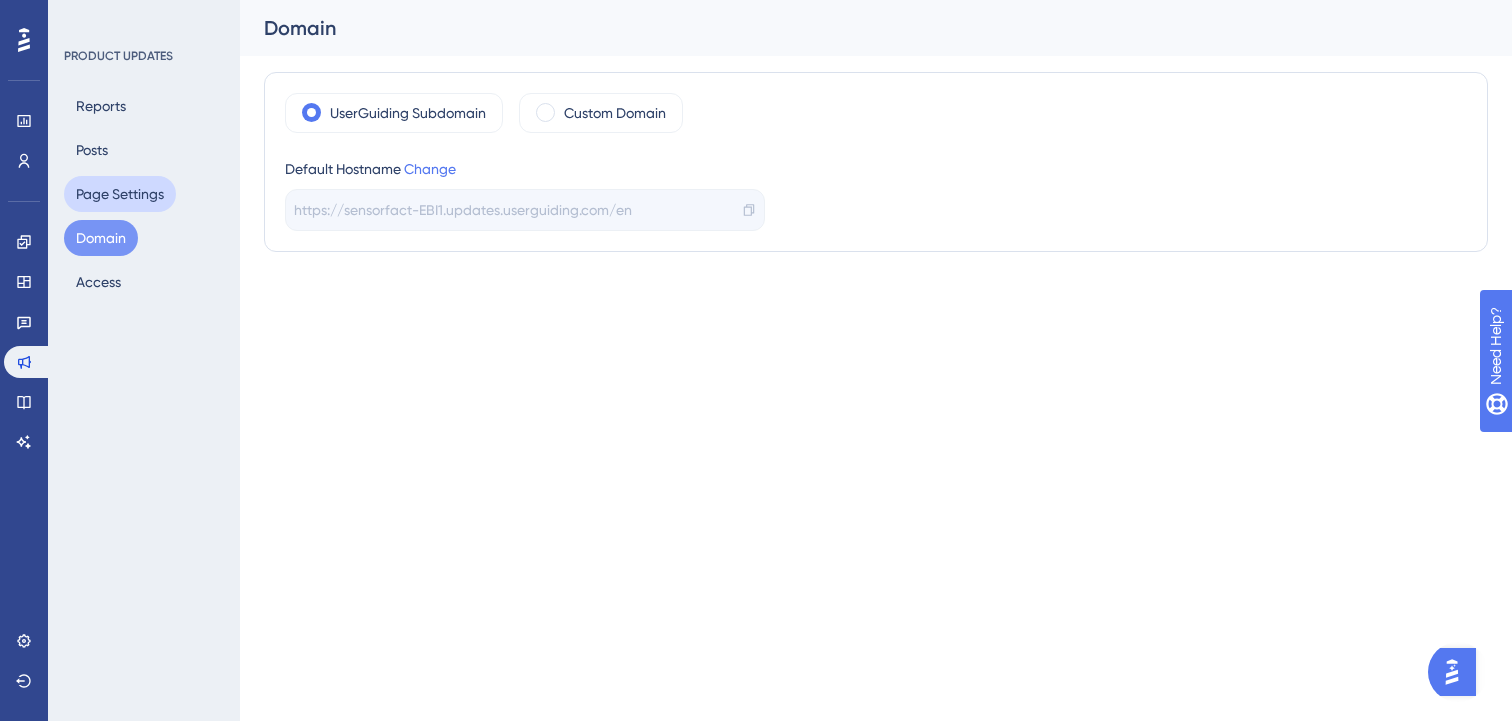 click on "Page Settings" at bounding box center [120, 194] 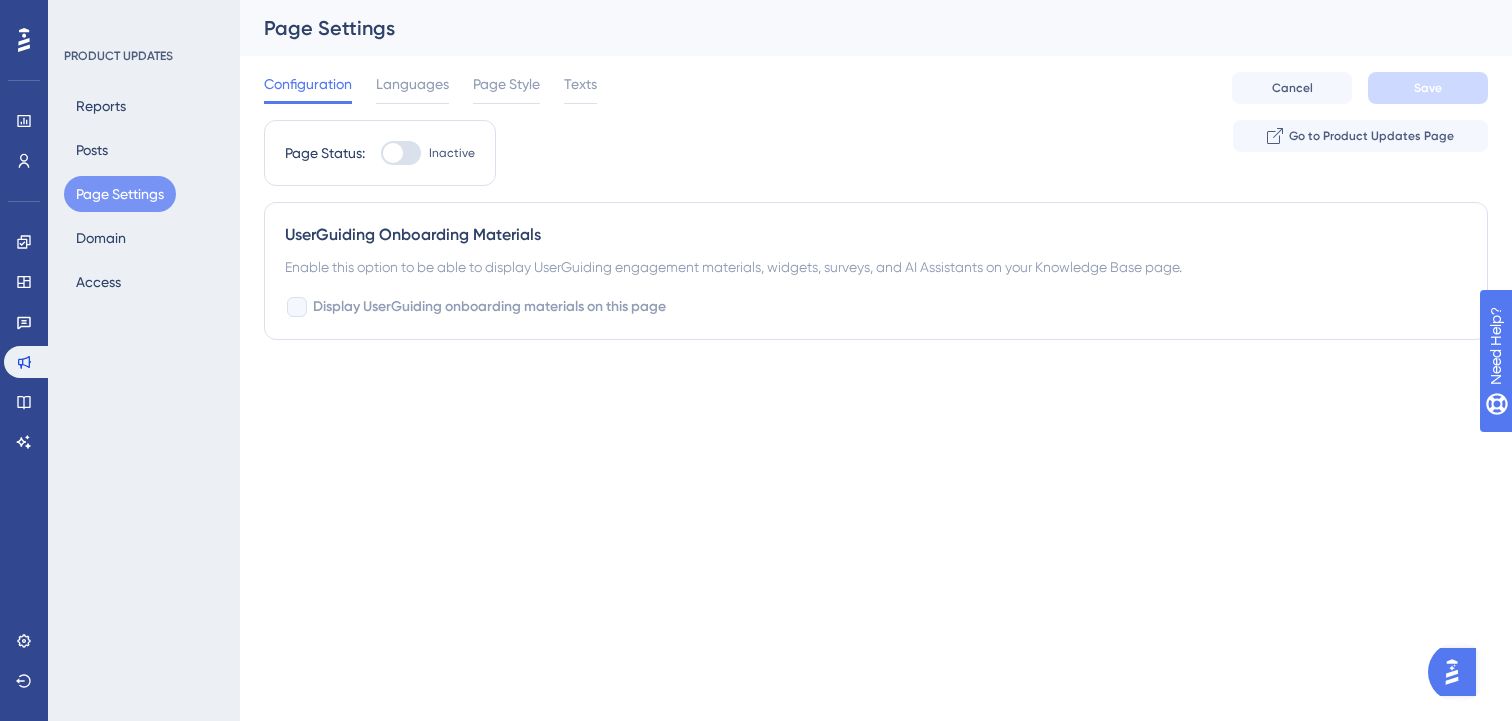 click at bounding box center [401, 153] 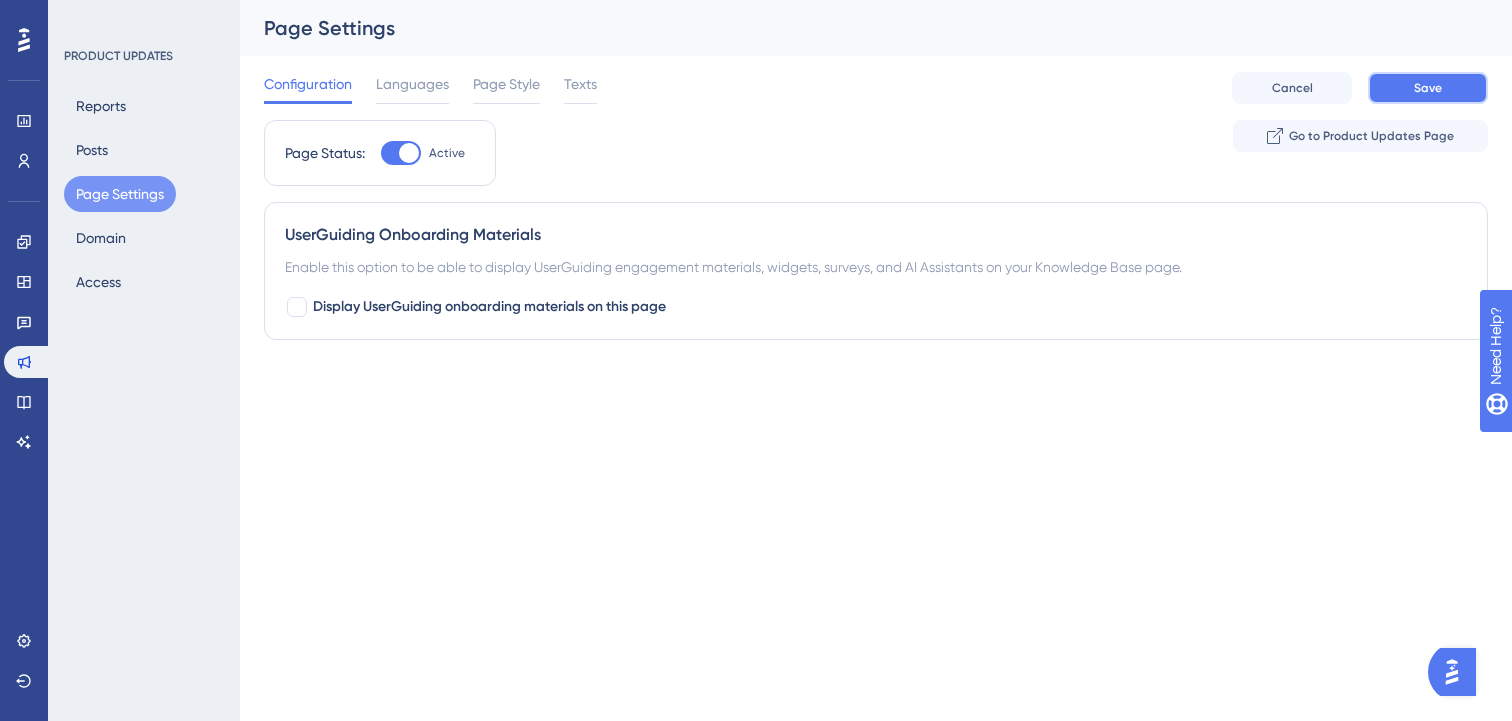 click on "Save" at bounding box center (1428, 88) 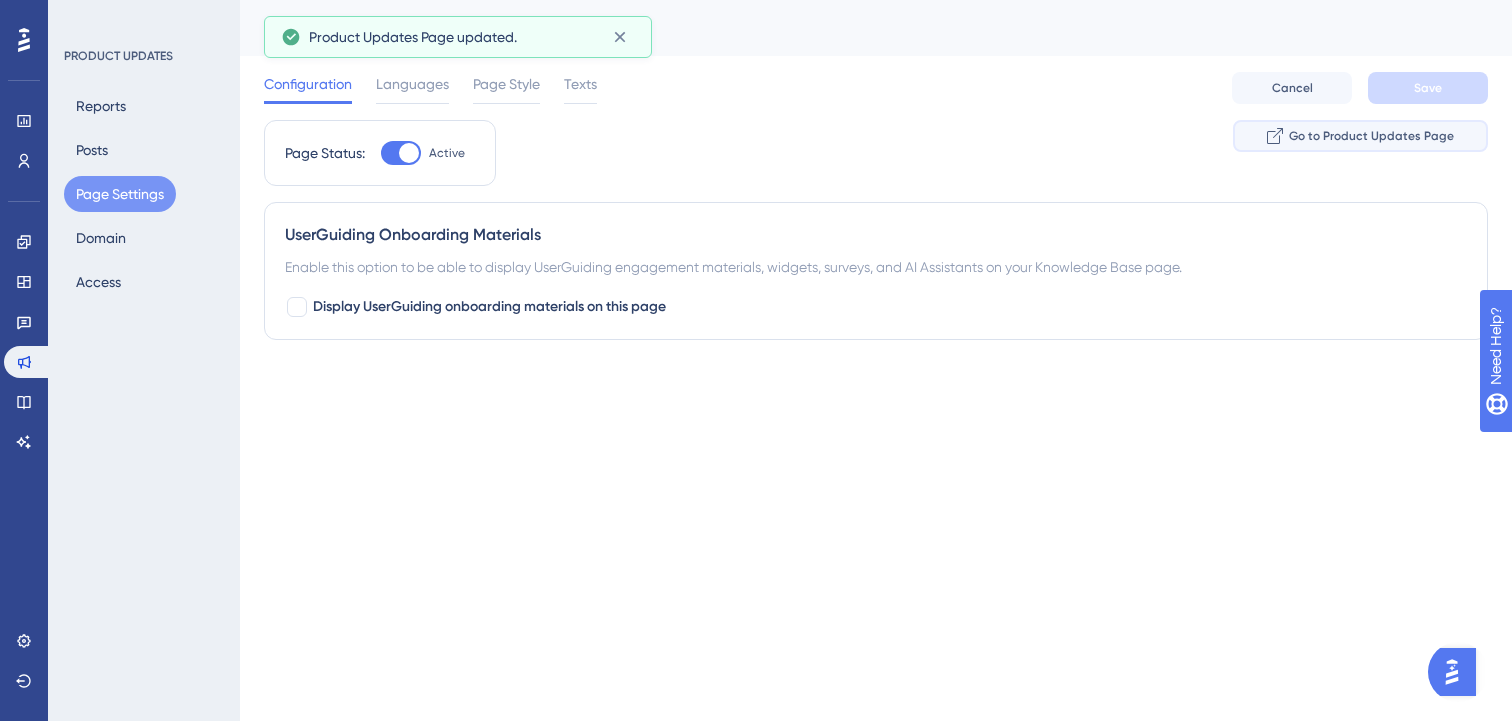 click on "Go to Product Updates Page" at bounding box center [1371, 136] 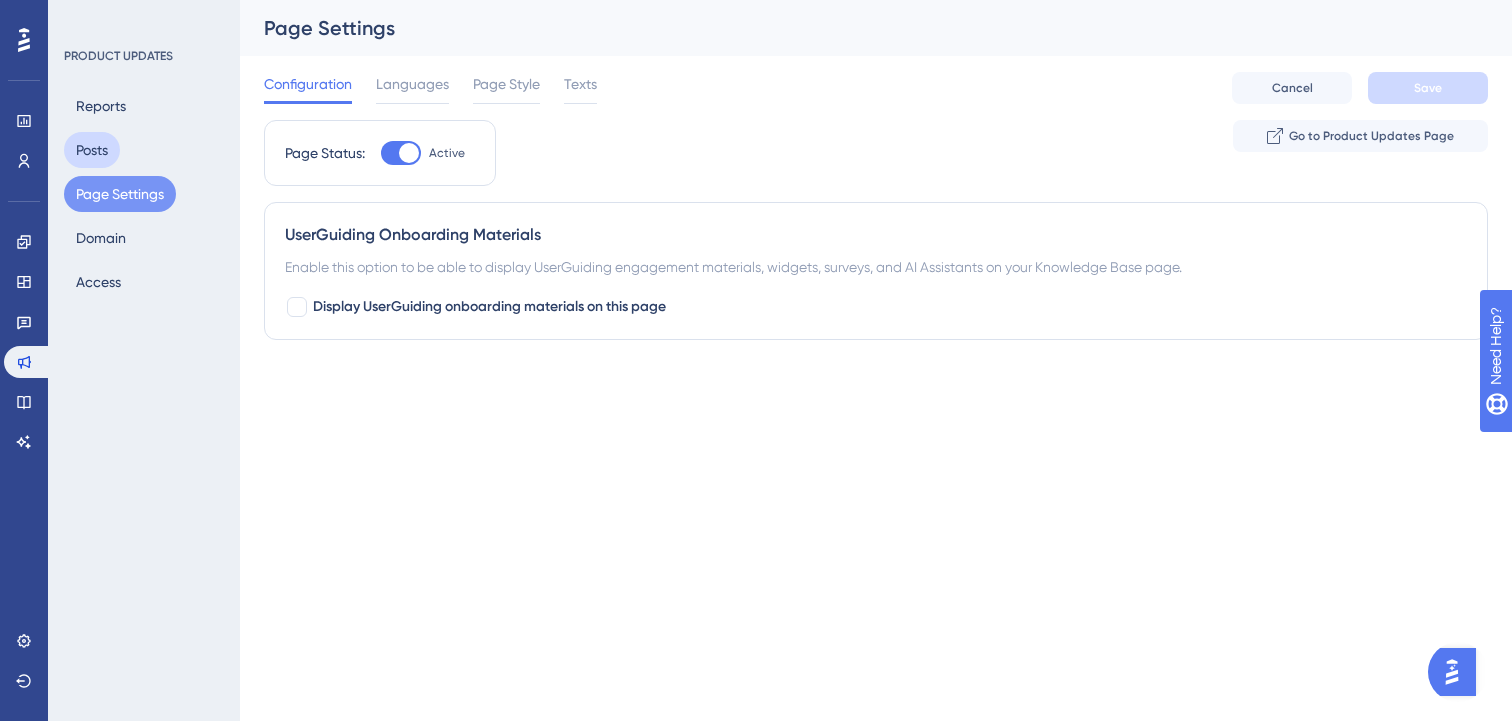 click on "Posts" at bounding box center (92, 150) 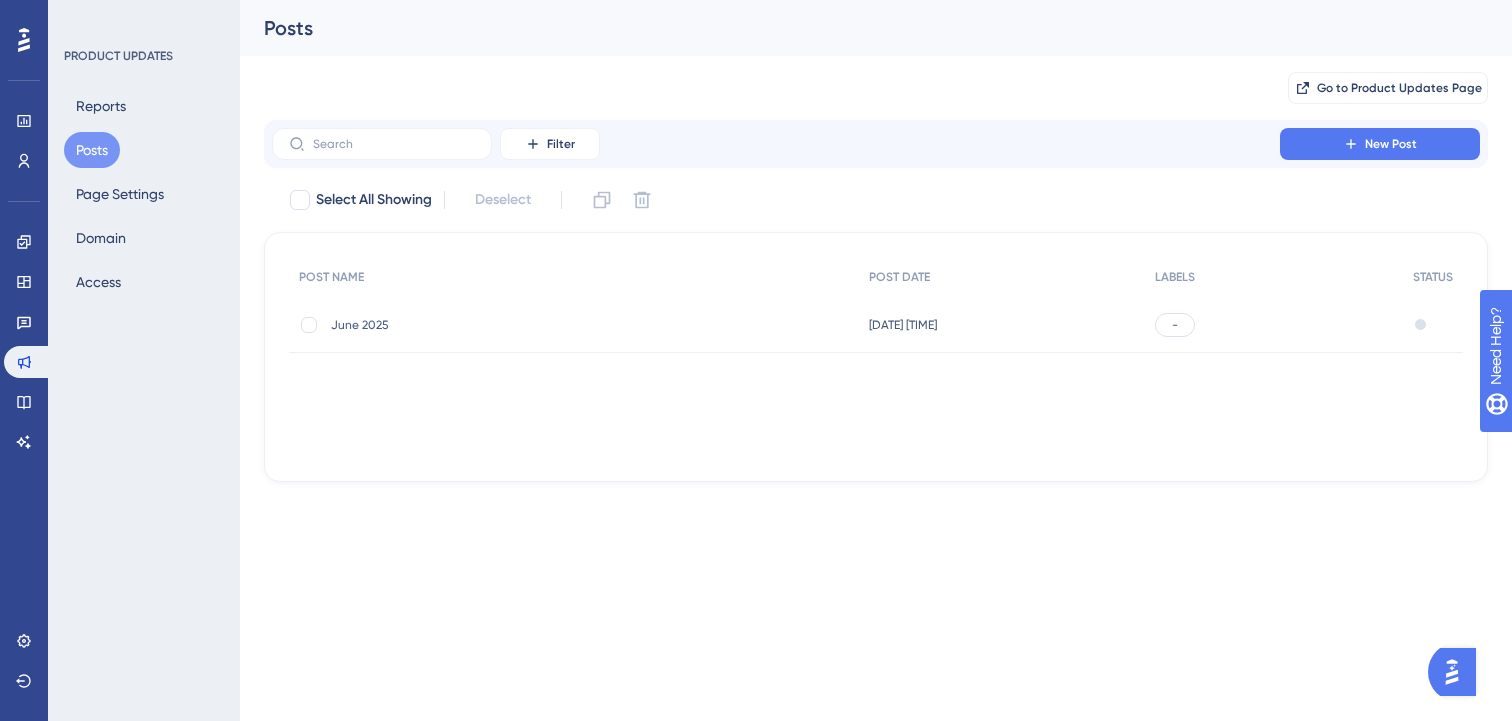 click on "-" at bounding box center (1175, 325) 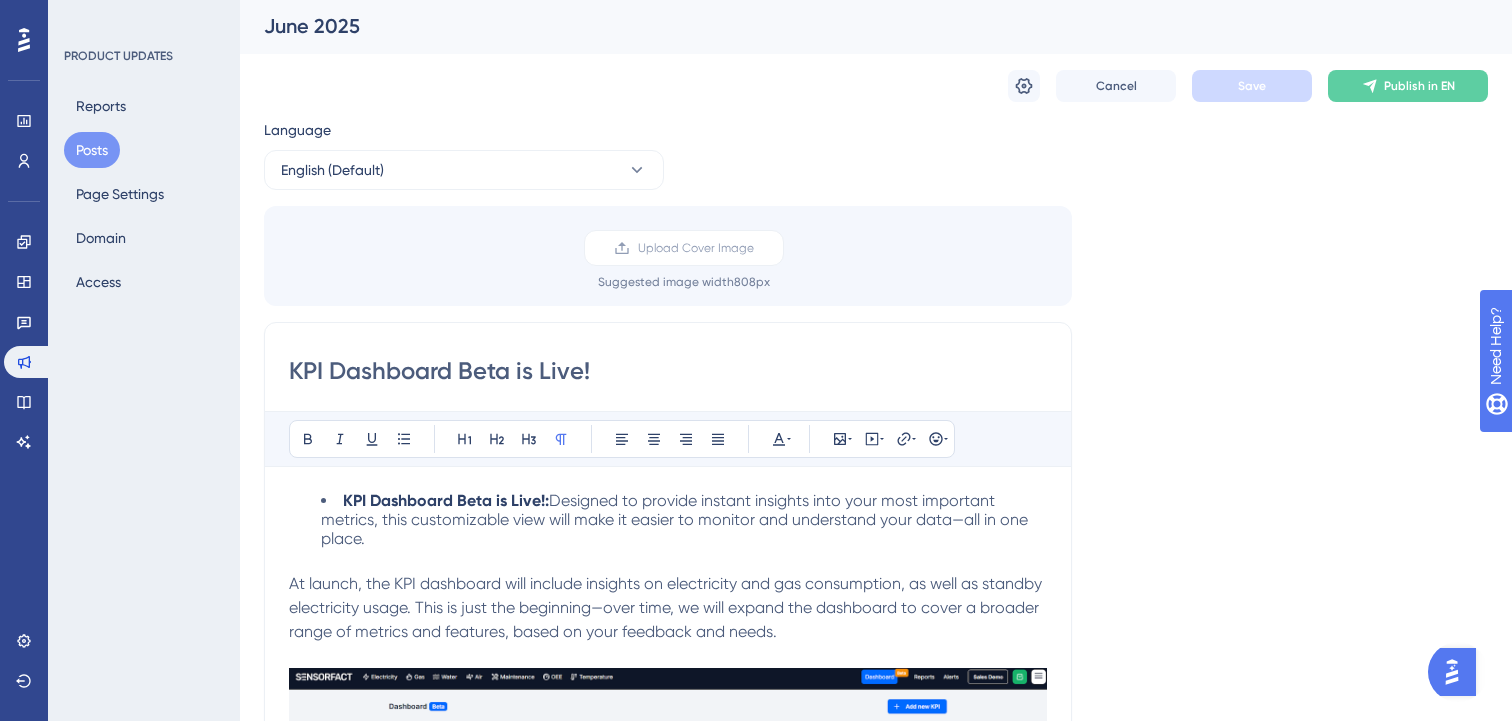 scroll, scrollTop: 0, scrollLeft: 0, axis: both 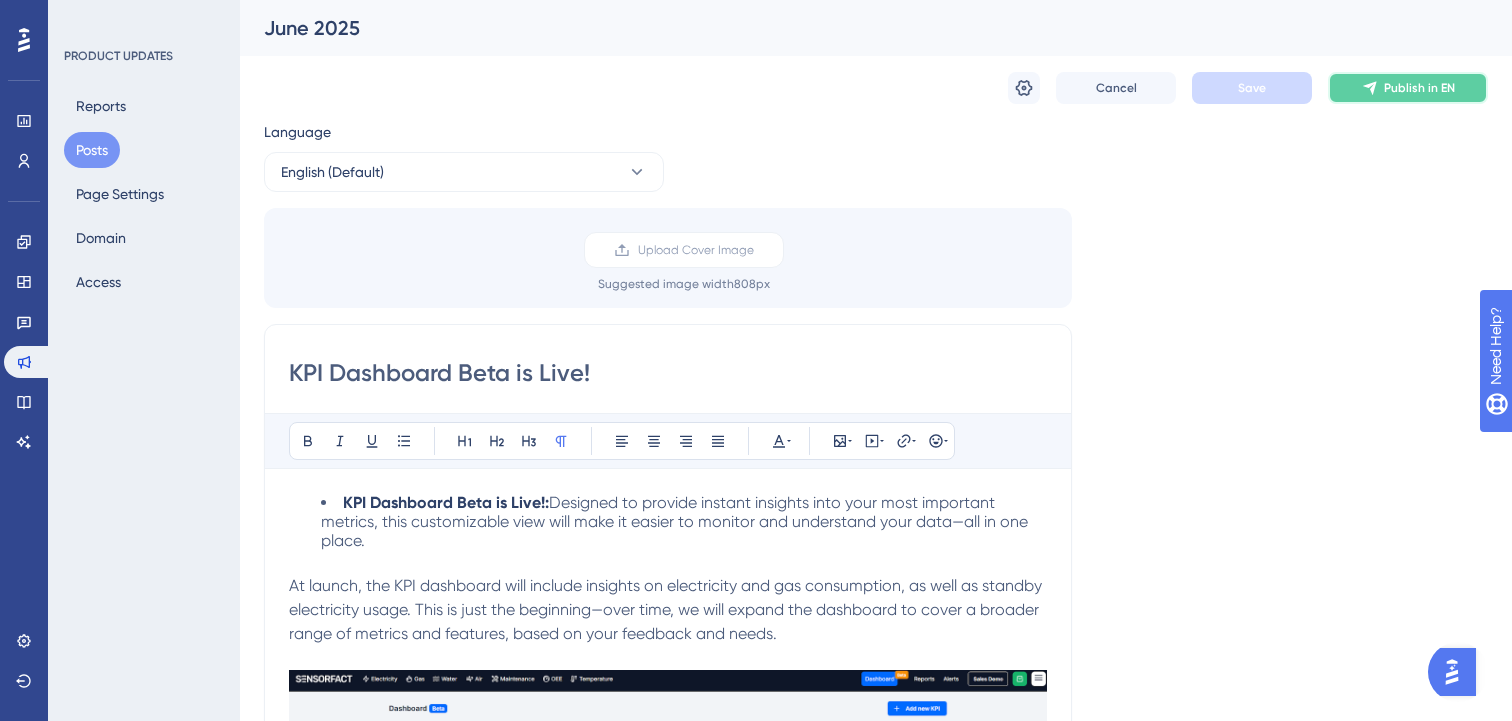 click on "Publish in EN" at bounding box center (1419, 88) 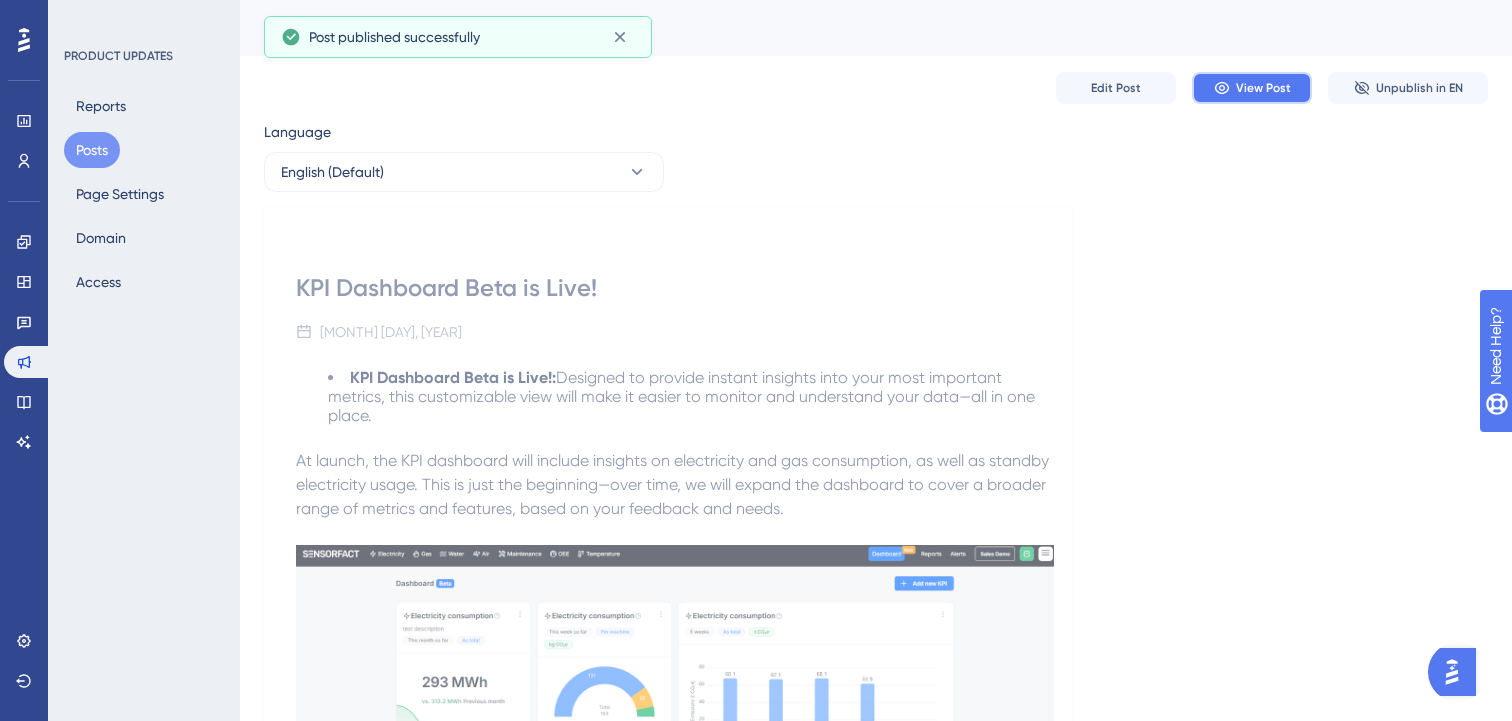 click on "View Post" at bounding box center (1263, 88) 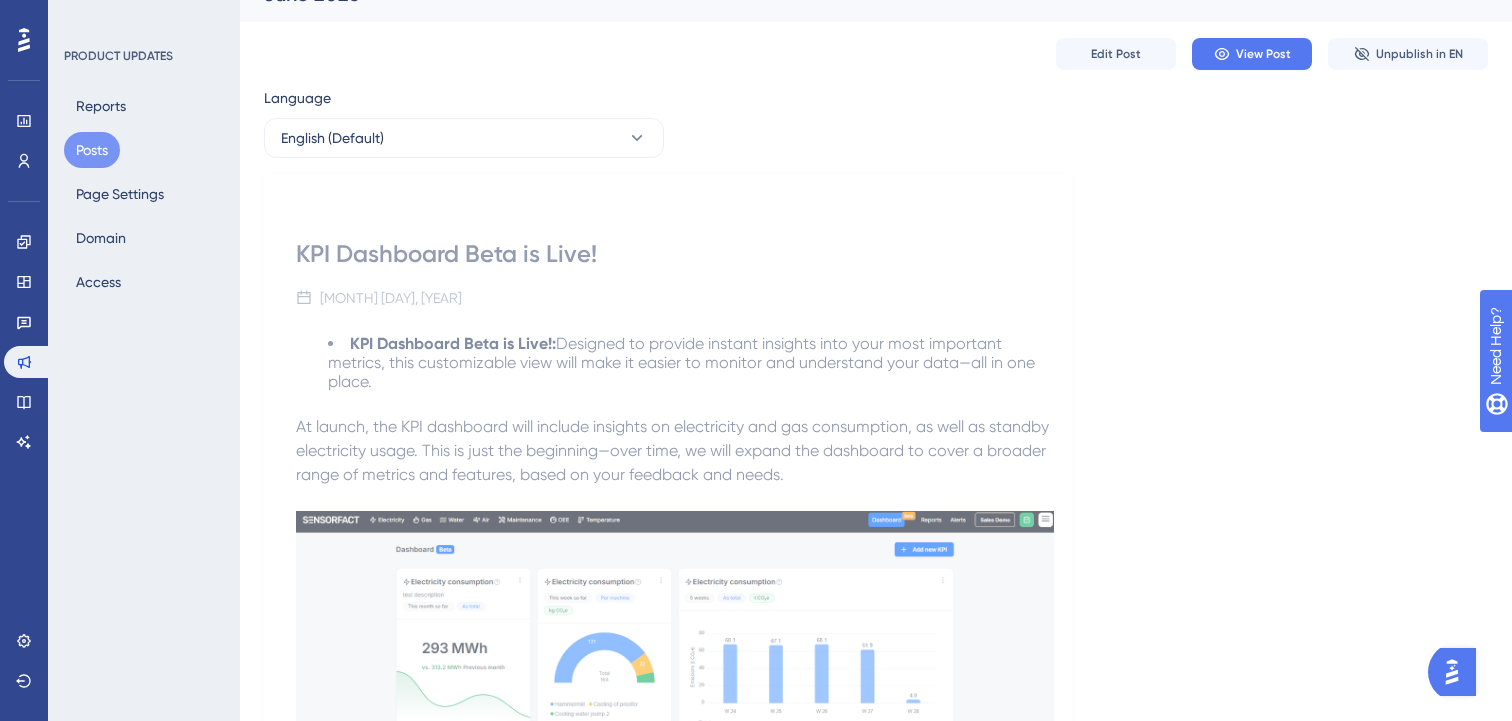 scroll, scrollTop: 0, scrollLeft: 0, axis: both 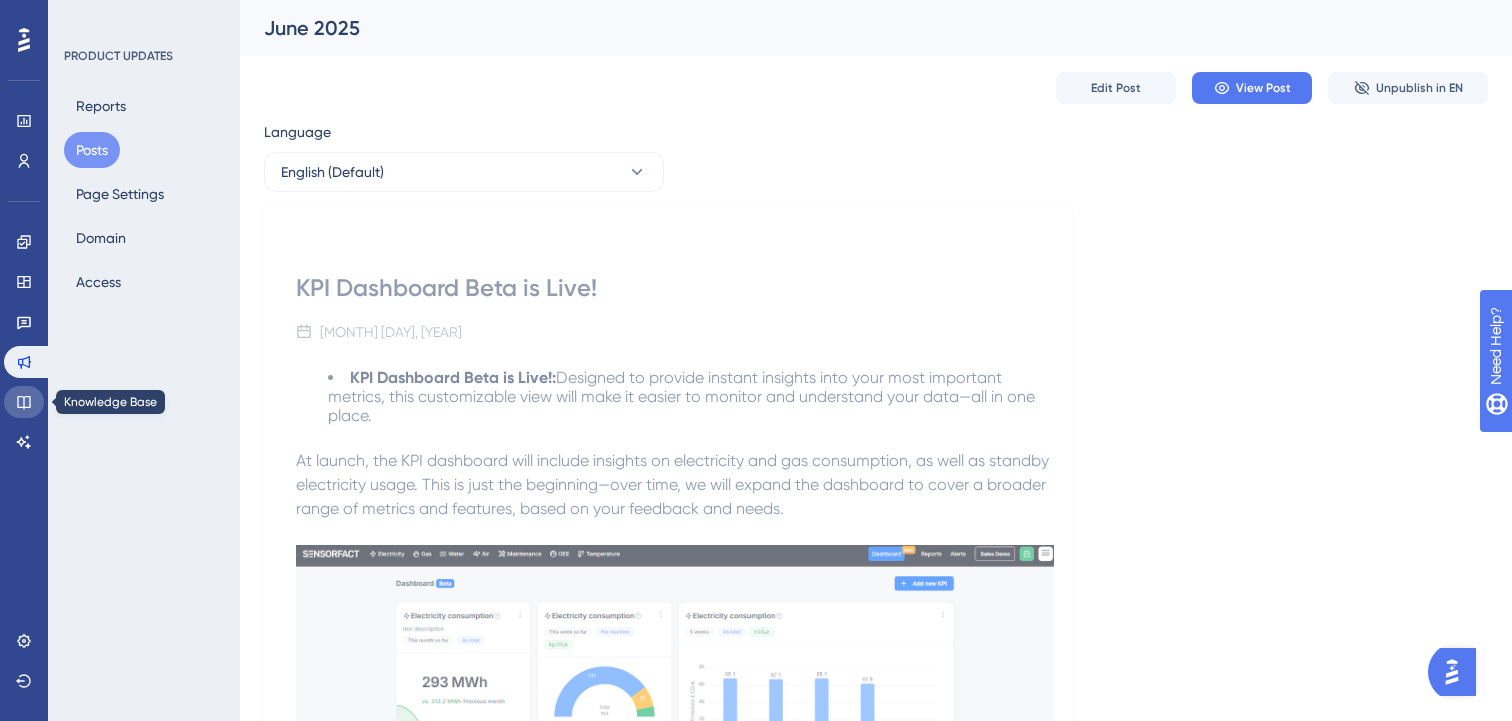 click 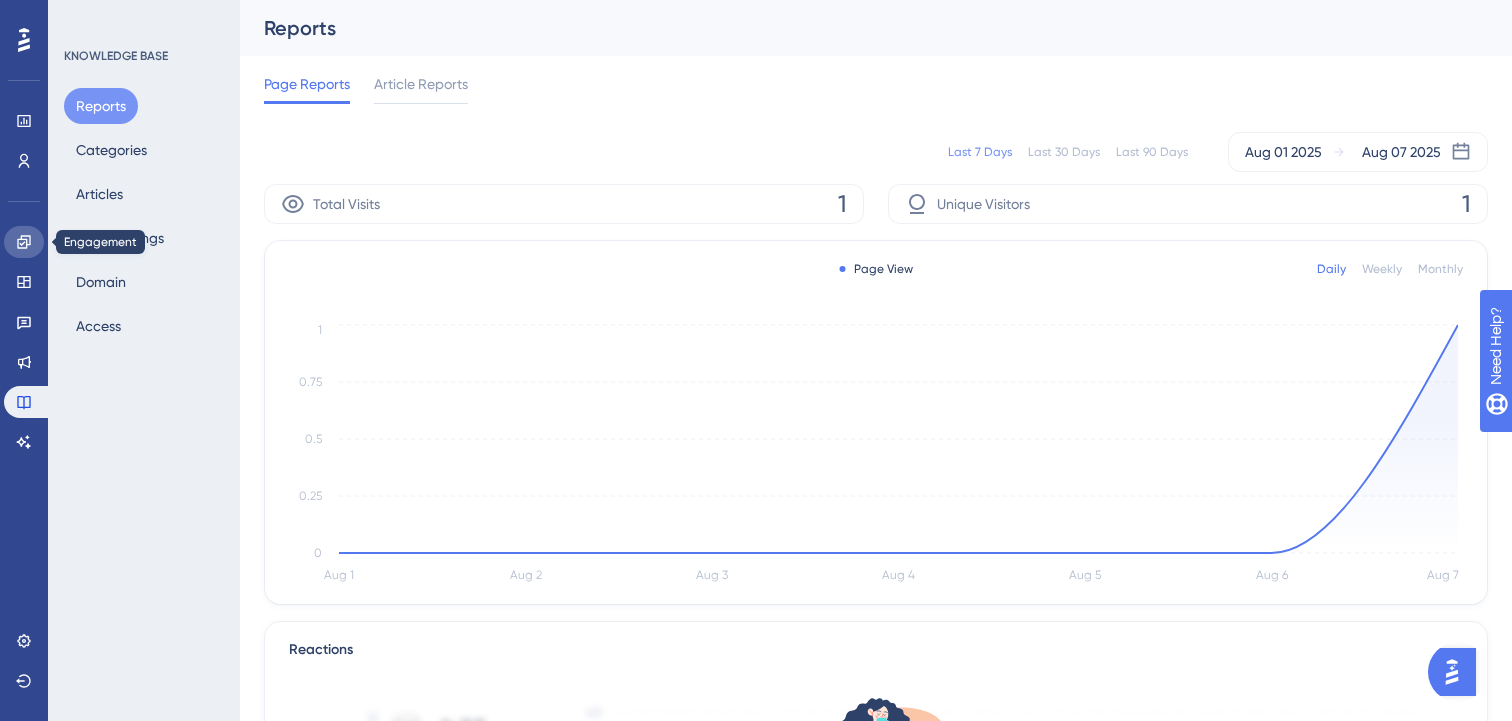 click at bounding box center (24, 242) 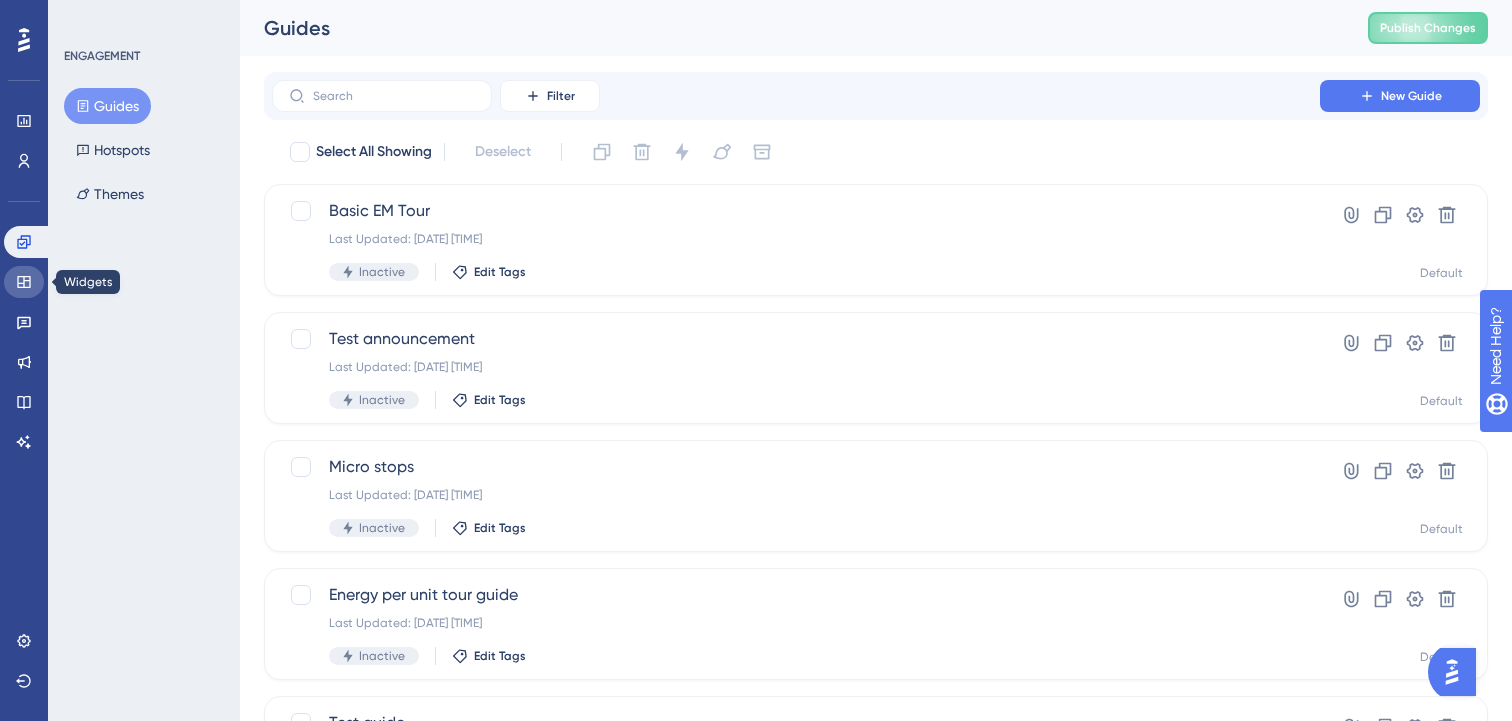 click 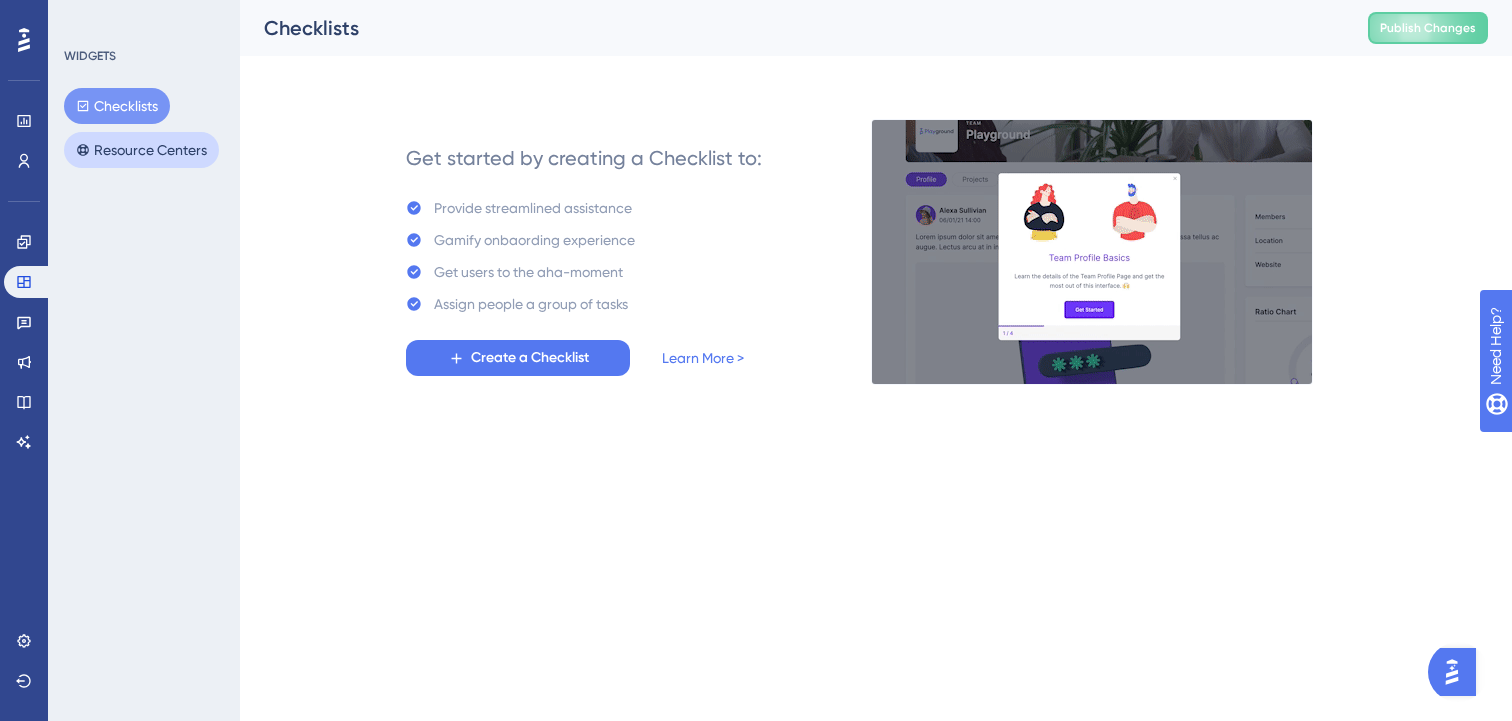 click on "Resource Centers" at bounding box center (141, 150) 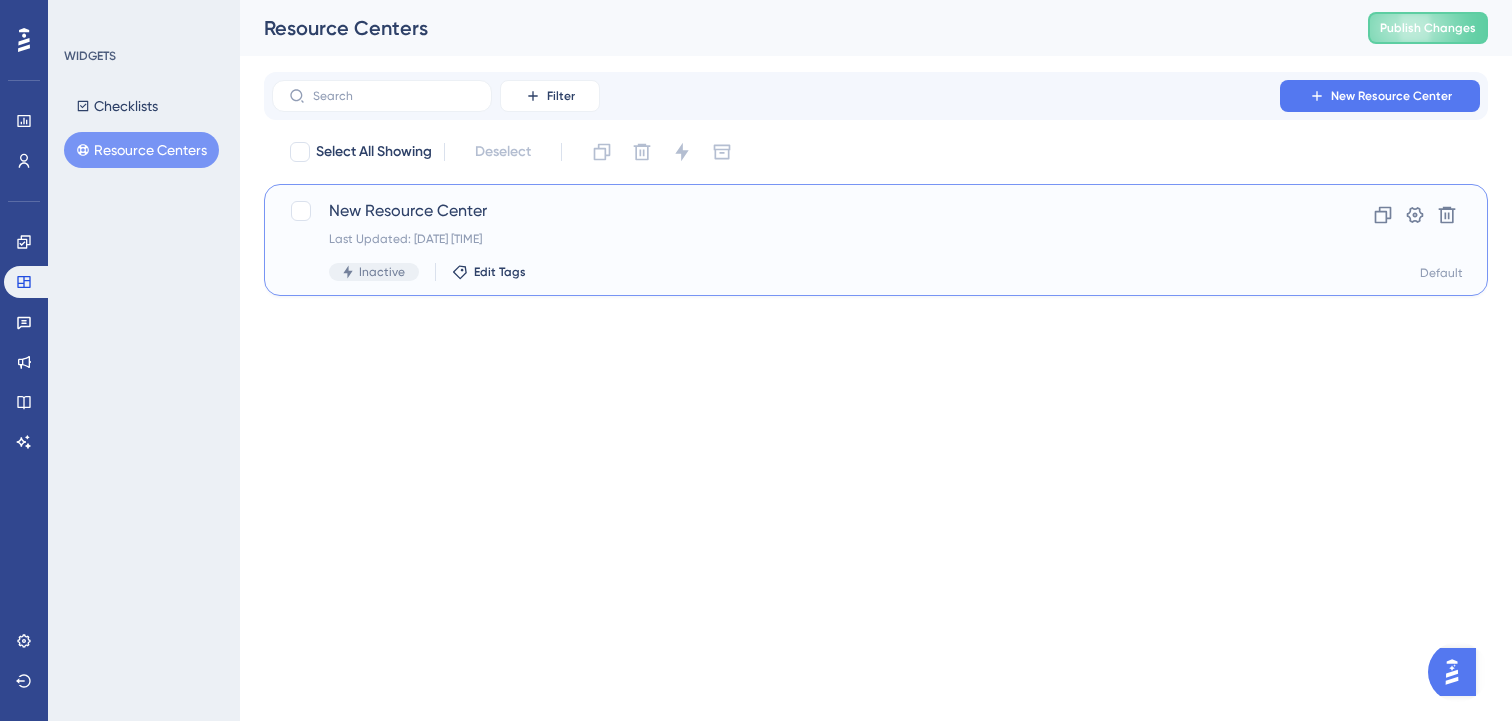 click on "Inactive Edit Tags" at bounding box center (796, 272) 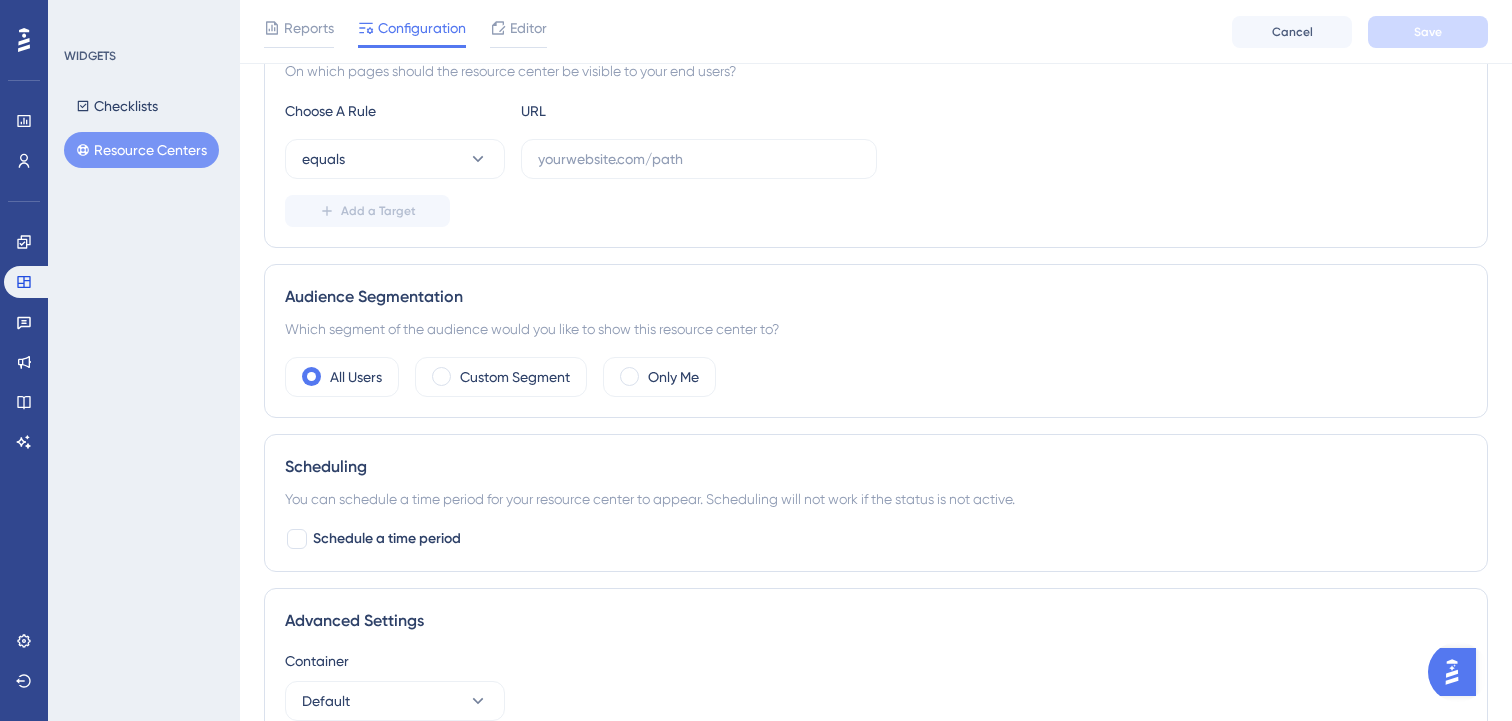 scroll, scrollTop: 0, scrollLeft: 0, axis: both 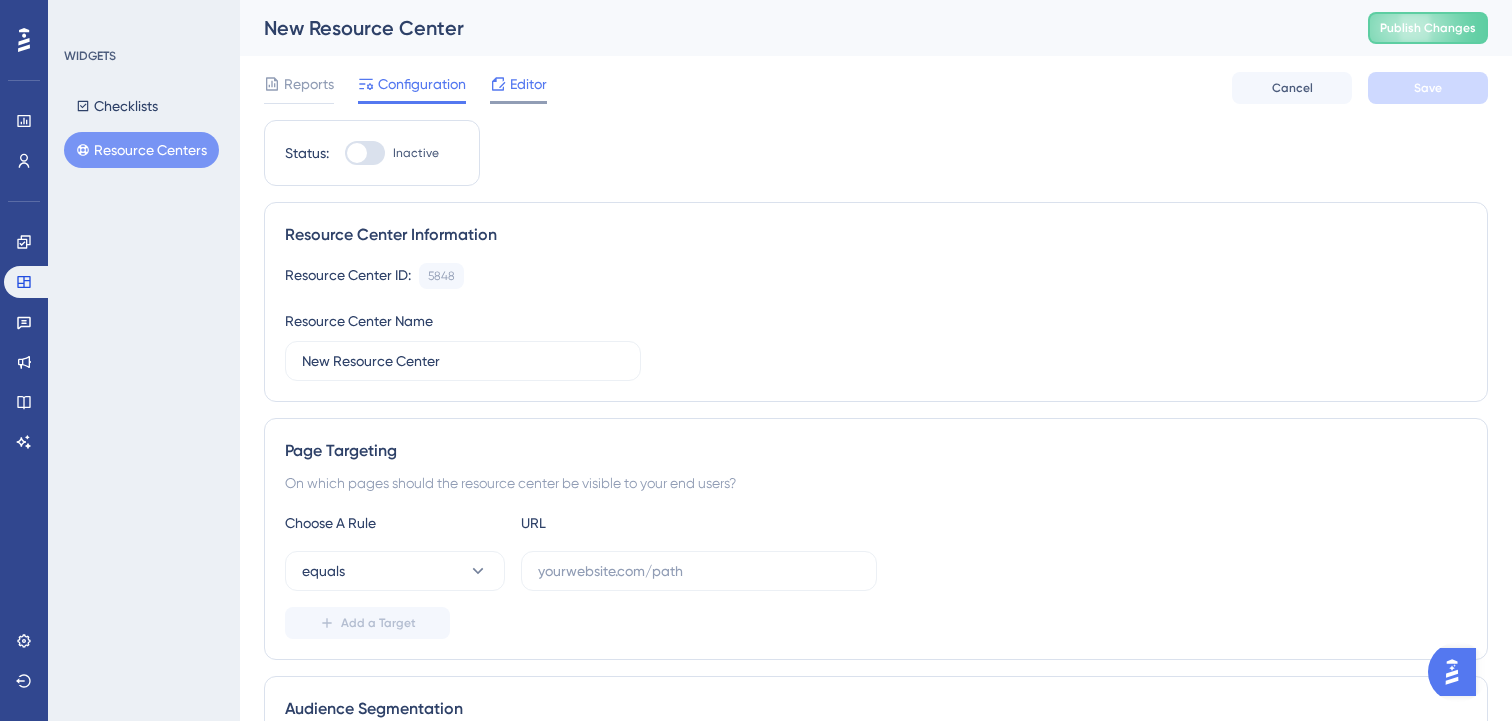 click on "Editor" at bounding box center (528, 84) 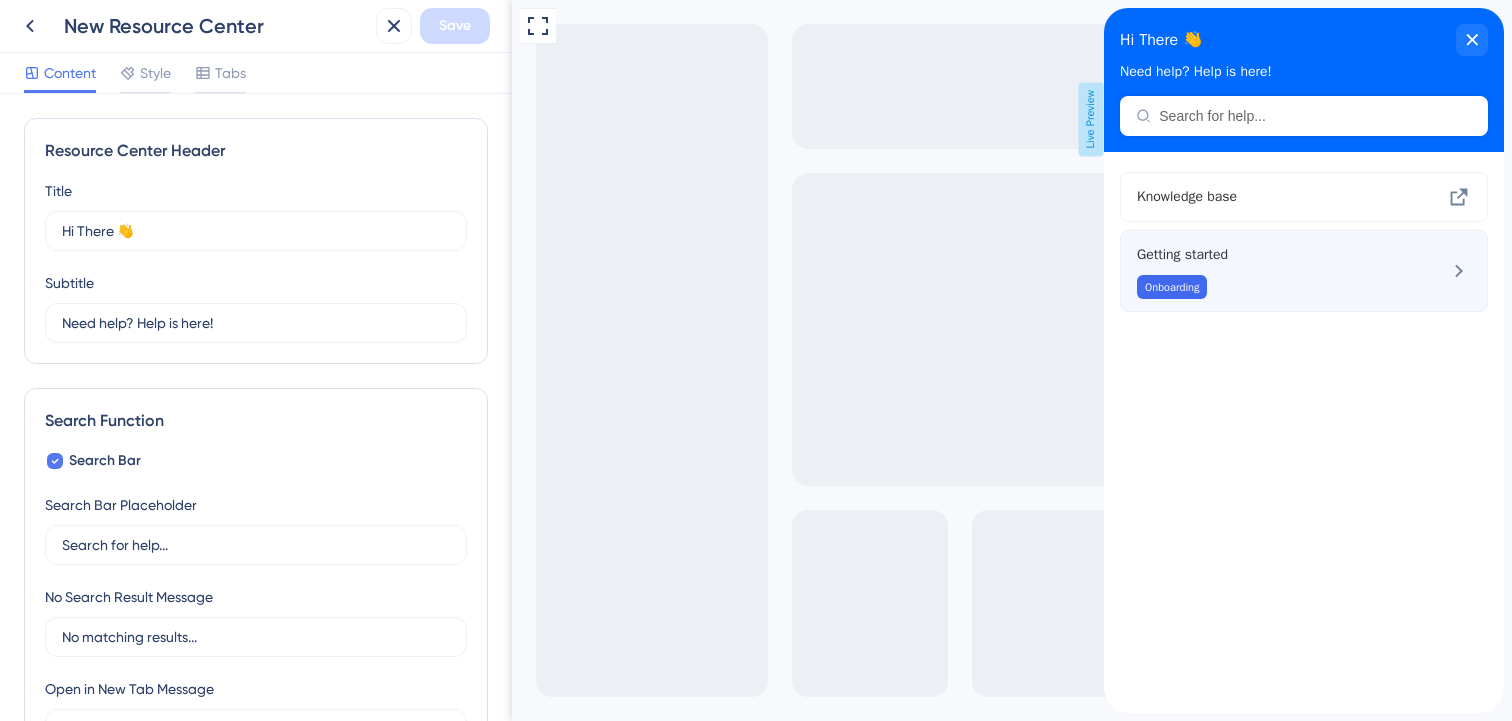 scroll, scrollTop: 0, scrollLeft: 0, axis: both 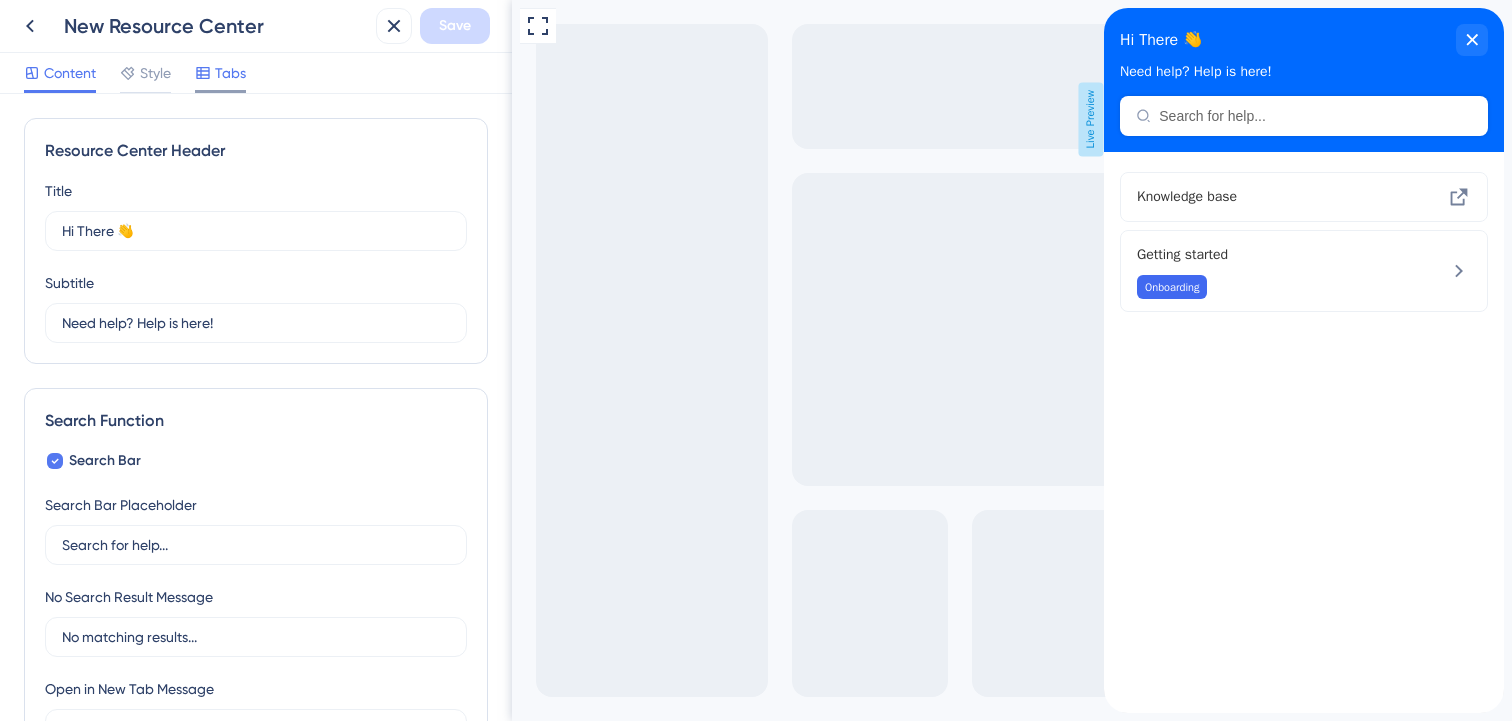 click on "Tabs" at bounding box center [230, 73] 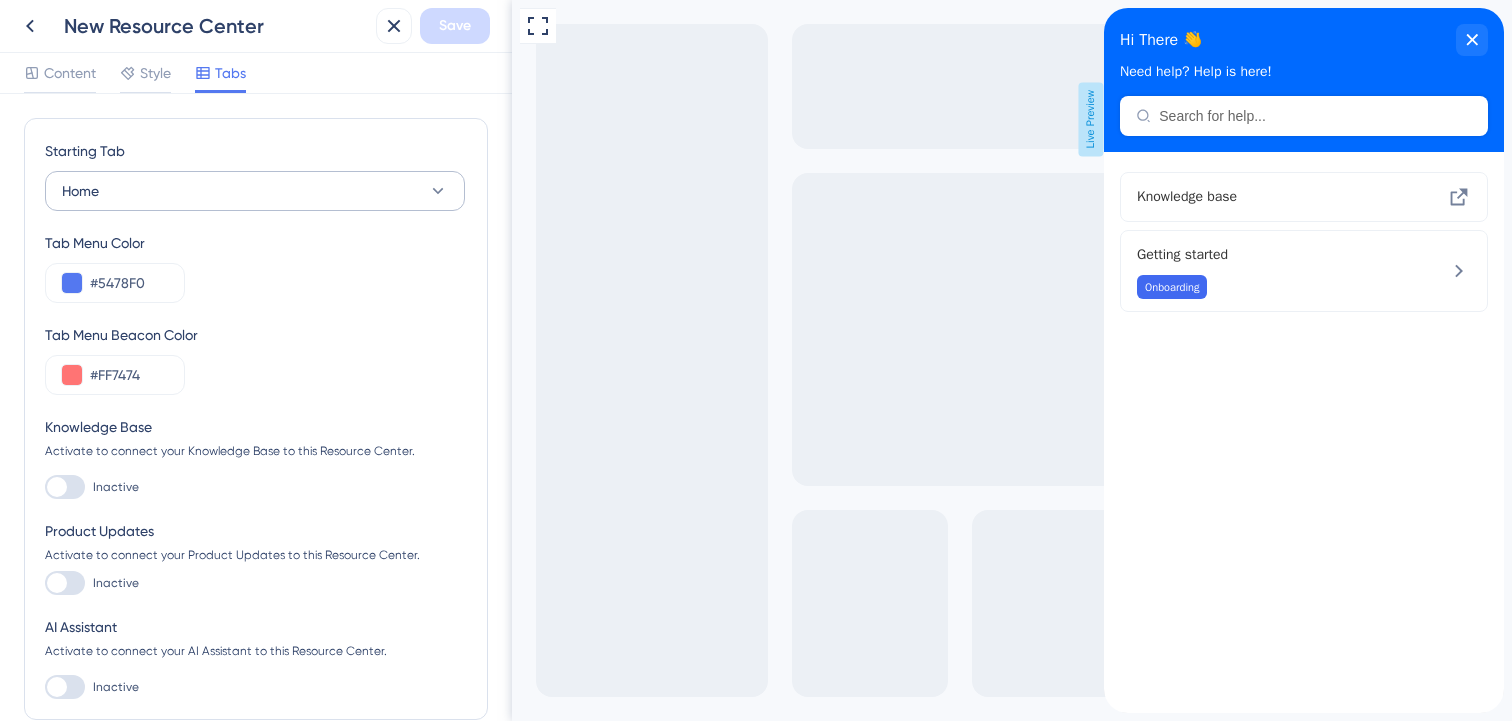scroll, scrollTop: 0, scrollLeft: 0, axis: both 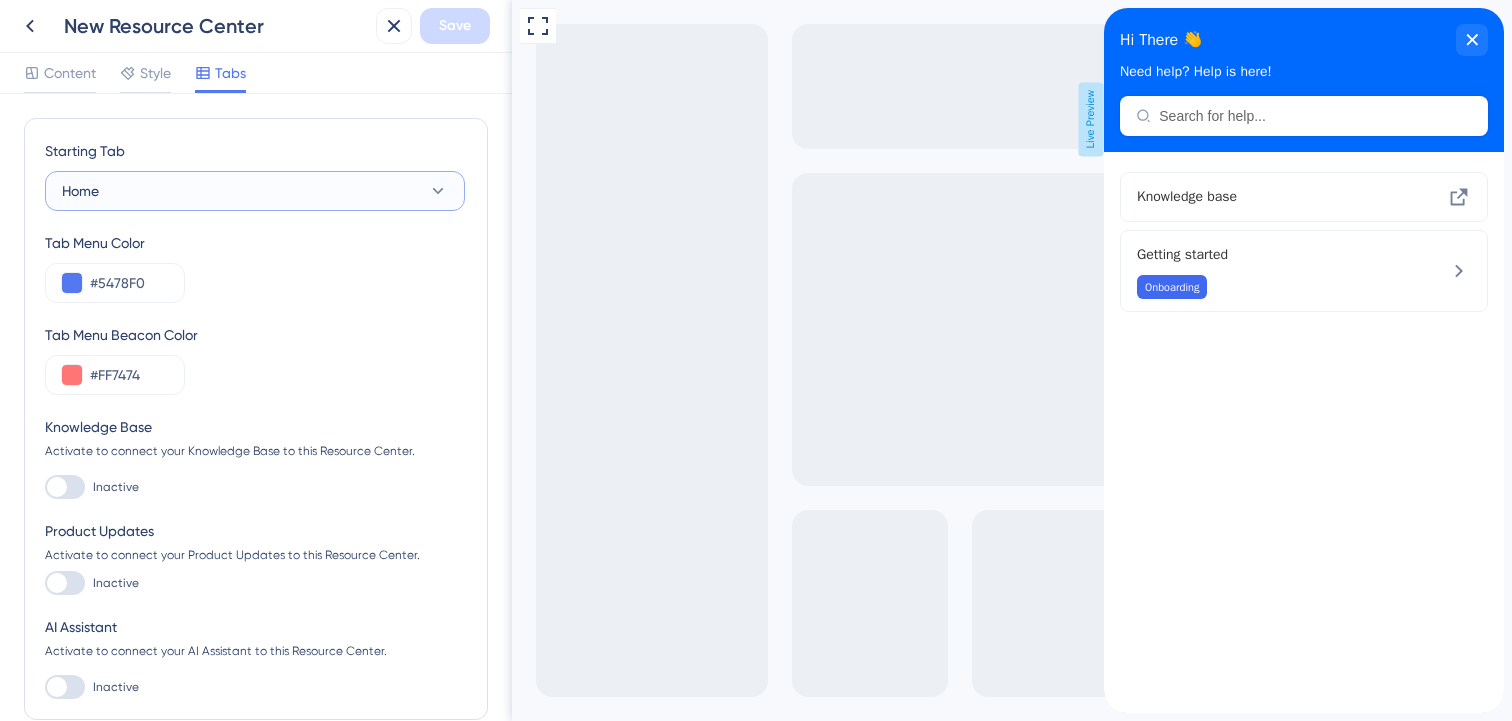 click on "Home" at bounding box center (255, 191) 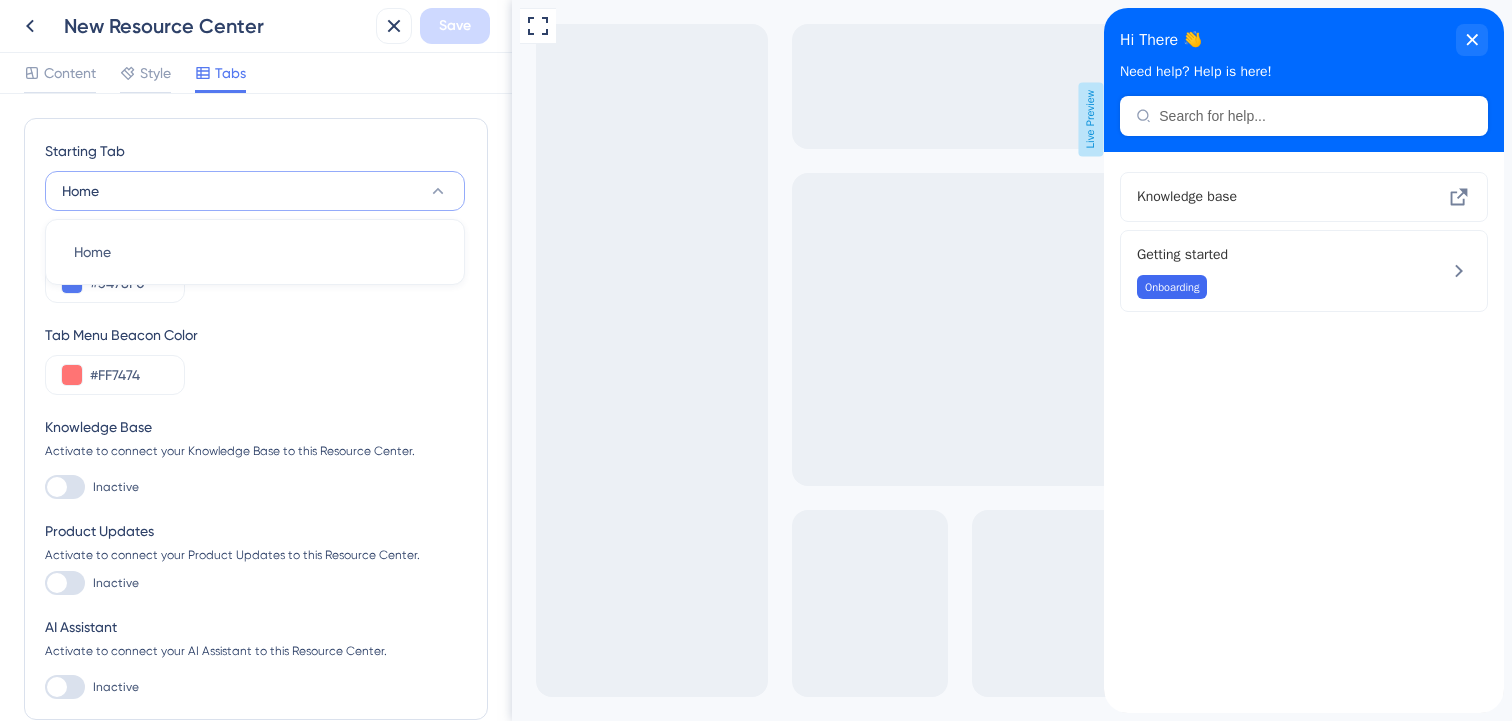scroll, scrollTop: 0, scrollLeft: 0, axis: both 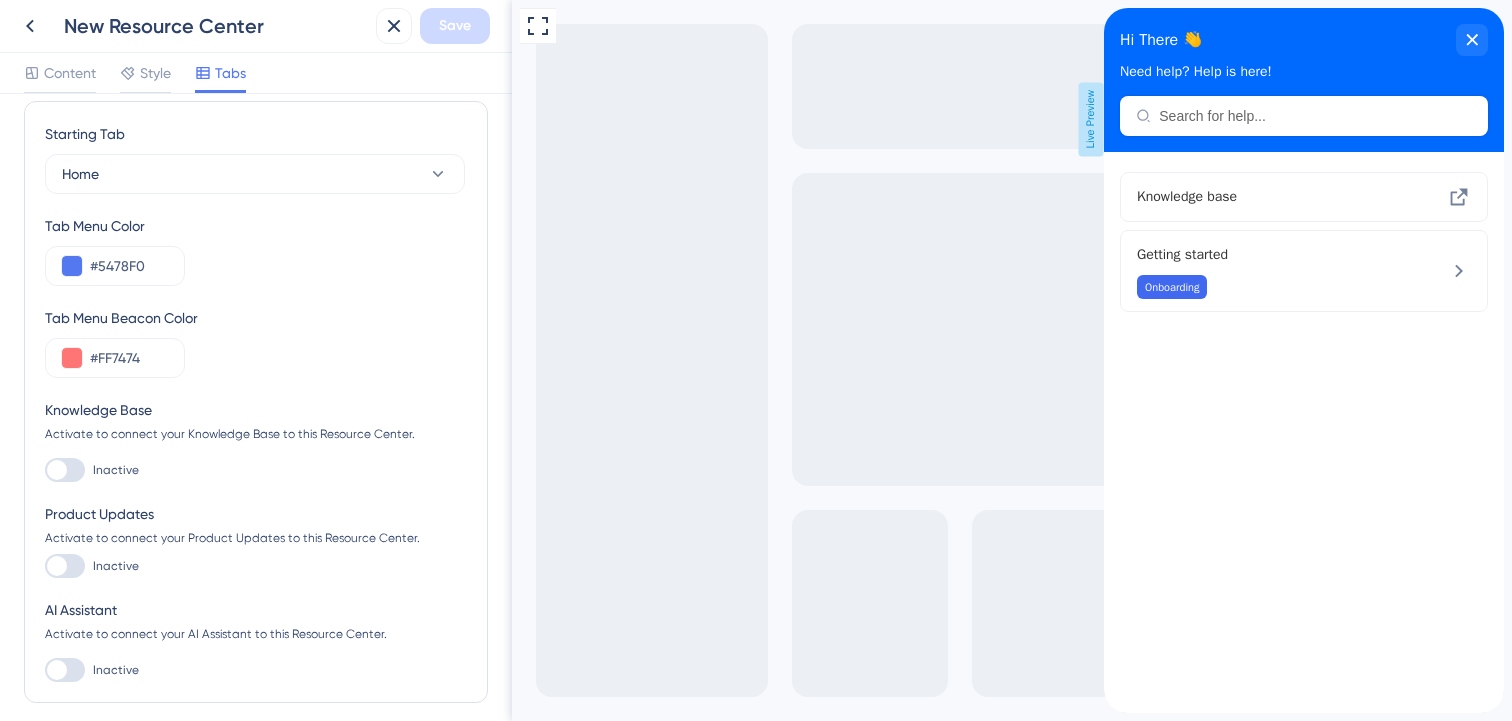click on "Starting Tab Home Tab Menu Color #5478F0 Tab Menu Beacon Color #FF7474 Knowledge Base Activate to connect your Knowledge Base to this Resource Center. Inactive Product Updates Activate to connect your Product Updates to this Resource Center. Inactive AI Assistant Activate to connect your AI Assistant to this Resource Center. Inactive" at bounding box center [256, 402] 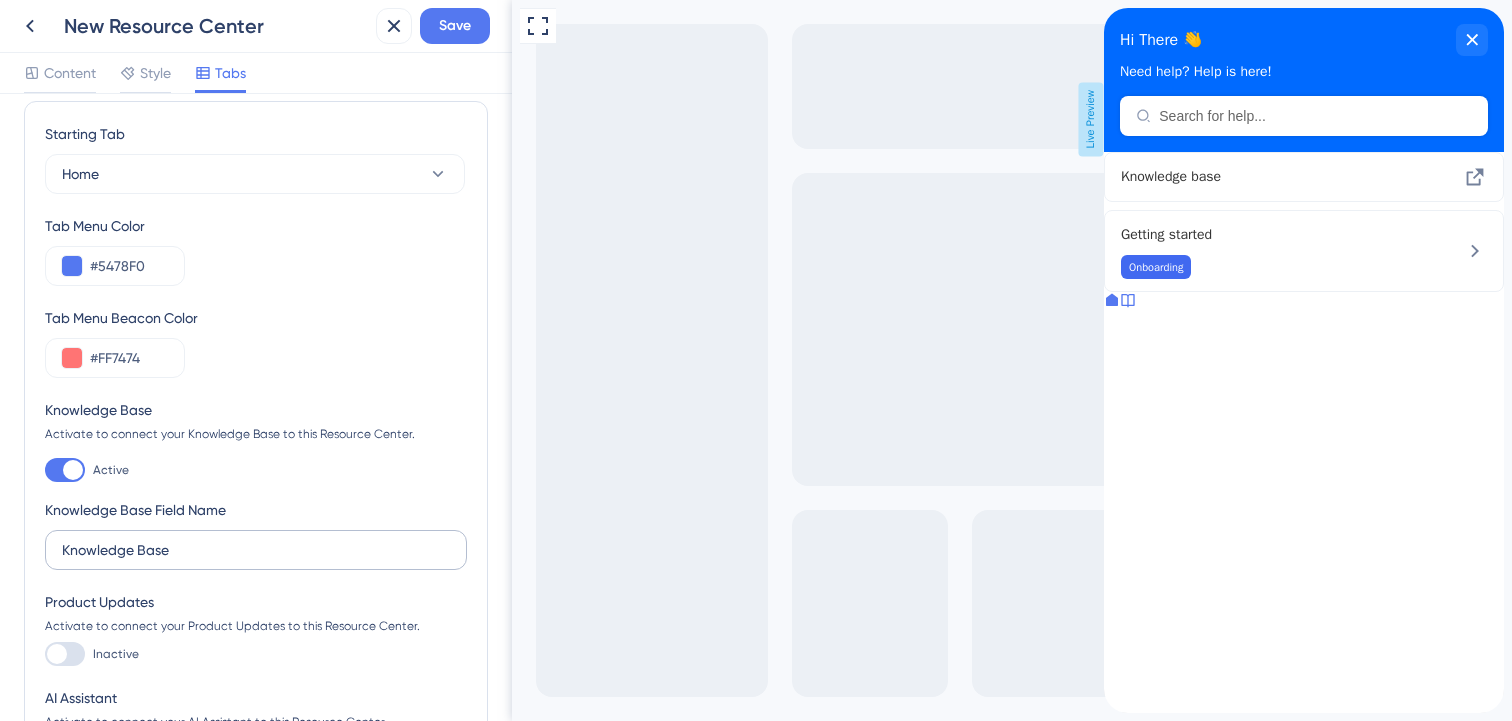 scroll, scrollTop: 85, scrollLeft: 0, axis: vertical 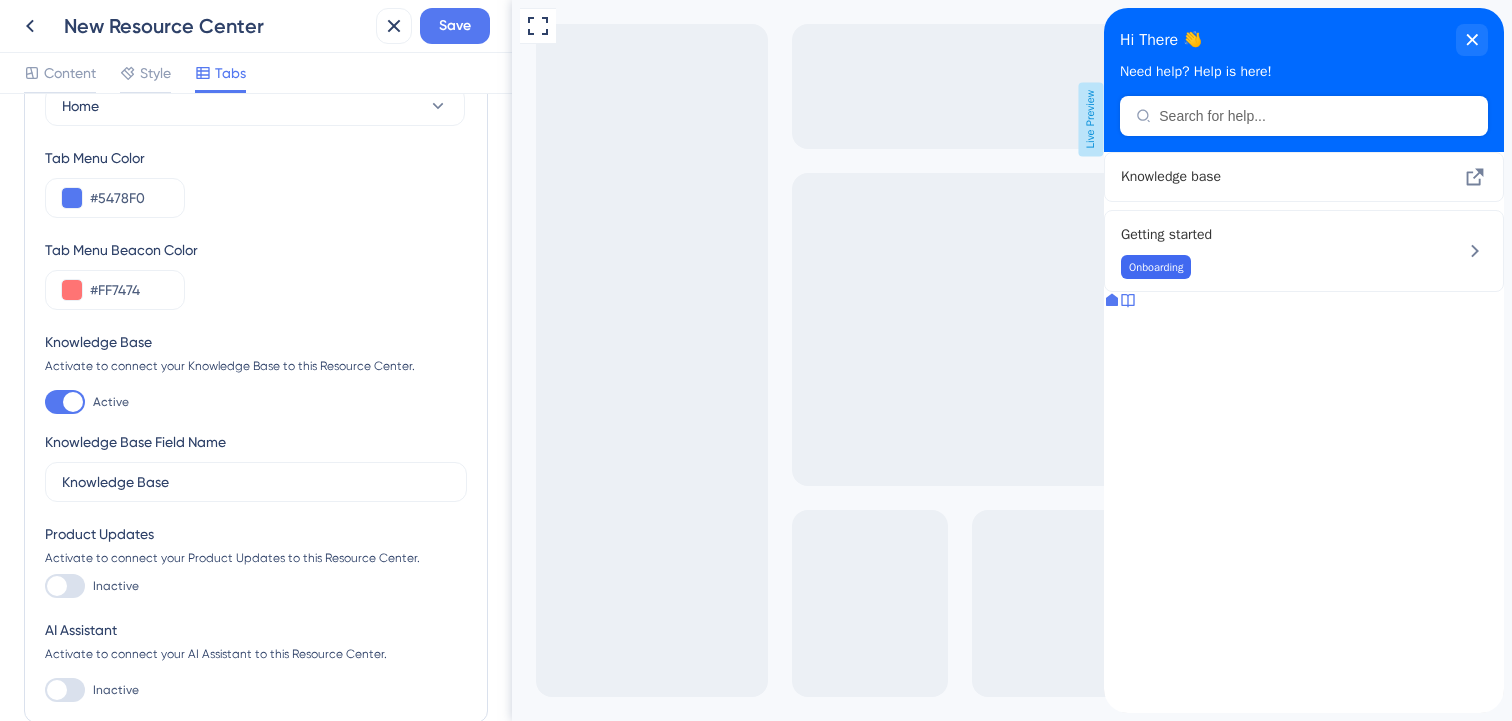 click at bounding box center [65, 586] 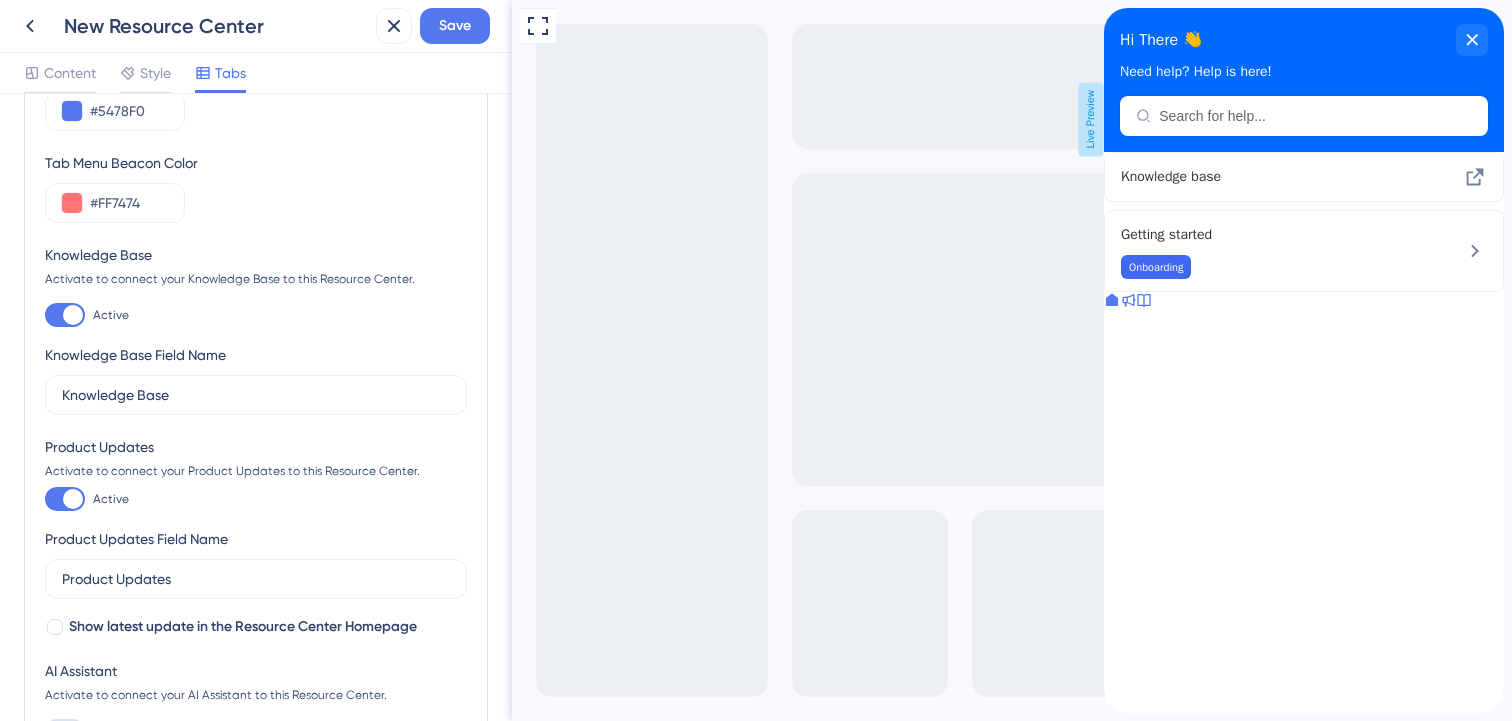 scroll, scrollTop: 319, scrollLeft: 0, axis: vertical 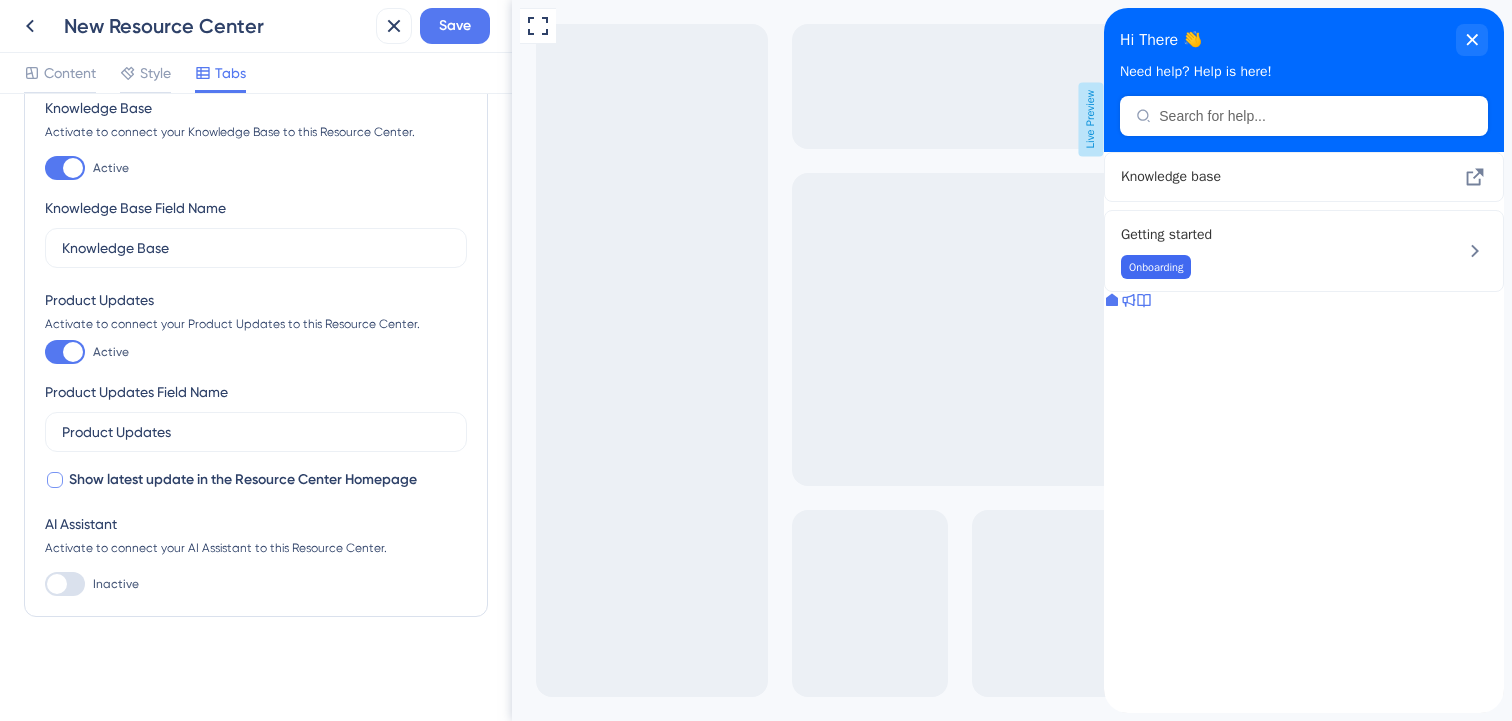 click at bounding box center [55, 480] 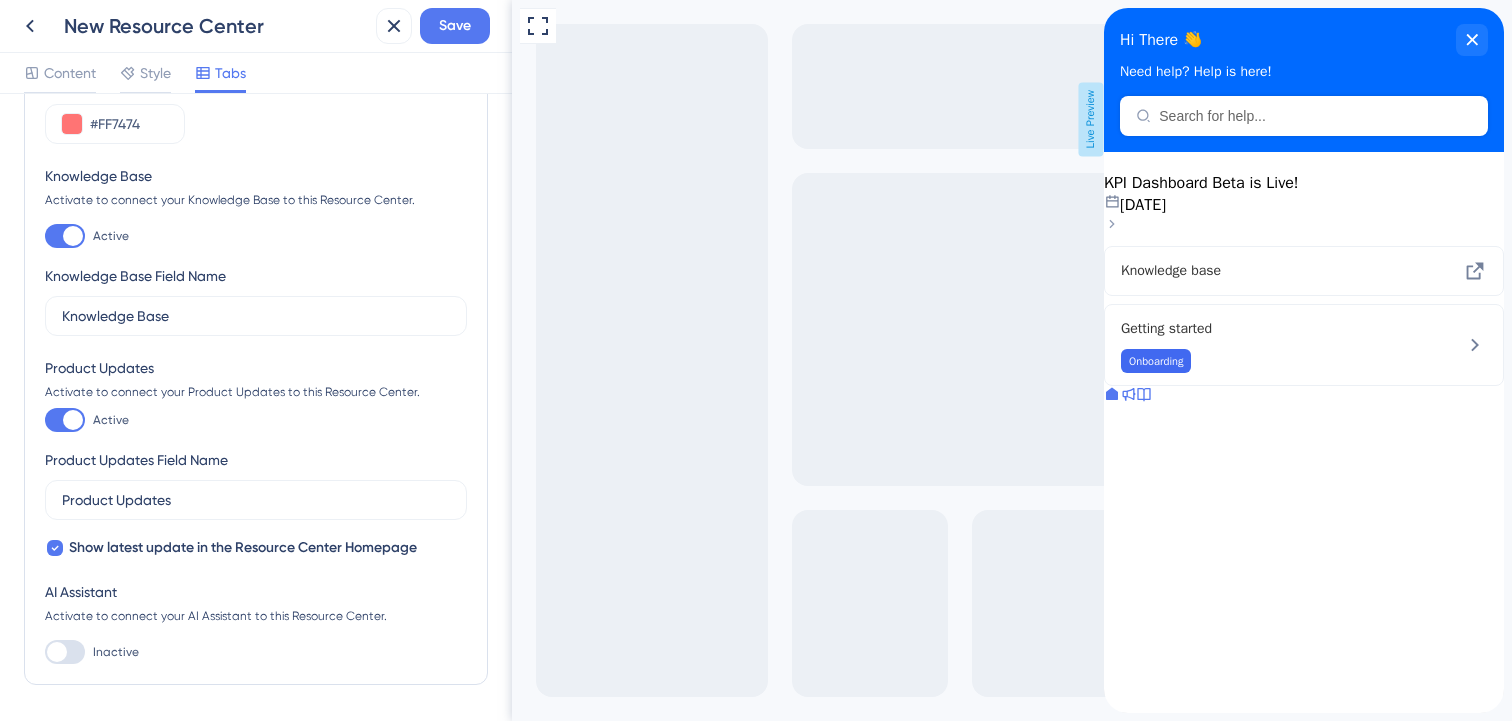scroll, scrollTop: 237, scrollLeft: 0, axis: vertical 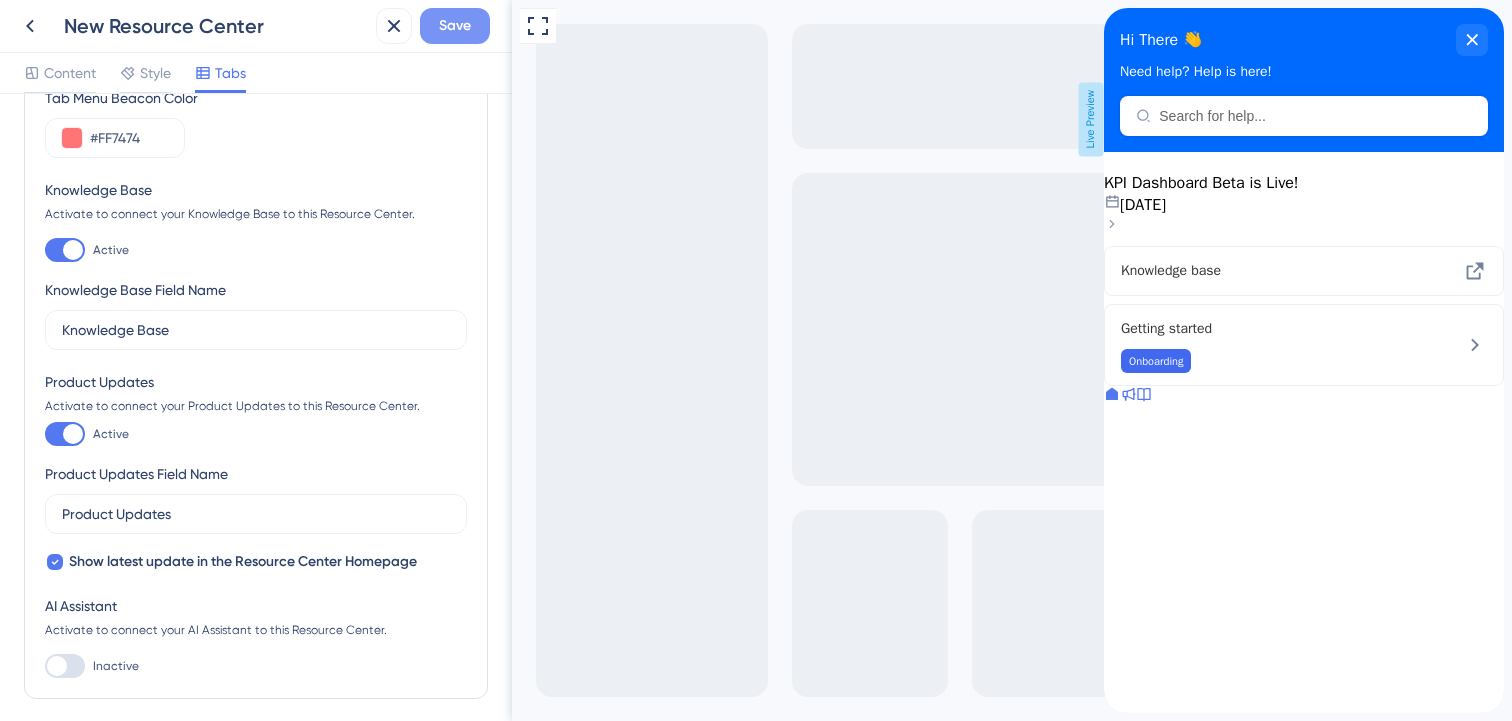 click on "Save" at bounding box center [455, 26] 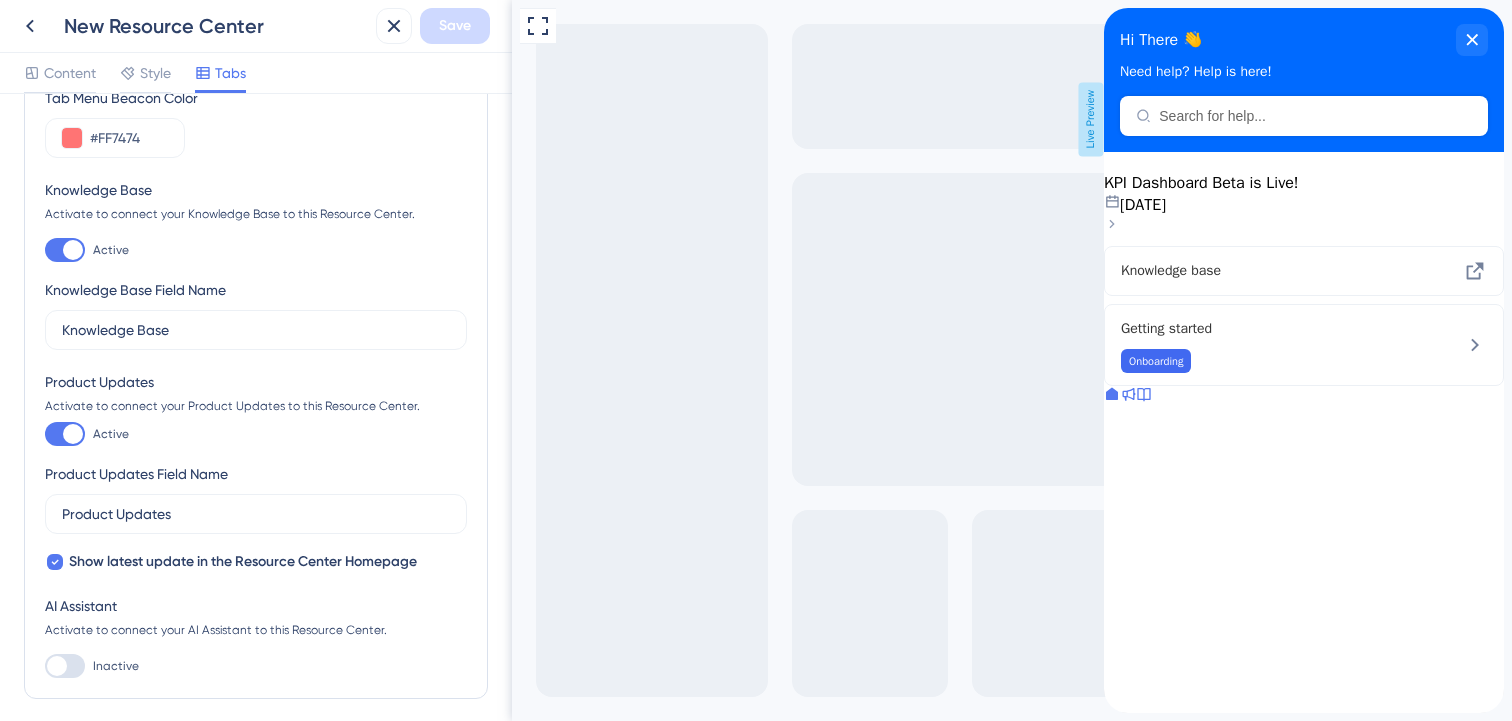 click 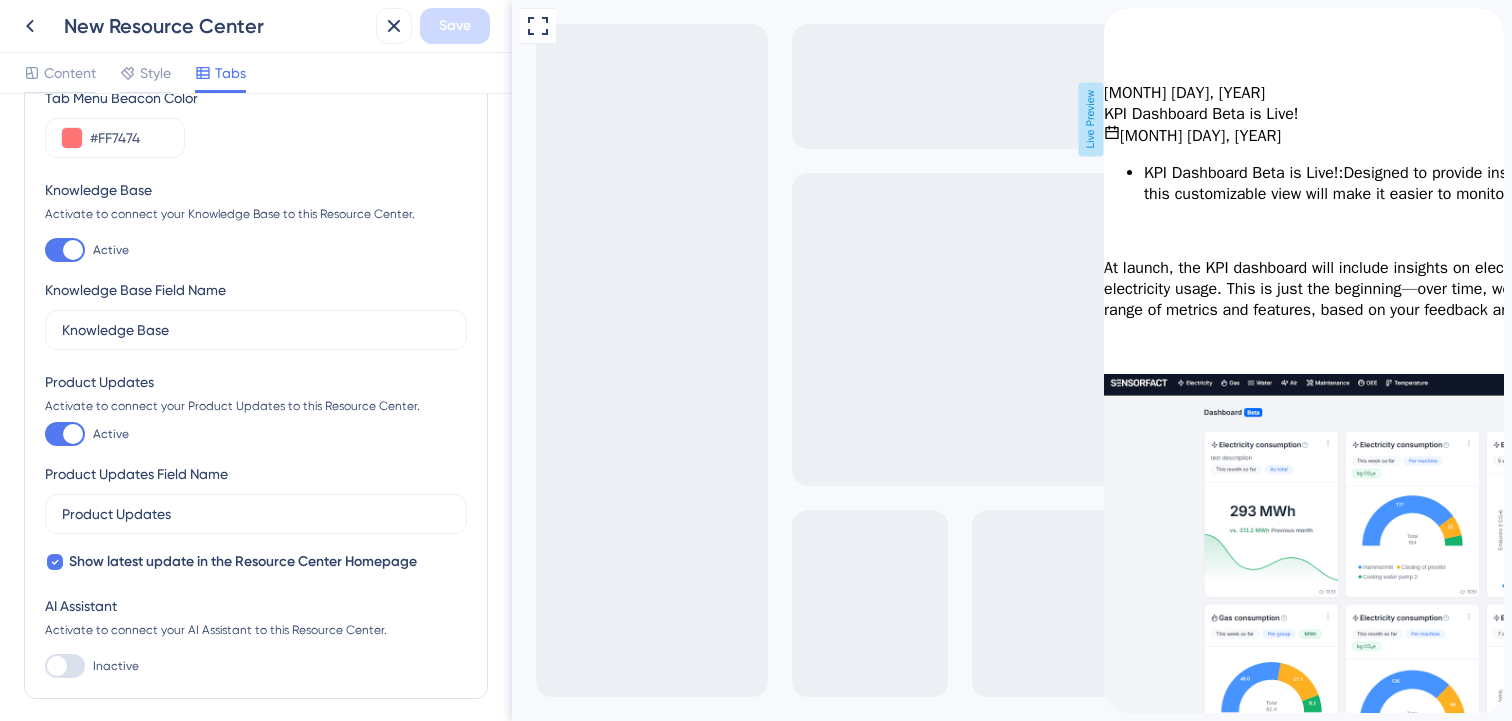 click 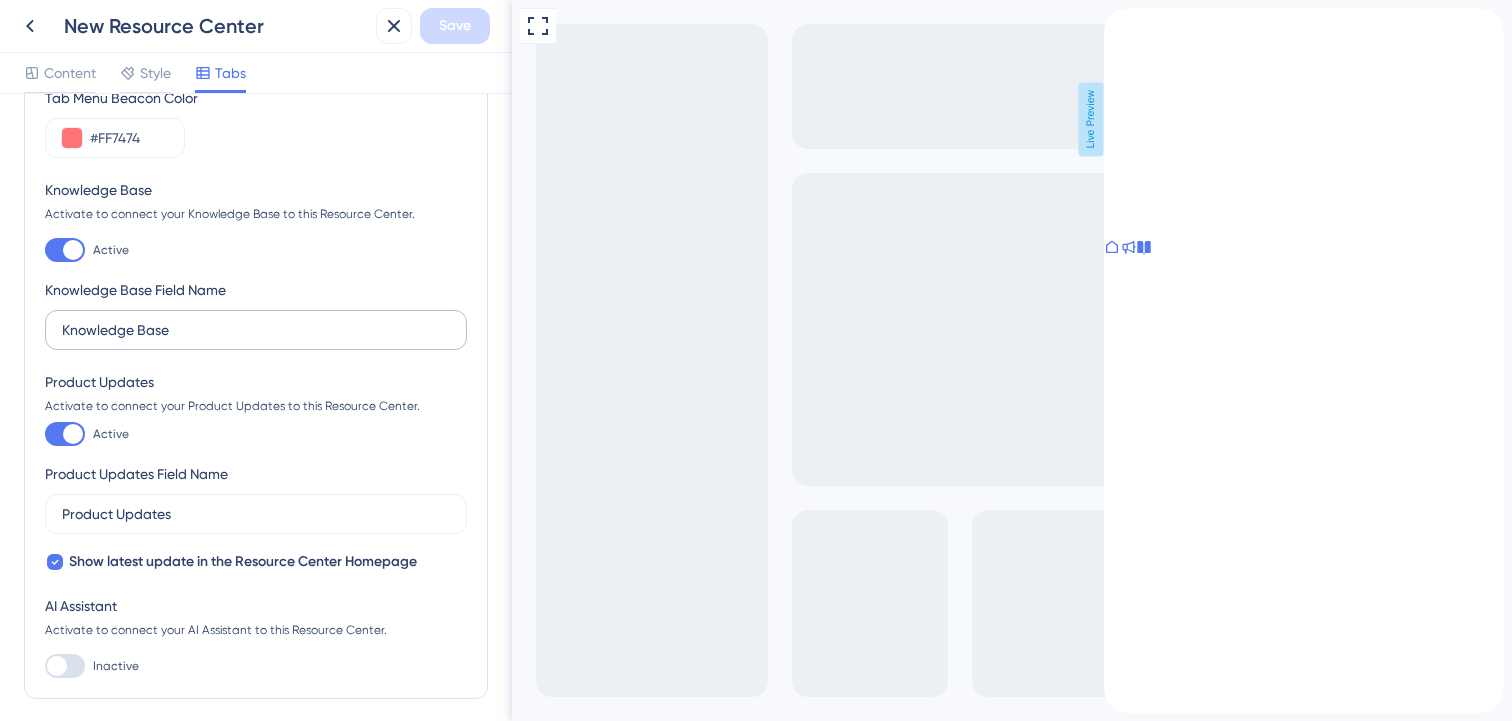 click on "Knowledge Base" at bounding box center (256, 330) 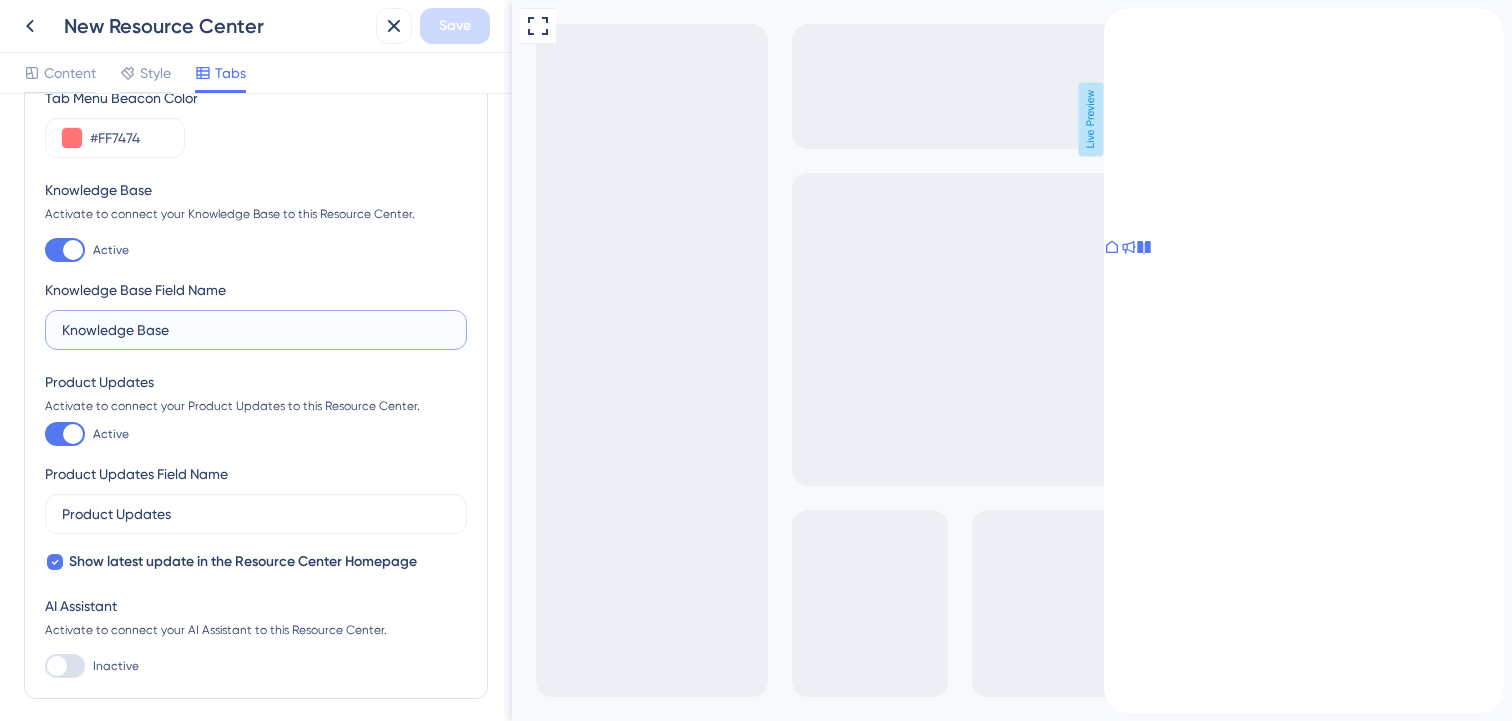 click on "Knowledge Base" at bounding box center [256, 330] 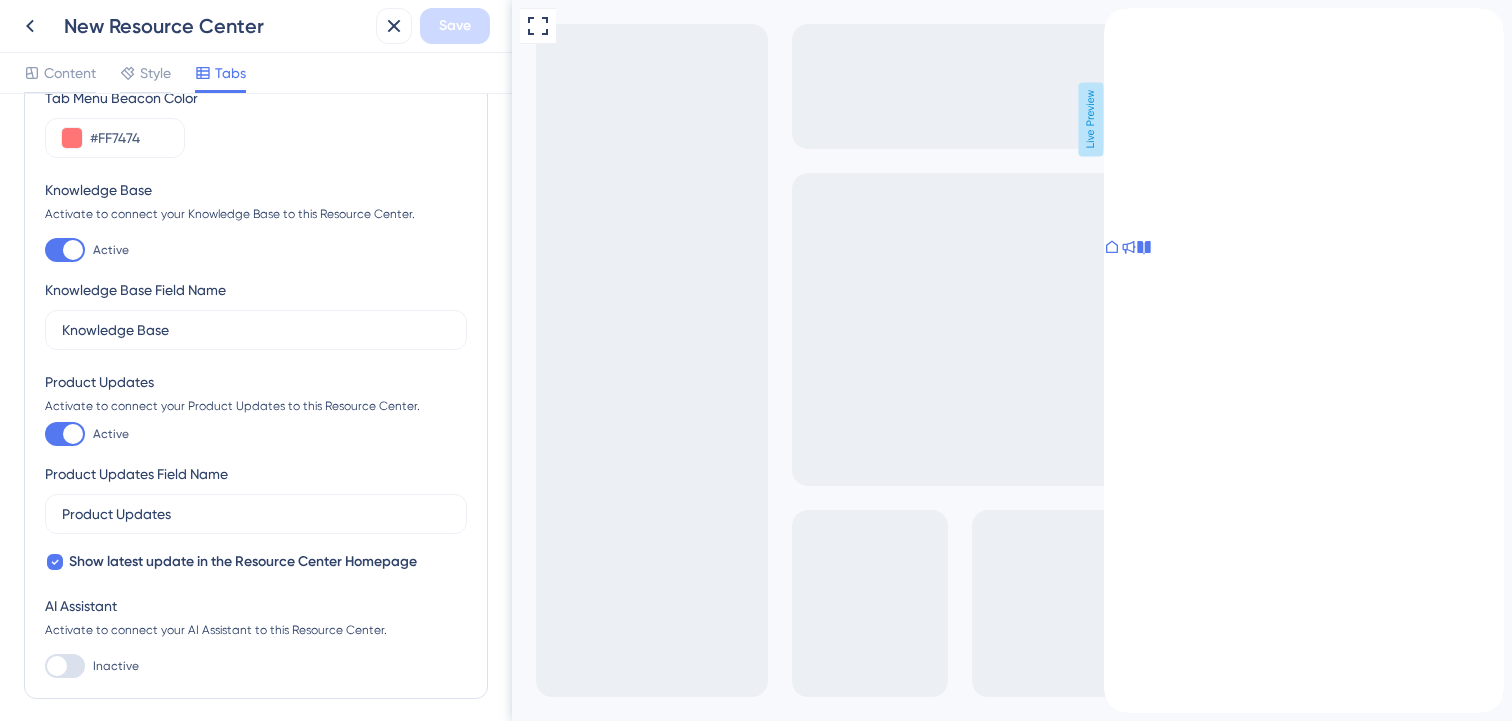 click on "Knowledge Base Field Name Knowledge Base" at bounding box center [256, 314] 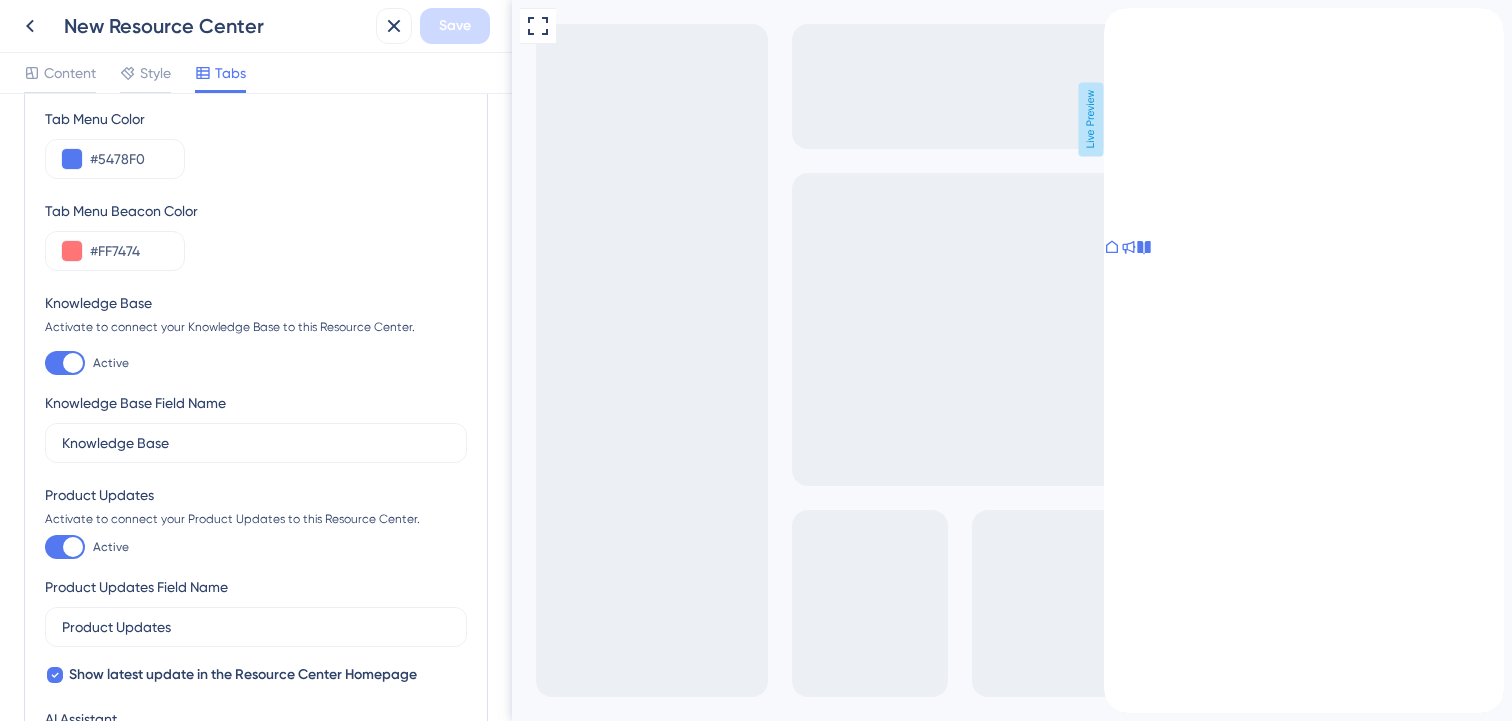 scroll, scrollTop: 0, scrollLeft: 0, axis: both 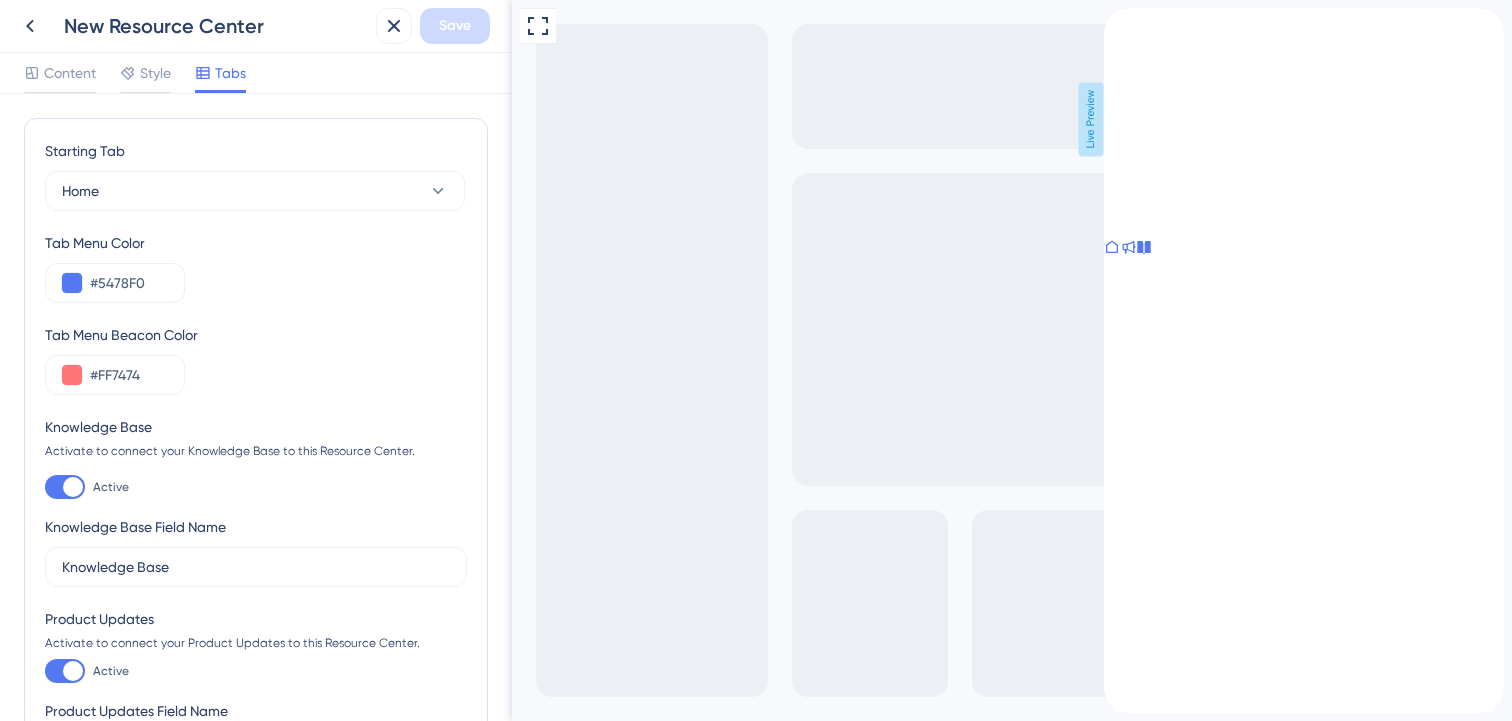 click 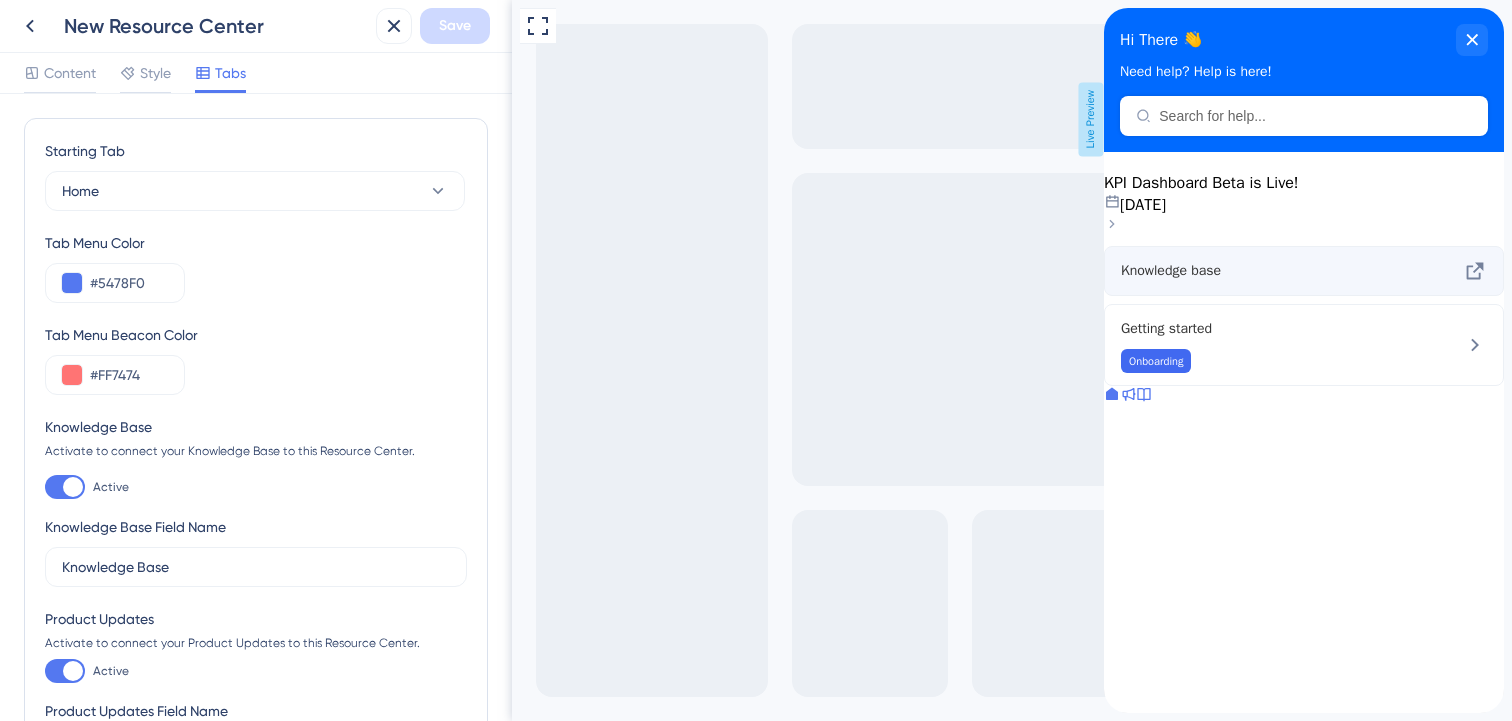 click on "Knowledge base" at bounding box center [1267, 271] 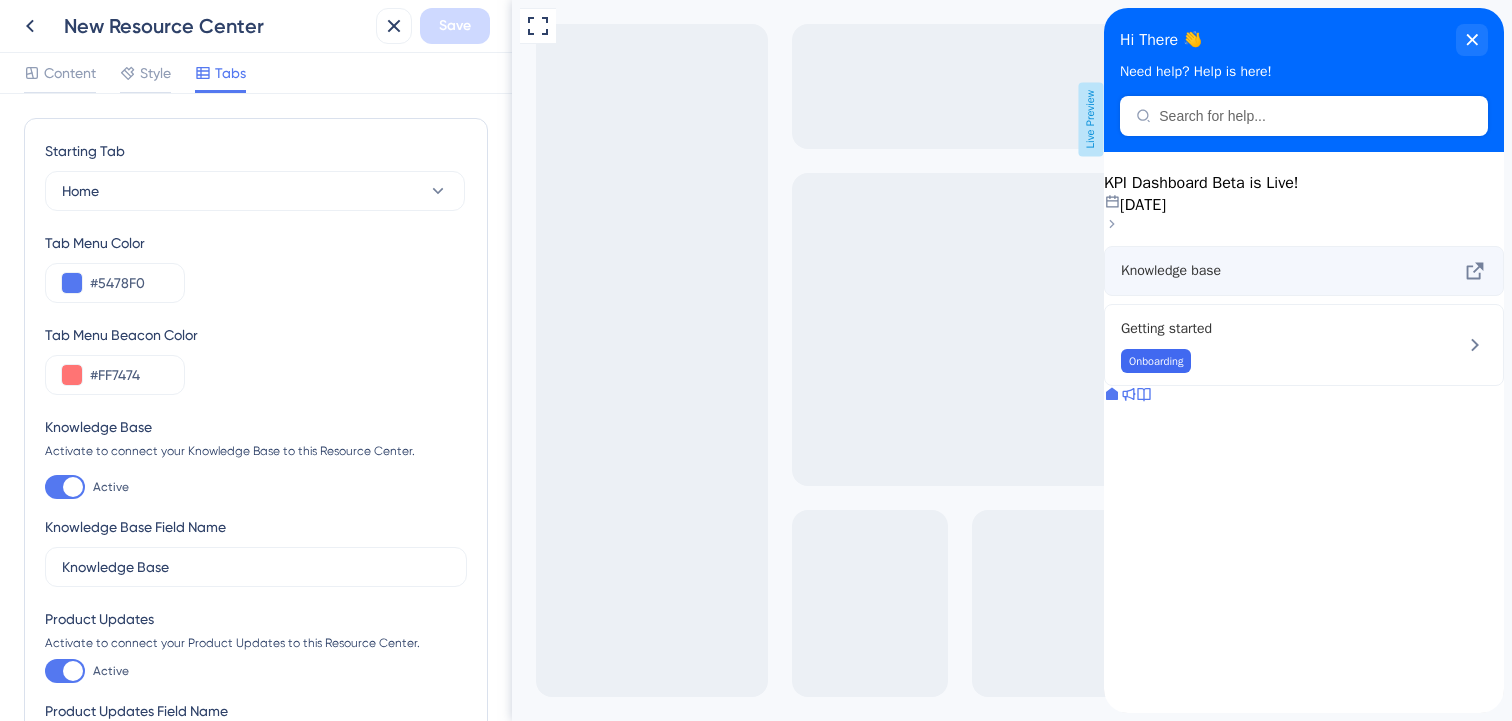 click on "Knowledge base" at bounding box center (1267, 271) 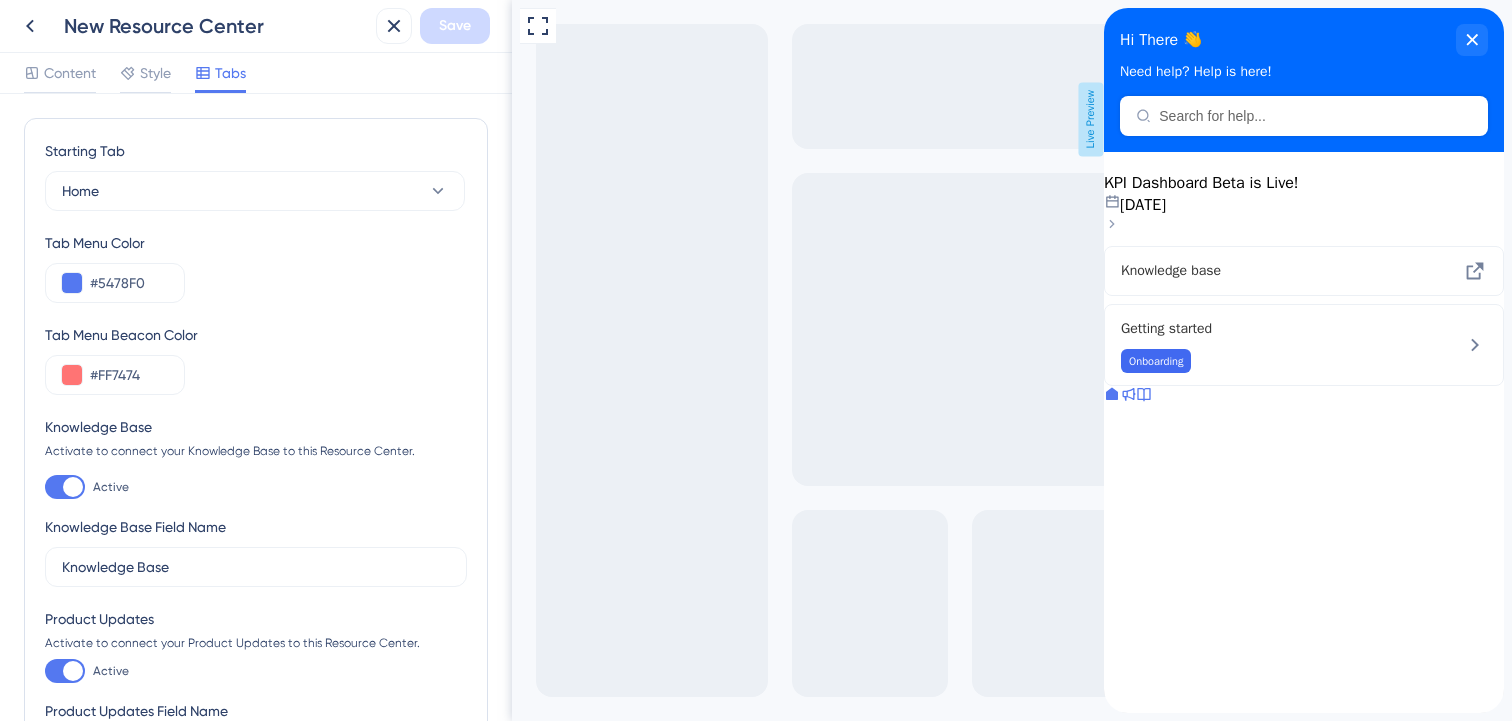 click at bounding box center (1144, 397) 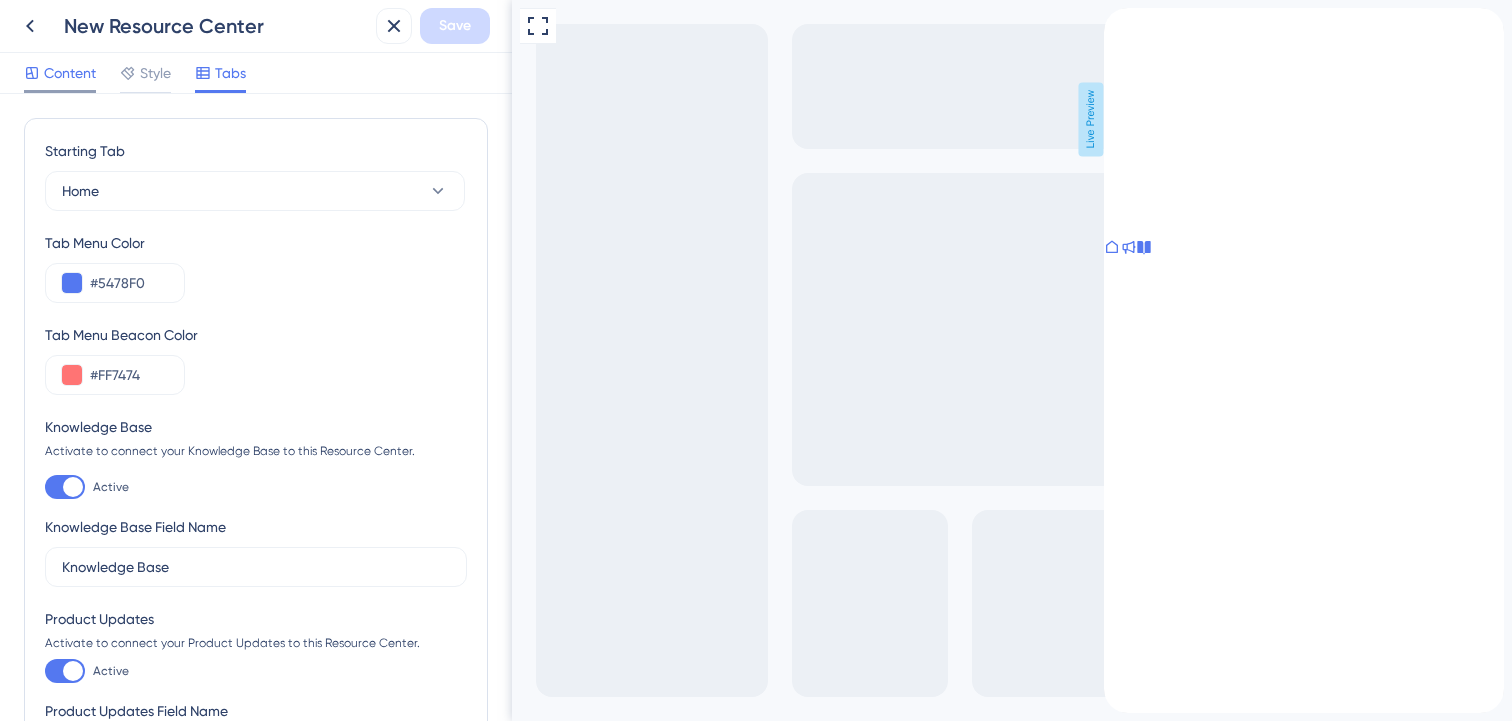 click on "Content" at bounding box center (70, 73) 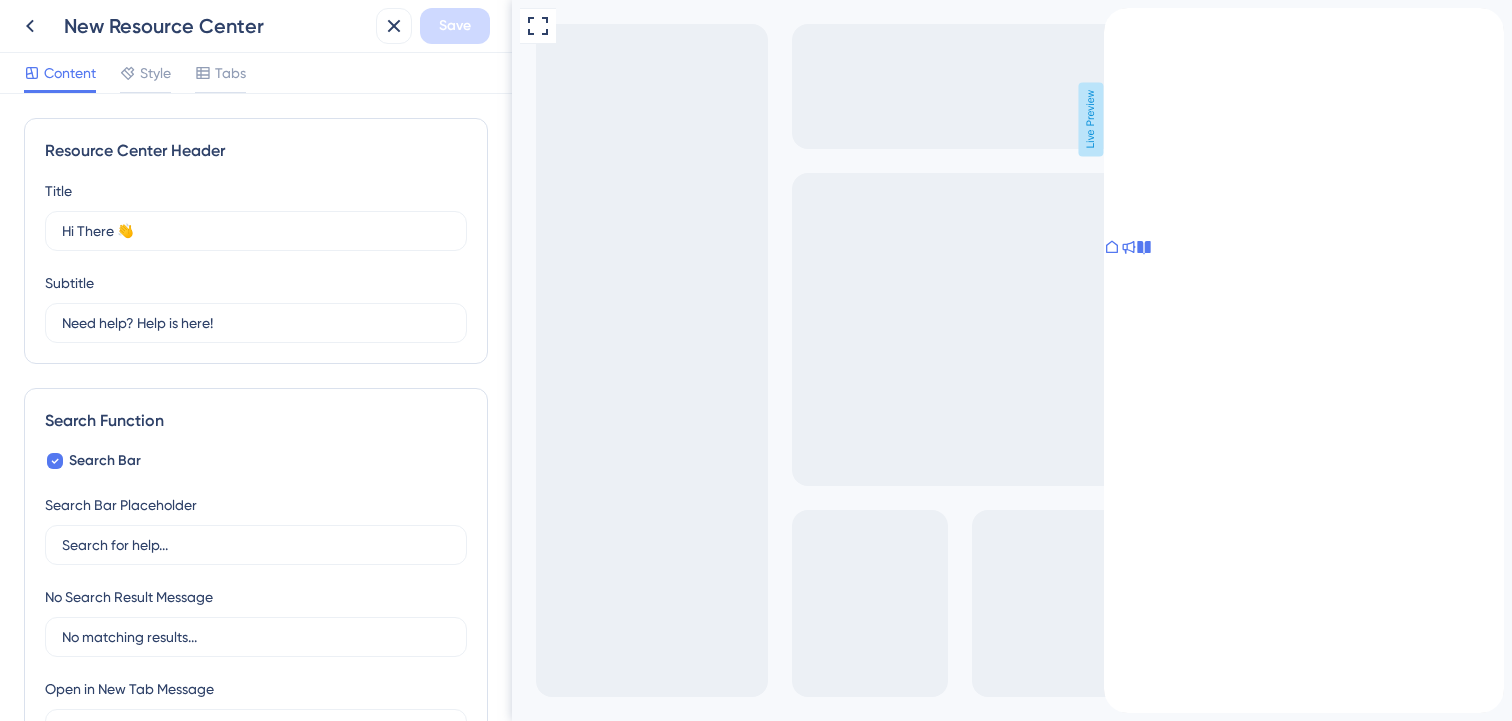 scroll, scrollTop: 0, scrollLeft: 0, axis: both 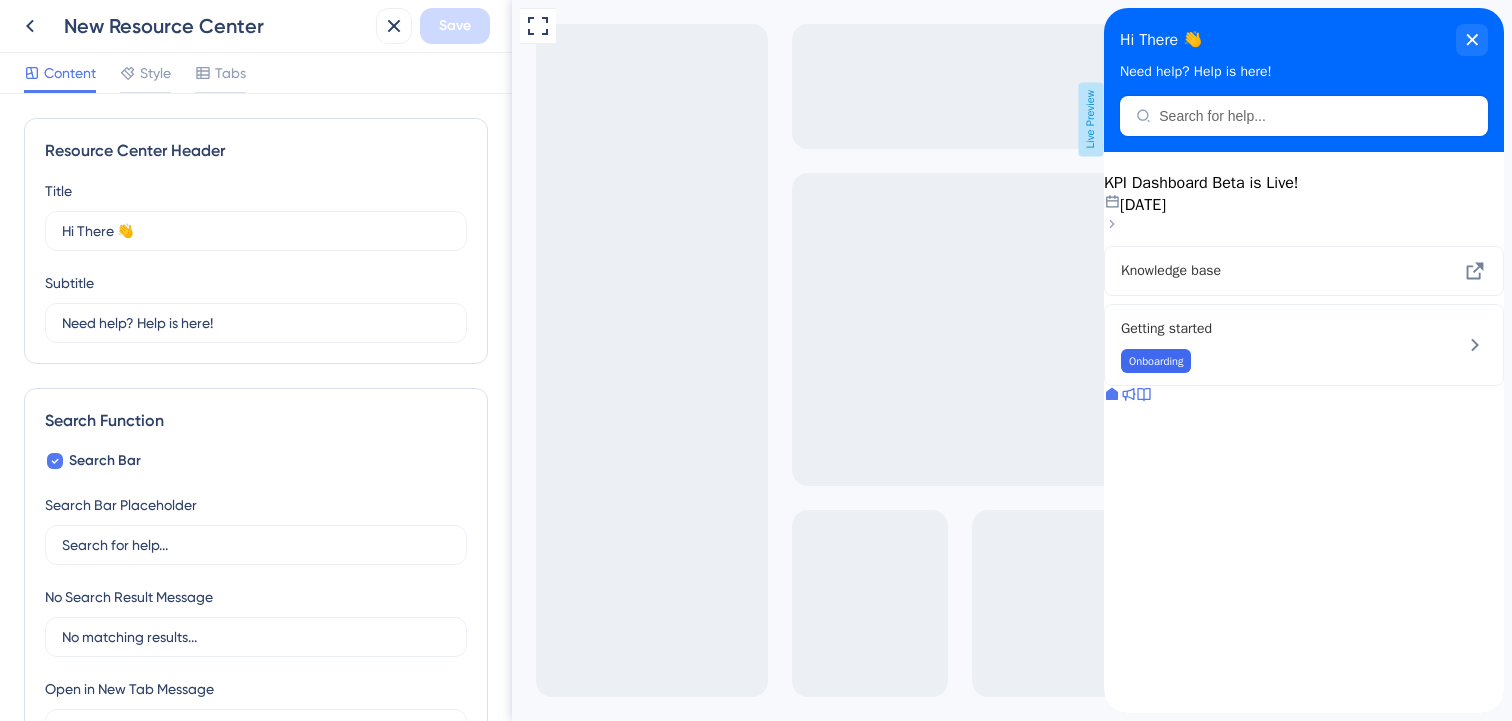 click 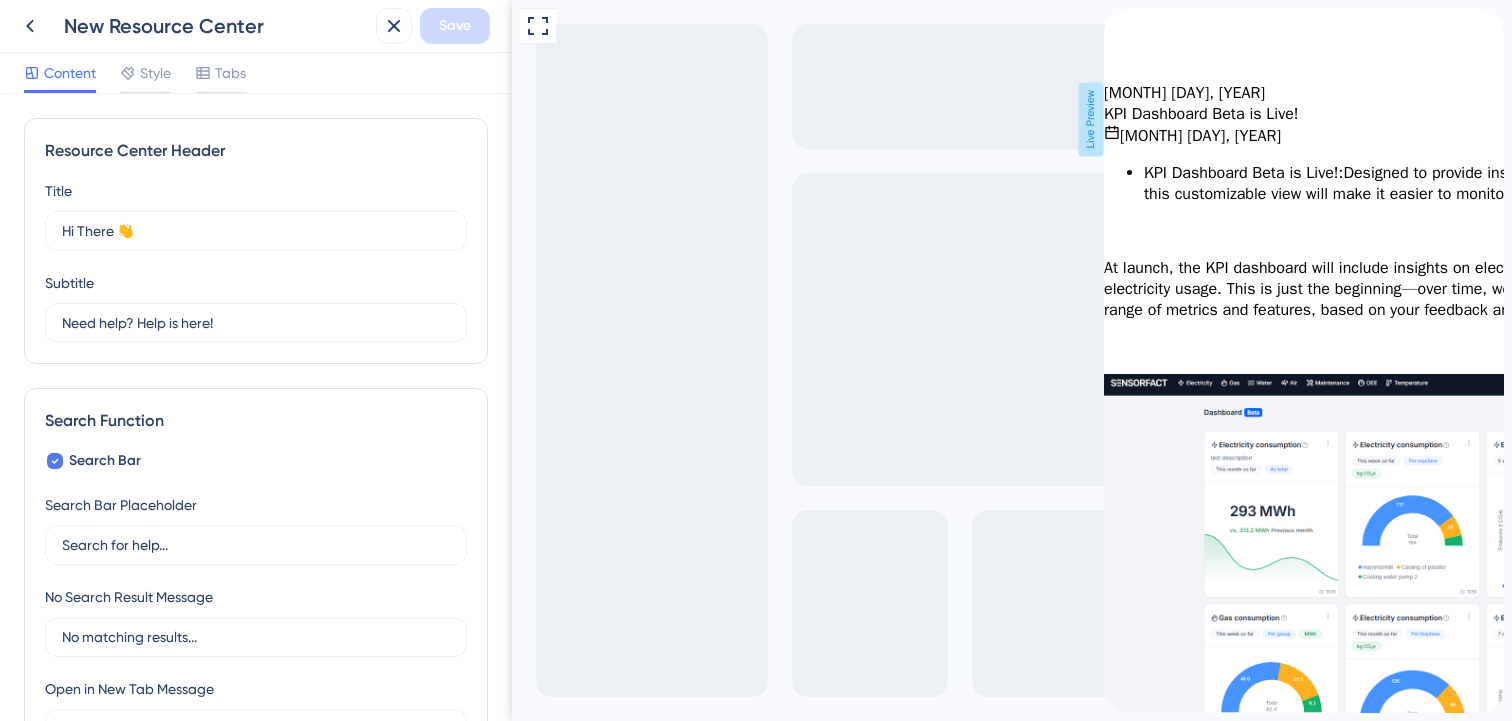 scroll, scrollTop: 0, scrollLeft: 0, axis: both 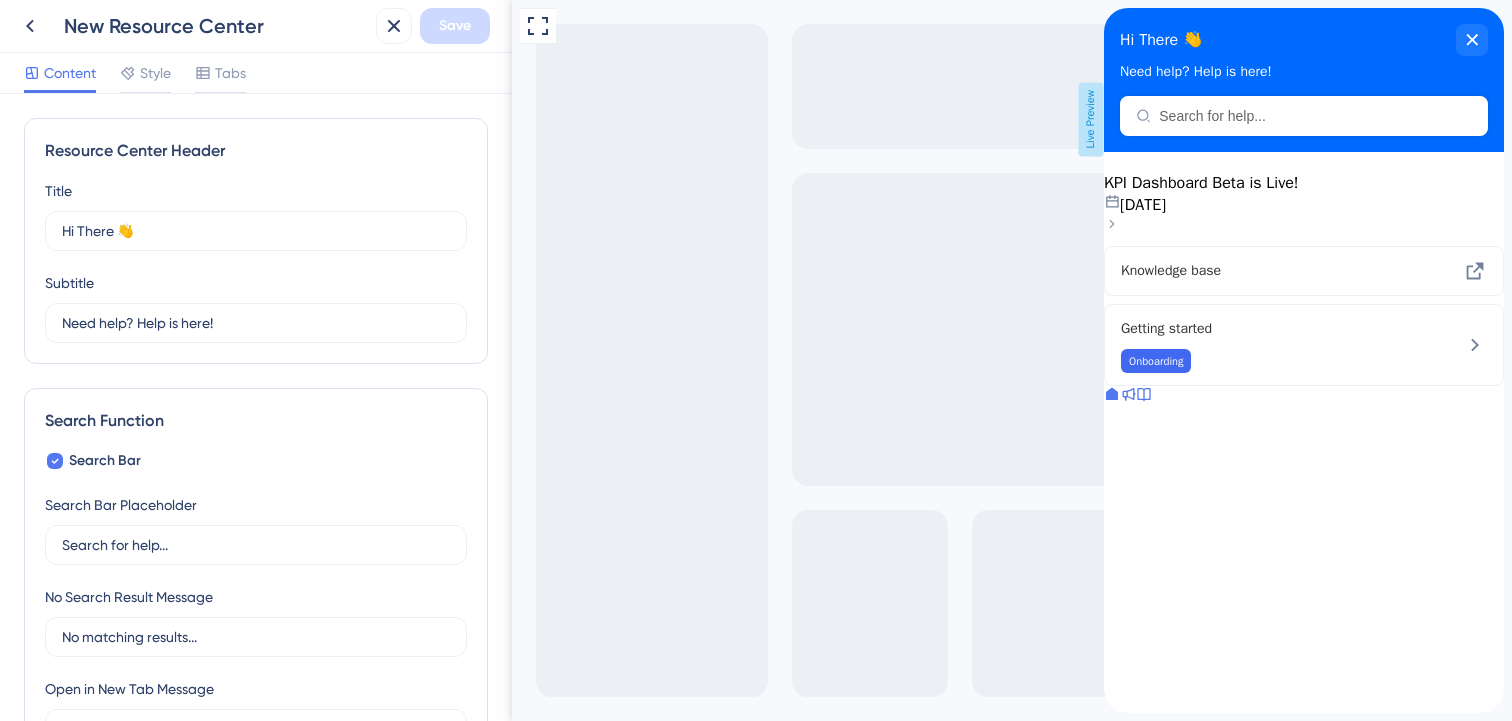 click on "KPI Dashboard Beta is Live! 07 Aug 2025" at bounding box center (1304, 205) 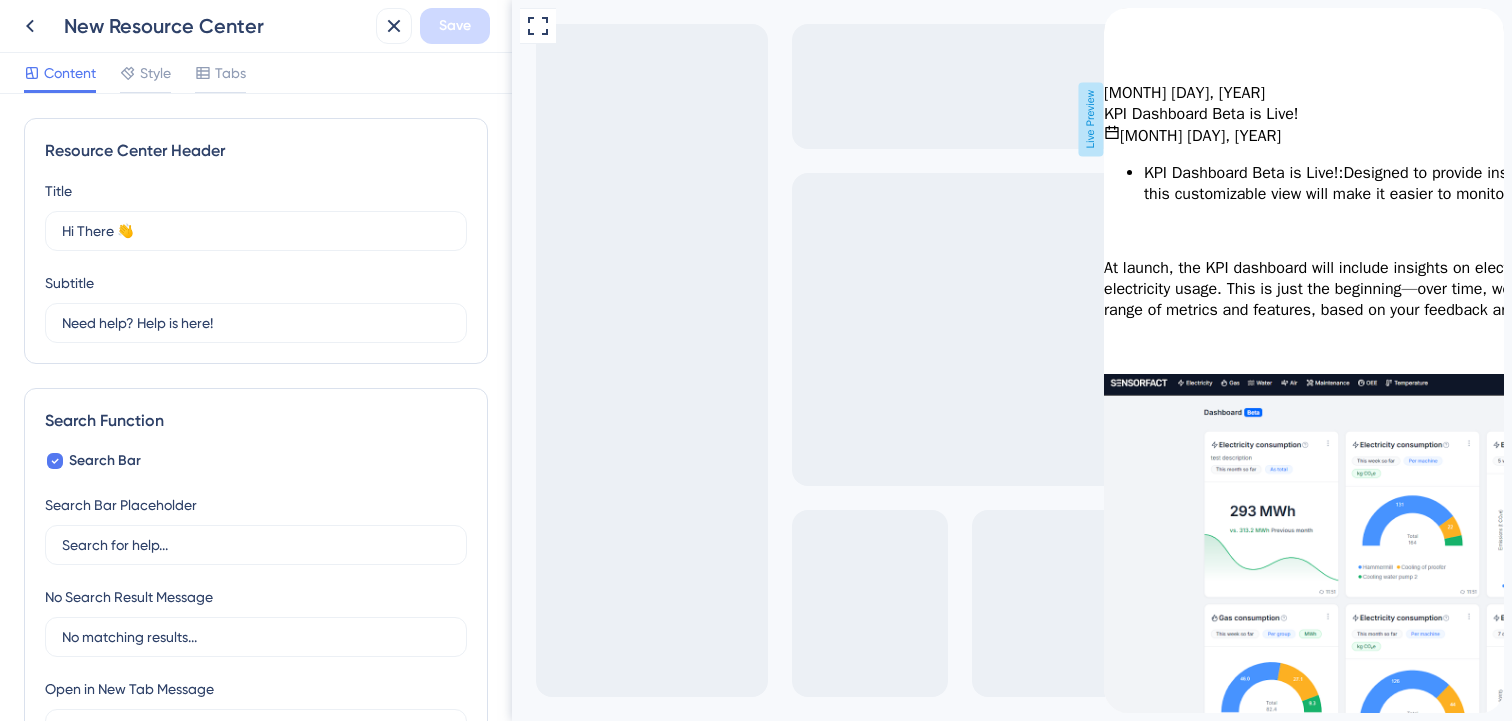 click 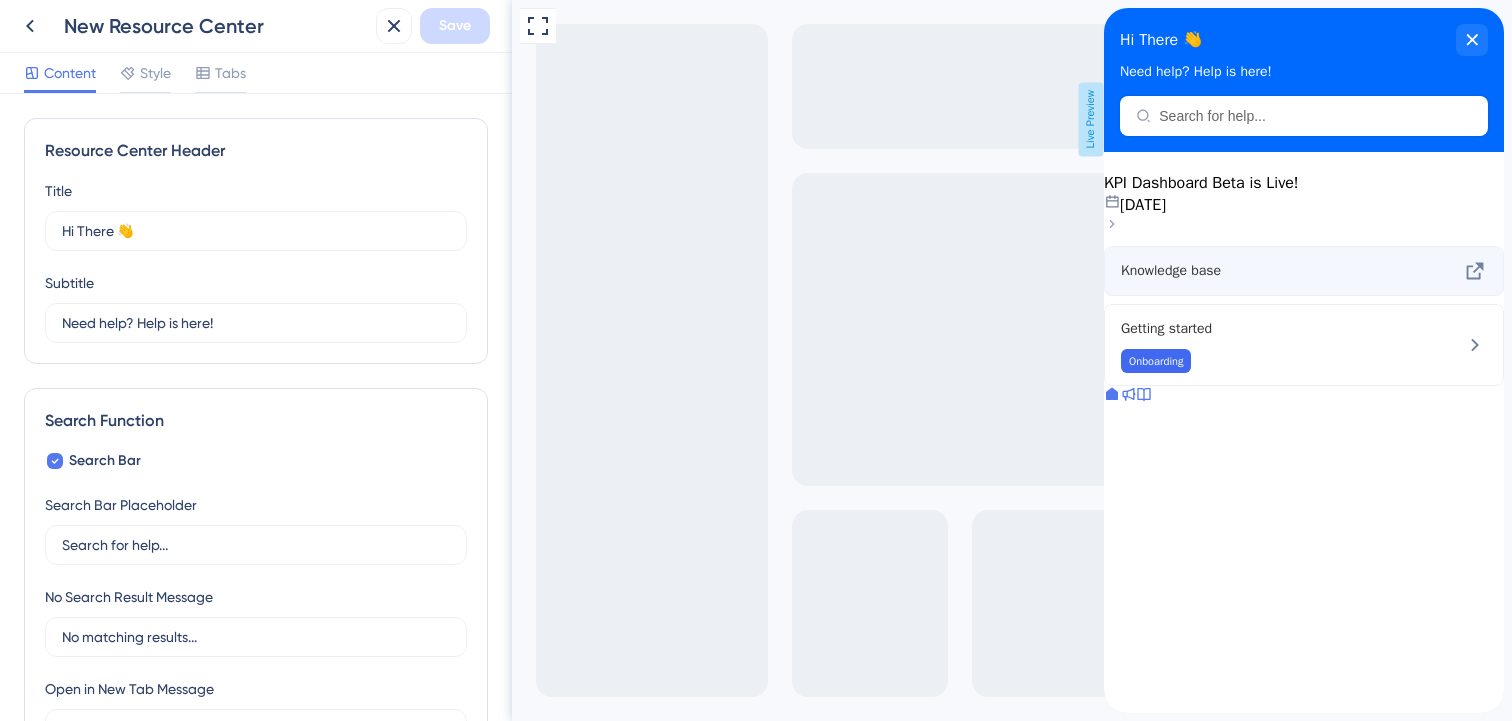 click on "Knowledge base" at bounding box center [1267, 271] 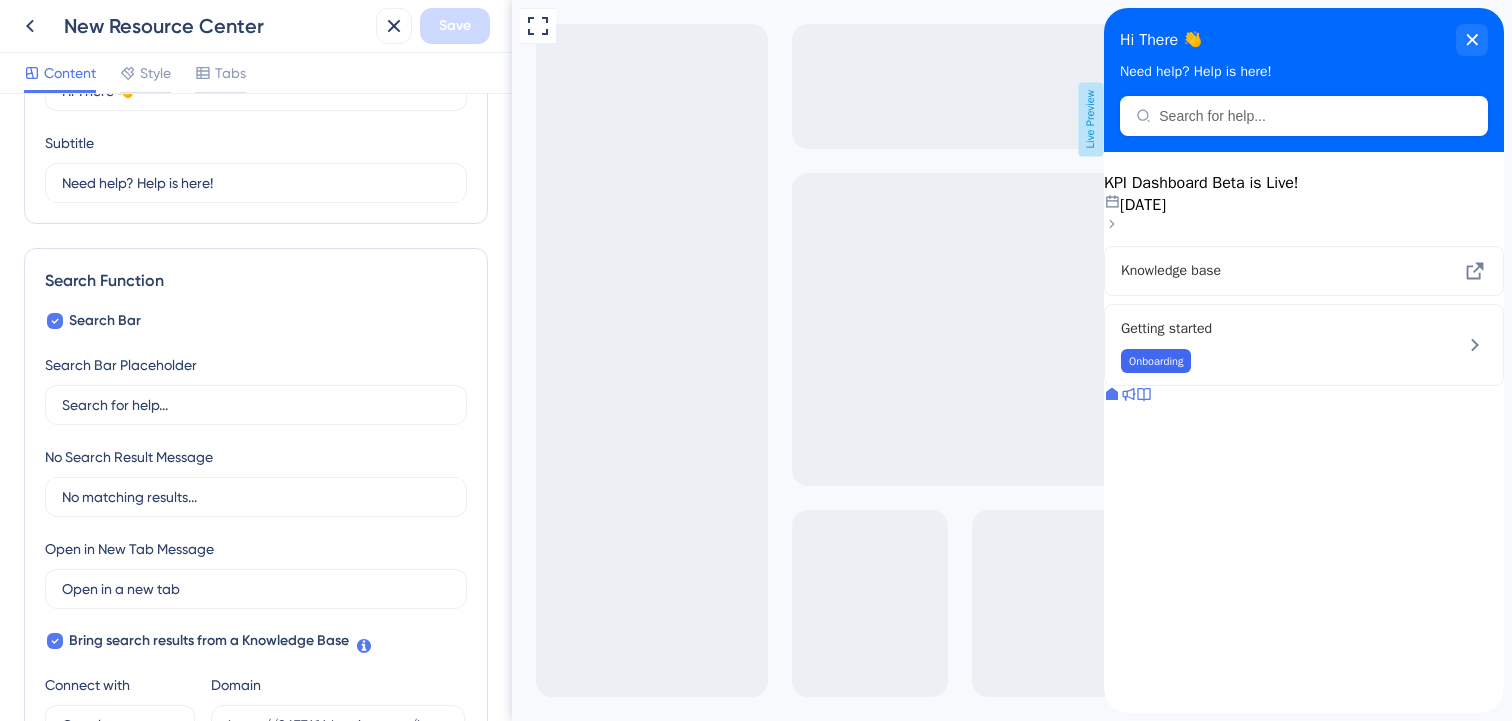 scroll, scrollTop: 0, scrollLeft: 0, axis: both 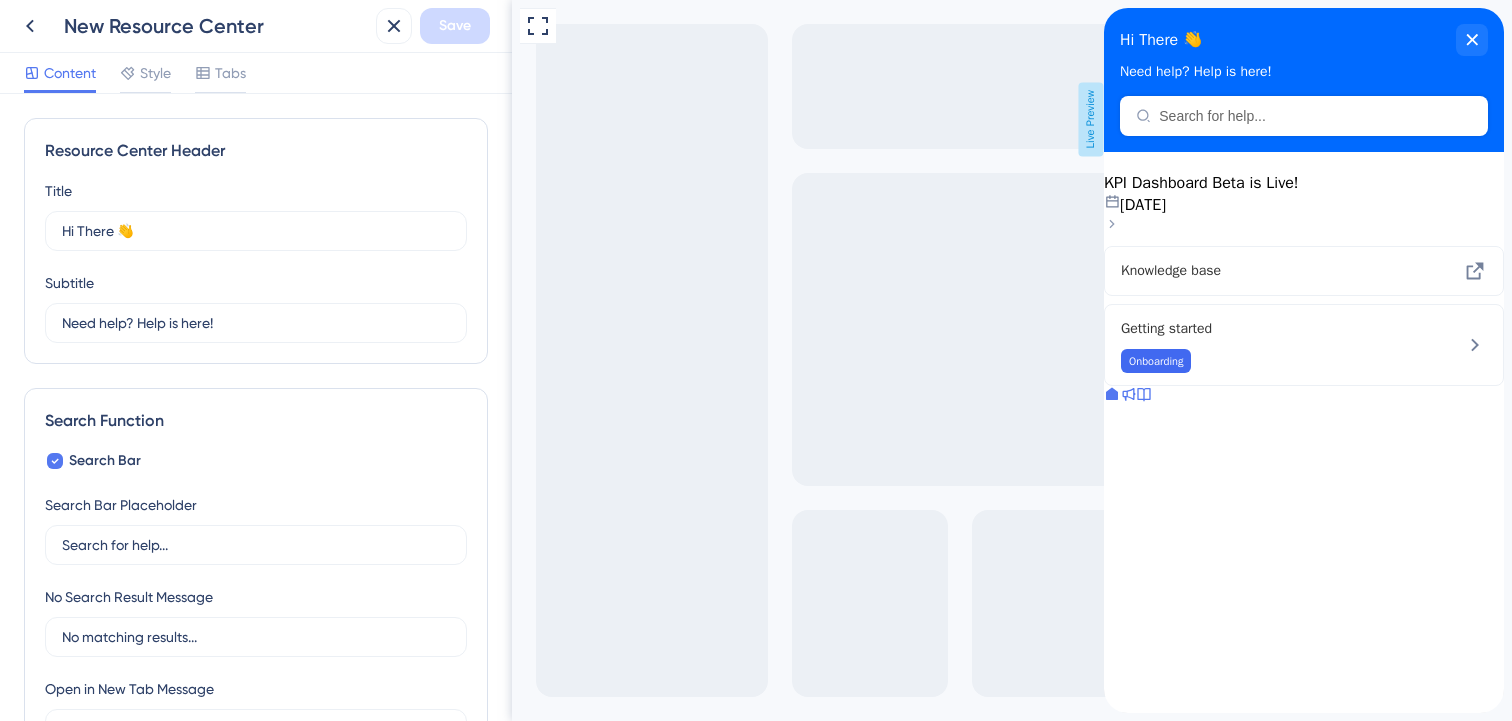 click on "Content" at bounding box center (70, 73) 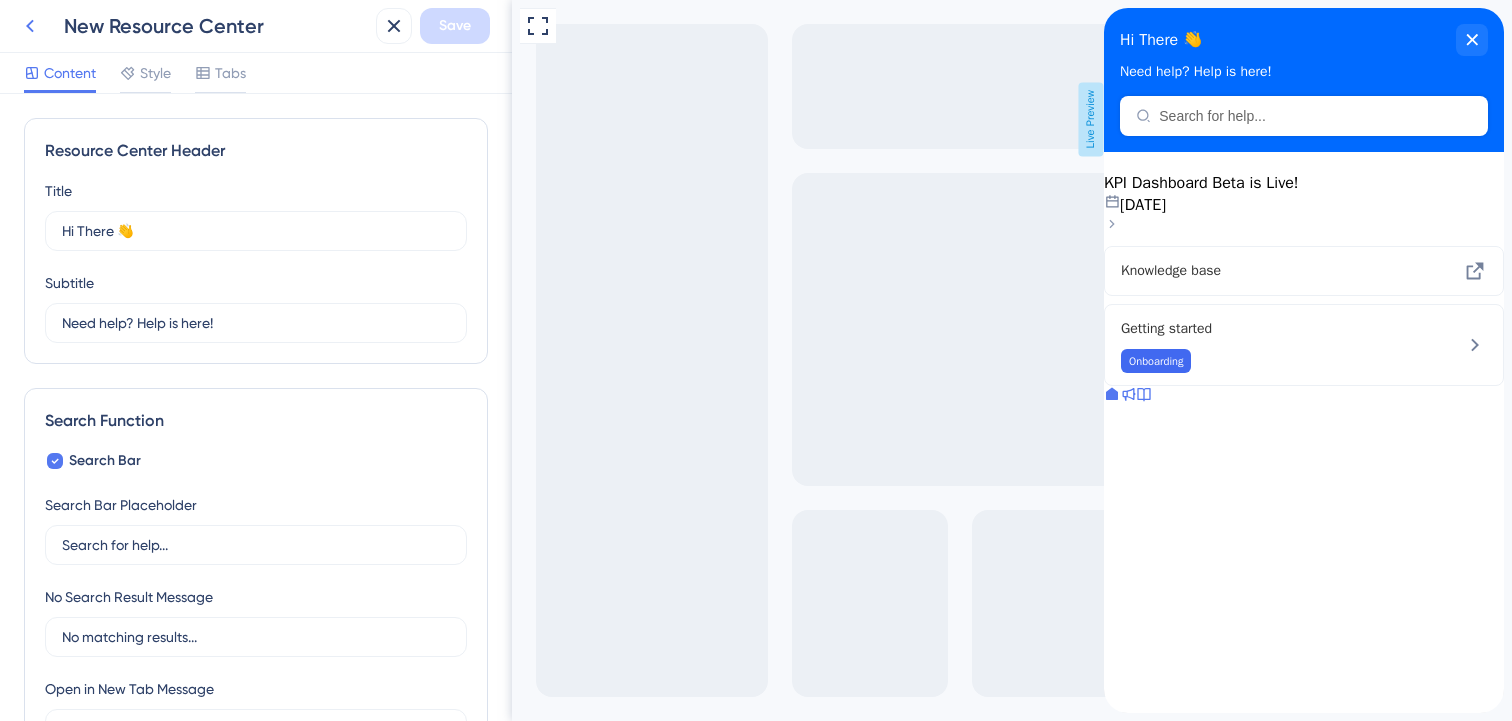 click 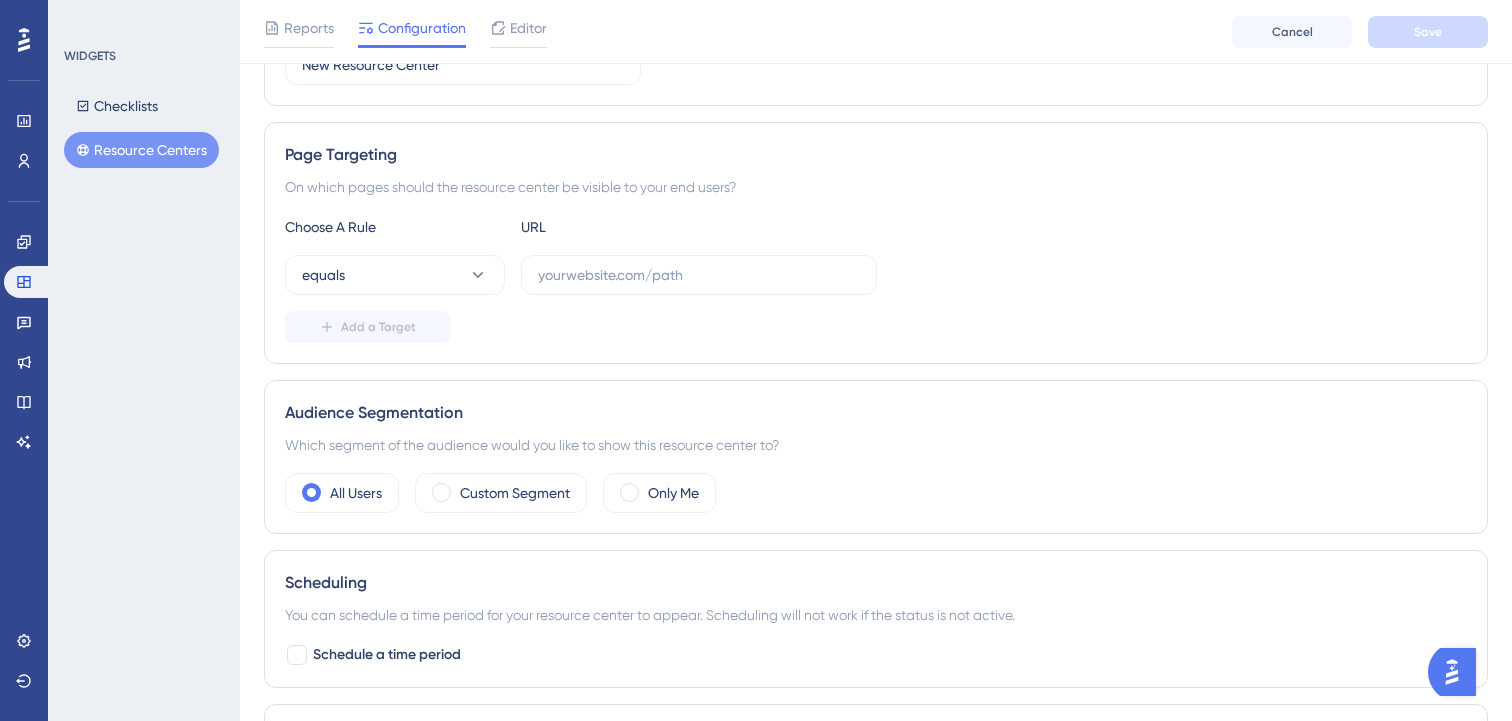 scroll, scrollTop: 339, scrollLeft: 0, axis: vertical 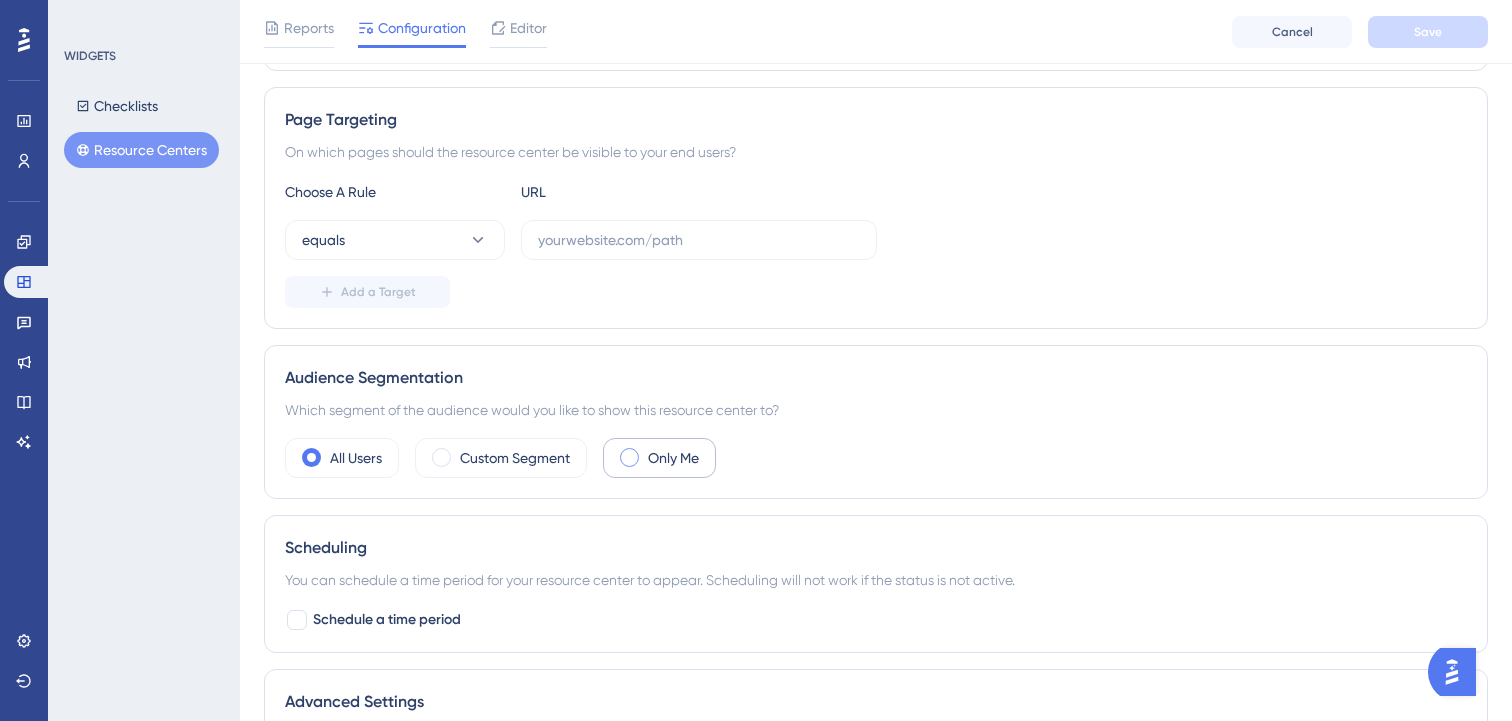 click on "Only Me" at bounding box center [659, 458] 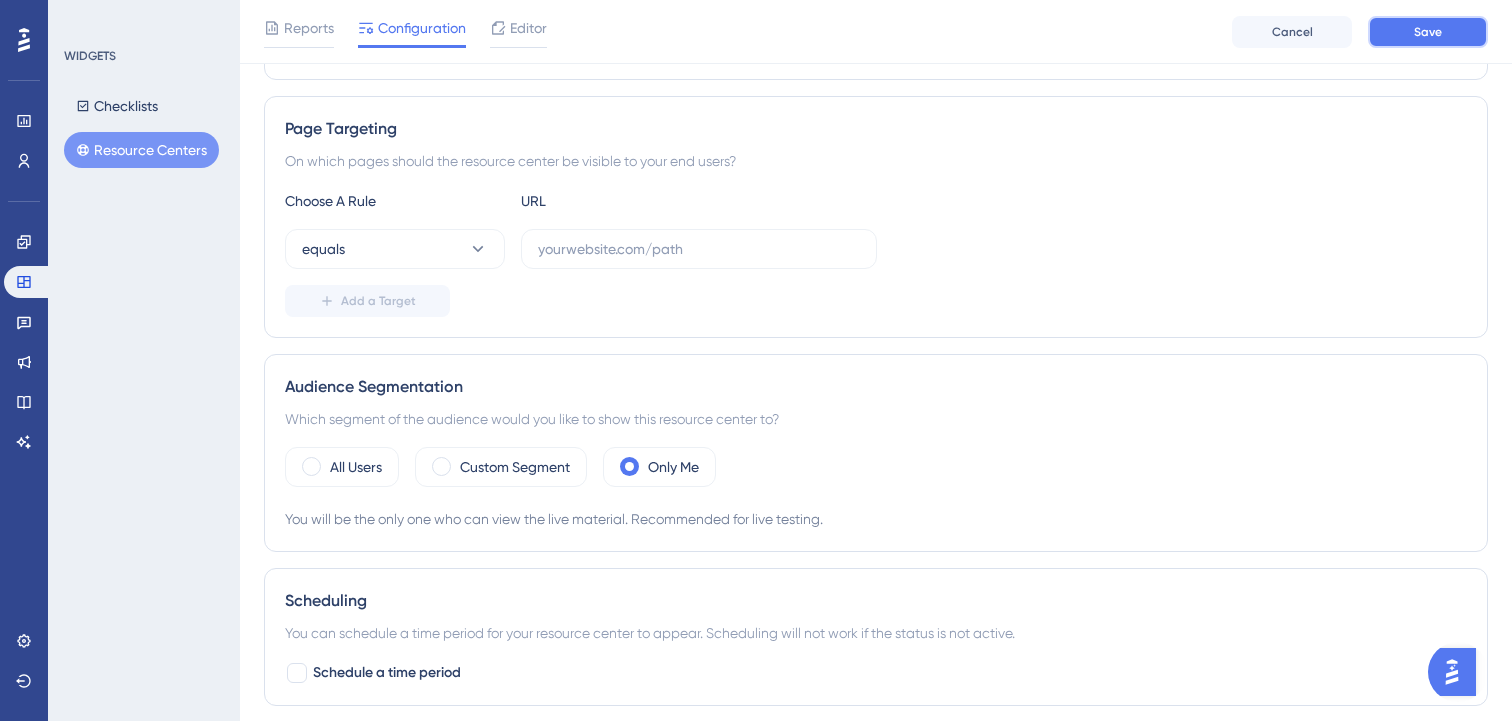 click on "Save" at bounding box center [1428, 32] 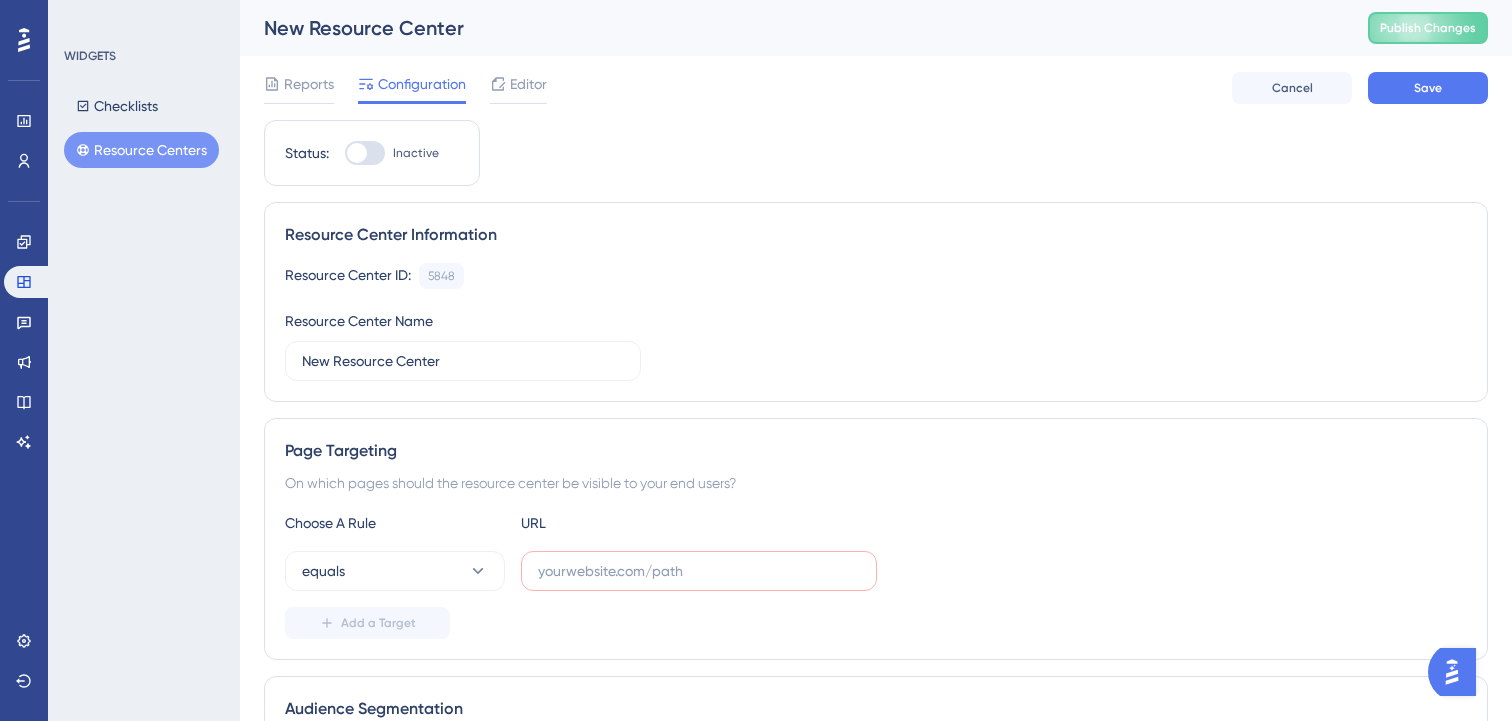 scroll, scrollTop: 13, scrollLeft: 0, axis: vertical 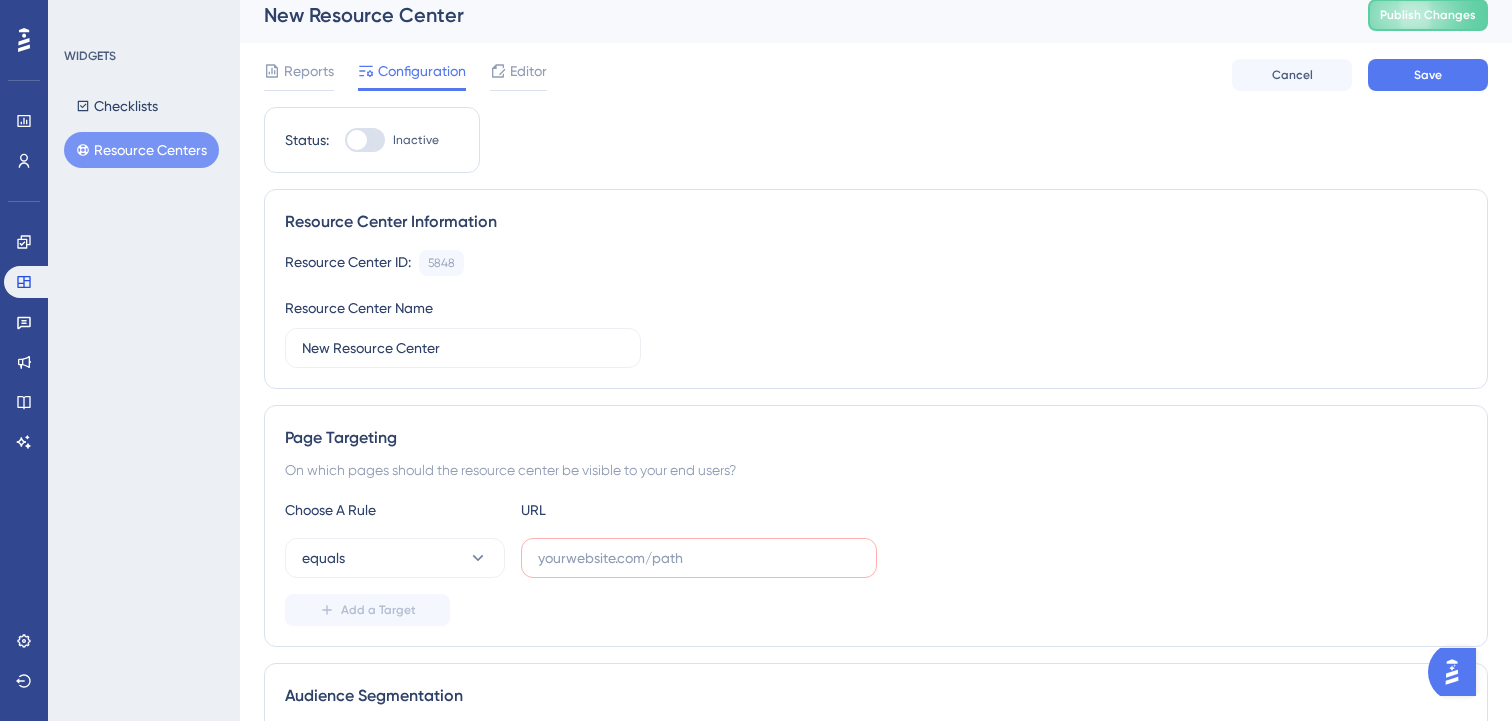 click on "Resource Centers" at bounding box center (141, 150) 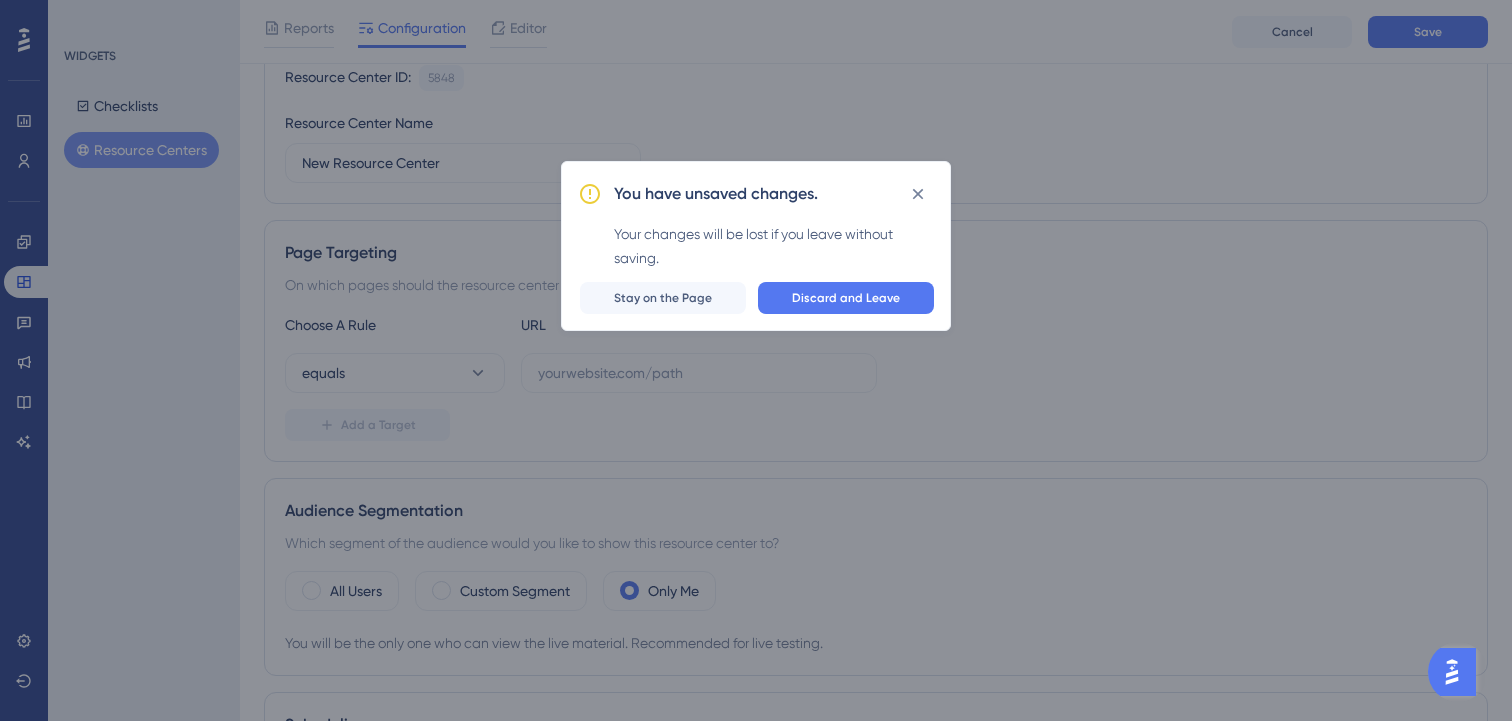scroll, scrollTop: 210, scrollLeft: 0, axis: vertical 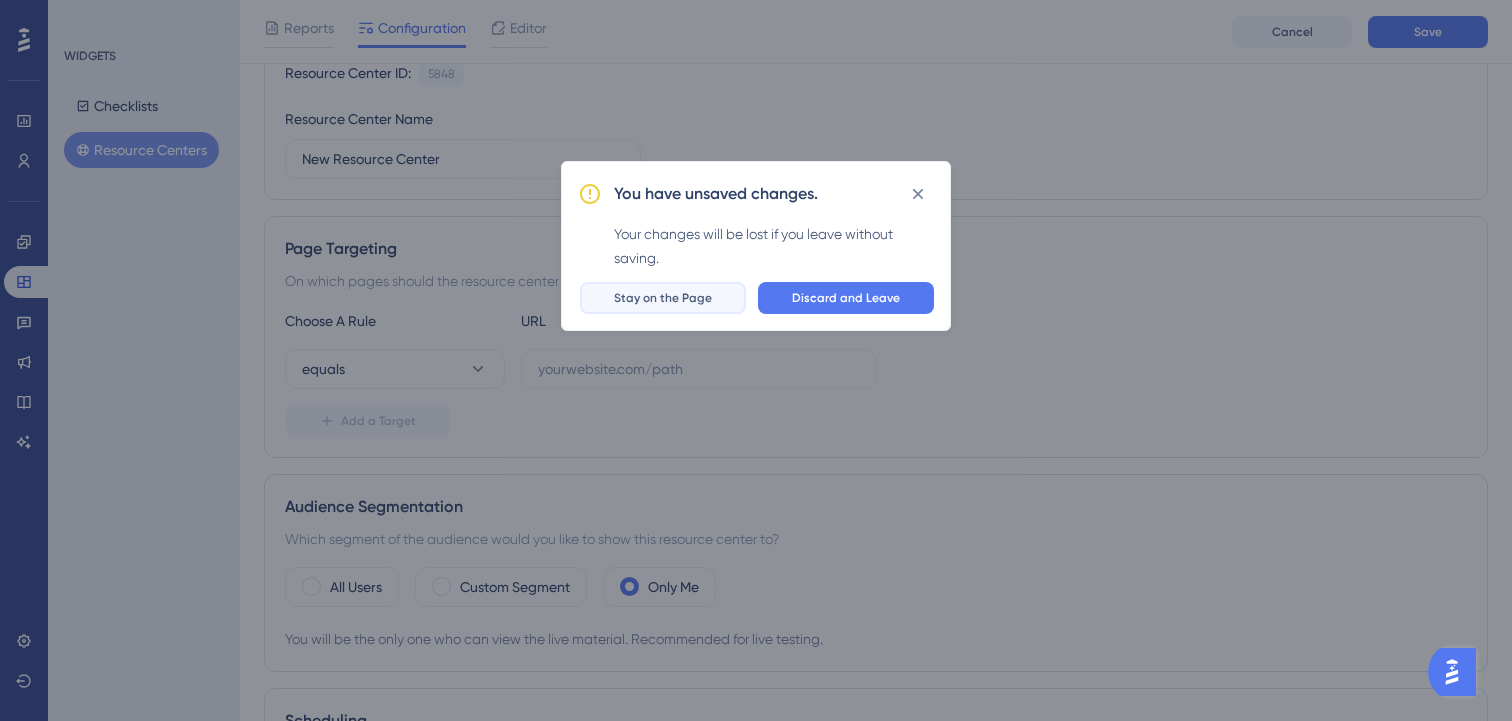 click on "Stay on the Page" at bounding box center (663, 298) 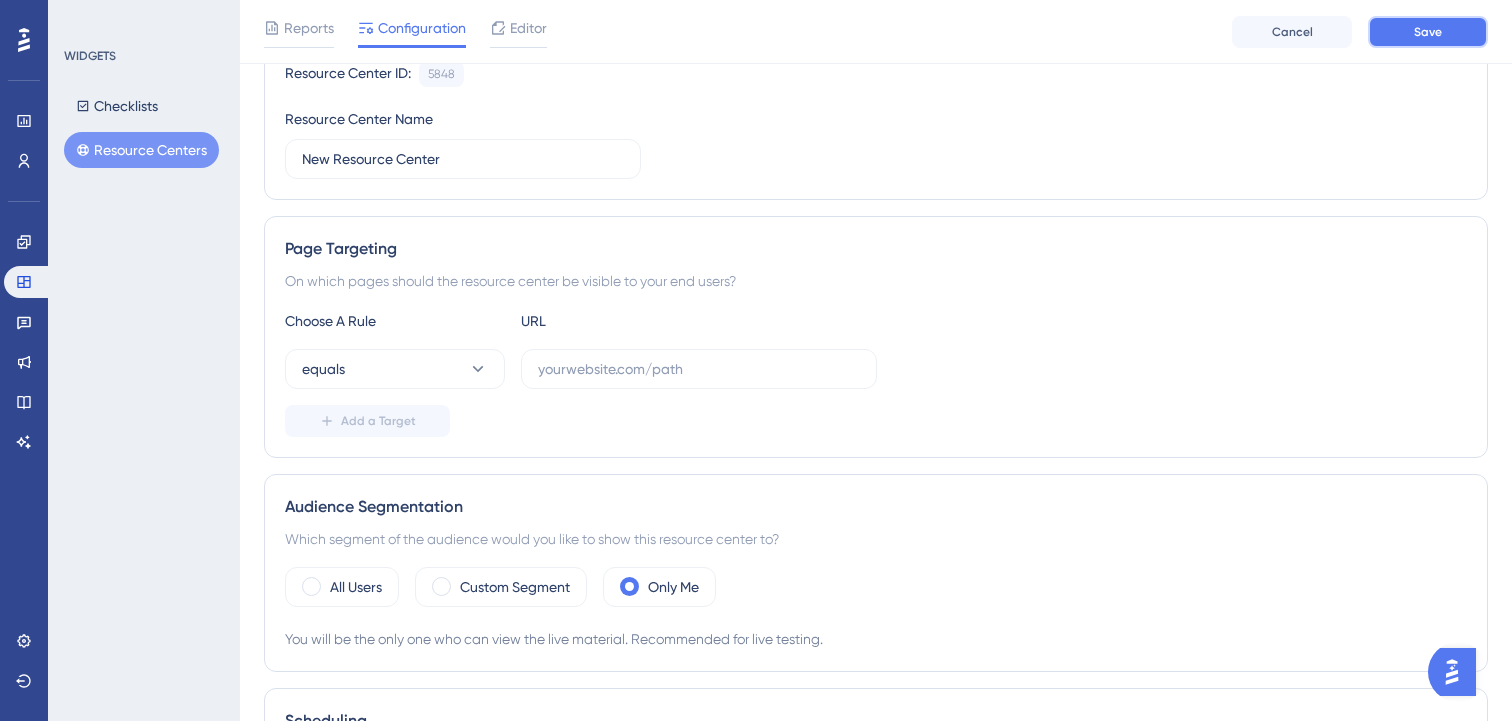 click on "Save" at bounding box center [1428, 32] 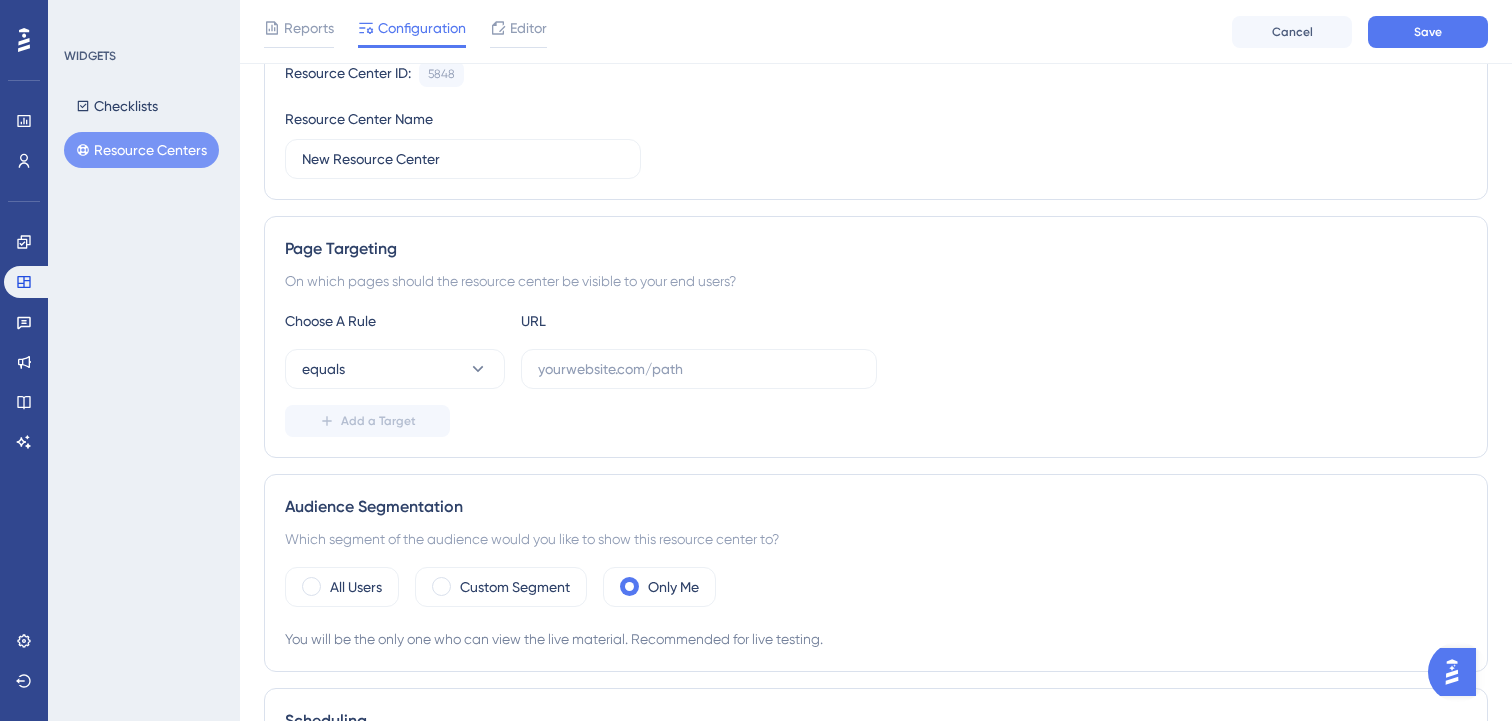 scroll, scrollTop: 218, scrollLeft: 0, axis: vertical 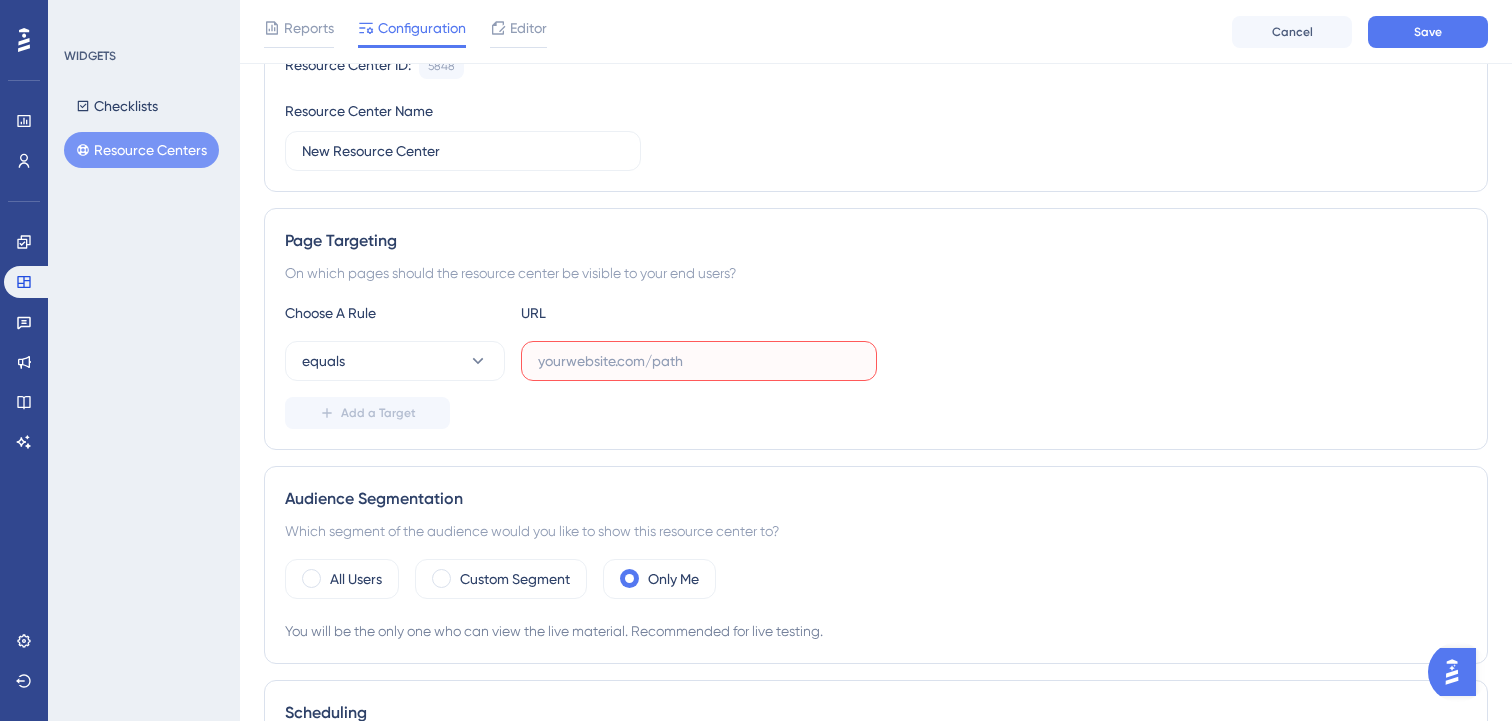 click at bounding box center [699, 361] 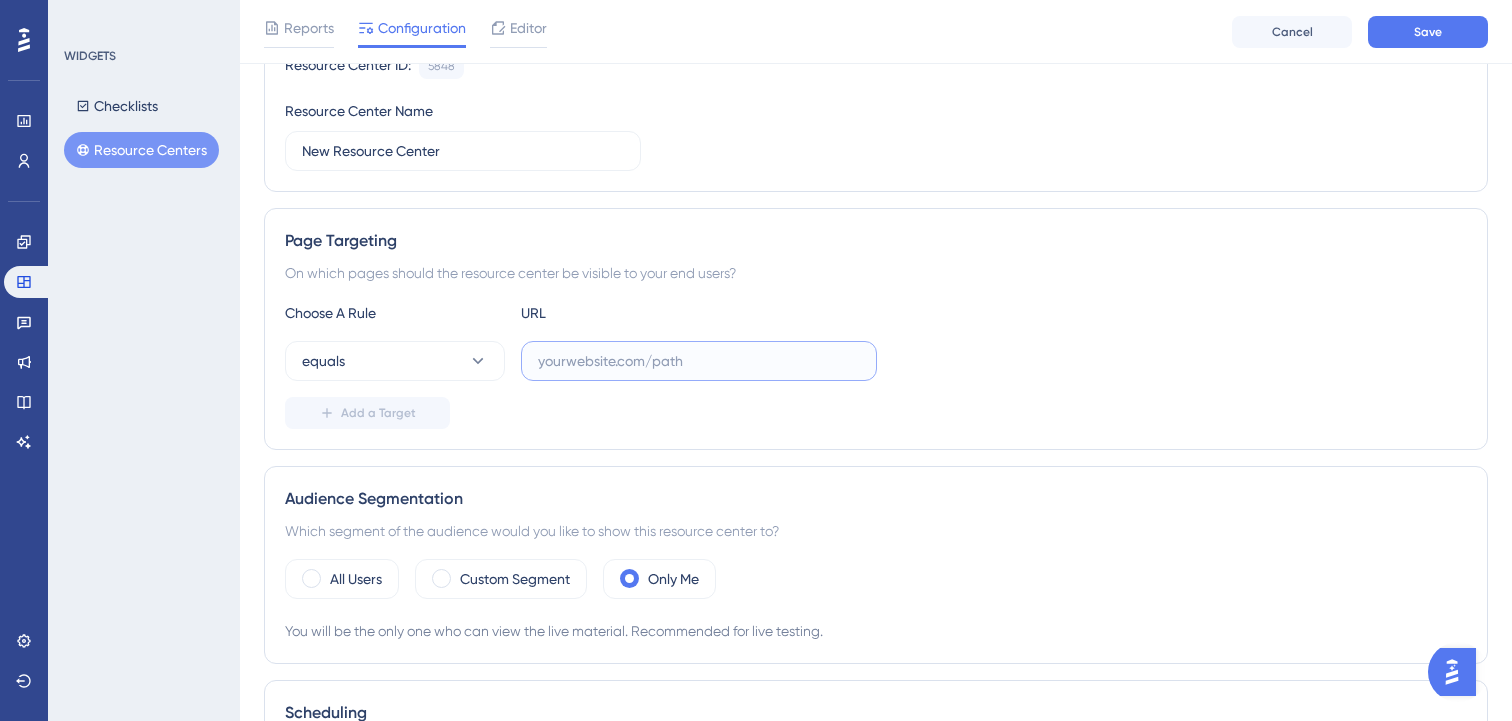 paste on "https://app.sensorfact.nl/electricity/analysis/power" 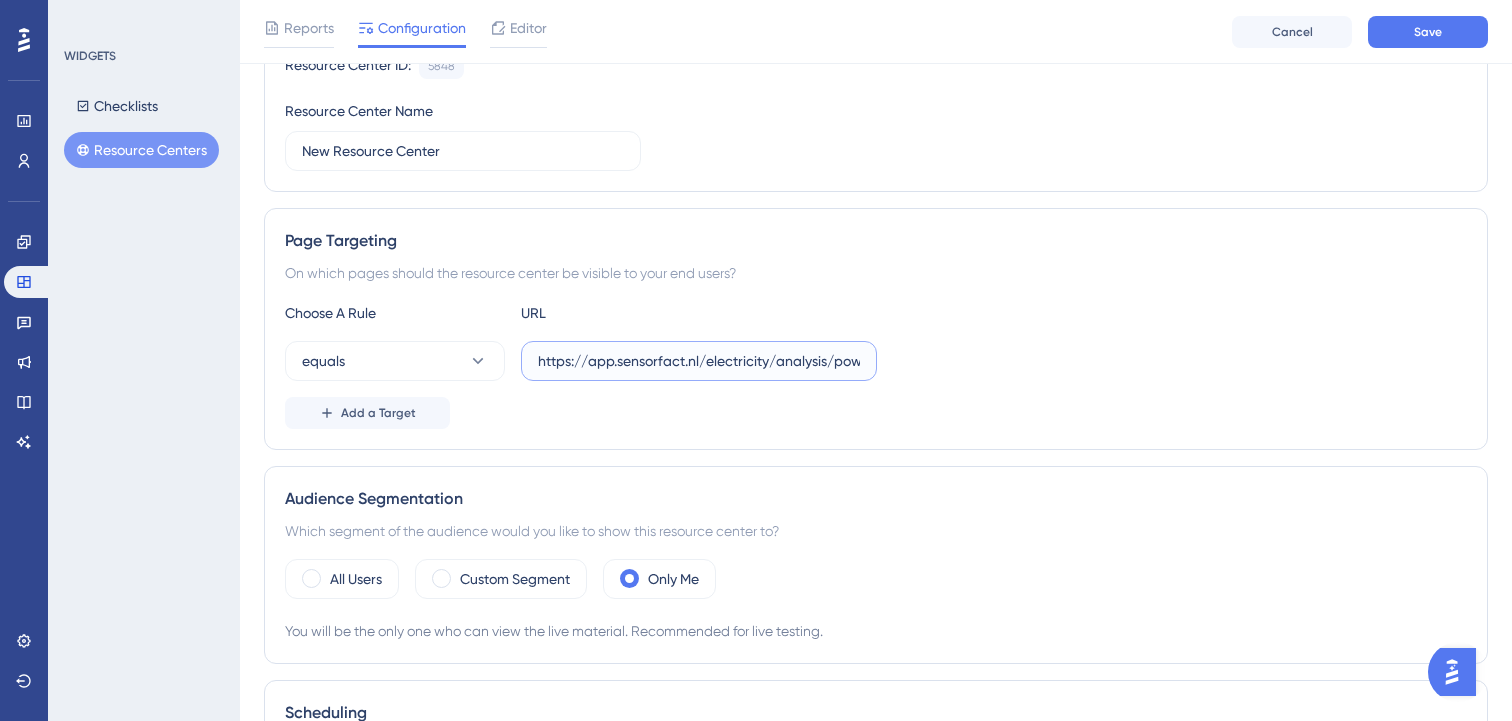scroll, scrollTop: 0, scrollLeft: 17, axis: horizontal 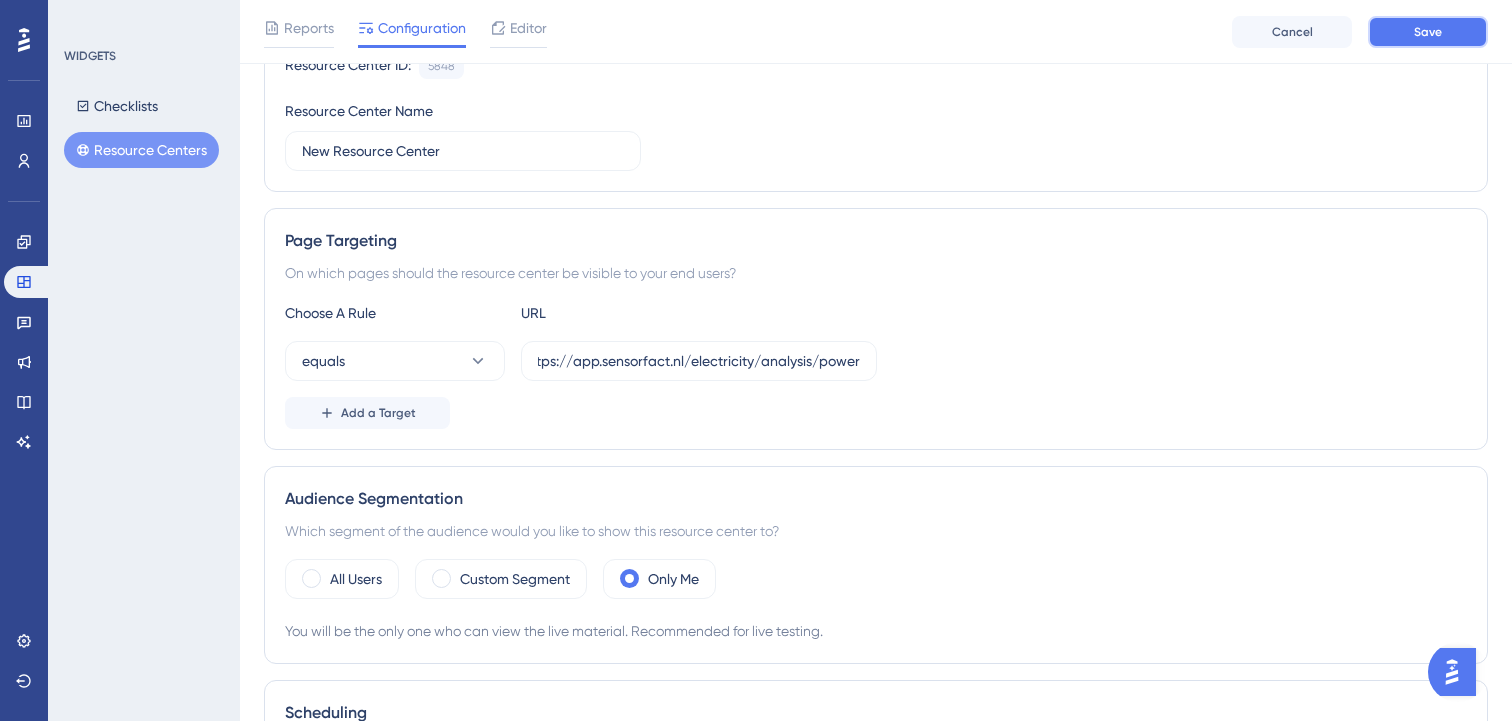 click on "Save" at bounding box center (1428, 32) 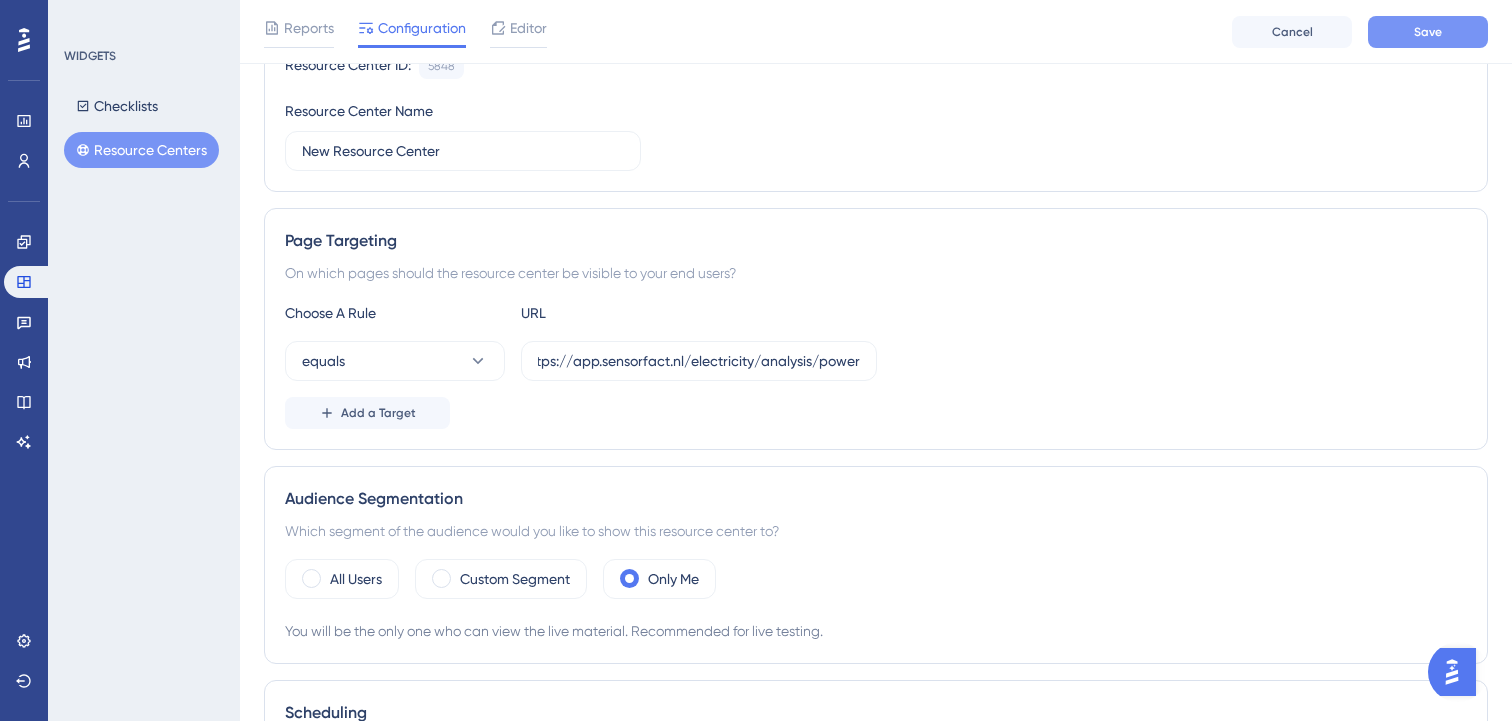 scroll, scrollTop: 0, scrollLeft: 0, axis: both 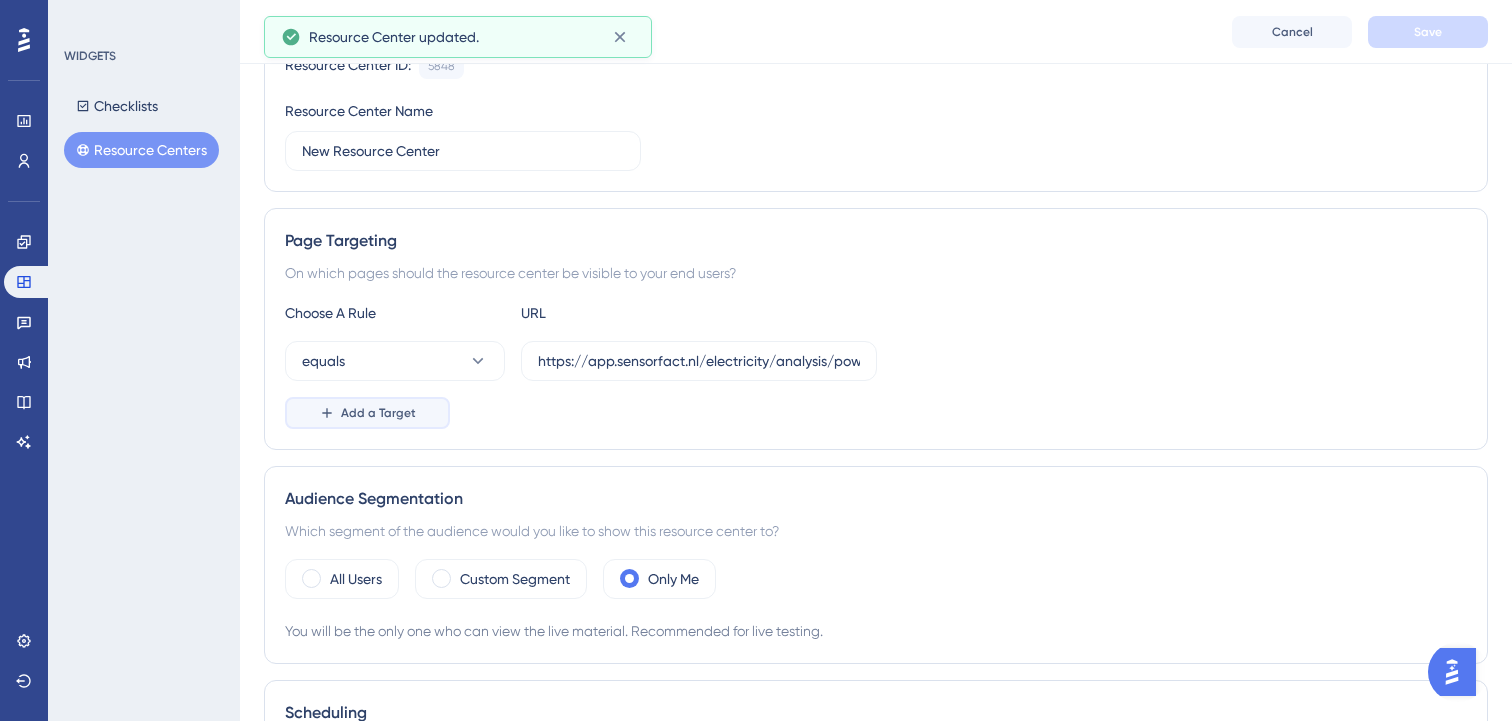 click on "Add a Target" at bounding box center [378, 413] 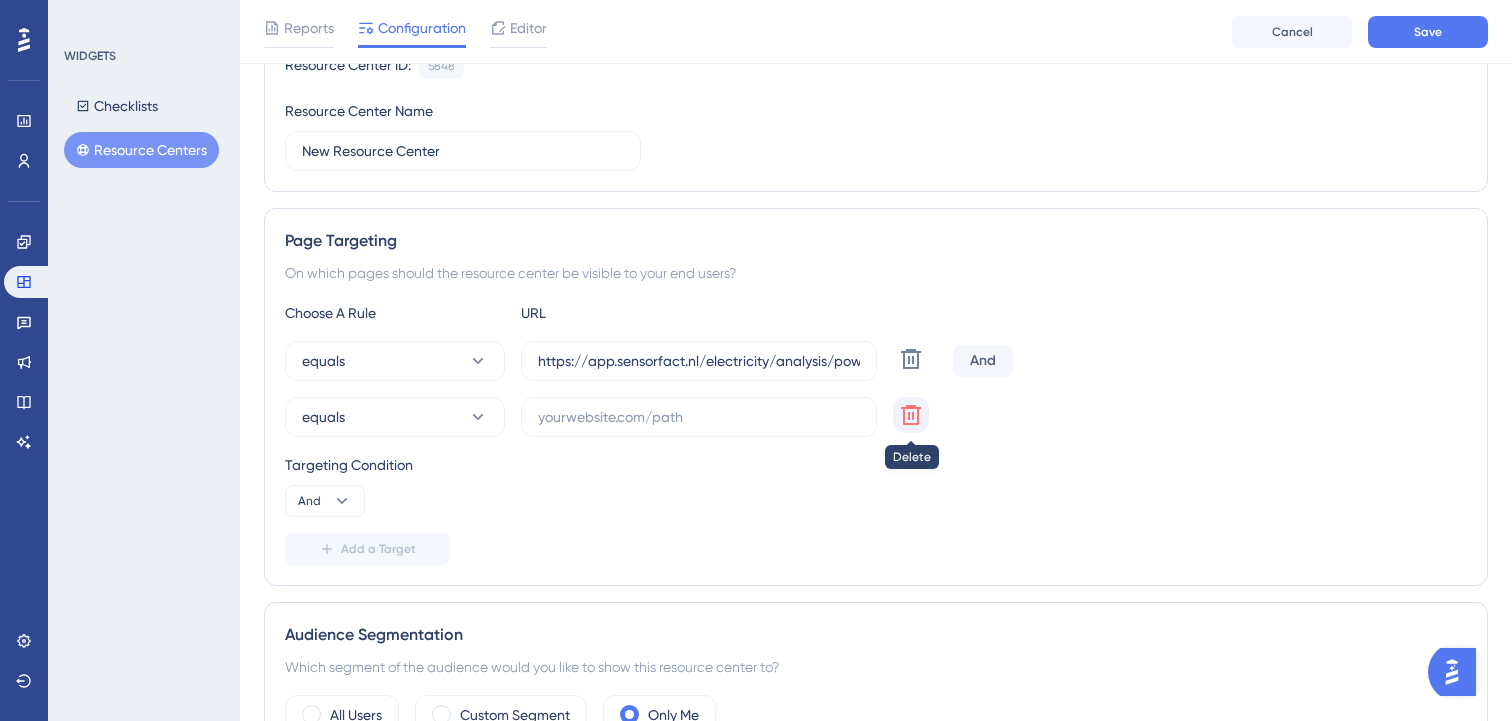 click at bounding box center [911, 359] 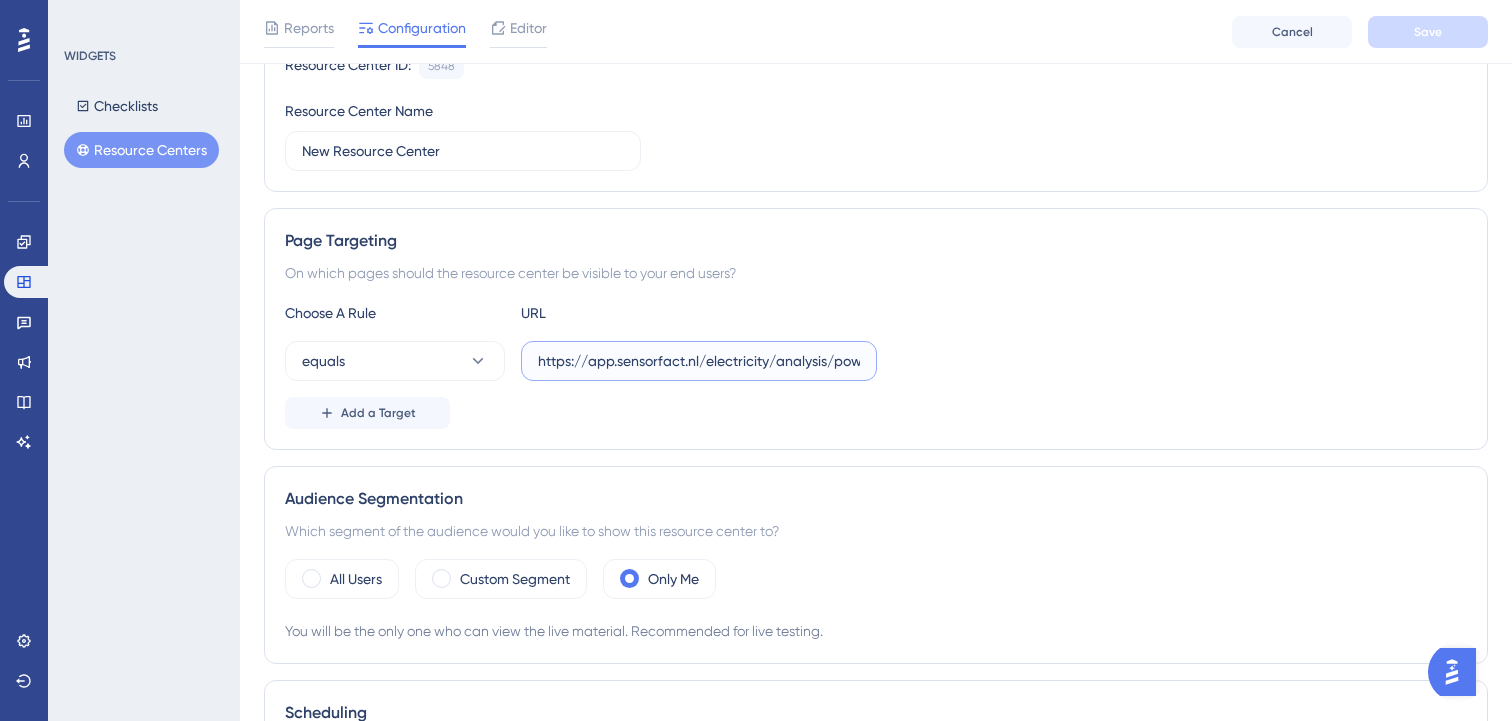 click on "https://app.sensorfact.nl/electricity/analysis/power" at bounding box center (699, 361) 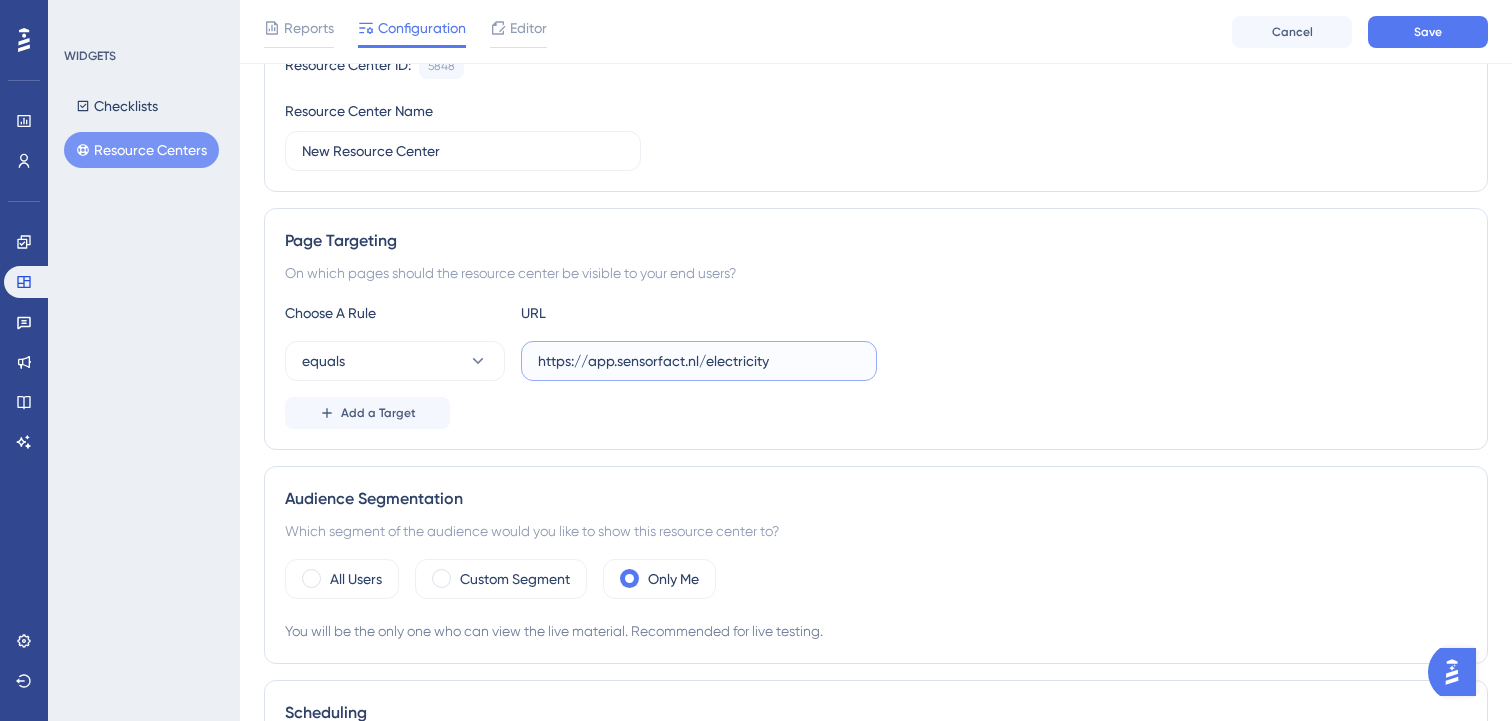 type on "https://app.sensorfact.nl/electricity" 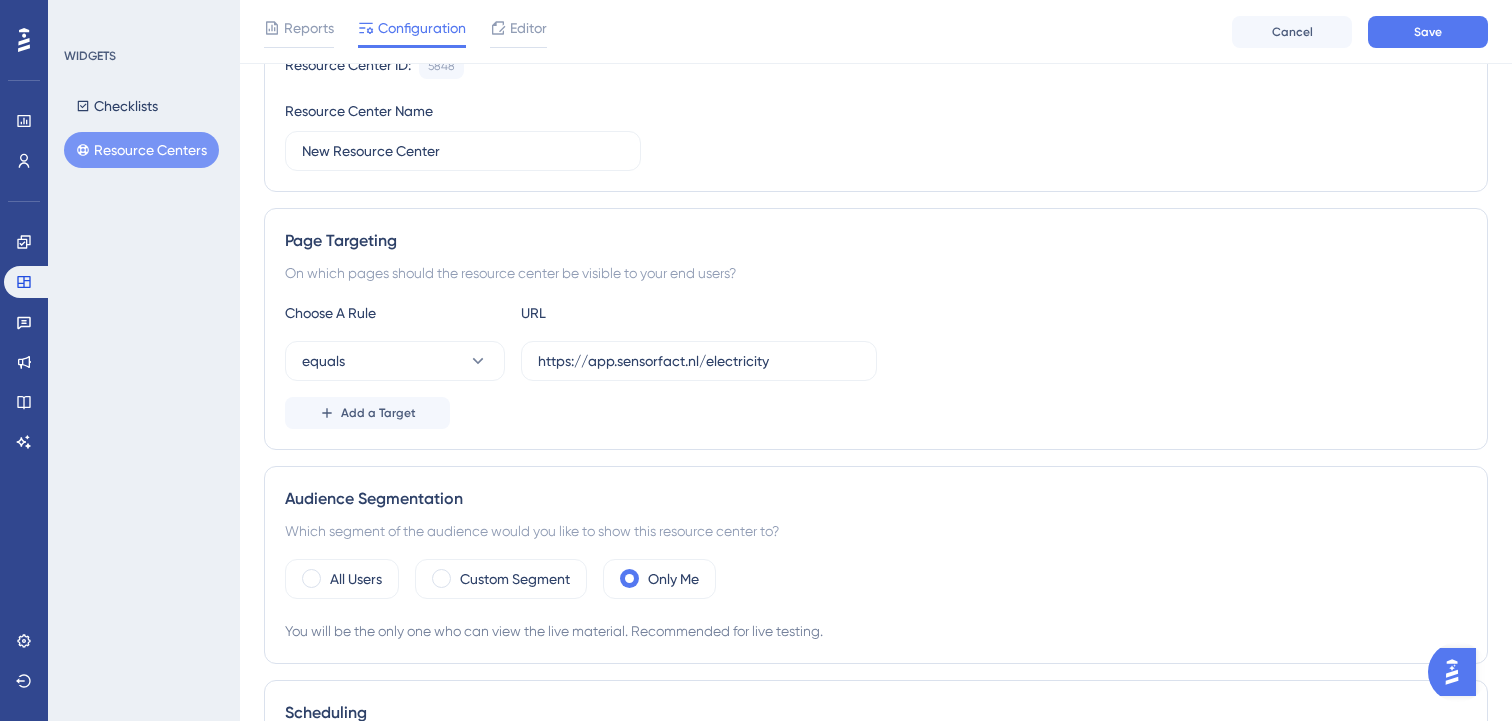 click on "Add a Target" at bounding box center [876, 413] 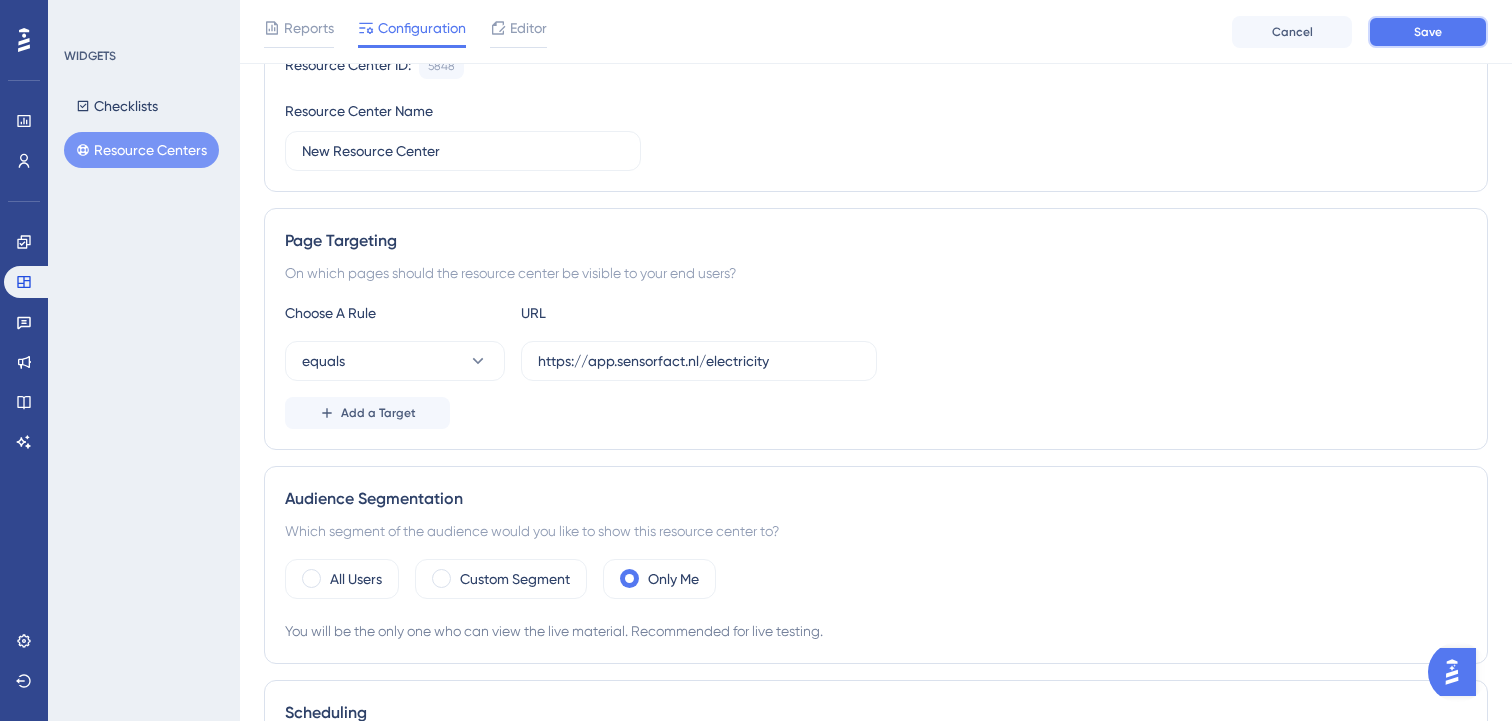 click on "Save" at bounding box center [1428, 32] 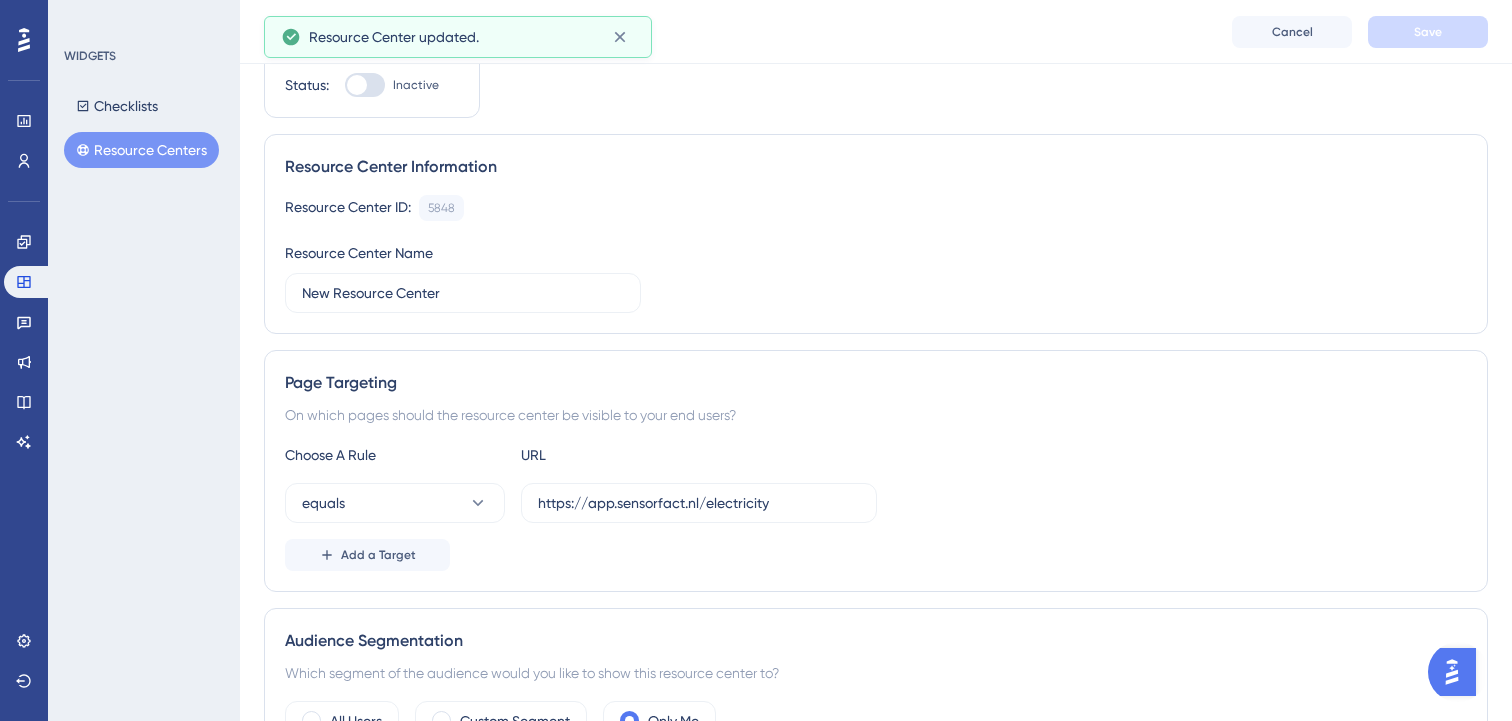 scroll, scrollTop: 0, scrollLeft: 0, axis: both 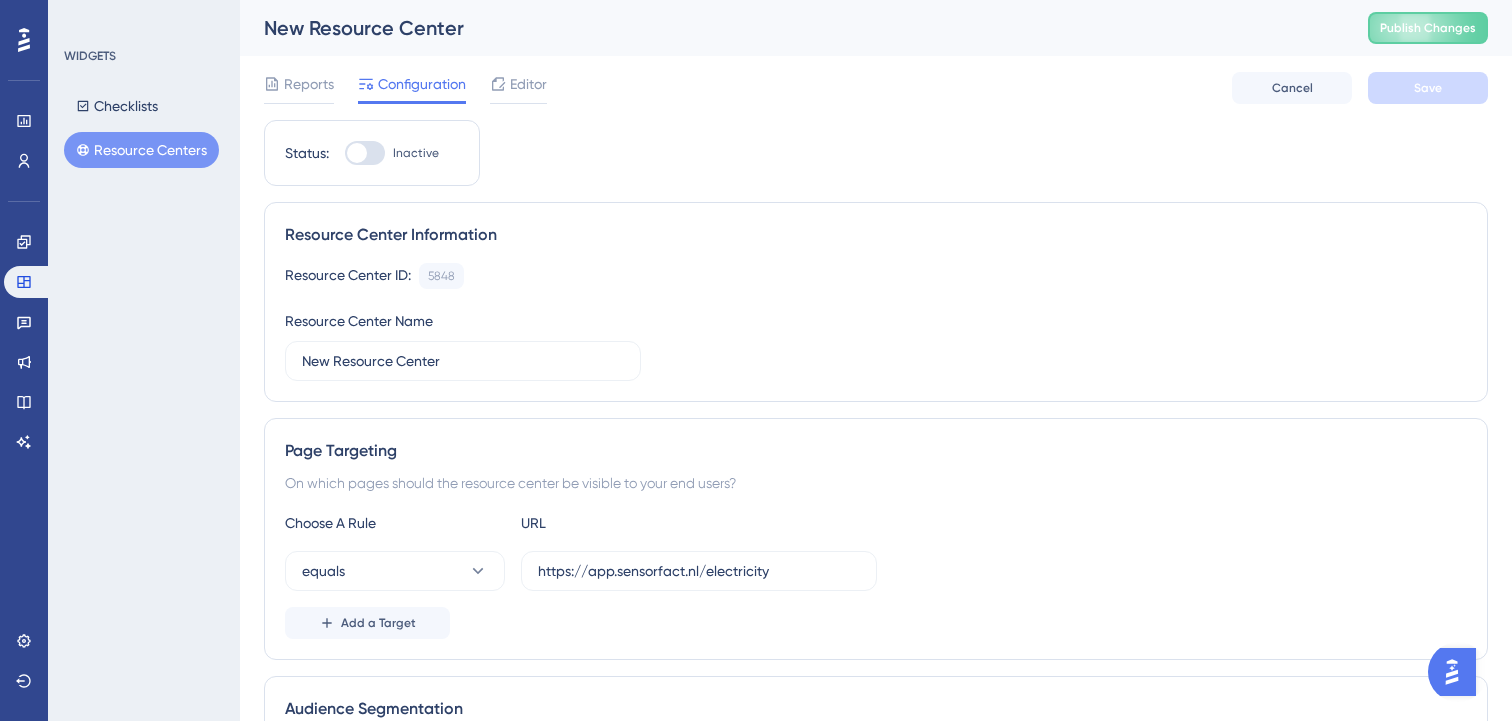 click at bounding box center [365, 153] 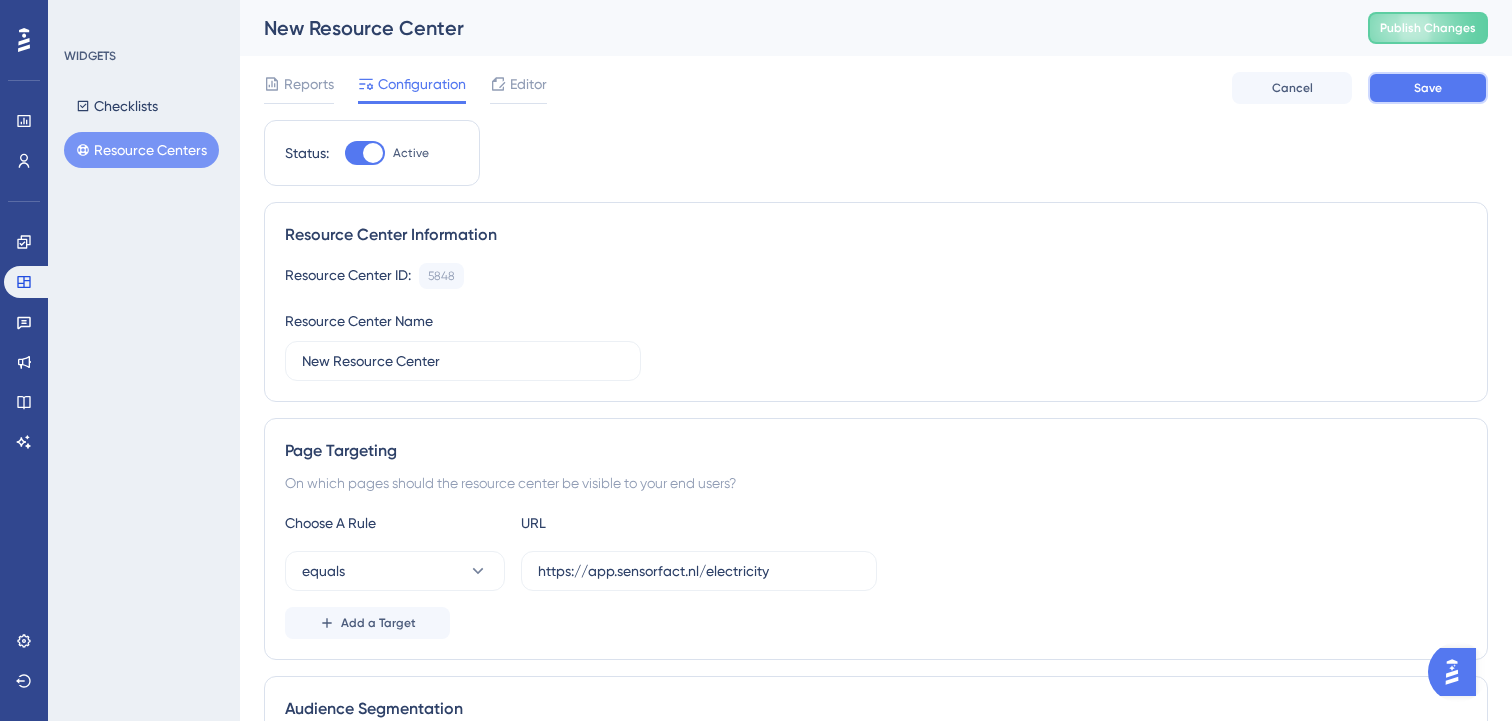 click on "Save" at bounding box center [1428, 88] 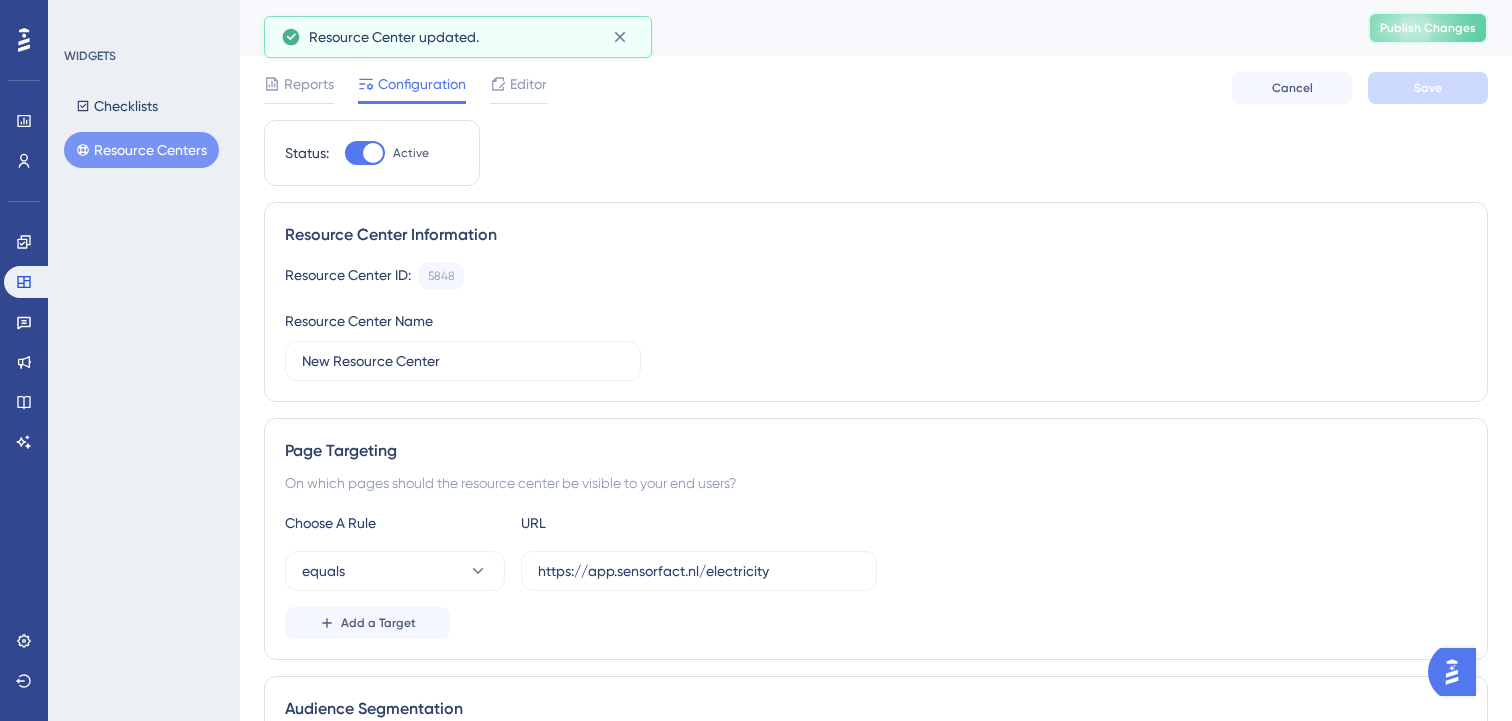click on "Publish Changes" at bounding box center (1428, 28) 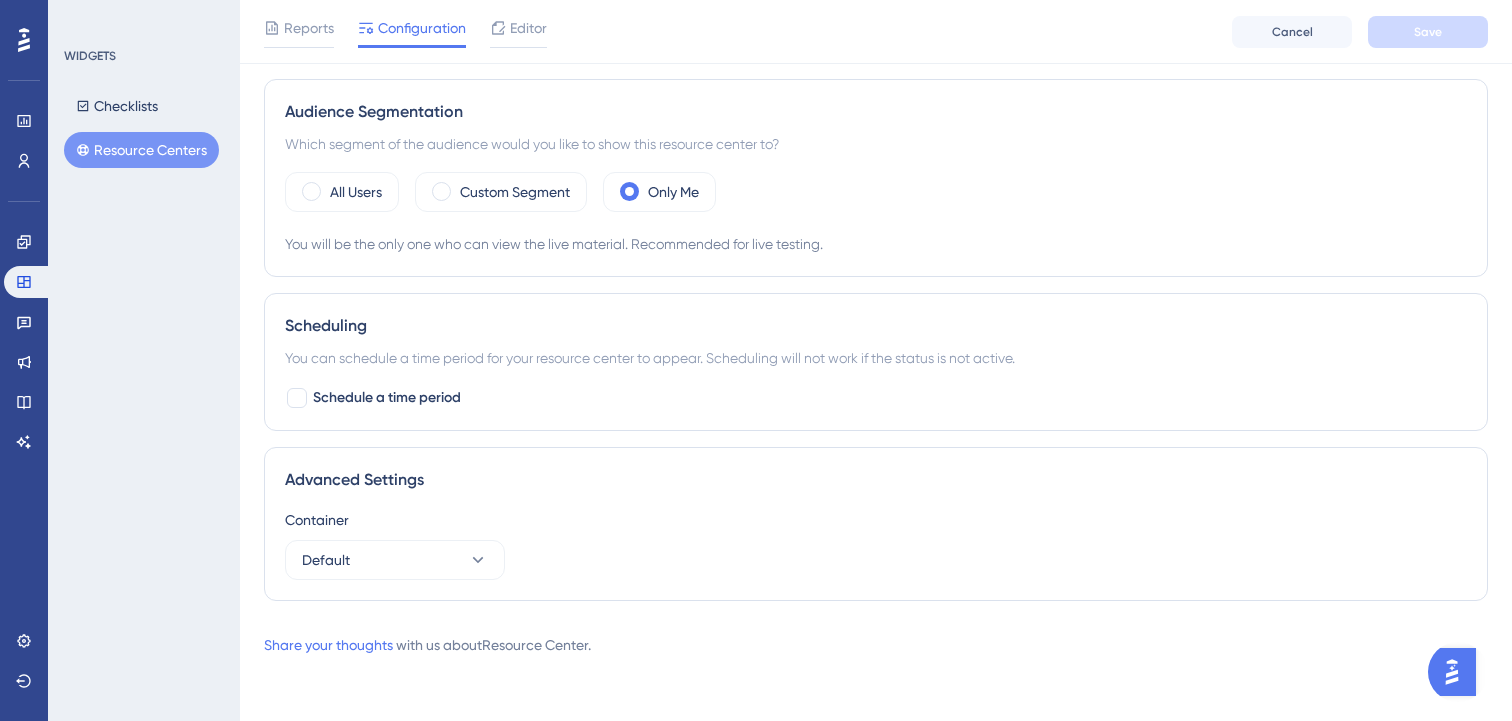 scroll, scrollTop: 0, scrollLeft: 0, axis: both 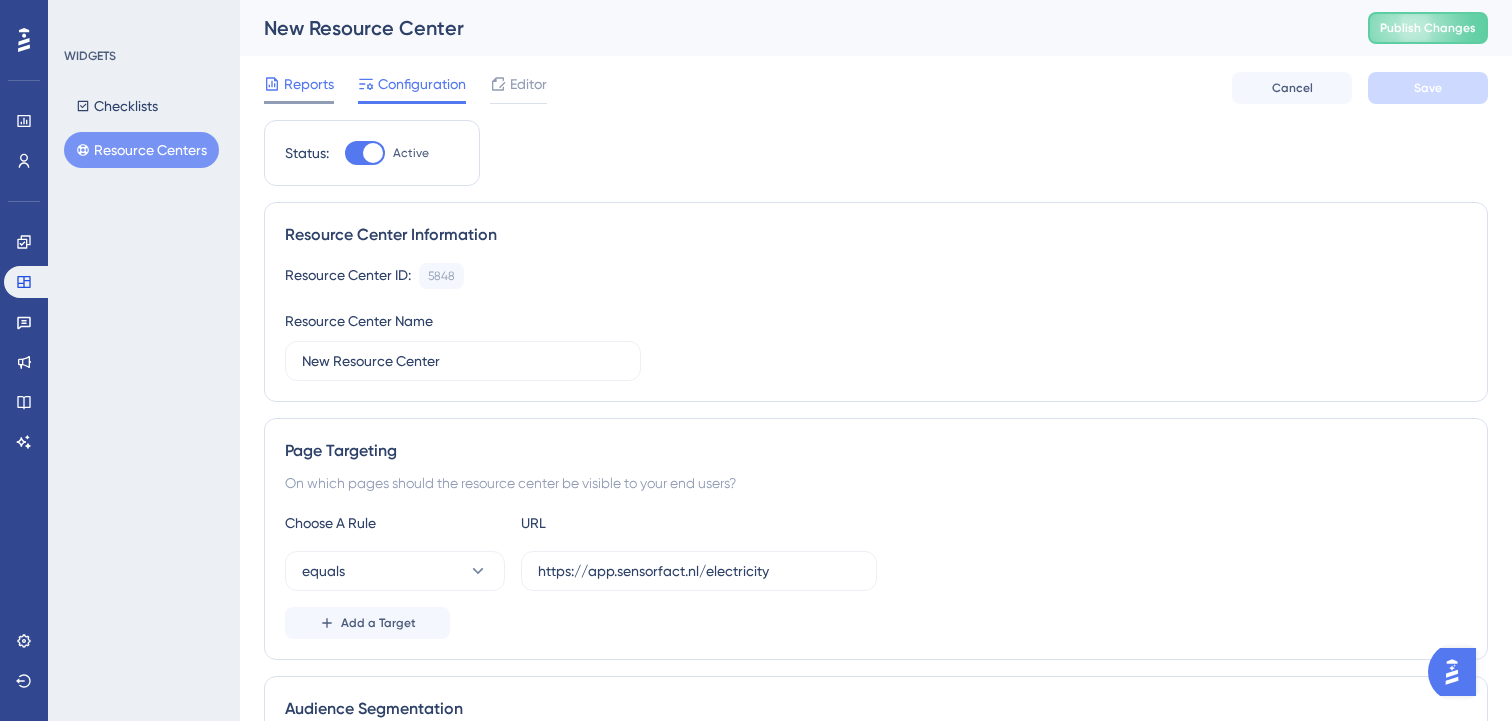 click on "Reports" at bounding box center [309, 84] 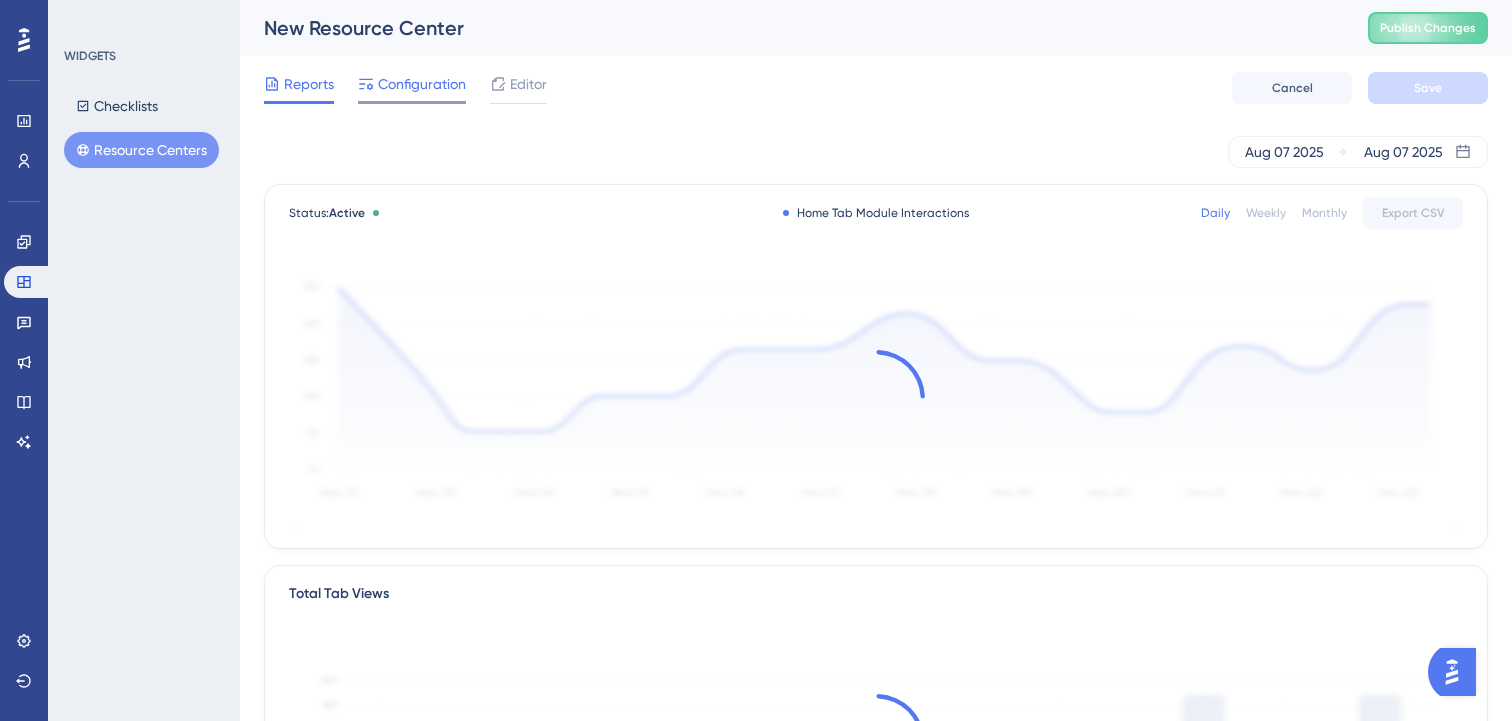 click on "Configuration" at bounding box center [412, 88] 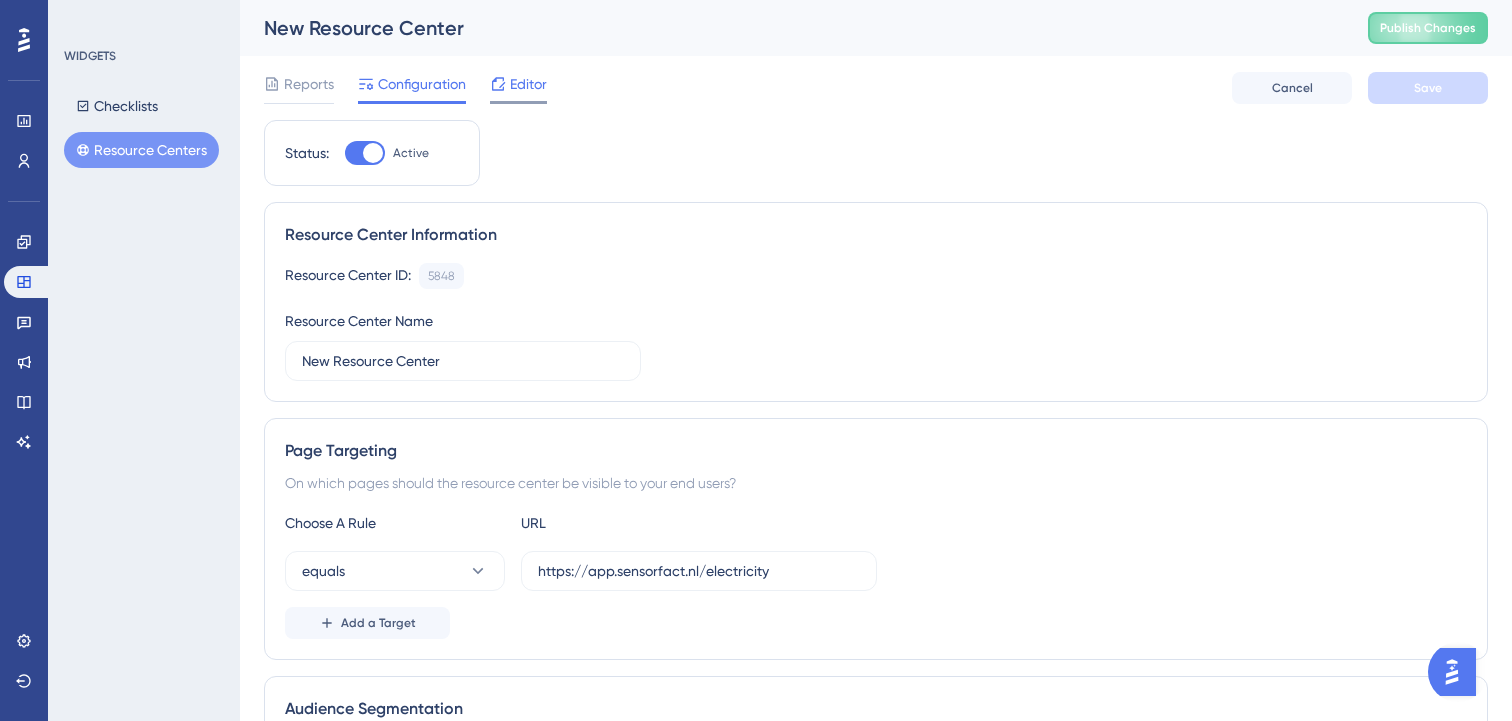 click on "Editor" at bounding box center (528, 84) 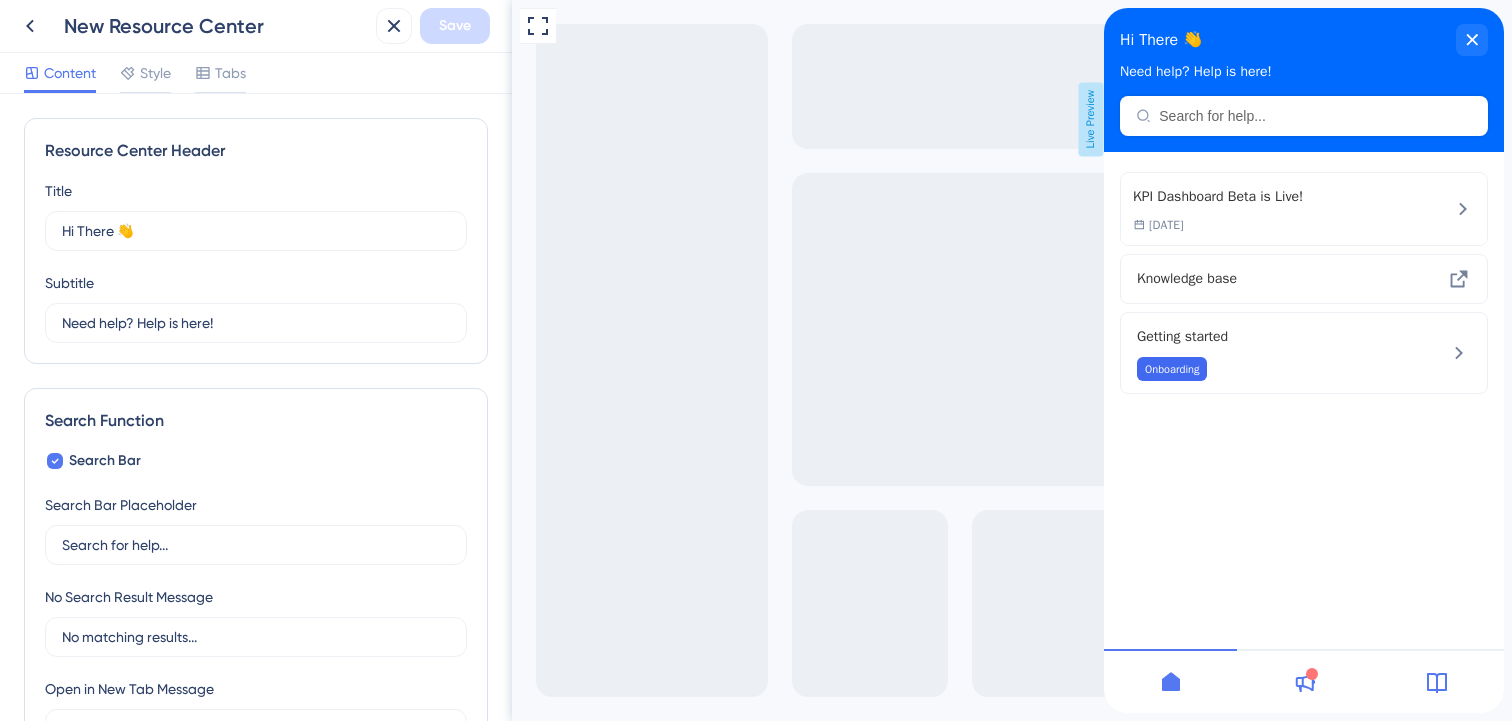 scroll, scrollTop: 0, scrollLeft: 0, axis: both 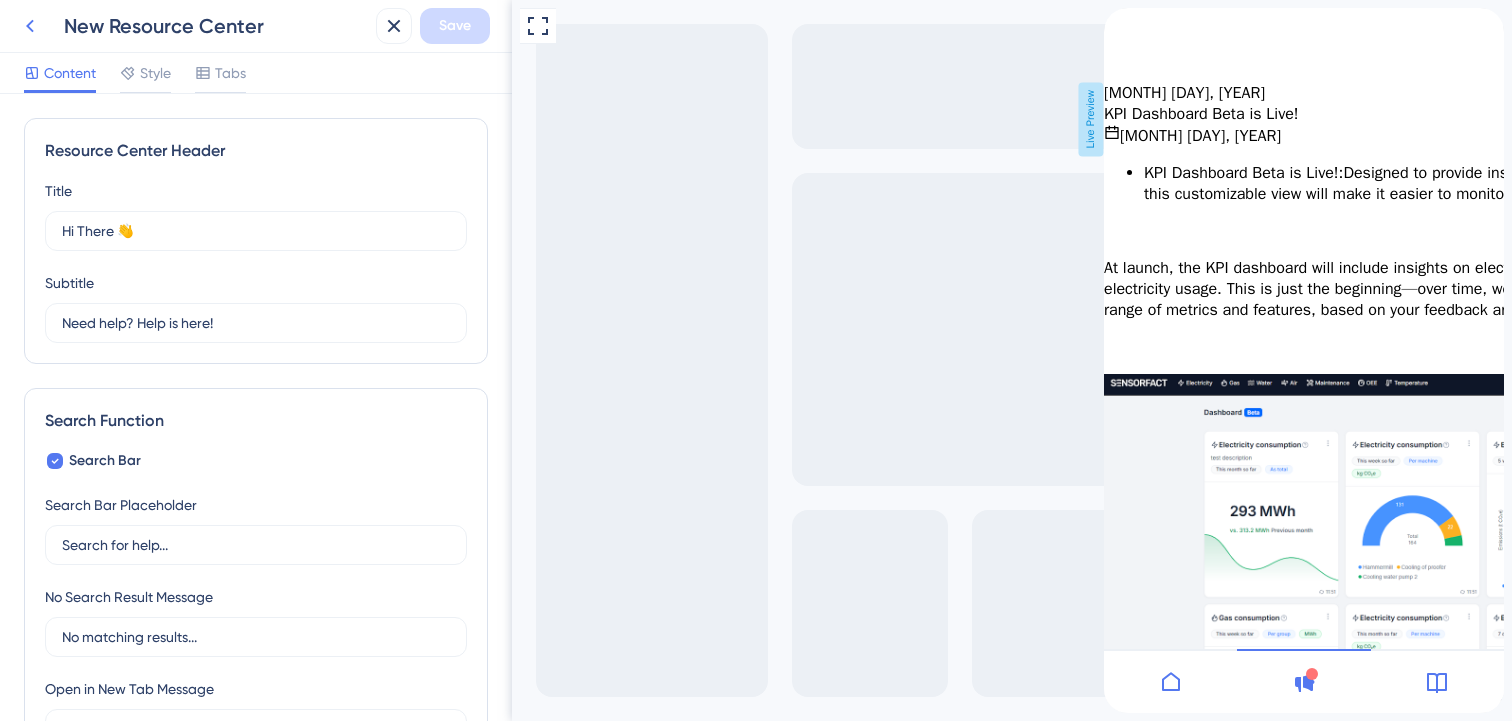click 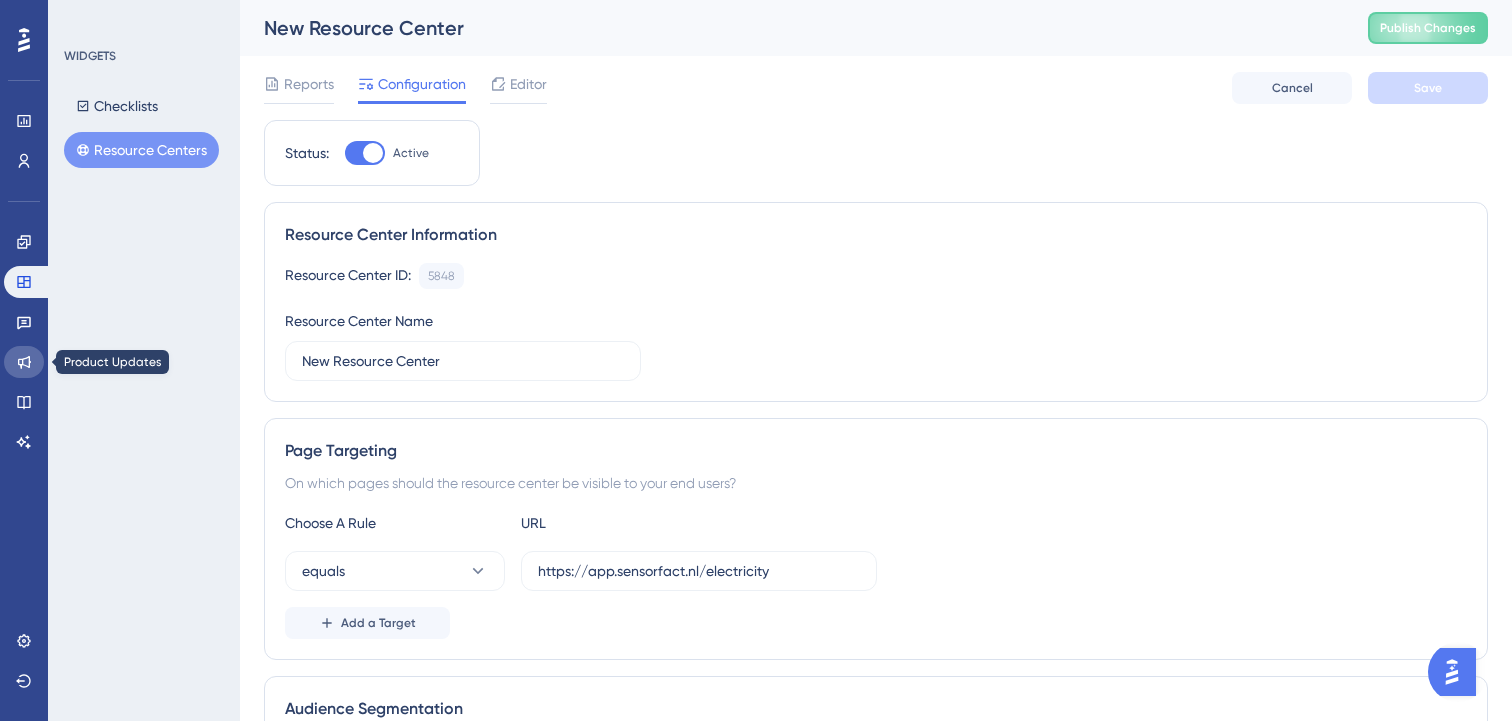 click at bounding box center [24, 362] 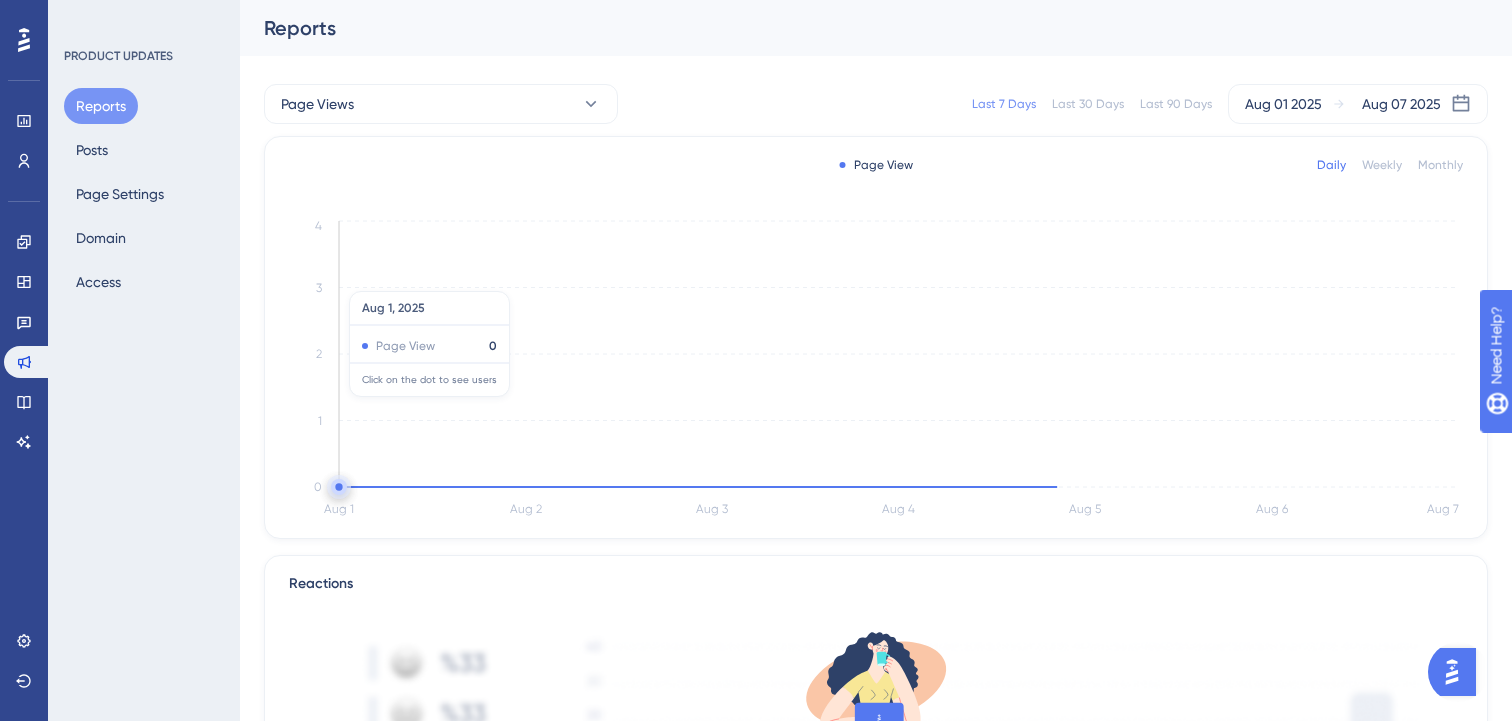 scroll, scrollTop: 0, scrollLeft: 0, axis: both 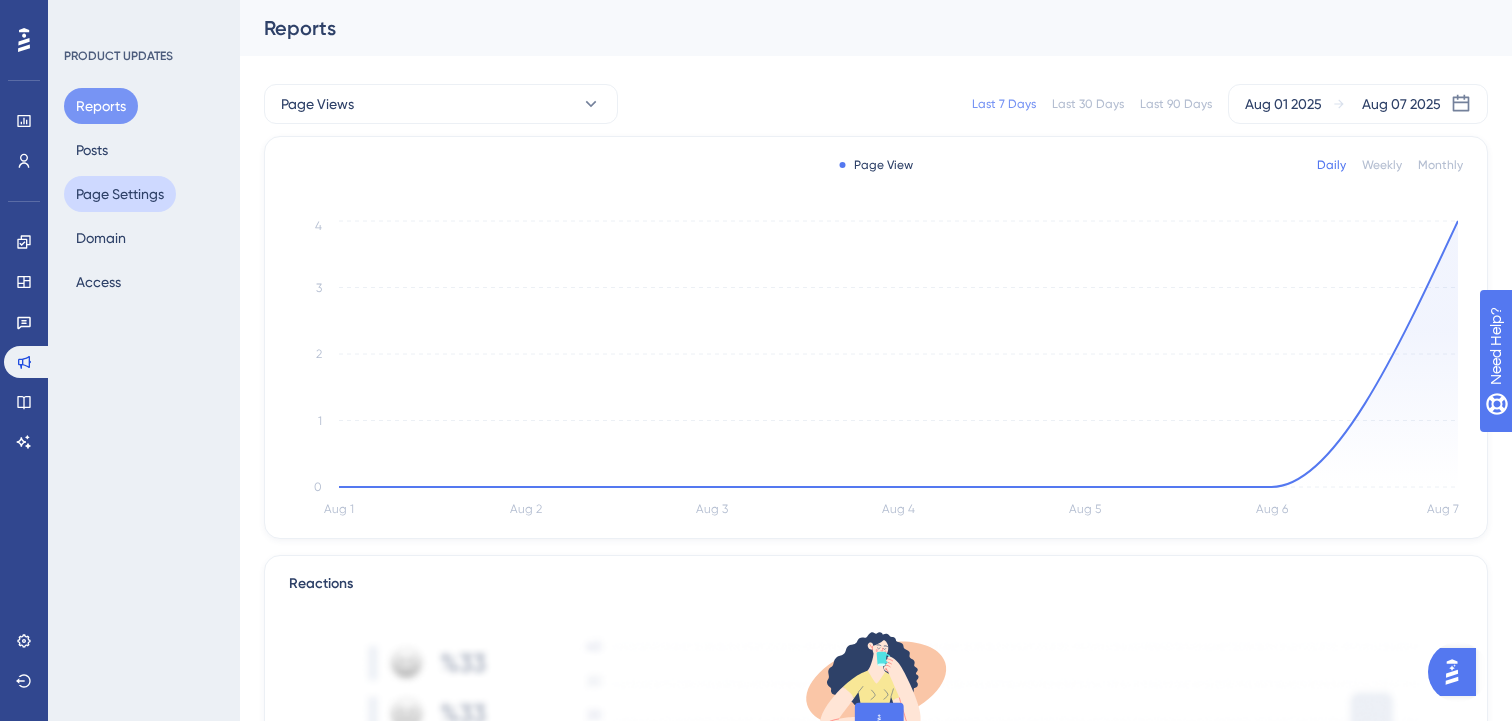 click on "Page Settings" at bounding box center [120, 194] 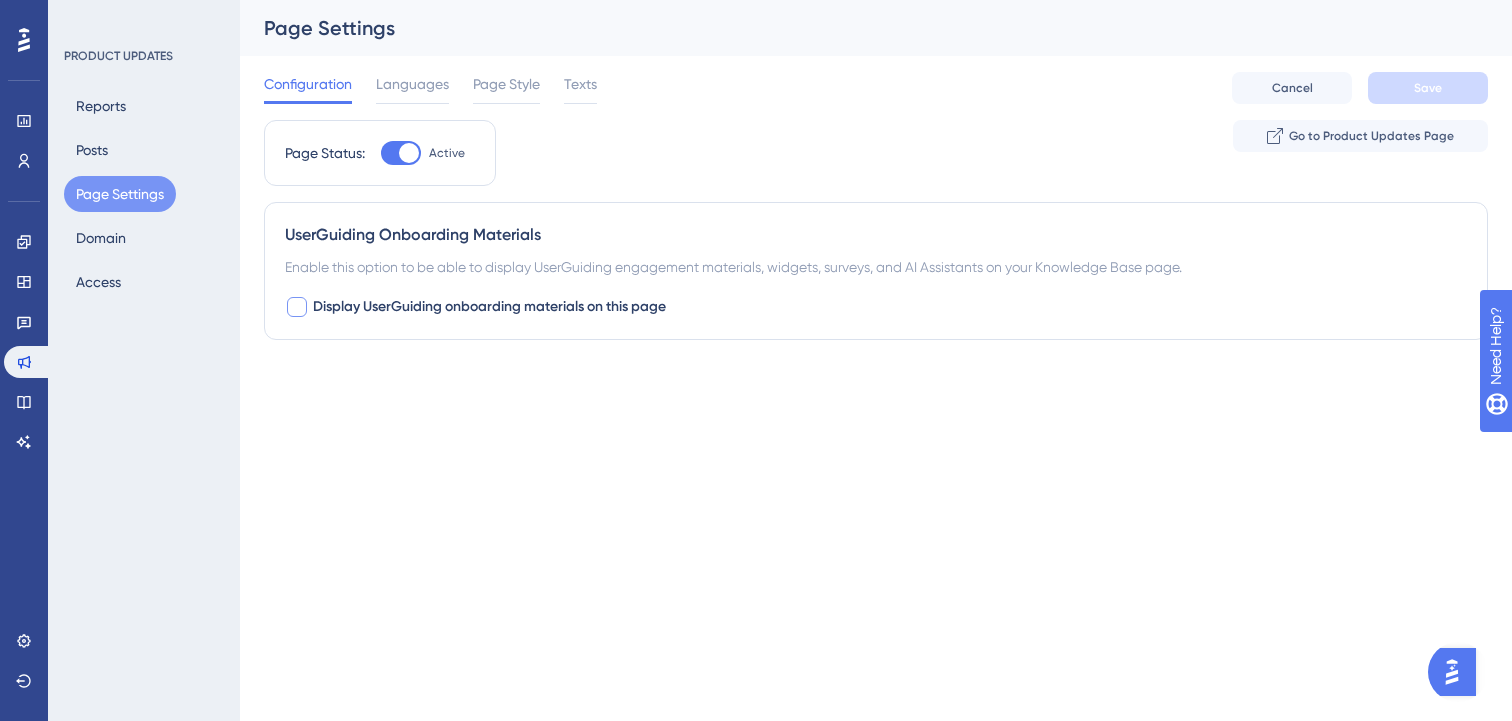 click at bounding box center (297, 307) 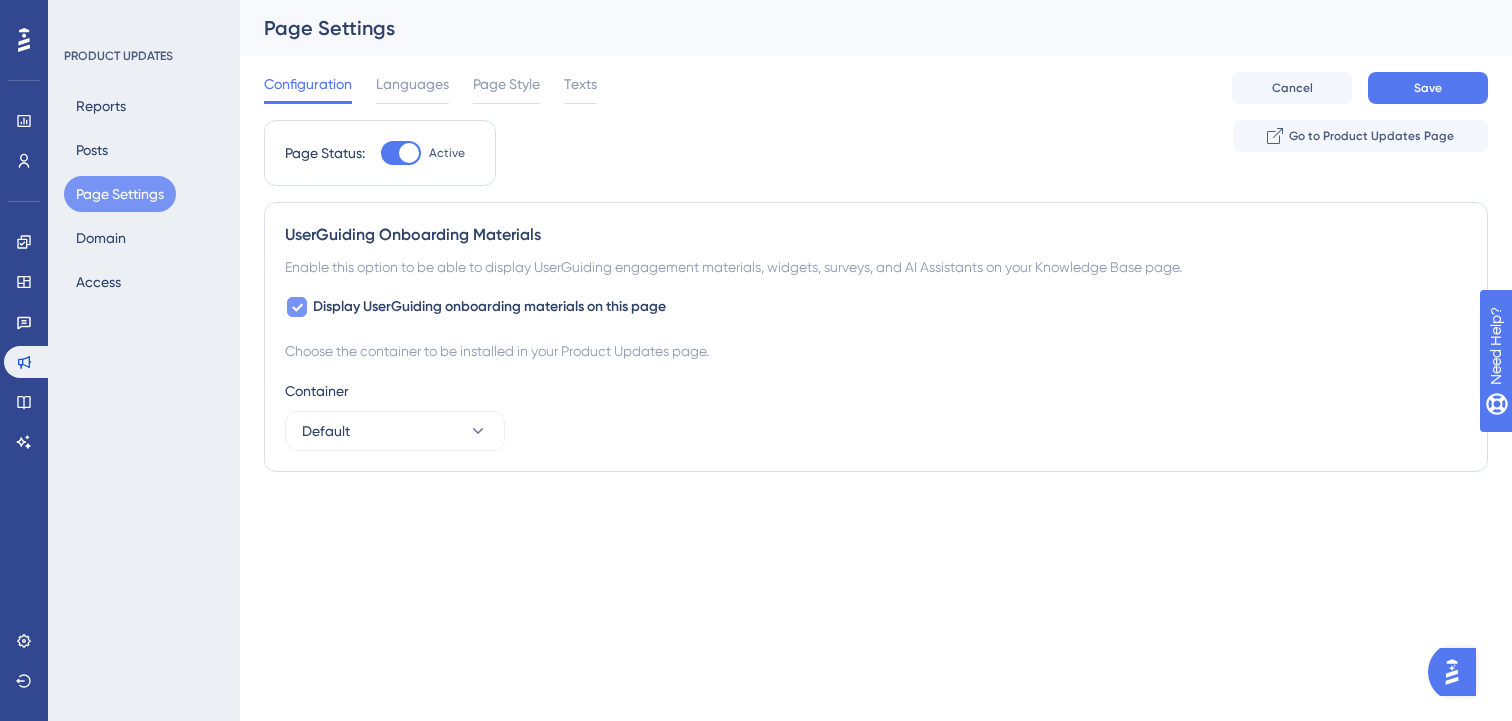 click at bounding box center (297, 307) 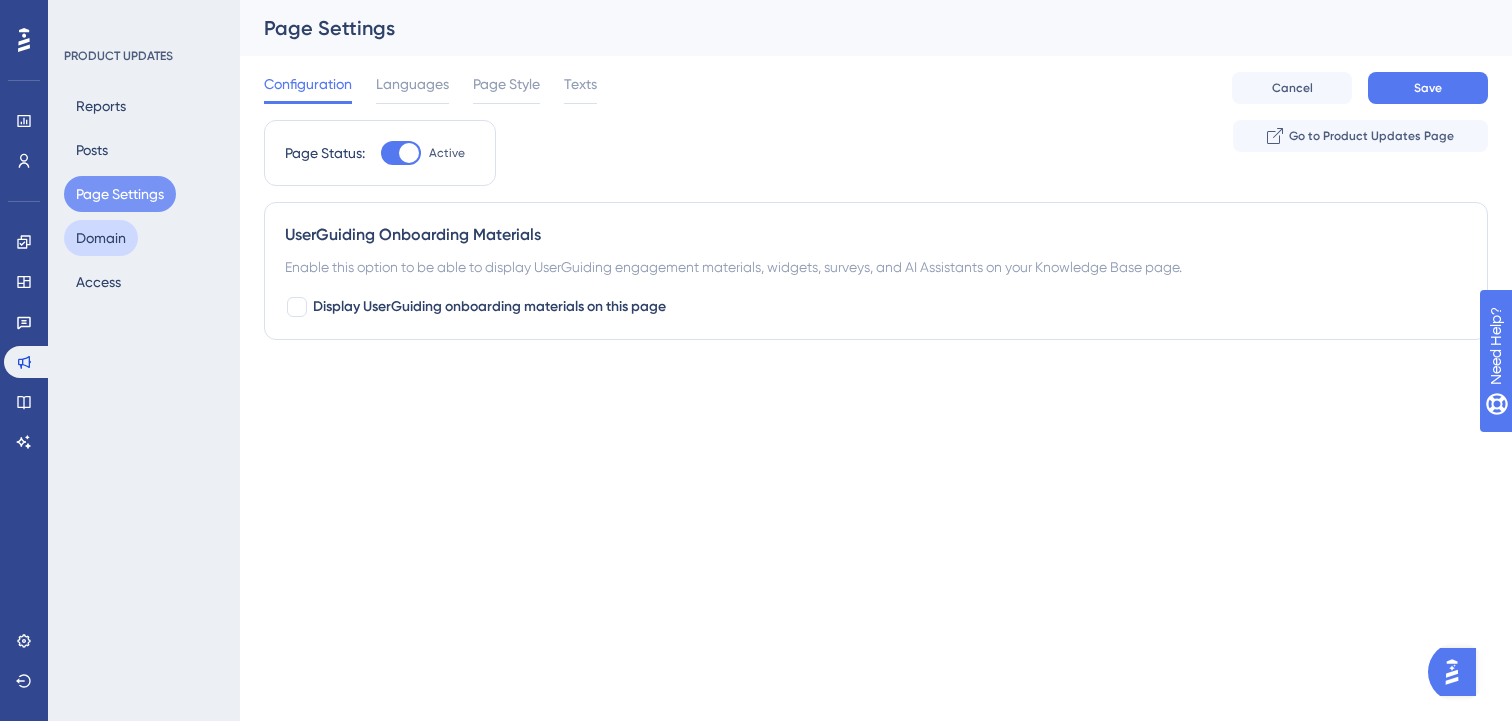 click on "Domain" at bounding box center (101, 238) 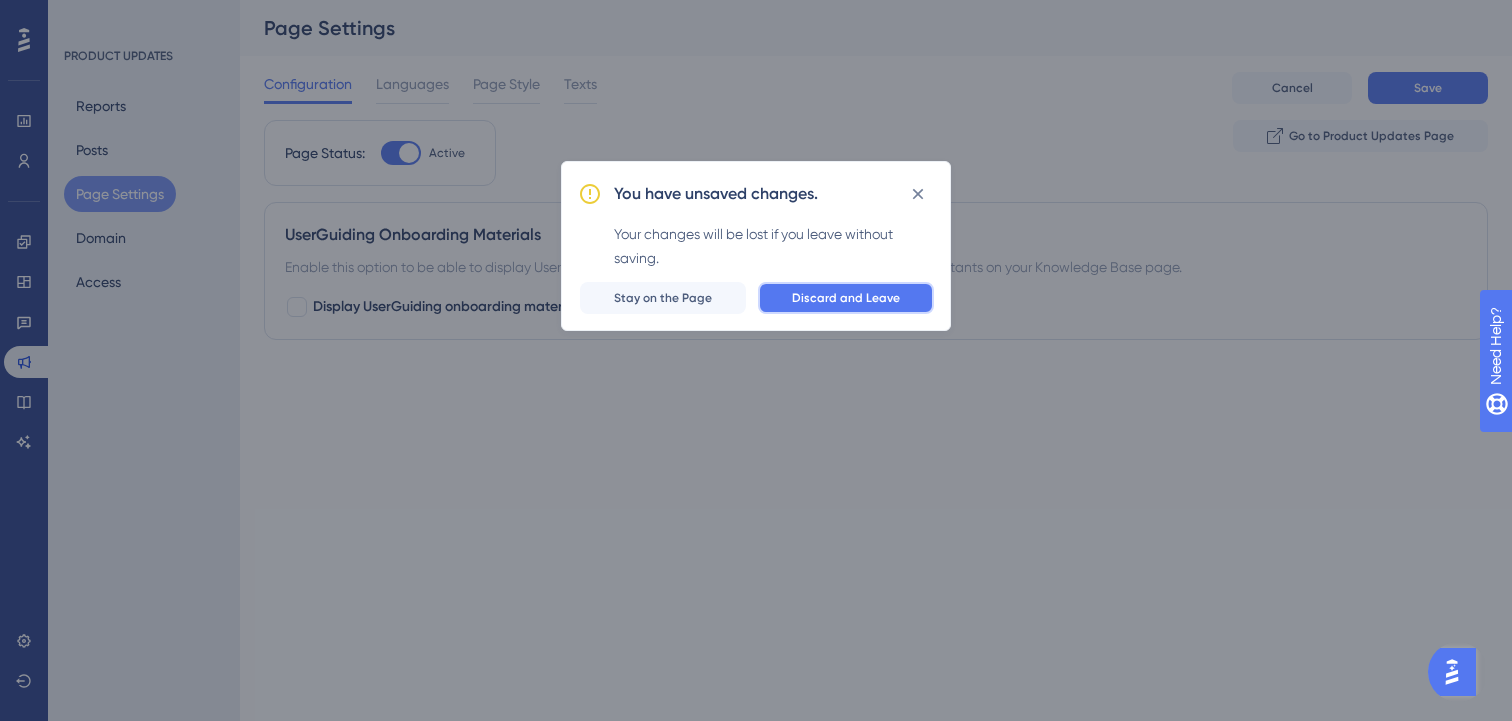 click on "Discard and Leave" at bounding box center [846, 298] 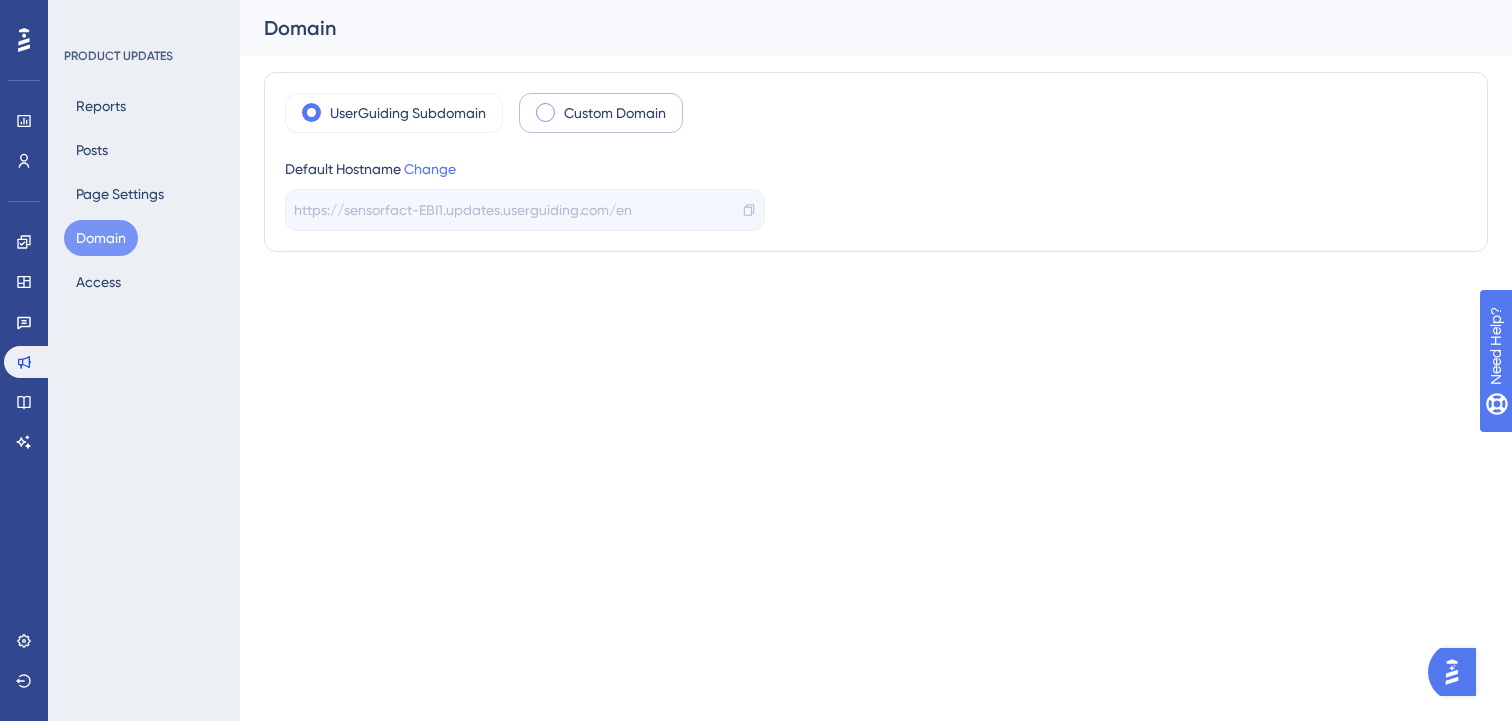 click on "Custom Domain" at bounding box center (615, 113) 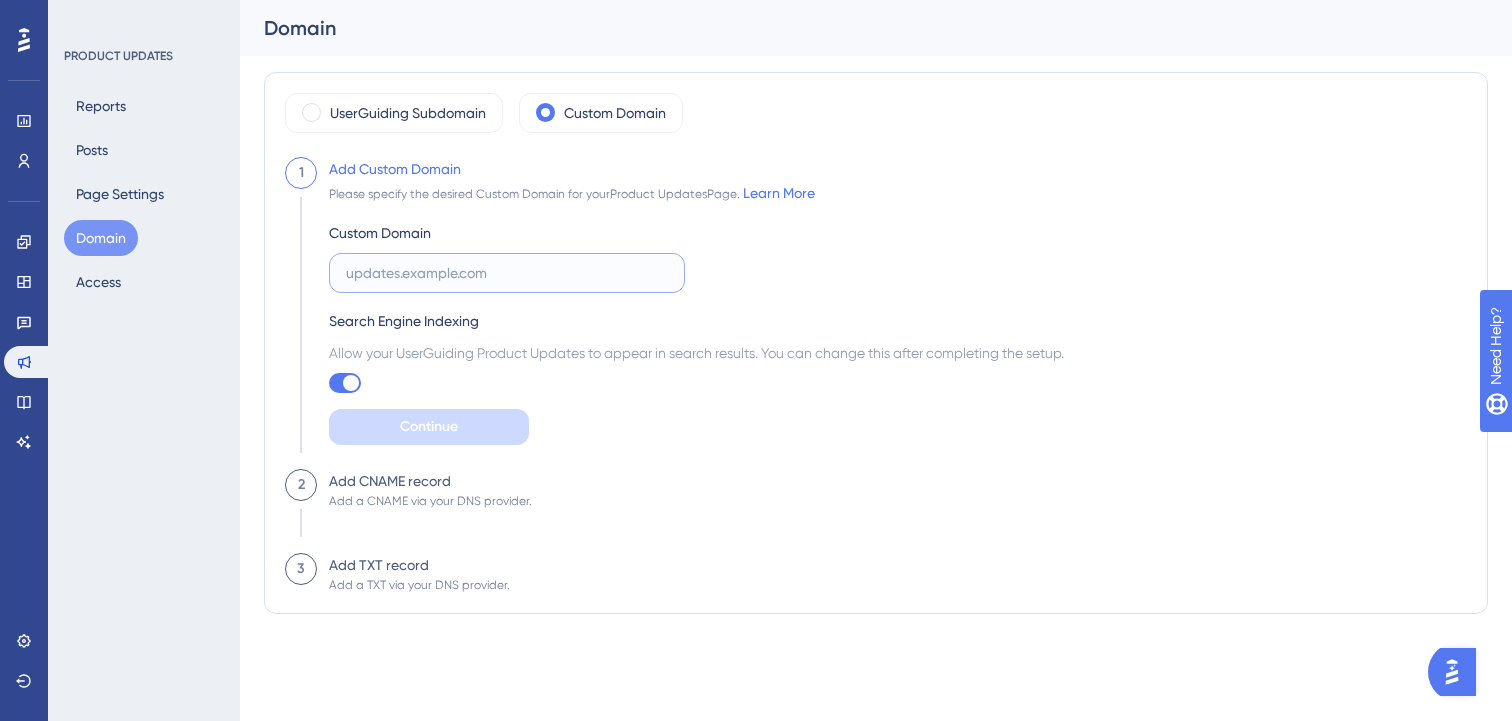 click at bounding box center (507, 273) 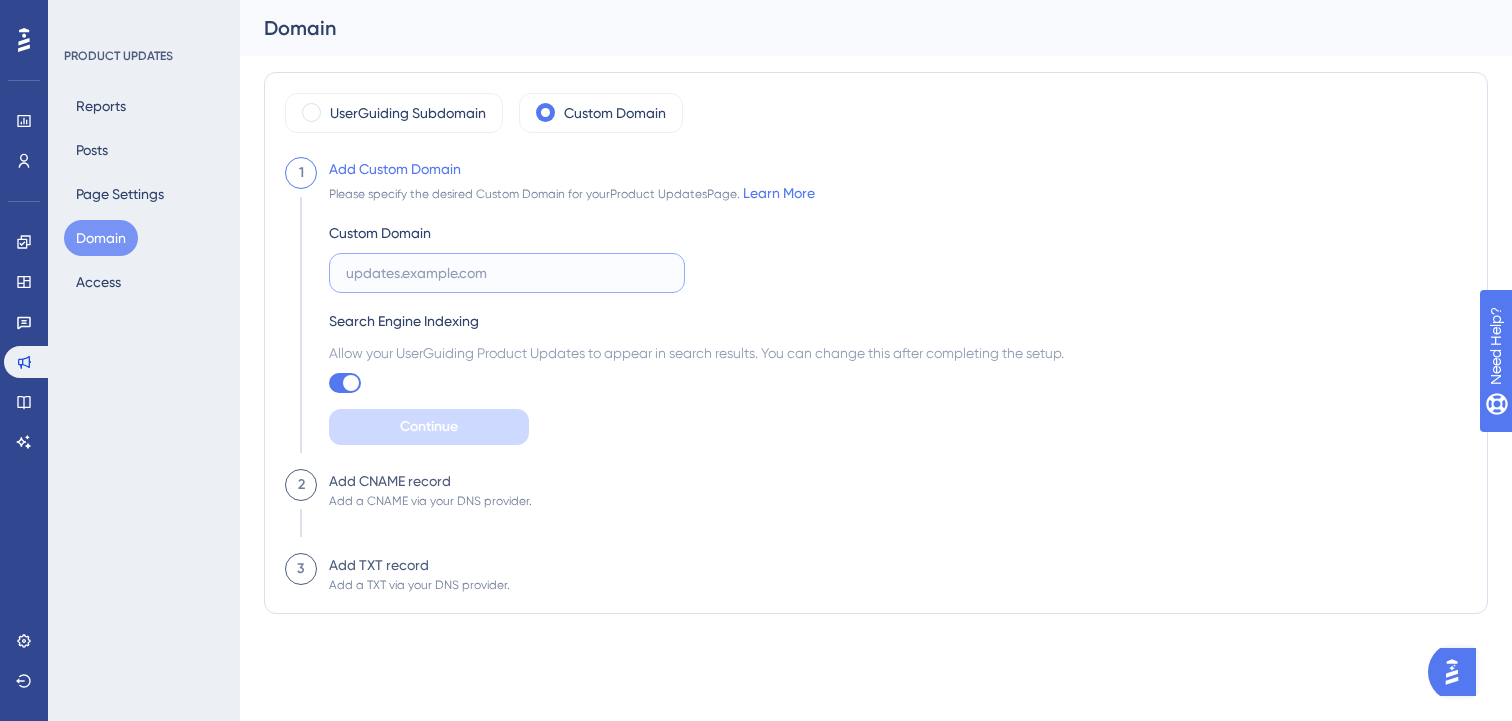 click at bounding box center (507, 273) 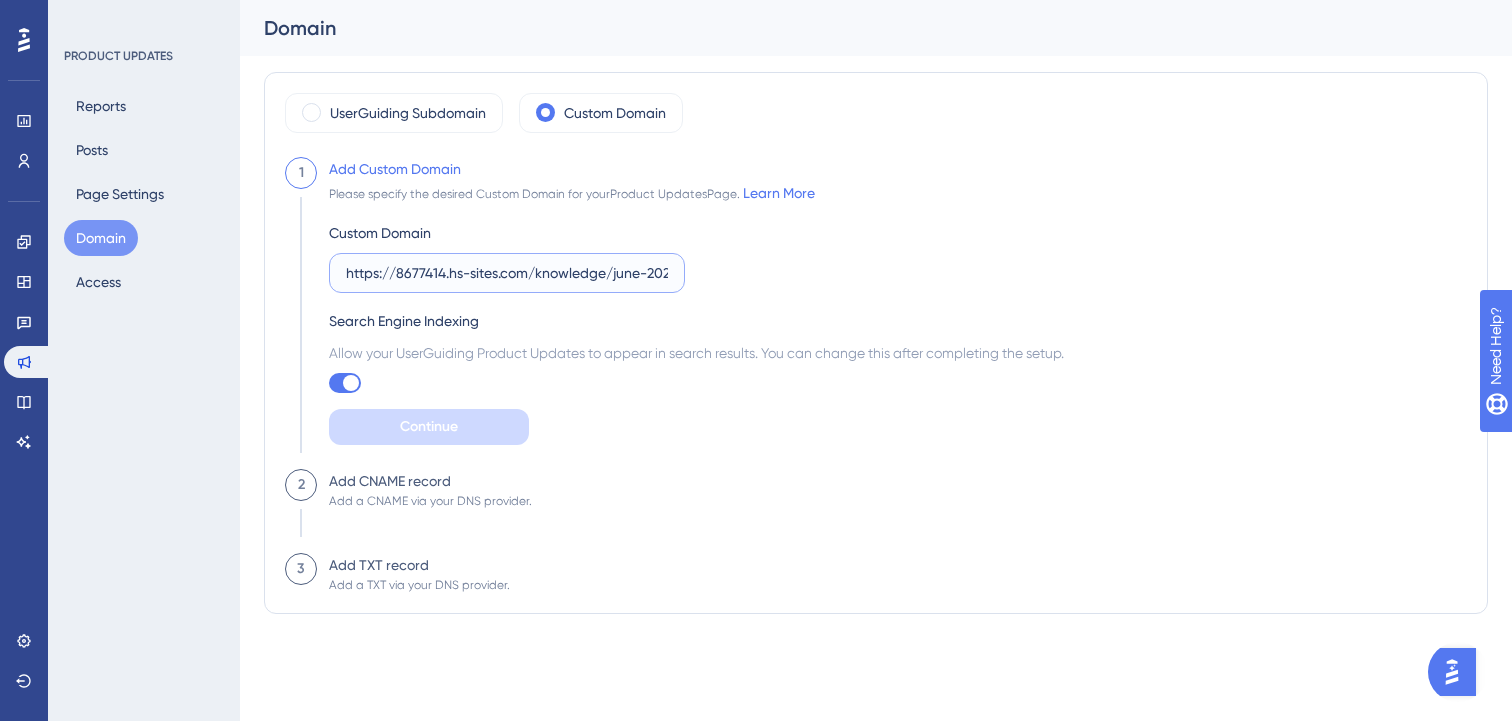 scroll, scrollTop: 0, scrollLeft: 12, axis: horizontal 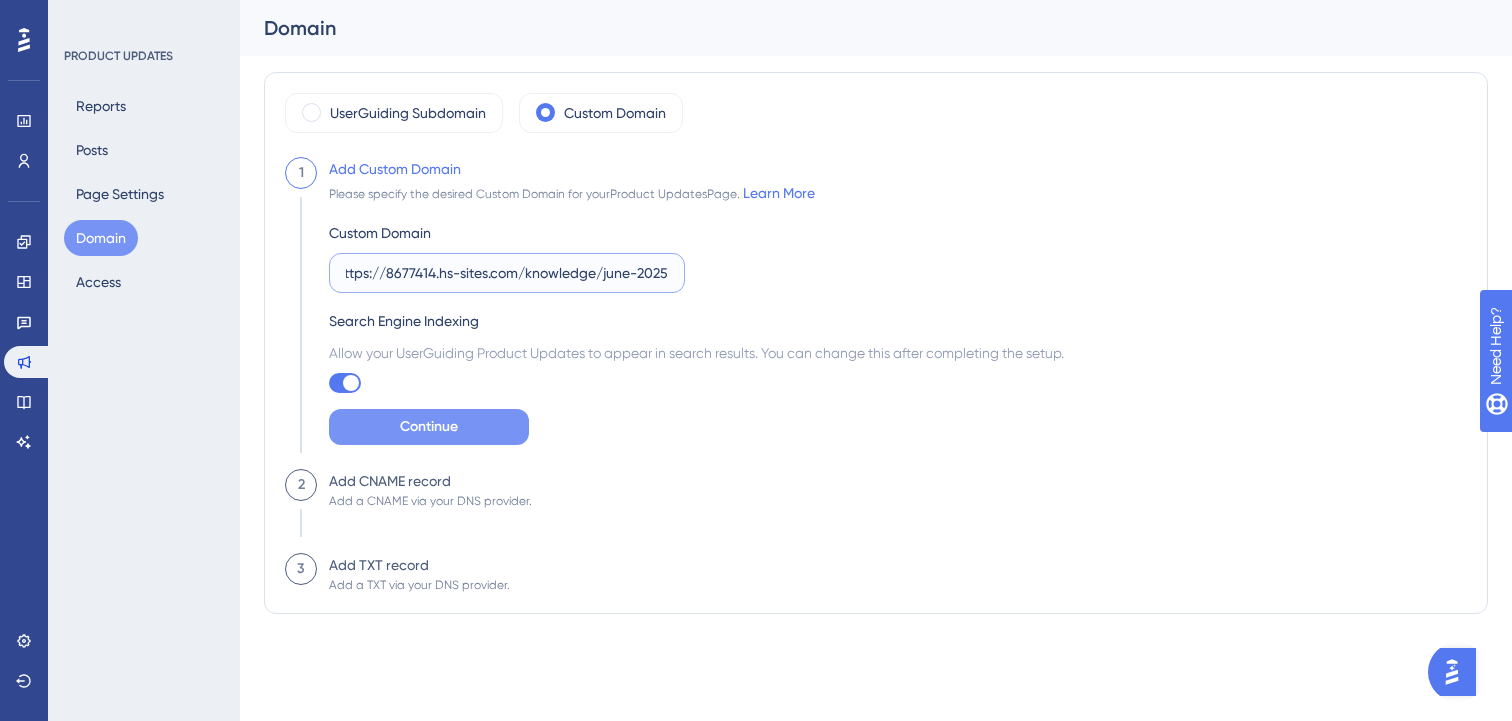 type on "https://[NUMBER].[NUMBER]/knowledge/[MONTH]-[YEAR]" 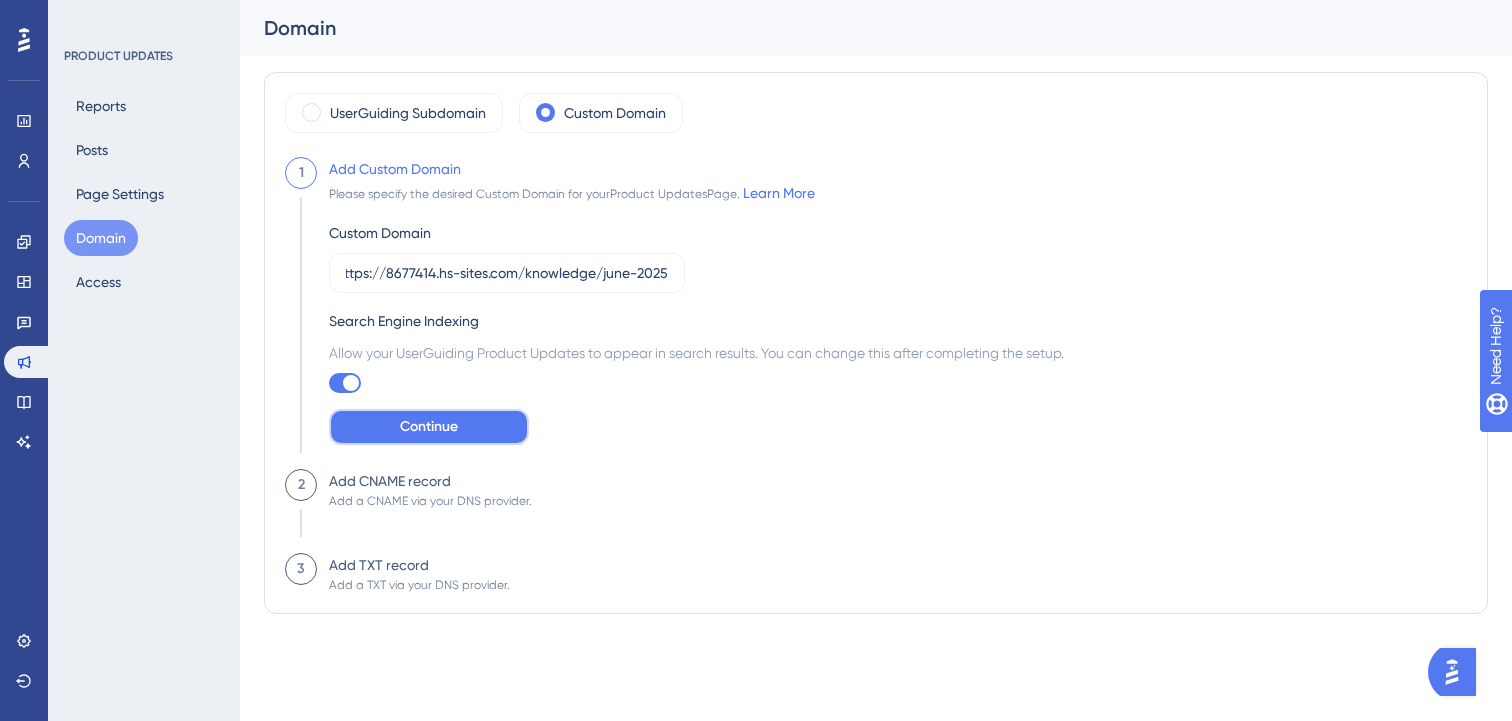 click on "Continue" at bounding box center (429, 427) 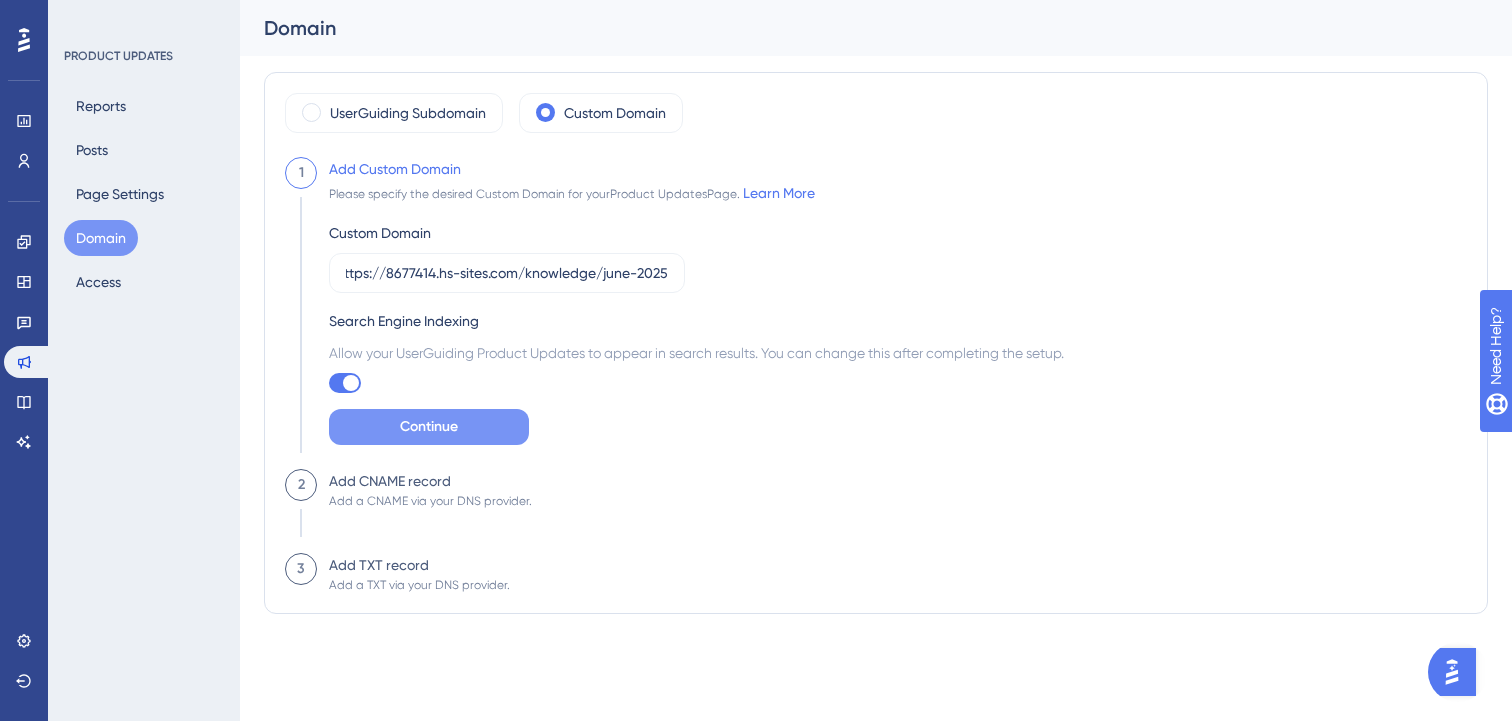 scroll, scrollTop: 0, scrollLeft: 0, axis: both 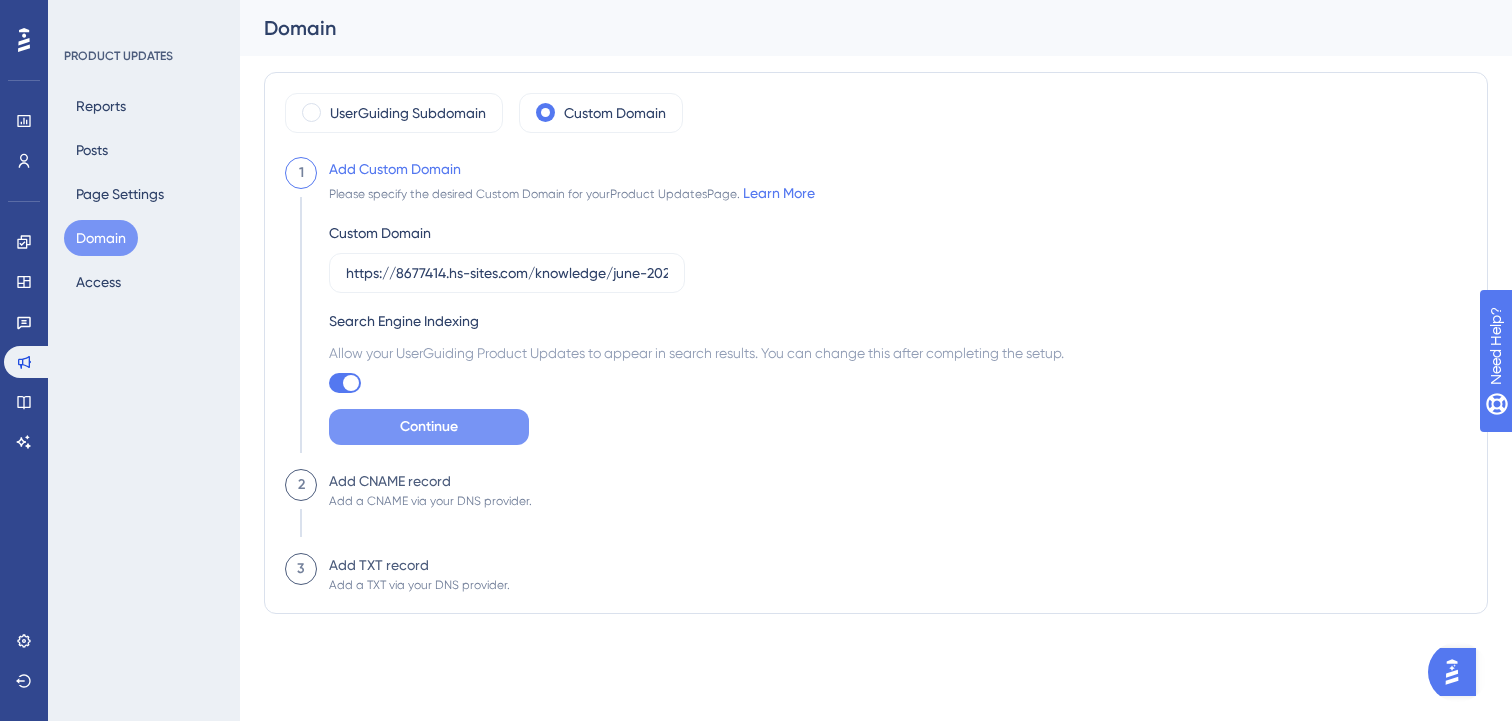 click on "2" at bounding box center (301, 485) 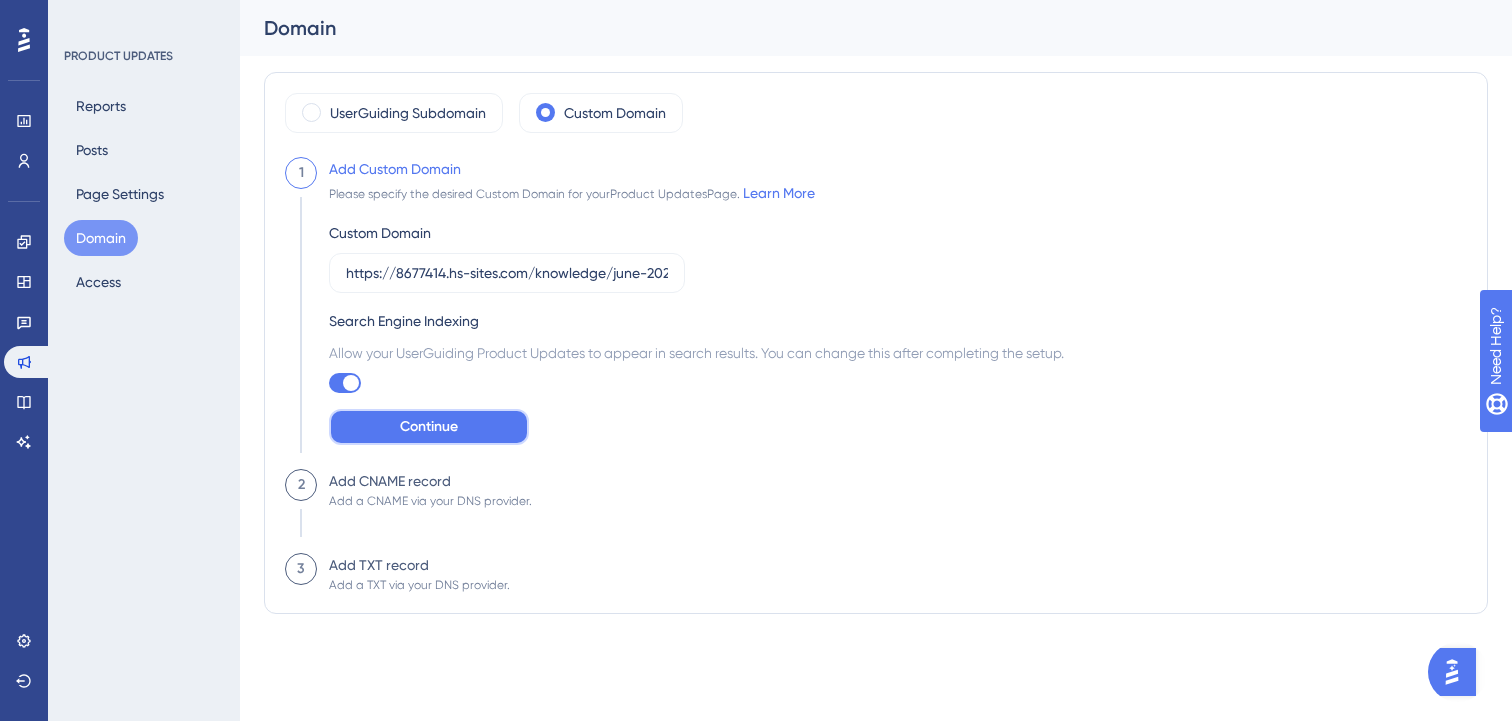 click on "Continue" at bounding box center [429, 427] 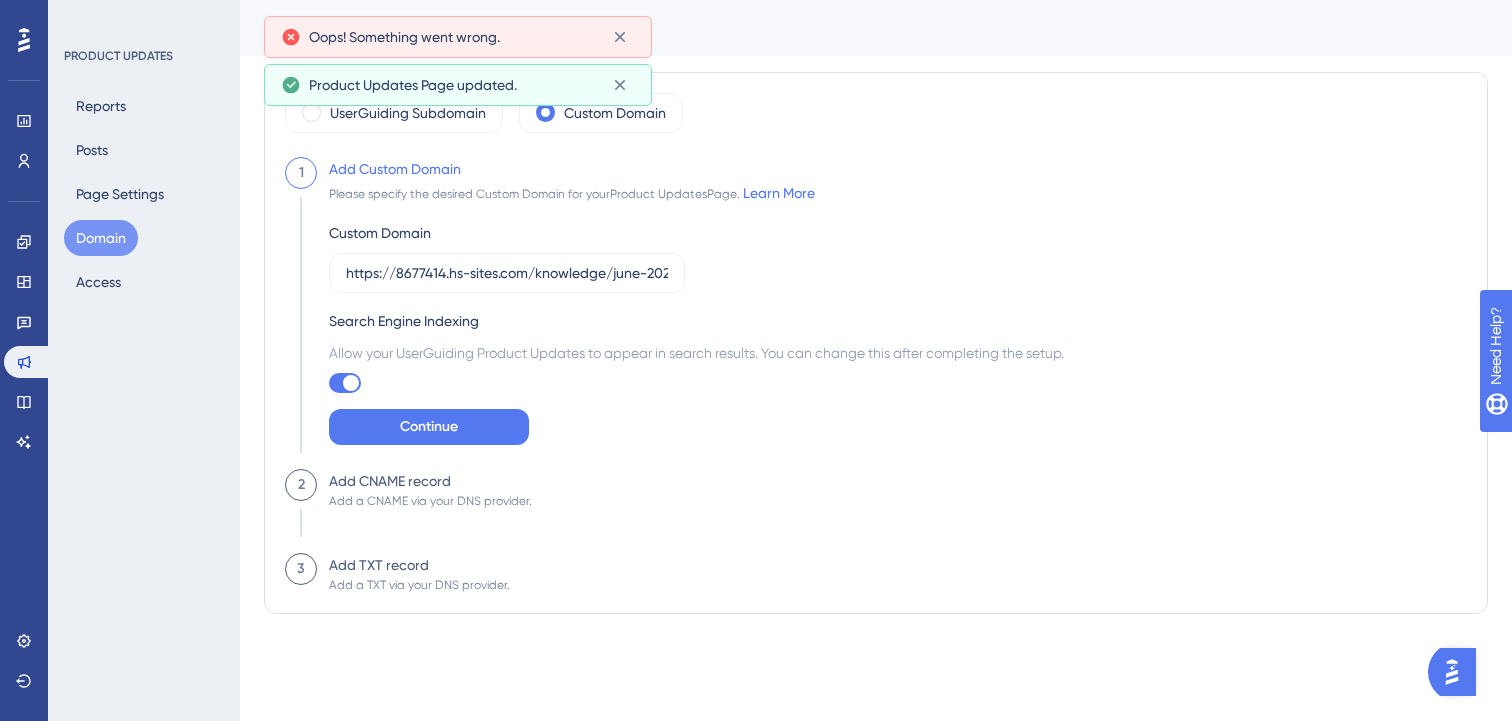 click on "Oops! Something went wrong." at bounding box center [404, 37] 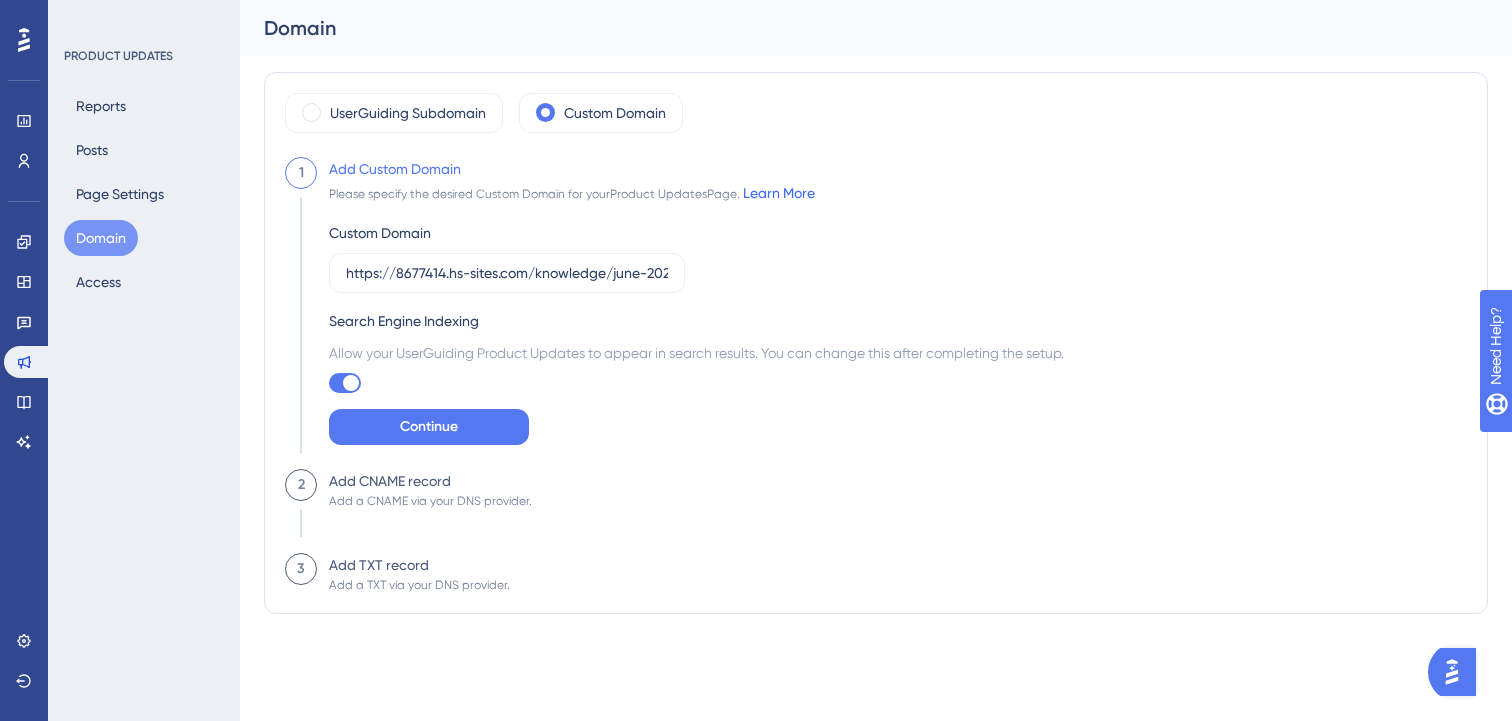 click on "Learn More" at bounding box center (779, 193) 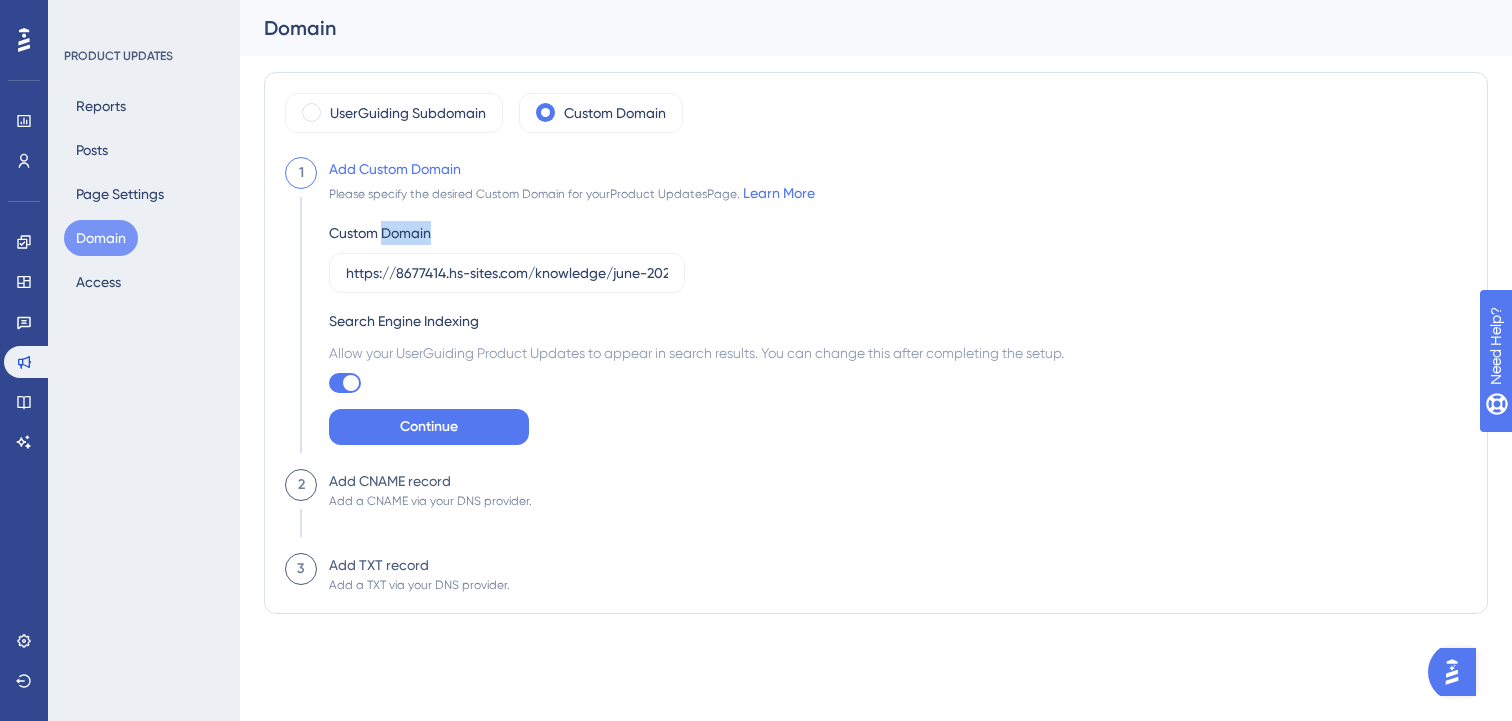 drag, startPoint x: 381, startPoint y: 232, endPoint x: 467, endPoint y: 229, distance: 86.05231 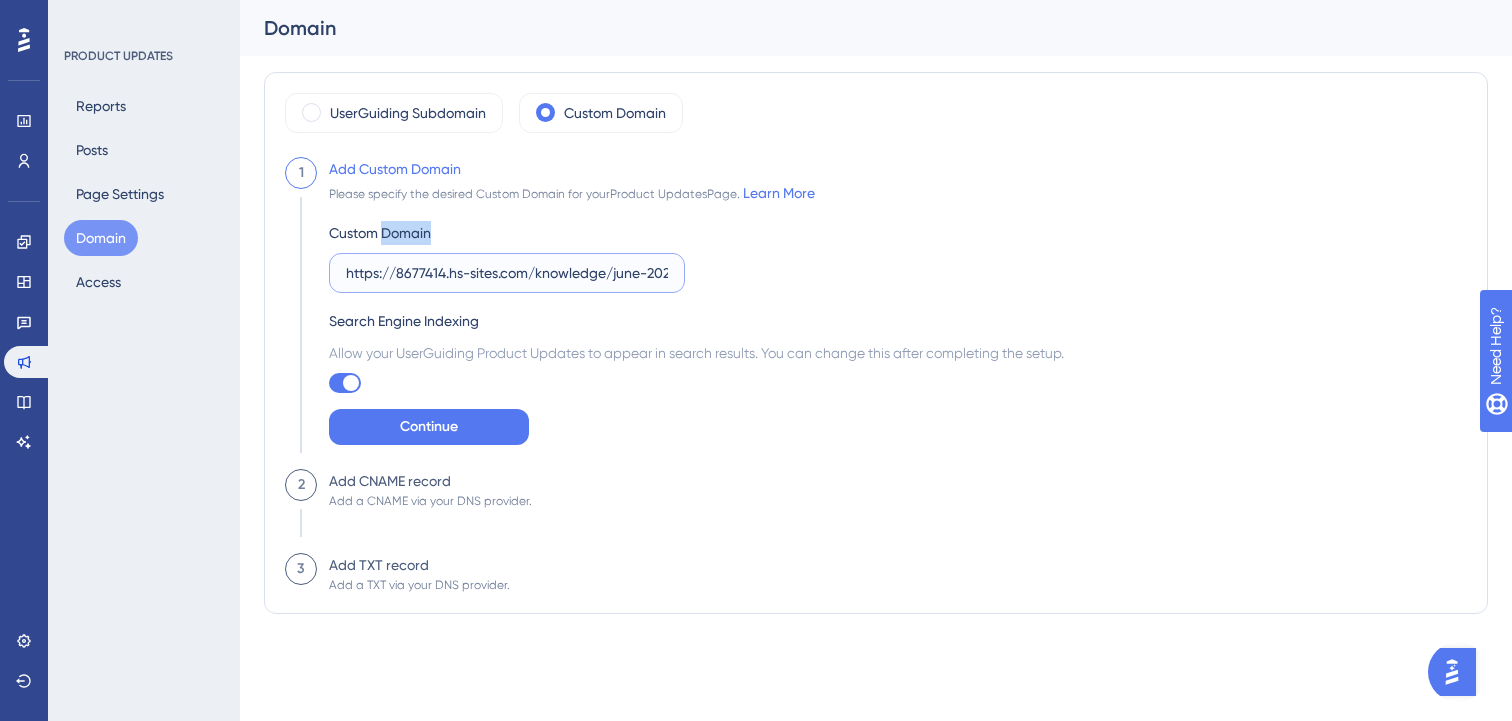 click on "https://[NUMBER].[NUMBER]/knowledge/[MONTH]-[YEAR]" at bounding box center [507, 273] 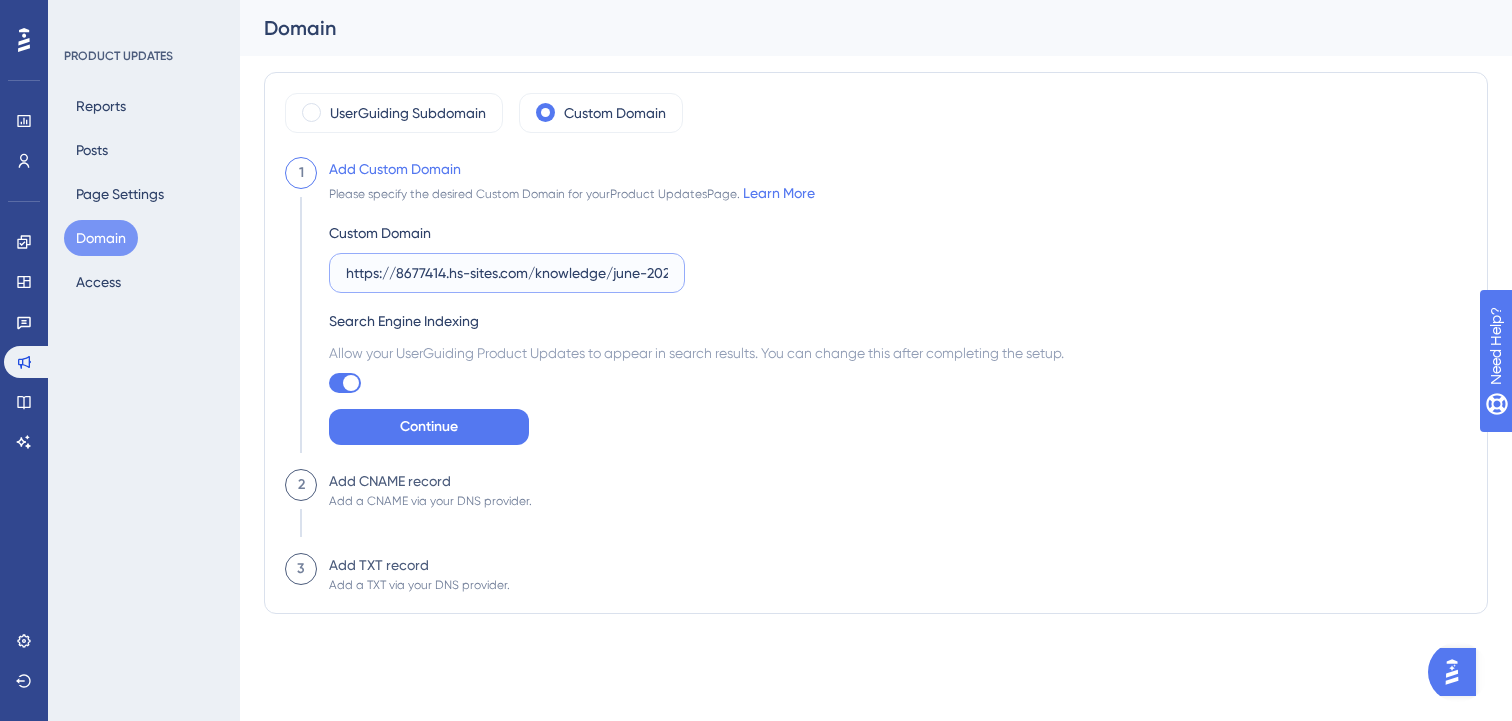 click on "https://[NUMBER].[NUMBER]/knowledge/[MONTH]-[YEAR]" at bounding box center (507, 273) 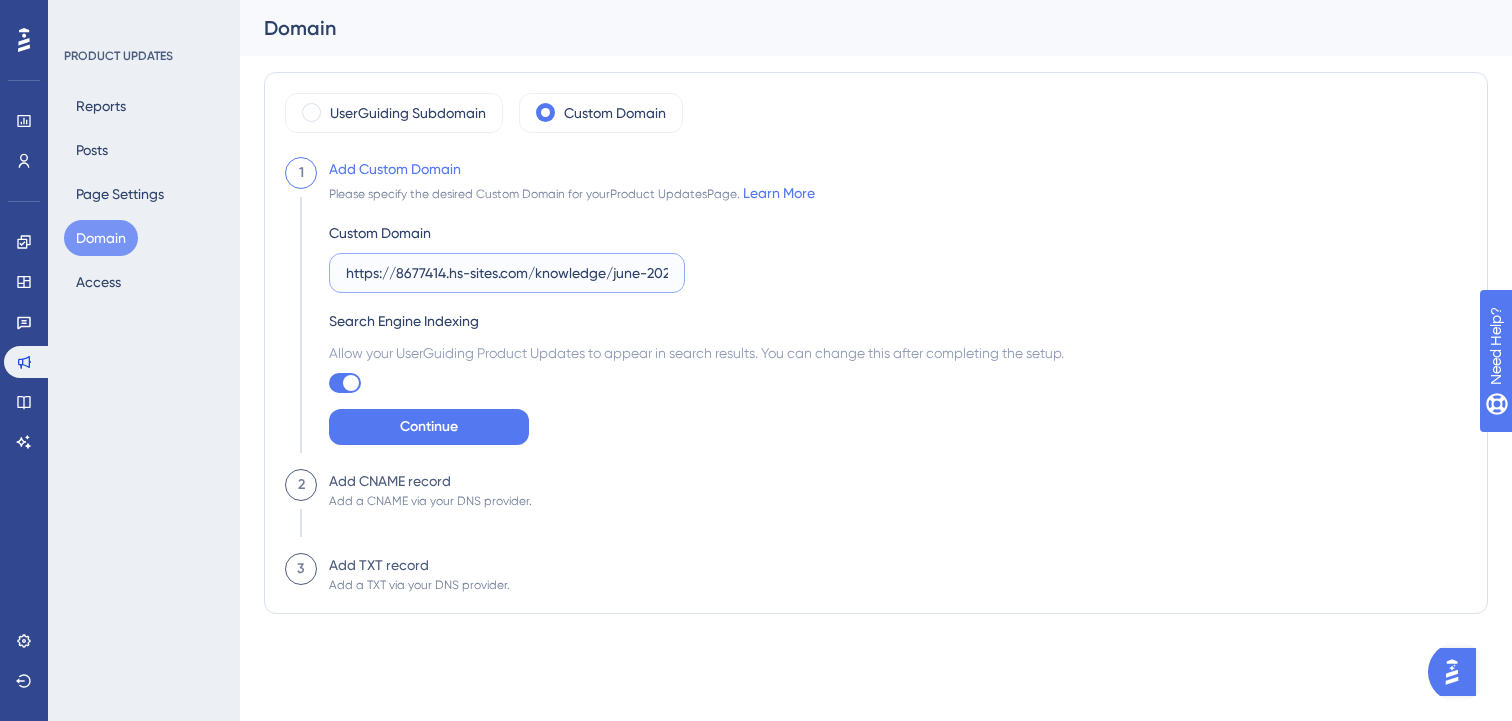 scroll, scrollTop: 0, scrollLeft: 13, axis: horizontal 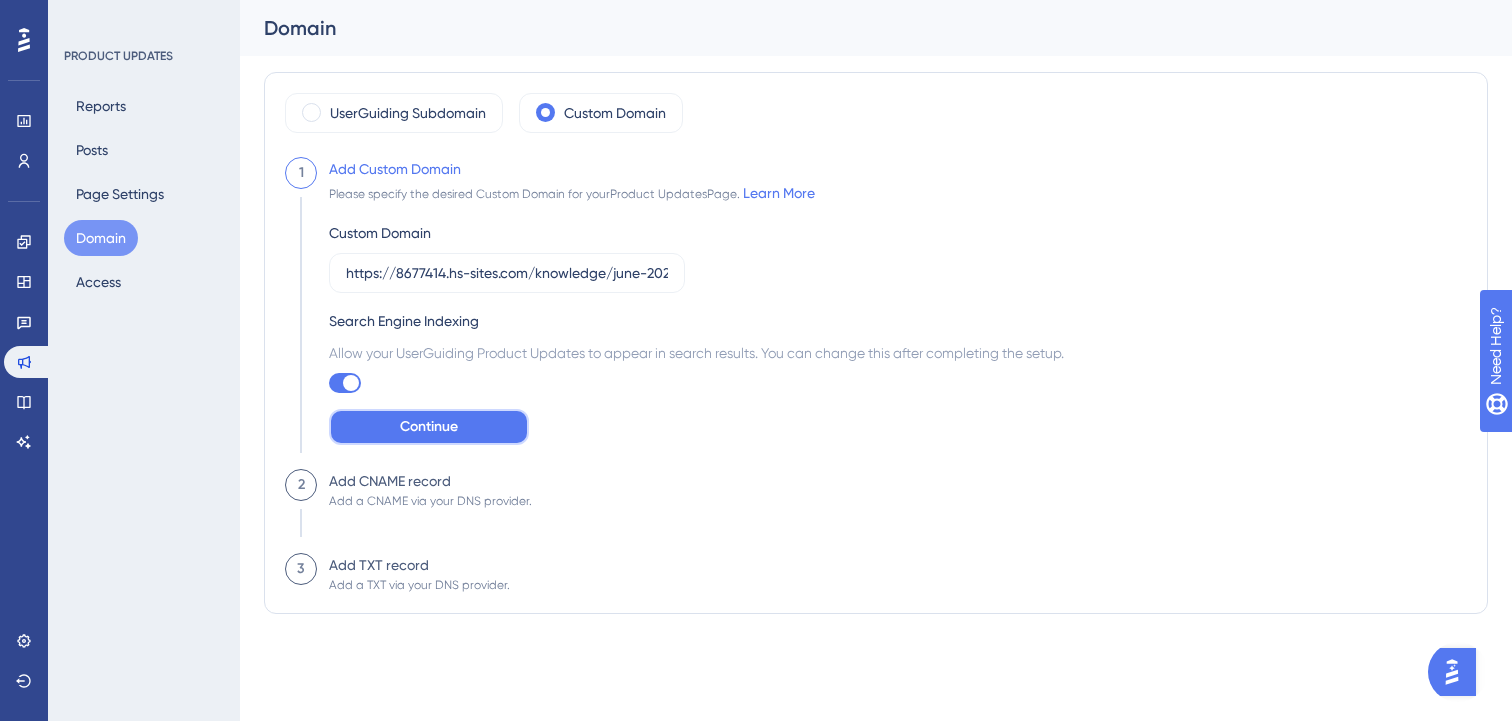 click on "Continue" at bounding box center (429, 427) 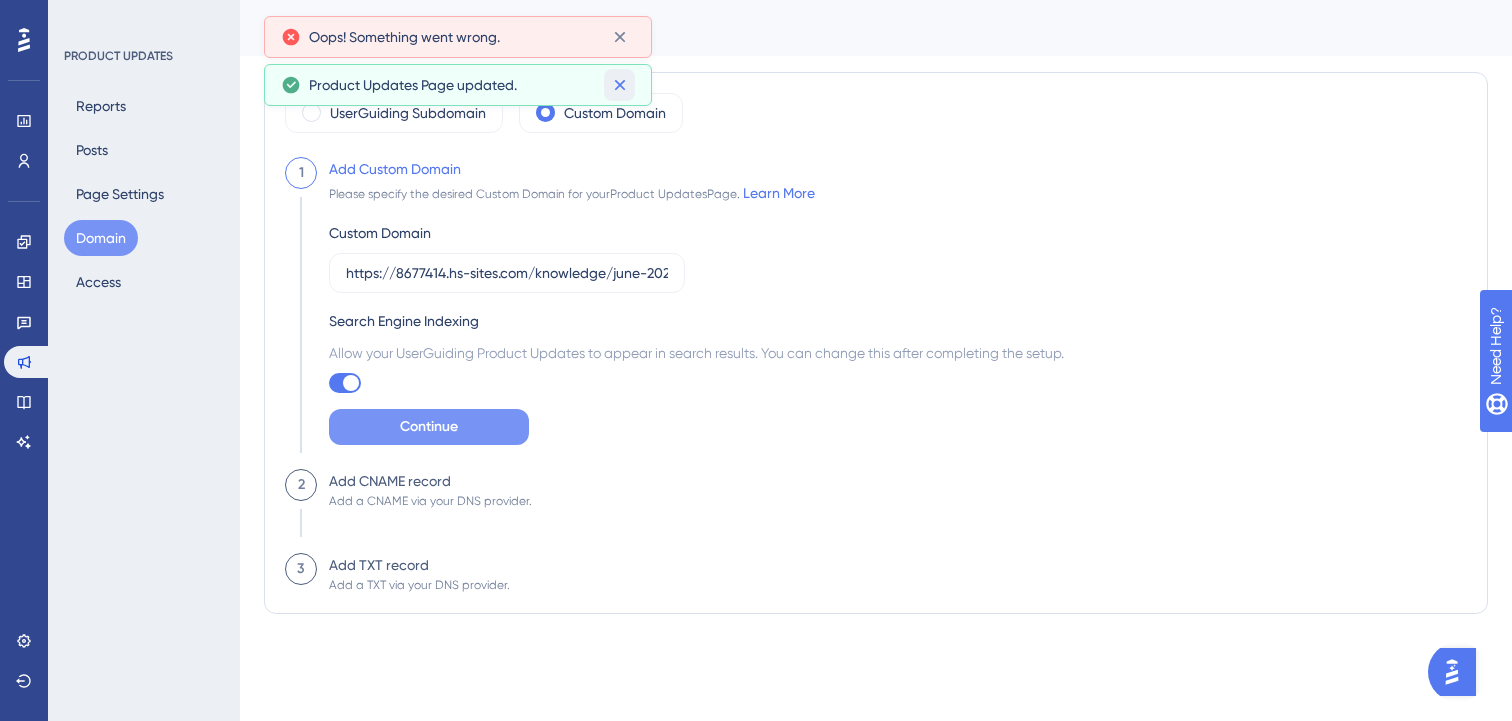 click at bounding box center (619, 85) 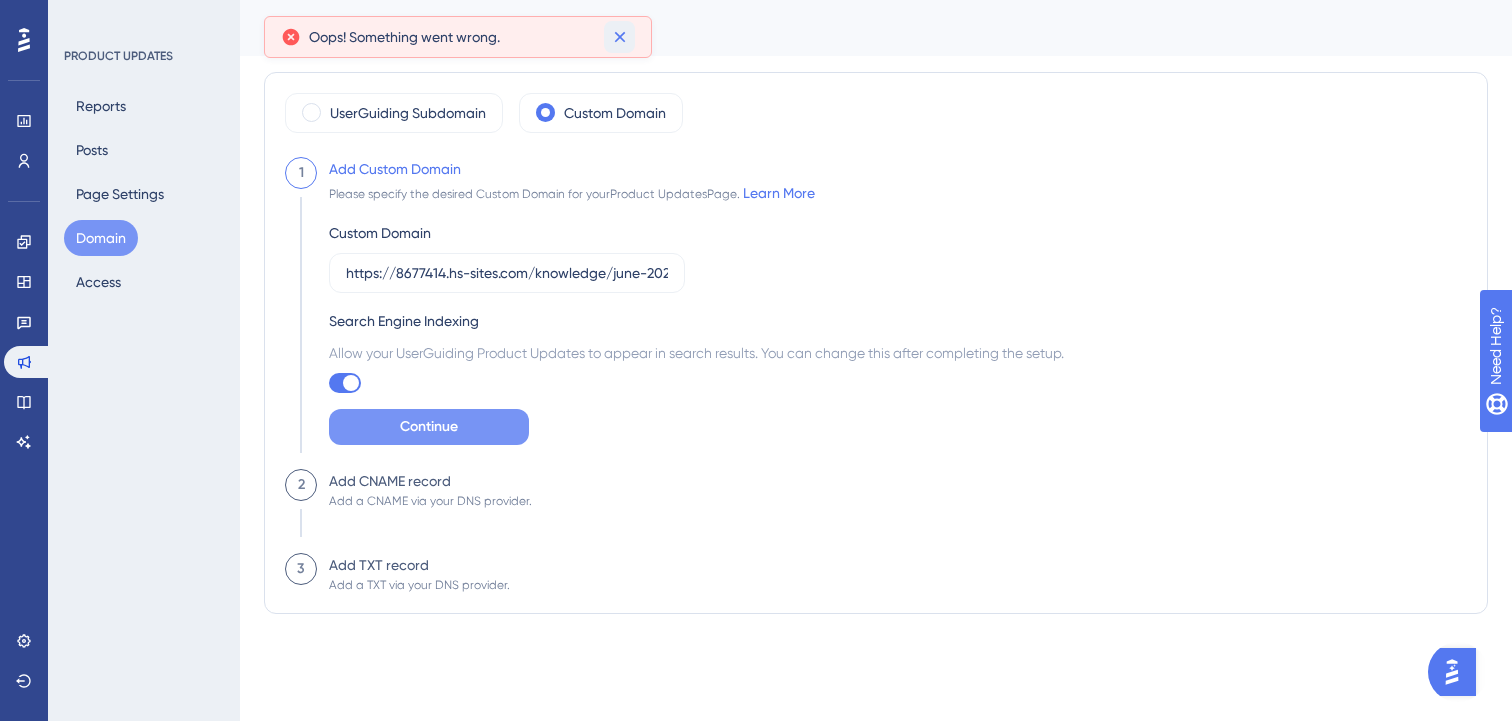 click at bounding box center [619, 37] 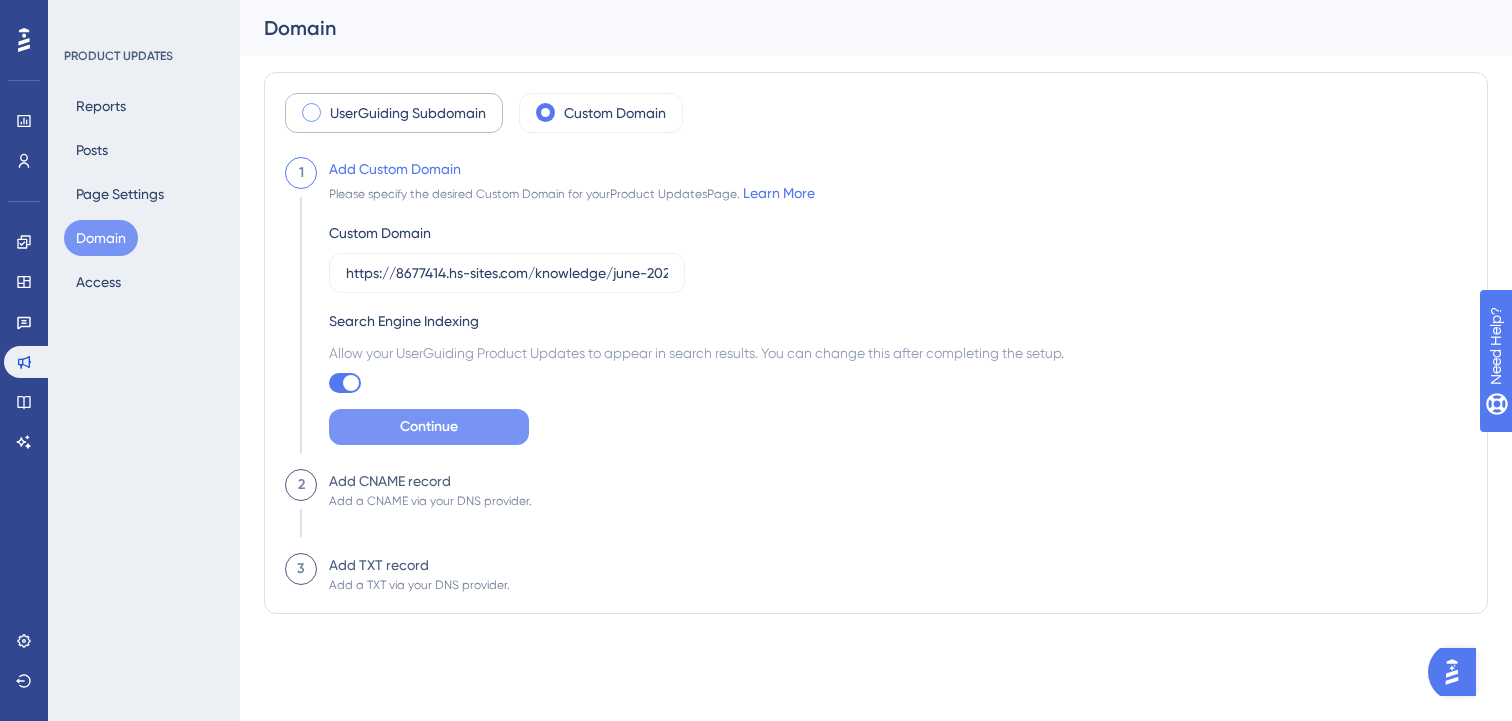 click on "UserGuiding Subdomain" at bounding box center (408, 113) 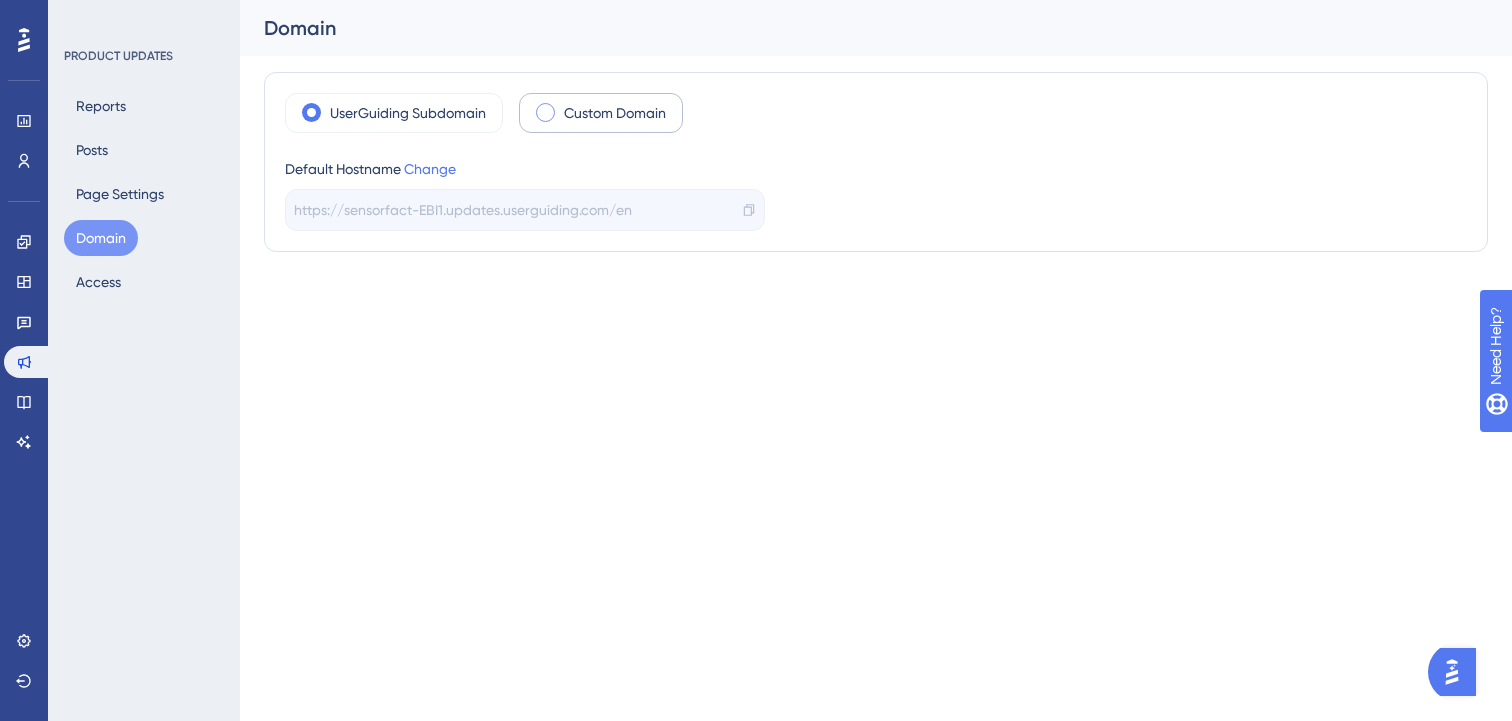 click at bounding box center [545, 112] 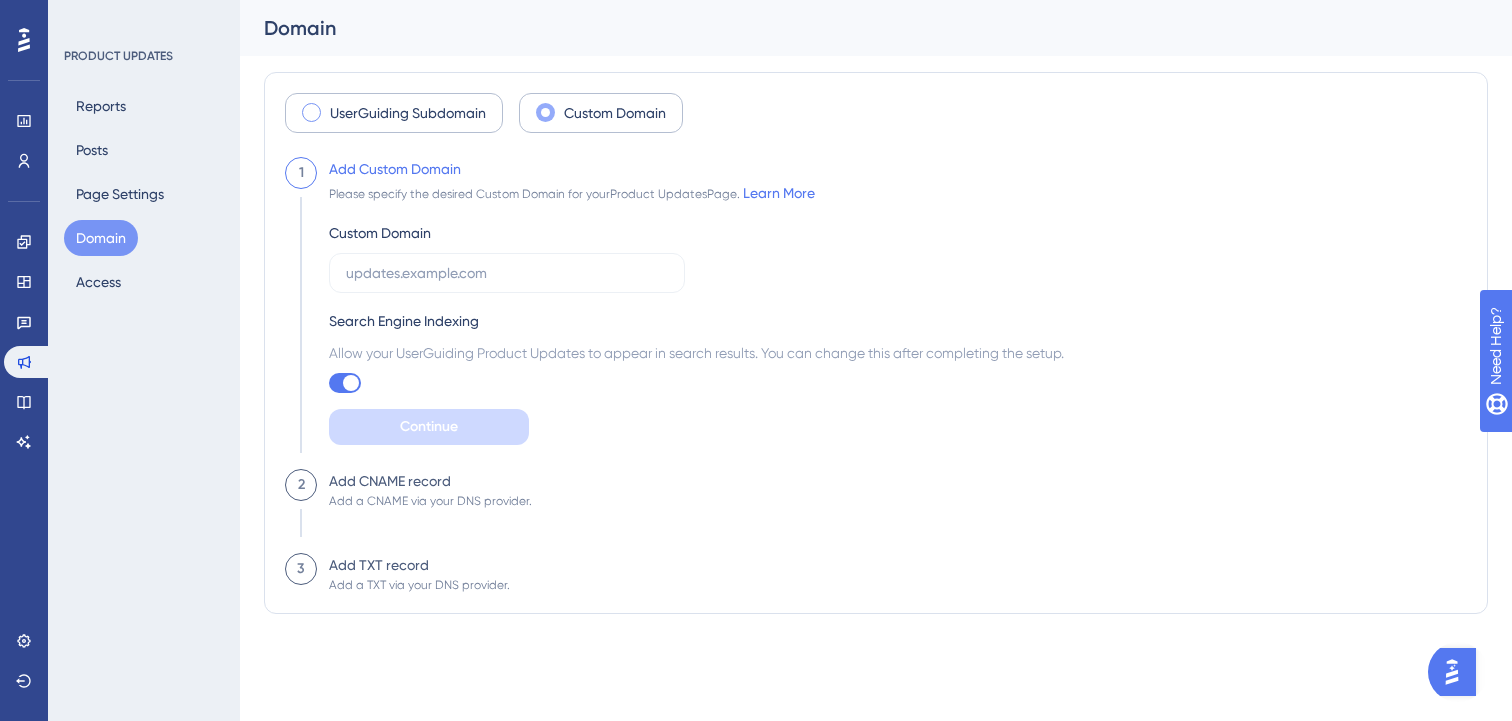 click on "UserGuiding Subdomain" at bounding box center [408, 113] 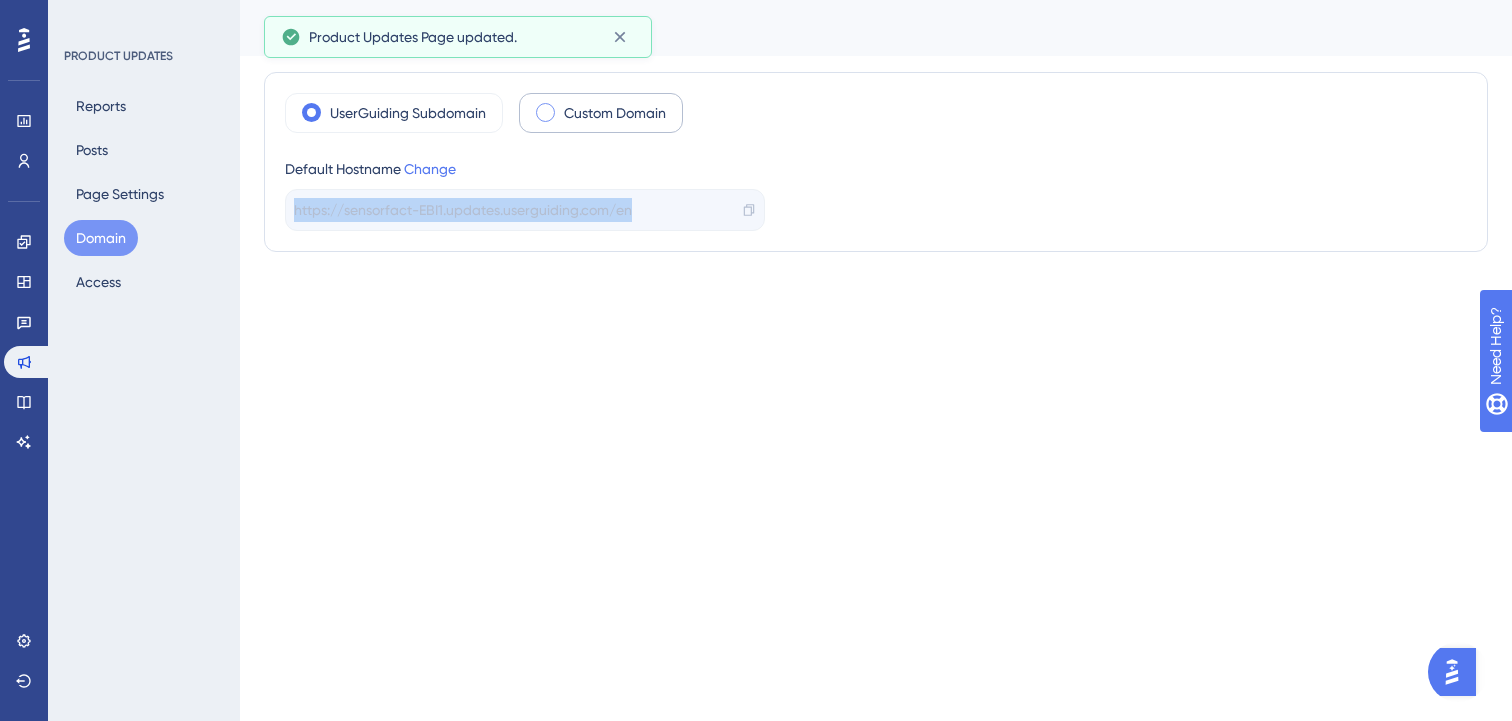 drag, startPoint x: 297, startPoint y: 207, endPoint x: 577, endPoint y: 225, distance: 280.57797 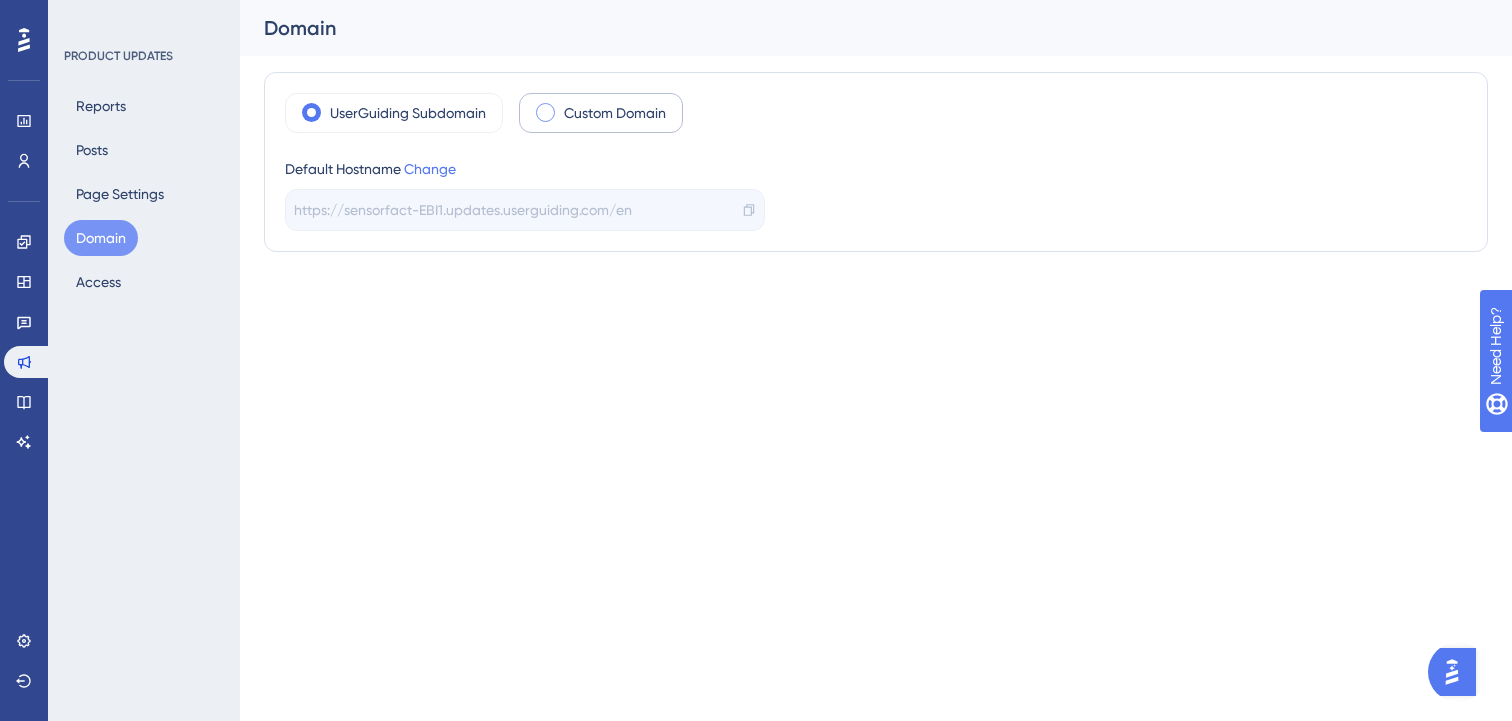 click on "UserGuiding Subdomain Custom Domain Default Hostname   Change https://sensorfact-EBI1.updates.userguiding.com/en" at bounding box center [876, 162] 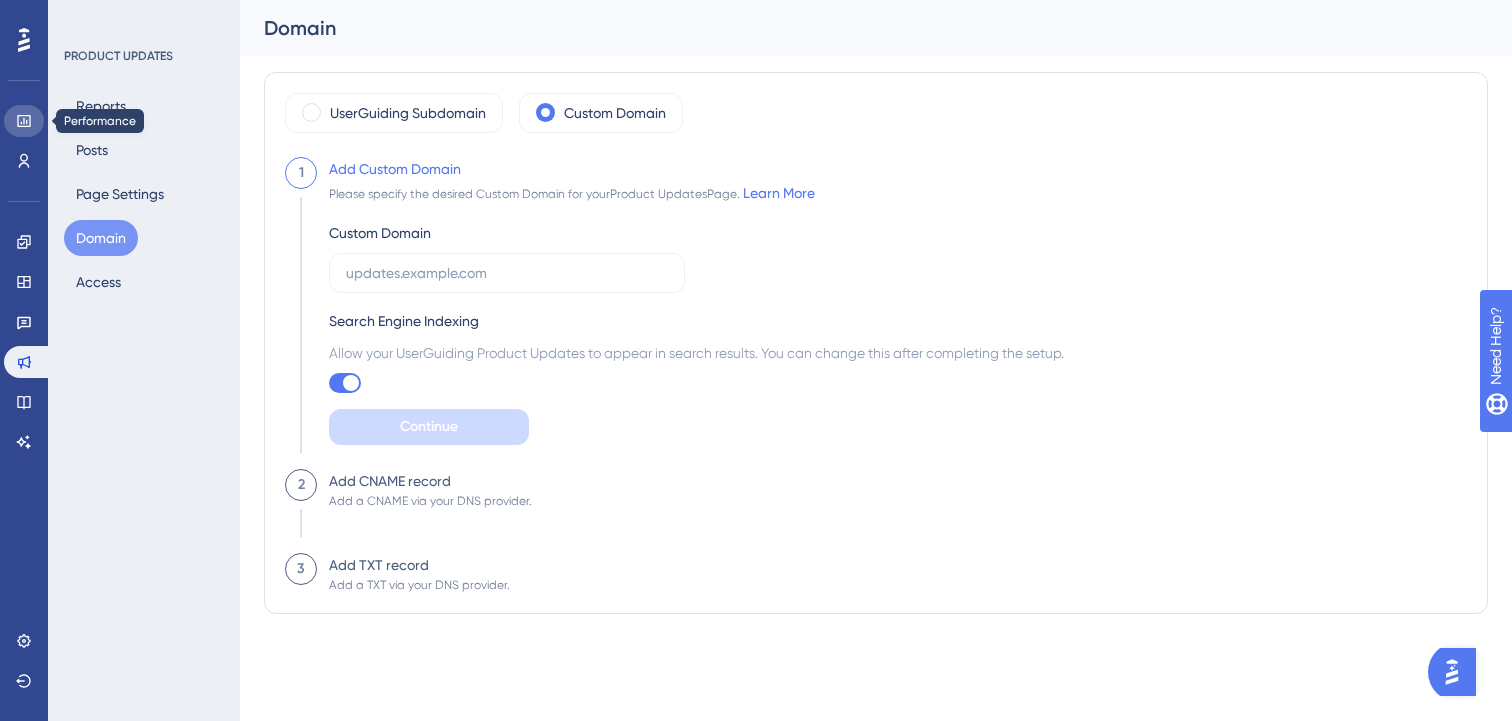 click 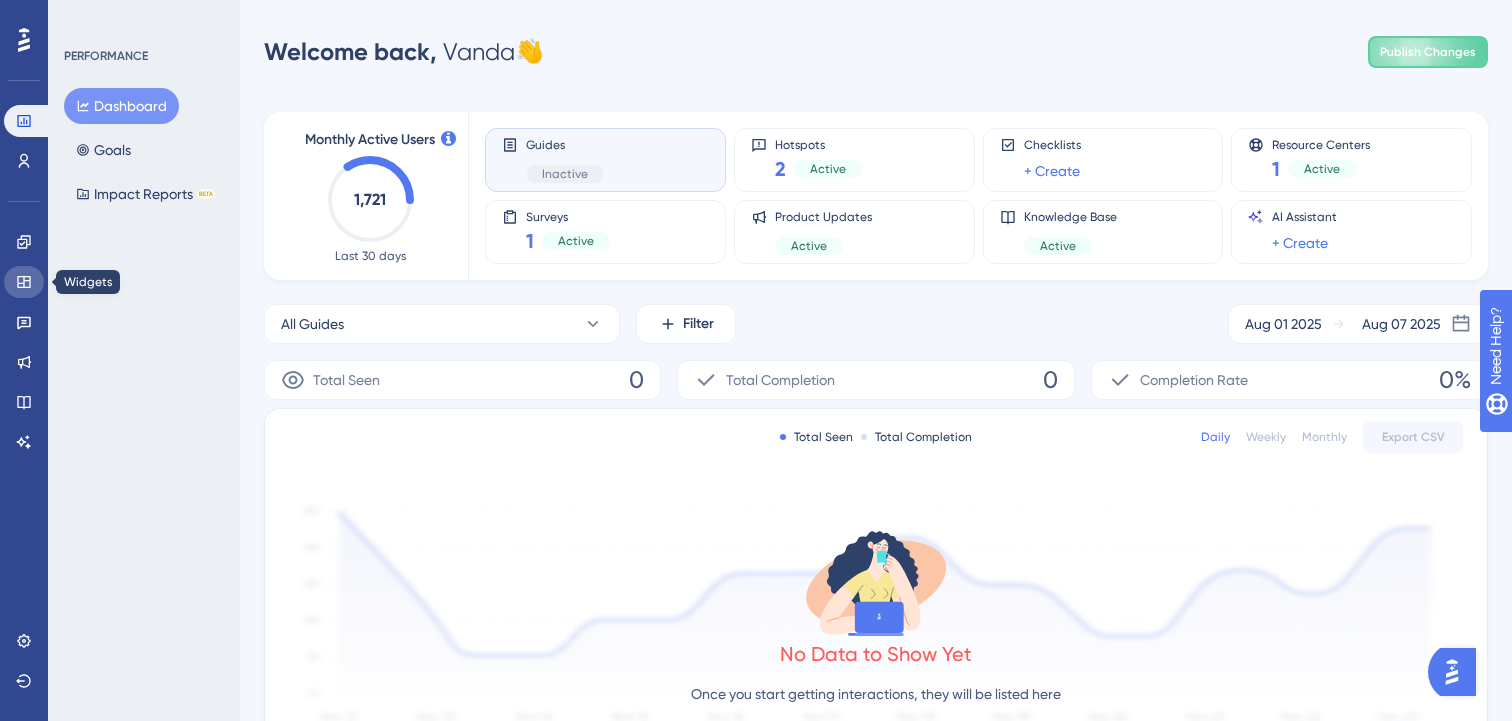 click 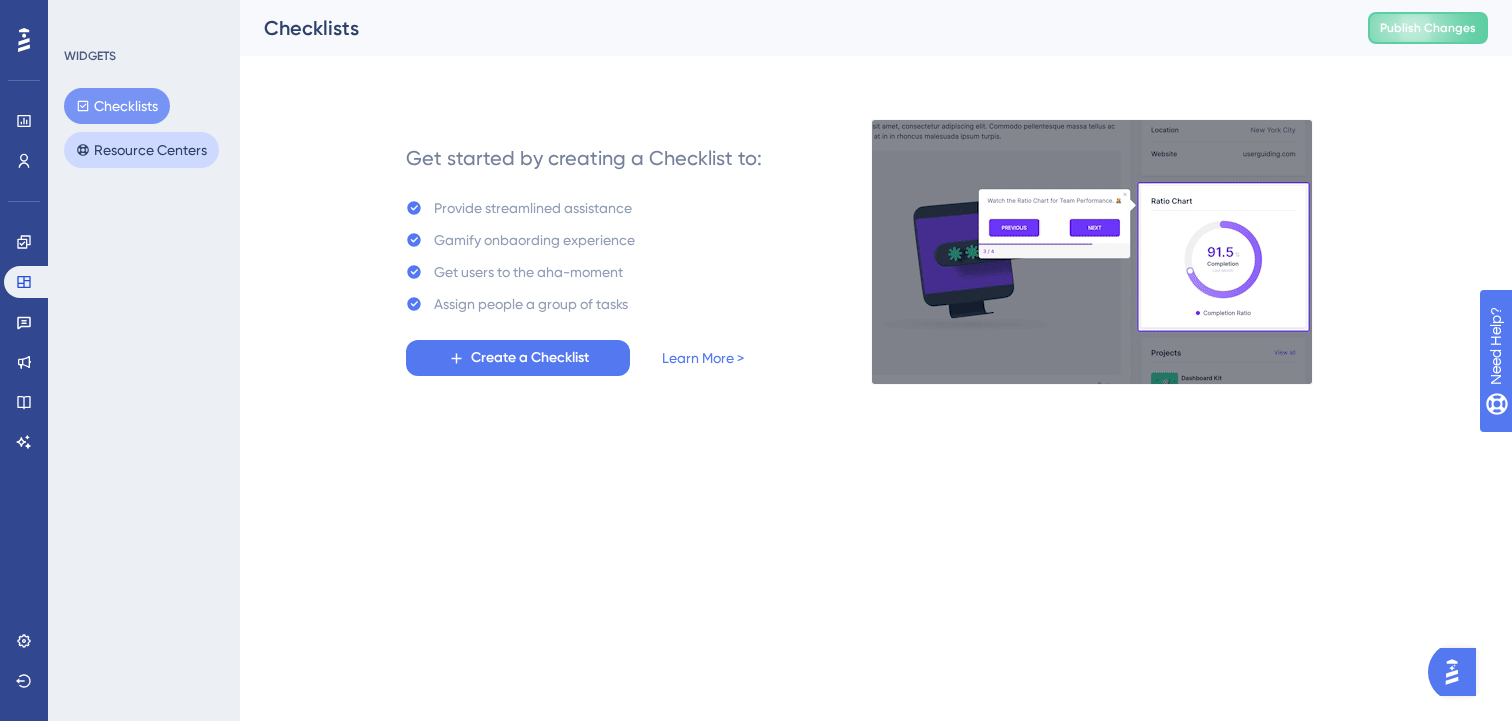 click on "Resource Centers" at bounding box center (141, 150) 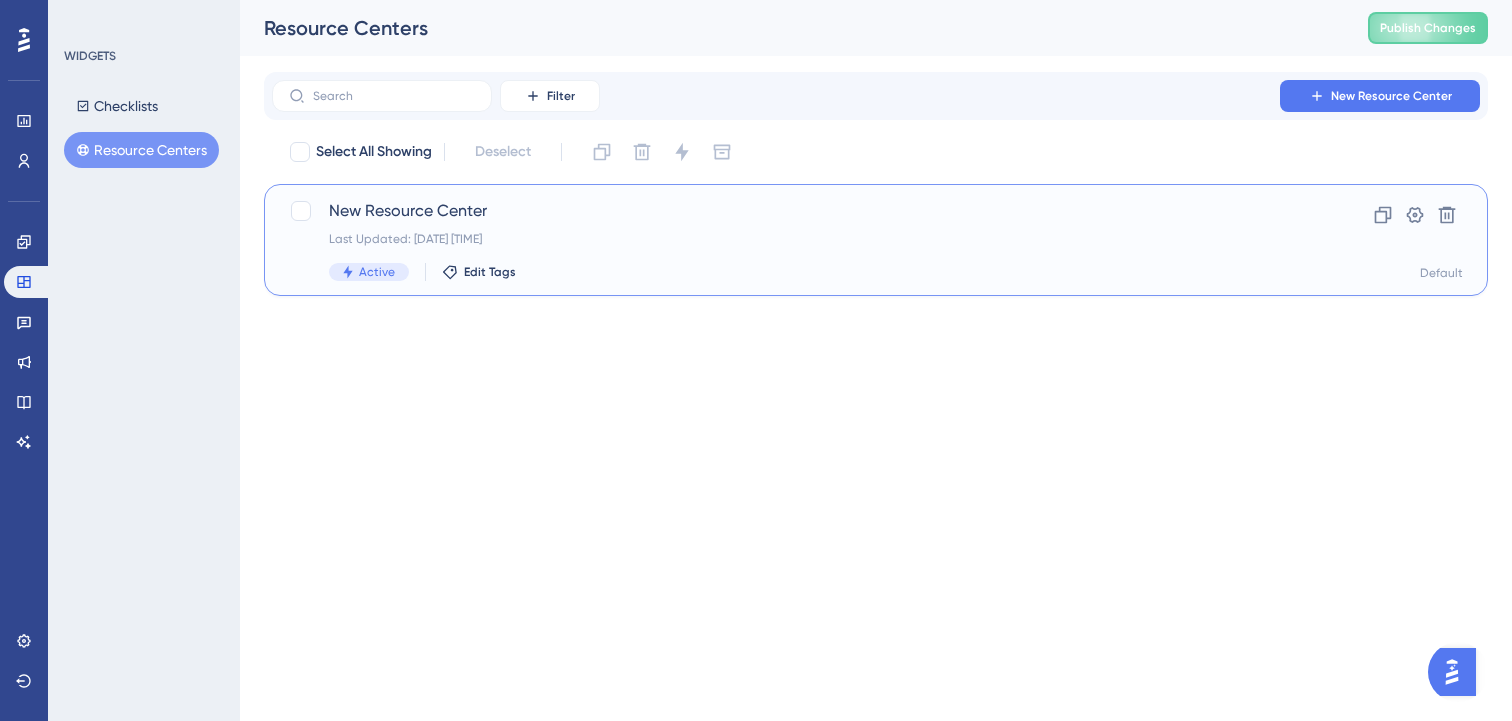 click on "Last Updated: 07 Aug 2025 03:04 pm" at bounding box center [796, 239] 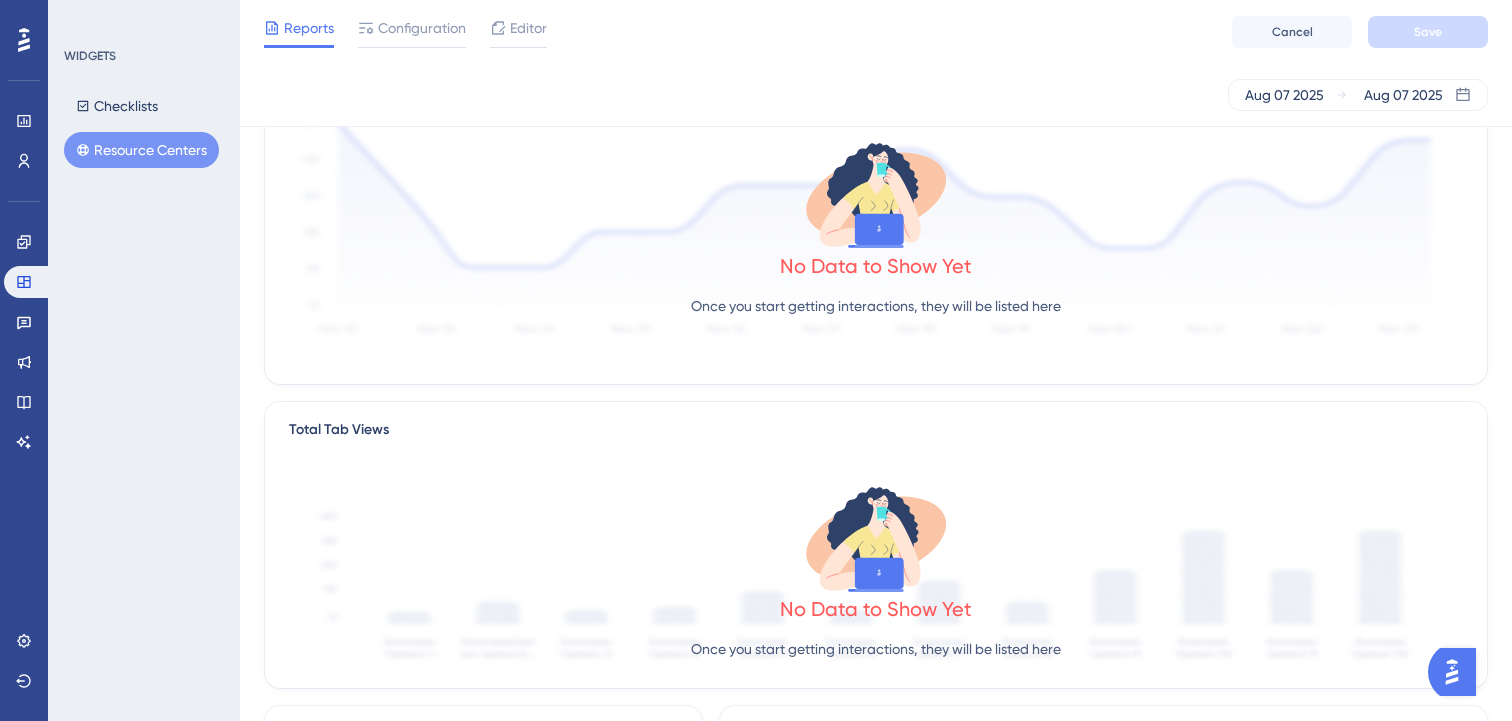 scroll, scrollTop: 0, scrollLeft: 0, axis: both 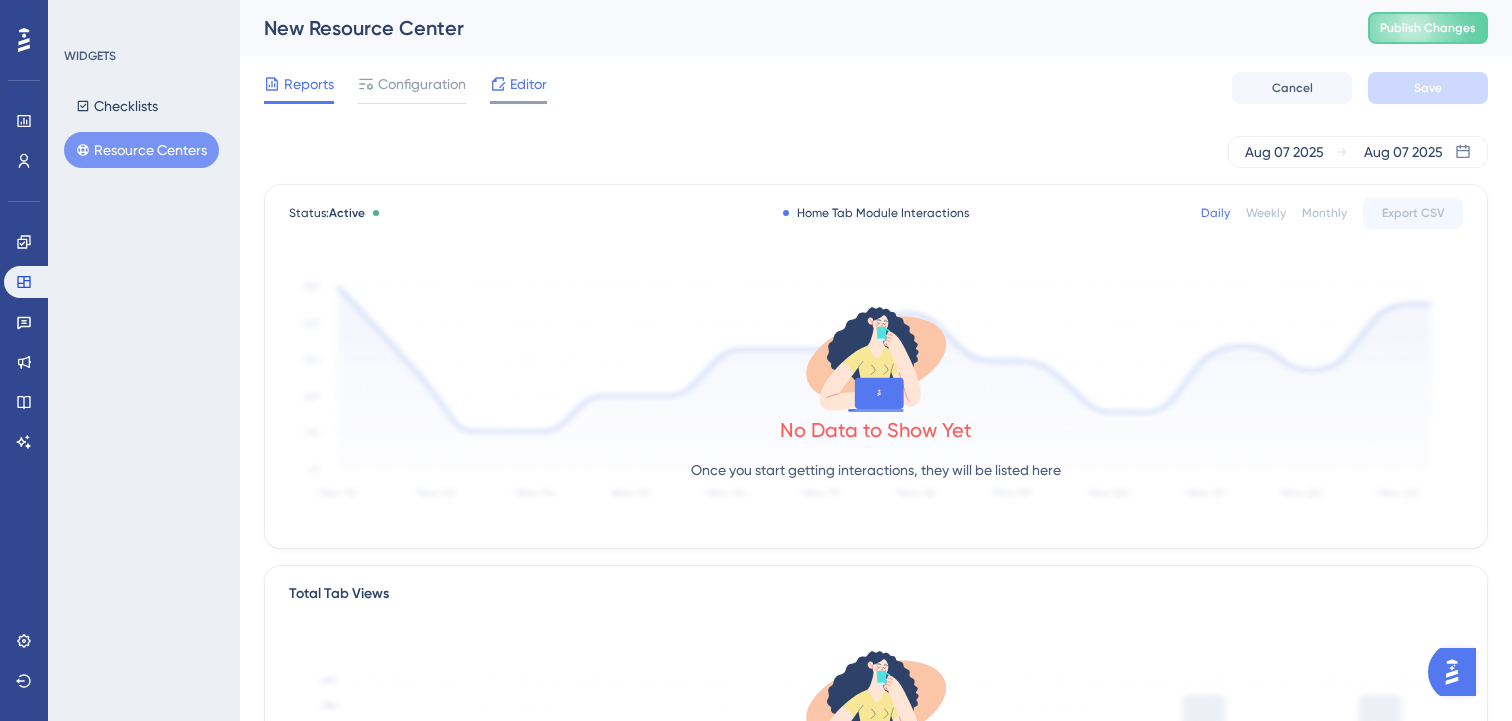 click on "Editor" at bounding box center (528, 84) 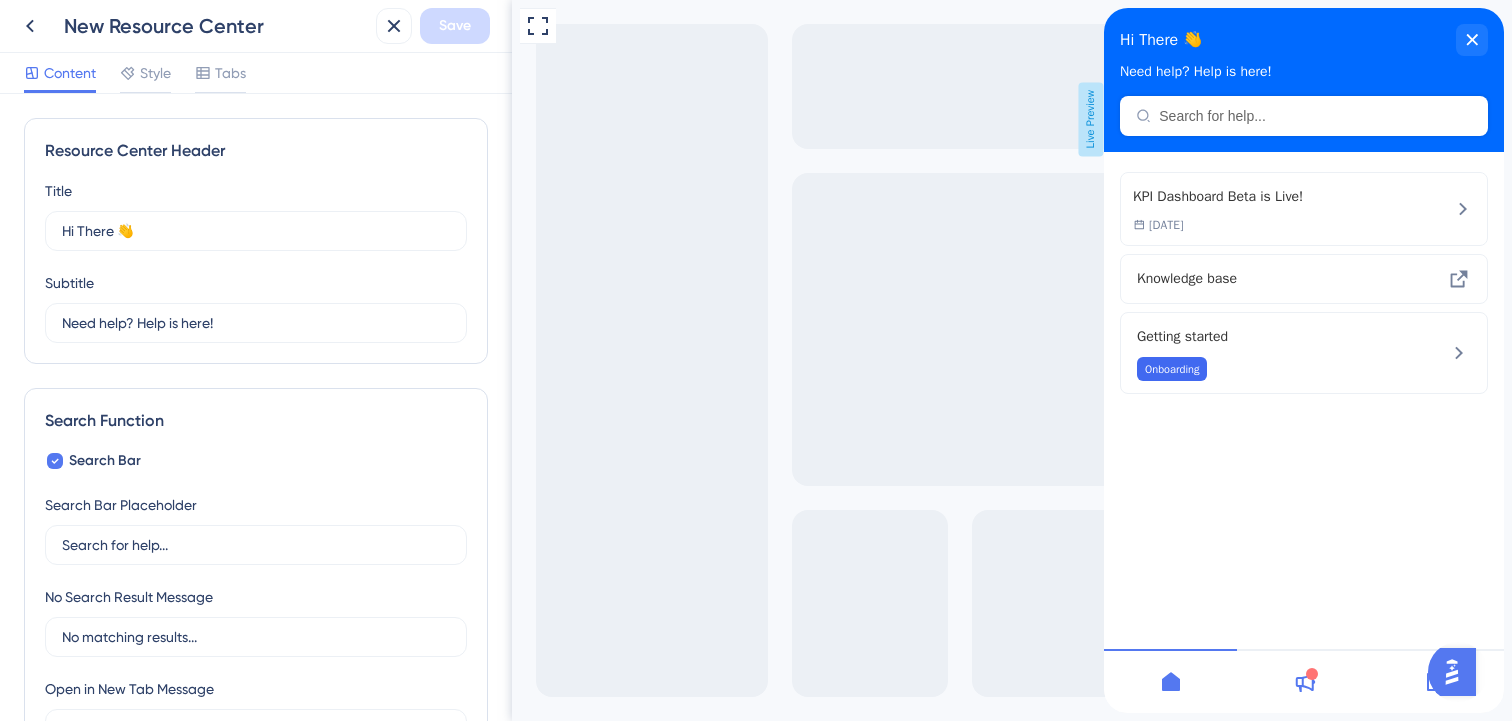 scroll, scrollTop: 0, scrollLeft: 0, axis: both 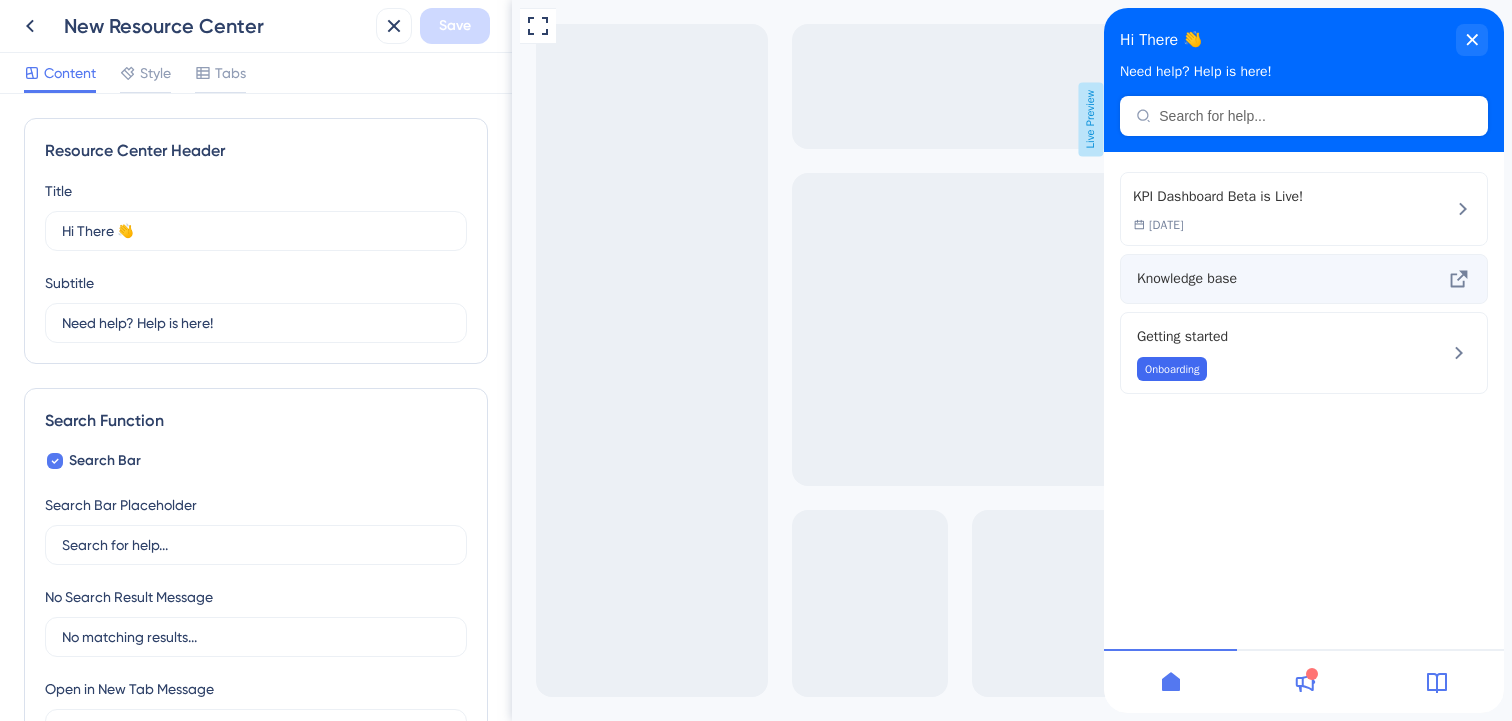 click on "Knowledge base" at bounding box center [1270, 279] 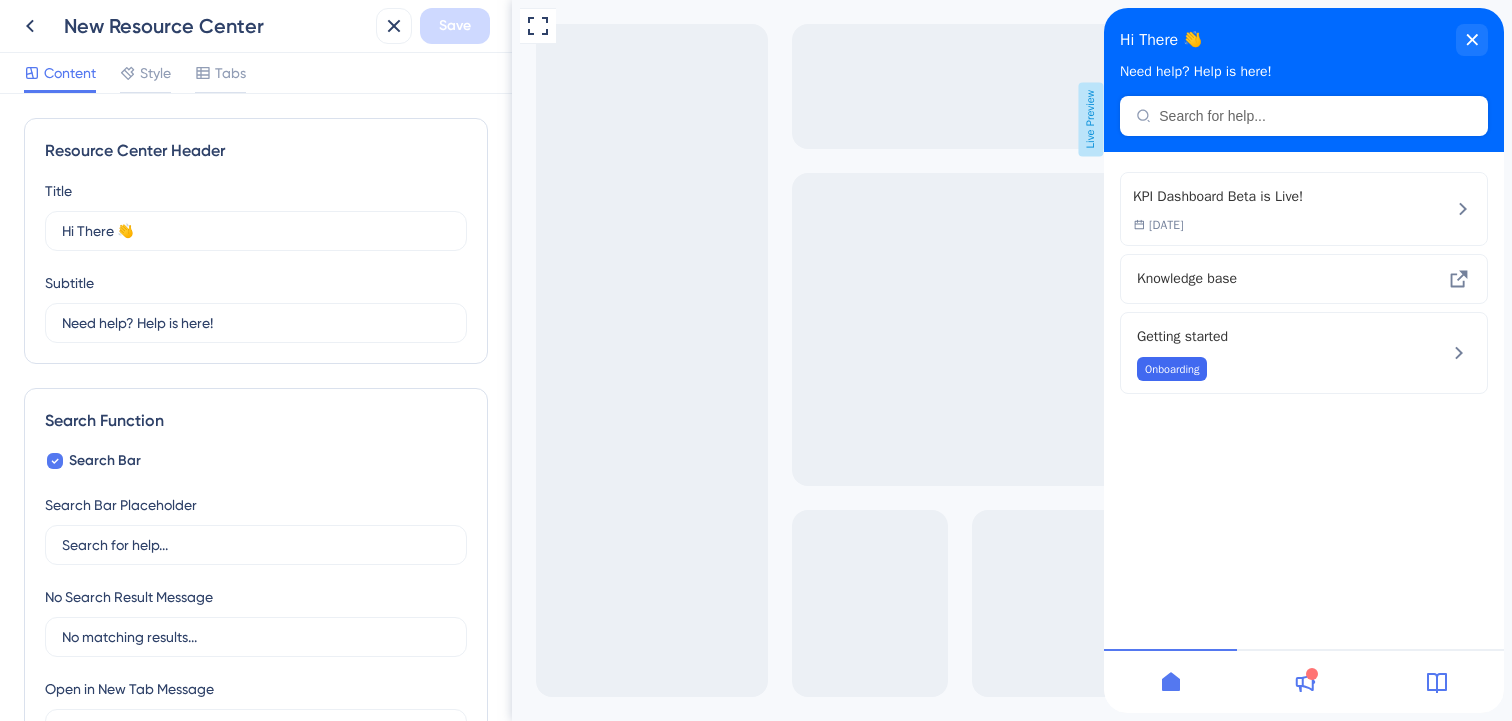 click 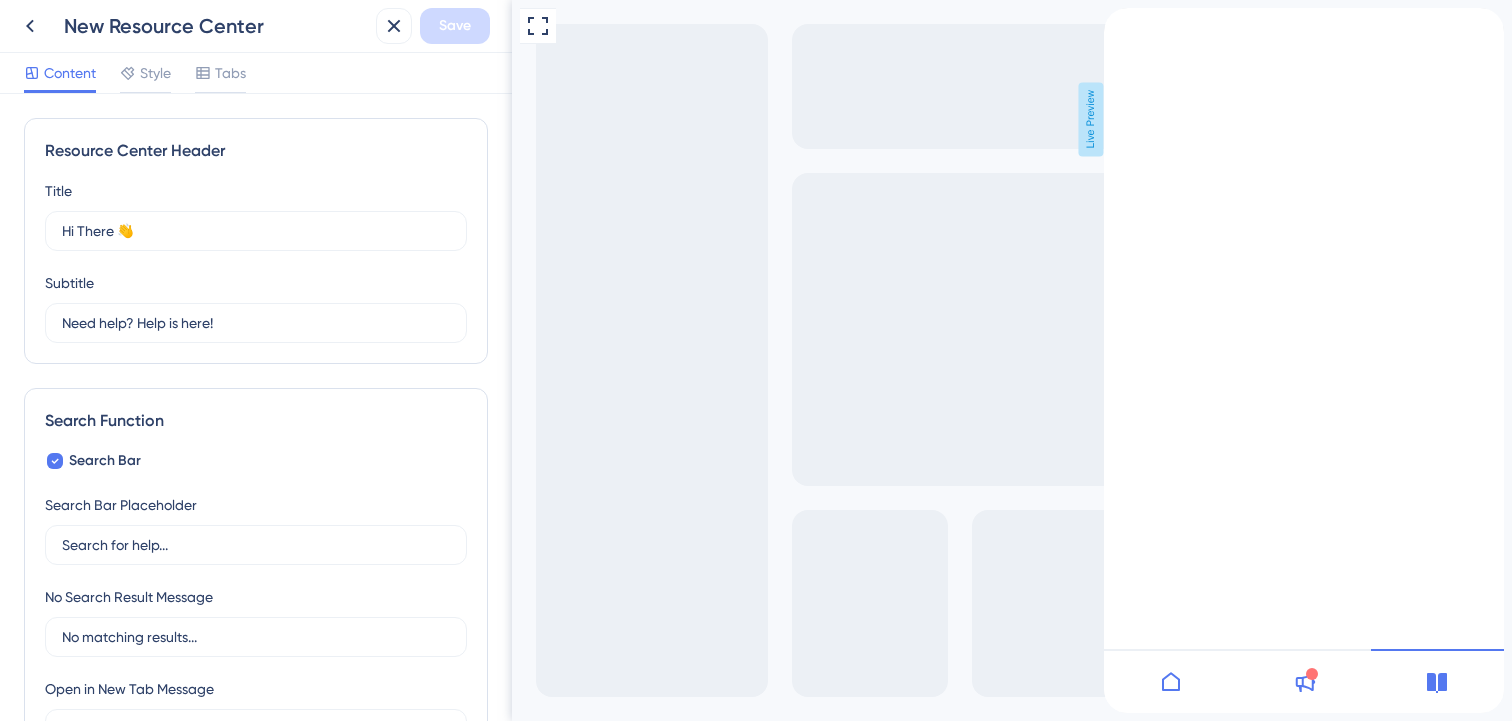 click 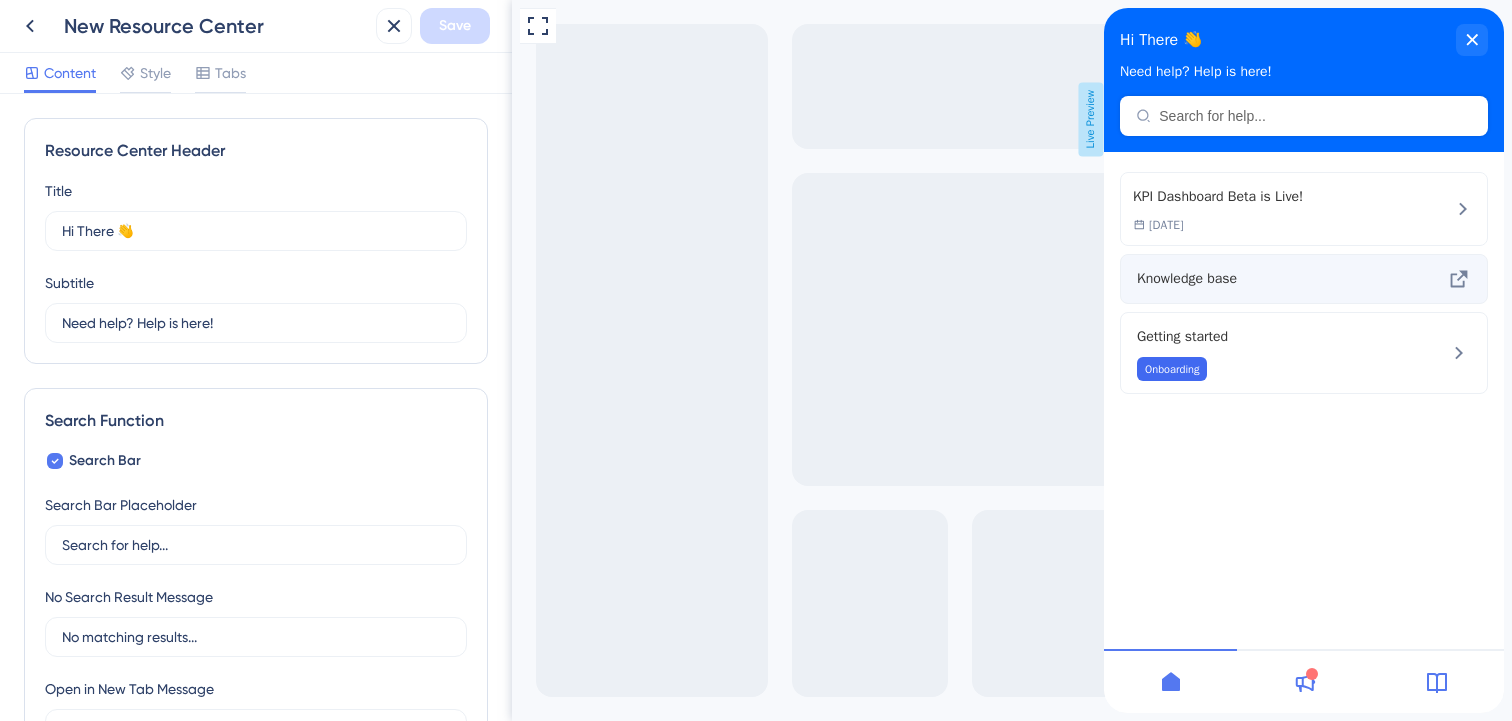 click on "Knowledge base" at bounding box center (1270, 279) 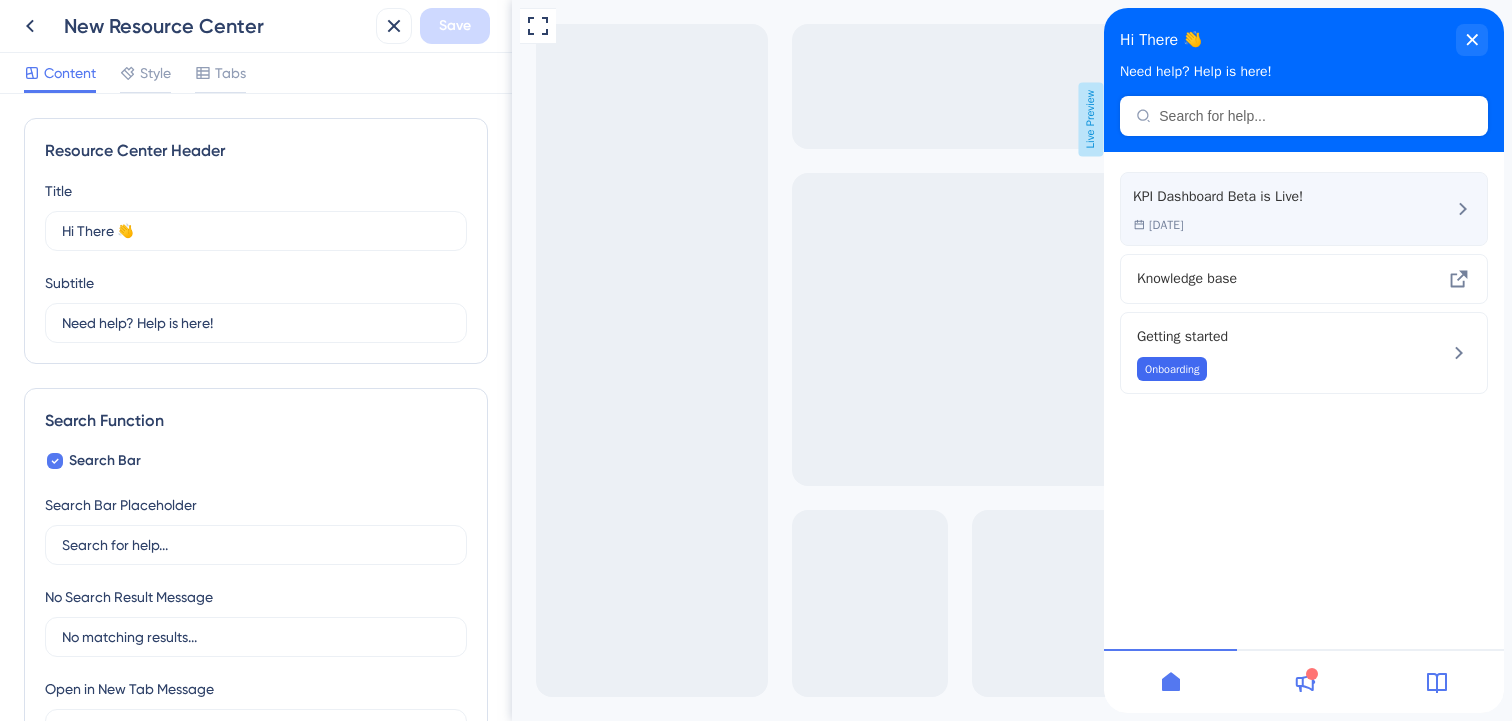 click on "KPI Dashboard Beta is Live! 07 Aug 2025" at bounding box center (1304, 209) 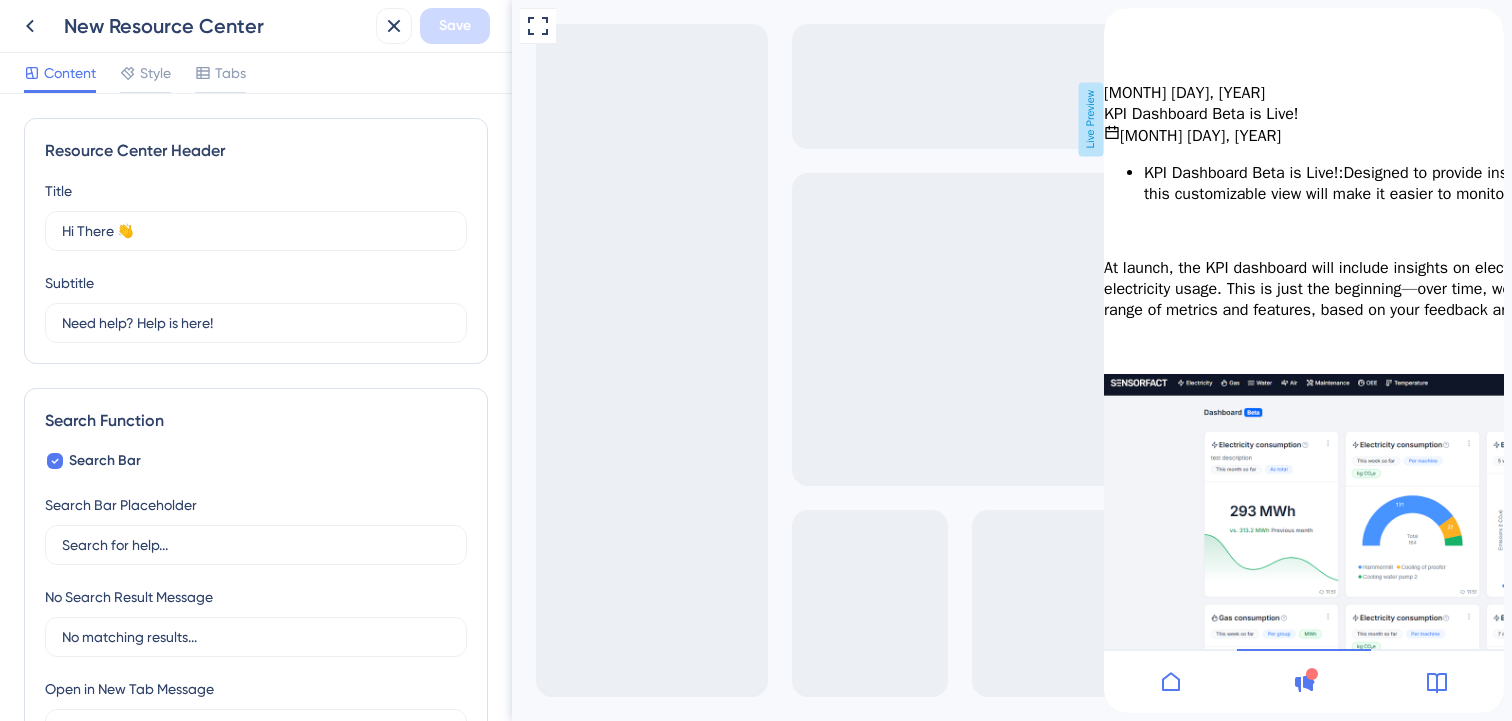 click 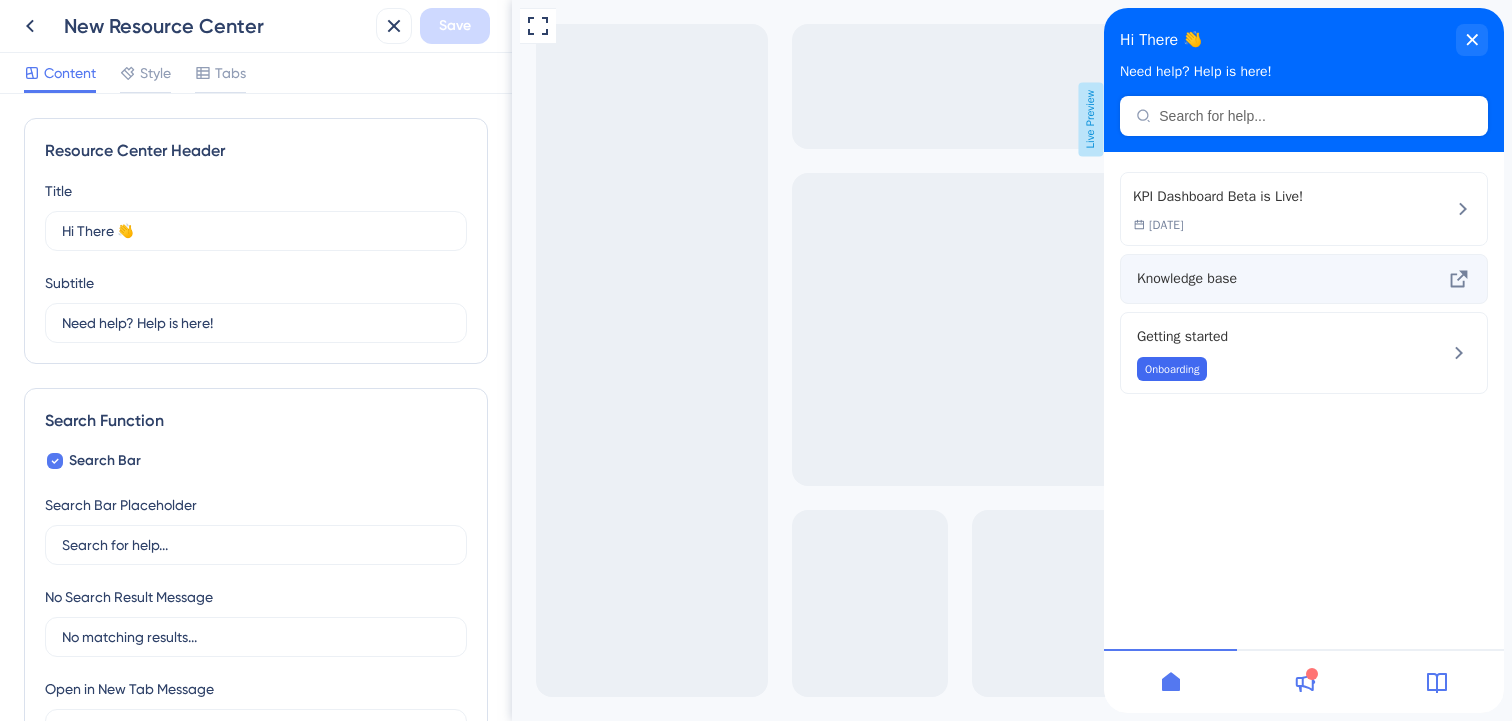 click on "Knowledge base" at bounding box center [1270, 279] 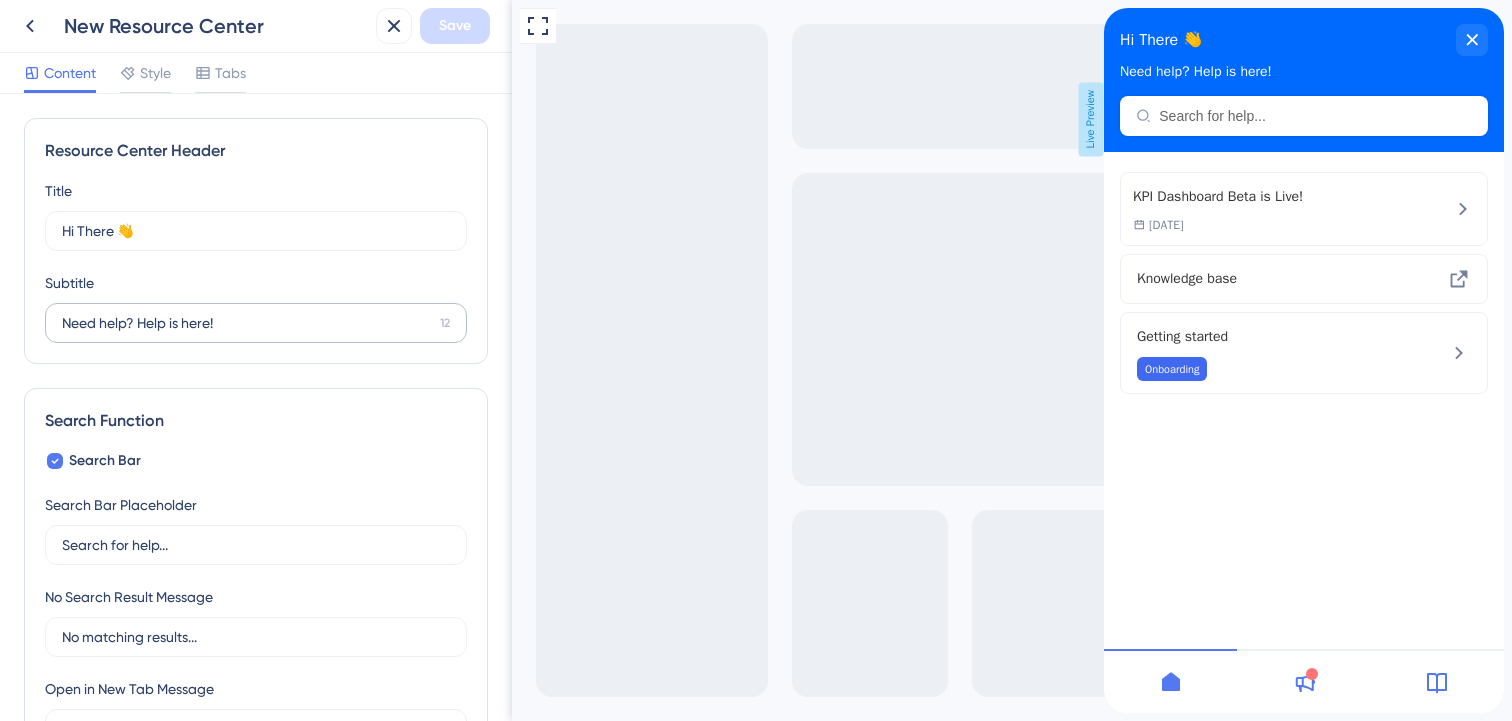 scroll, scrollTop: 0, scrollLeft: 0, axis: both 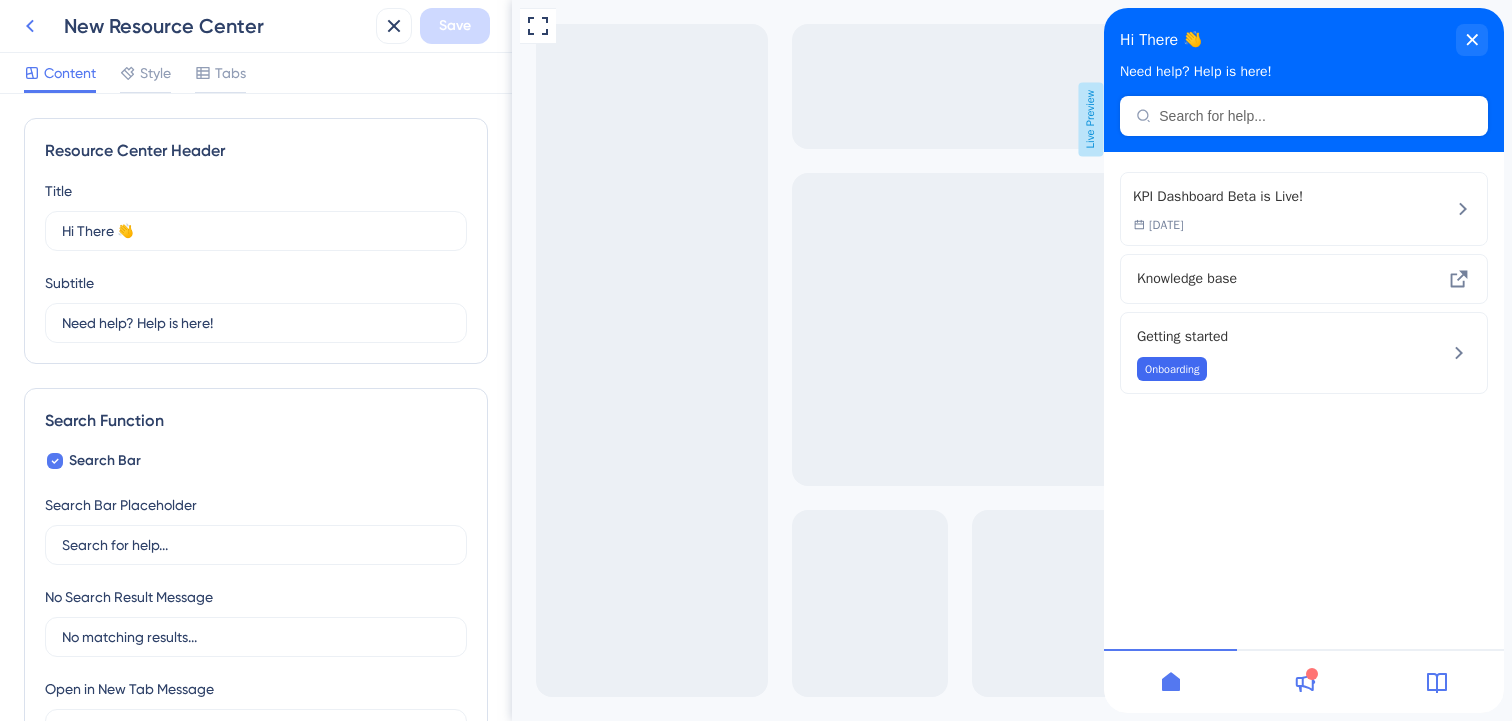 click at bounding box center (30, 26) 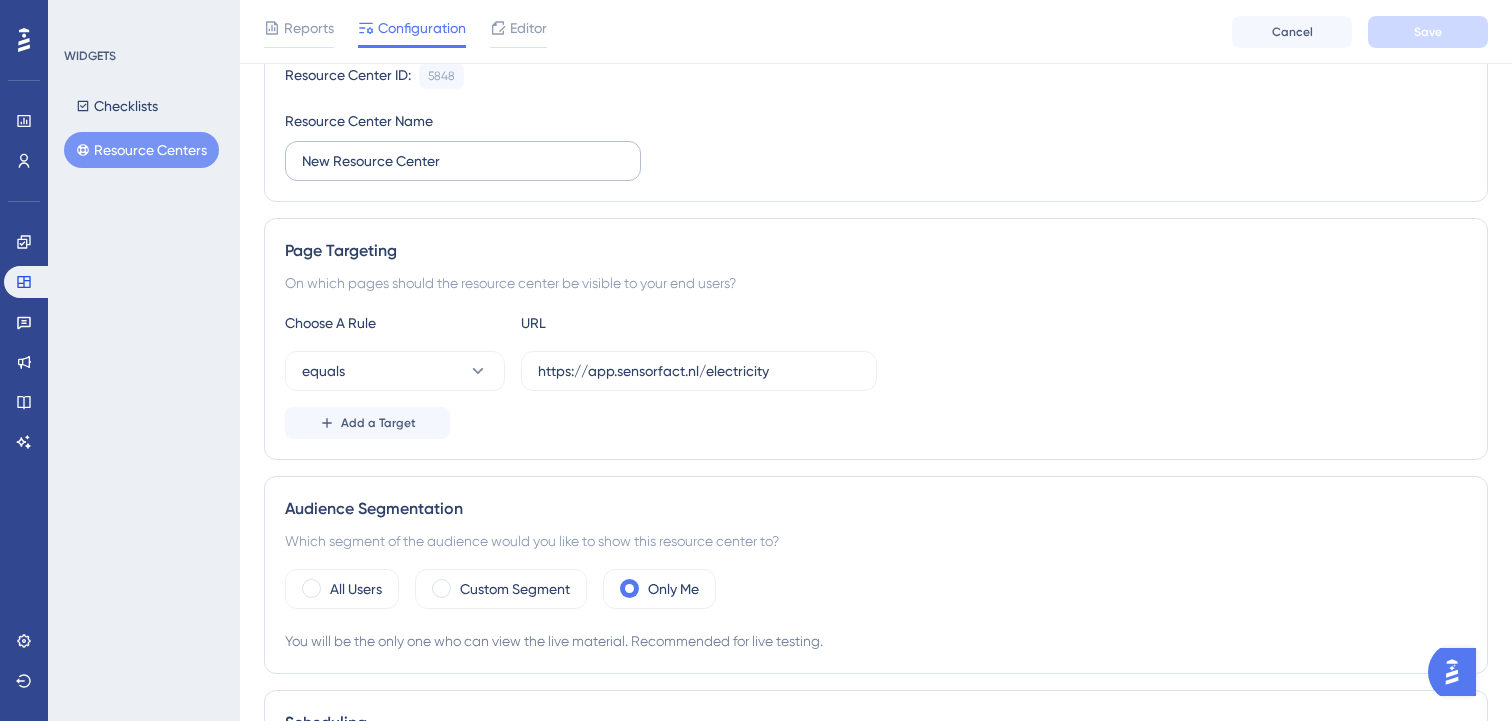 scroll, scrollTop: 0, scrollLeft: 0, axis: both 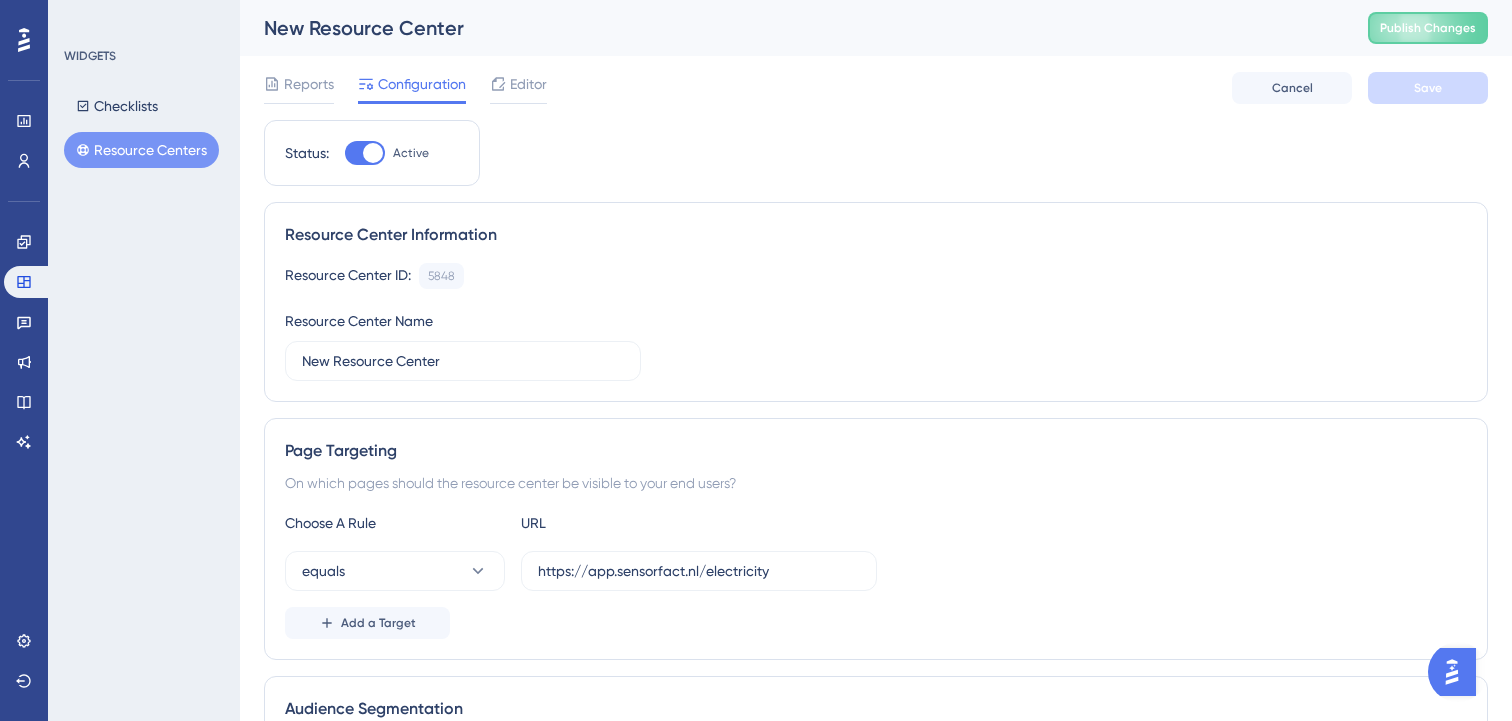 click on "Resource Centers" at bounding box center [141, 150] 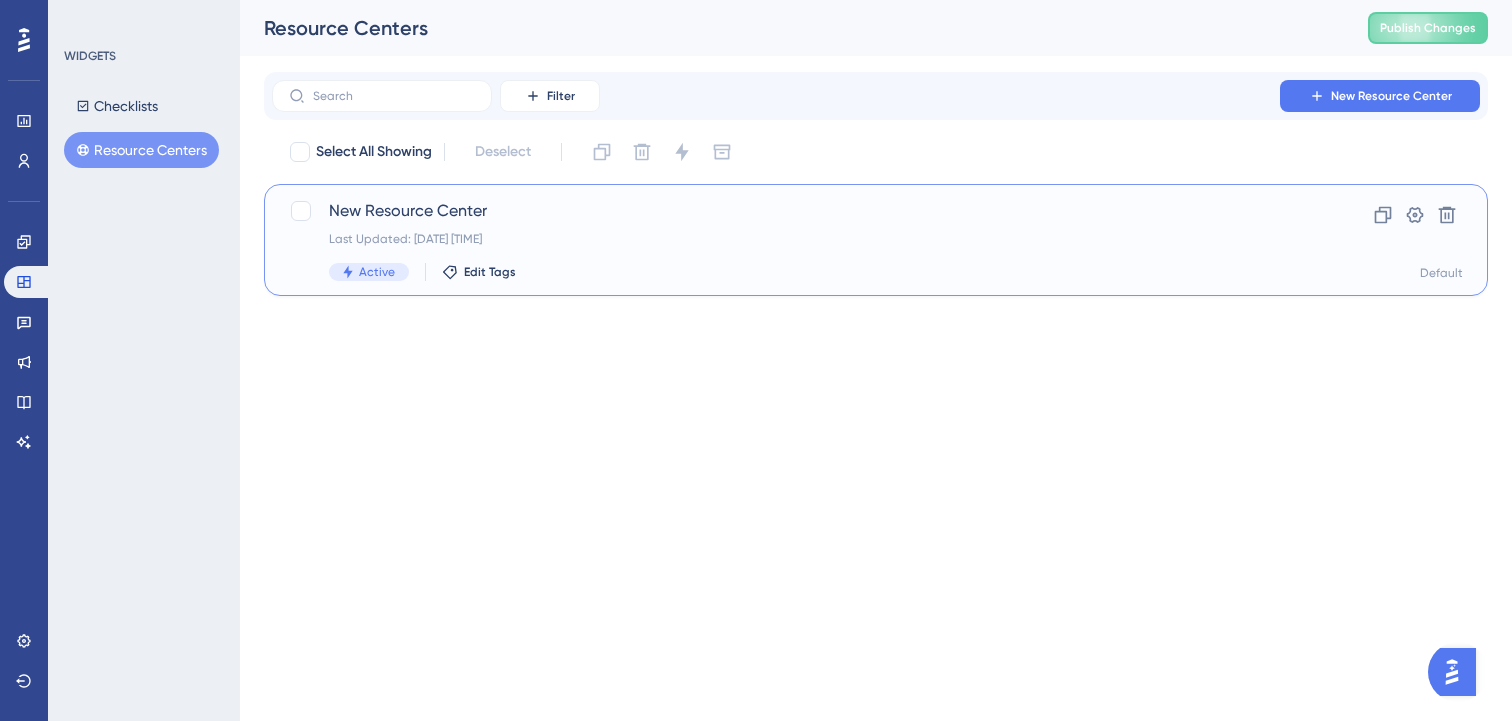 click on "New Resource Center" at bounding box center [796, 211] 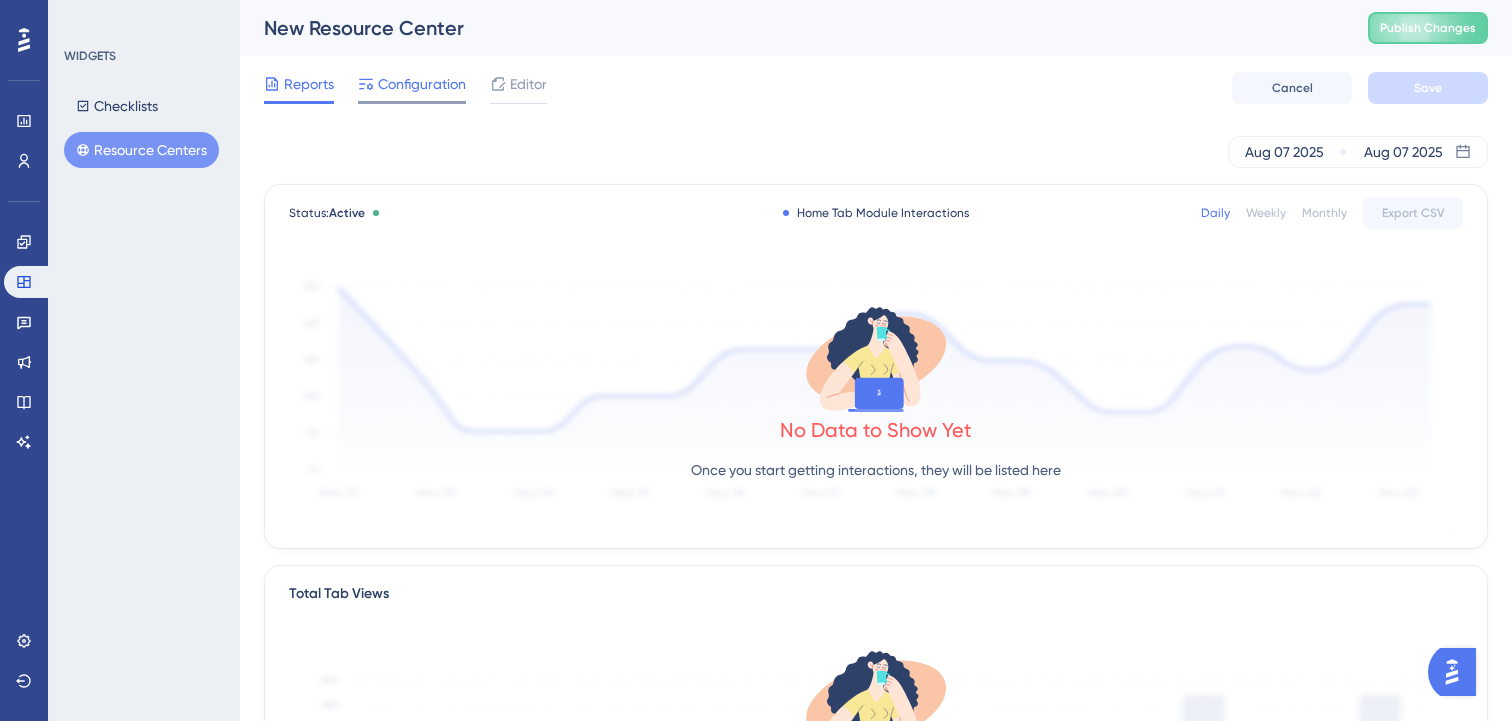 click on "Configuration" at bounding box center (422, 84) 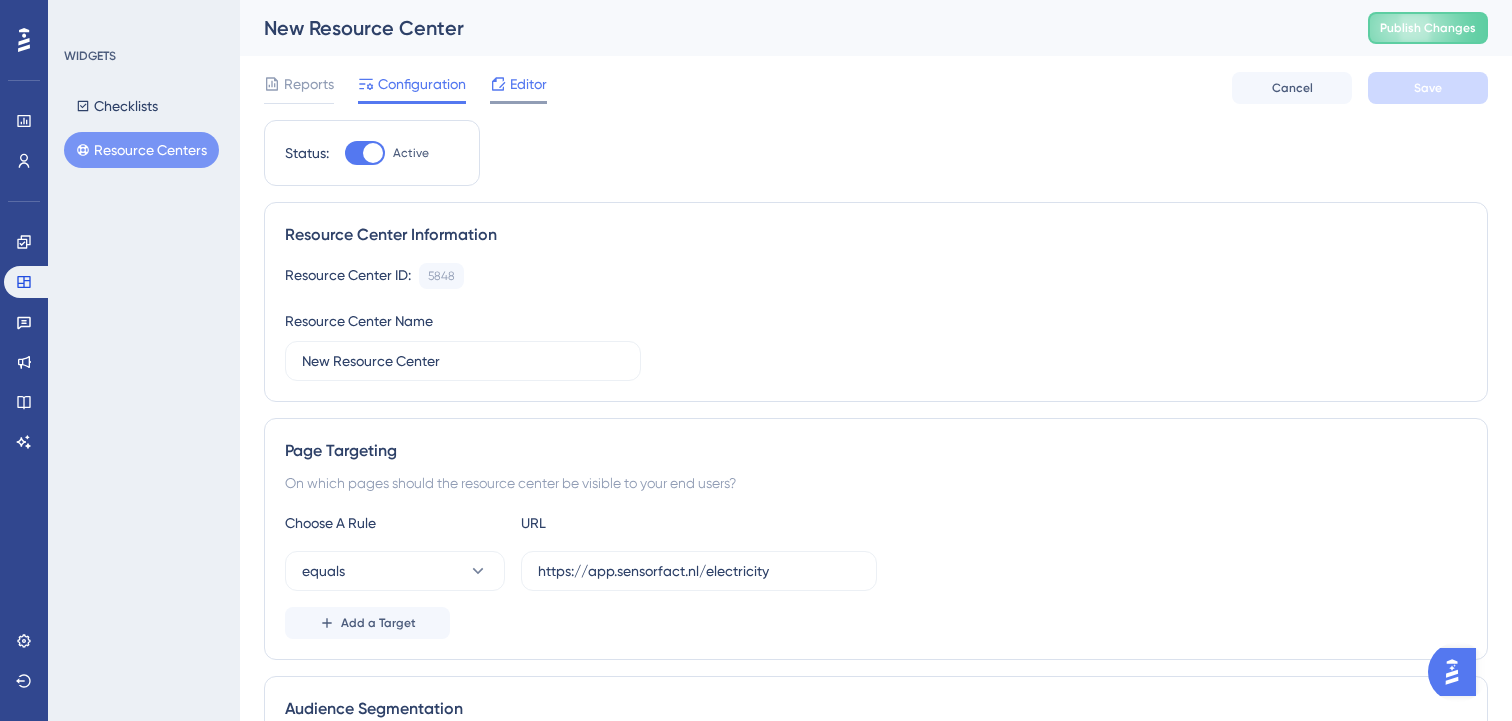 click on "Editor" at bounding box center [518, 84] 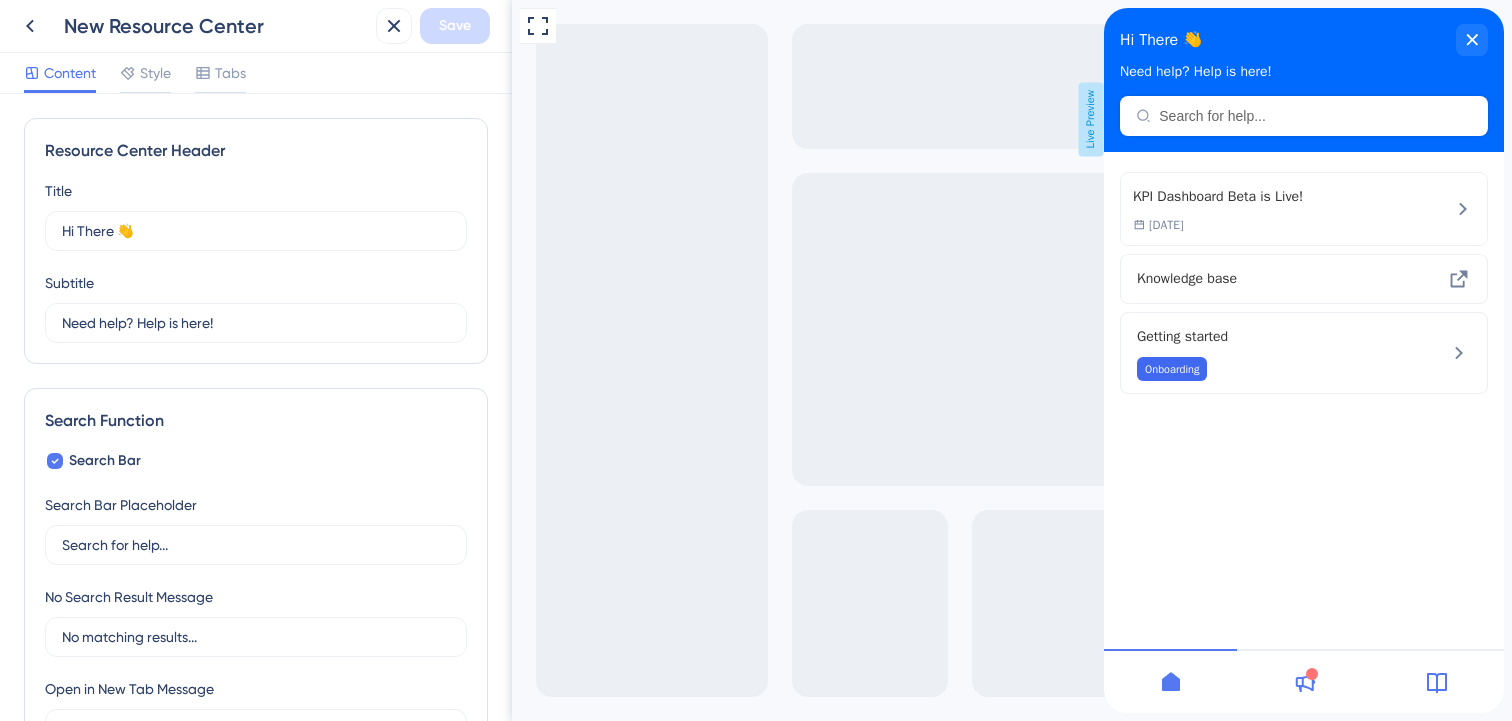 scroll, scrollTop: 0, scrollLeft: 0, axis: both 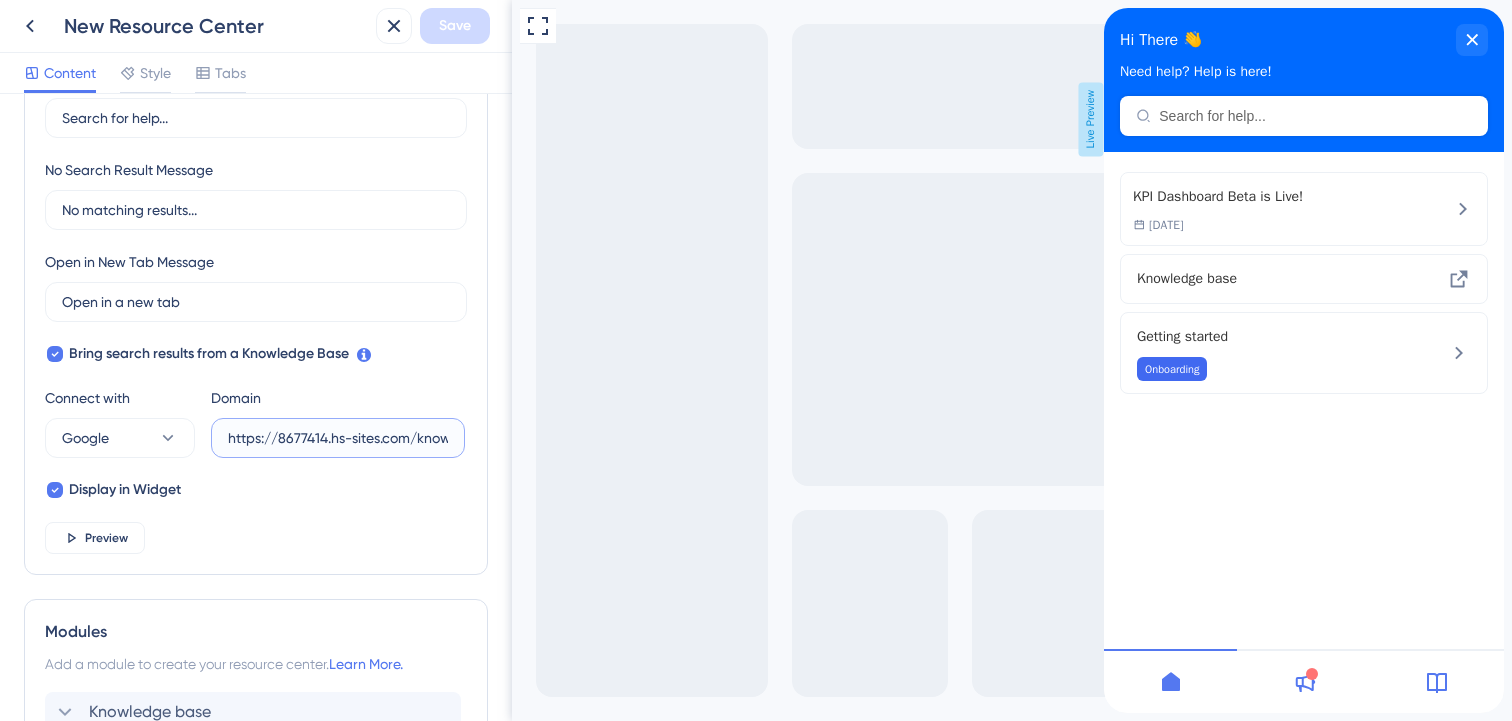 click on "https://8677414.hs-sites.com/knowledge" at bounding box center (338, 438) 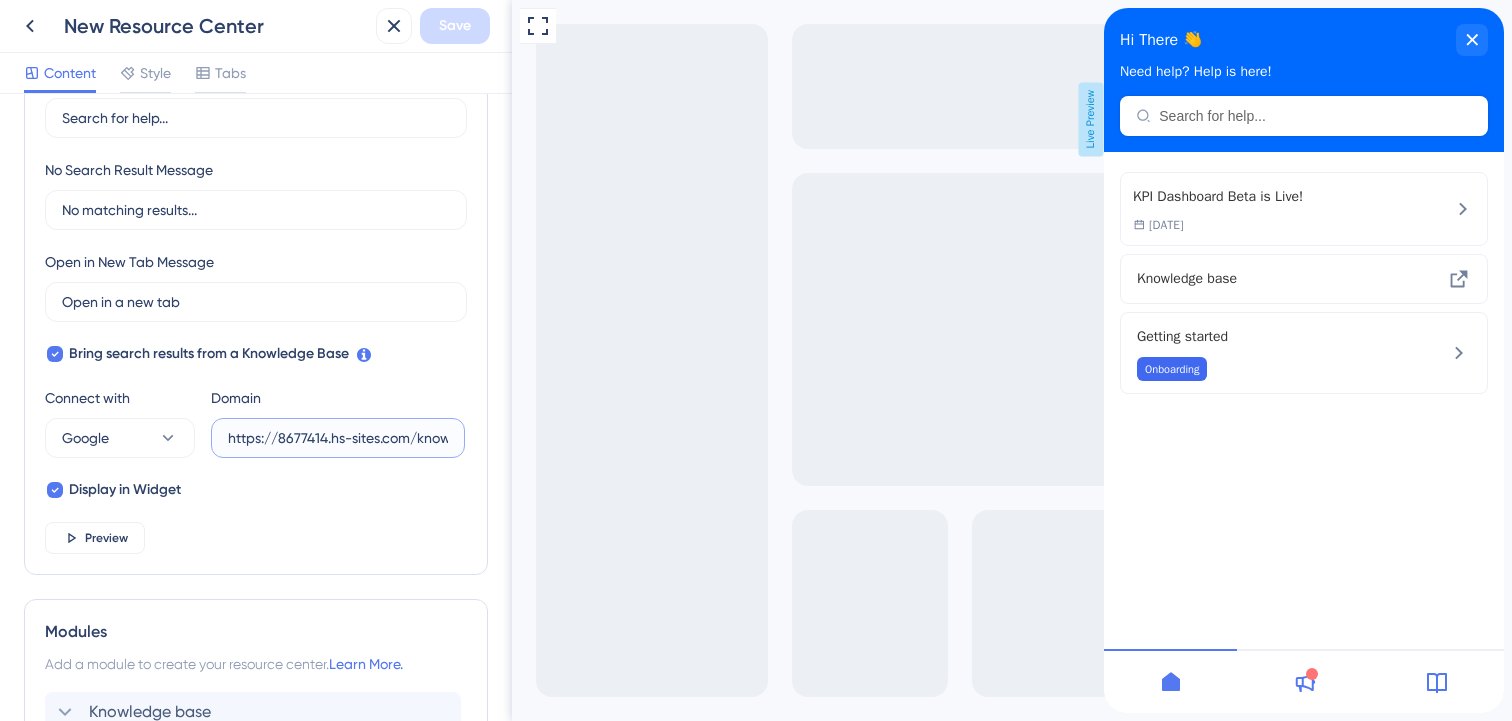 scroll, scrollTop: 0, scrollLeft: 42, axis: horizontal 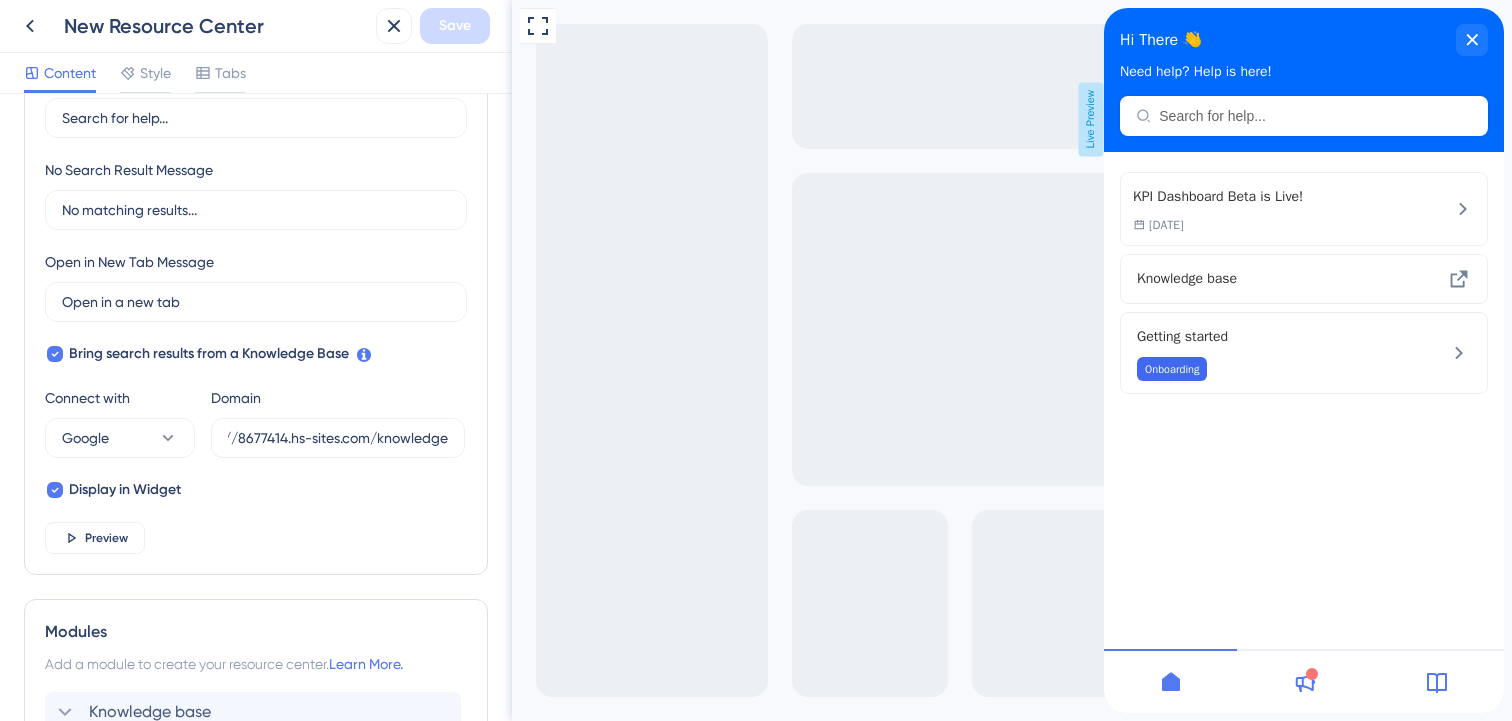 click on "Search Bar Search Bar Placeholder Search for help... No Search Result Message No matching results... Open in New Tab Message Open in a new tab 3 Bring search results from a Knowledge Base Connect with Google Domain https://8677414.hs-sites.com/knowledge Display in Widget Preview" at bounding box center (256, 288) 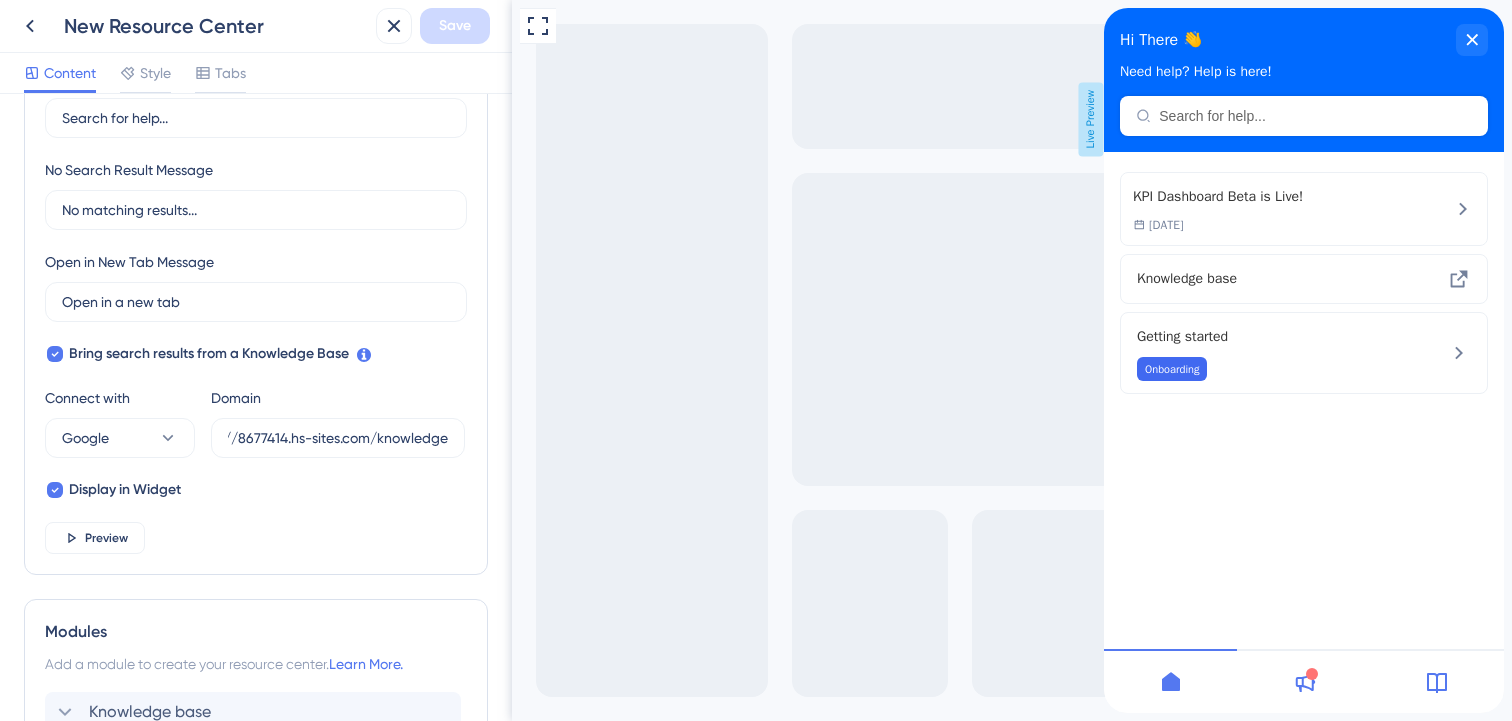 scroll, scrollTop: 0, scrollLeft: 0, axis: both 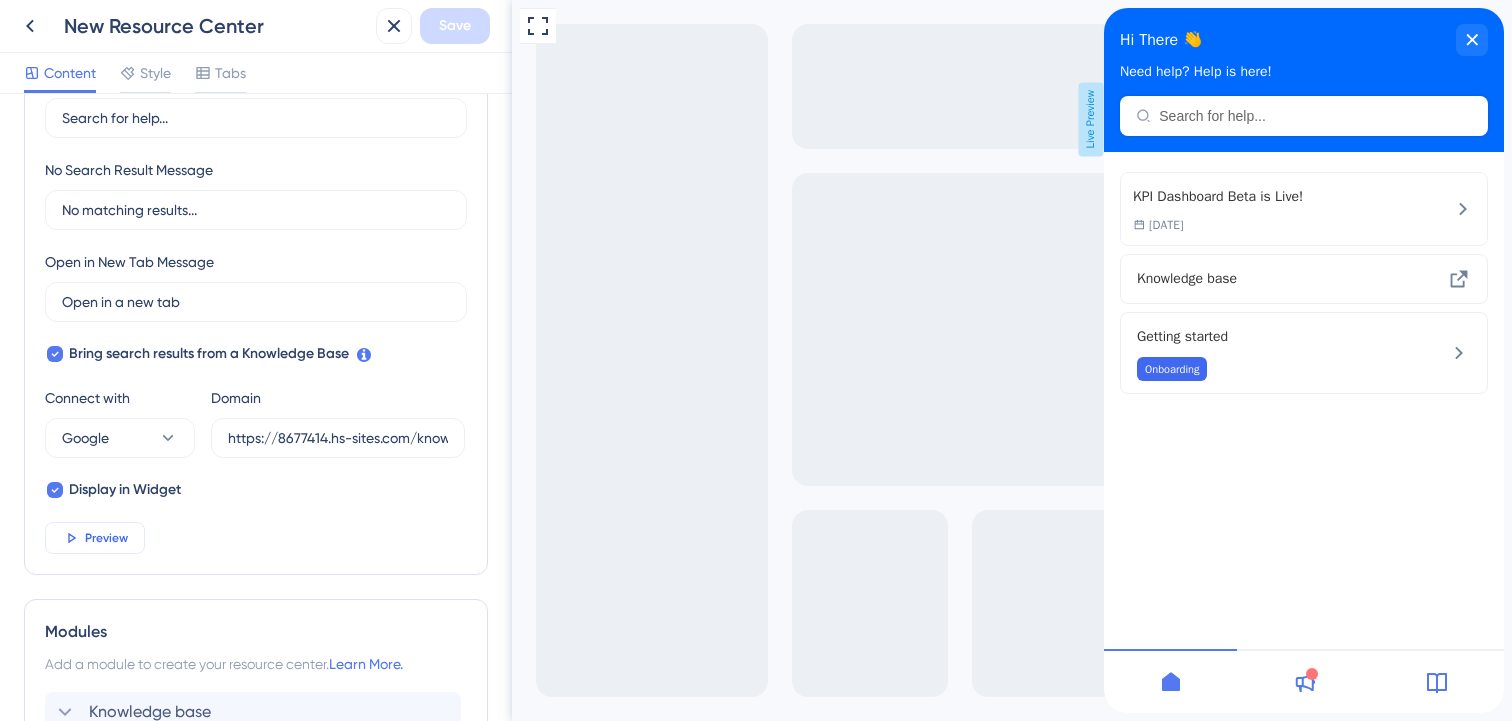 click on "Preview" at bounding box center [106, 538] 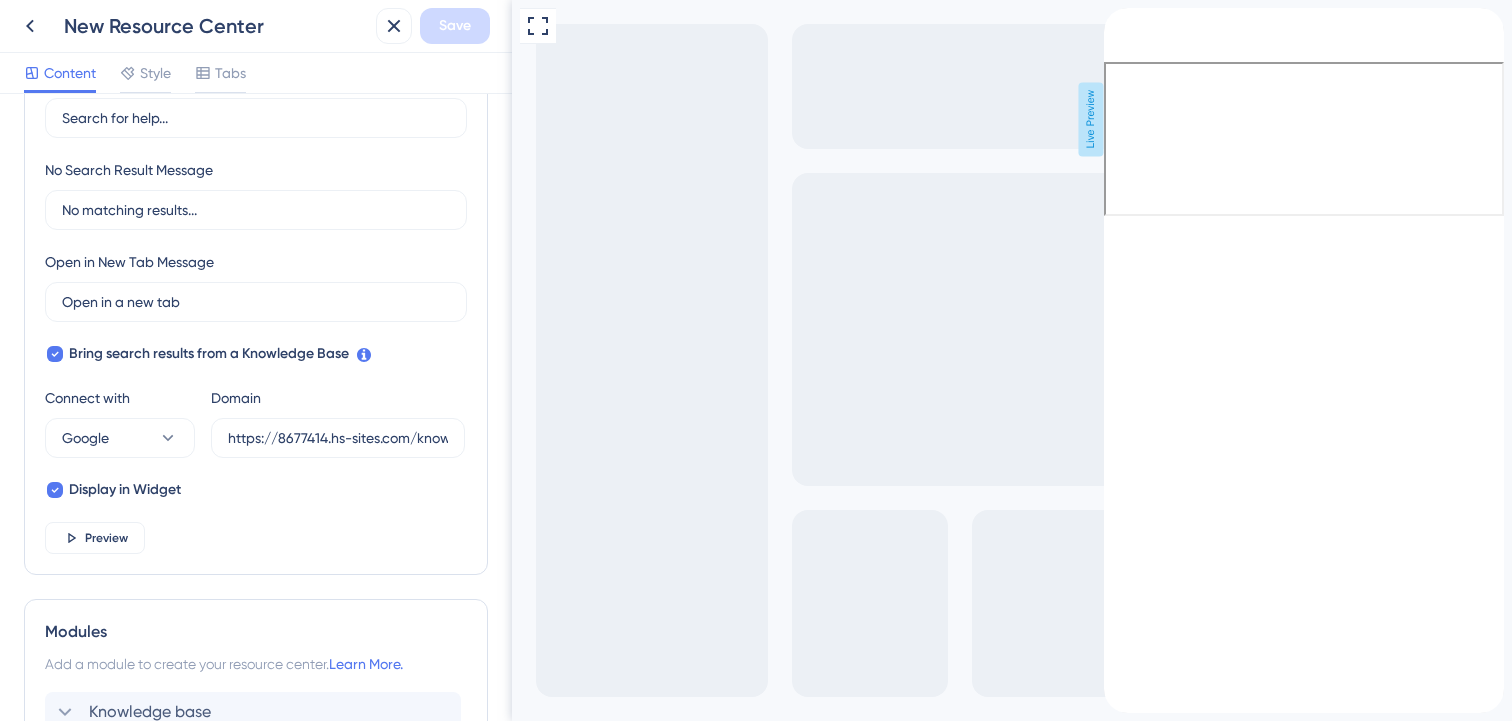 click 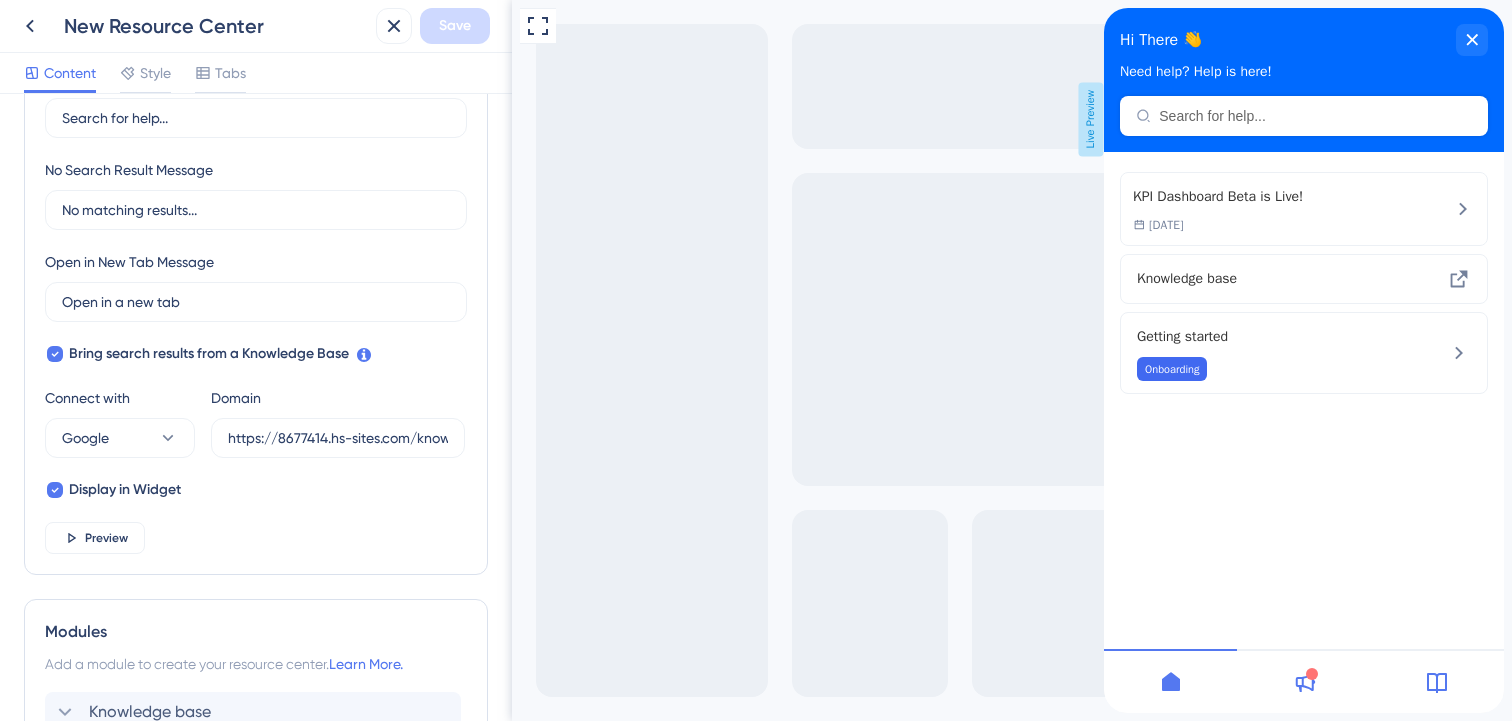 click at bounding box center [1304, 116] 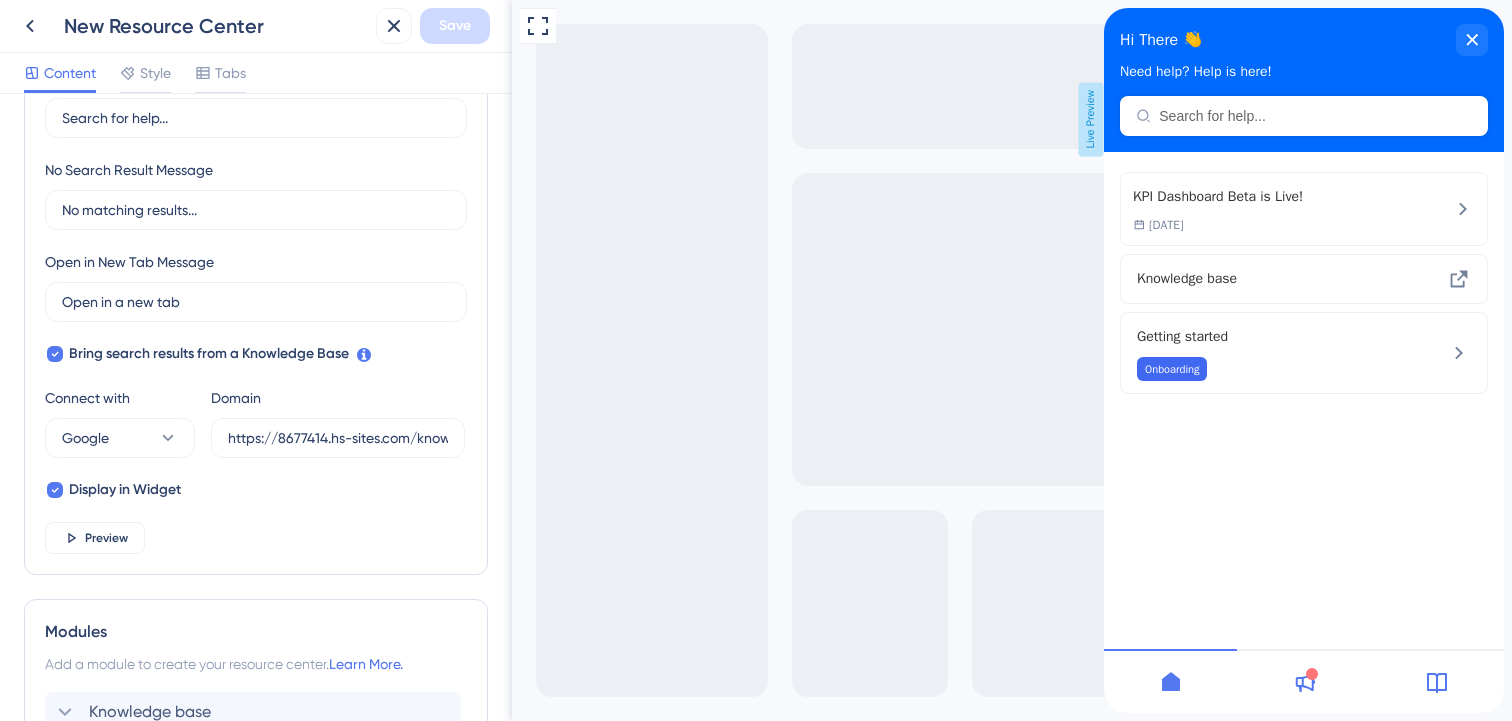 click on "Hi There 👋 Need help? Help is here!" at bounding box center [1304, 80] 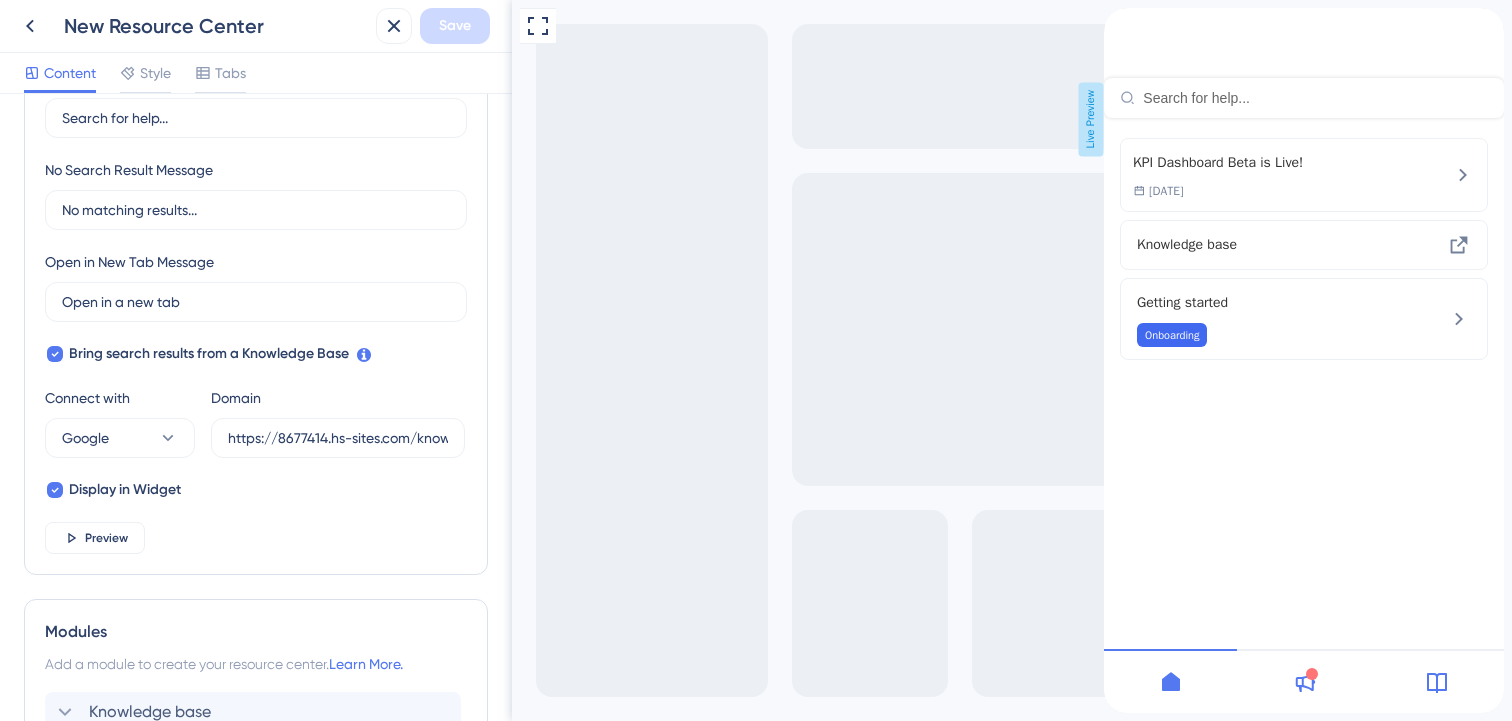 type on "energy per unit" 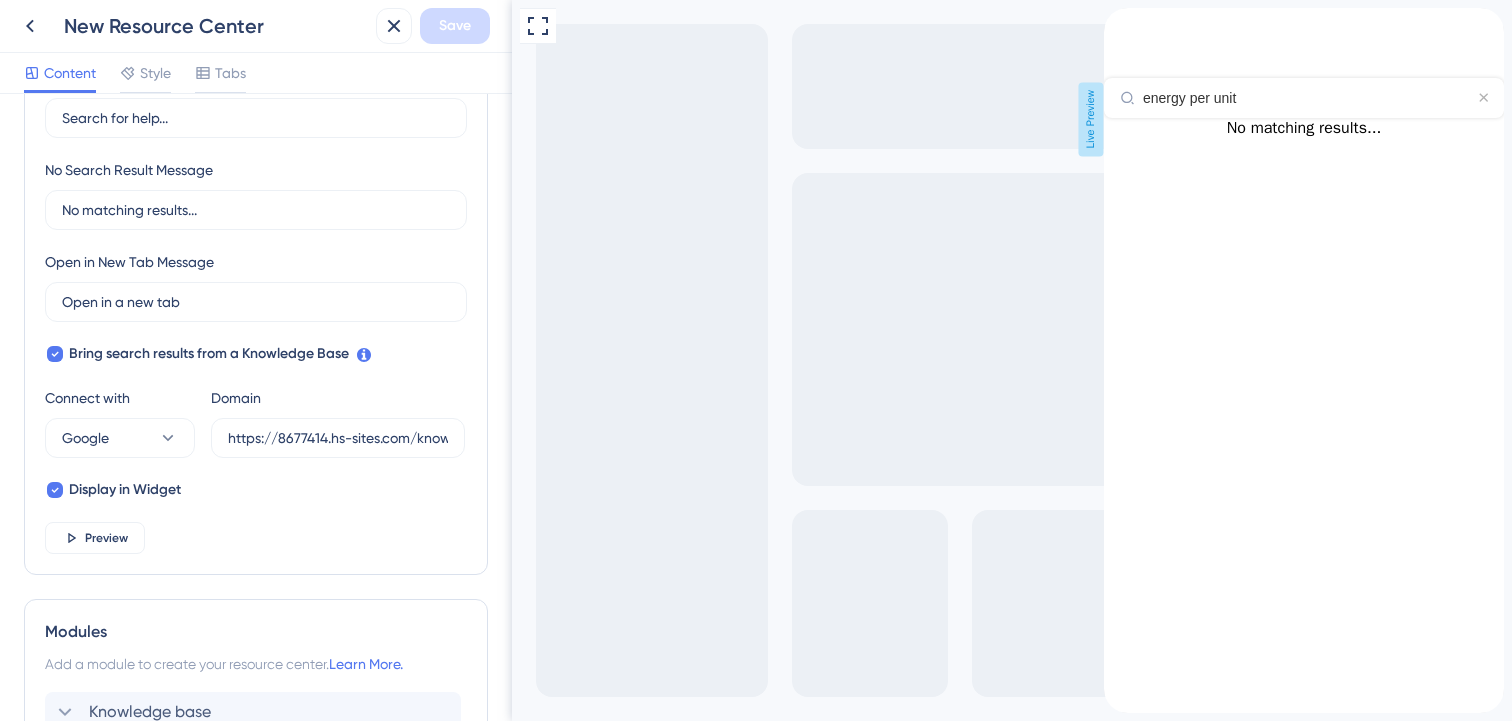 click at bounding box center [1120, 19] 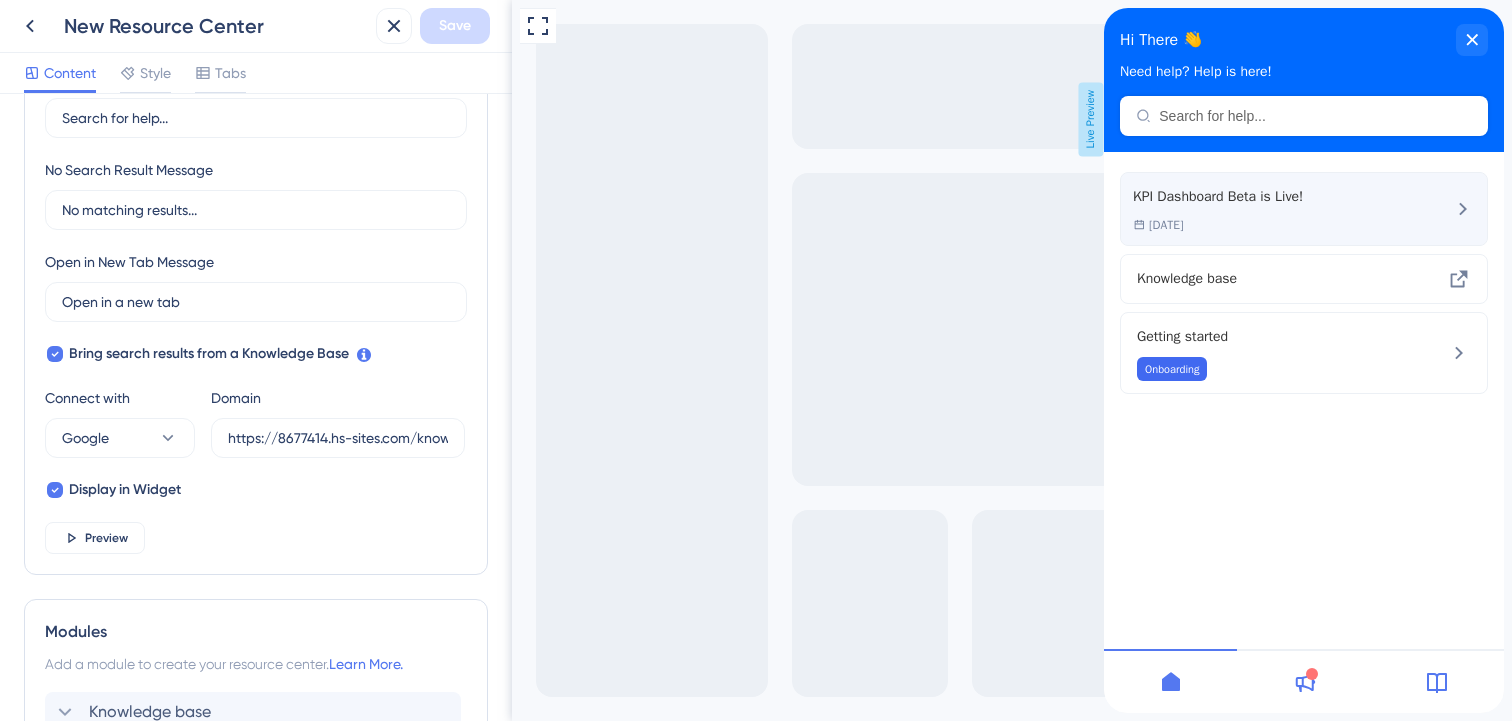 click on "07 Aug 2025" at bounding box center [1218, 225] 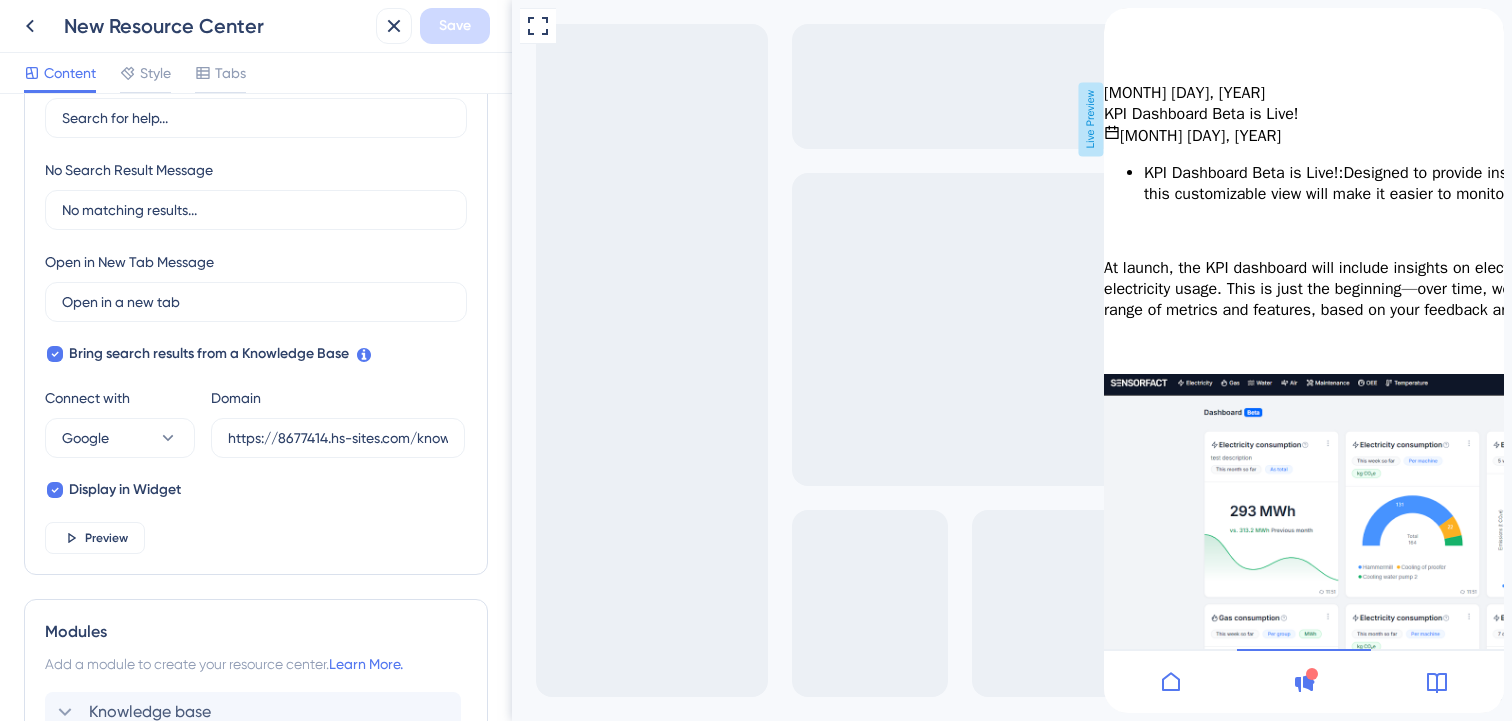 click 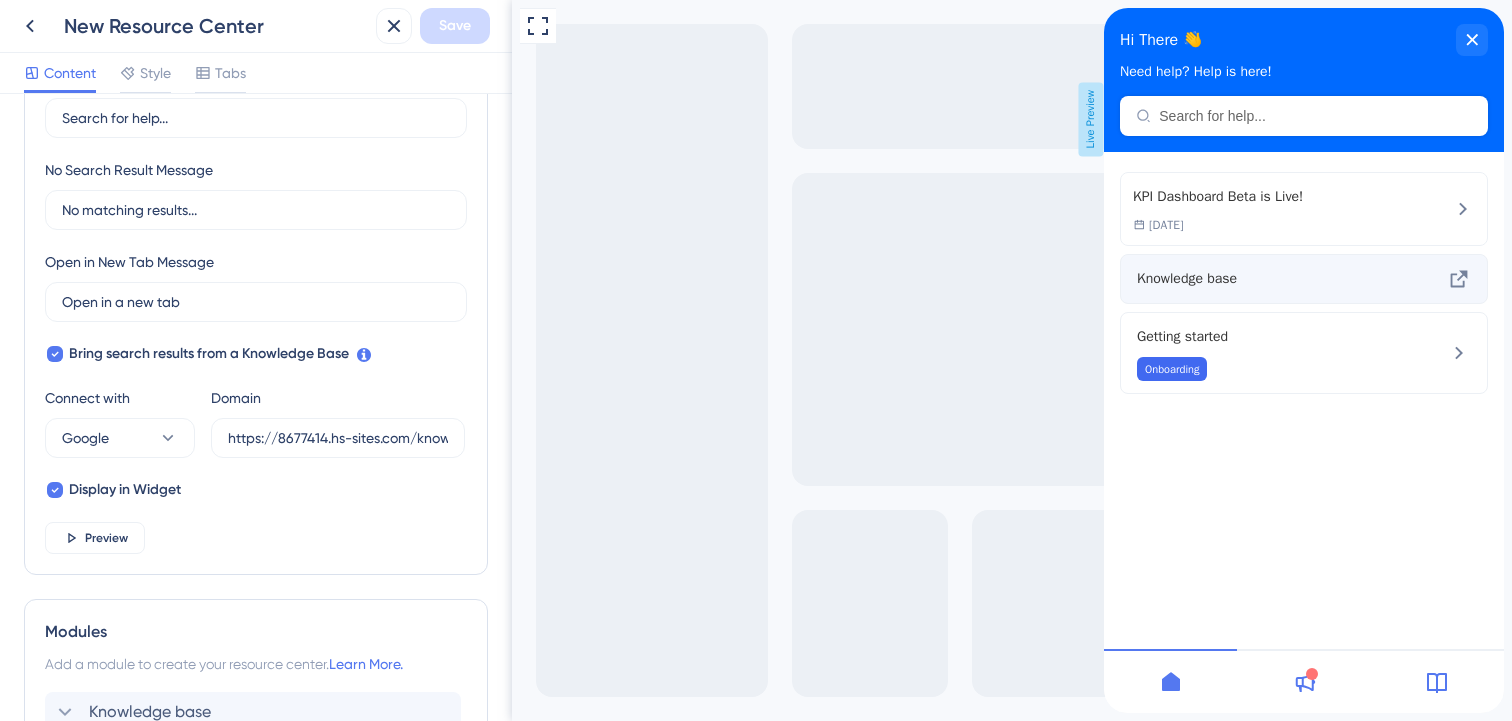 click on "Knowledge base" at bounding box center (1270, 279) 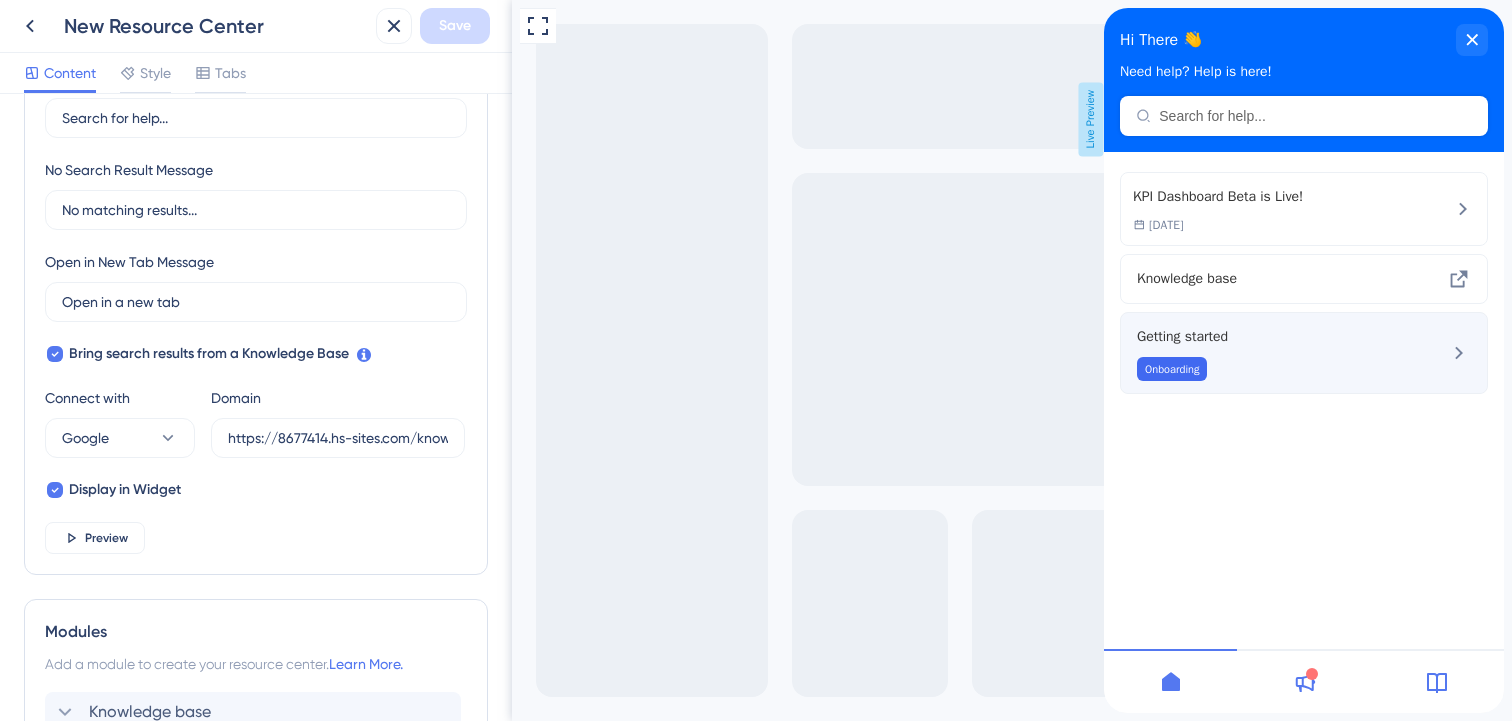 click on "Onboarding" at bounding box center [1270, 369] 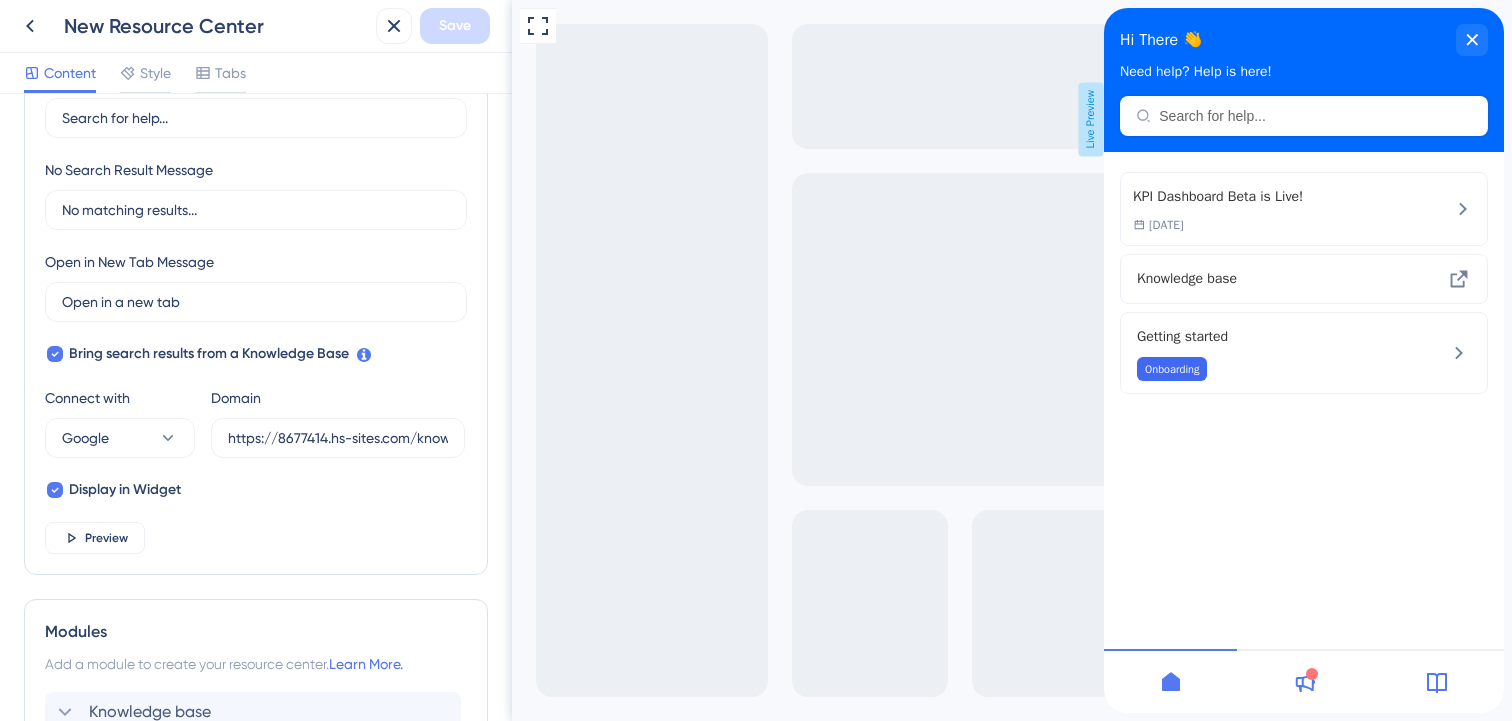 click 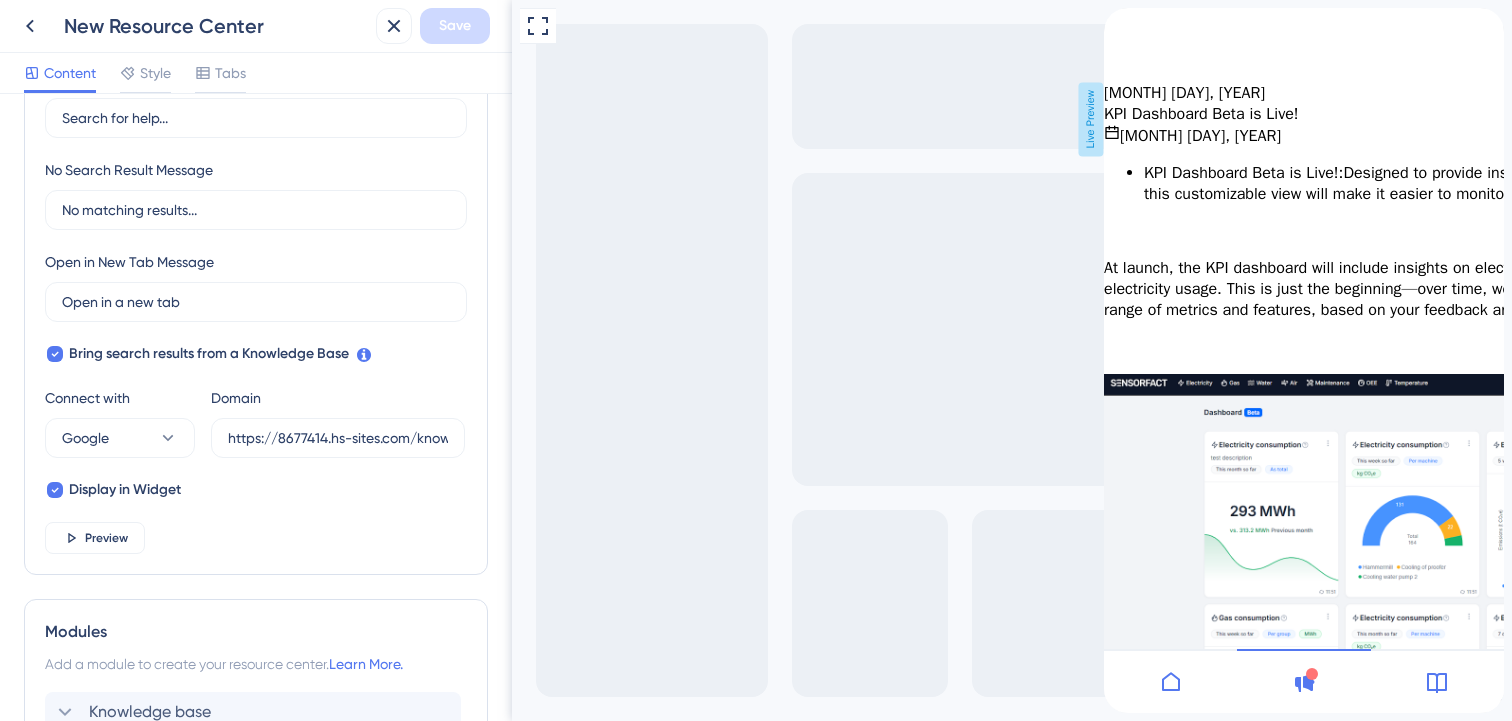 scroll, scrollTop: 0, scrollLeft: 0, axis: both 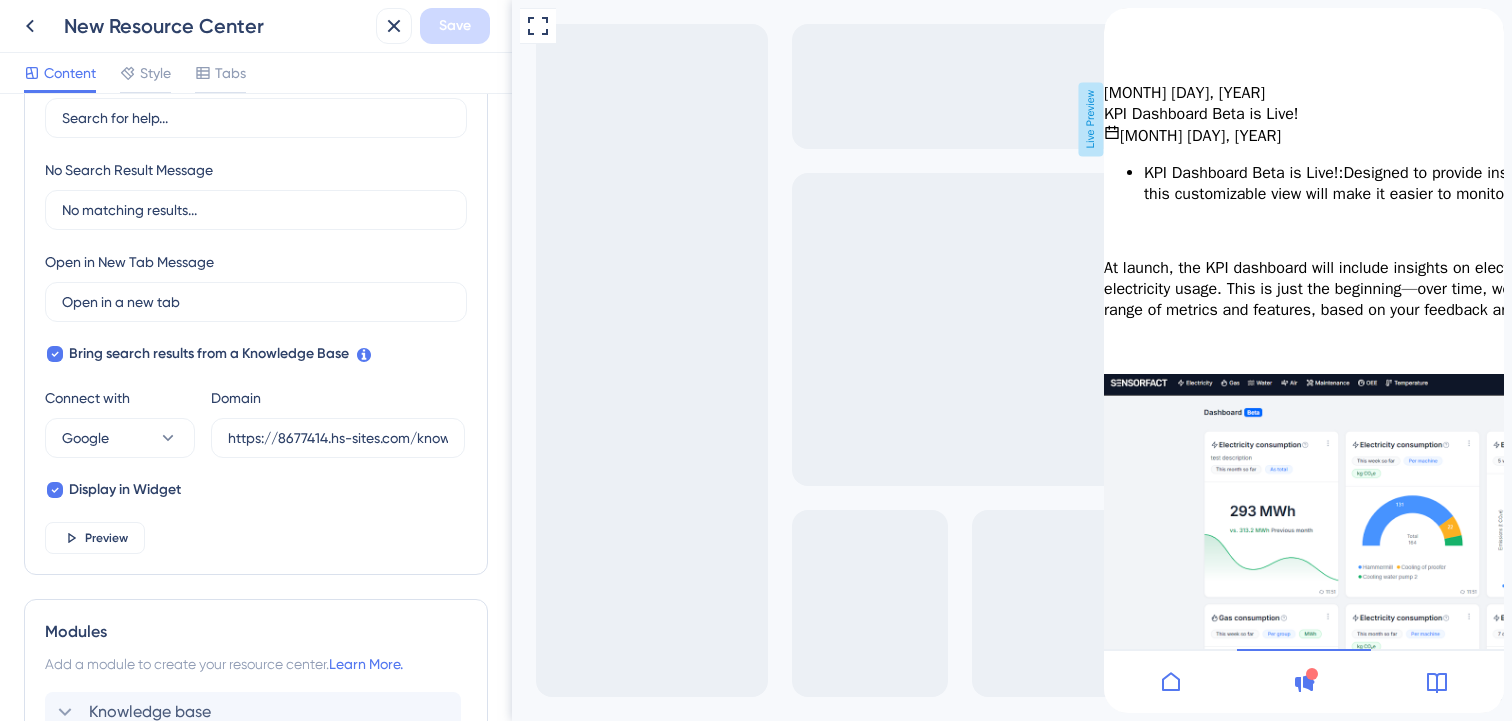 click 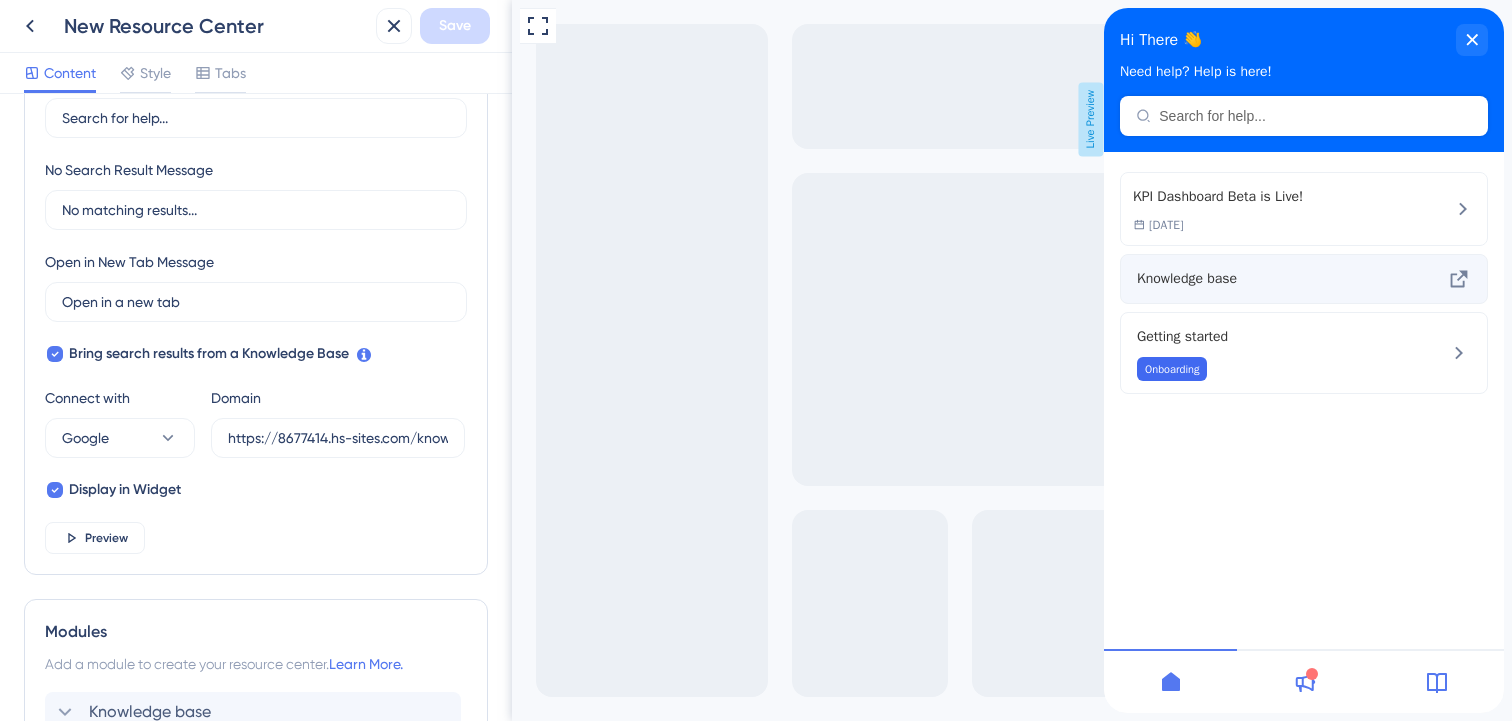 click on "Knowledge base" at bounding box center [1270, 279] 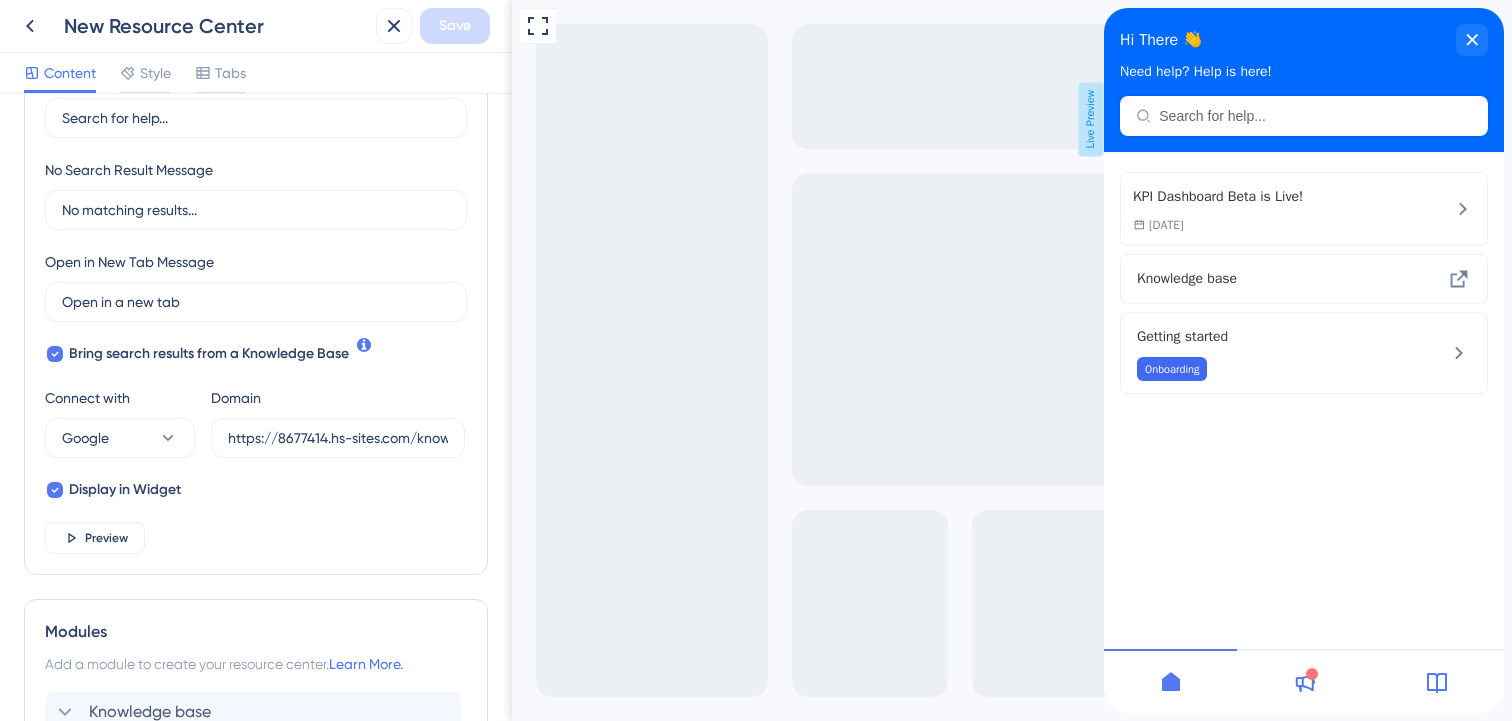 scroll, scrollTop: 475, scrollLeft: 0, axis: vertical 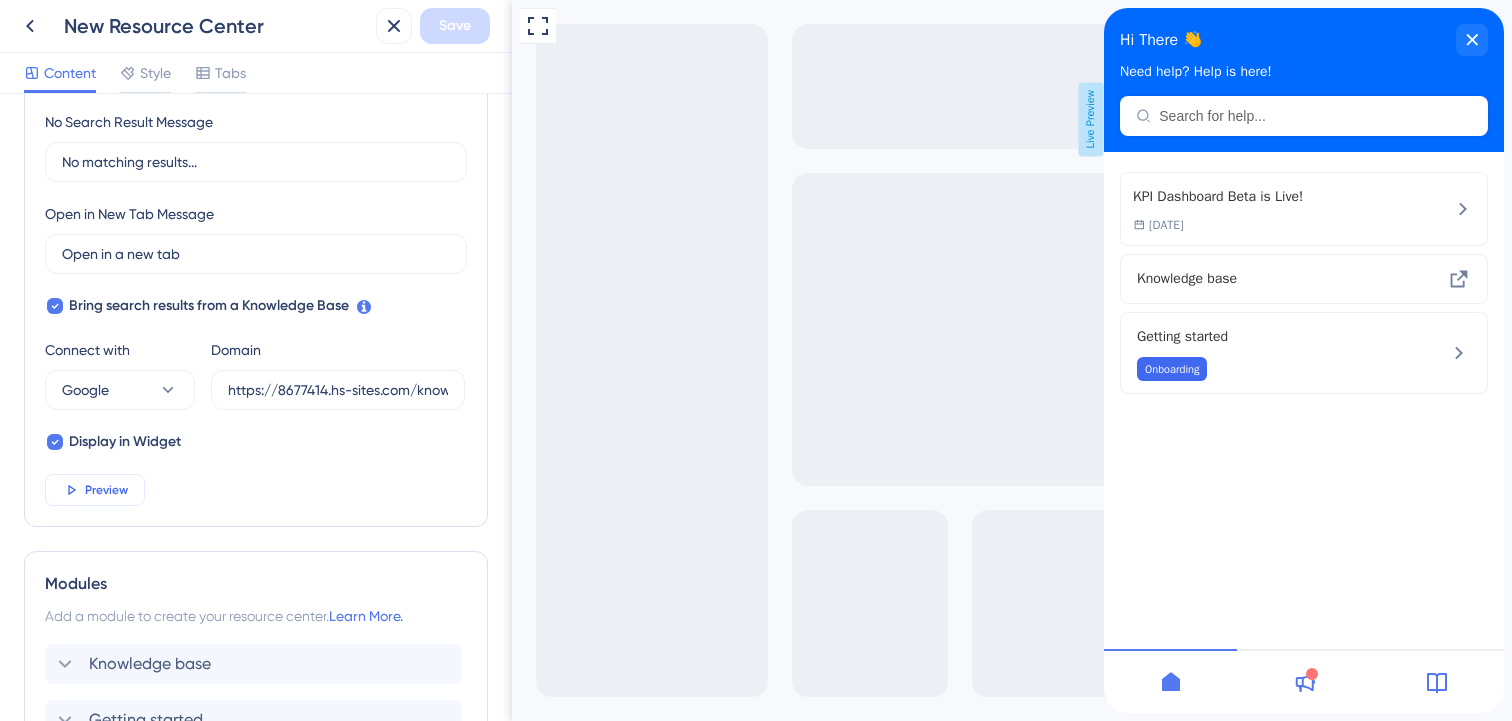 click on "Preview" at bounding box center [106, 490] 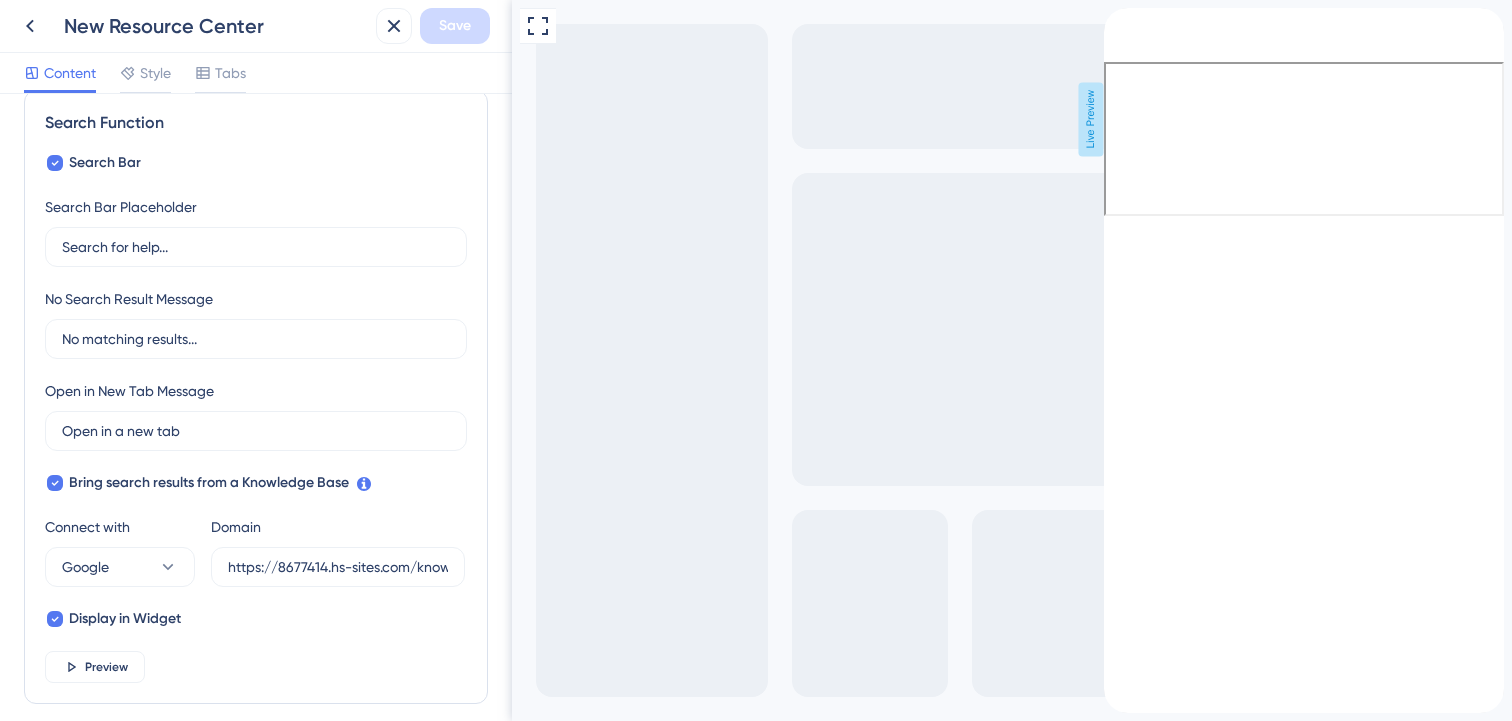 scroll, scrollTop: 0, scrollLeft: 0, axis: both 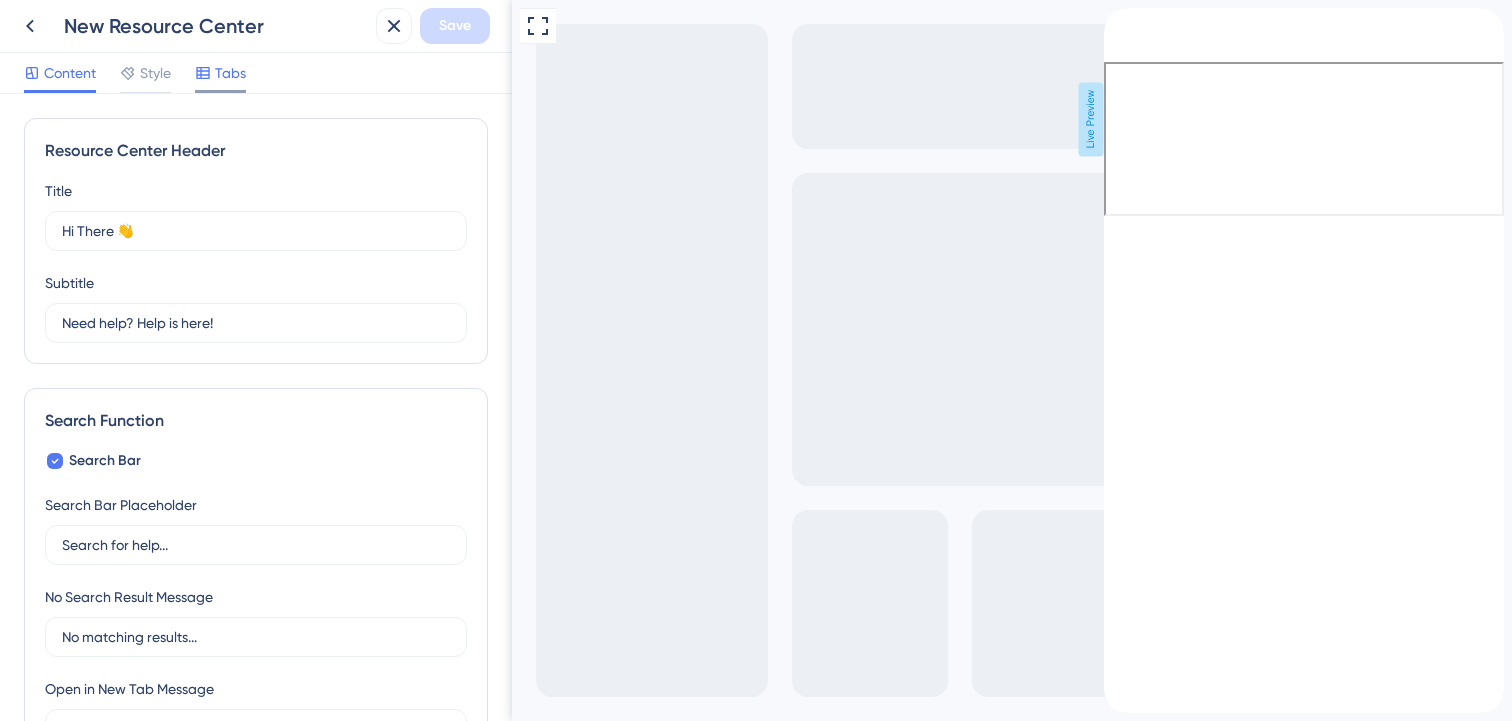 click on "Tabs" at bounding box center [230, 73] 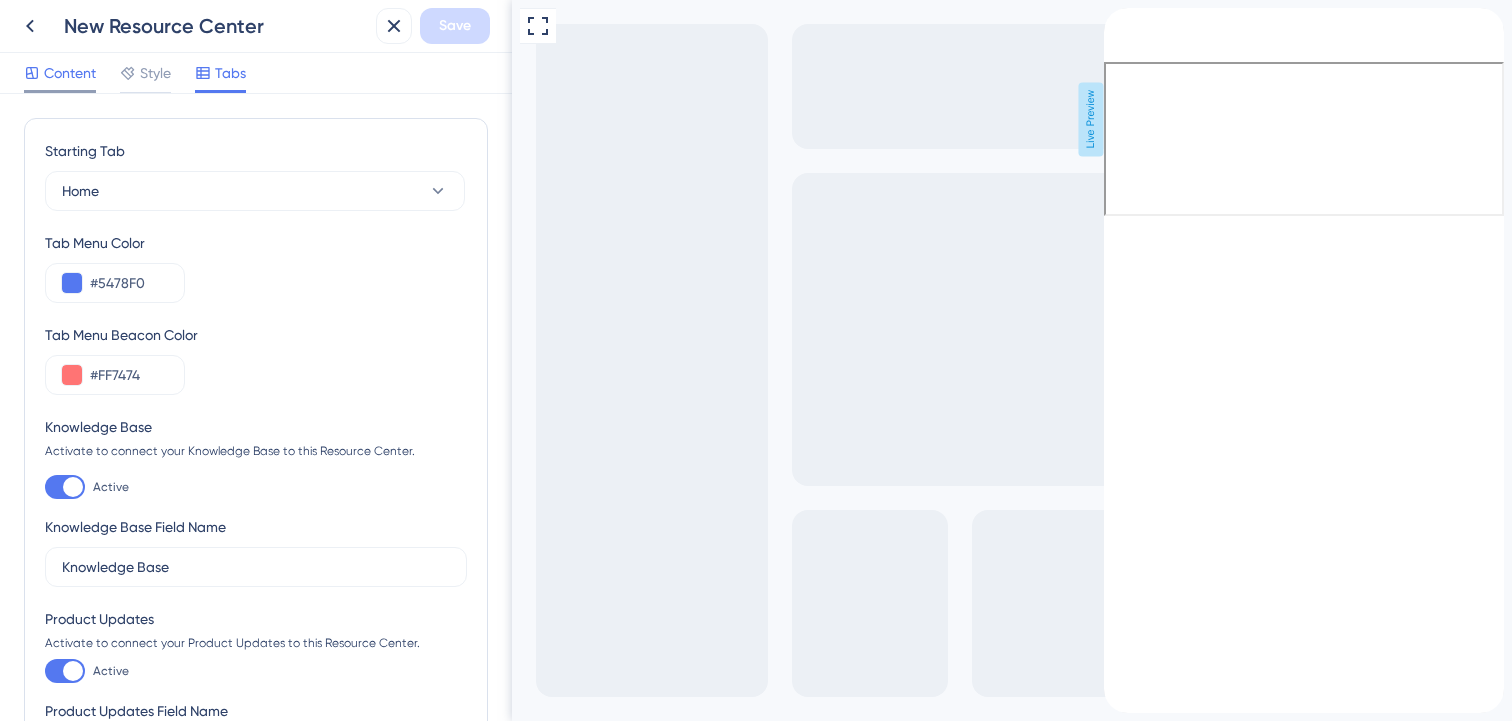 scroll, scrollTop: 0, scrollLeft: 0, axis: both 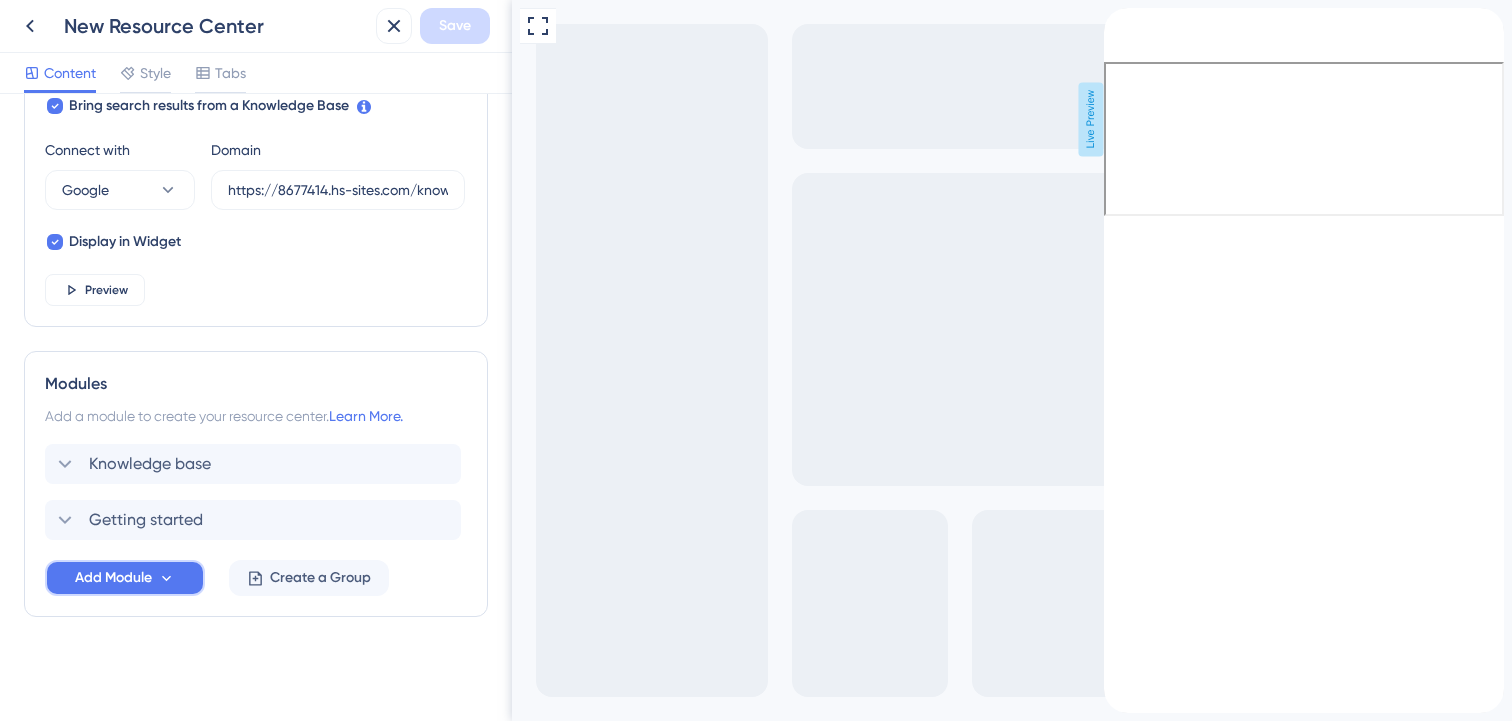 click on "Add Module" at bounding box center [113, 578] 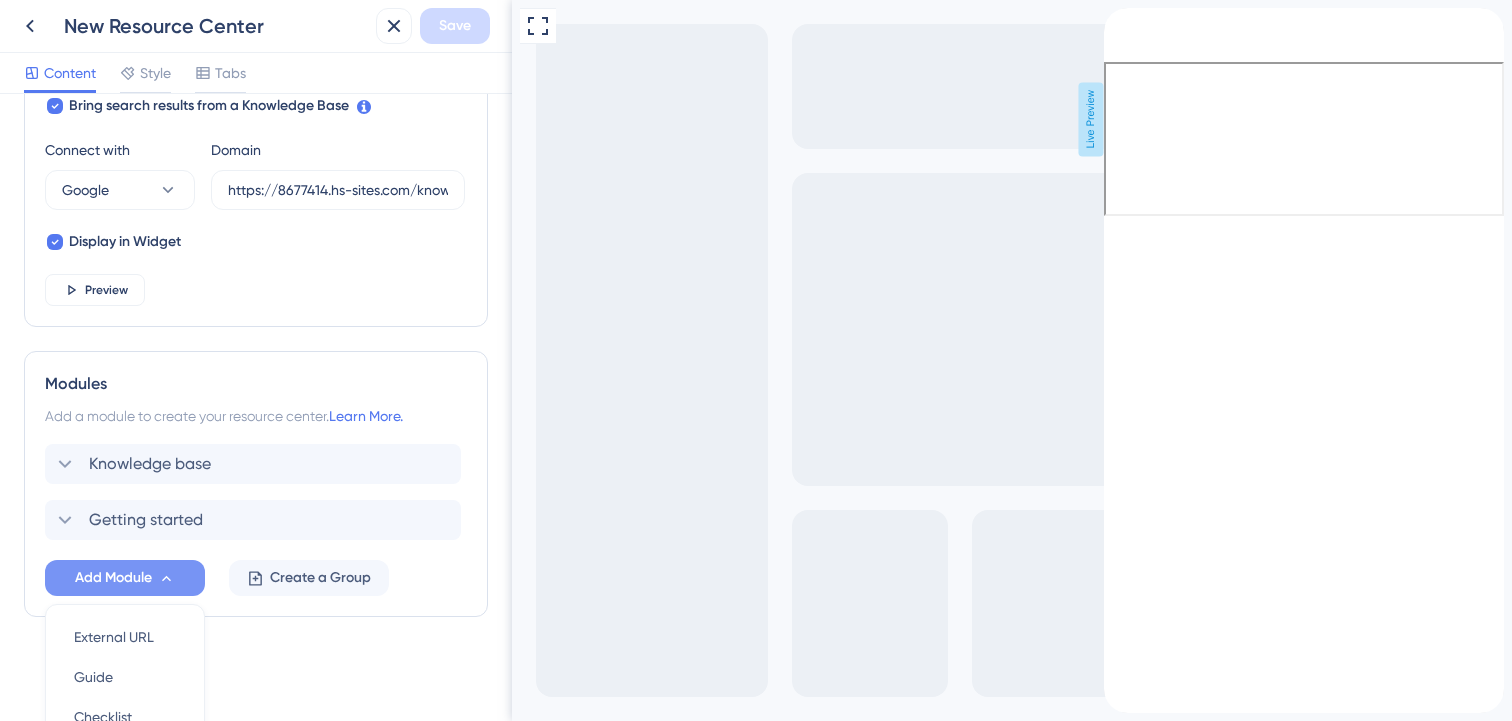 scroll, scrollTop: 864, scrollLeft: 0, axis: vertical 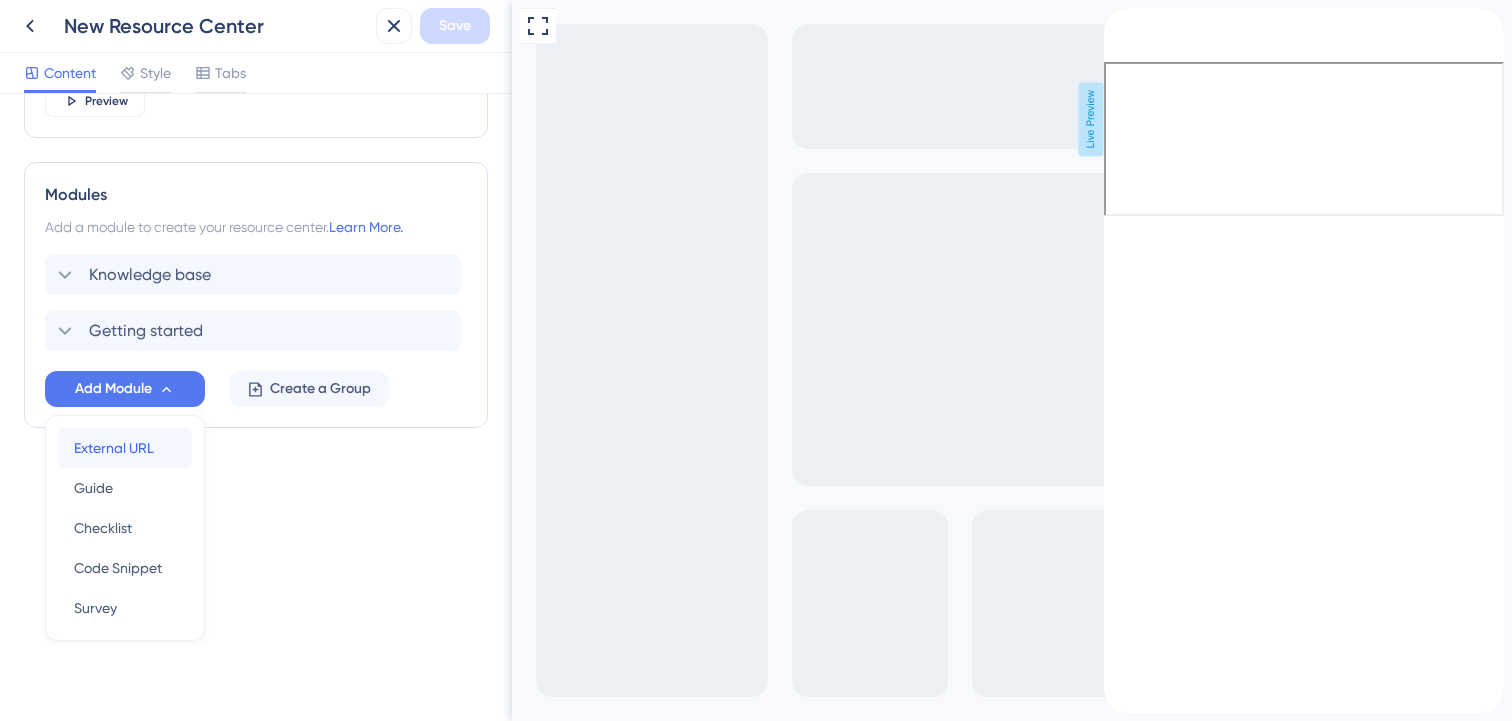 click on "External URL" at bounding box center (114, 448) 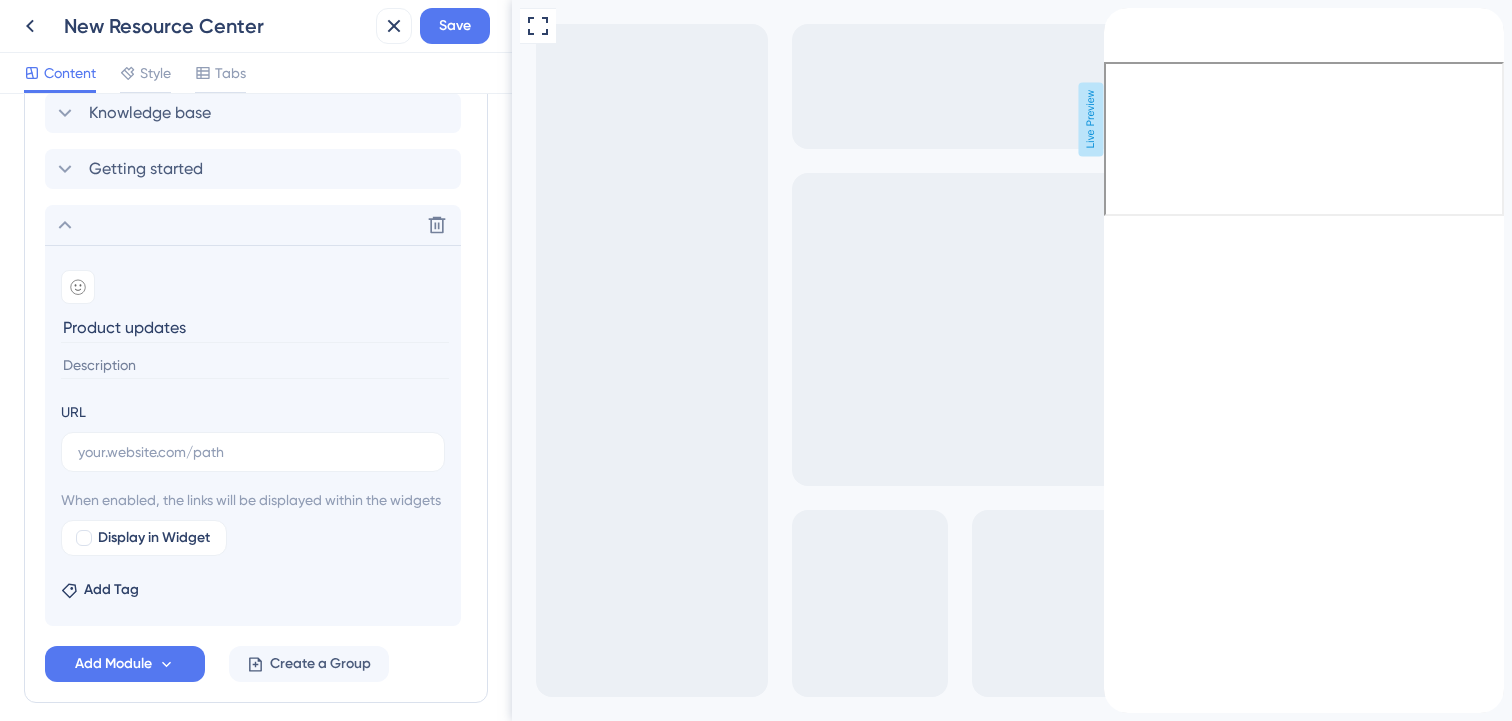 scroll, scrollTop: 1033, scrollLeft: 0, axis: vertical 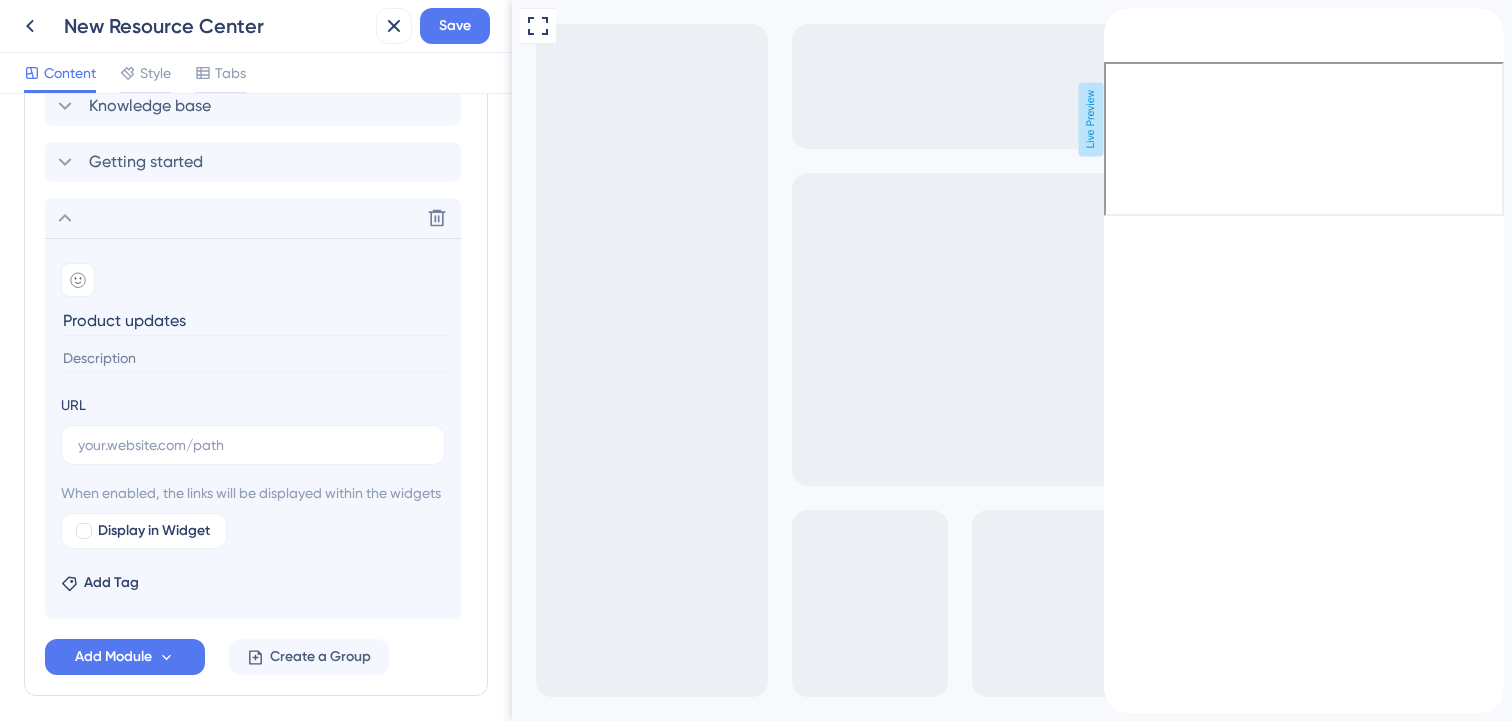 type on "Product updates" 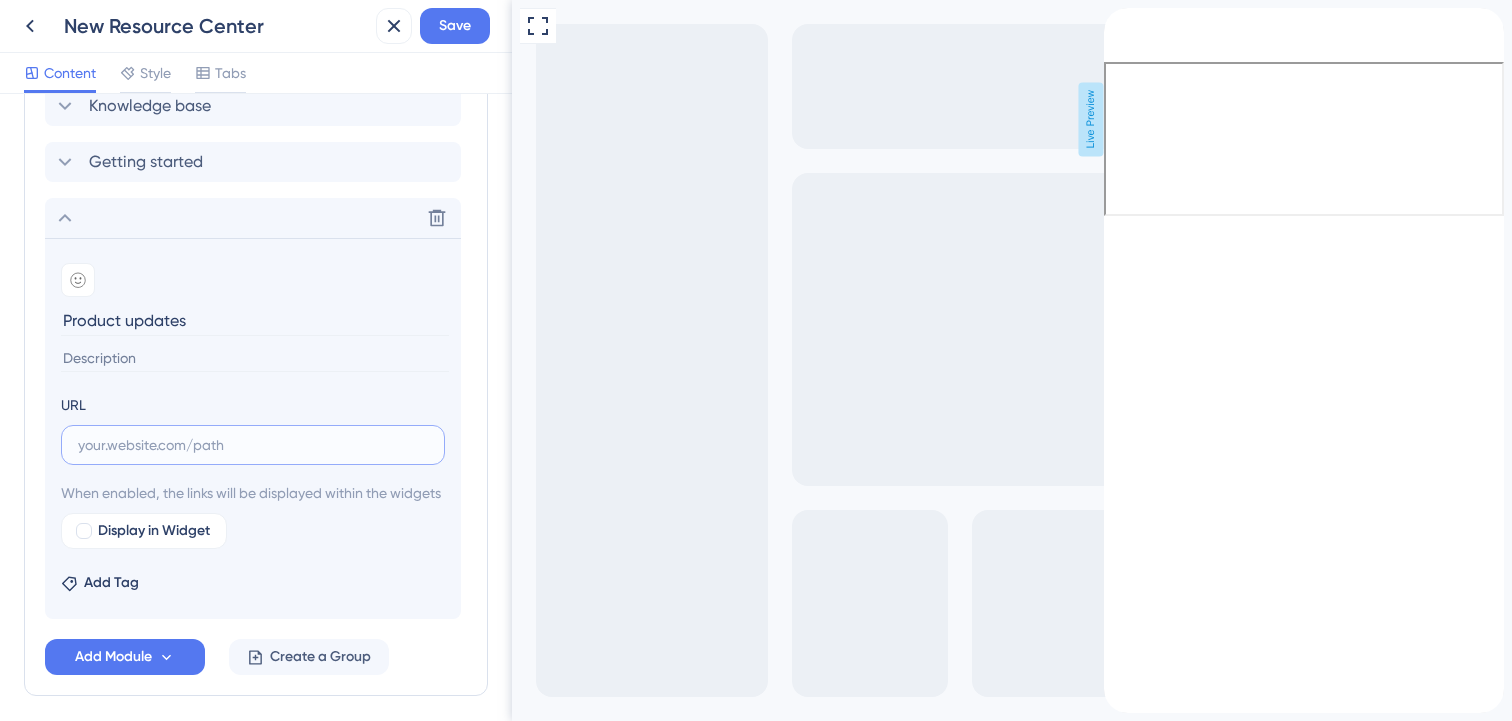 click at bounding box center [253, 445] 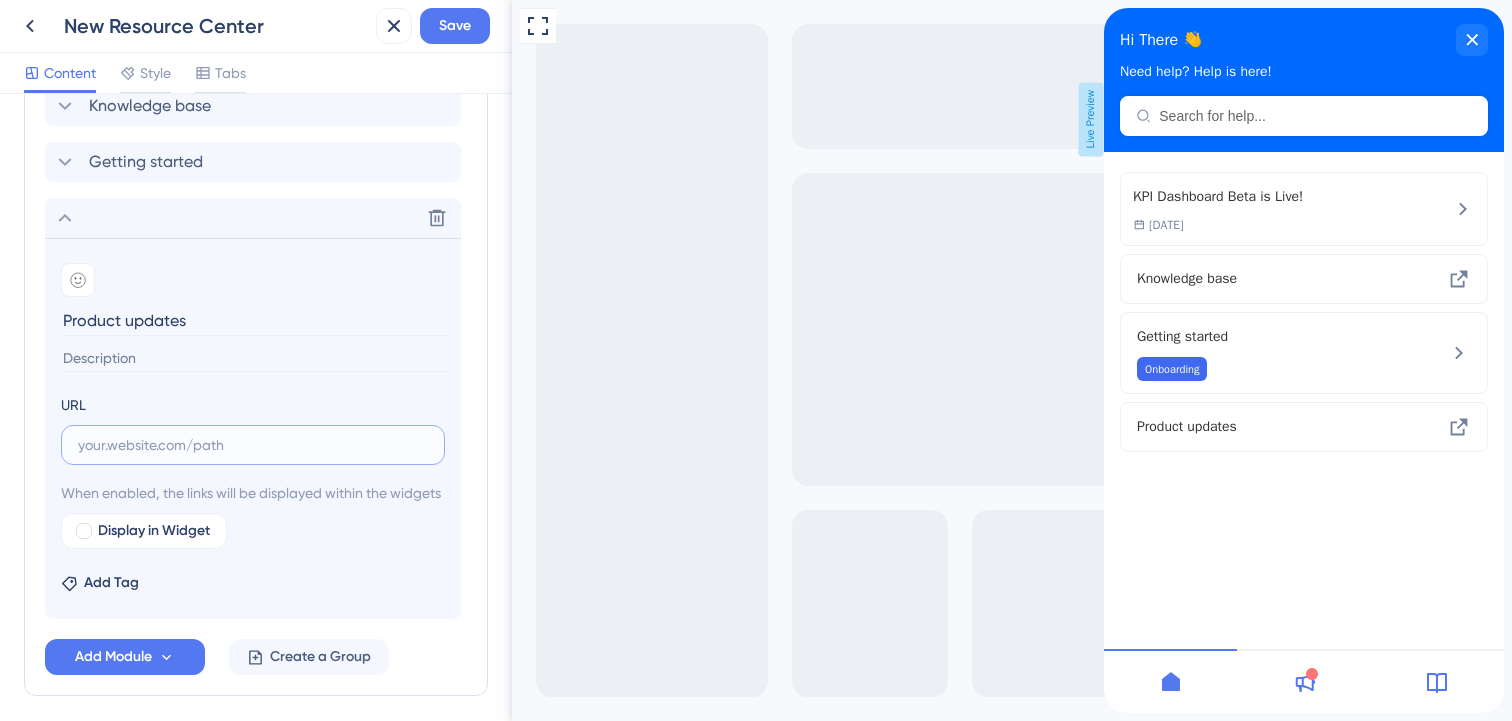 paste on "https://[NUMBER].[NUMBER]/knowledge/[MONTH]-[YEAR]" 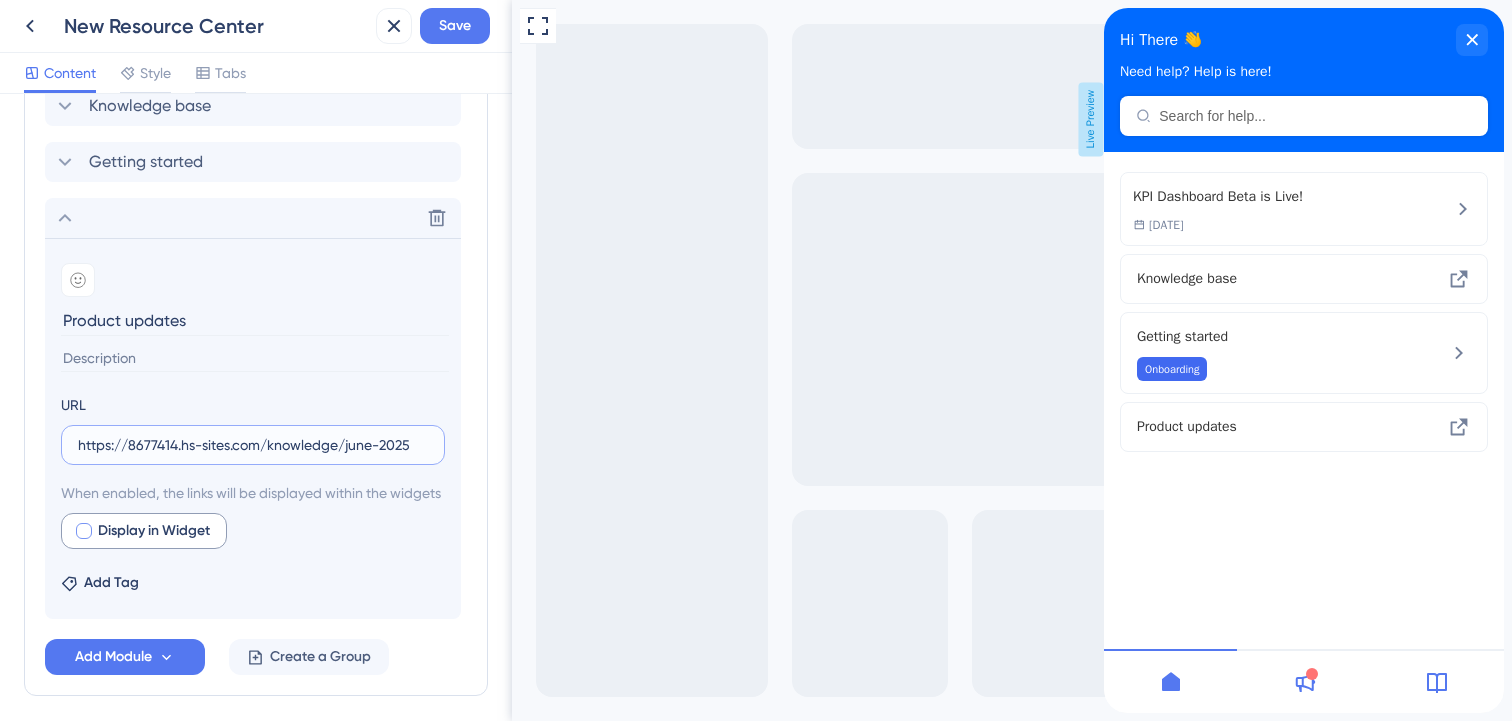type on "https://[NUMBER].[NUMBER]/knowledge/[MONTH]-[YEAR]" 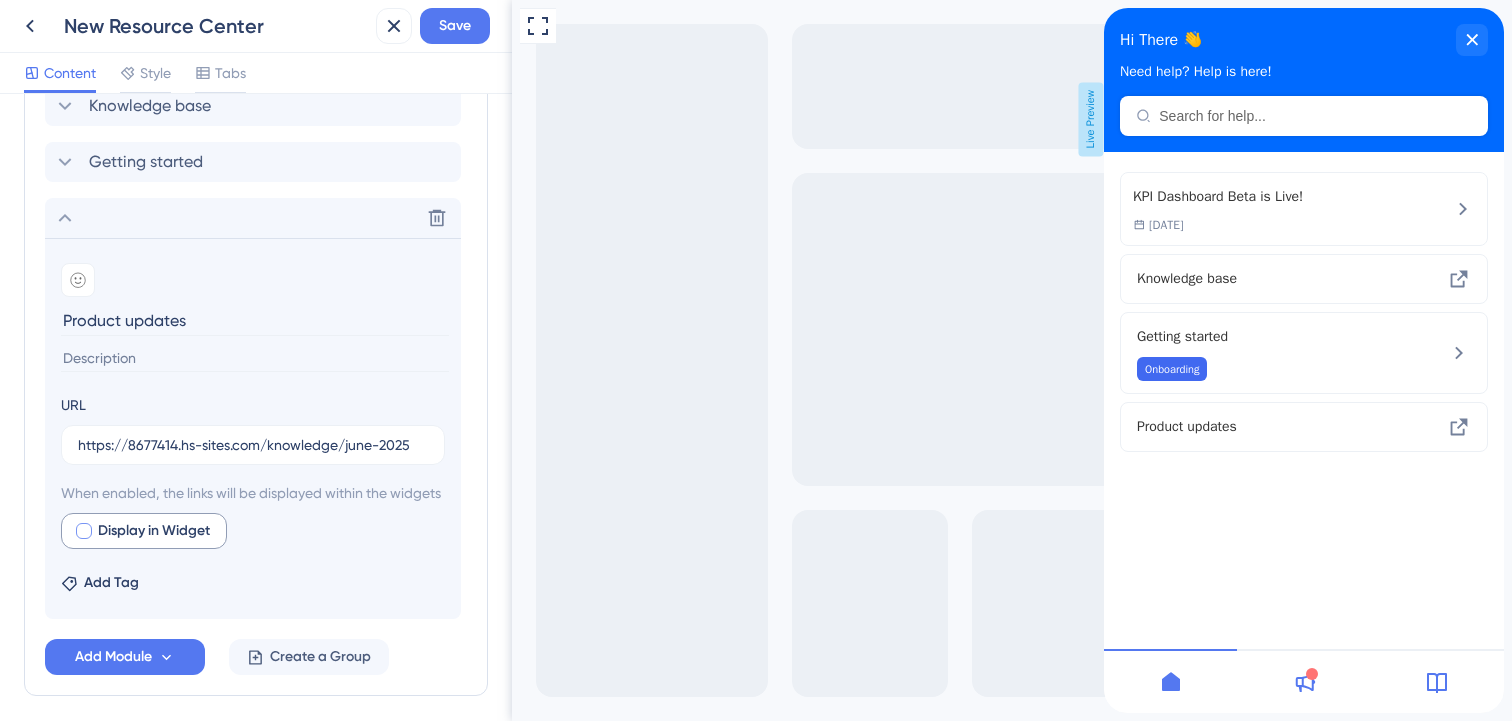 click at bounding box center [84, 531] 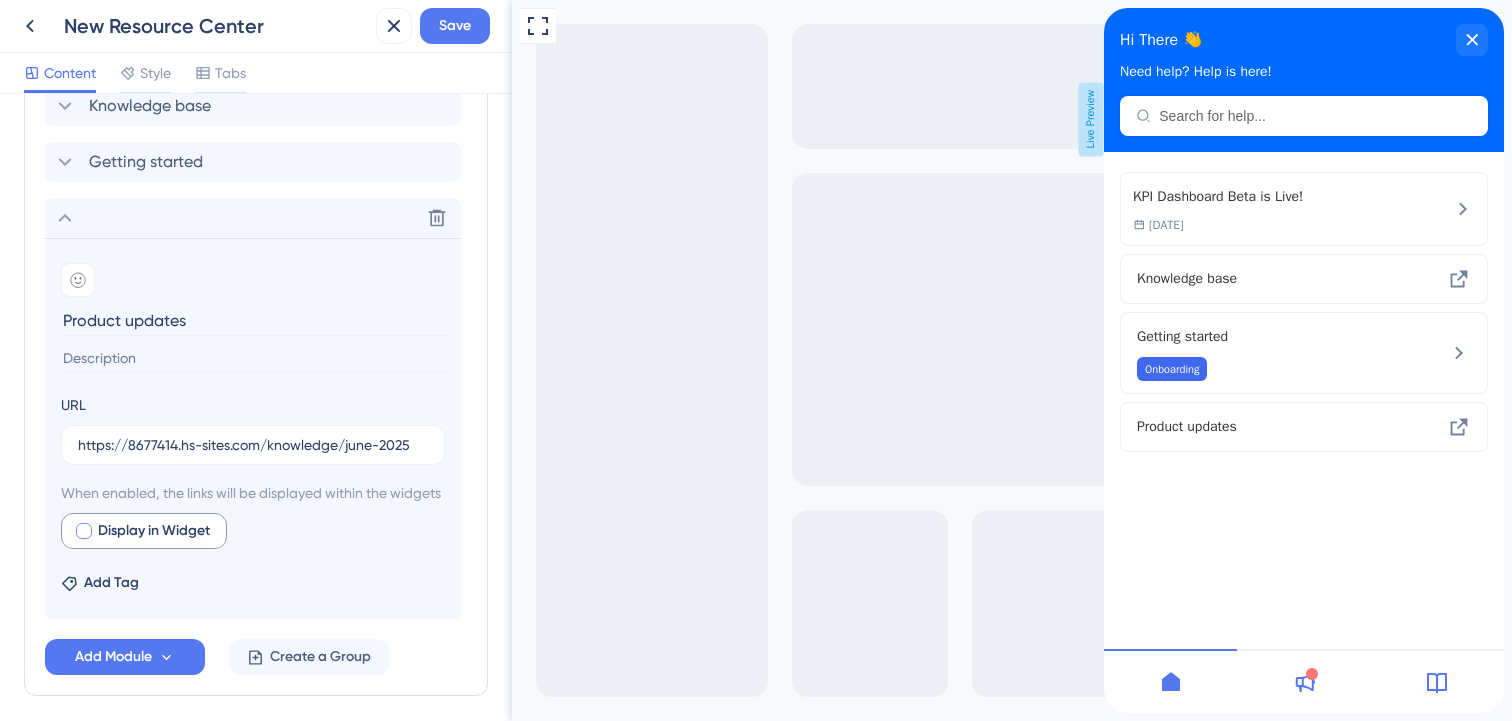 checkbox on "true" 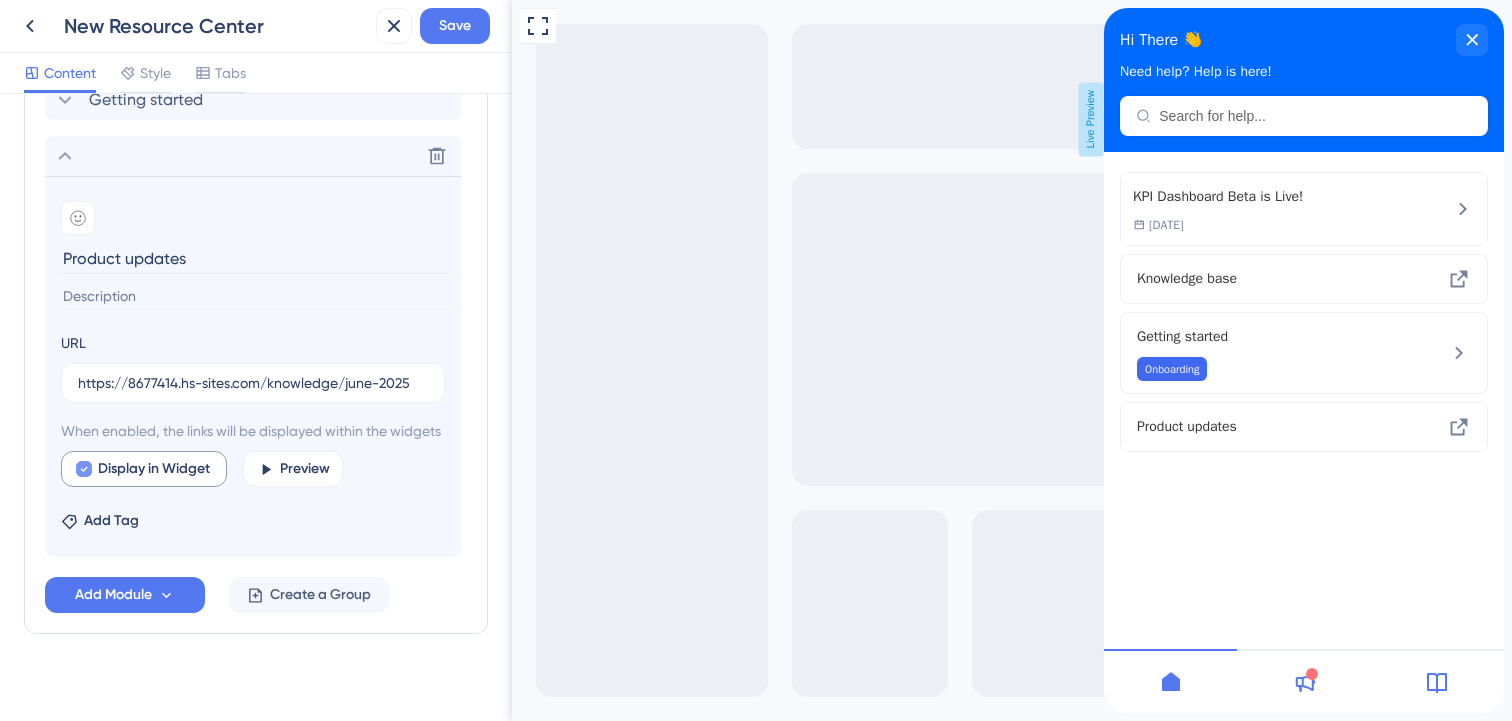 scroll, scrollTop: 1125, scrollLeft: 0, axis: vertical 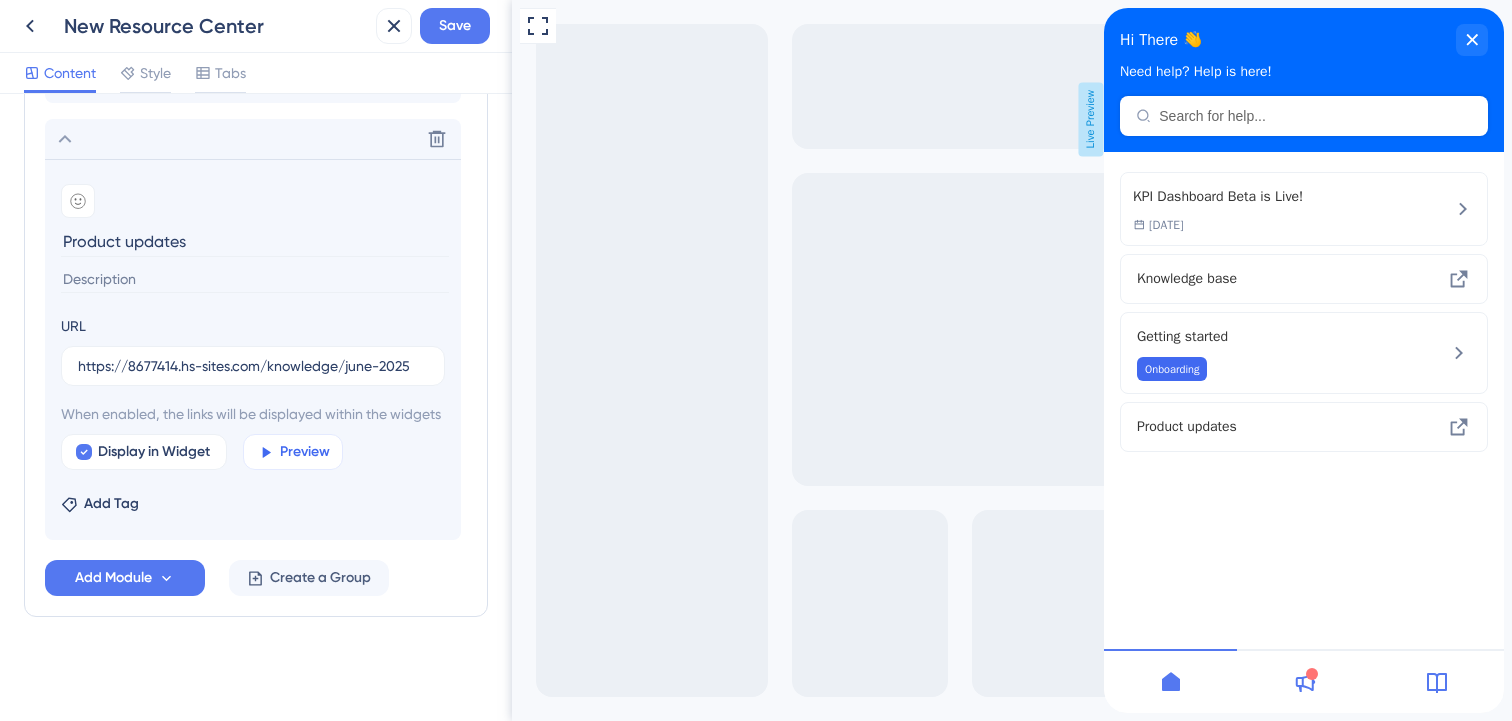 click on "Preview" at bounding box center (293, 452) 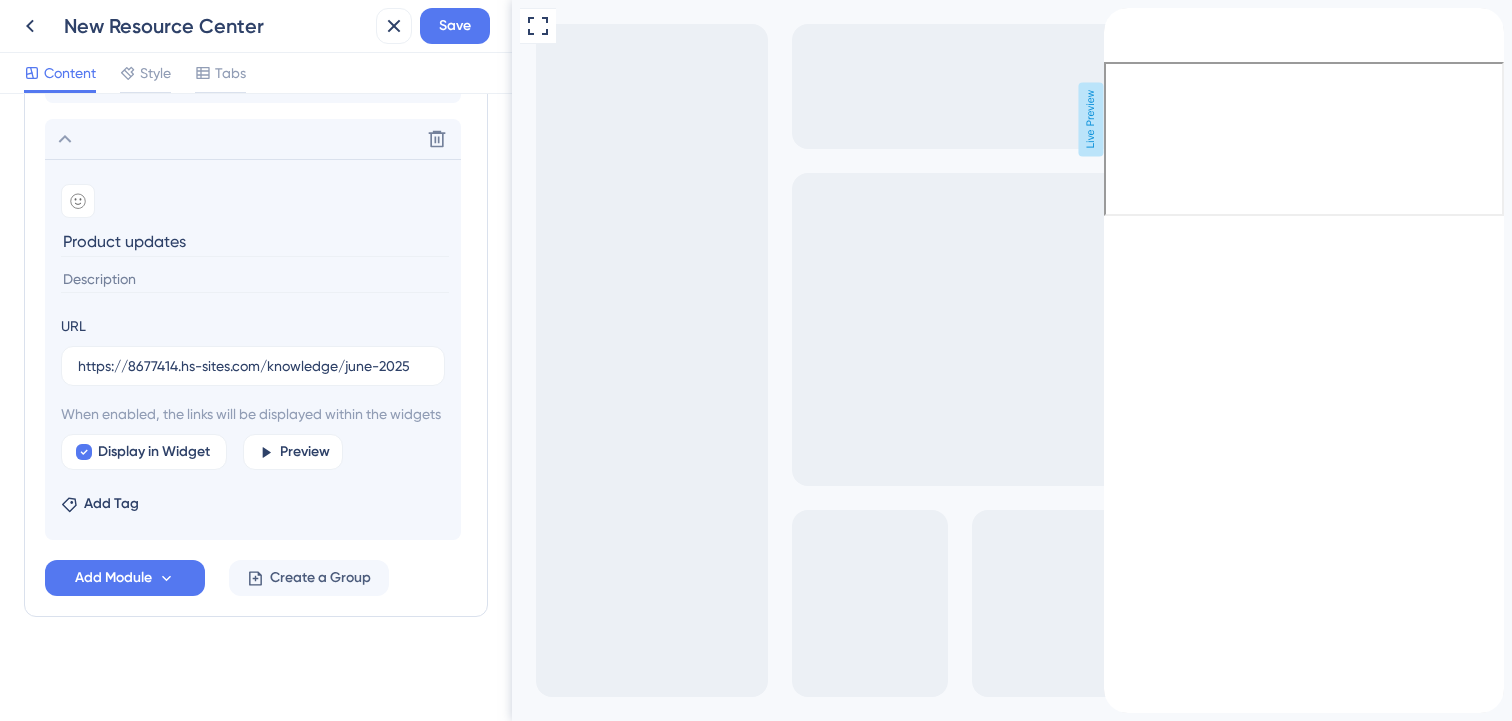 click 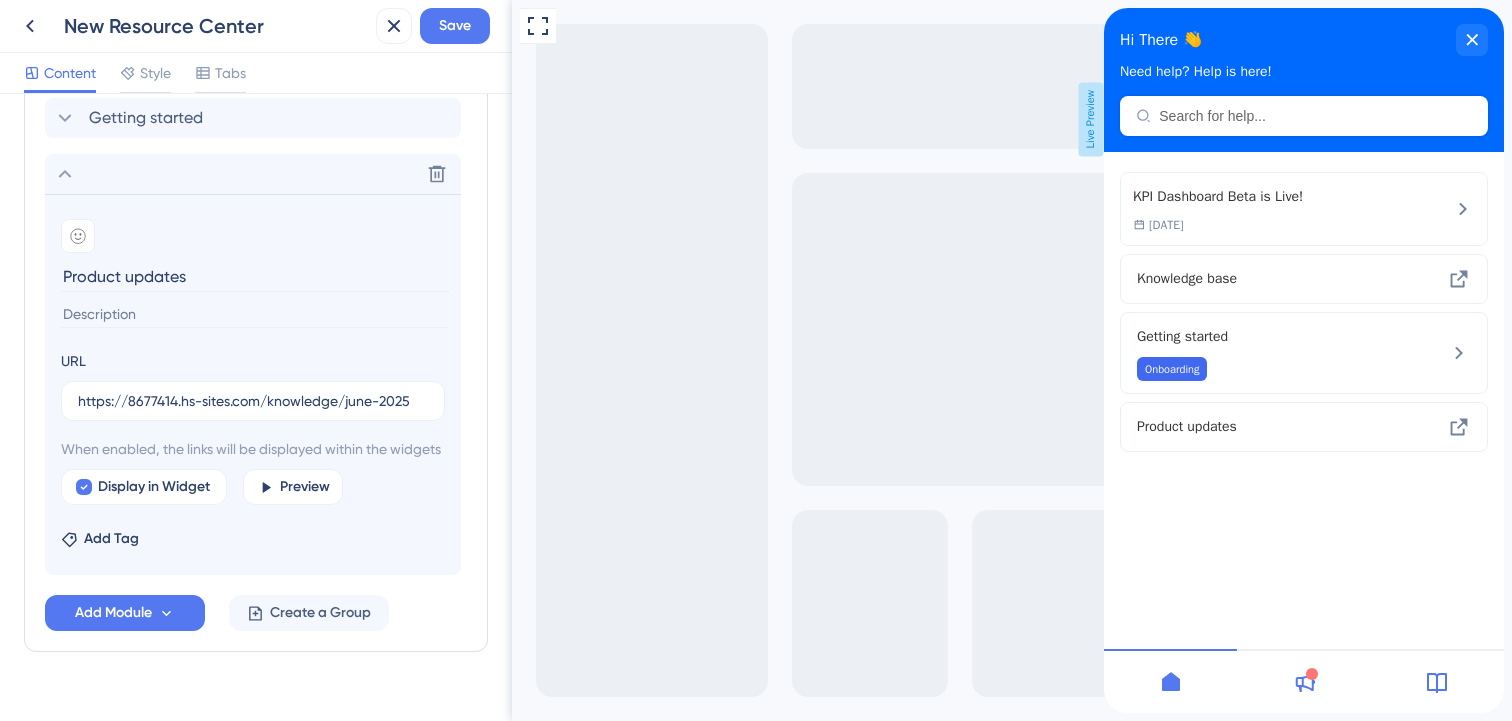 scroll, scrollTop: 1136, scrollLeft: 0, axis: vertical 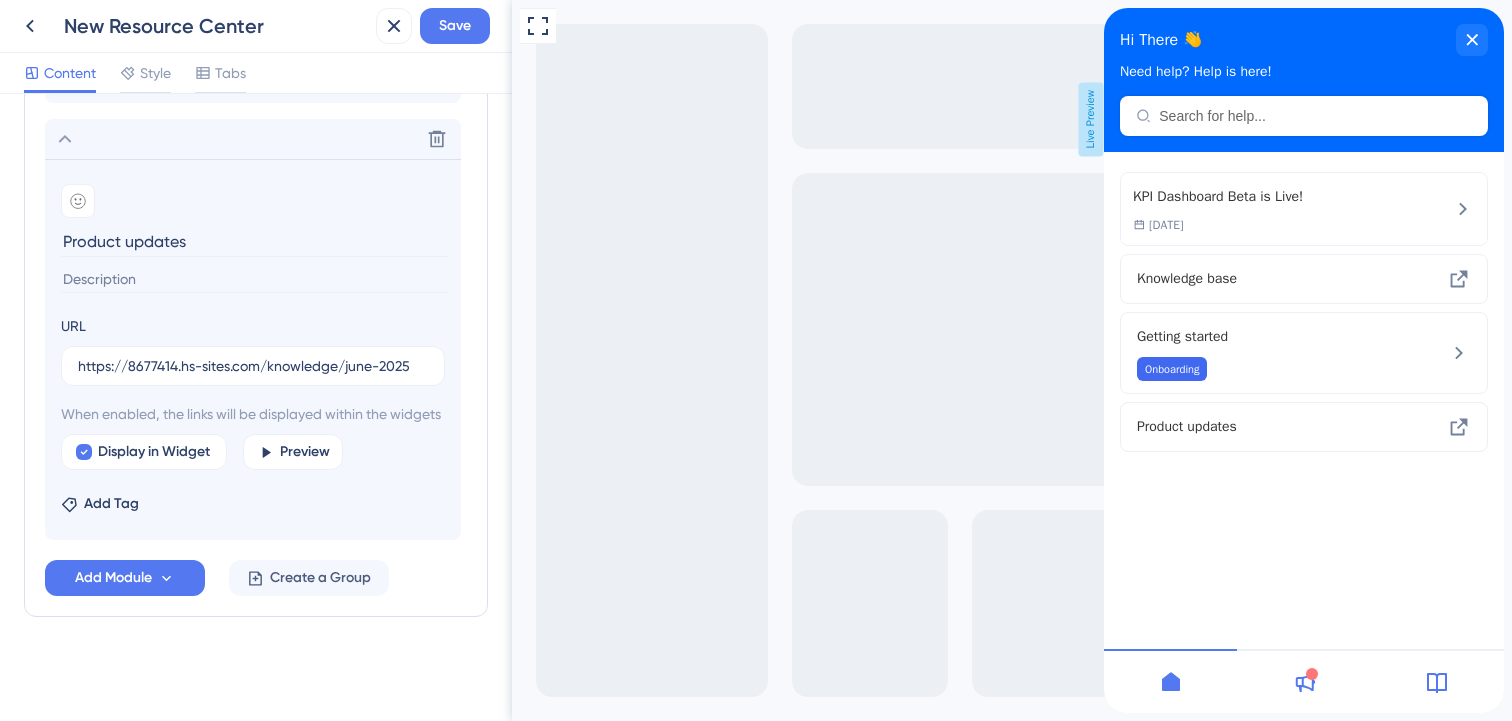 click at bounding box center [1303, 681] 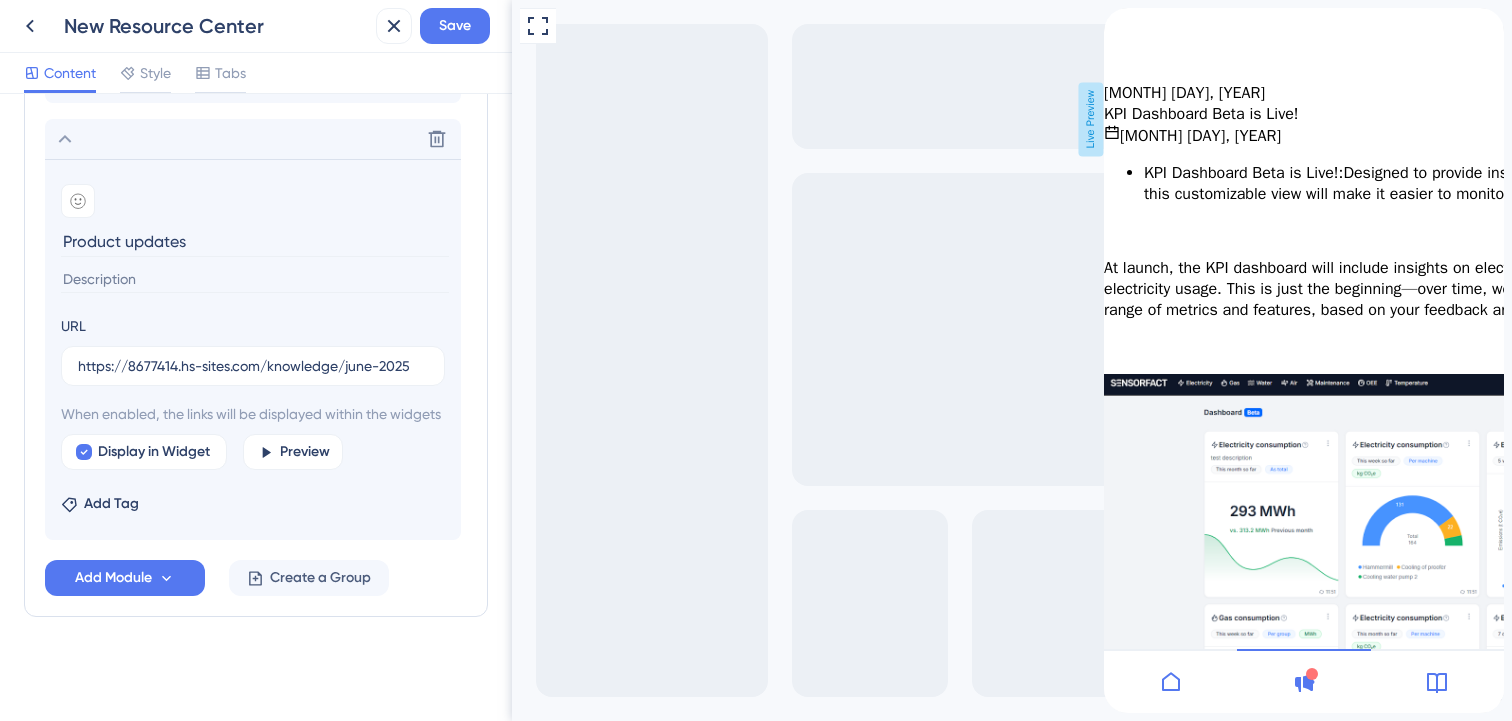 click 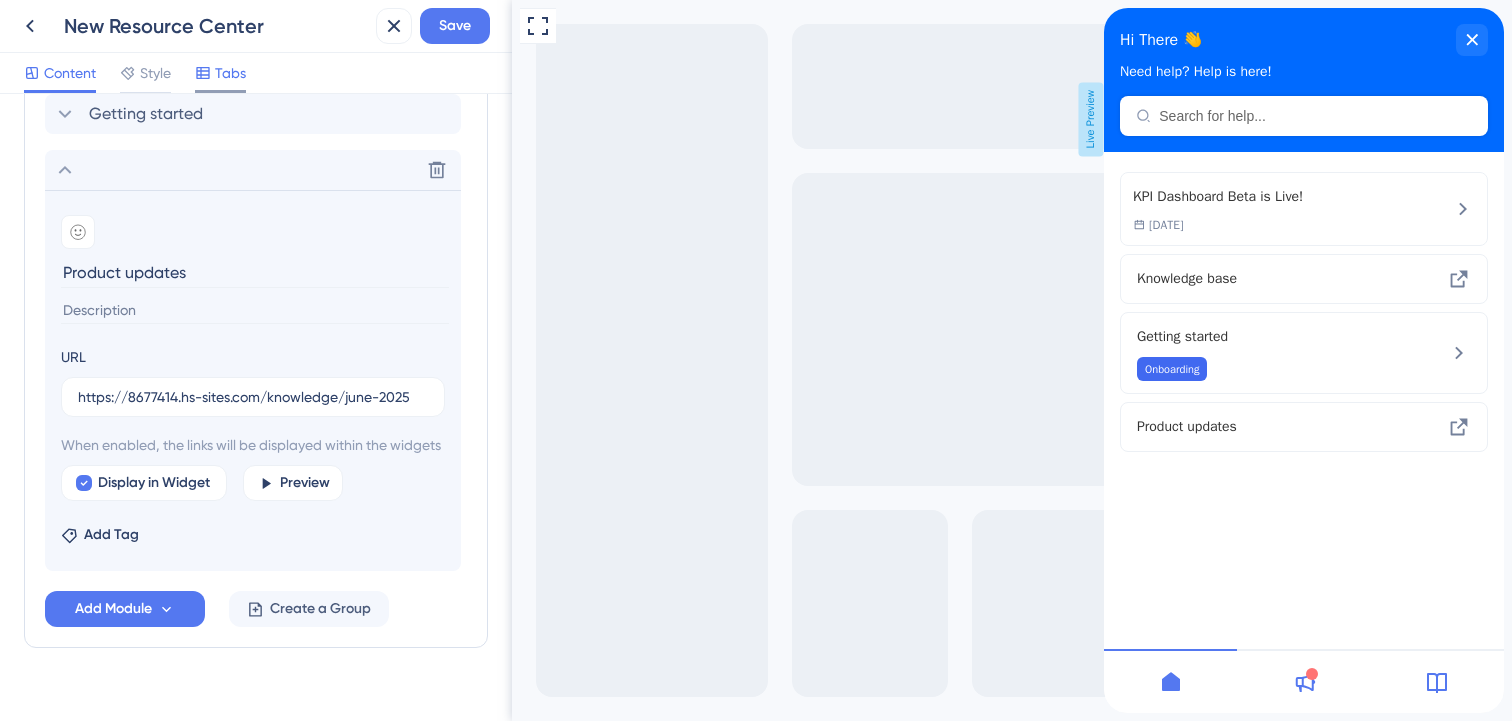 click on "Tabs" at bounding box center [230, 73] 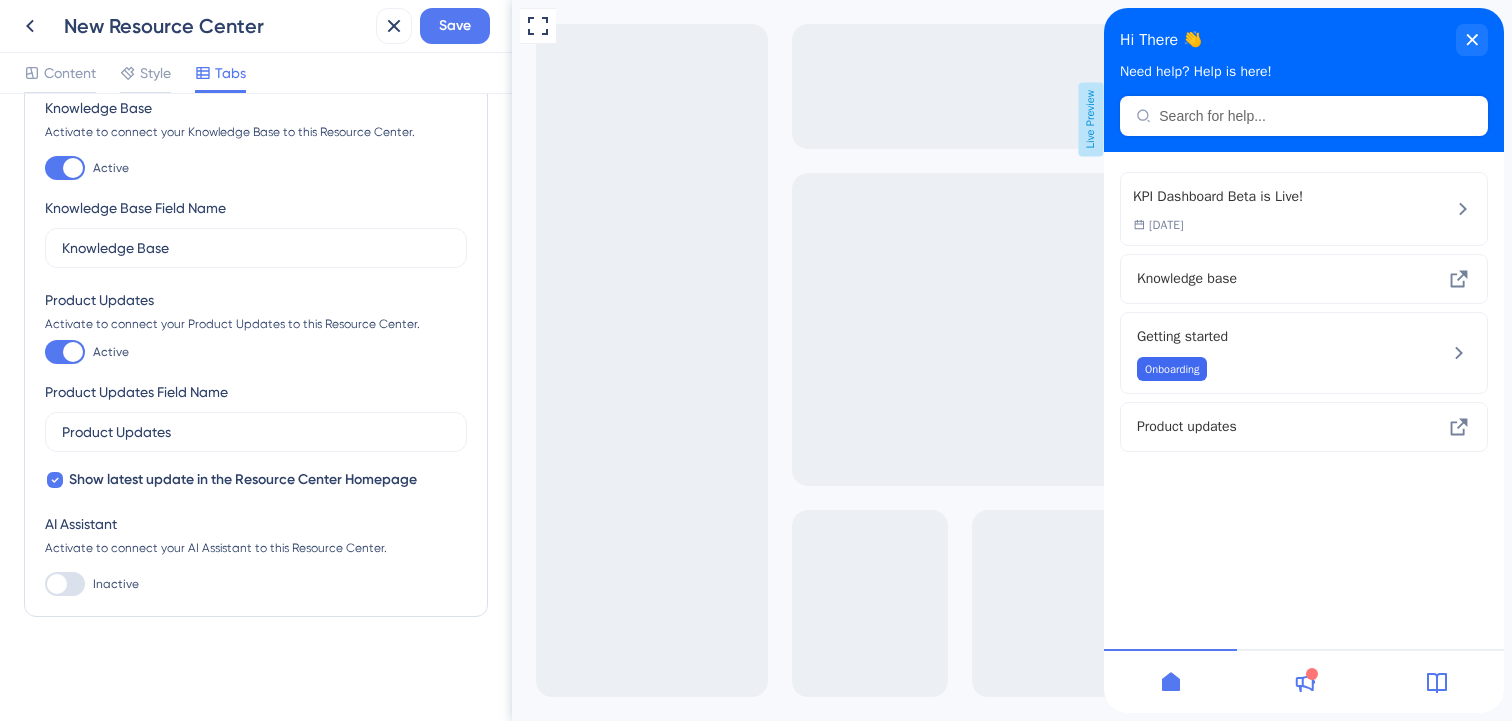 scroll, scrollTop: 0, scrollLeft: 0, axis: both 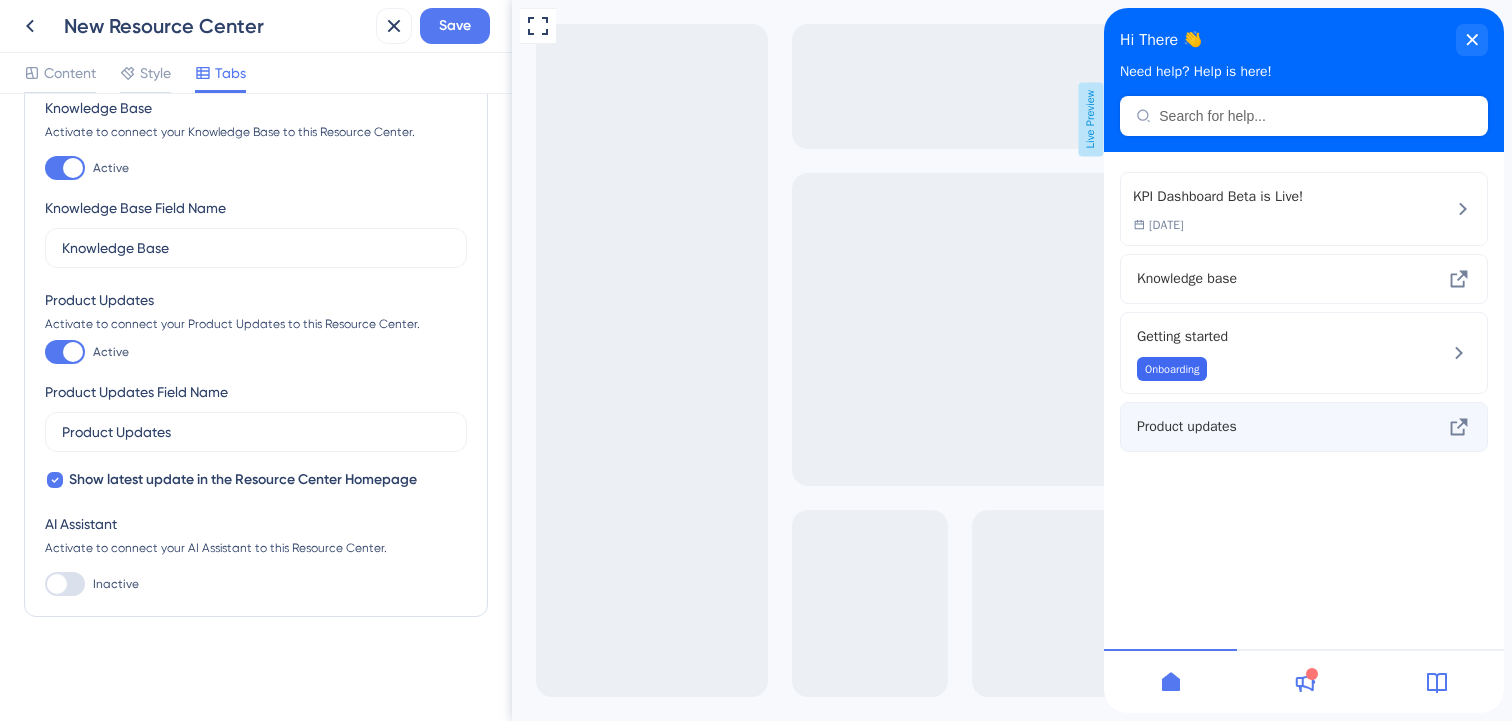 click on "Product updates" at bounding box center [1270, 427] 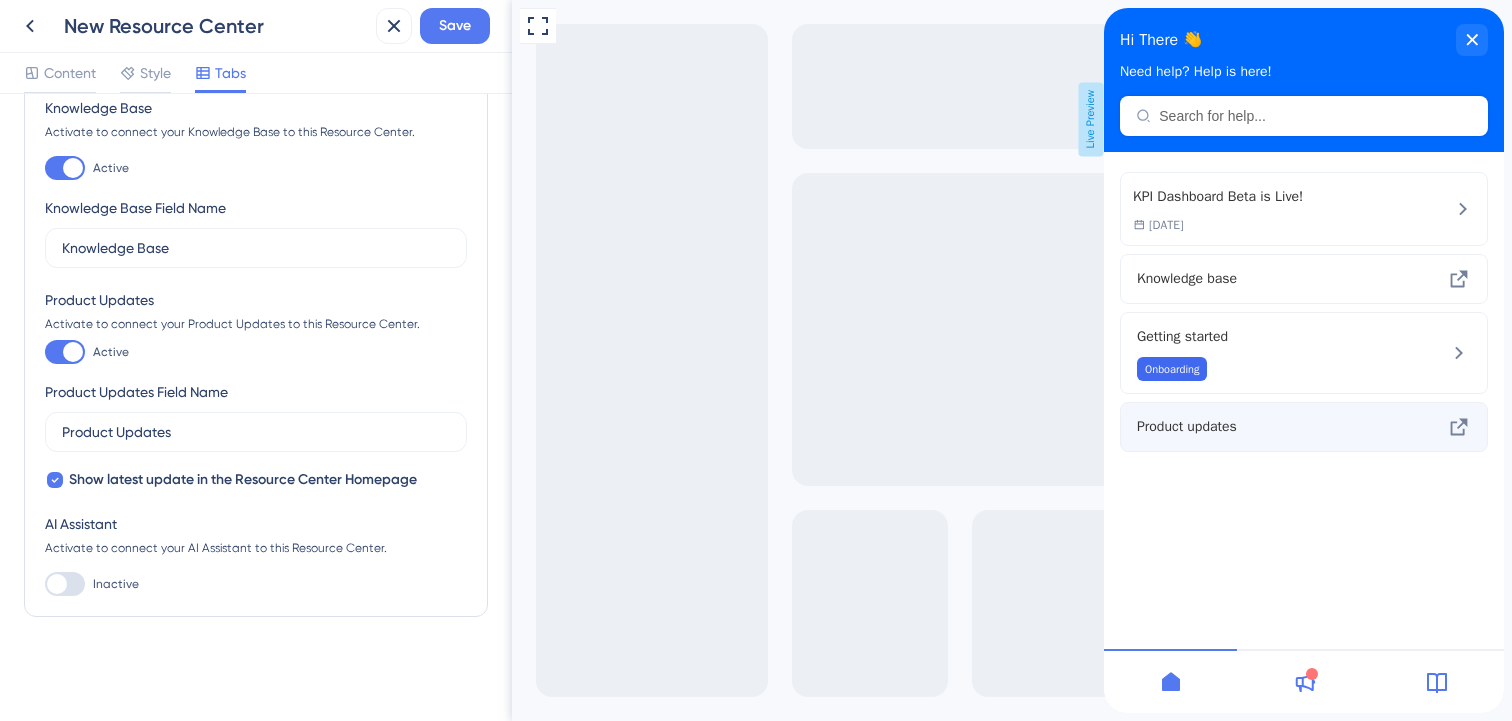 click on "Product updates" at bounding box center [1270, 427] 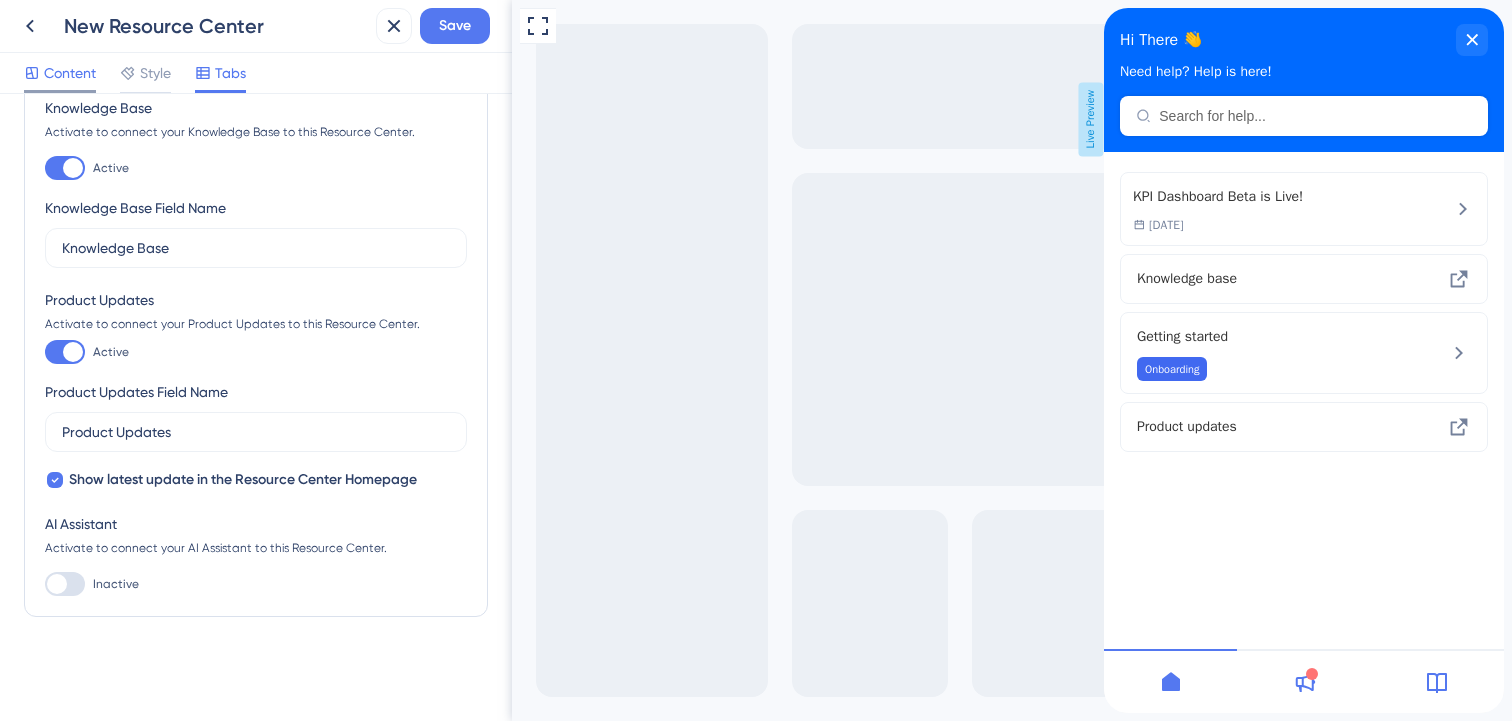 click on "Content" at bounding box center [70, 73] 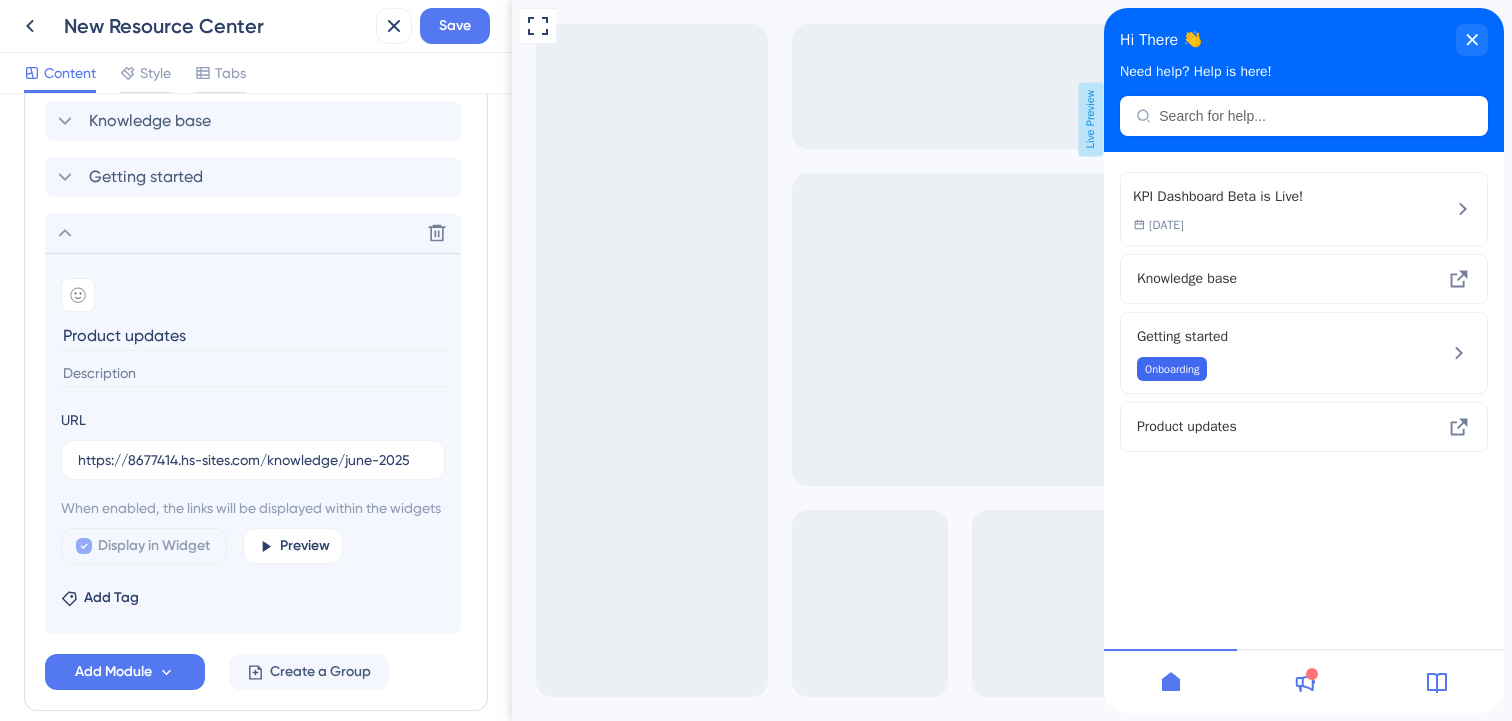 scroll, scrollTop: 1136, scrollLeft: 0, axis: vertical 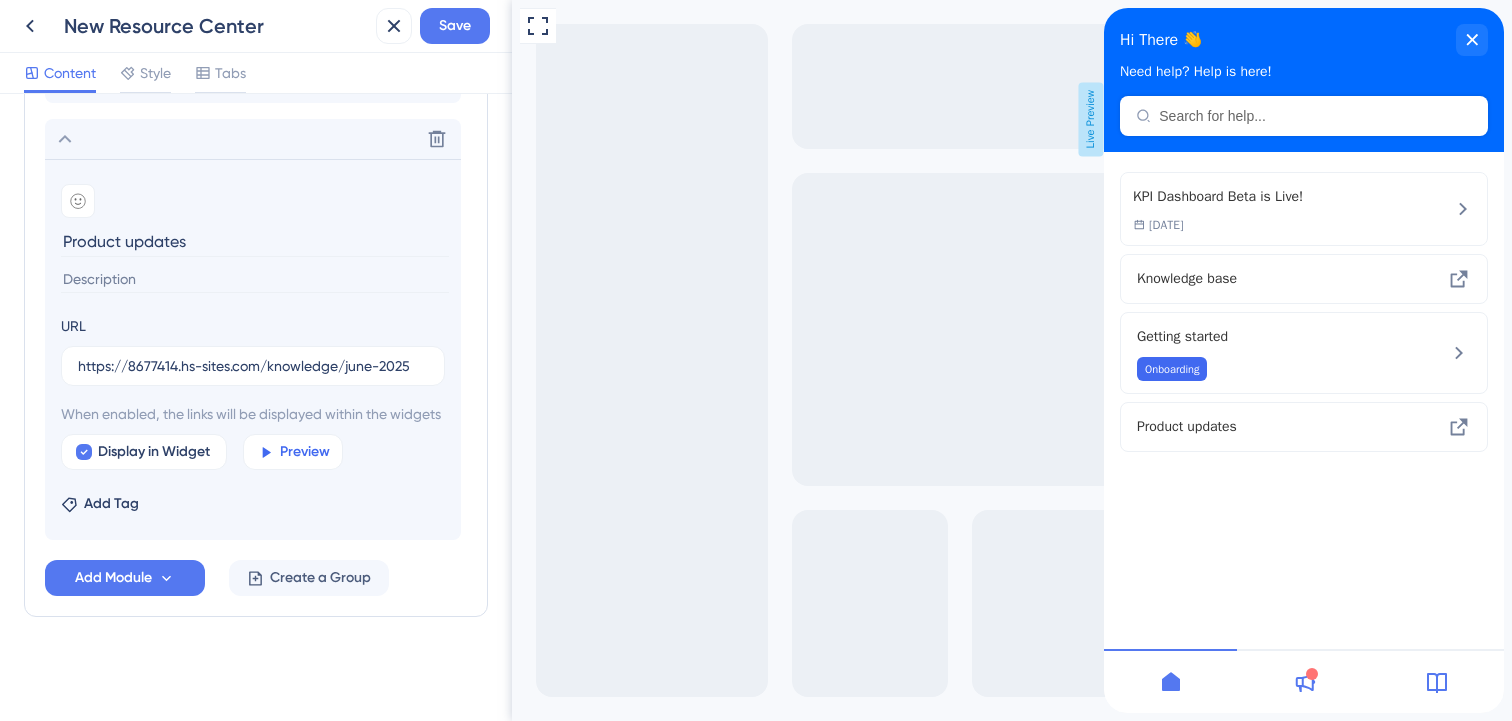 click on "Preview" at bounding box center [305, 452] 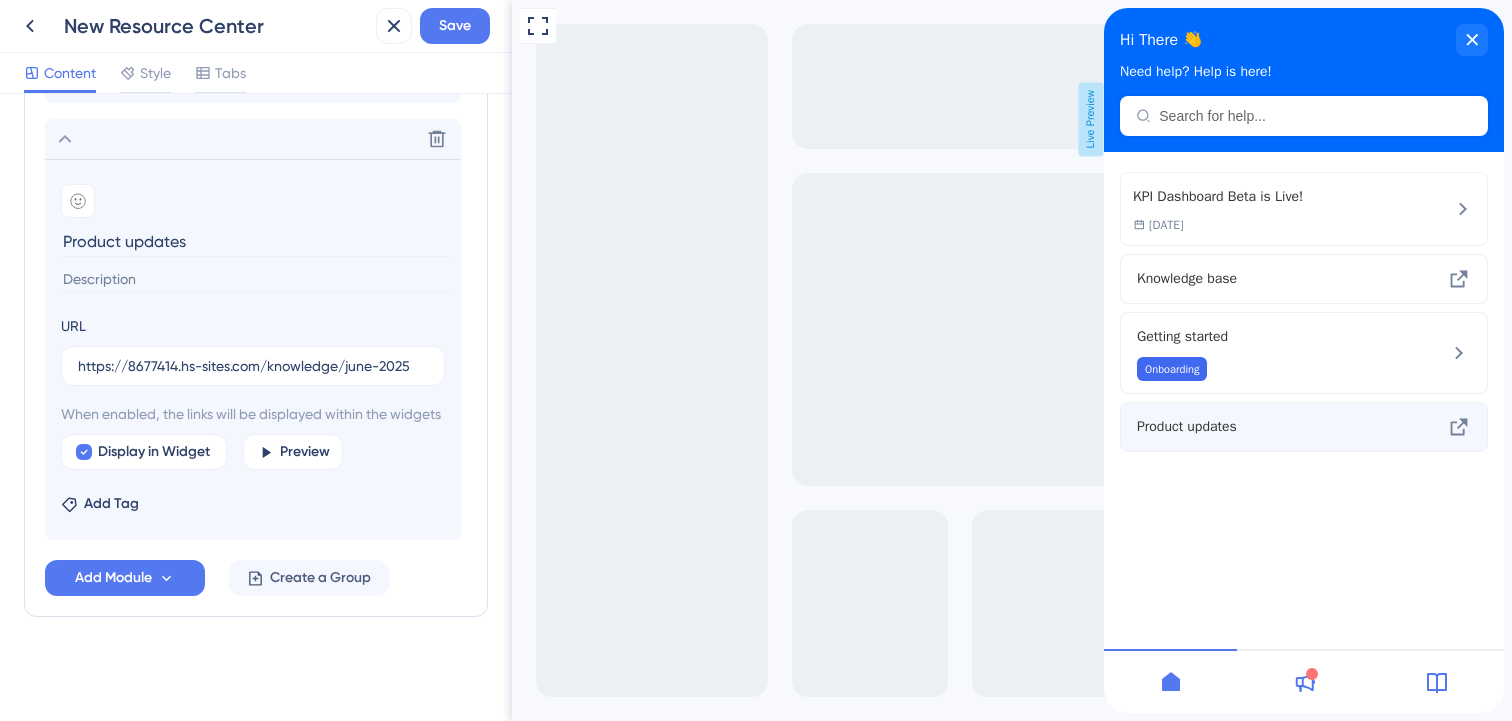 click on "Product updates" at bounding box center [1304, 427] 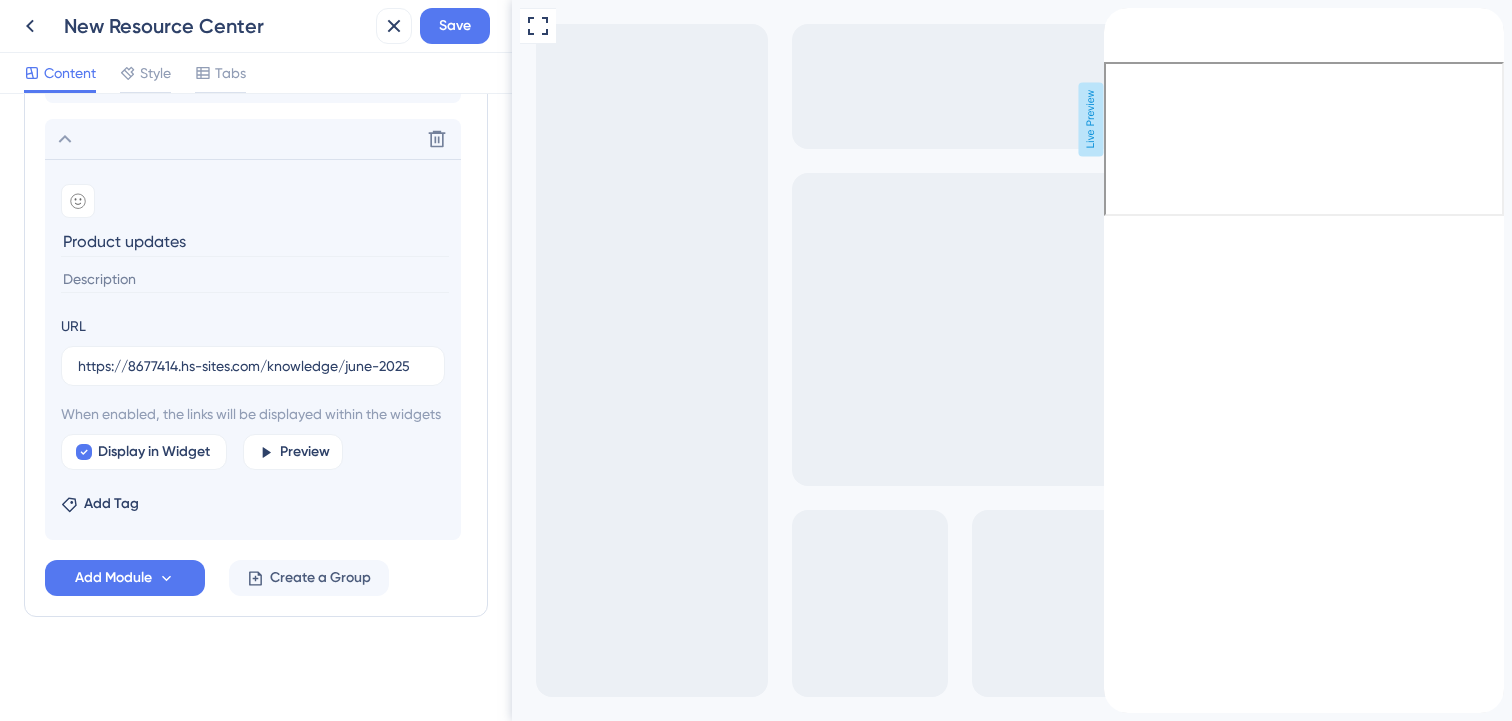 click 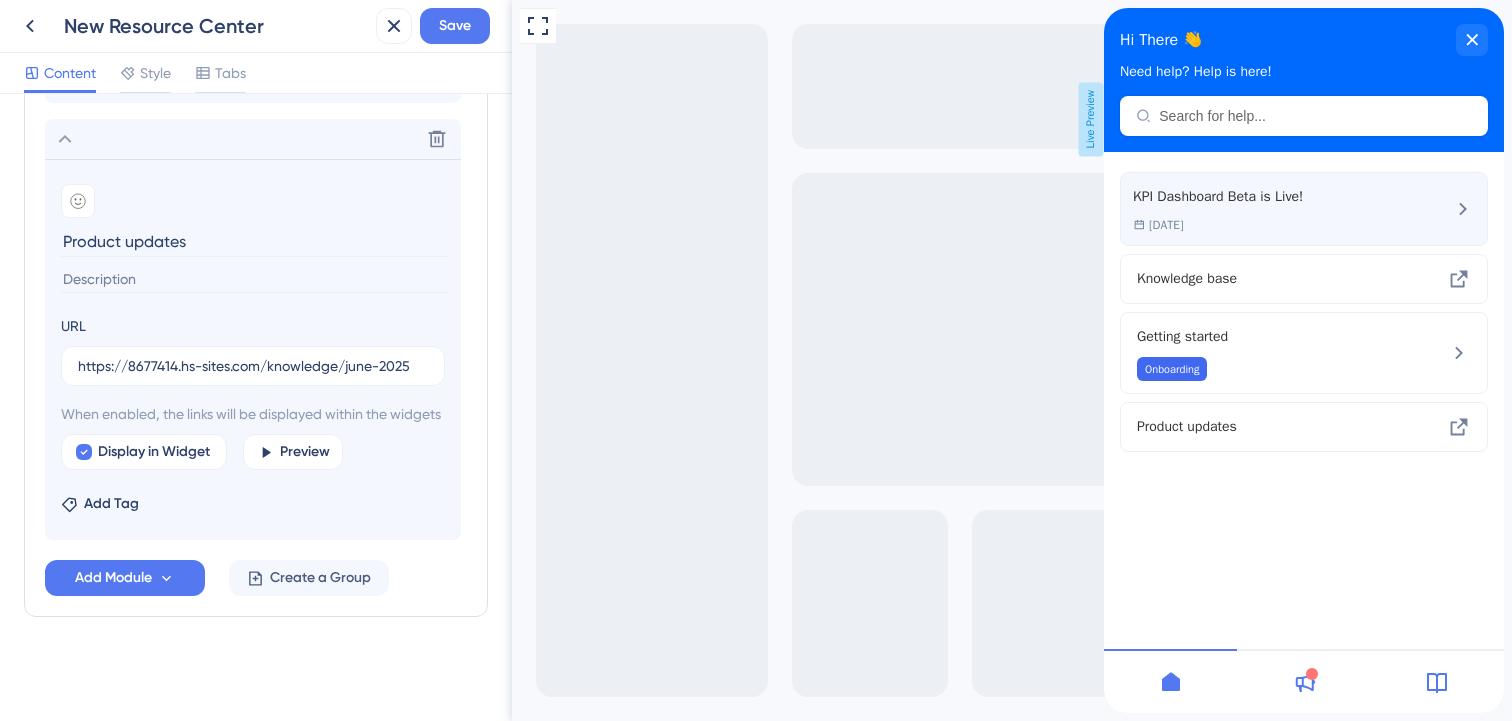click on "07 Aug 2025" at bounding box center [1218, 225] 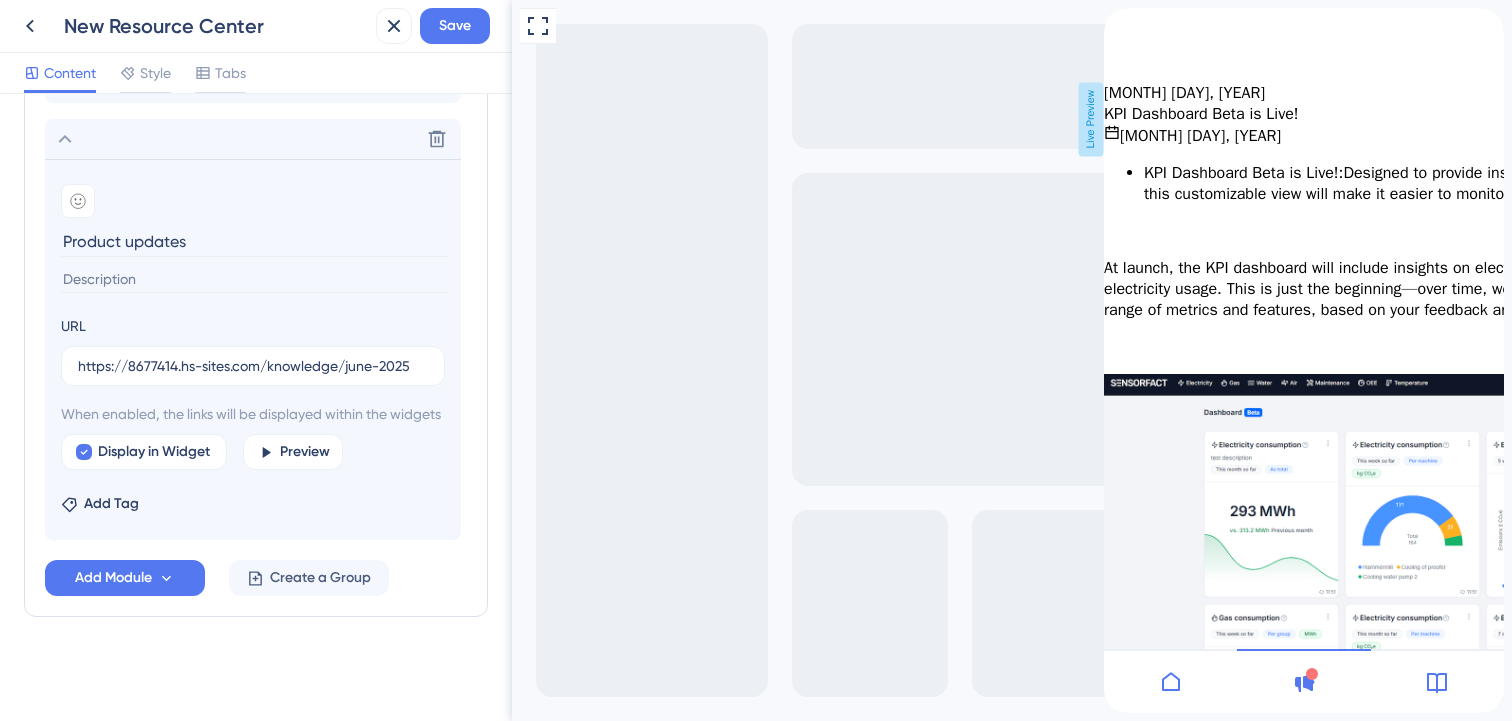 scroll, scrollTop: 0, scrollLeft: 0, axis: both 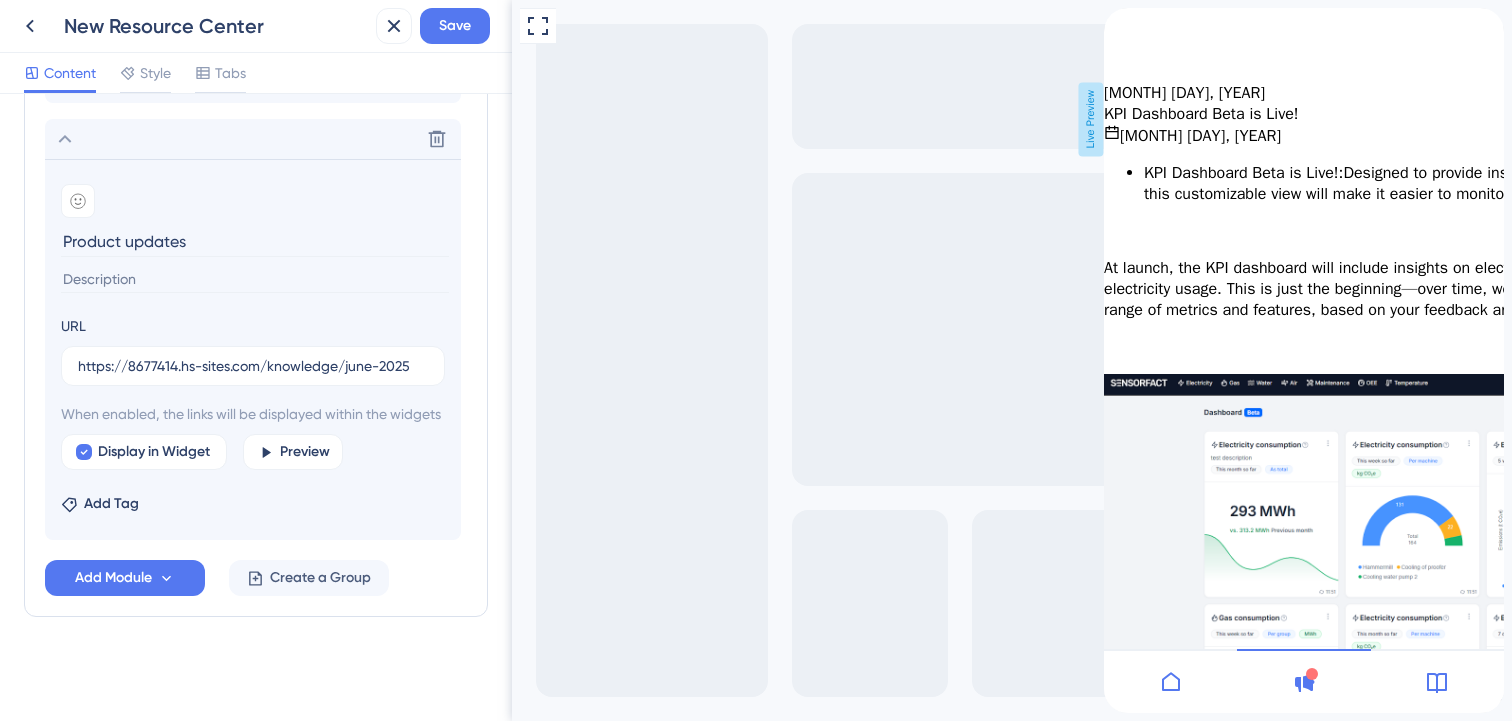 click 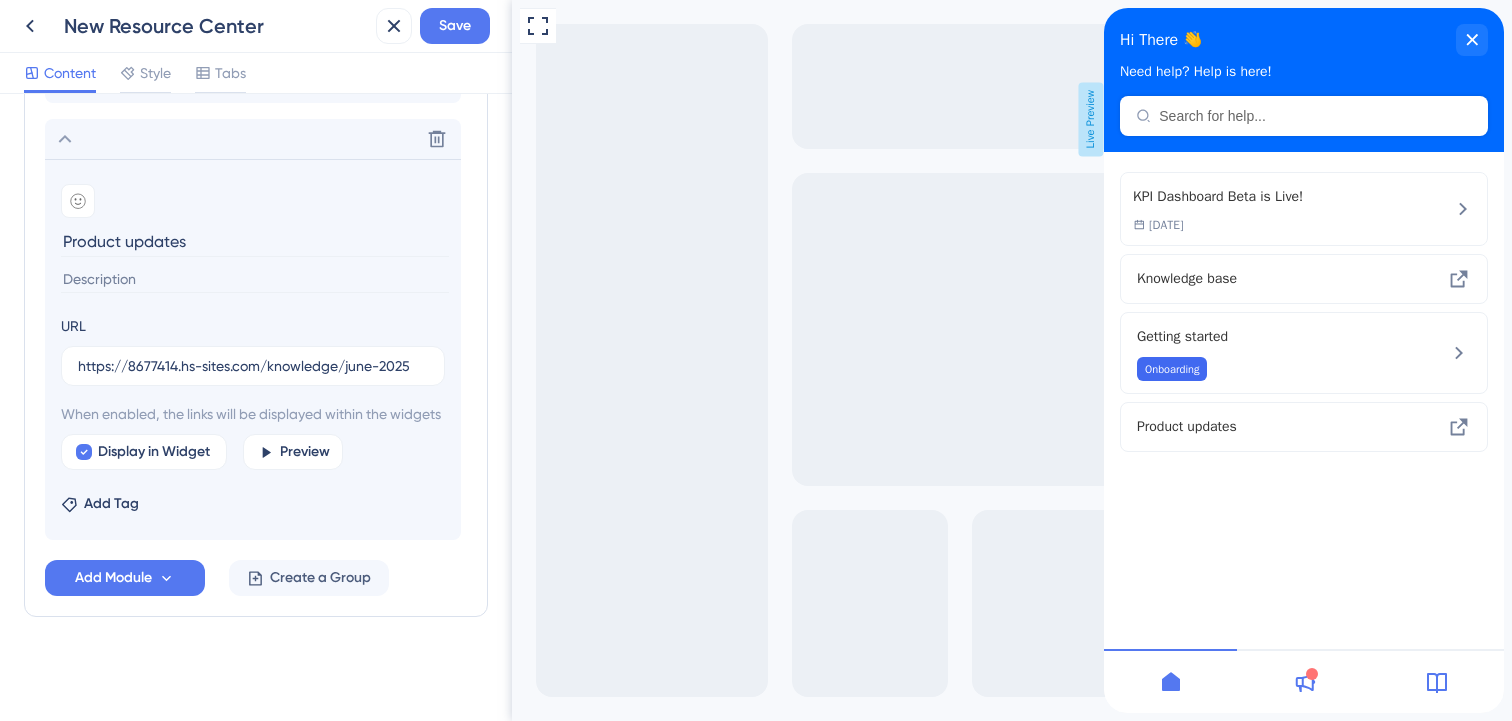 click at bounding box center [1303, 681] 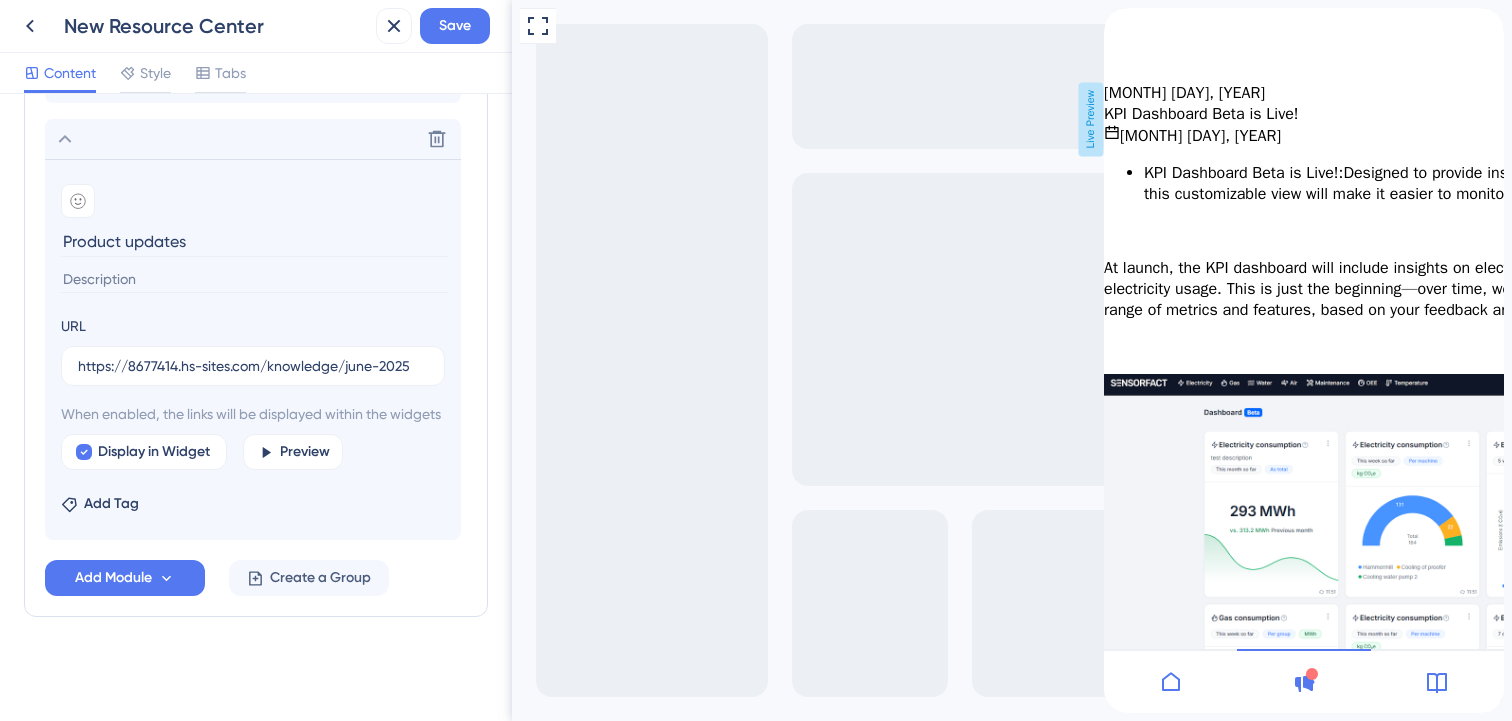 click 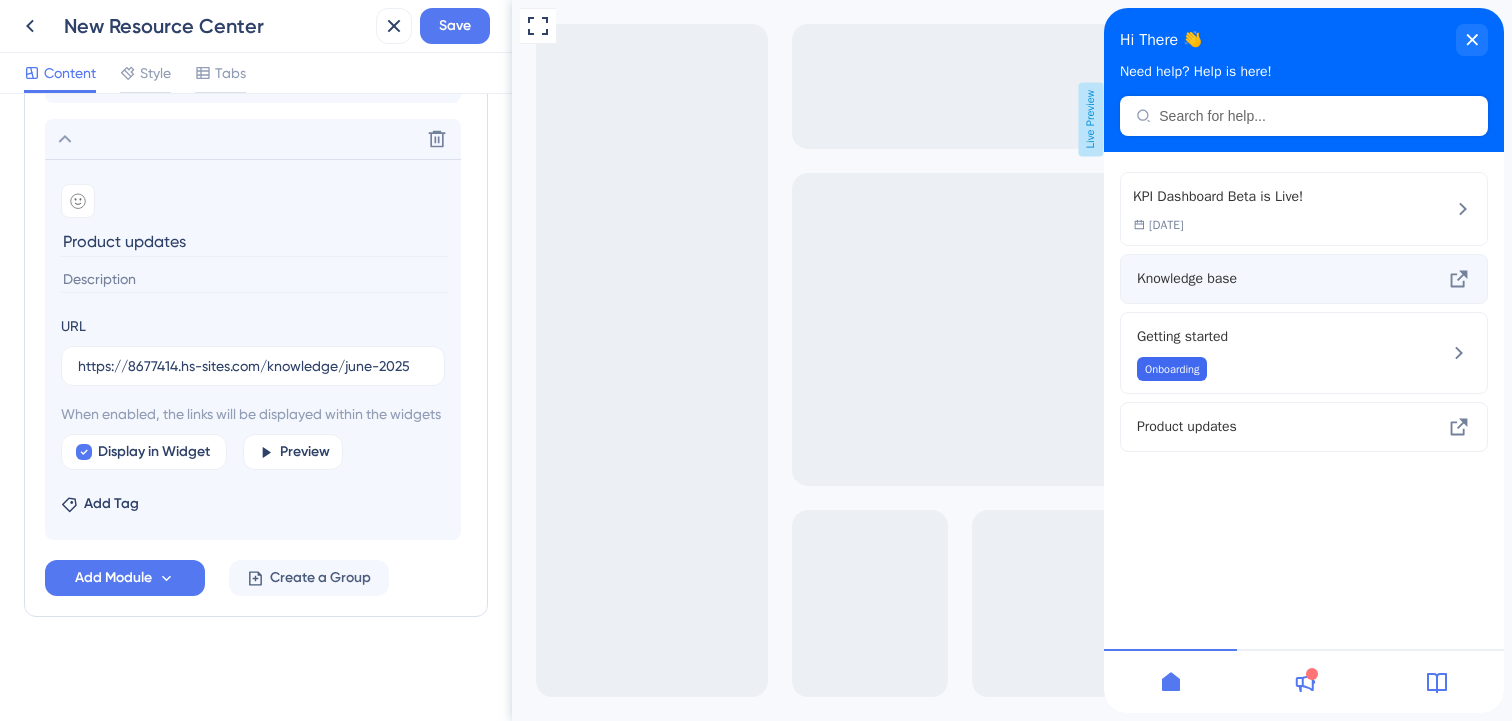 click on "Knowledge base" at bounding box center (1270, 279) 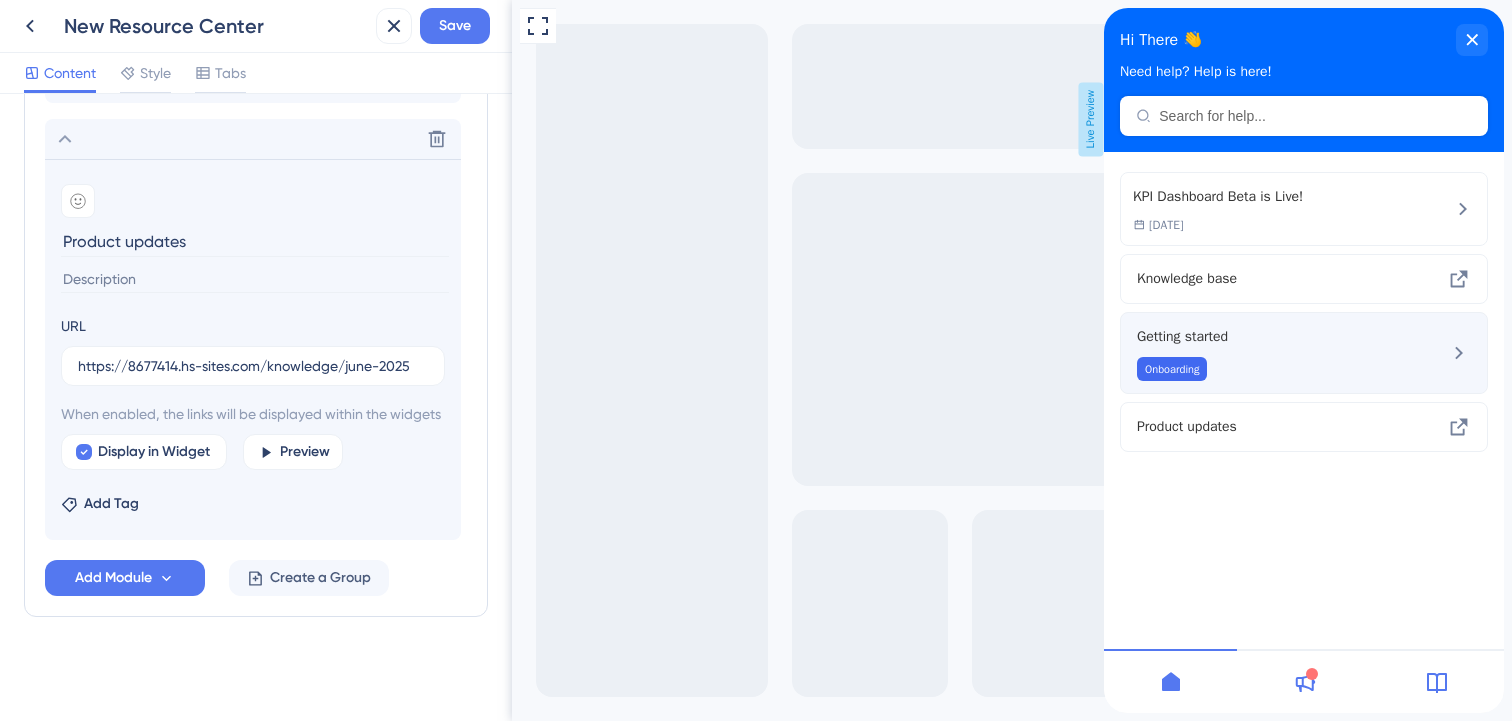 click on "Getting started Onboarding" at bounding box center (1270, 353) 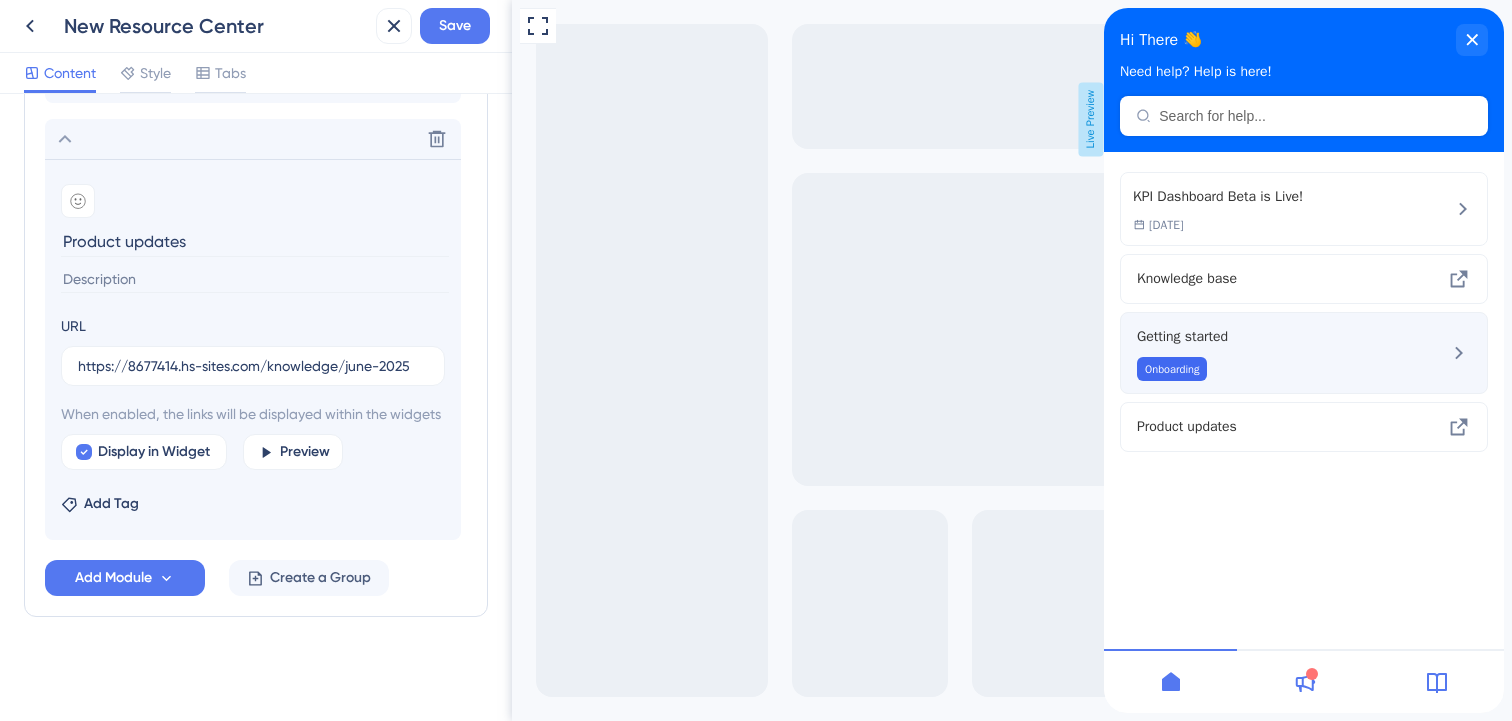 click 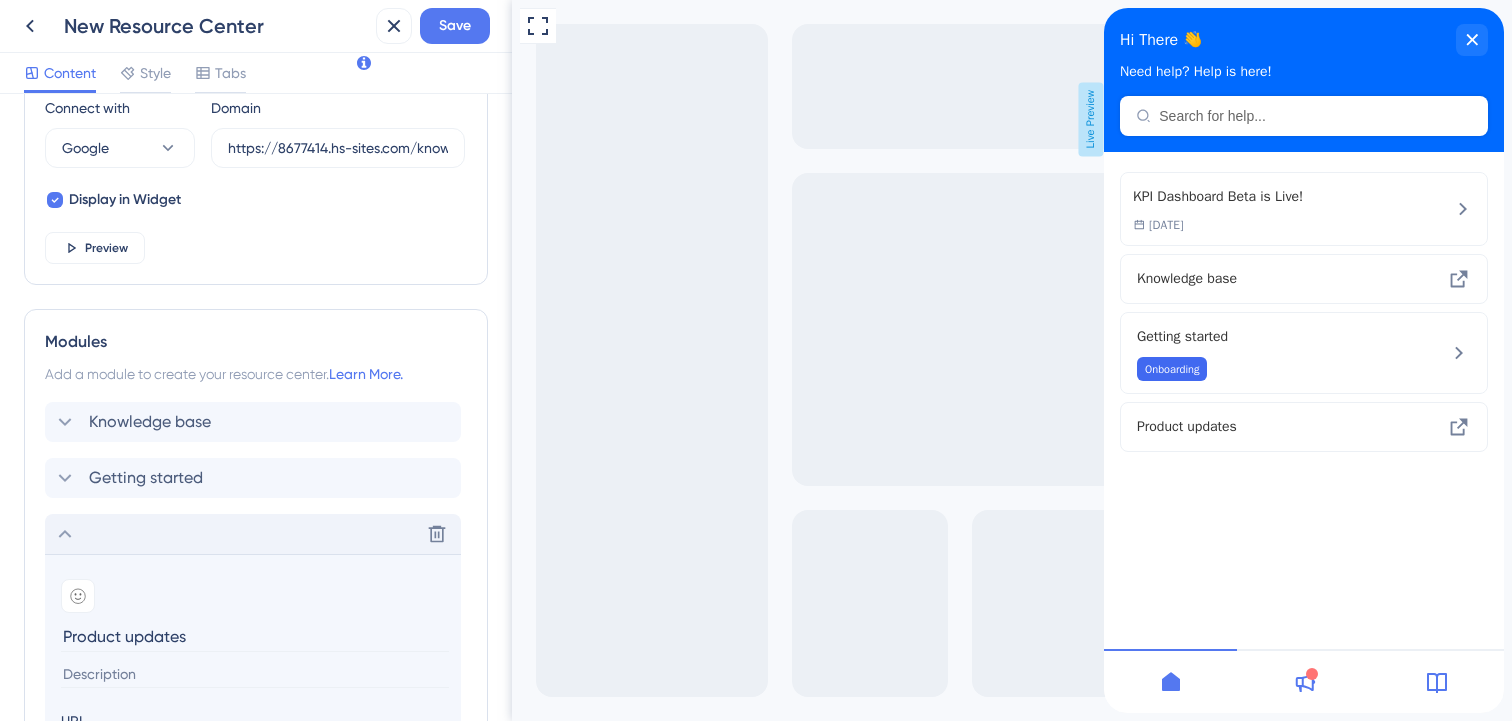 scroll, scrollTop: 719, scrollLeft: 0, axis: vertical 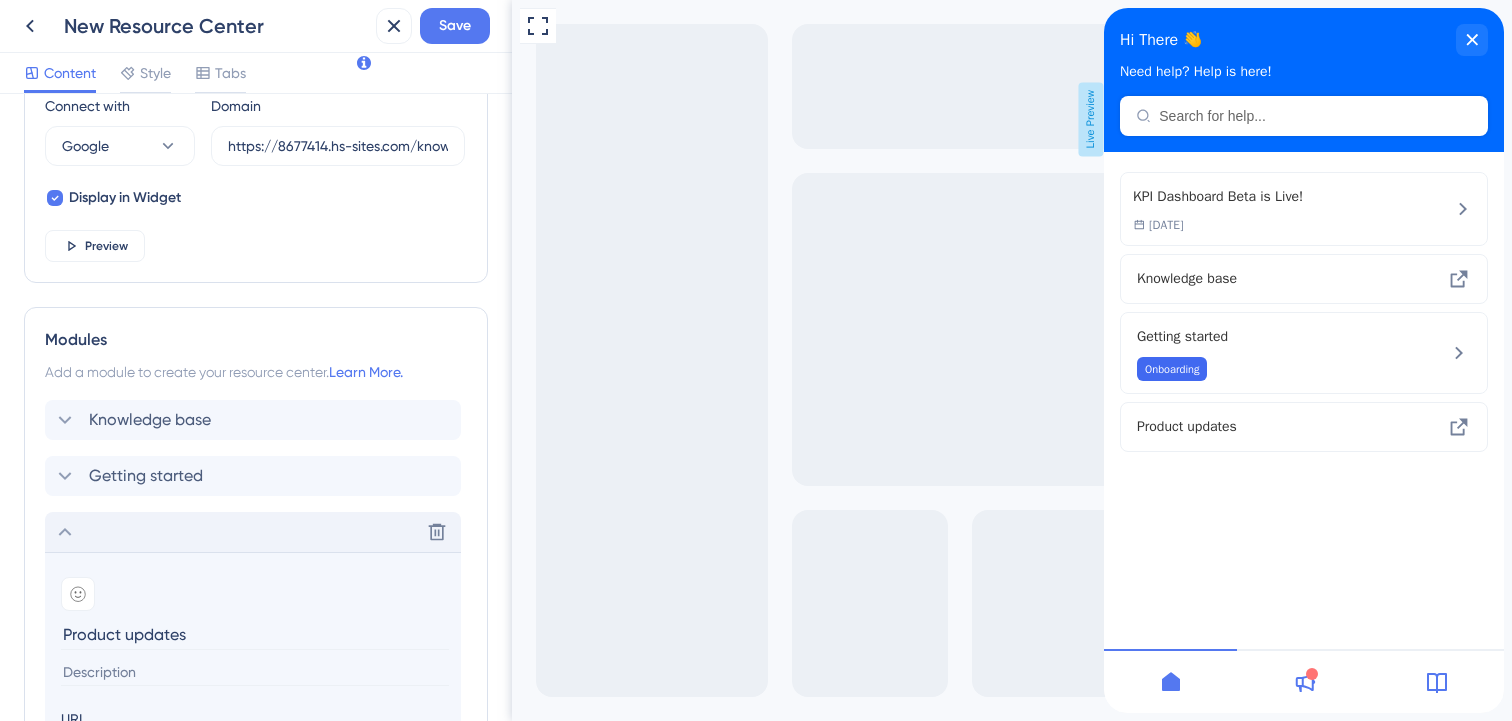 click 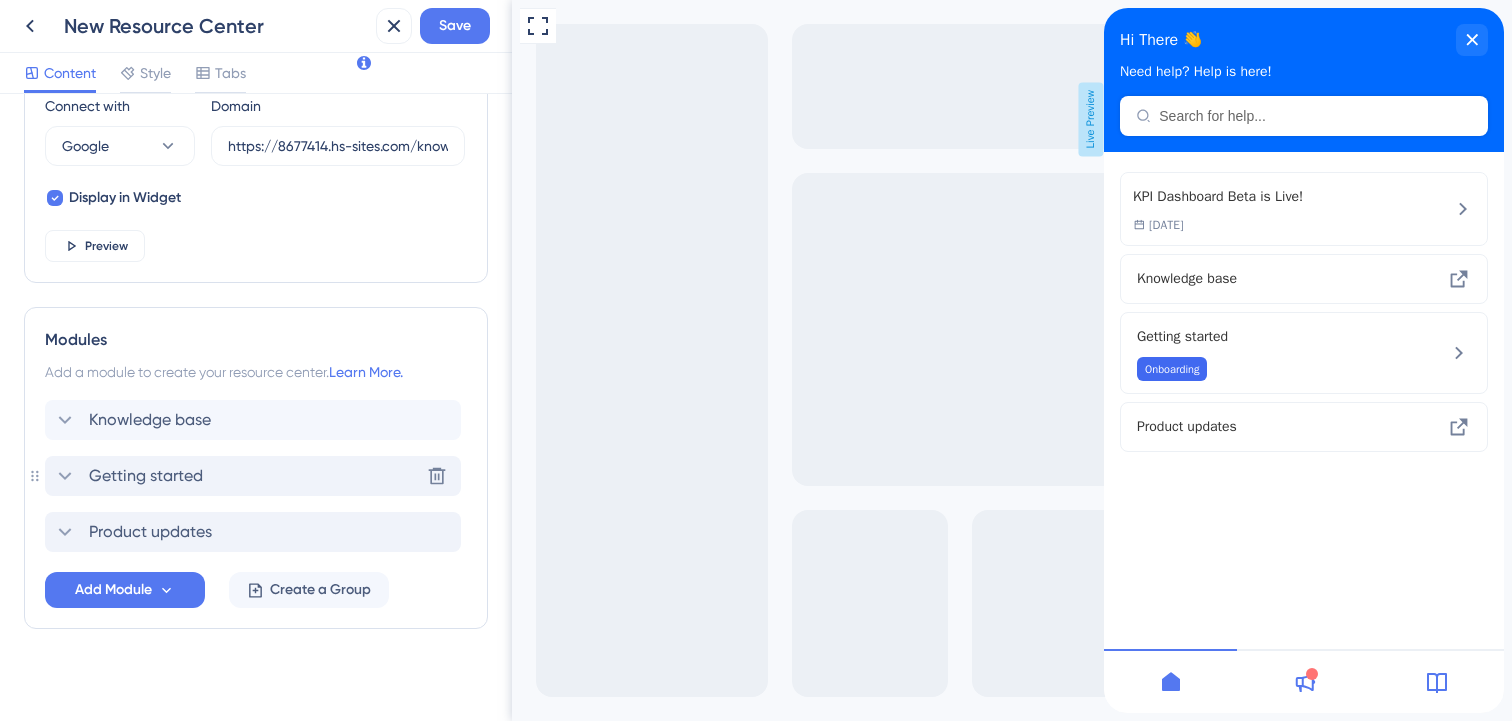 click 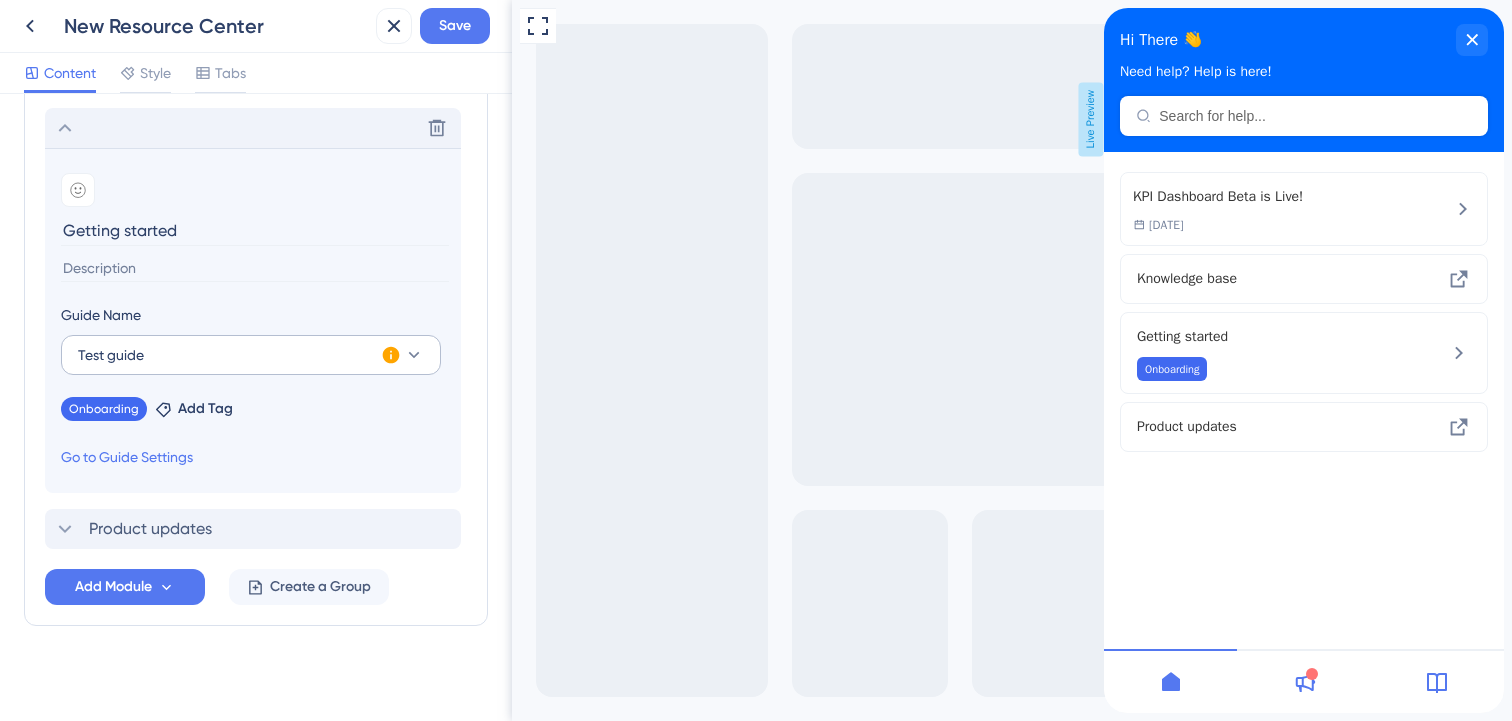 scroll, scrollTop: 1076, scrollLeft: 0, axis: vertical 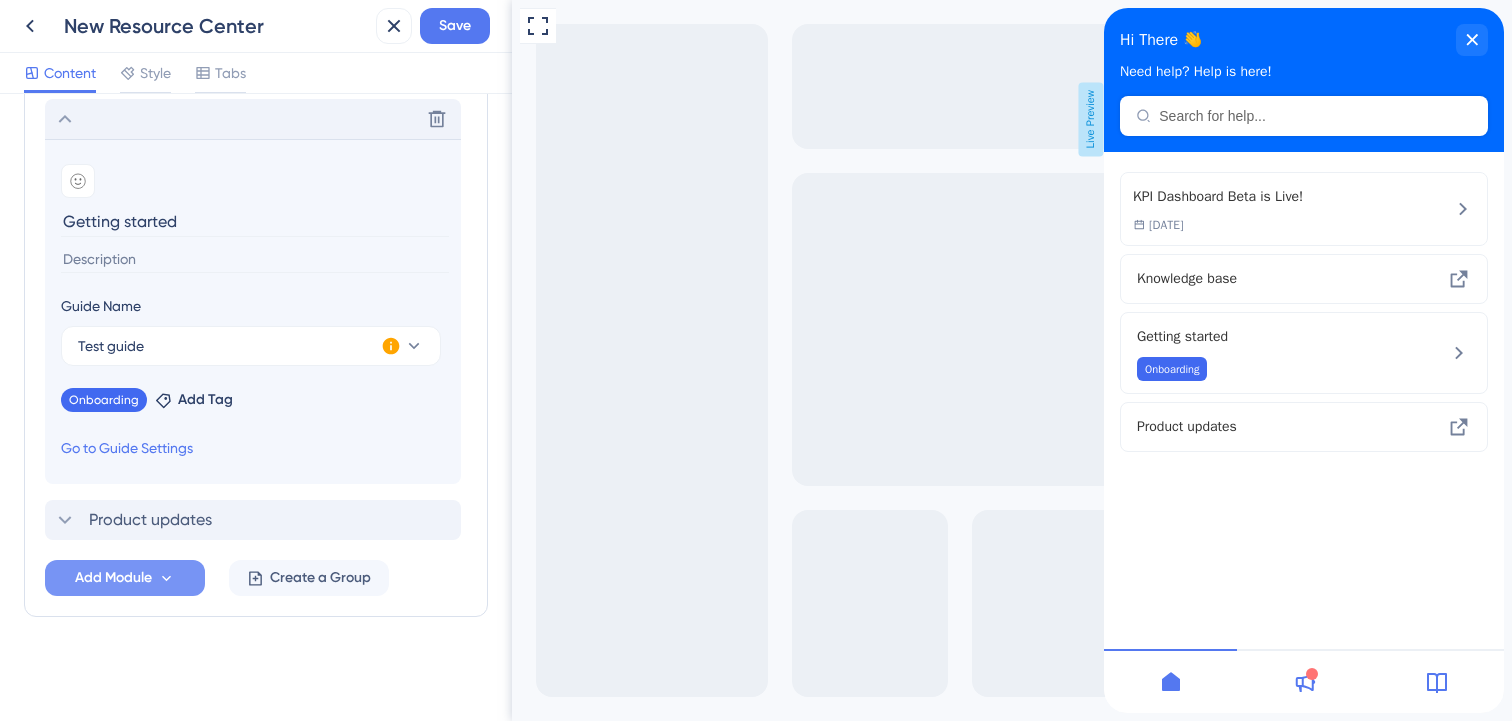 click on "Add Module" at bounding box center [113, 578] 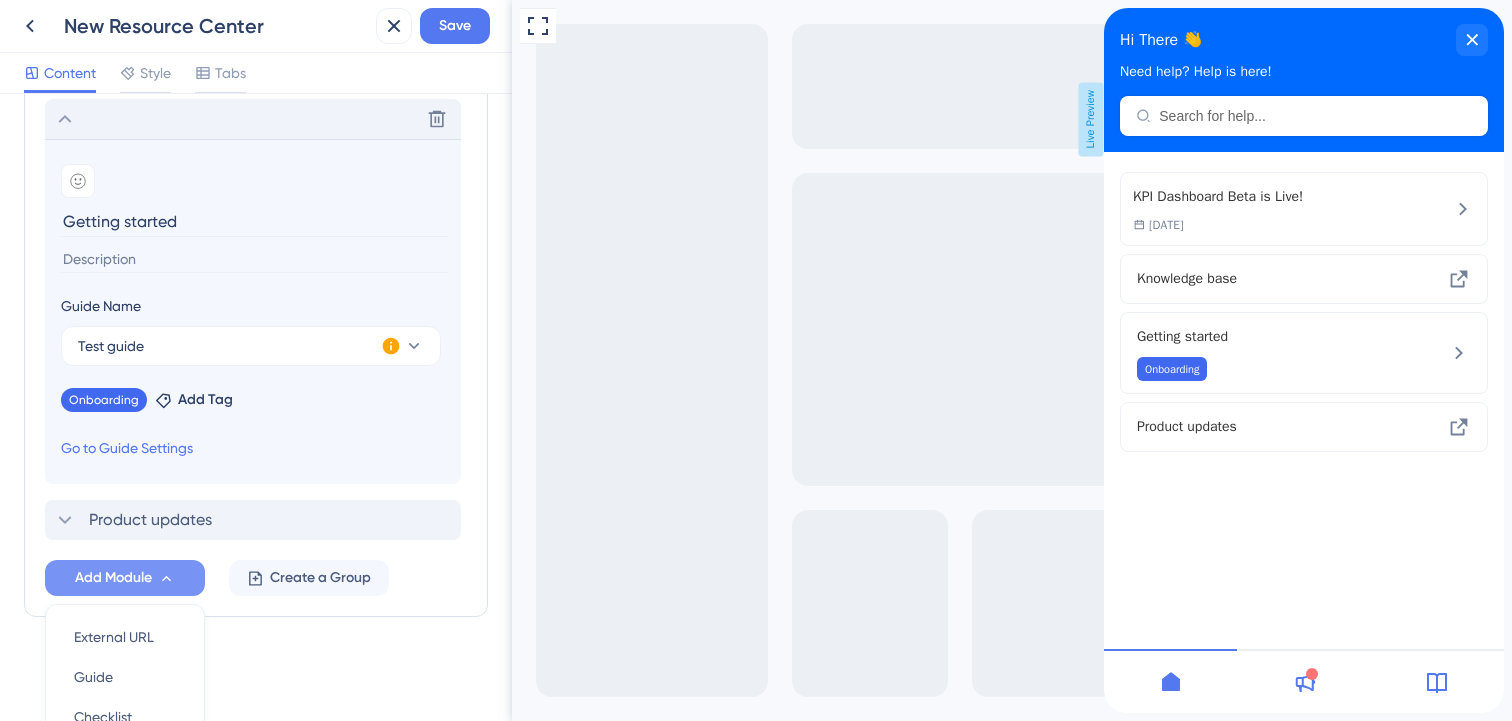 scroll, scrollTop: 1265, scrollLeft: 0, axis: vertical 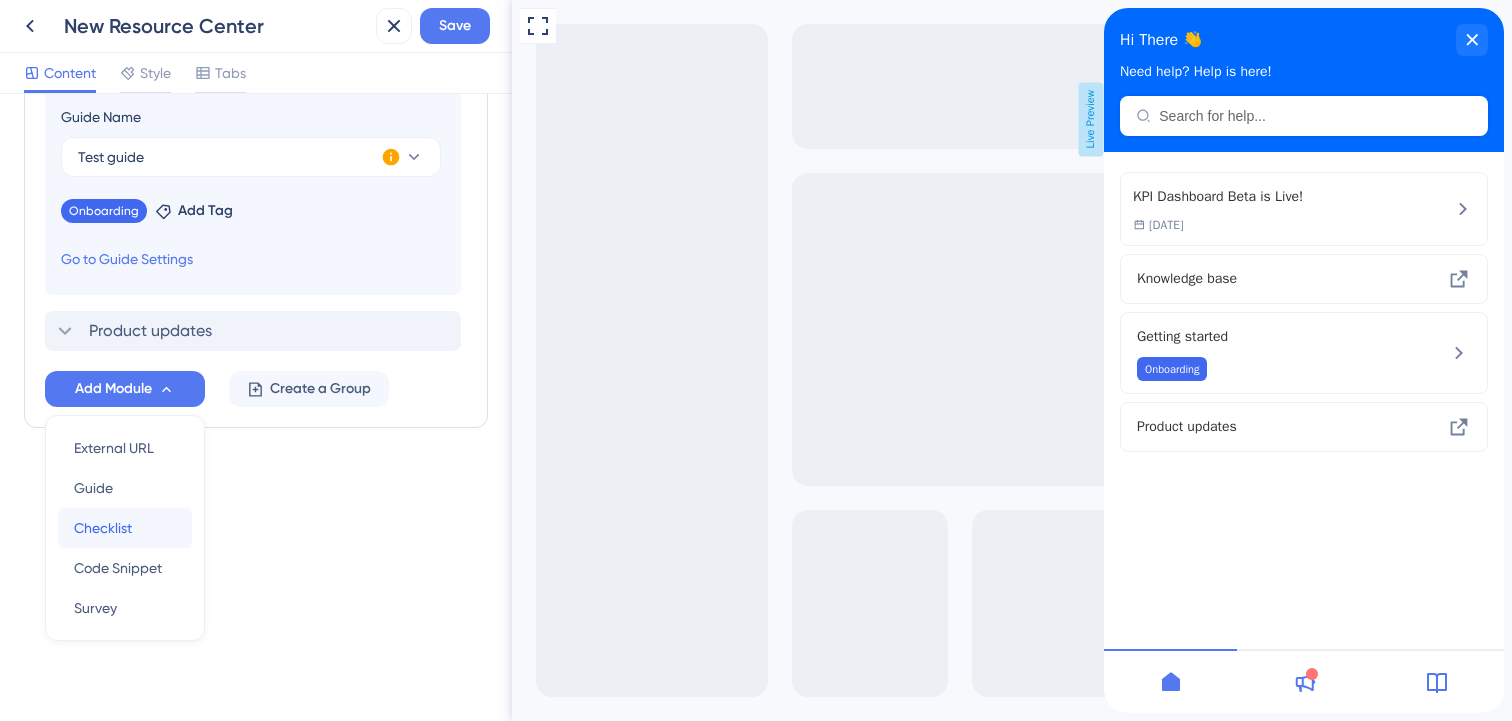 click on "Checklist" at bounding box center [103, 528] 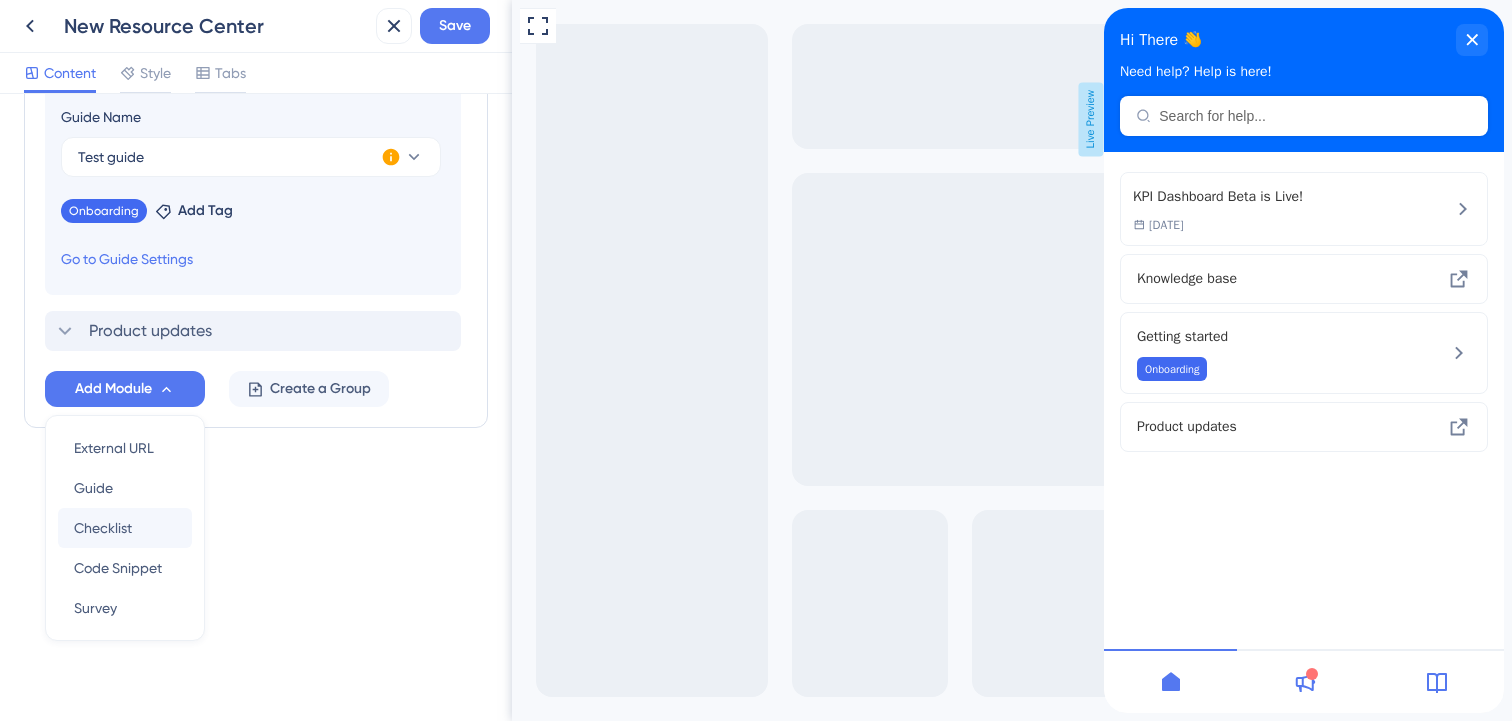 scroll, scrollTop: 1084, scrollLeft: 0, axis: vertical 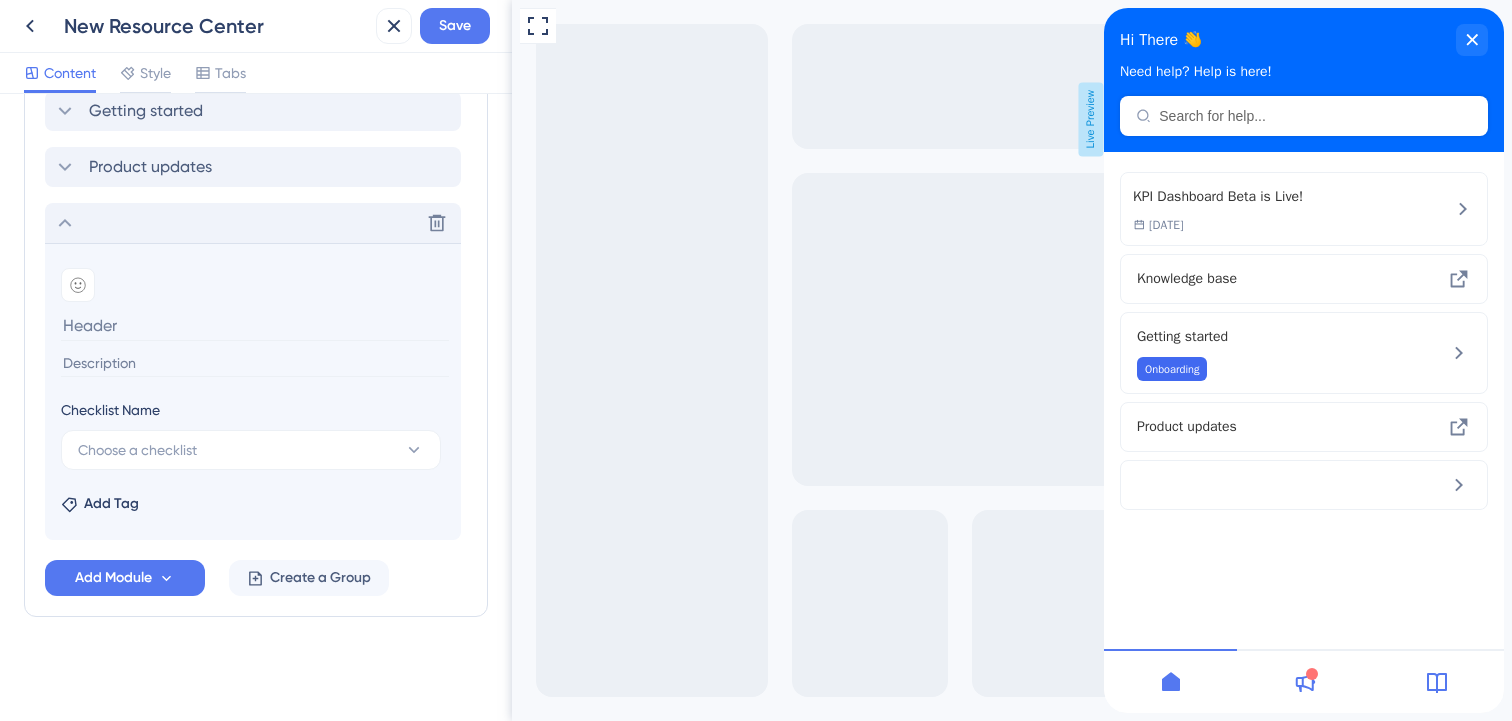 click 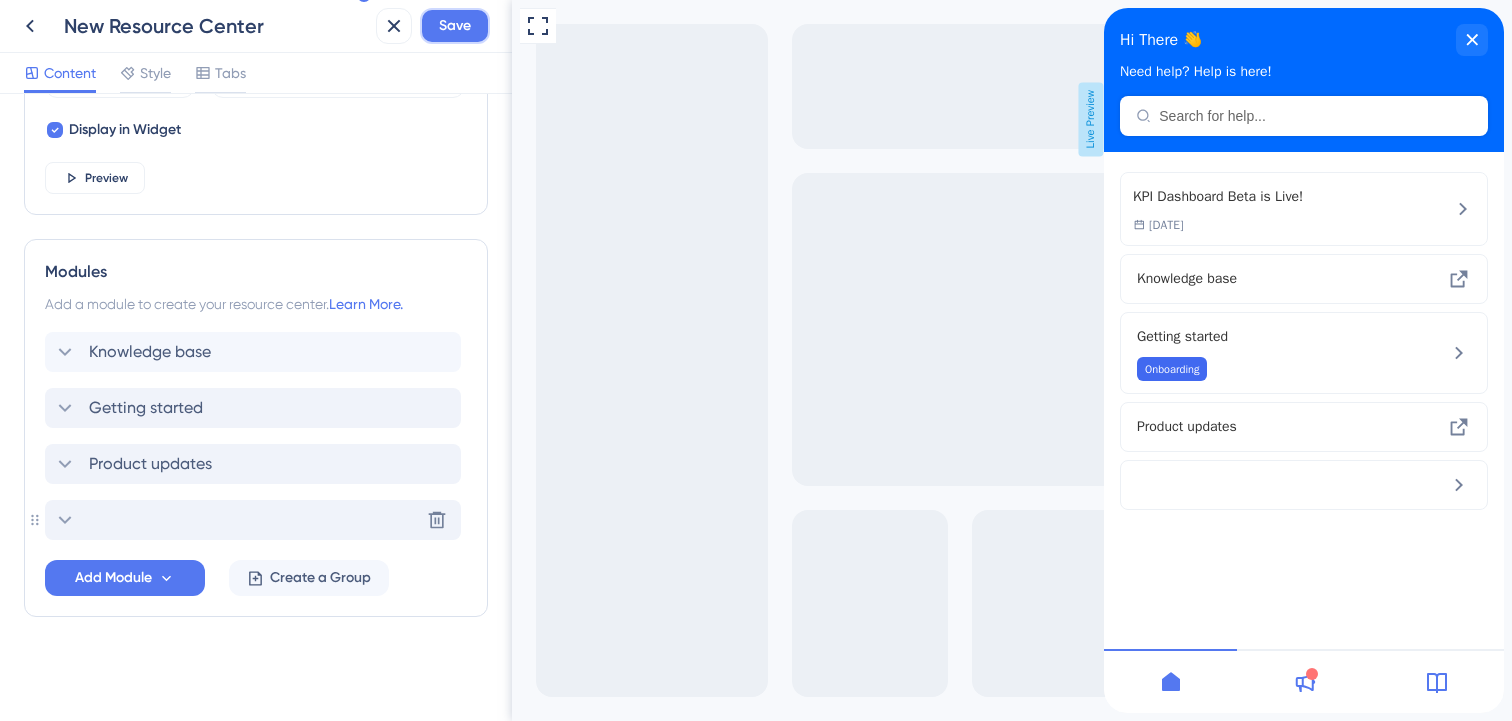 click on "Save" at bounding box center (455, 26) 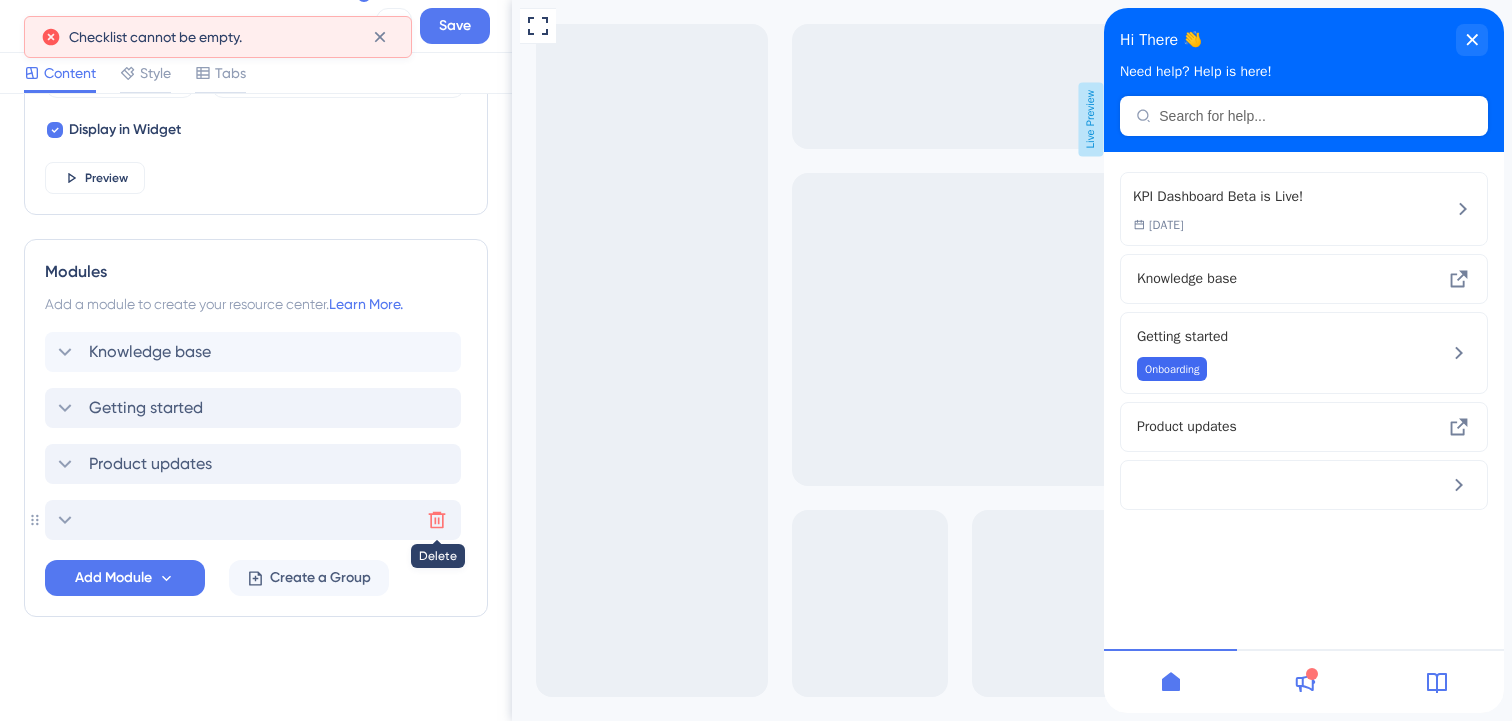 click 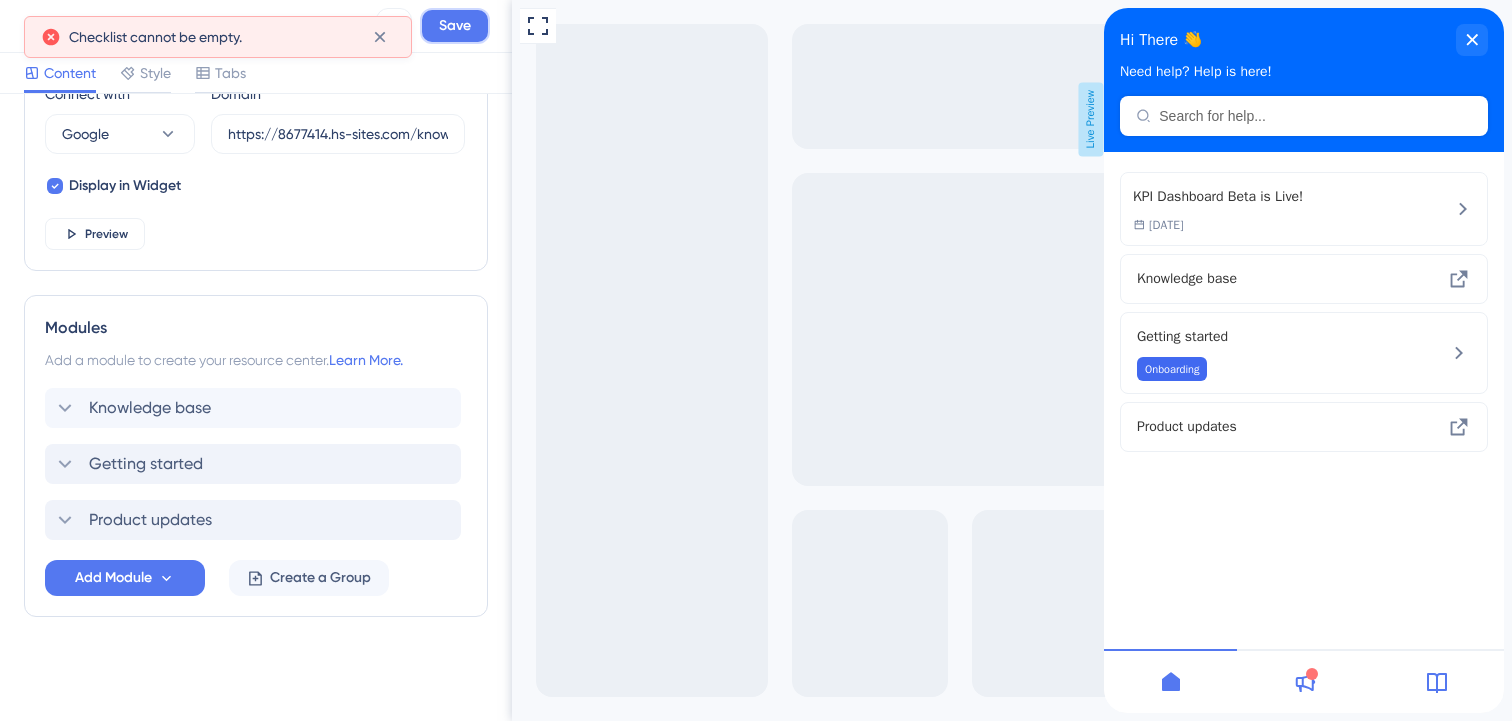 click on "Save" at bounding box center [455, 26] 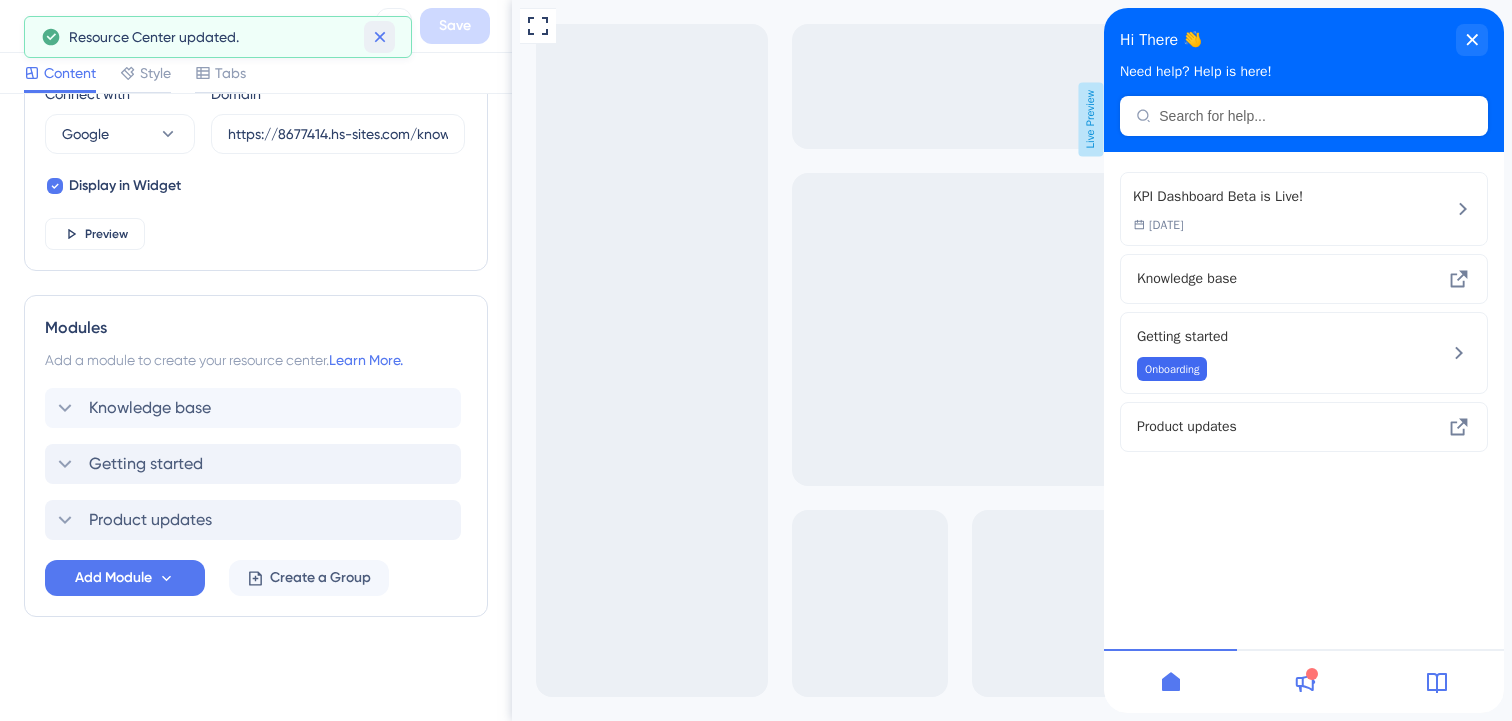 click 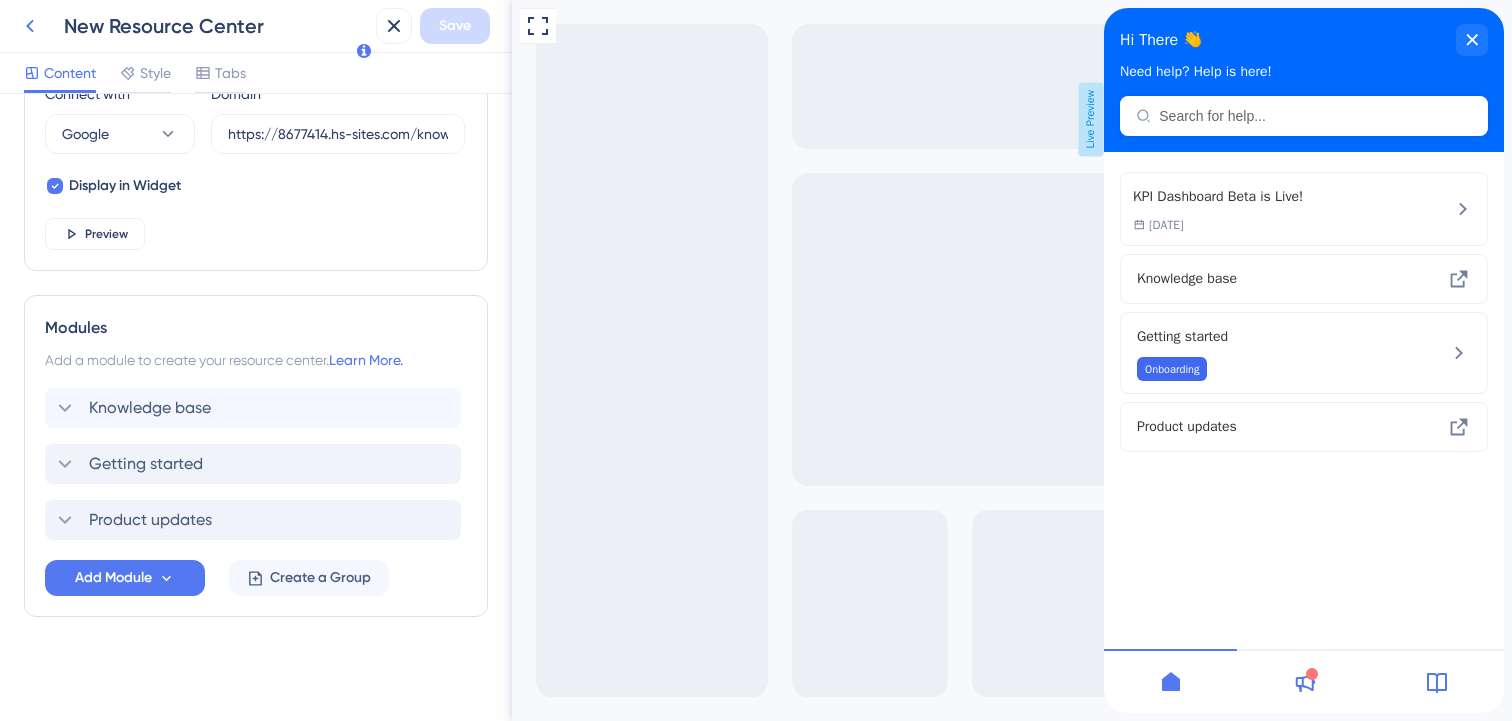 click 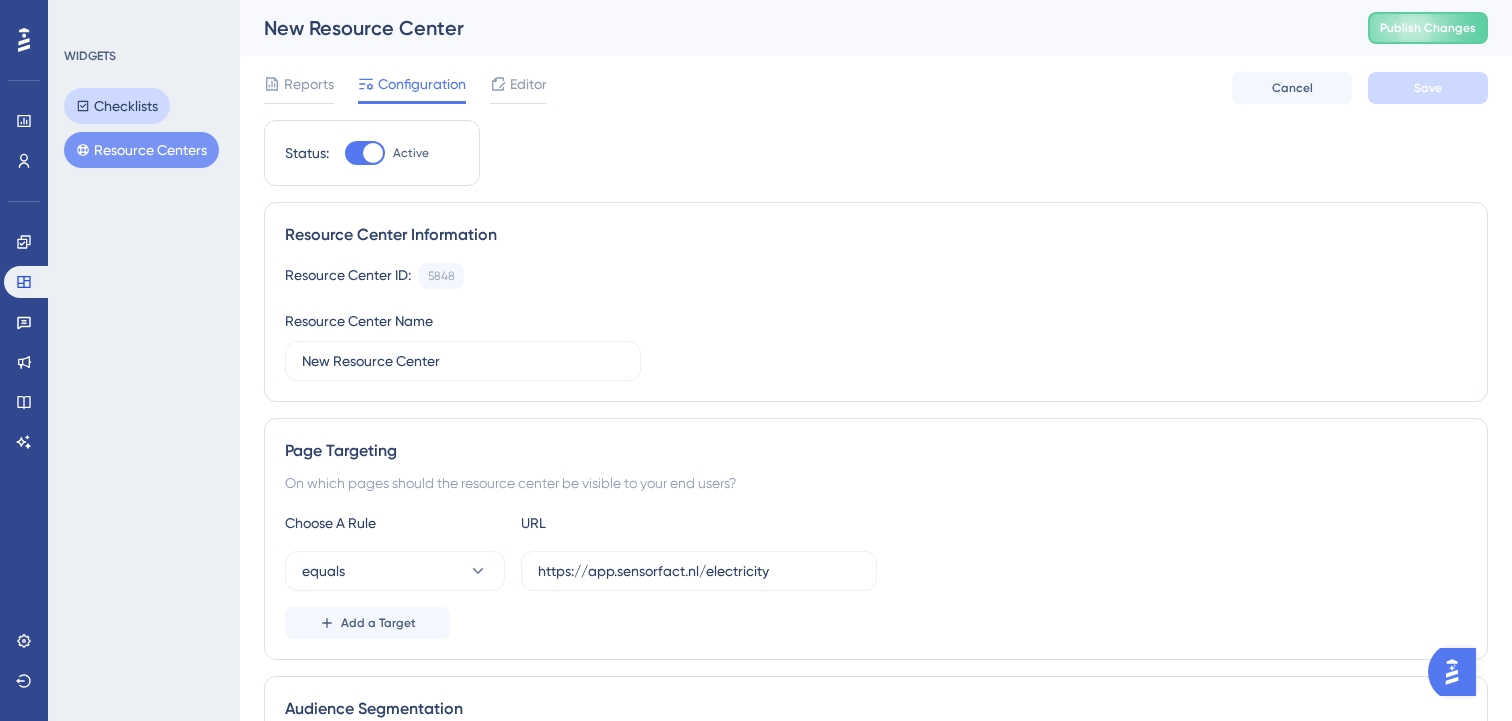 click on "Checklists" at bounding box center [117, 106] 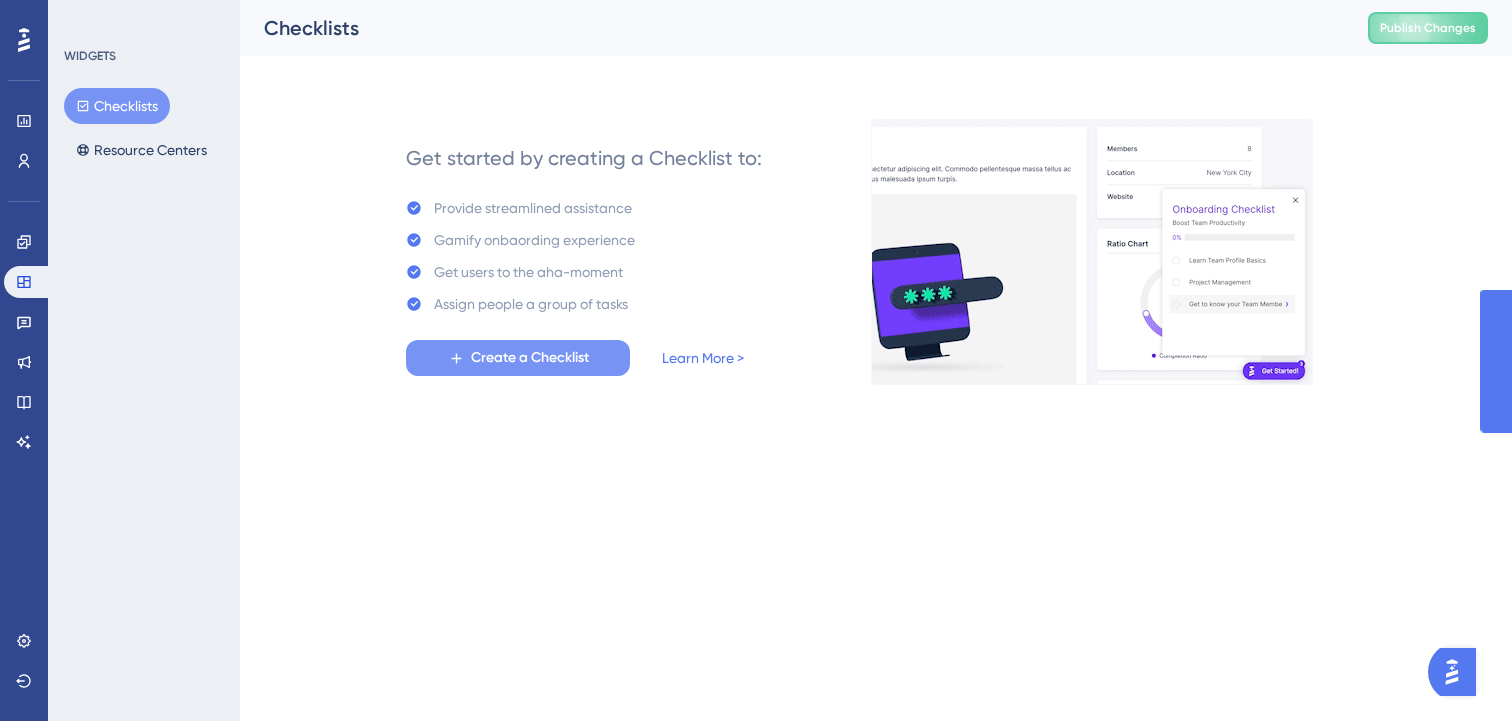 click on "Create a Checklist" at bounding box center [530, 358] 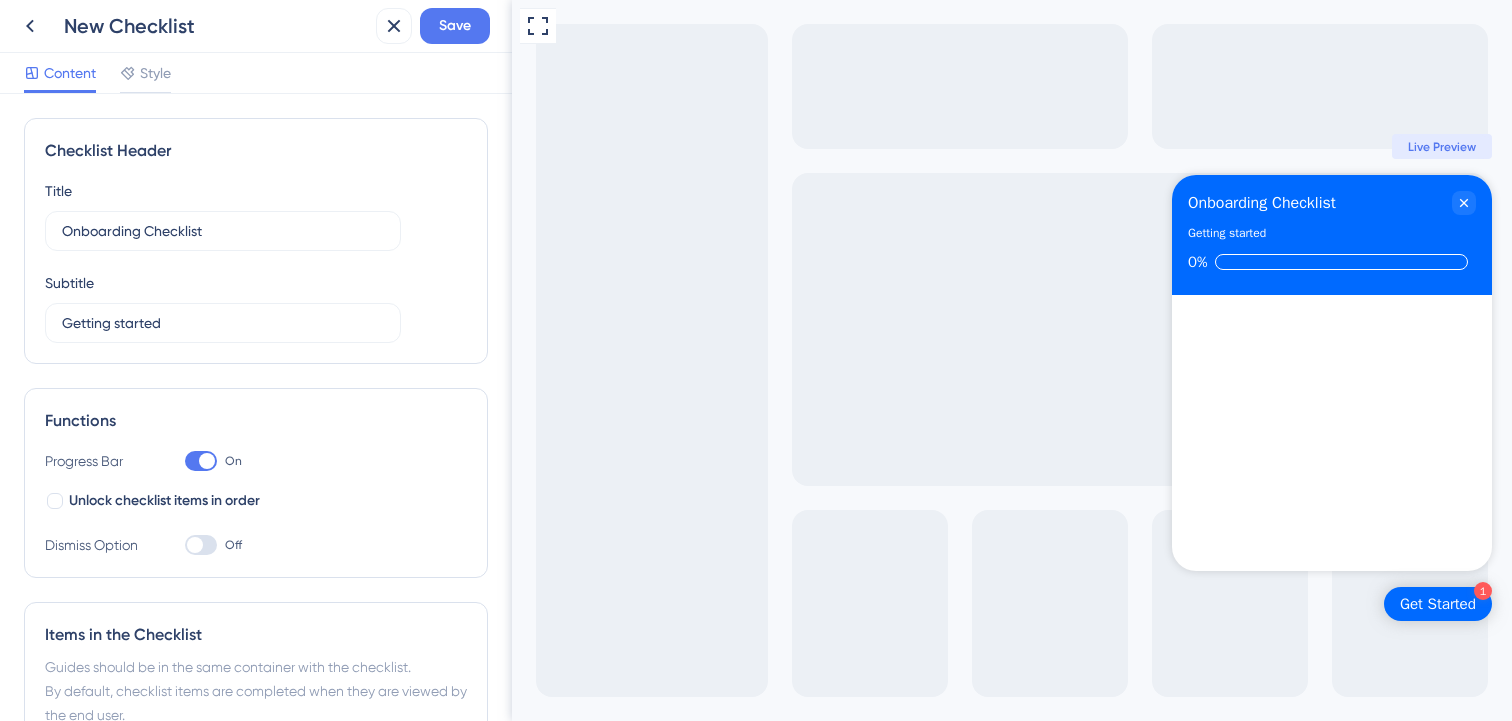 scroll, scrollTop: 0, scrollLeft: 0, axis: both 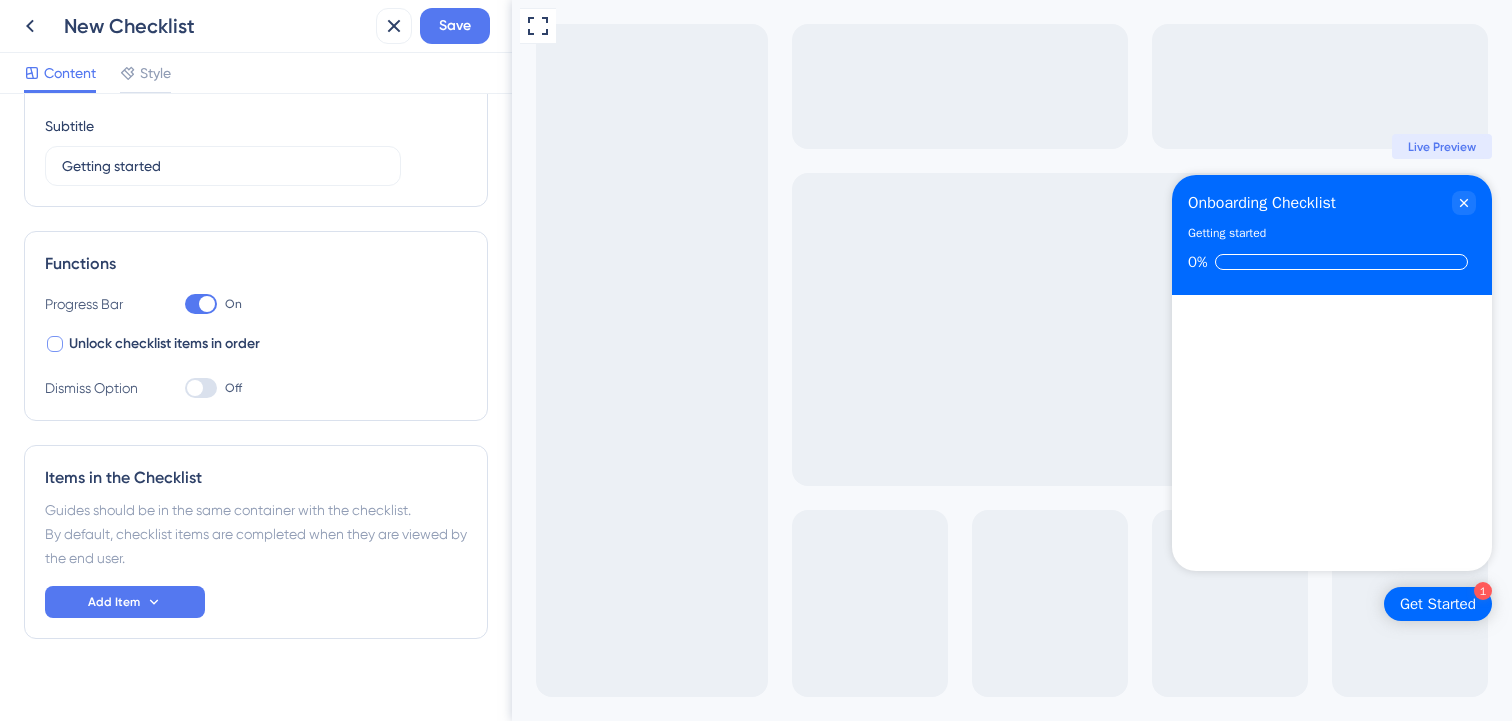 click at bounding box center (55, 344) 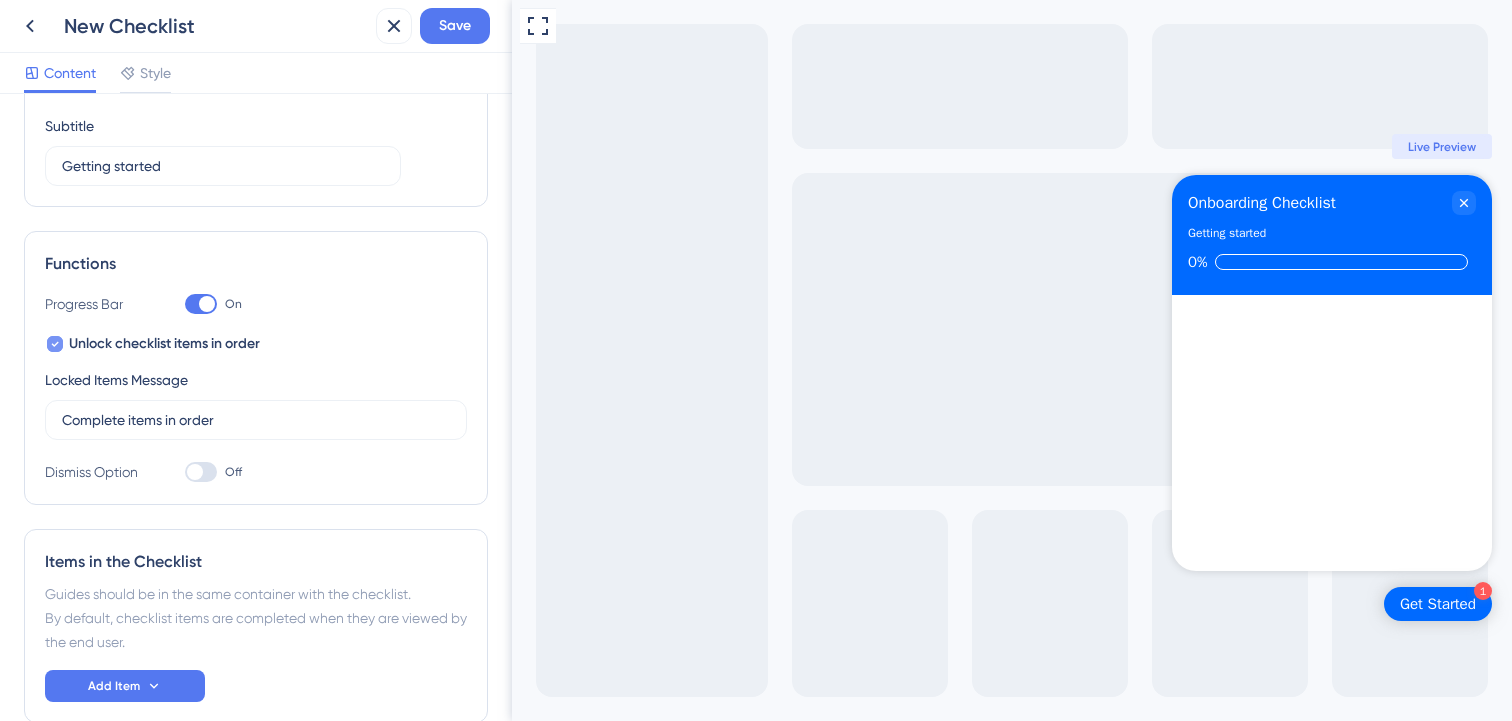 click 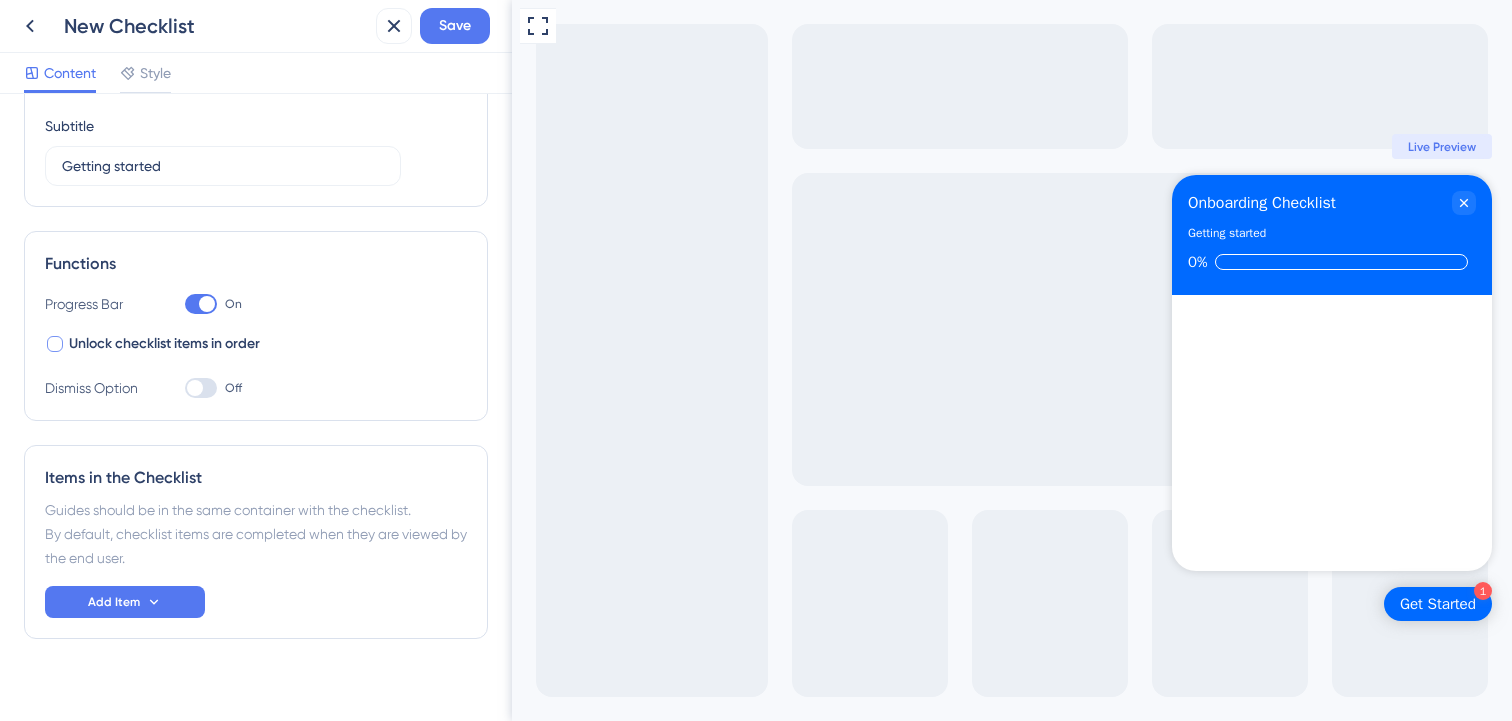 scroll, scrollTop: 179, scrollLeft: 0, axis: vertical 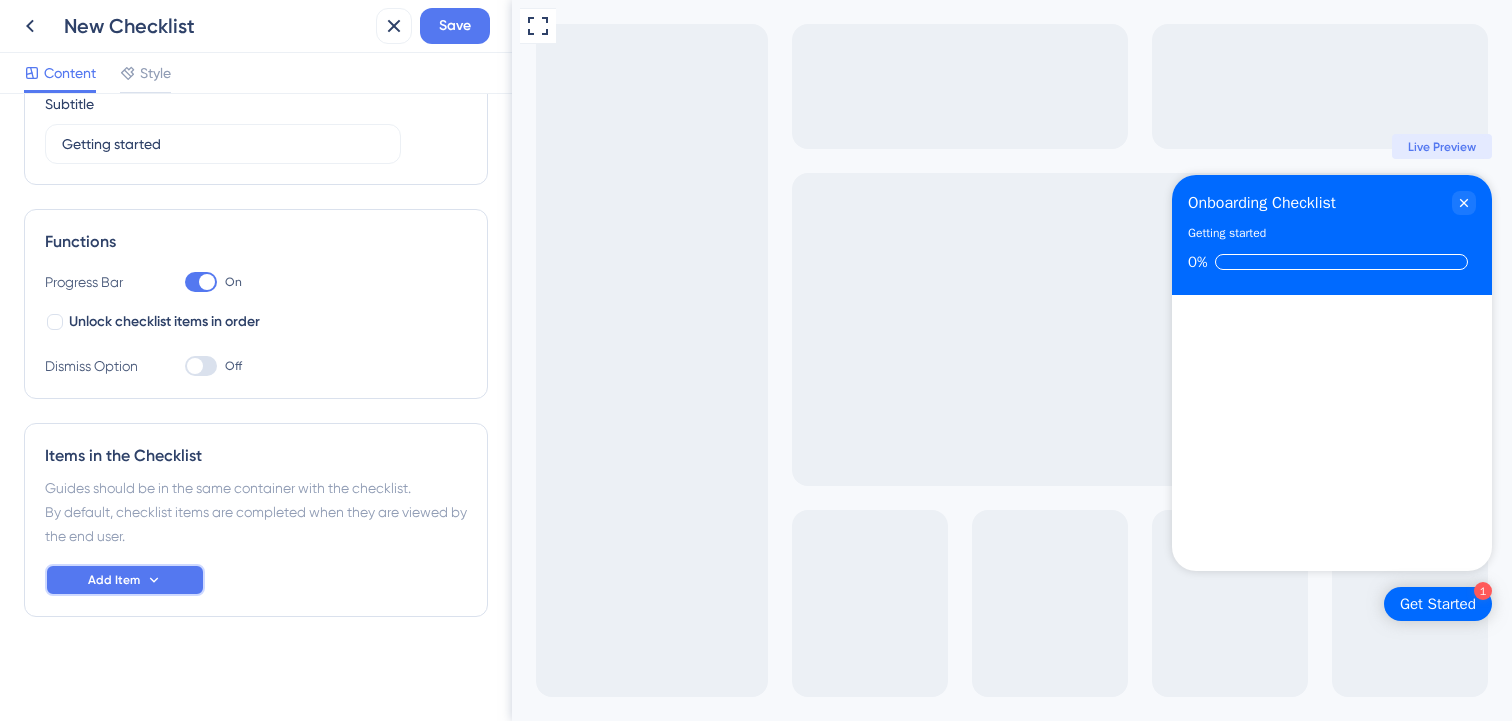click on "Add Item" at bounding box center [125, 580] 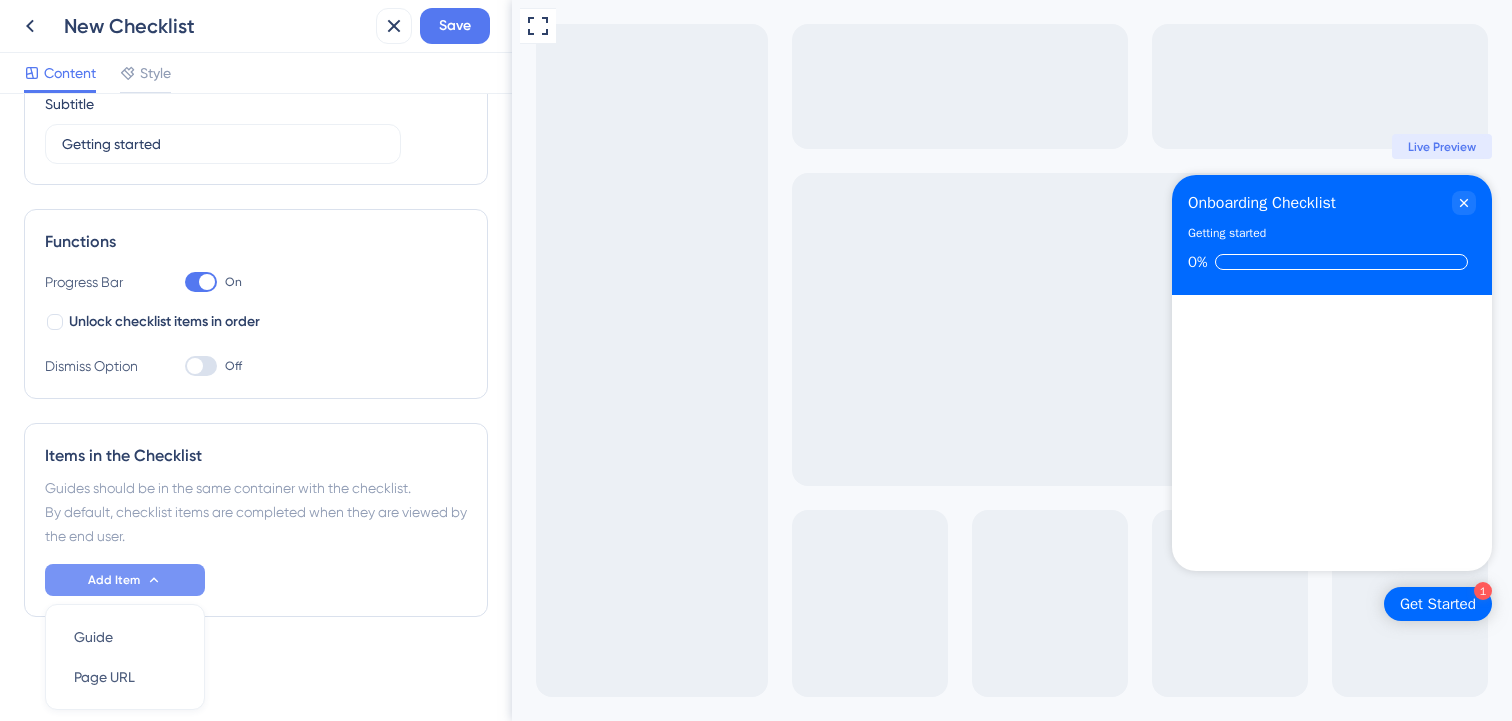 scroll, scrollTop: 248, scrollLeft: 0, axis: vertical 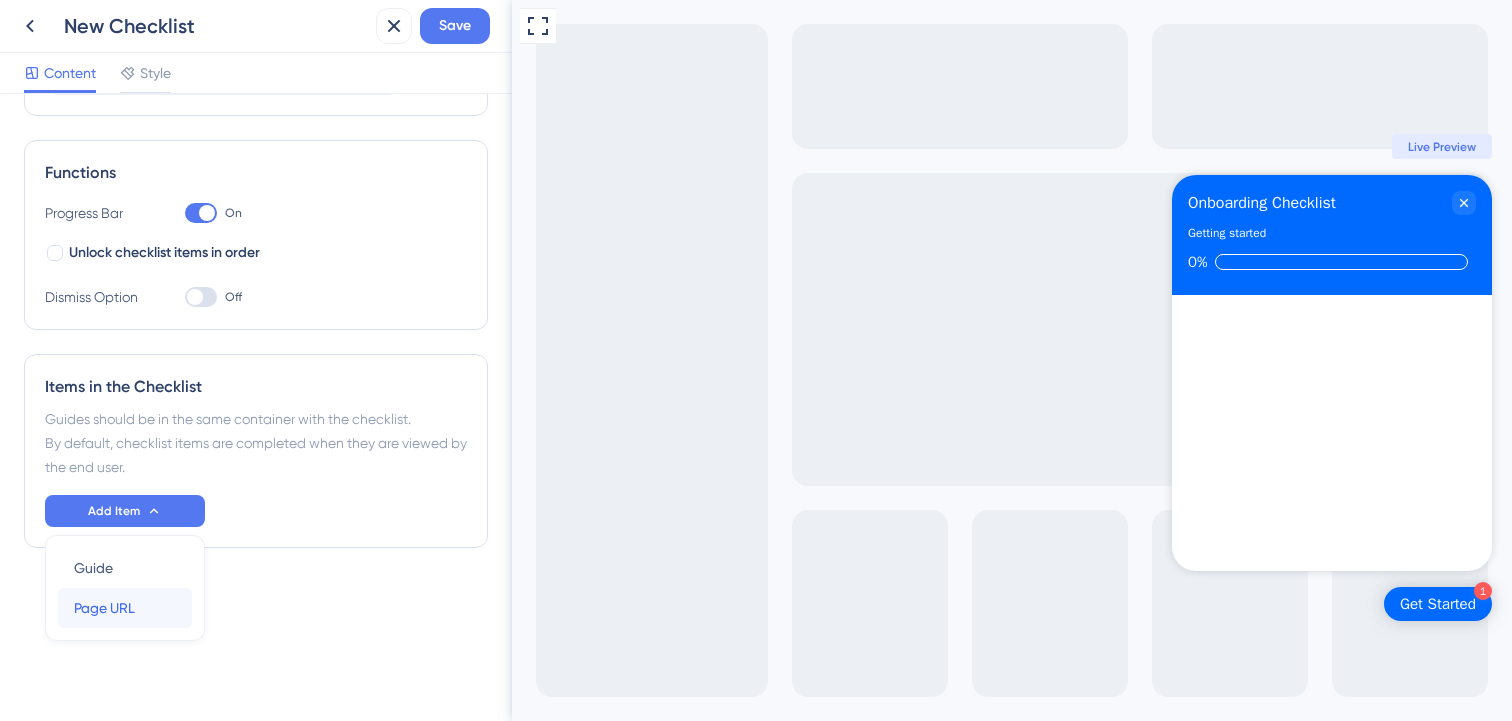 click on "Page URL" at bounding box center [104, 608] 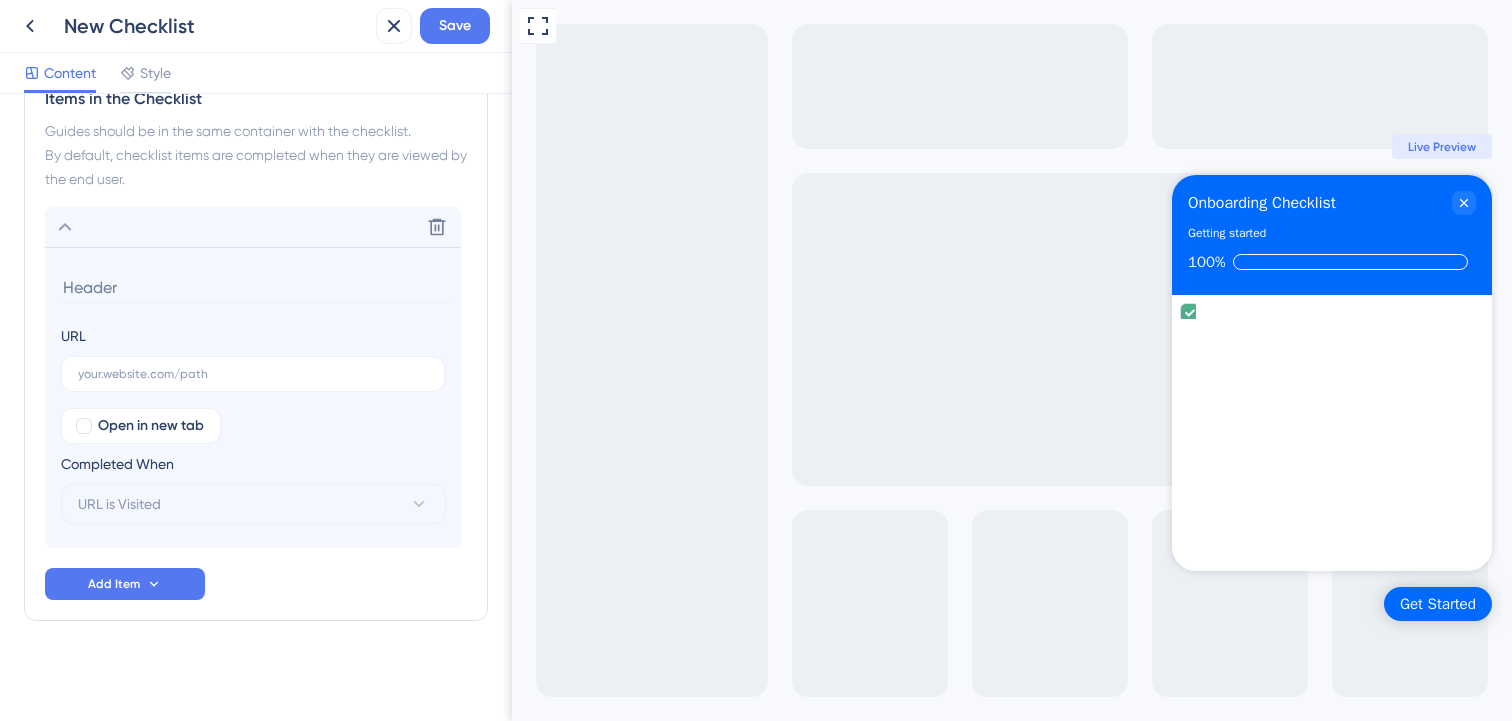scroll, scrollTop: 540, scrollLeft: 0, axis: vertical 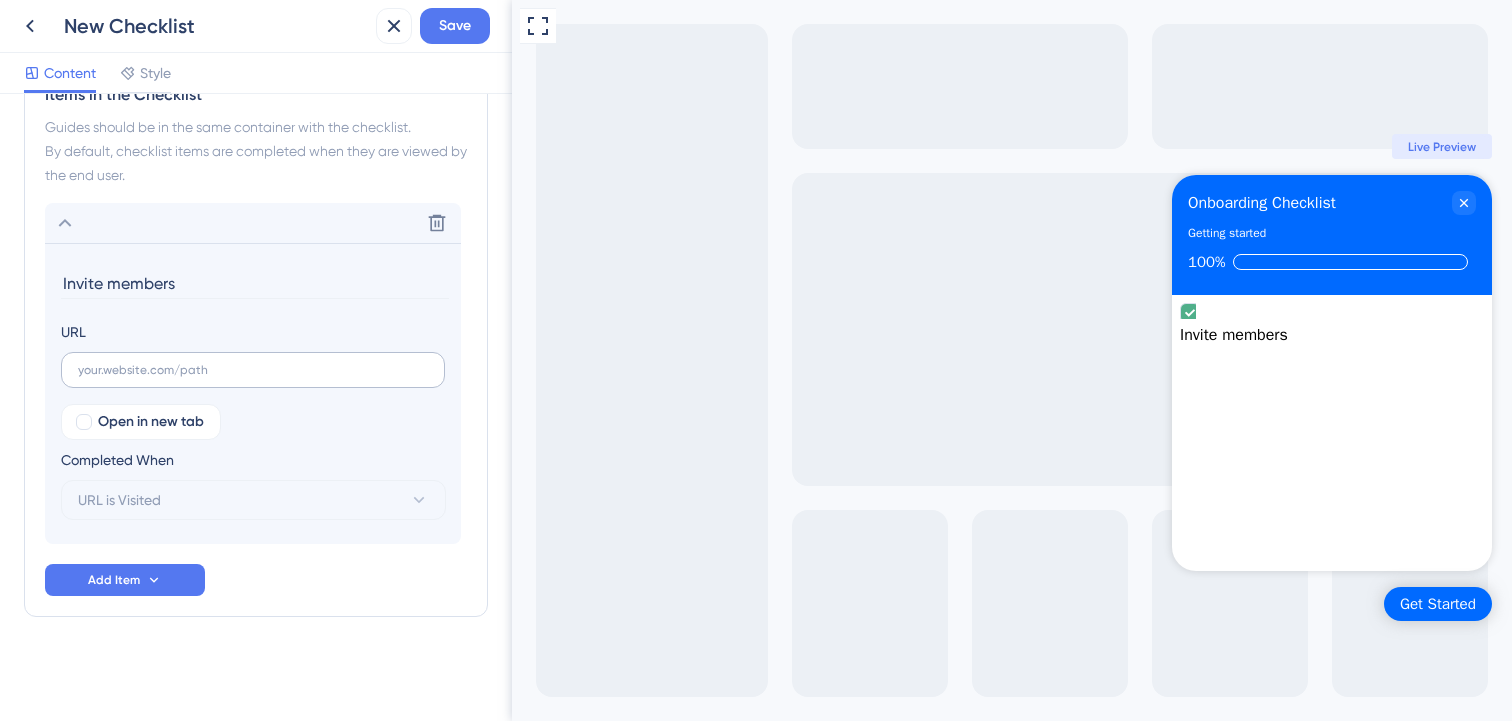 type on "Invite members" 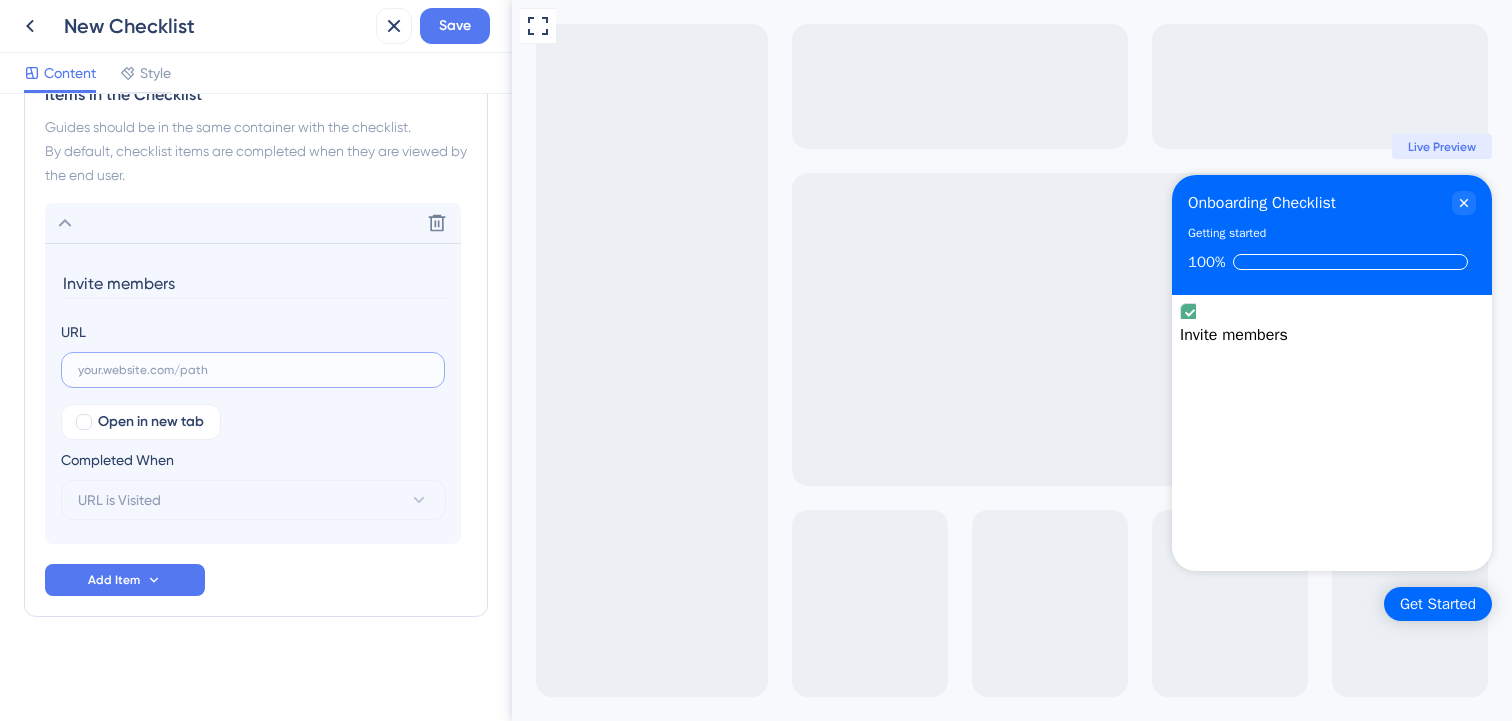 click at bounding box center [253, 370] 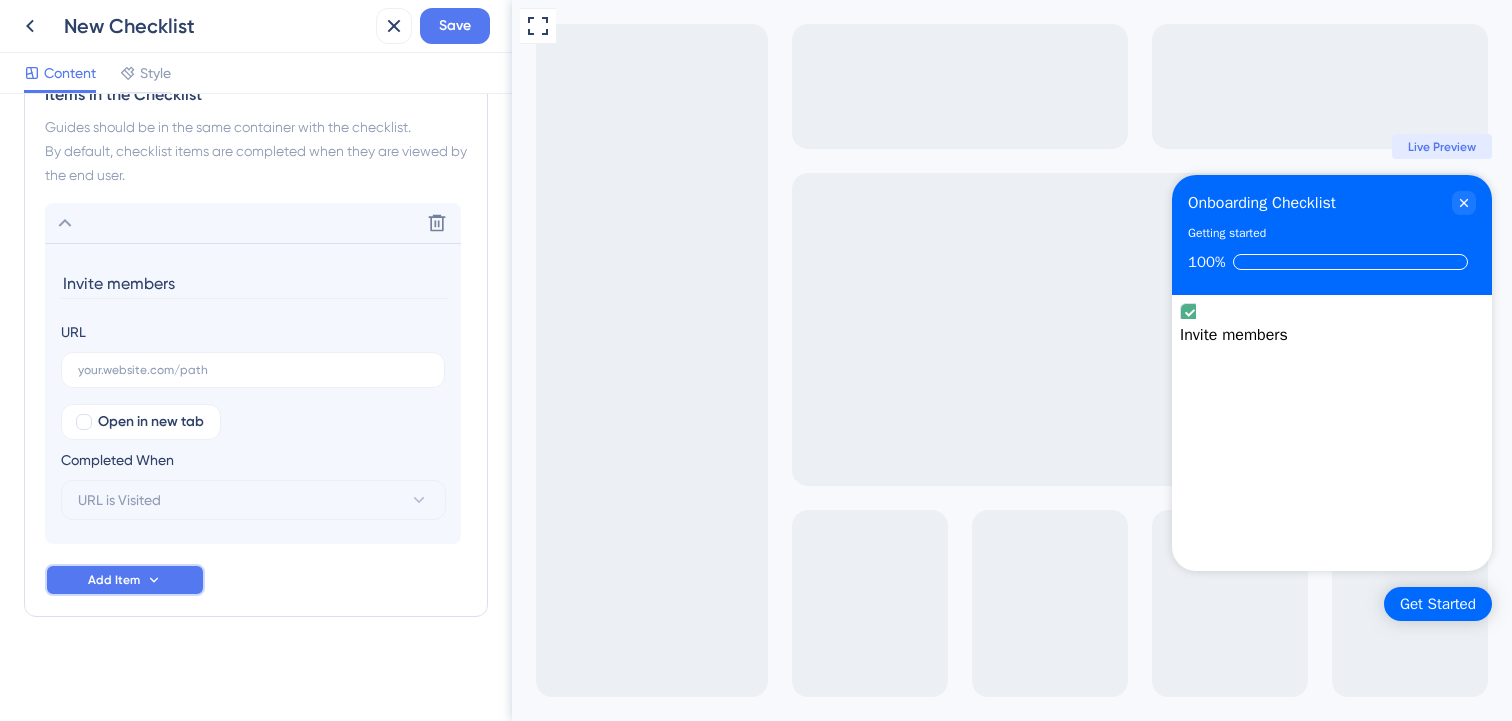 click on "Add Item" at bounding box center [125, 580] 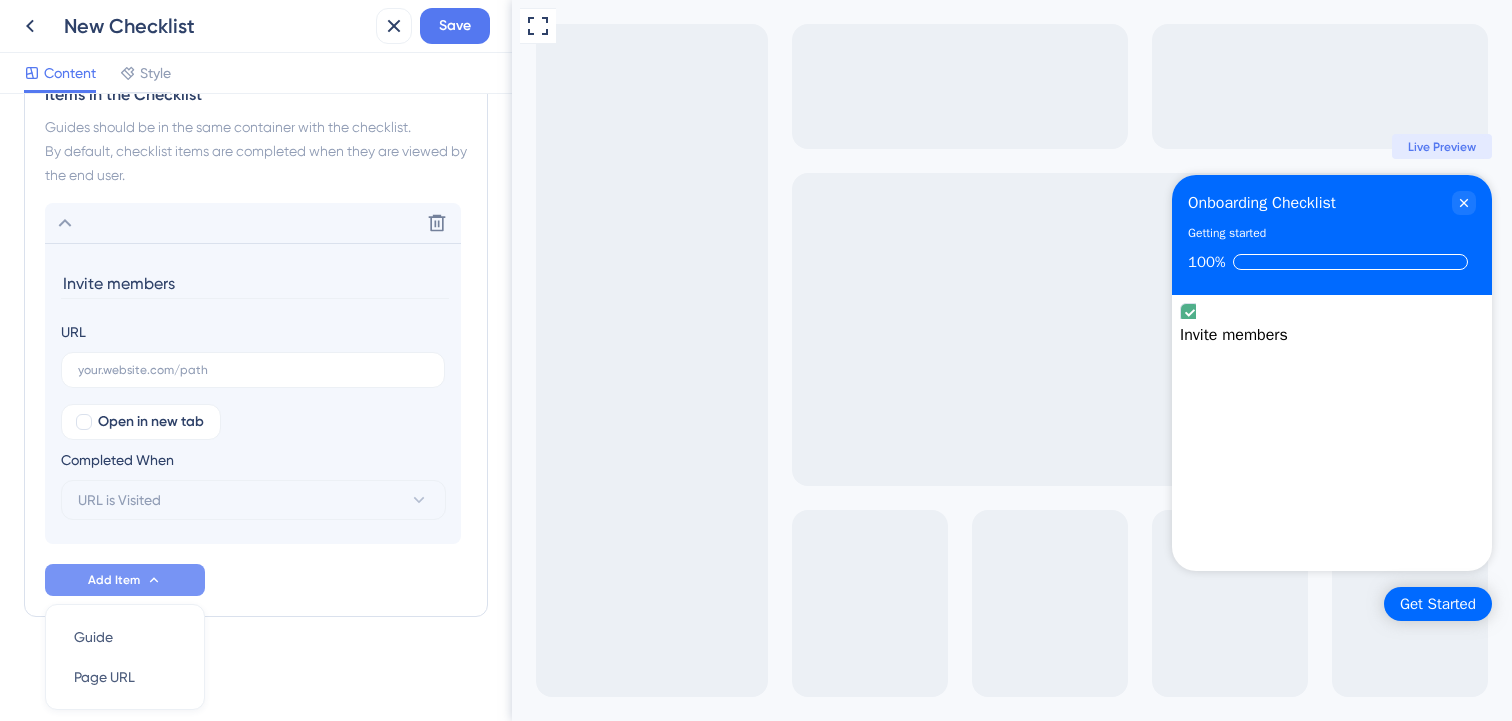scroll, scrollTop: 609, scrollLeft: 0, axis: vertical 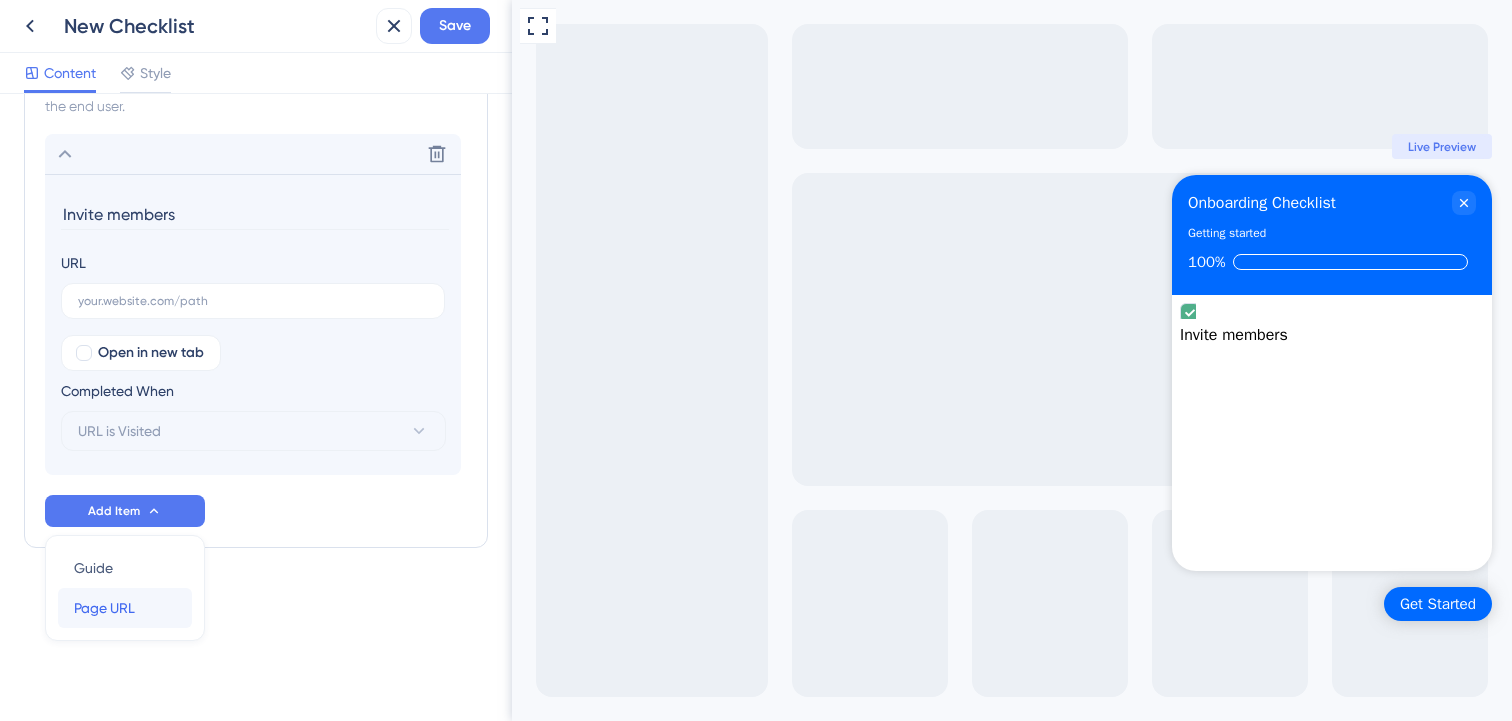 click on "Page URL" at bounding box center (104, 608) 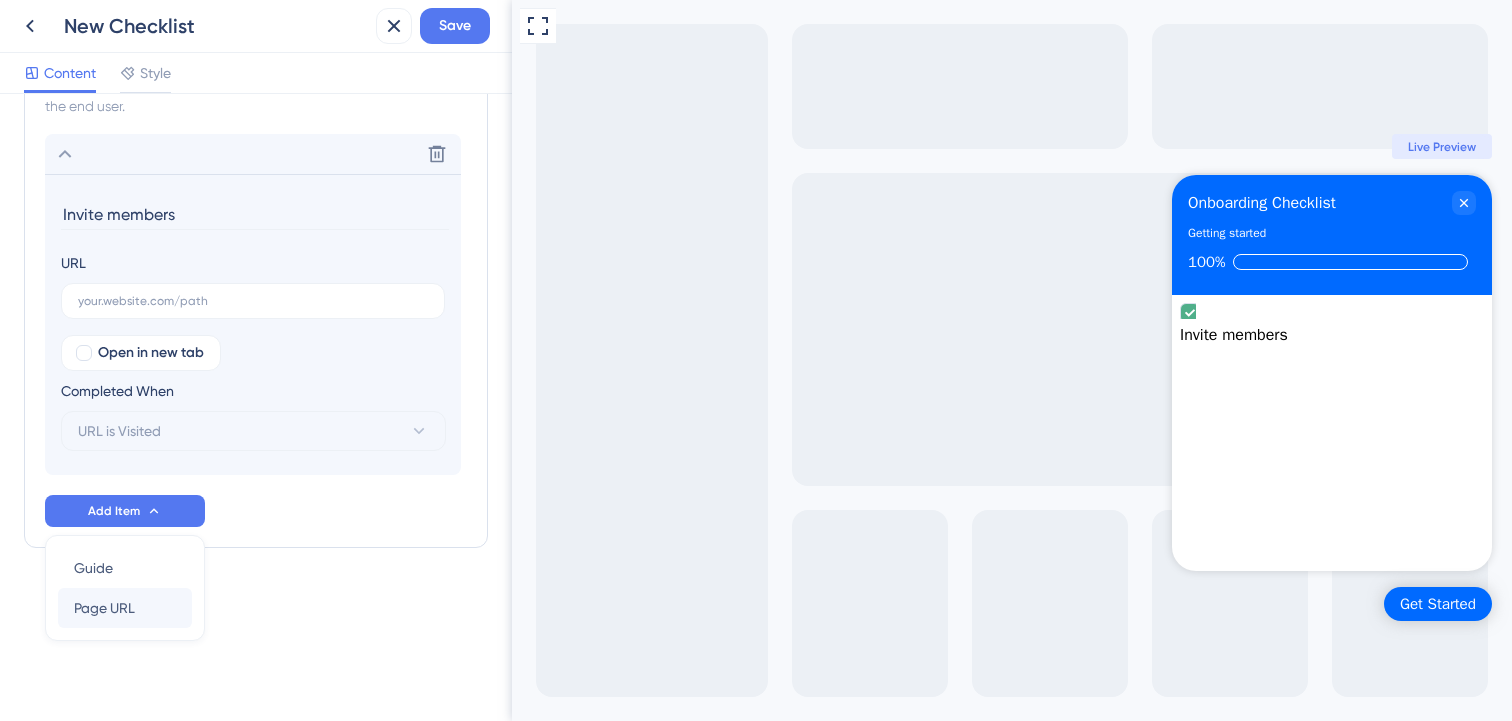 scroll, scrollTop: 596, scrollLeft: 0, axis: vertical 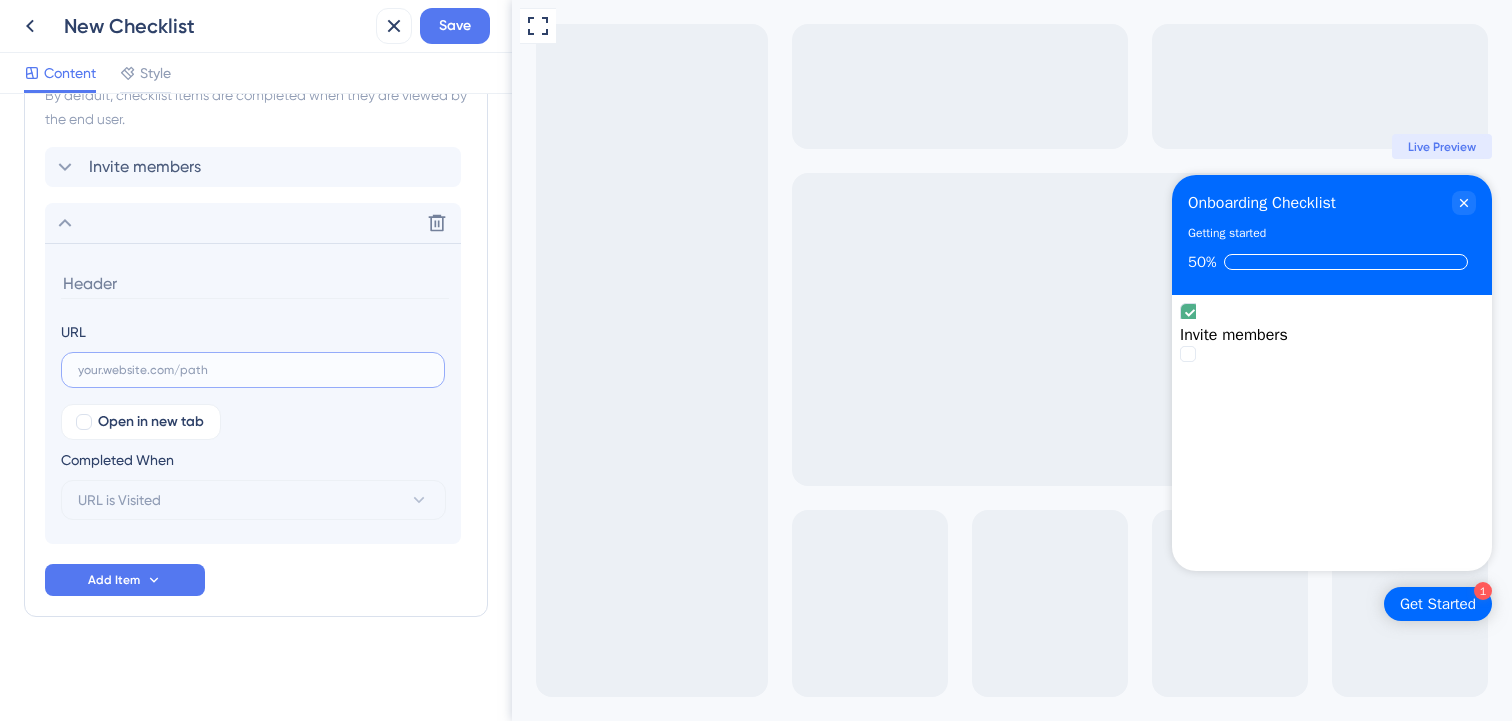 click at bounding box center (253, 370) 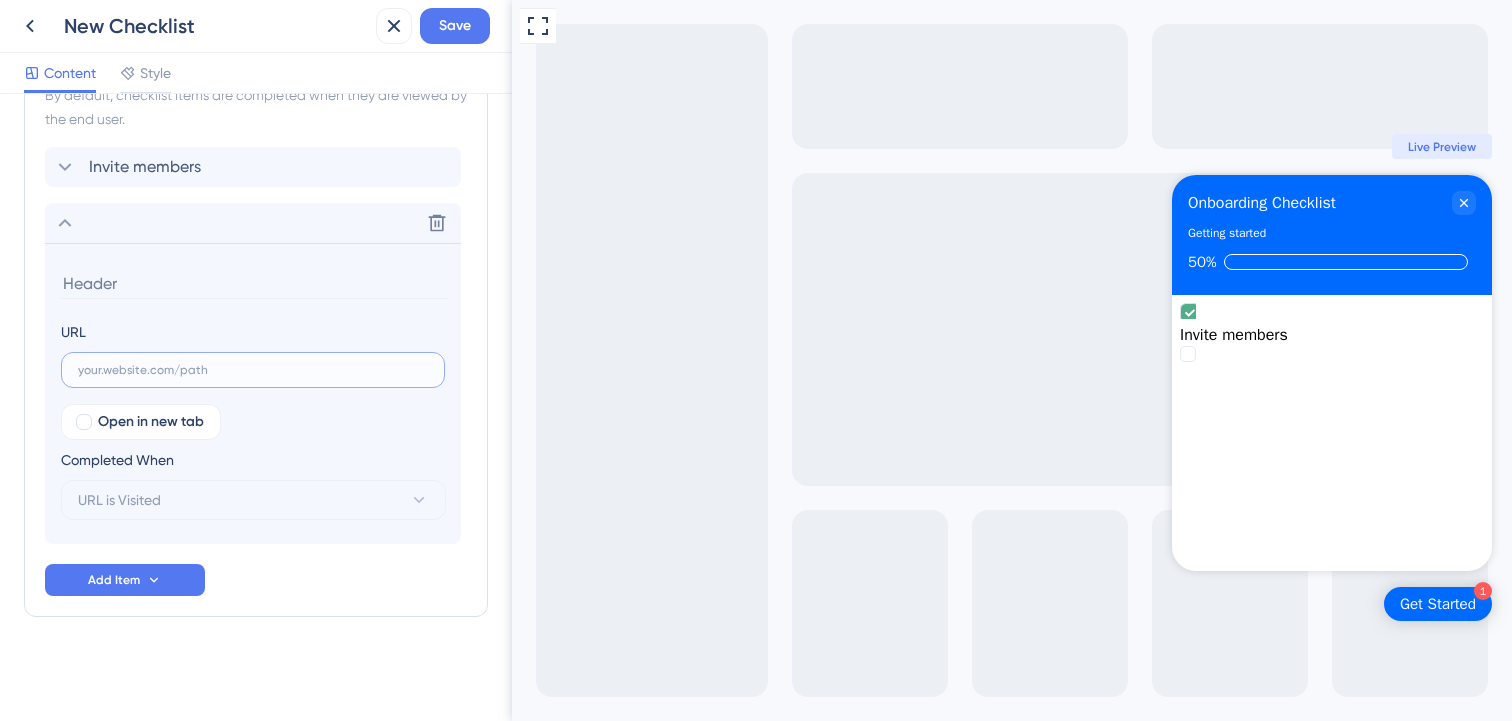 paste on "https://app.sensorfact.nl/settings/main/price" 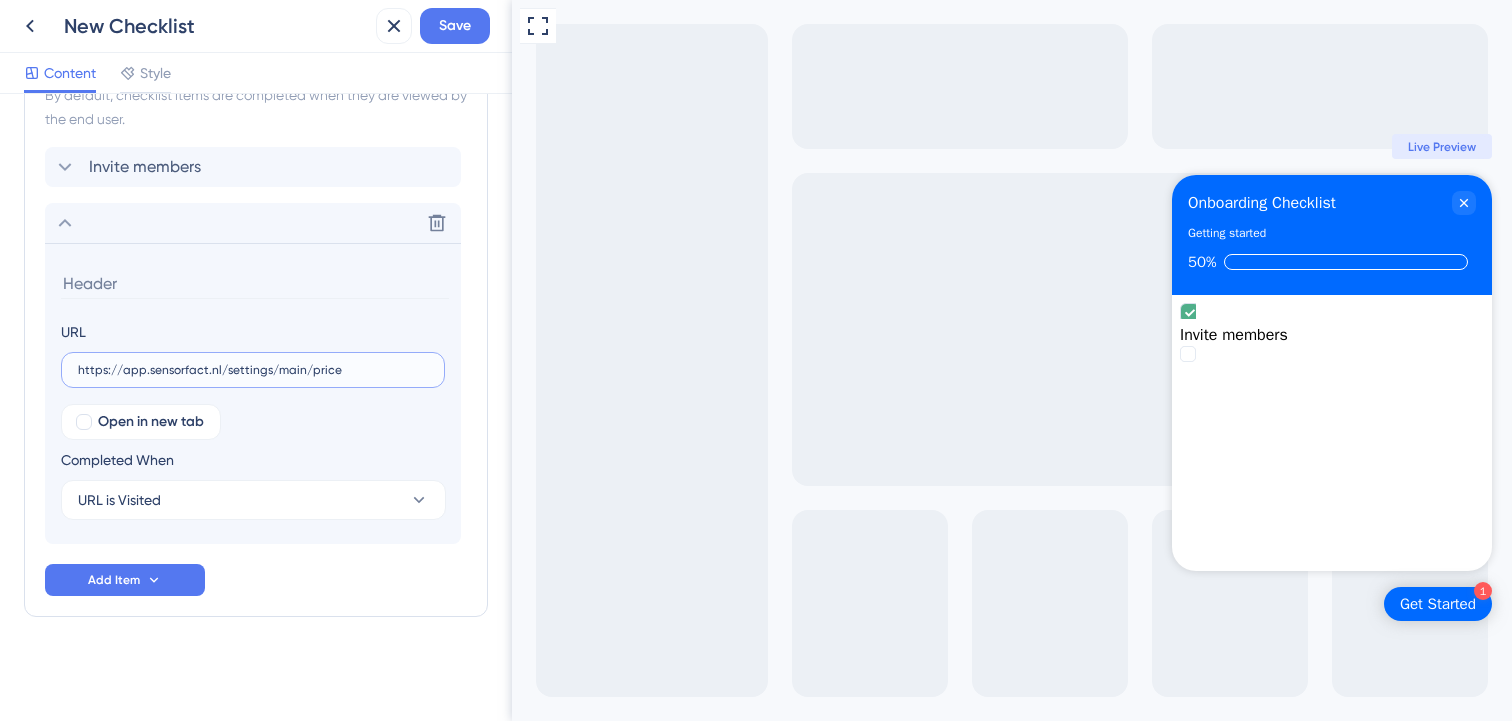 type on "https://app.sensorfact.nl/settings/main/price" 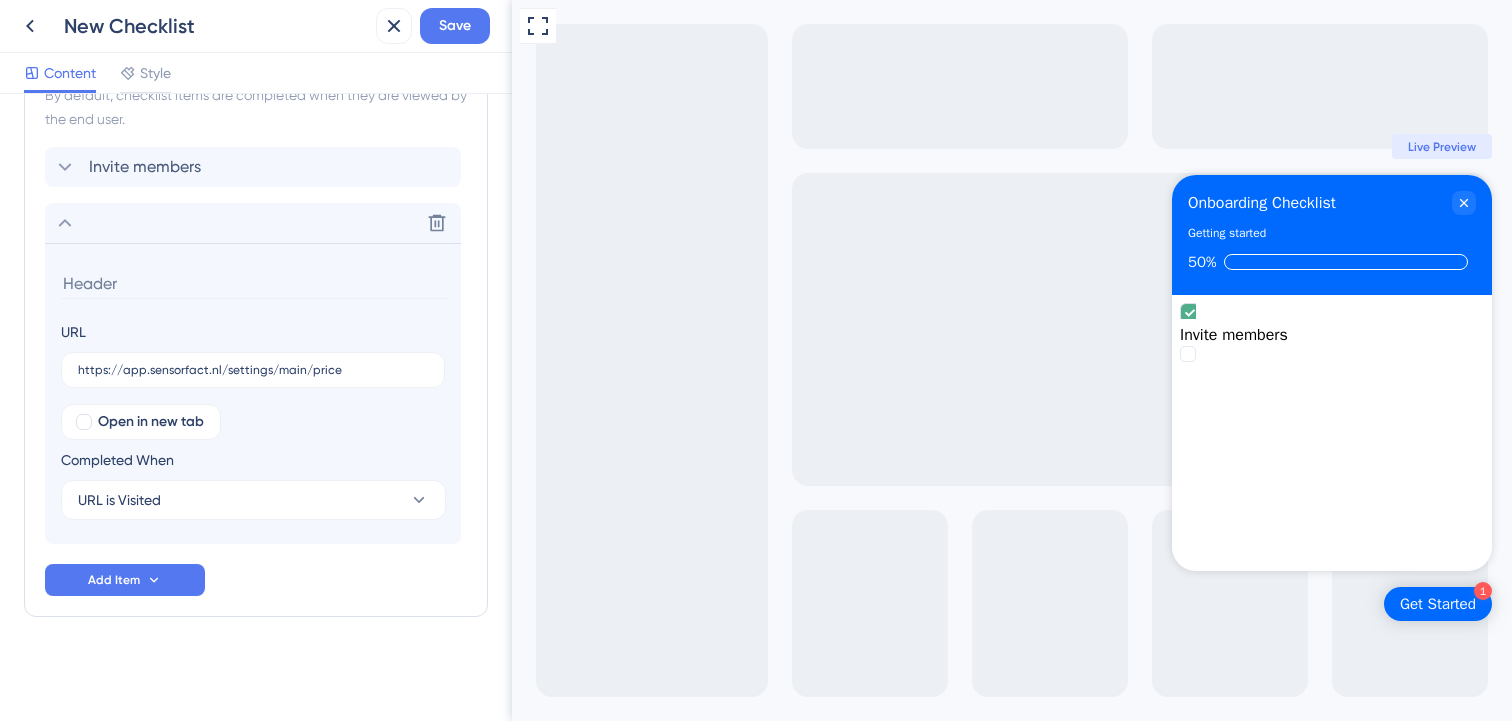 click at bounding box center [255, 283] 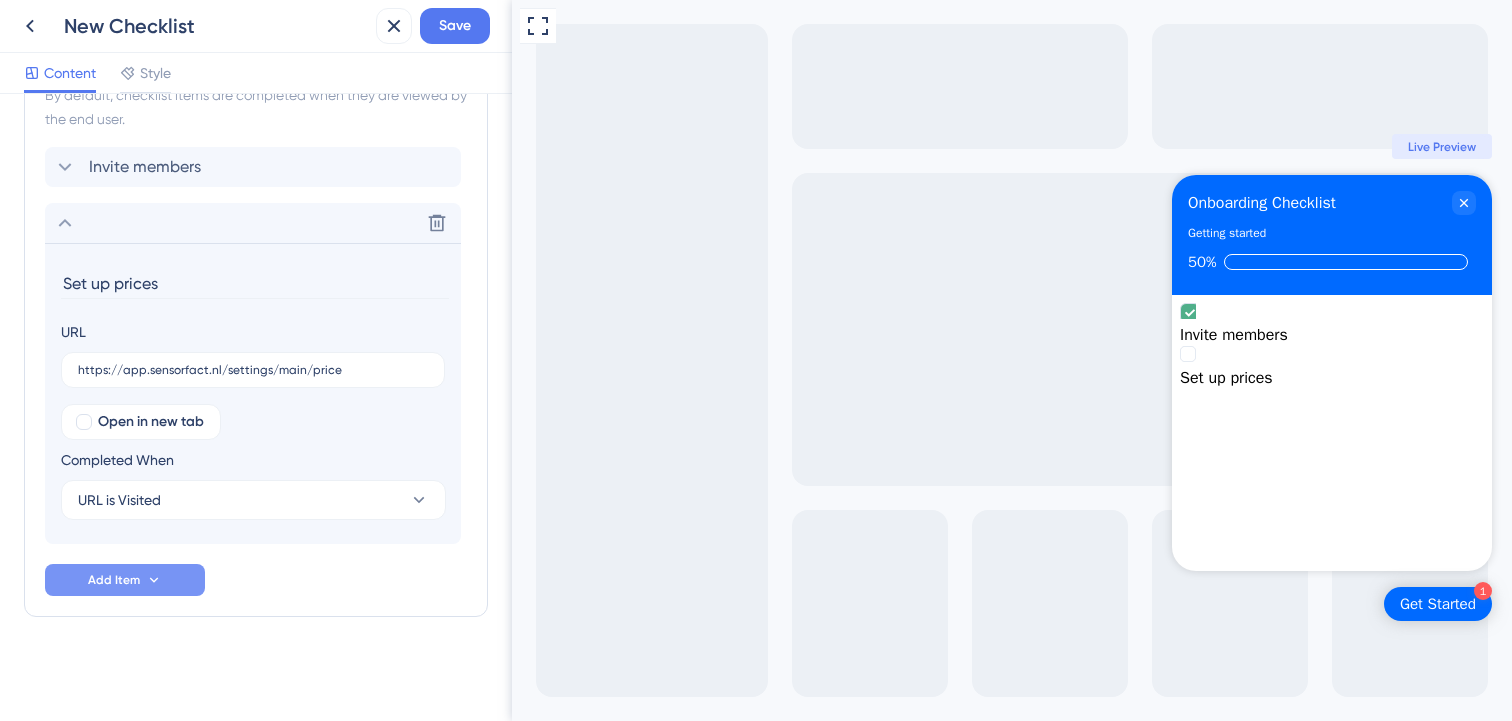type on "Set up prices" 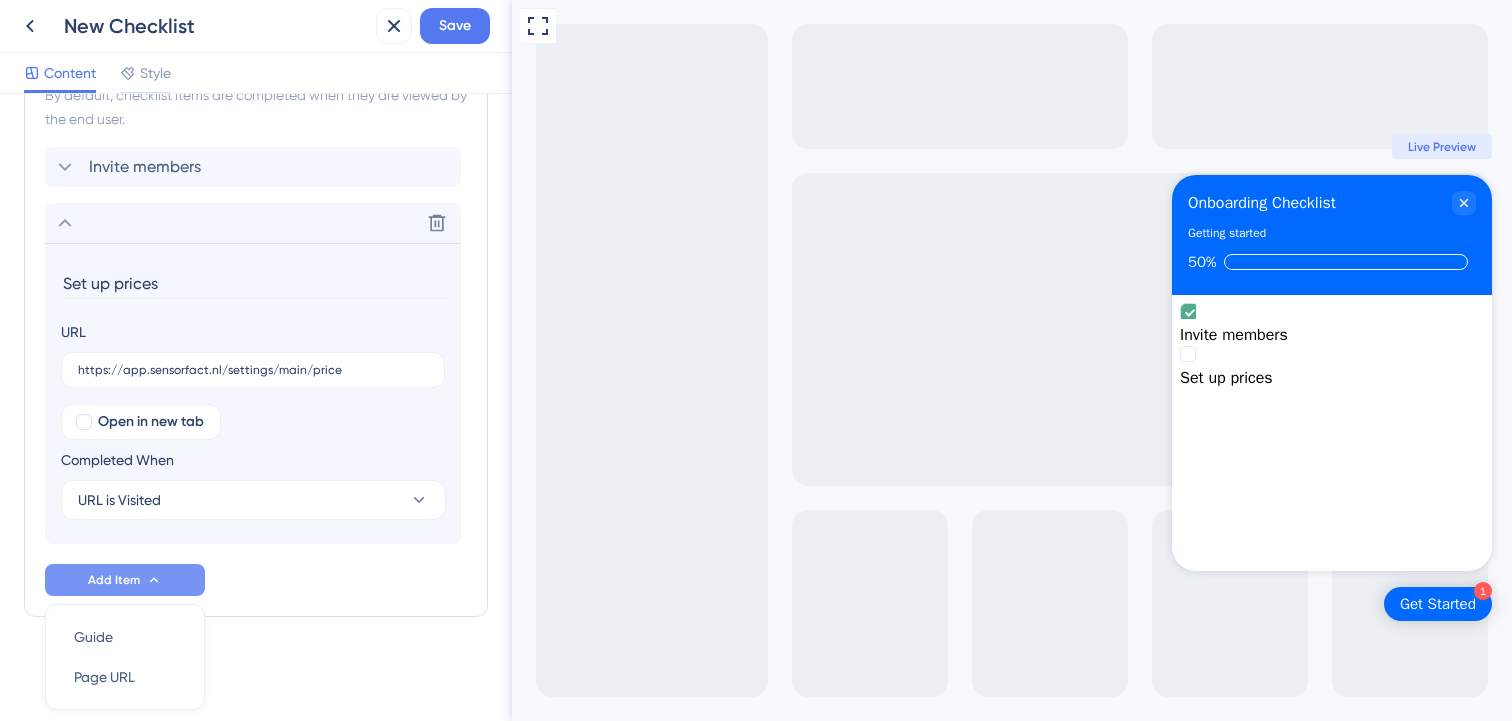 scroll, scrollTop: 665, scrollLeft: 0, axis: vertical 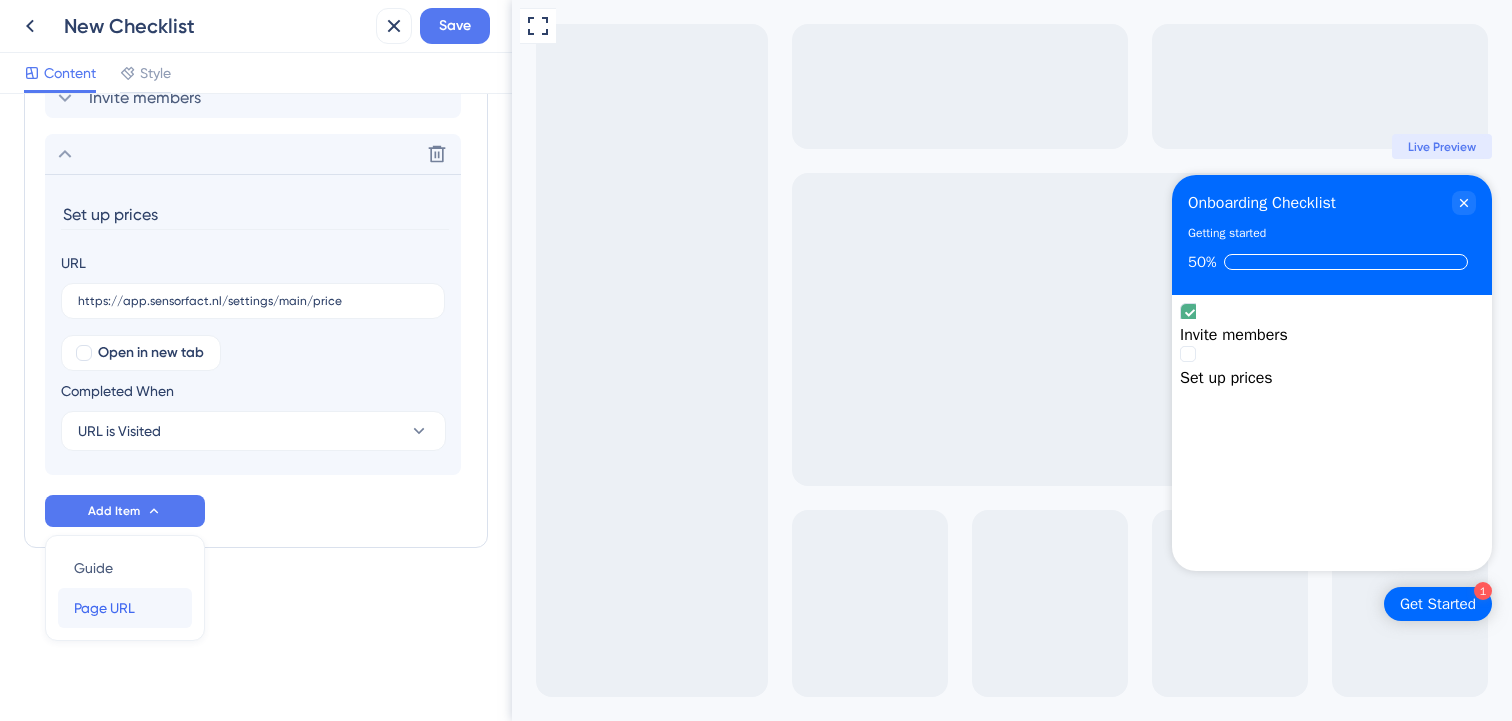 click on "Page URL" at bounding box center [104, 608] 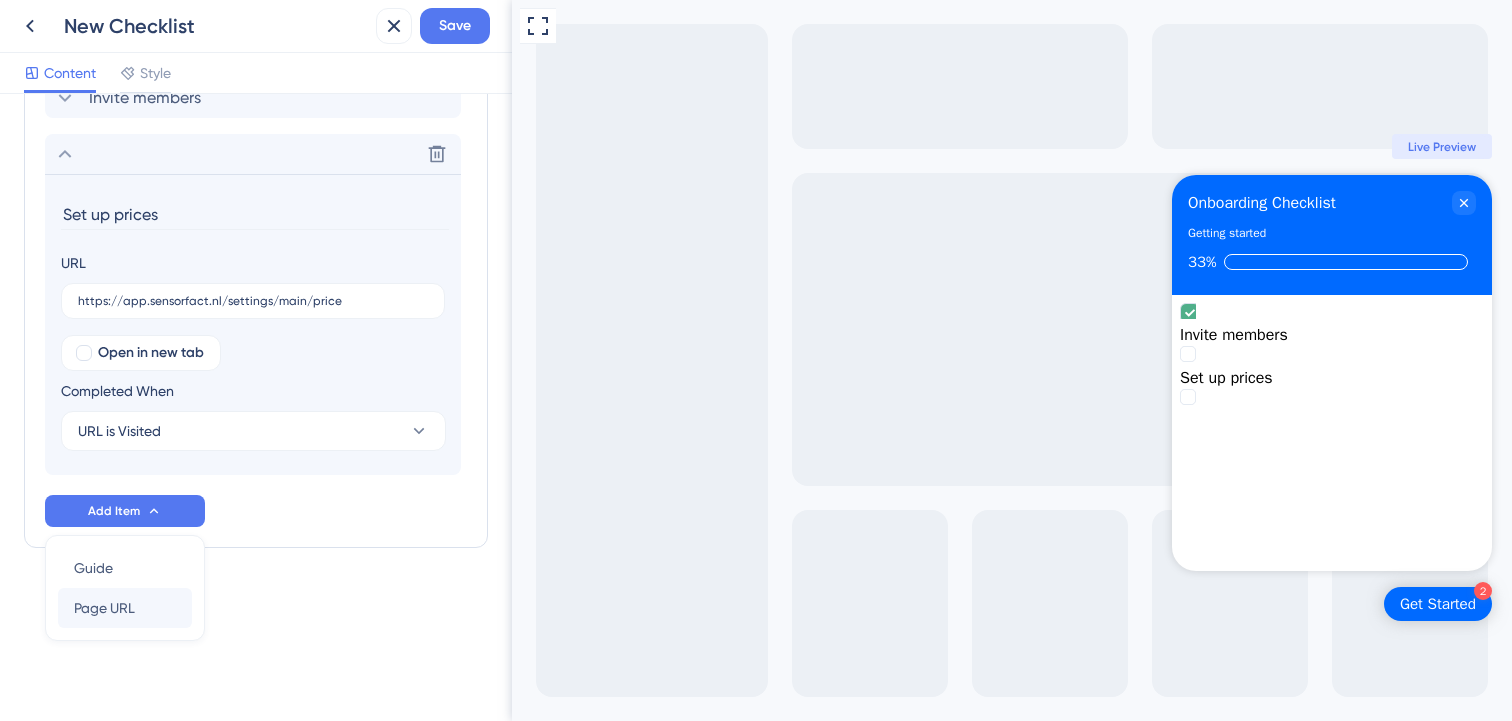 scroll, scrollTop: 652, scrollLeft: 0, axis: vertical 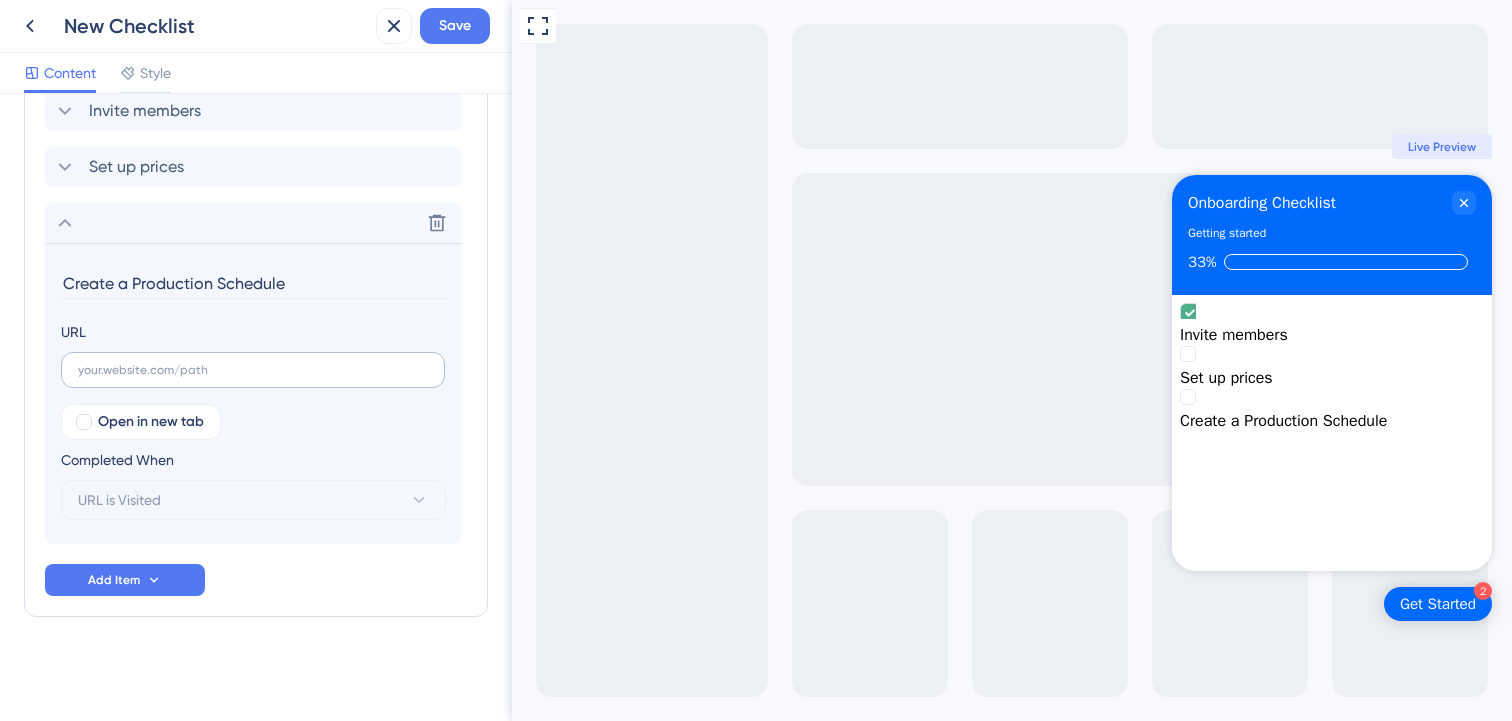 type on "Create a Production Schedule" 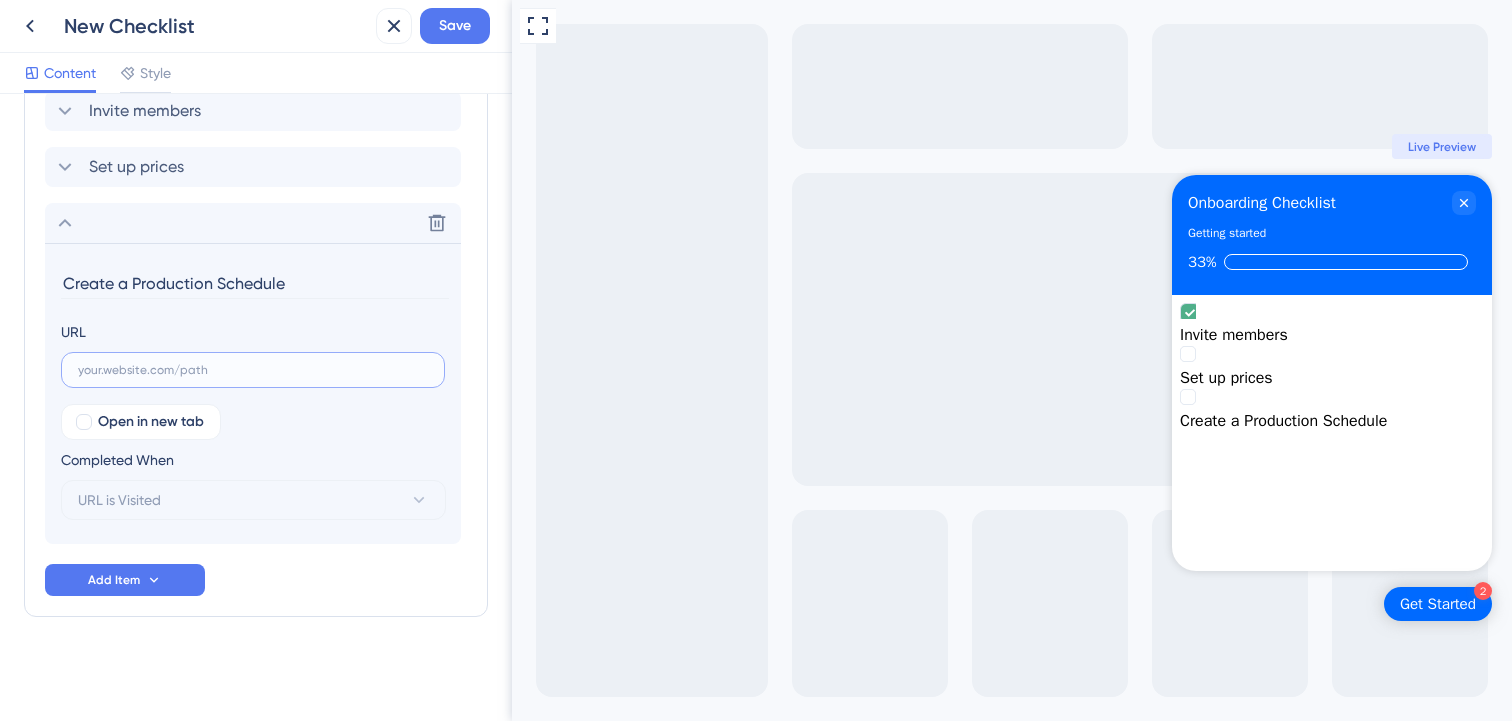 click at bounding box center [253, 370] 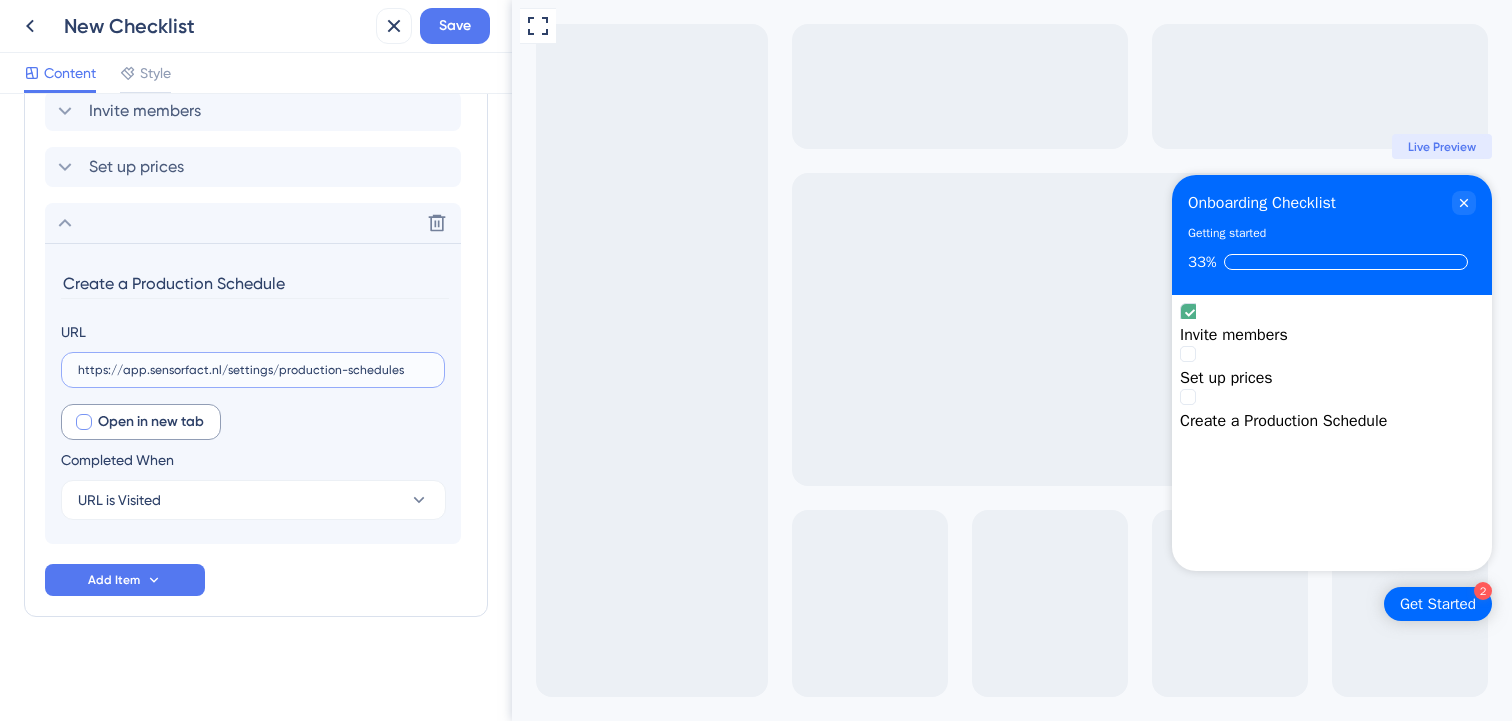 type on "https://app.sensorfact.nl/settings/production-schedules" 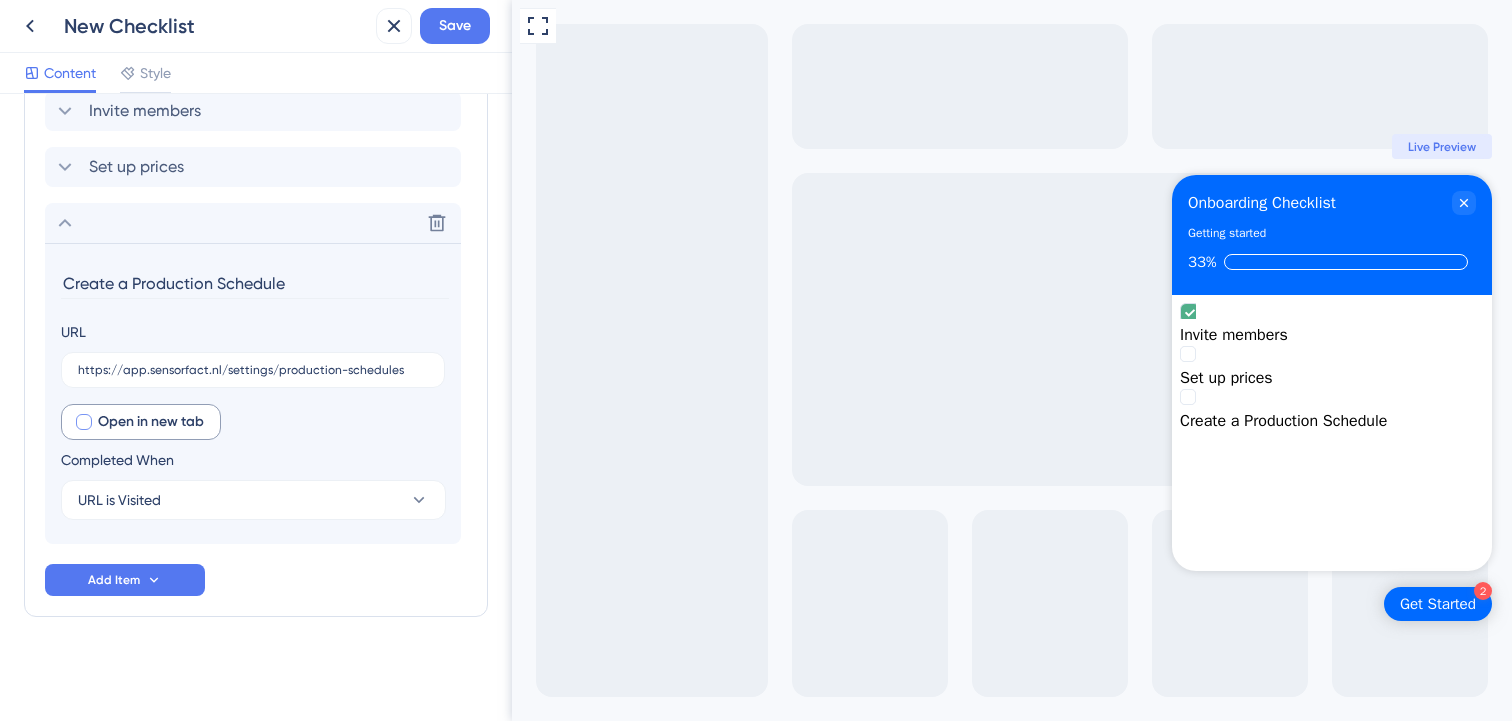 click on "Open in new tab" at bounding box center (151, 422) 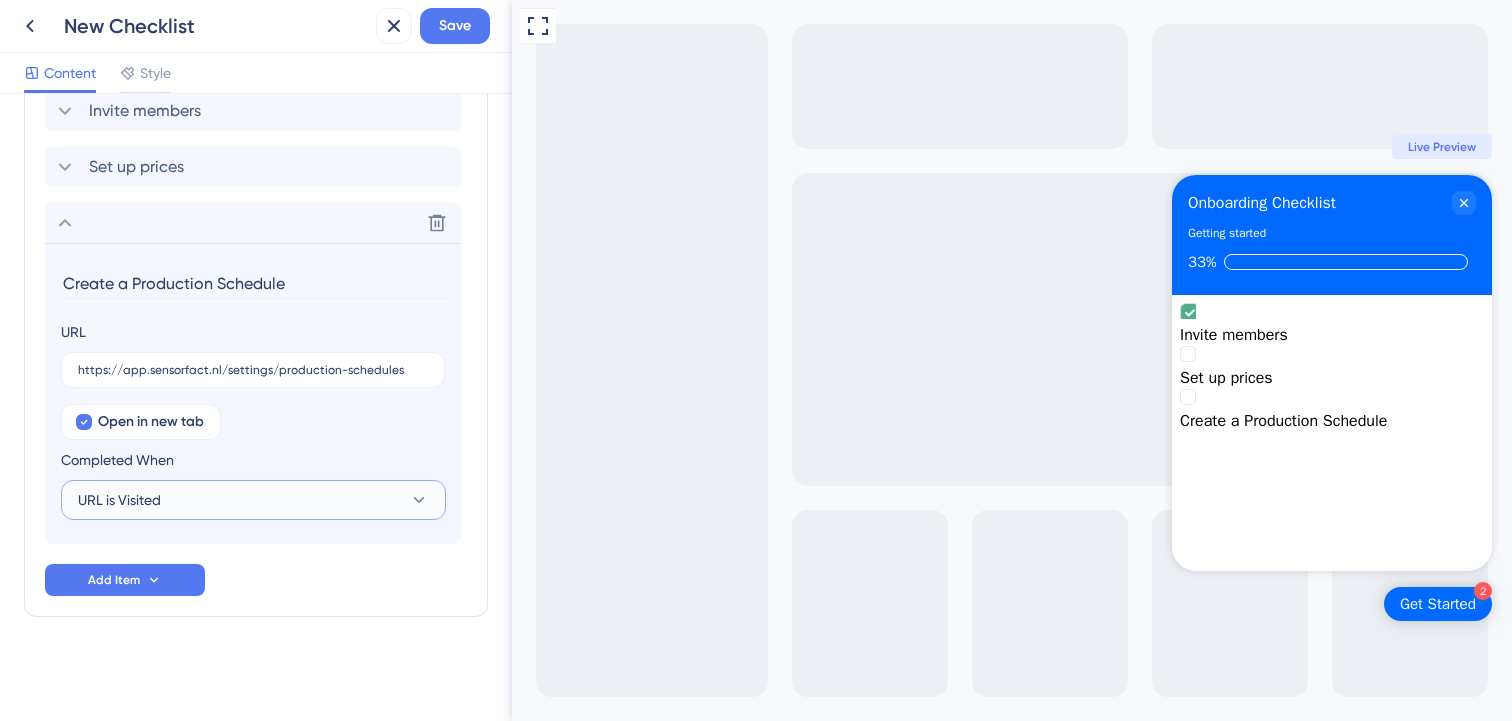 click on "URL is Visited" at bounding box center (253, 500) 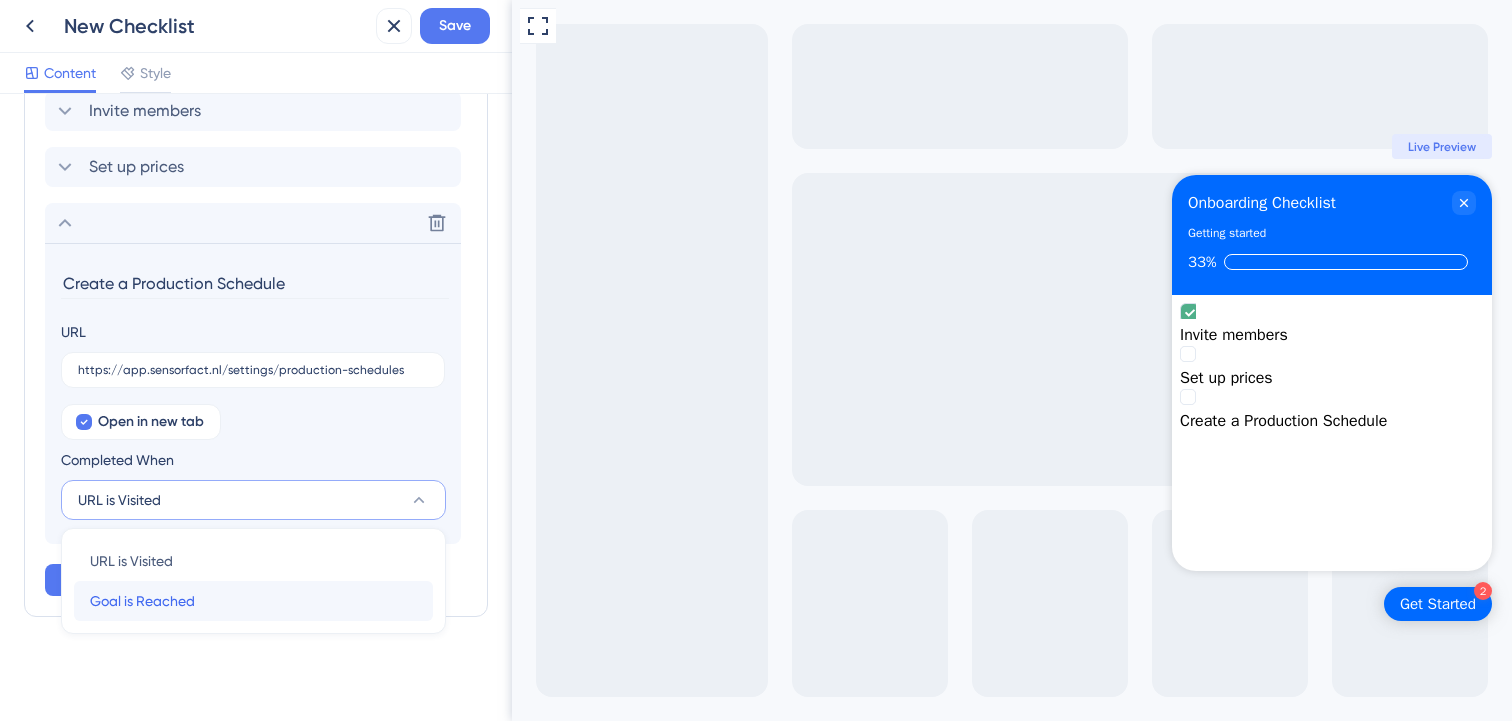 click on "Goal is Reached Goal is Reached" at bounding box center [253, 601] 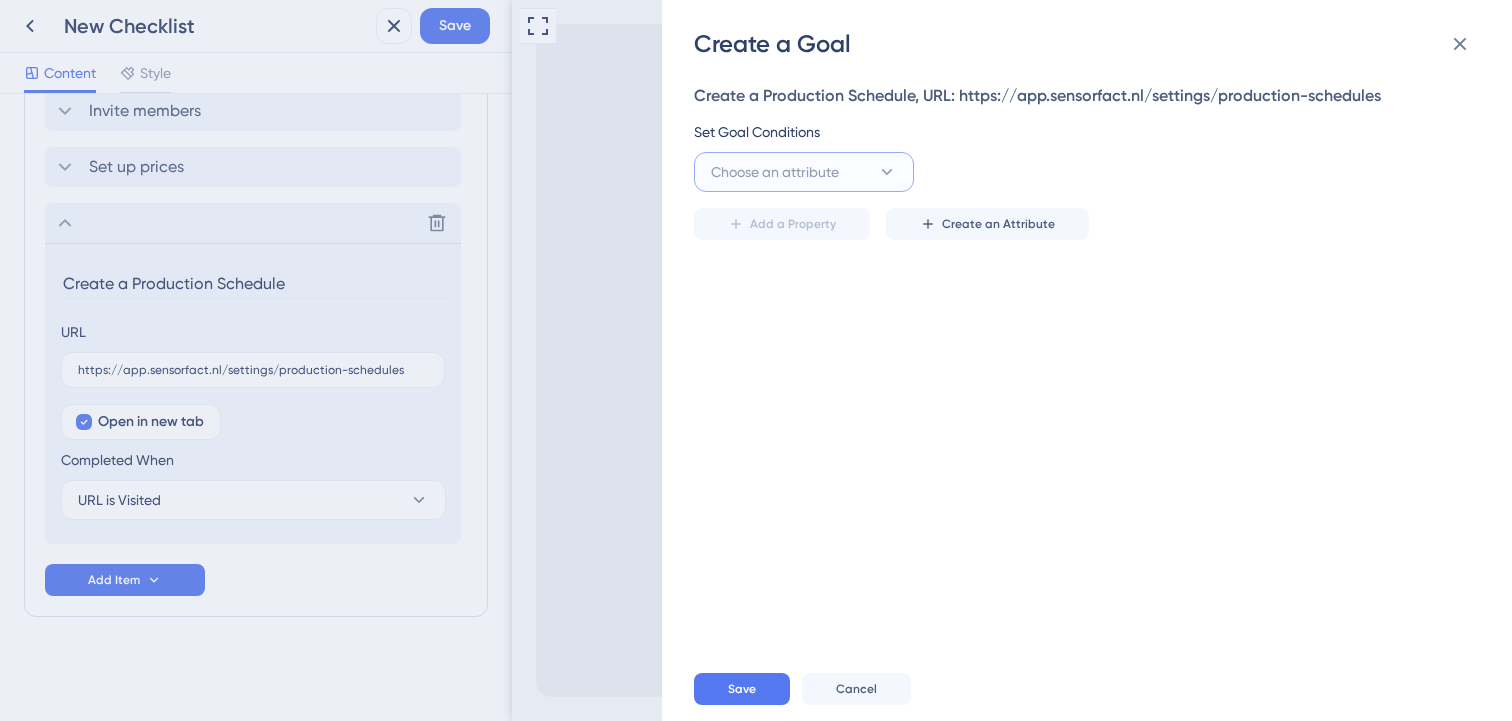 click on "Choose an attribute" at bounding box center [775, 172] 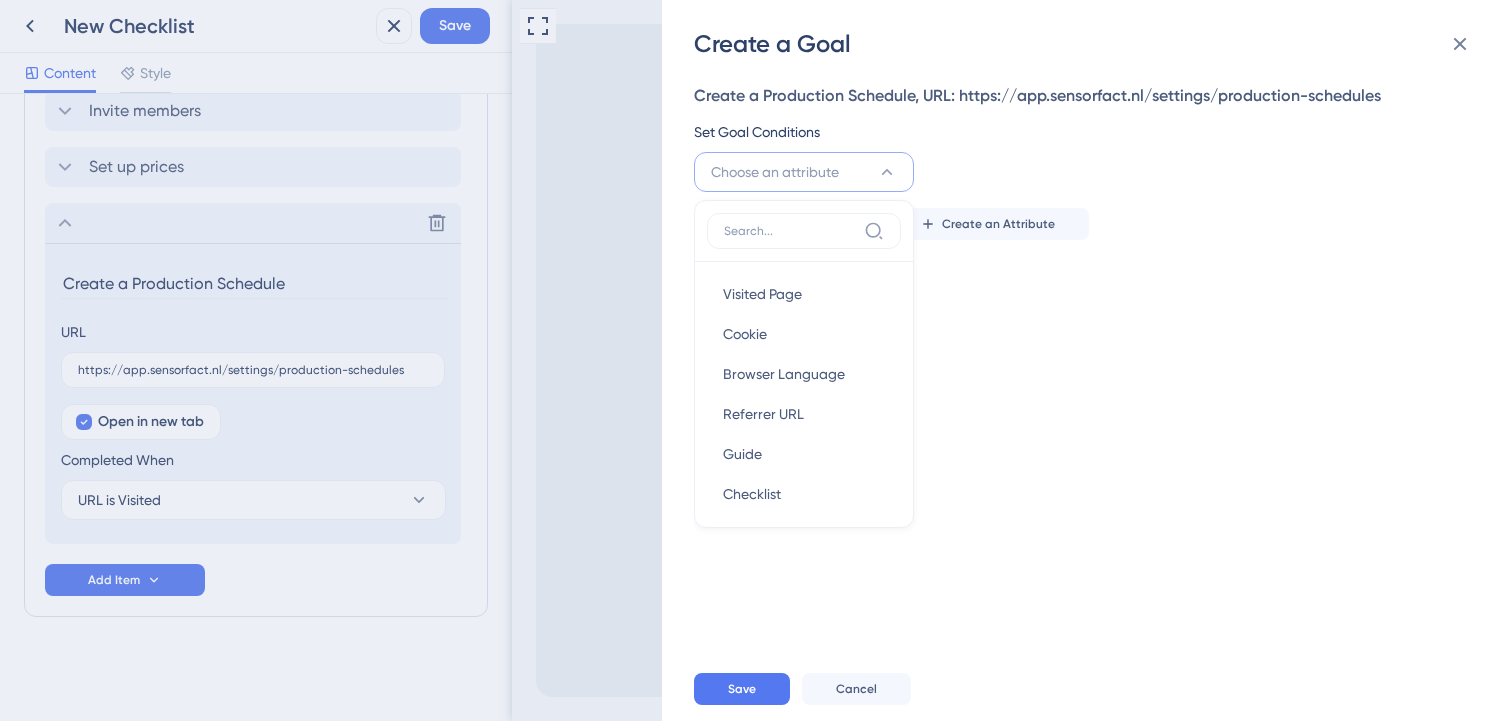 scroll, scrollTop: 3, scrollLeft: 0, axis: vertical 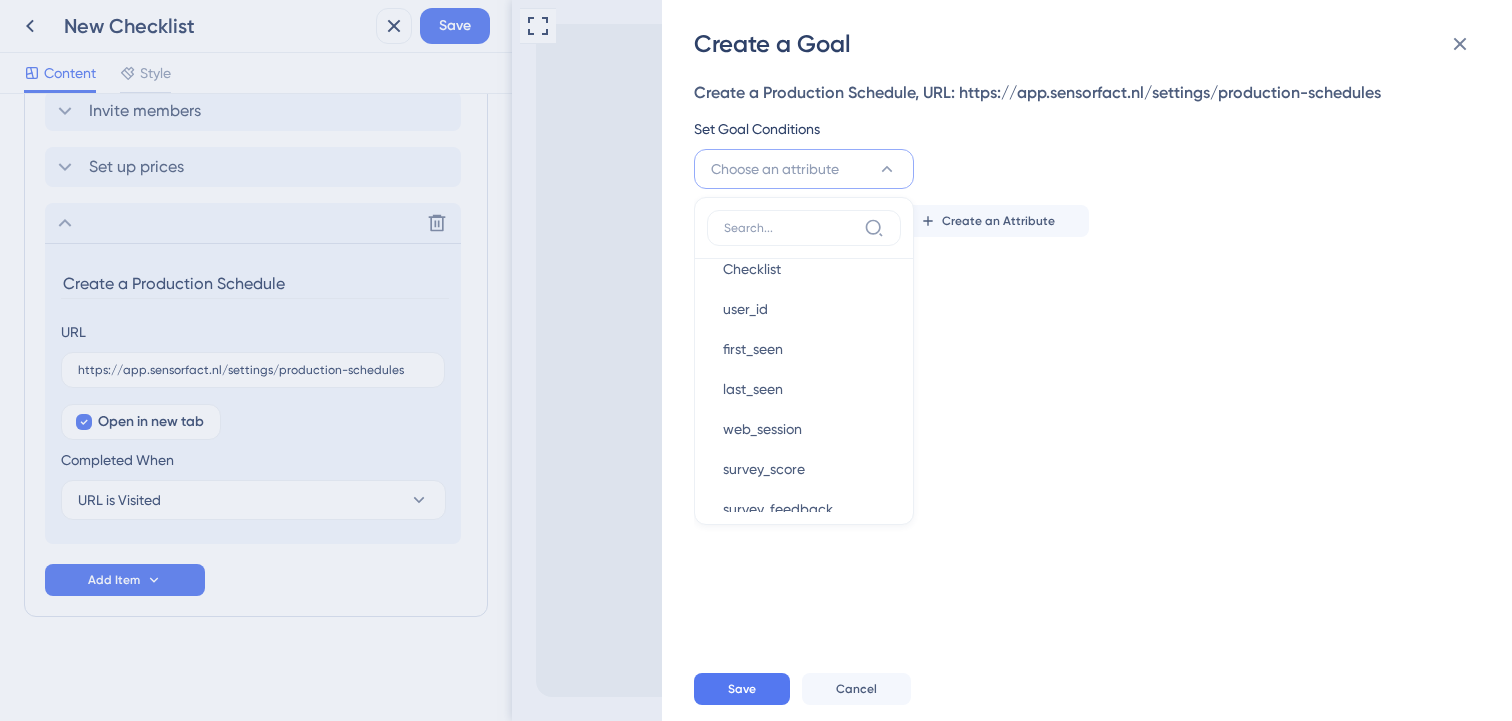 click on "Create a Production Schedule, URL: https://app.sensorfact.nl/settings/production-schedules Set Goal Conditions Choose an attribute Visited Page Visited Page Cookie Cookie Browser Language Browser Language Referrer URL Referrer URL Guide Guide Checklist Checklist user_id user_id first_seen first_seen last_seen last_seen web_session web_session survey_score survey_score survey_feedback survey_feedback last_product_updates_interacted last_product_updates_interacted last_ai_assistant_interacted last_ai_assistant_interacted last_knowledge_base_interacted last_knowledge_base_interacted ai_assistant_conversation_started ai_assistant_conversation_started interacted_resource_centers interacted_resource_centers rc_viewed_tabs rc_viewed_tabs pu_viewed_posts pu_viewed_posts kb_viewed_articles kb_viewed_articles browser_language browser_language browser_name browser_name device_type device_type os_name os_name company_id company_id company_name company_name first_seen first_seen last_seen last_seen Add a Property" at bounding box center [1097, 358] 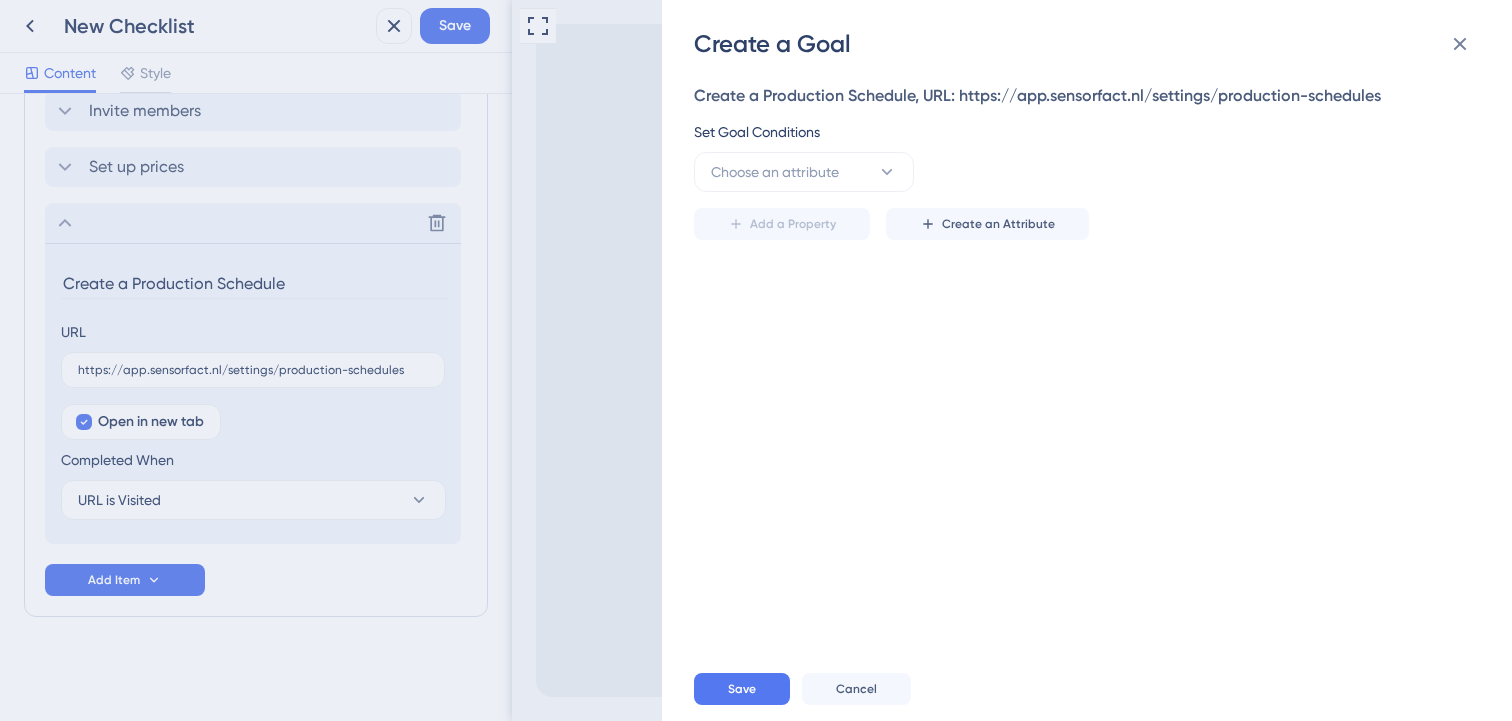 scroll, scrollTop: 0, scrollLeft: 0, axis: both 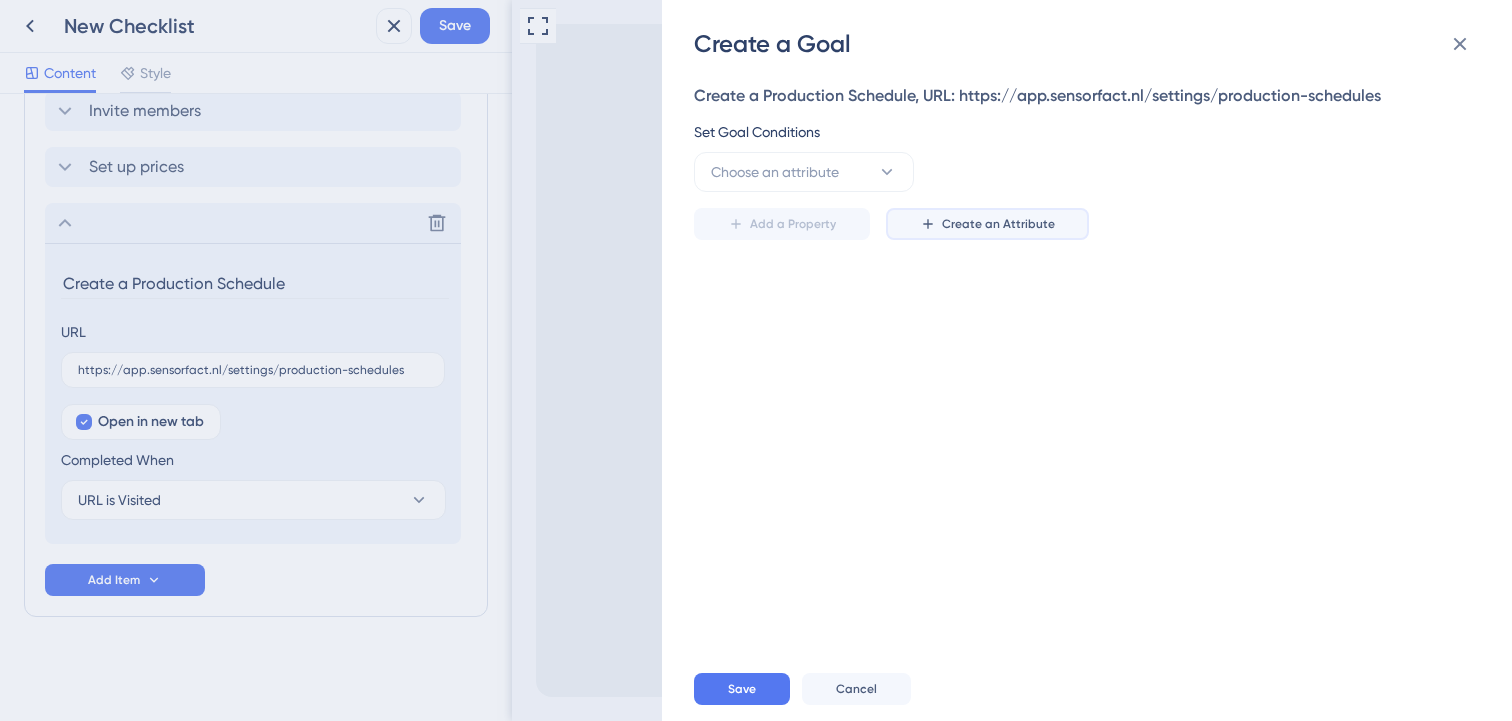 click on "Create an Attribute" at bounding box center [987, 224] 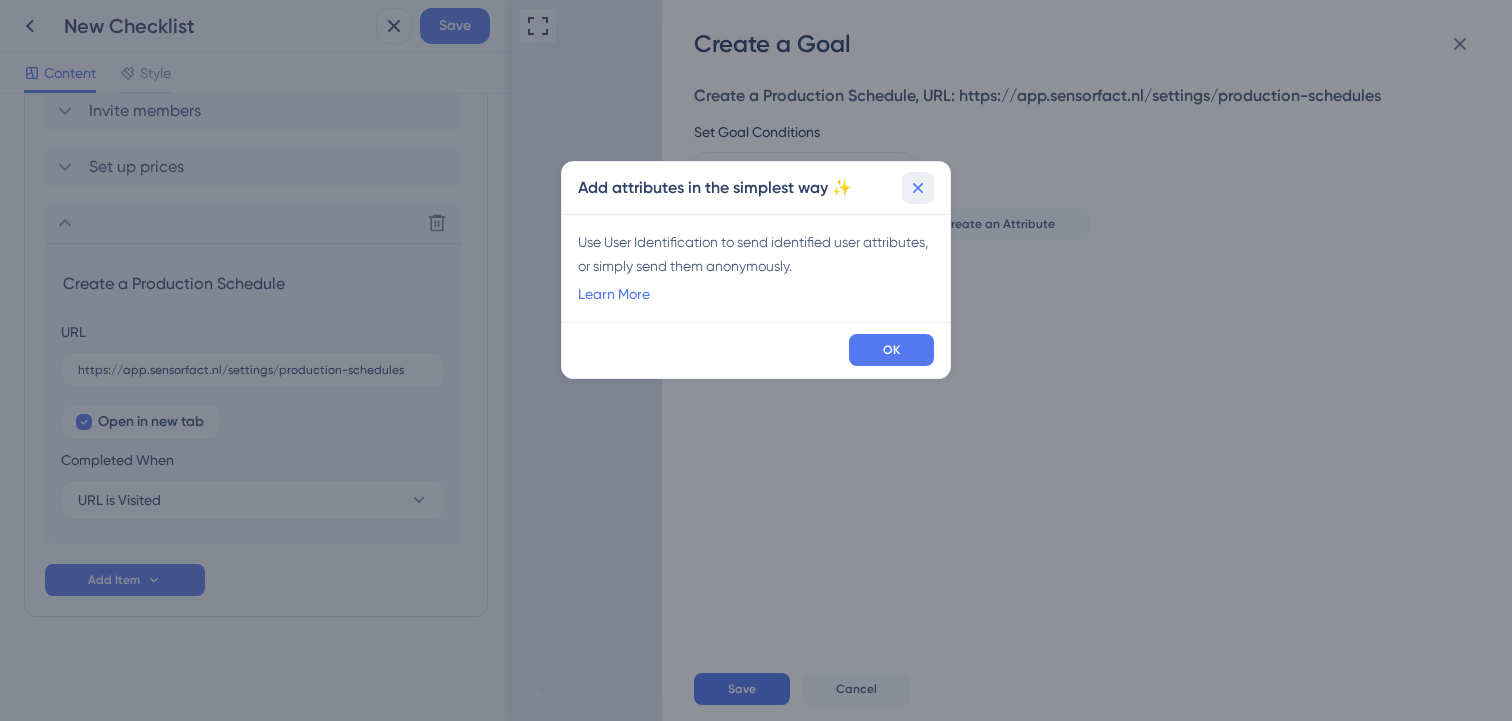 click 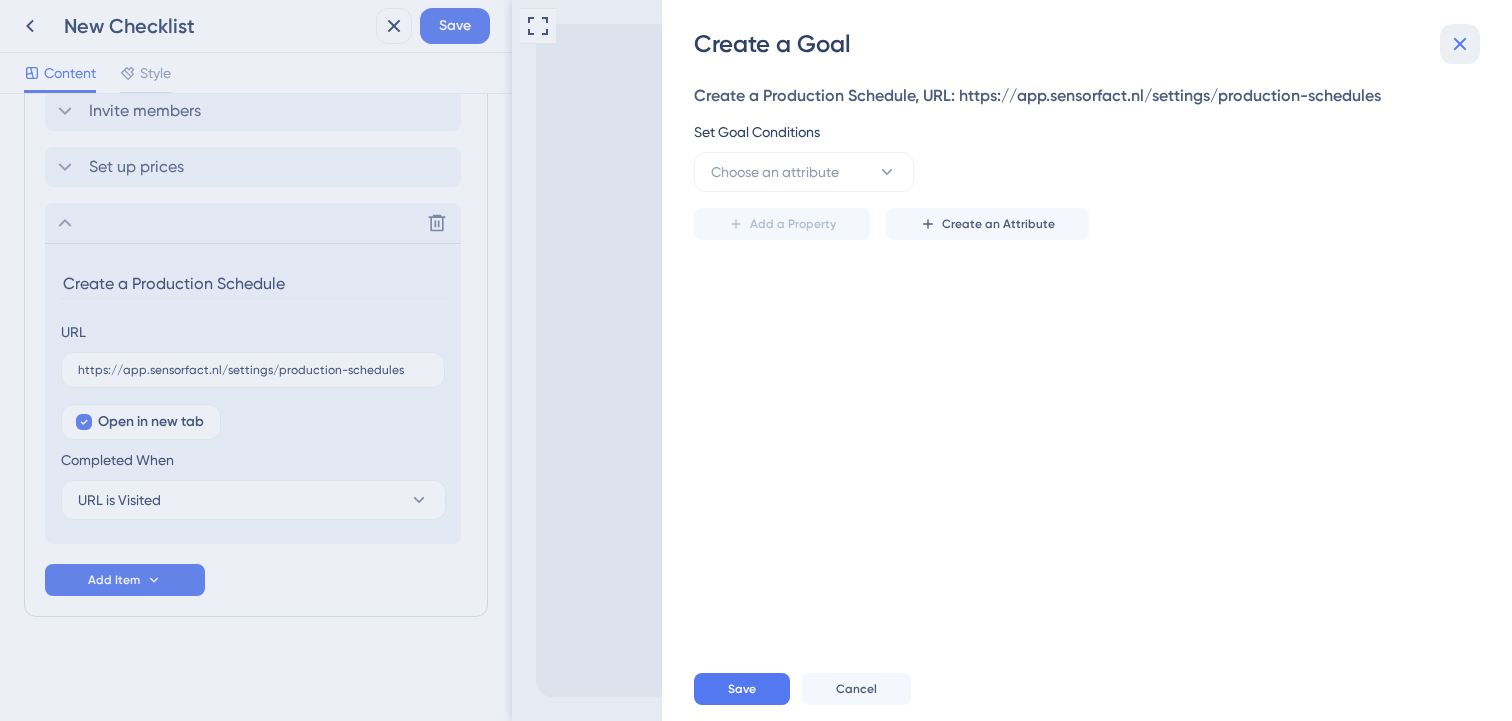 click 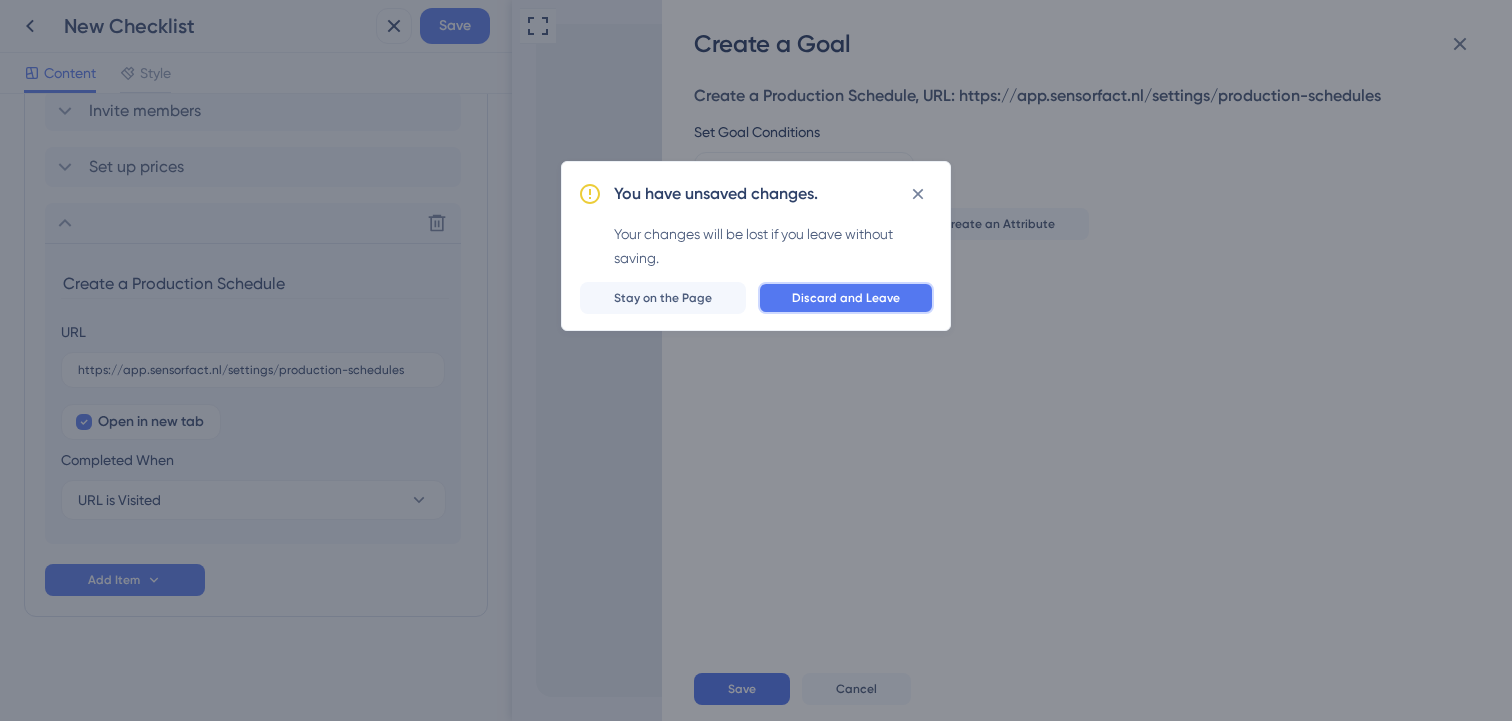 click on "Discard and Leave" at bounding box center [846, 298] 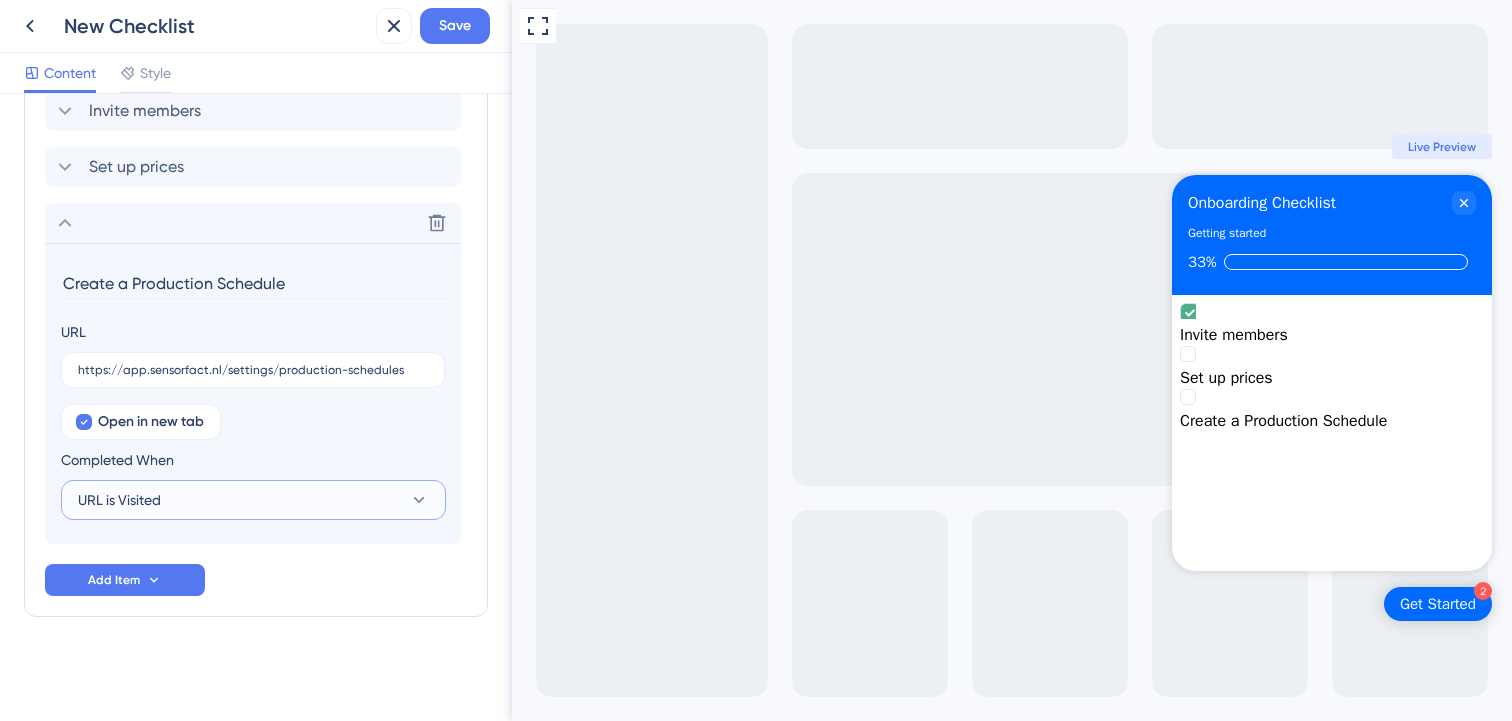 click on "URL is Visited" at bounding box center (253, 500) 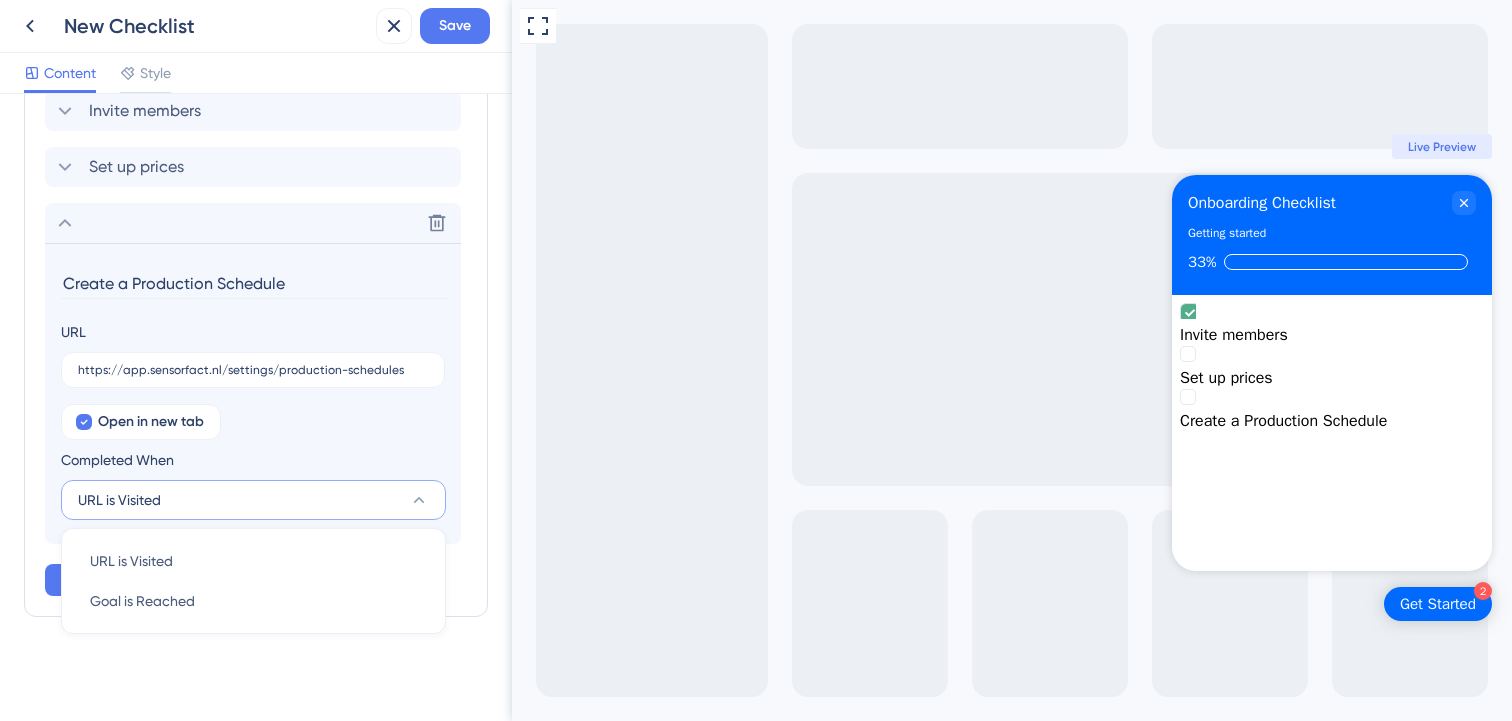 click on "URL is Visited" at bounding box center (253, 500) 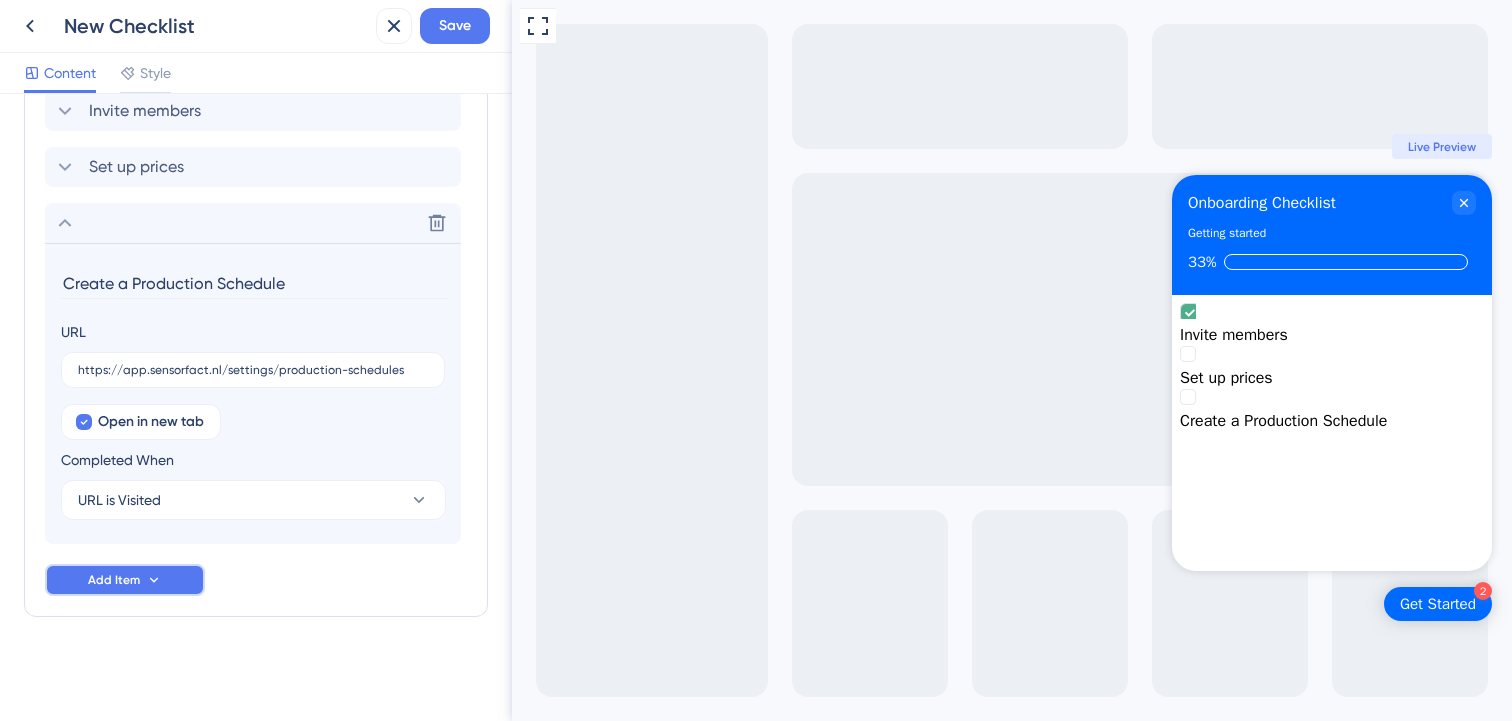 click on "Add Item" at bounding box center [125, 580] 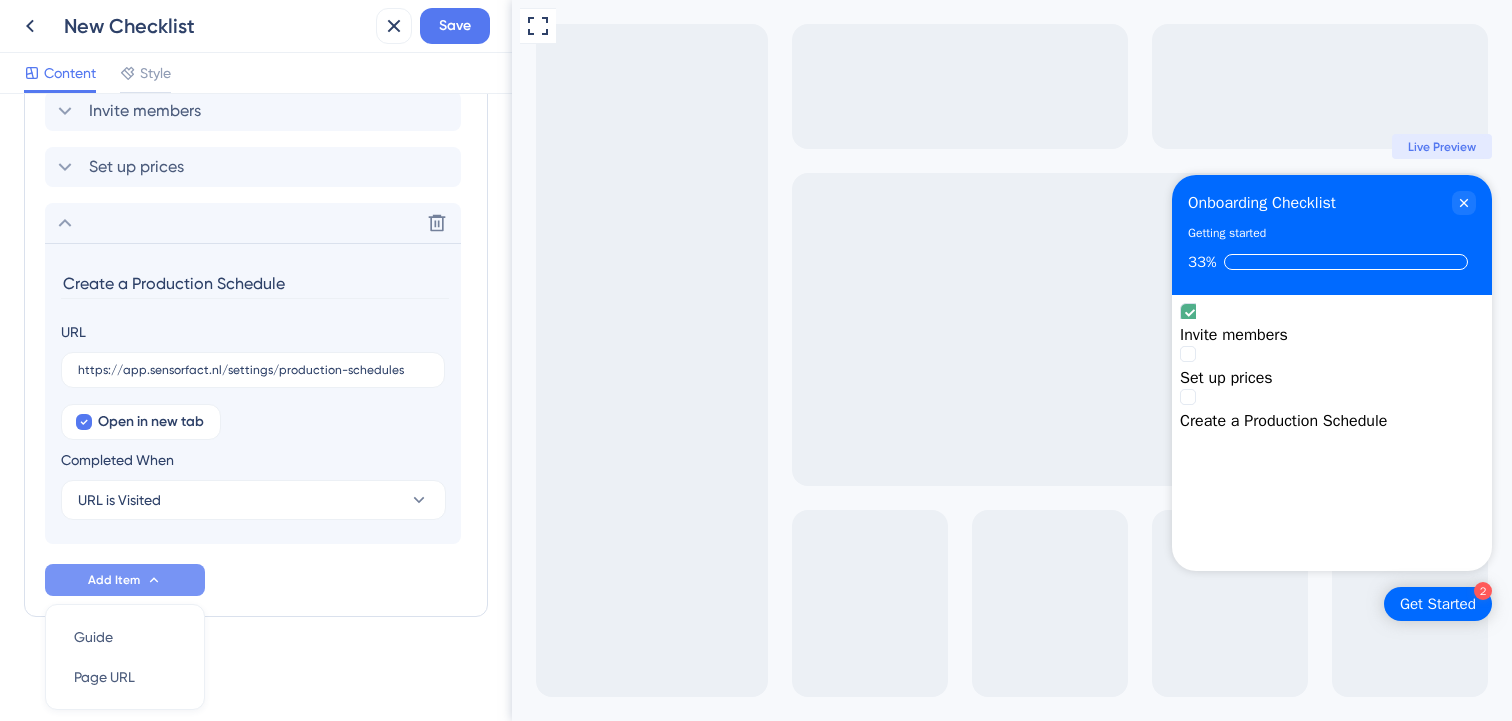 scroll, scrollTop: 721, scrollLeft: 0, axis: vertical 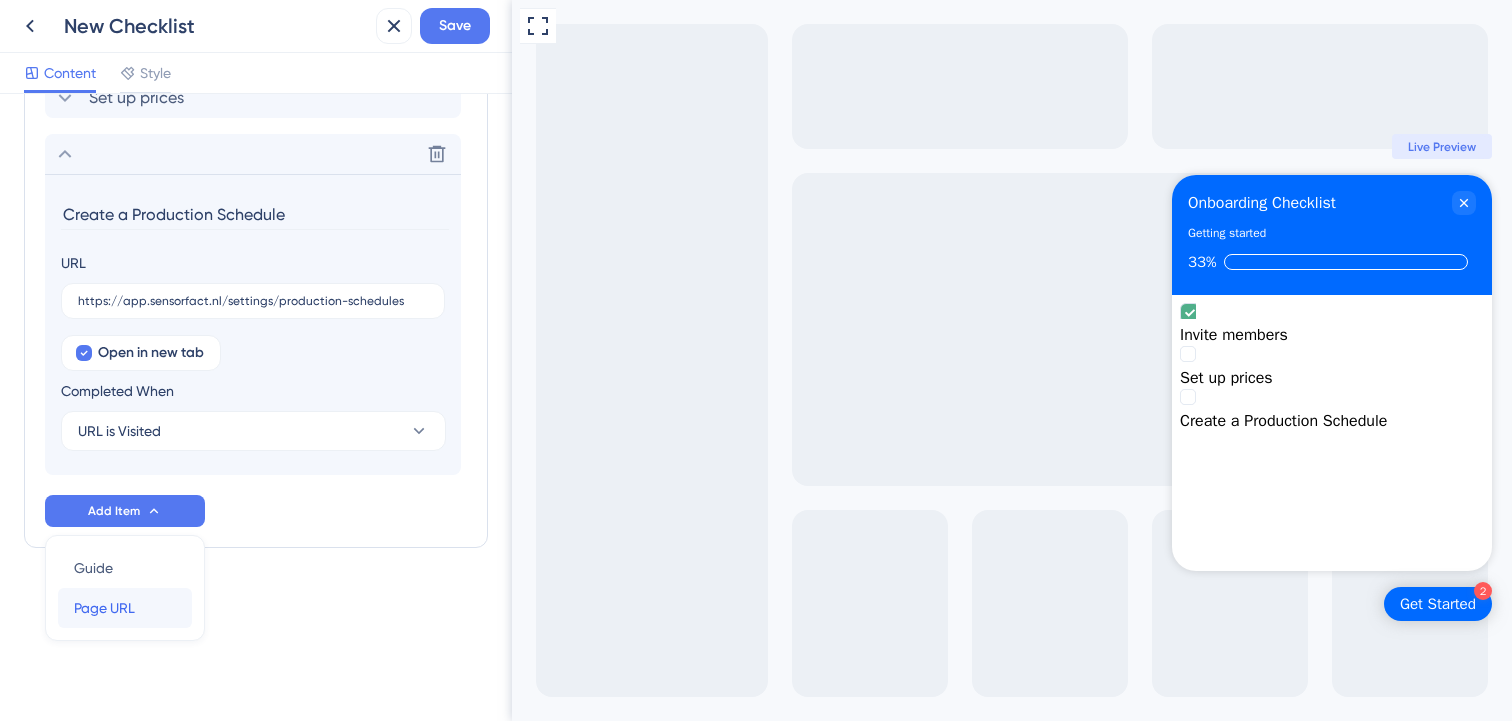 click on "Page URL" at bounding box center (104, 608) 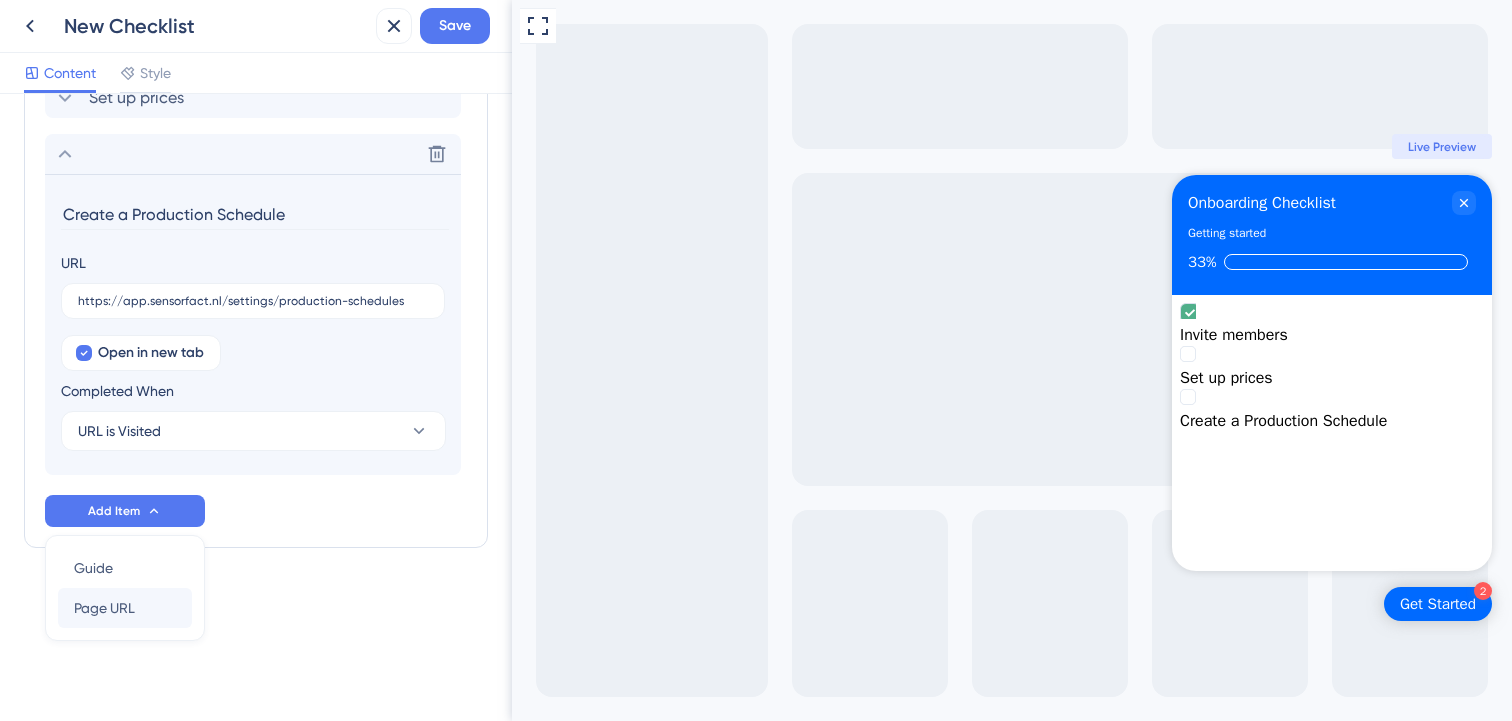 scroll, scrollTop: 708, scrollLeft: 0, axis: vertical 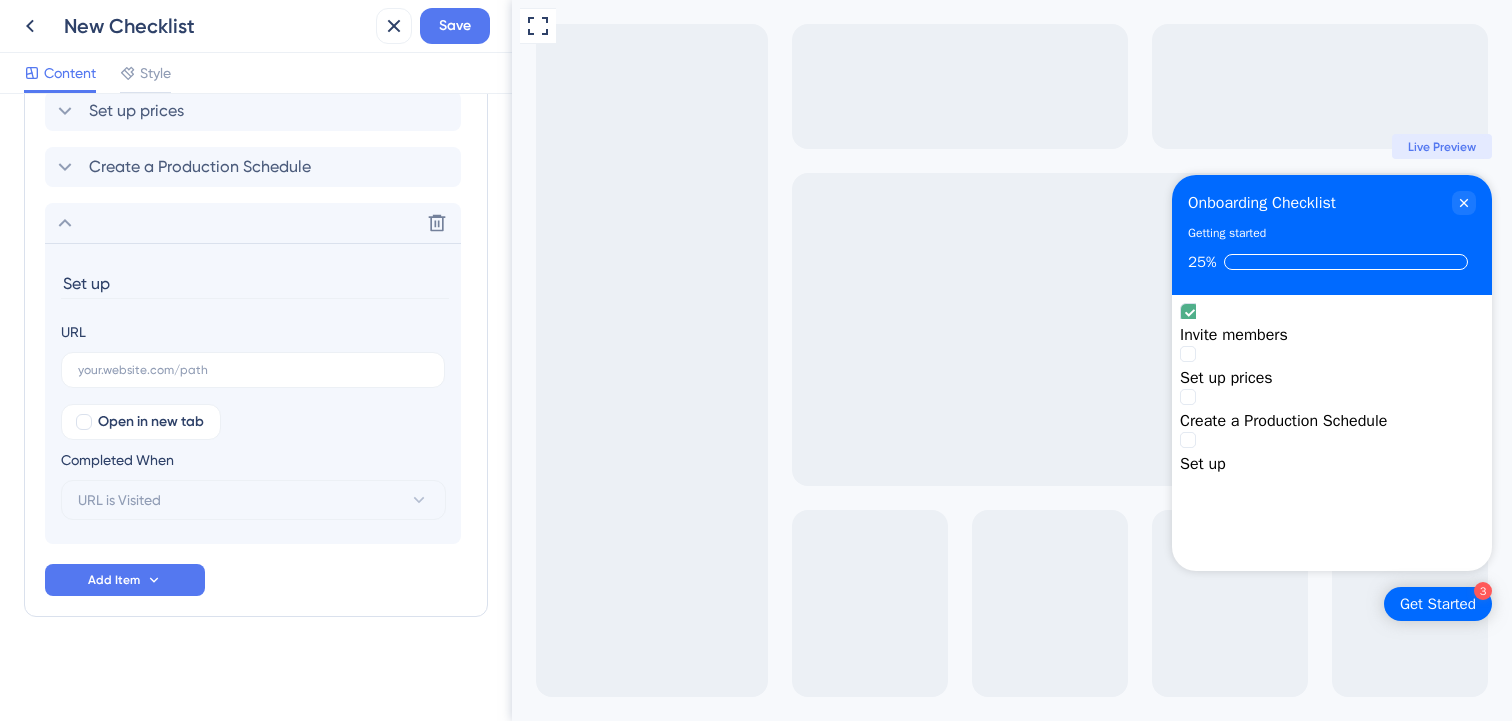 paste on "Carbon emissions" 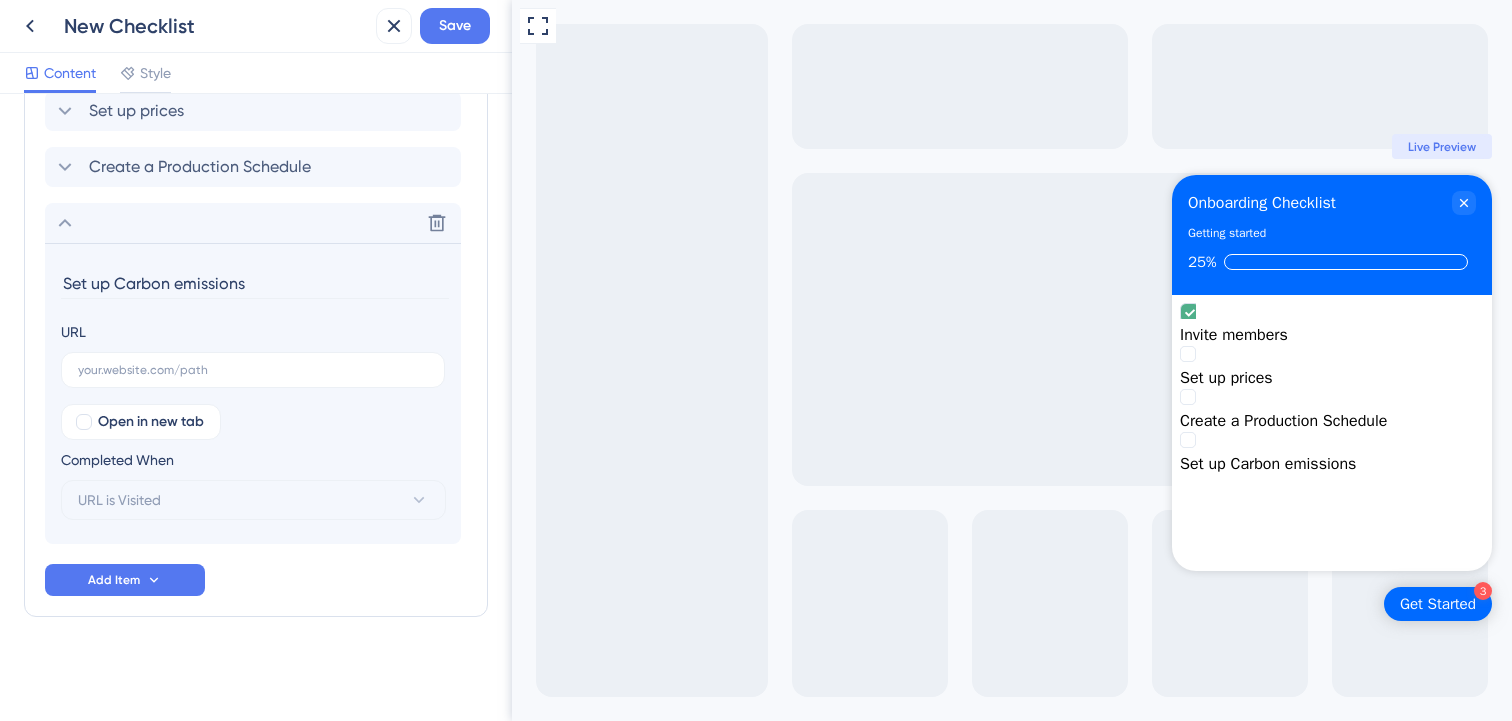 type on "Set up Carbon emissions" 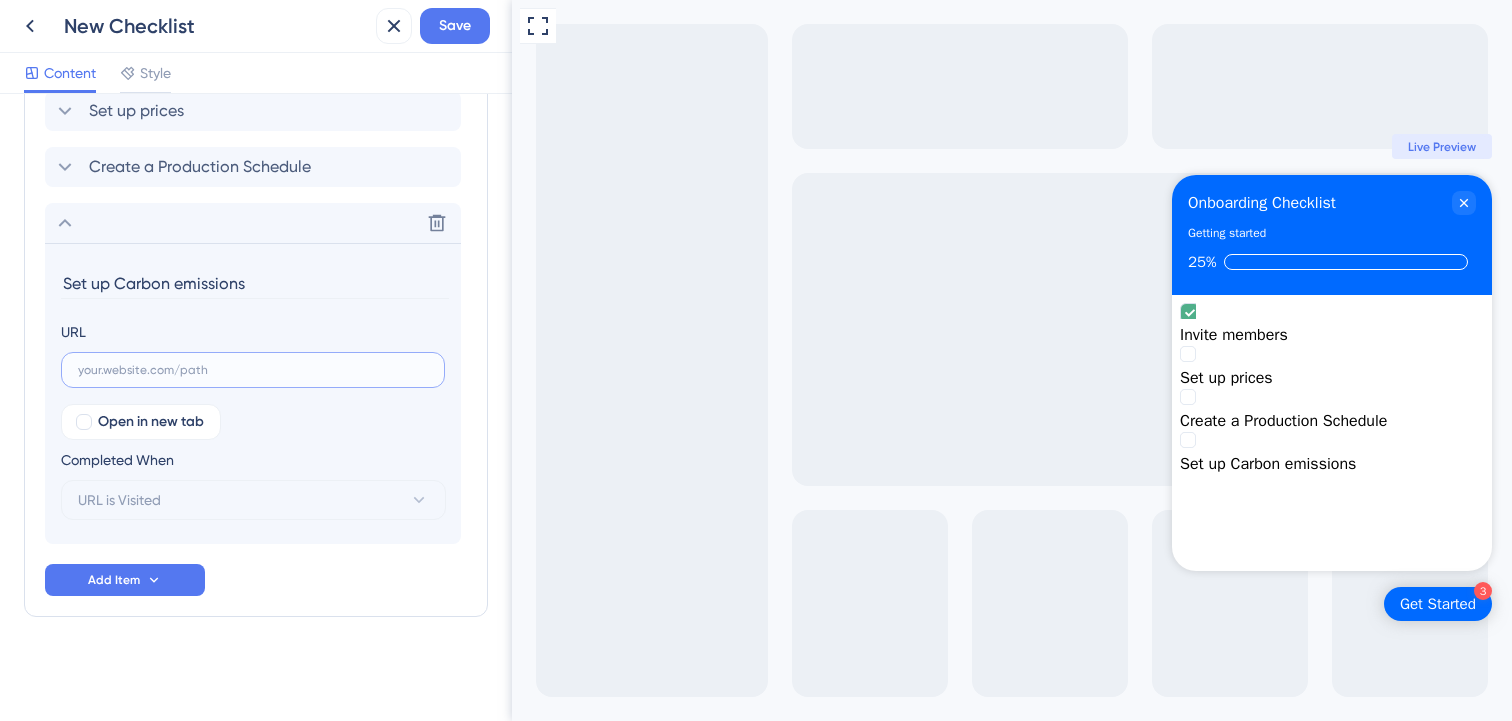 click at bounding box center [253, 370] 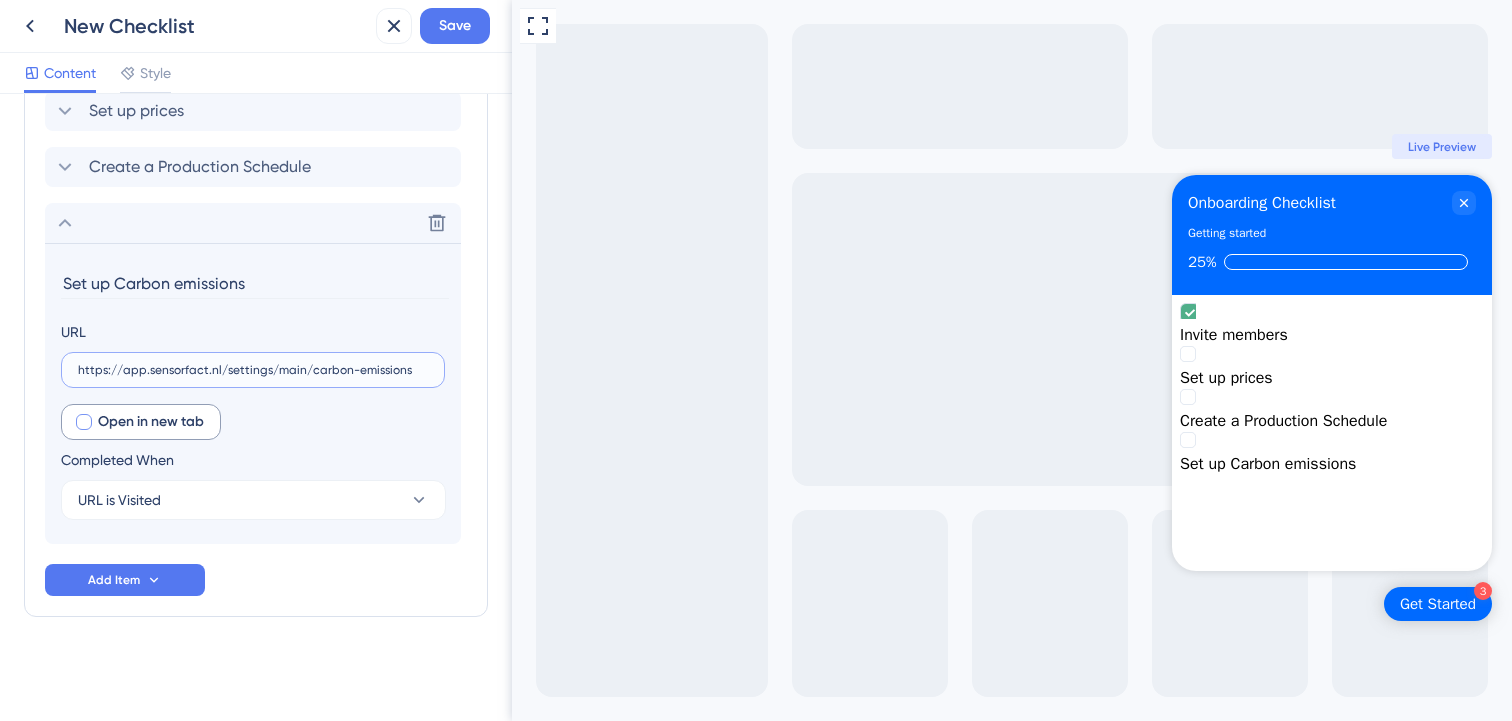 type on "https://app.sensorfact.nl/settings/main/carbon-emissions" 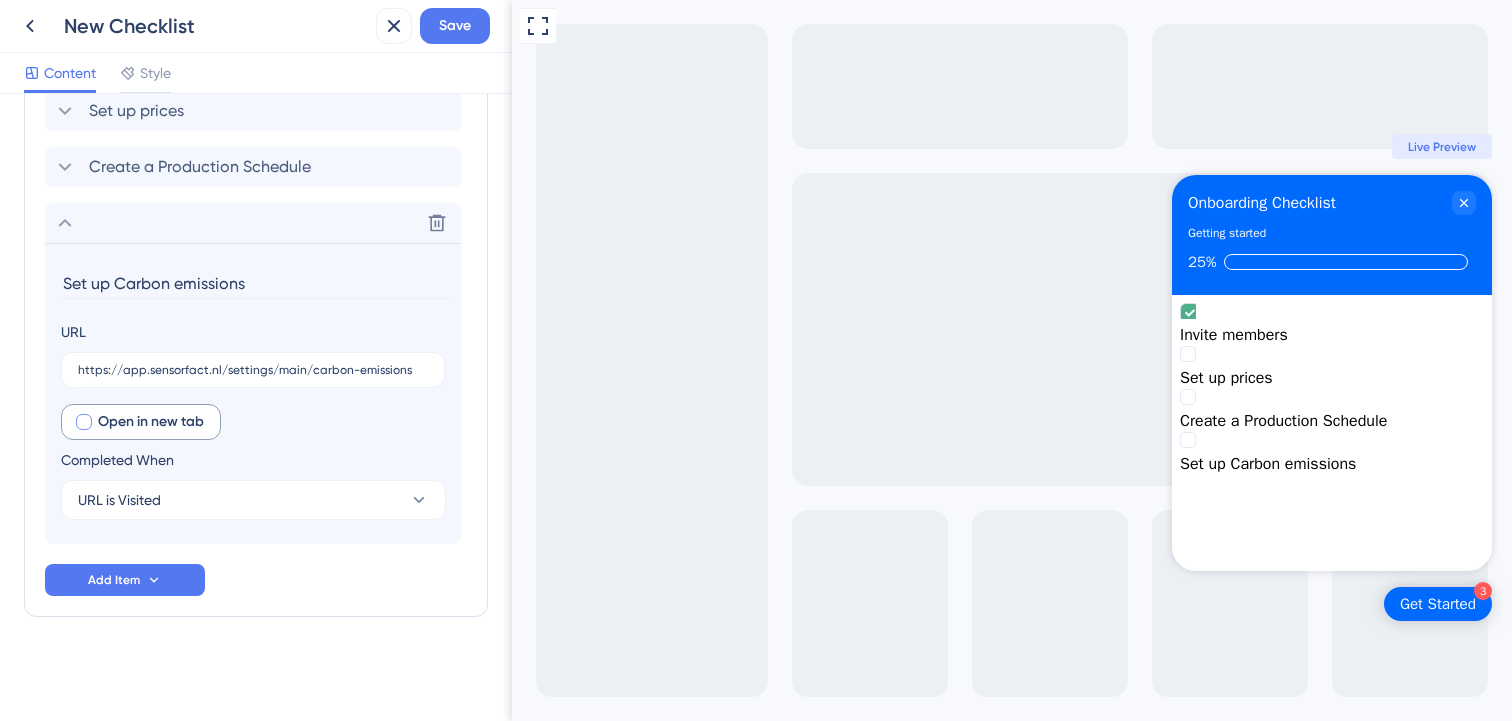 click on "Open in new tab" at bounding box center (151, 422) 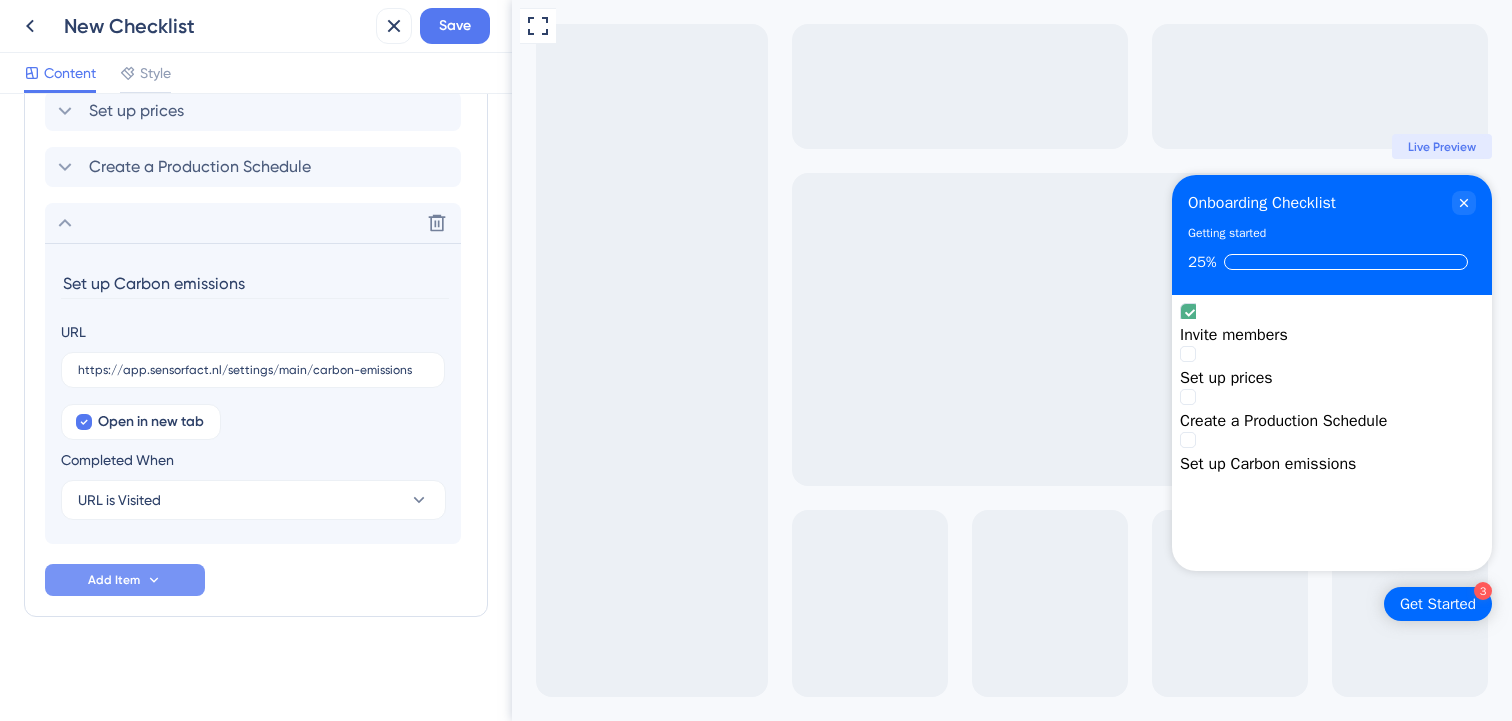click 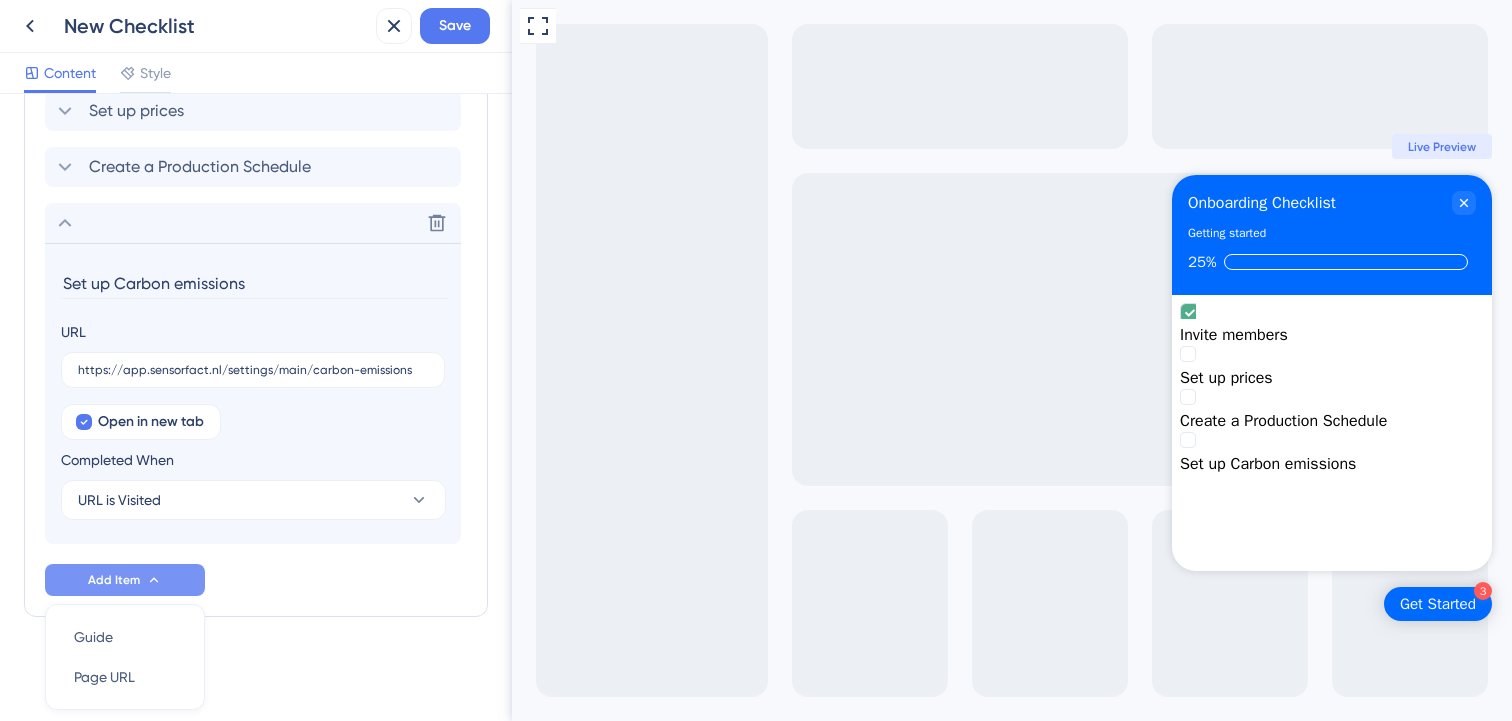 scroll, scrollTop: 777, scrollLeft: 0, axis: vertical 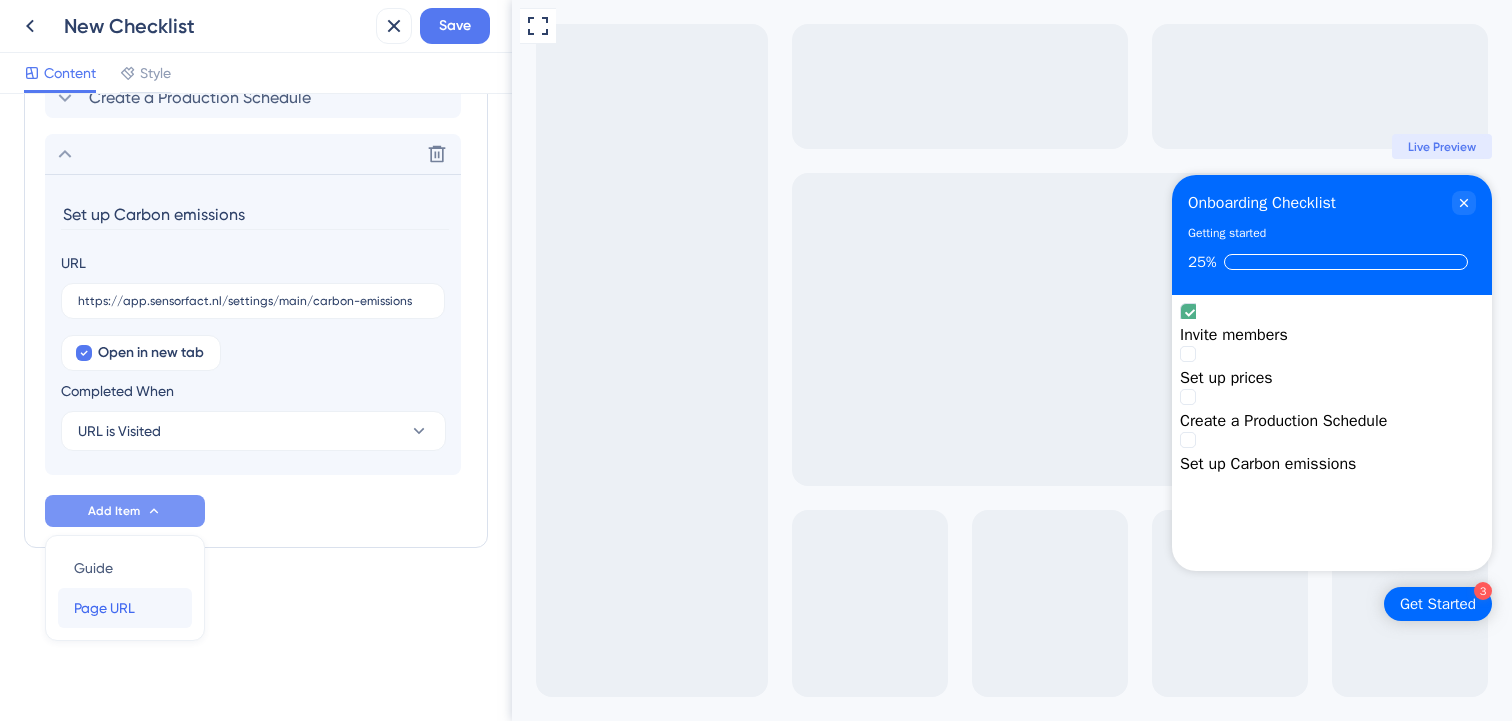 click on "Page URL Page URL" at bounding box center (125, 608) 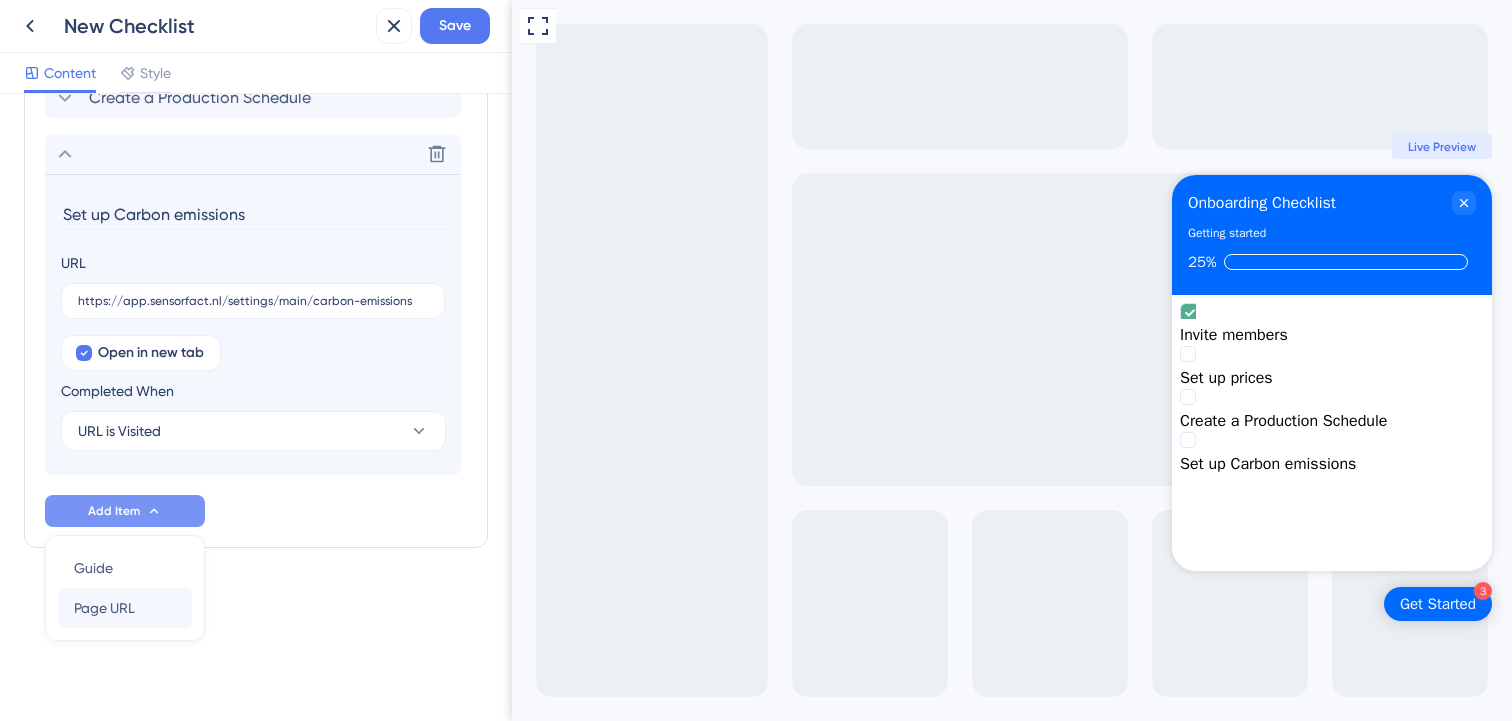scroll, scrollTop: 764, scrollLeft: 0, axis: vertical 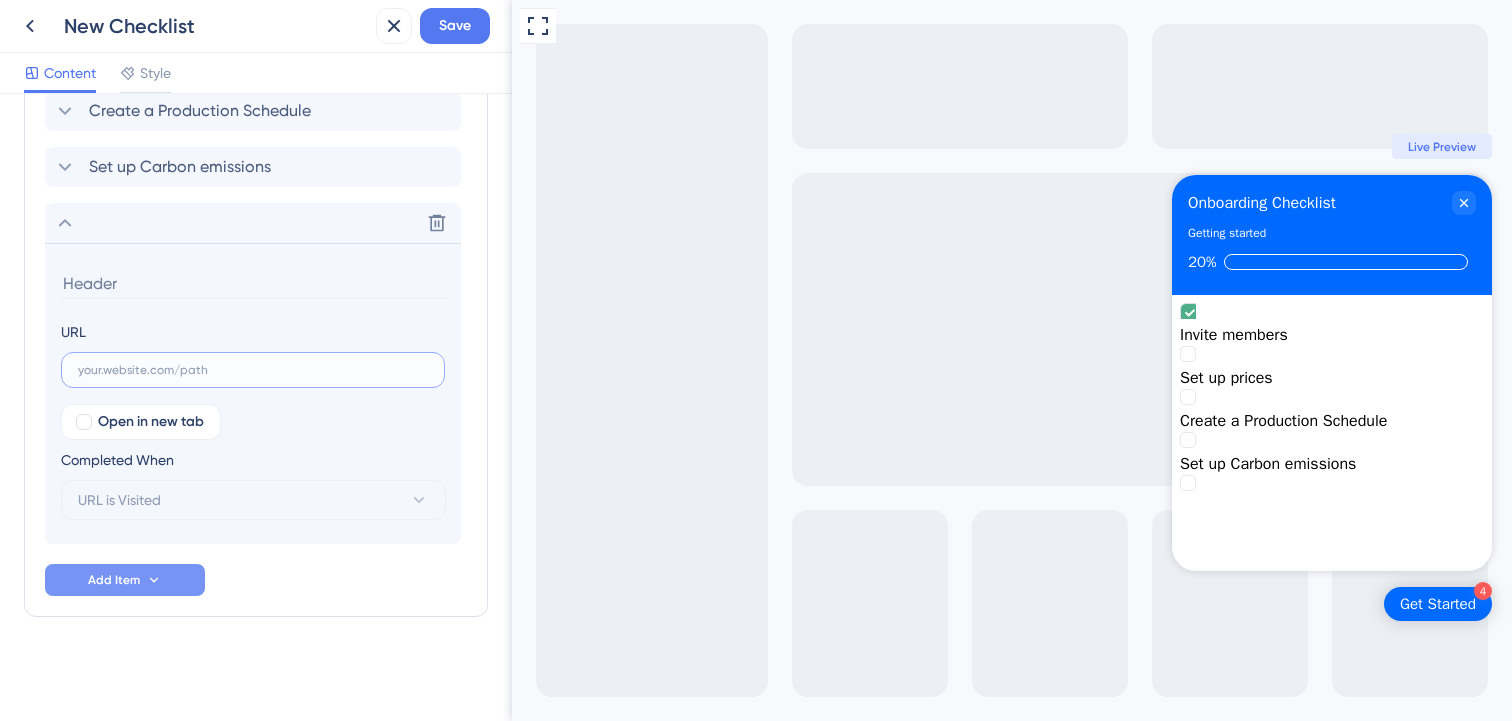 click at bounding box center (253, 370) 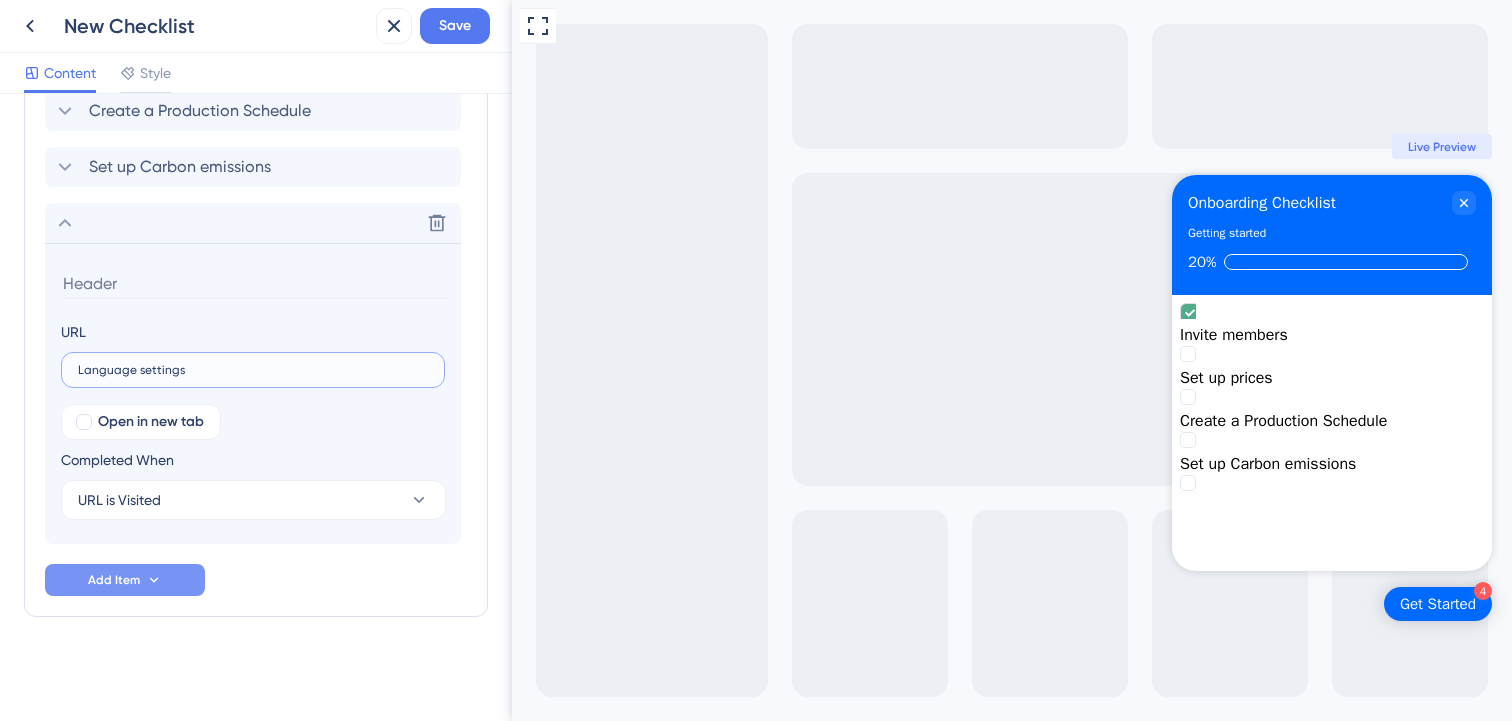 type 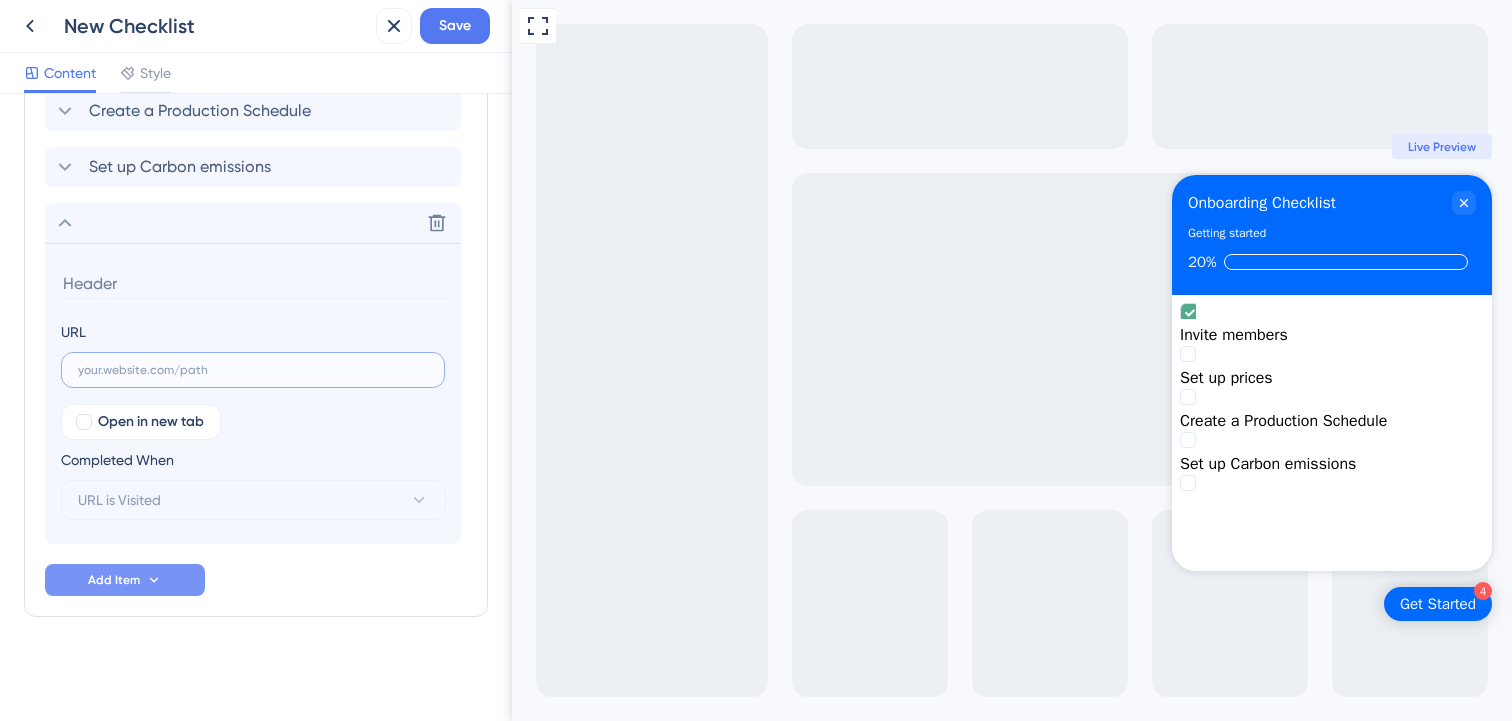click at bounding box center [253, 370] 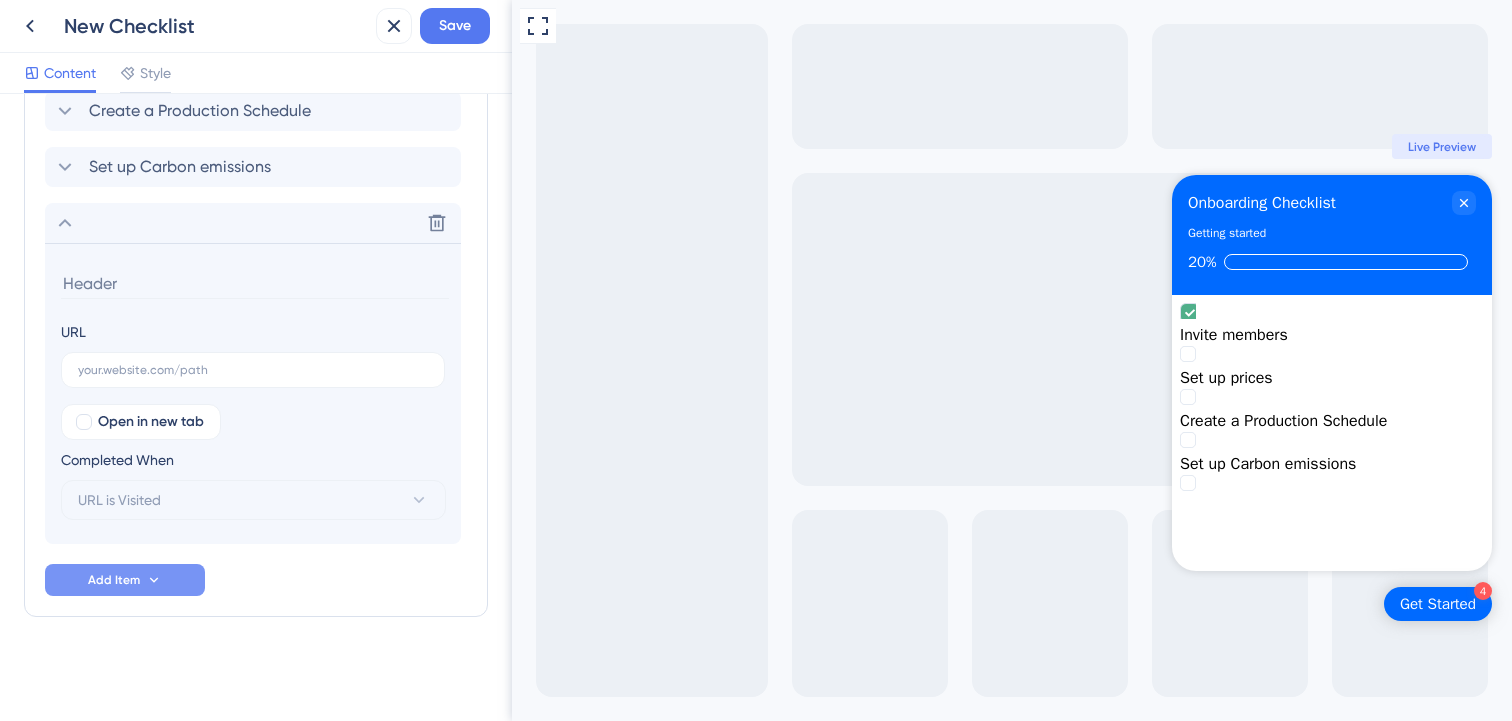 click at bounding box center (255, 283) 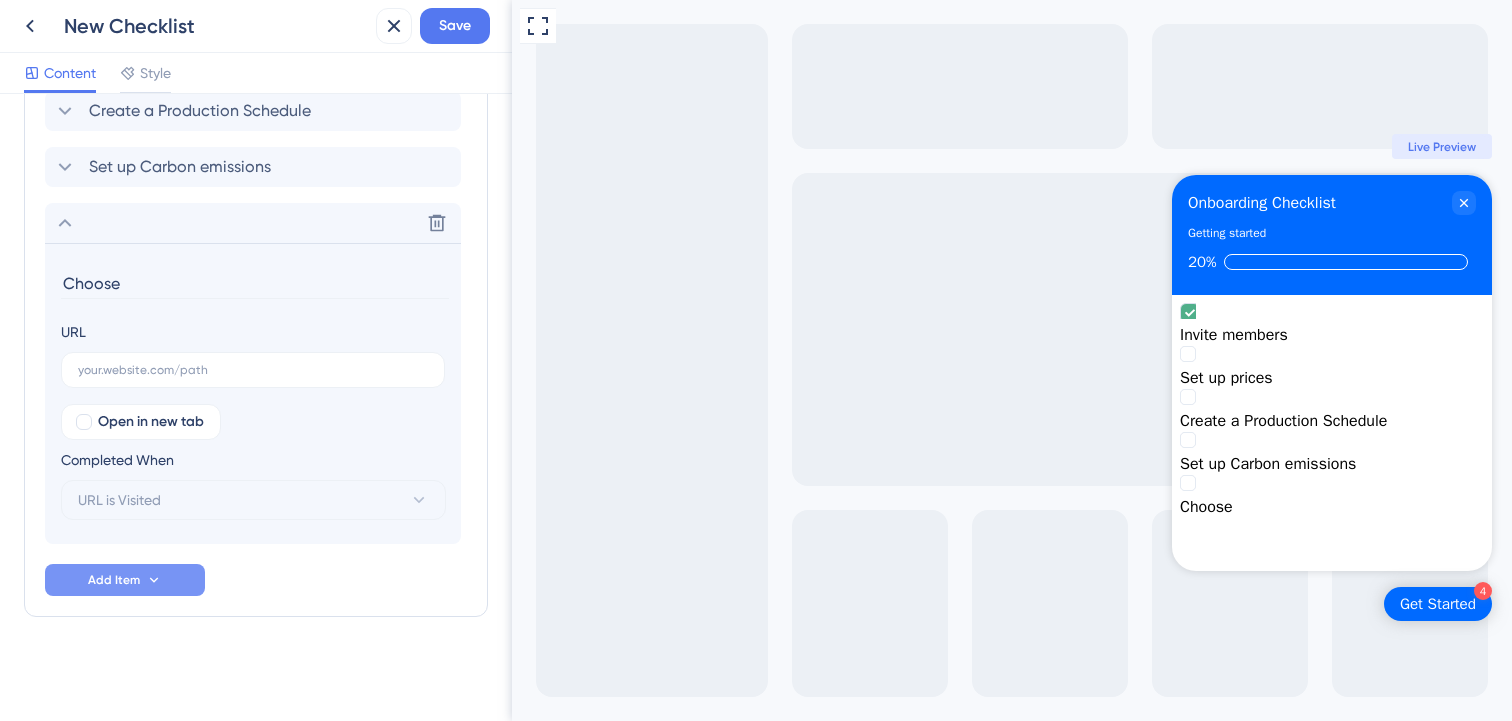 paste on "Language settings" 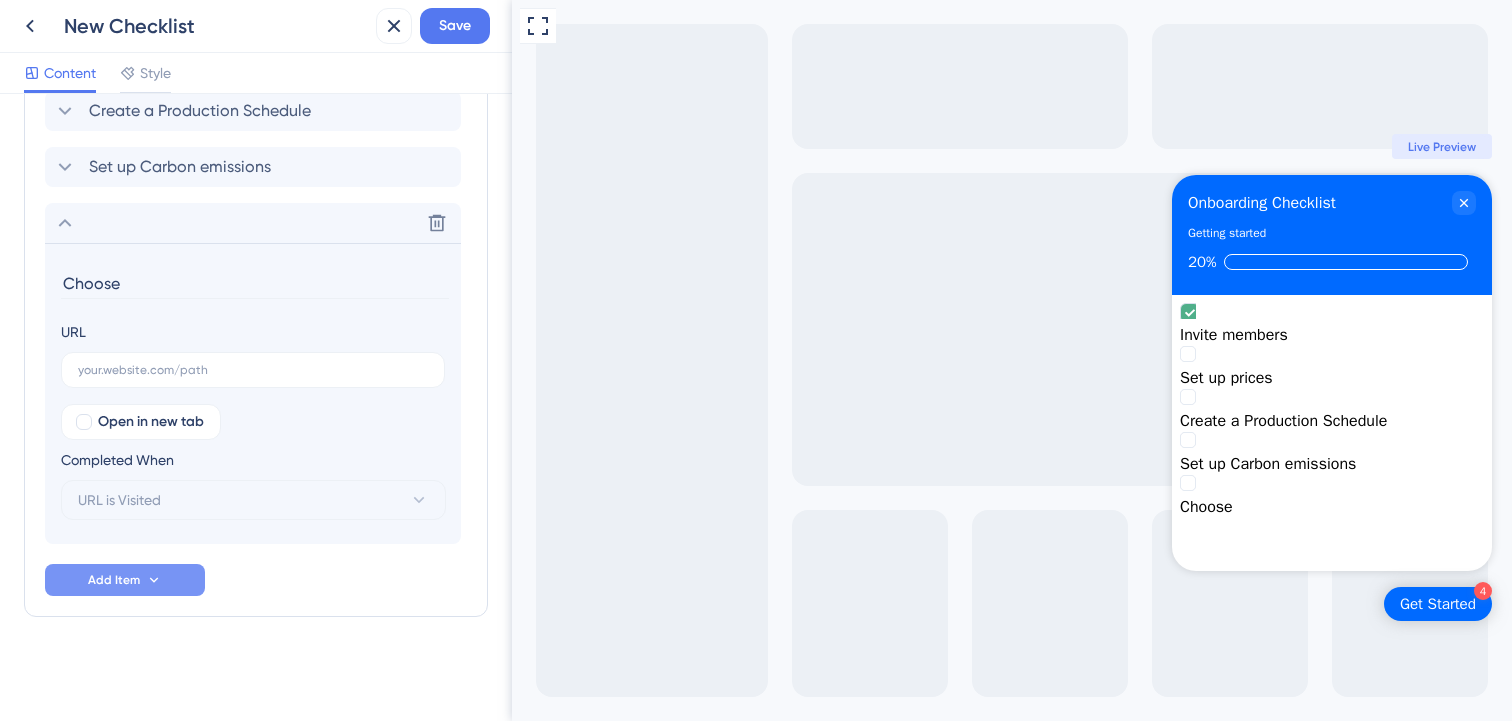 type on "Choose Language settings" 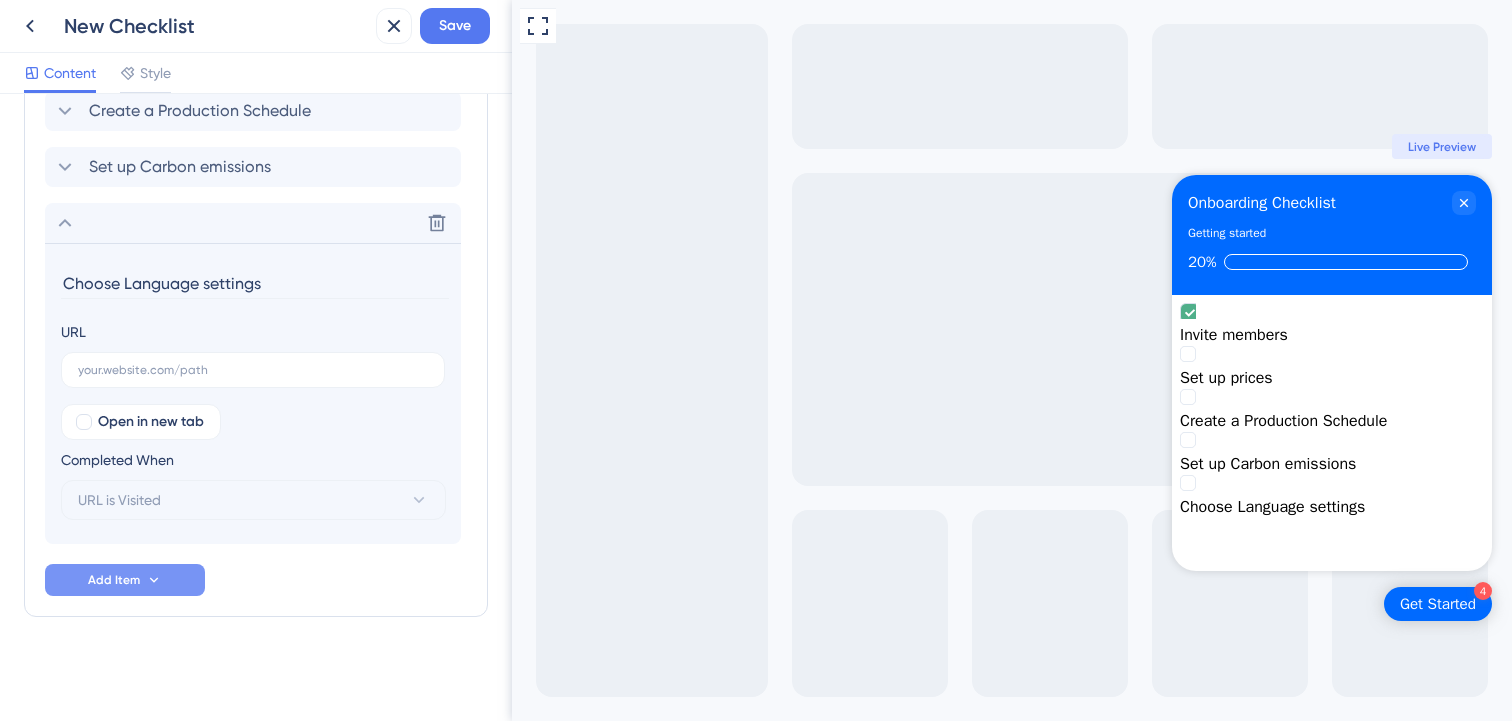 drag, startPoint x: 118, startPoint y: 282, endPoint x: 44, endPoint y: 282, distance: 74 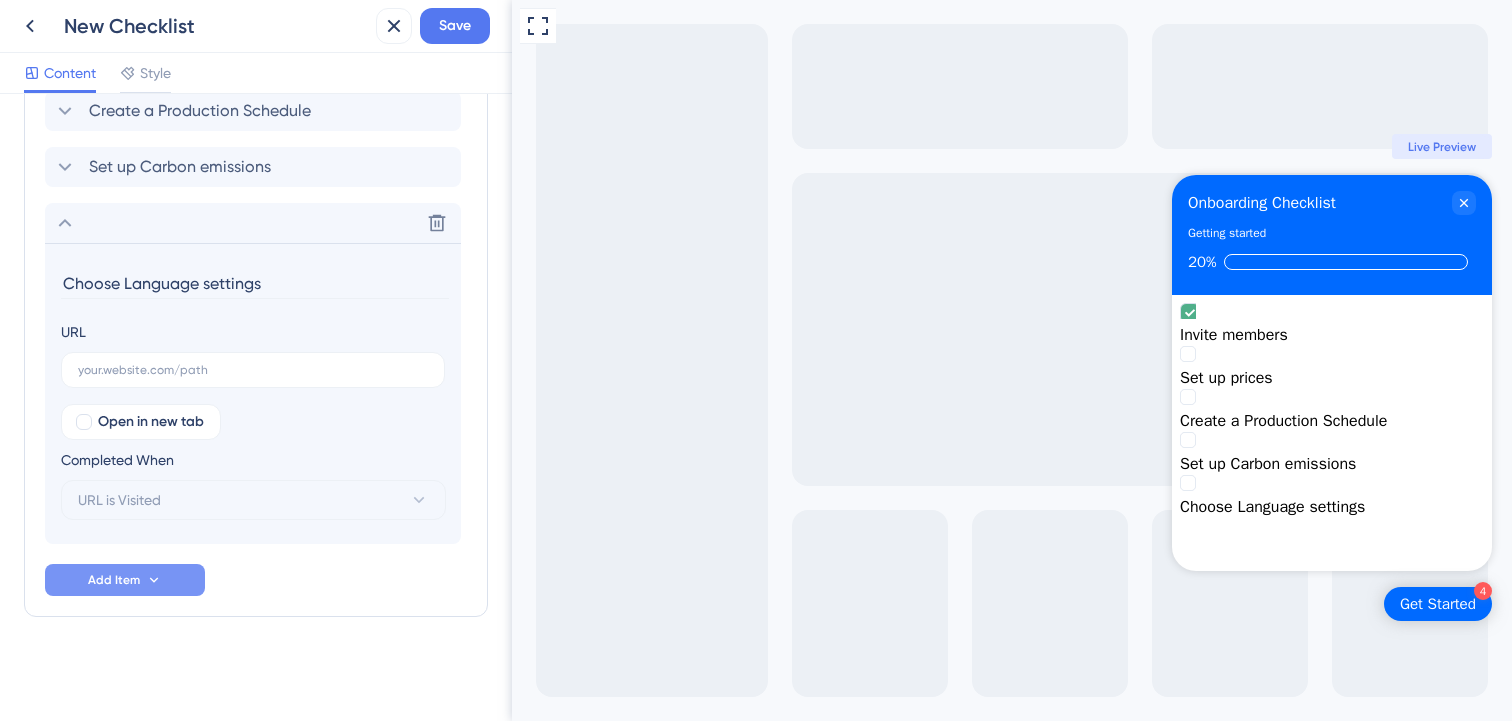 click on "Items in the Checklist Guides should be in the same container with the checklist. By default, checklist items are completed when they are viewed by the end user. Invite members Set up prices Create a Production Schedule Set up Carbon emissions Delete Choose Language settings URL Open in new tab Completed When URL is Visited Add Item" at bounding box center [256, 227] 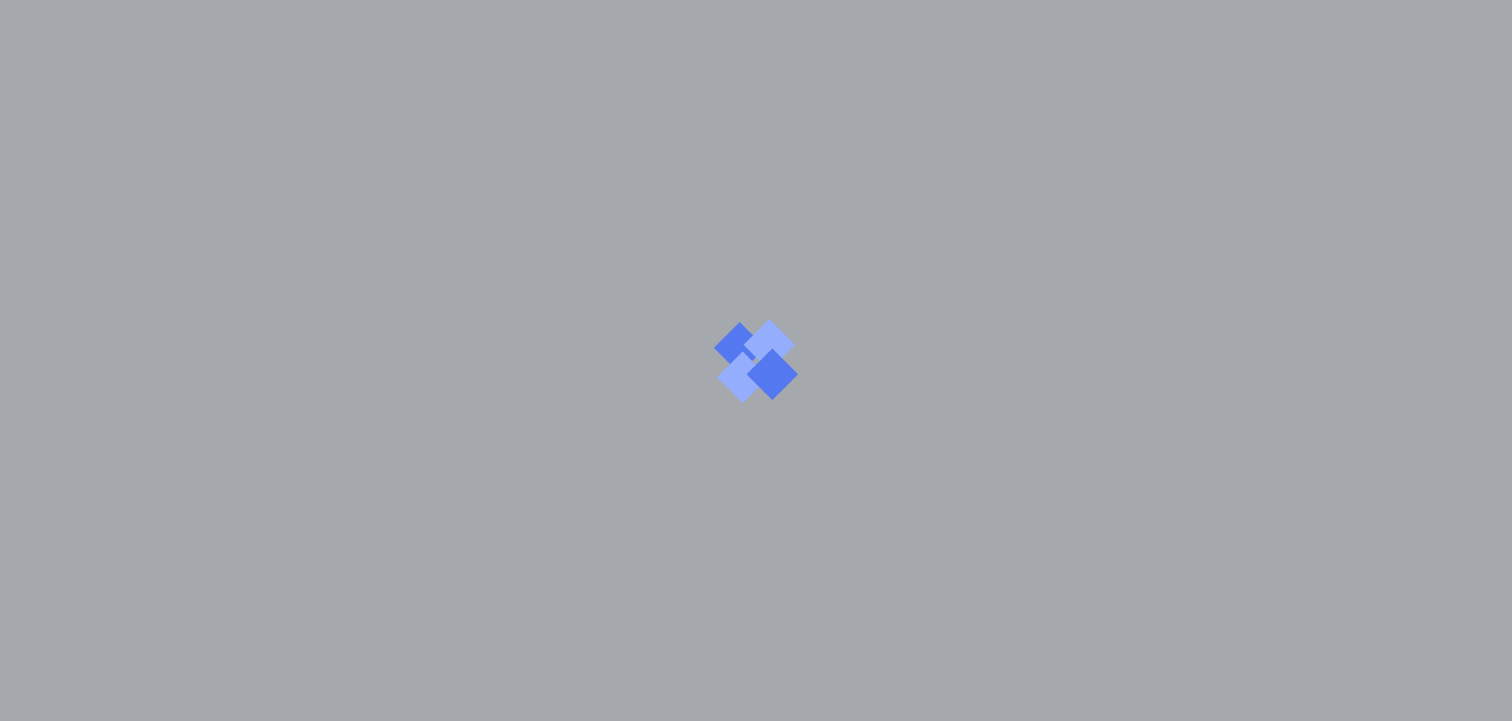 scroll, scrollTop: 0, scrollLeft: 0, axis: both 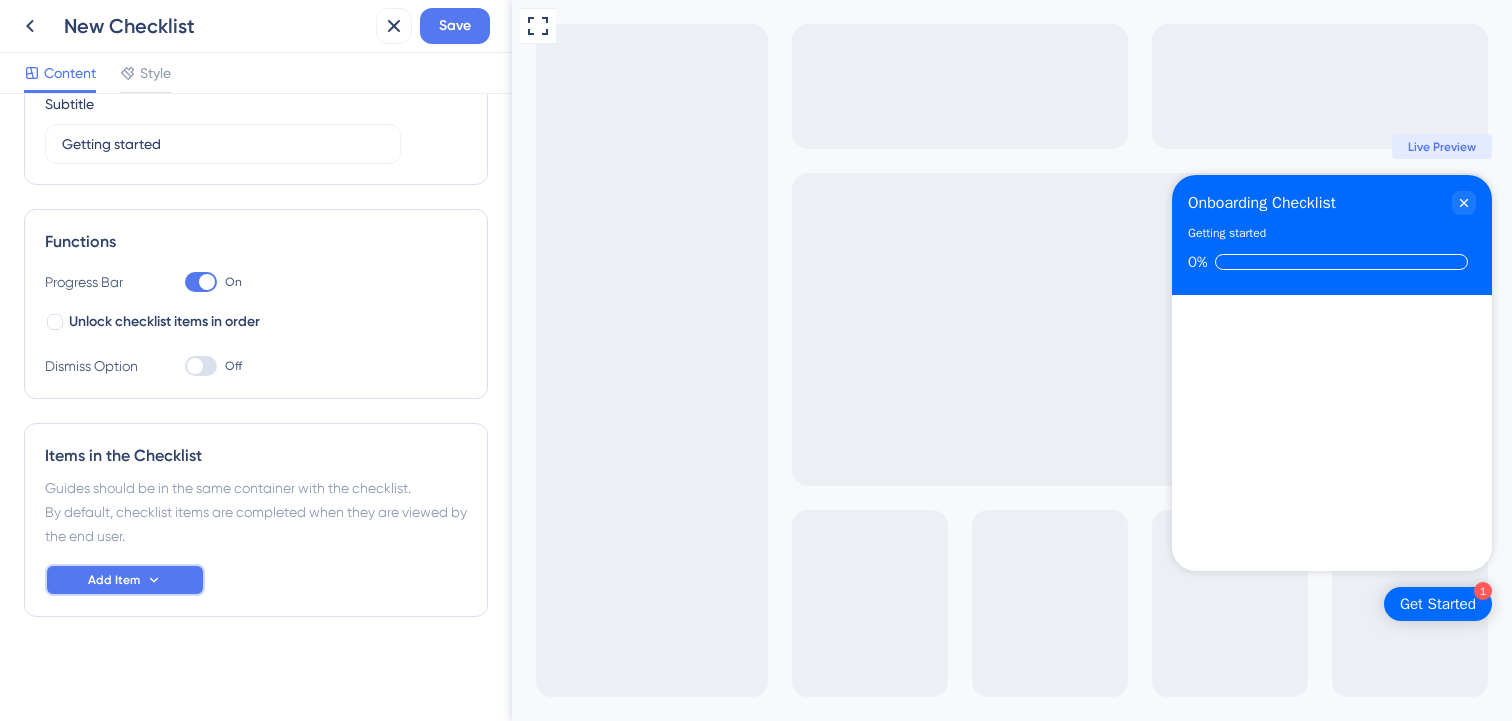 click on "Add Item" at bounding box center [125, 580] 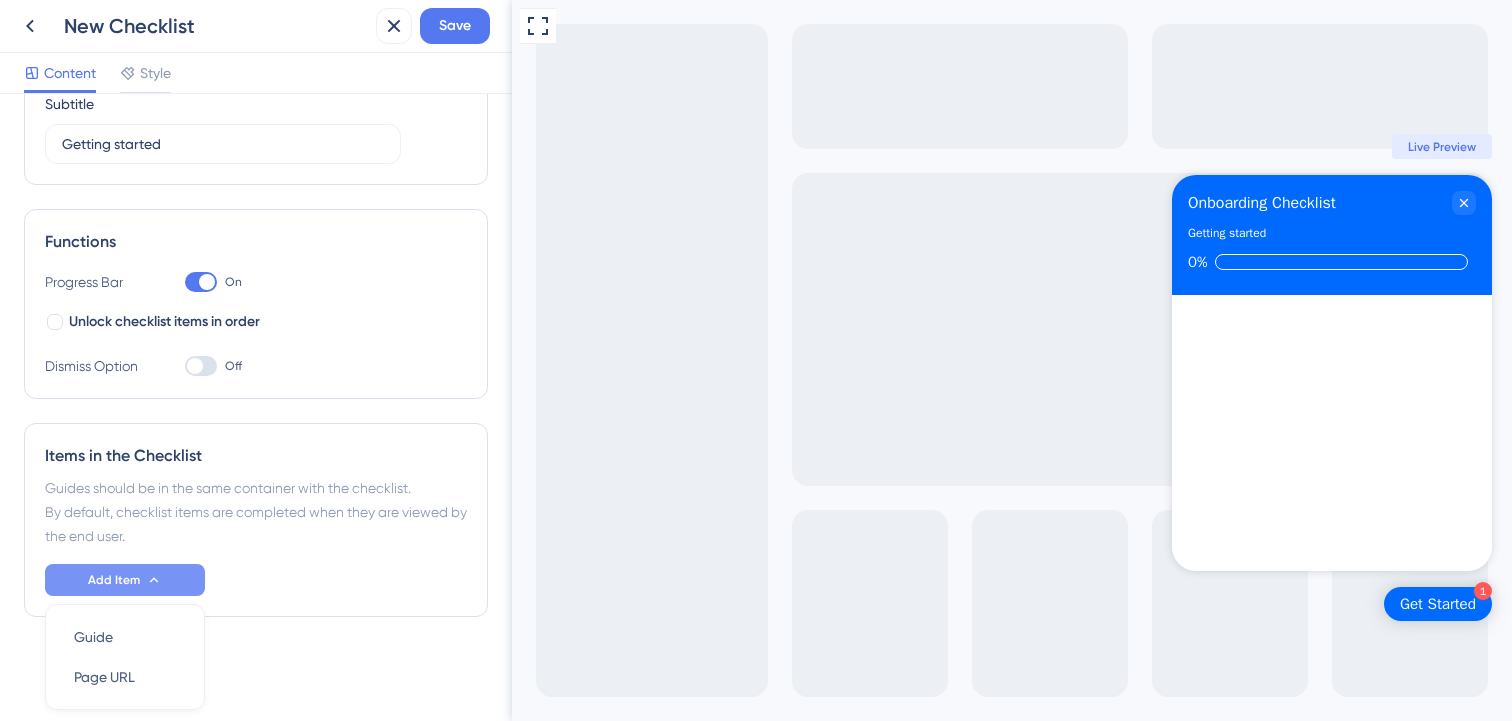 scroll, scrollTop: 248, scrollLeft: 0, axis: vertical 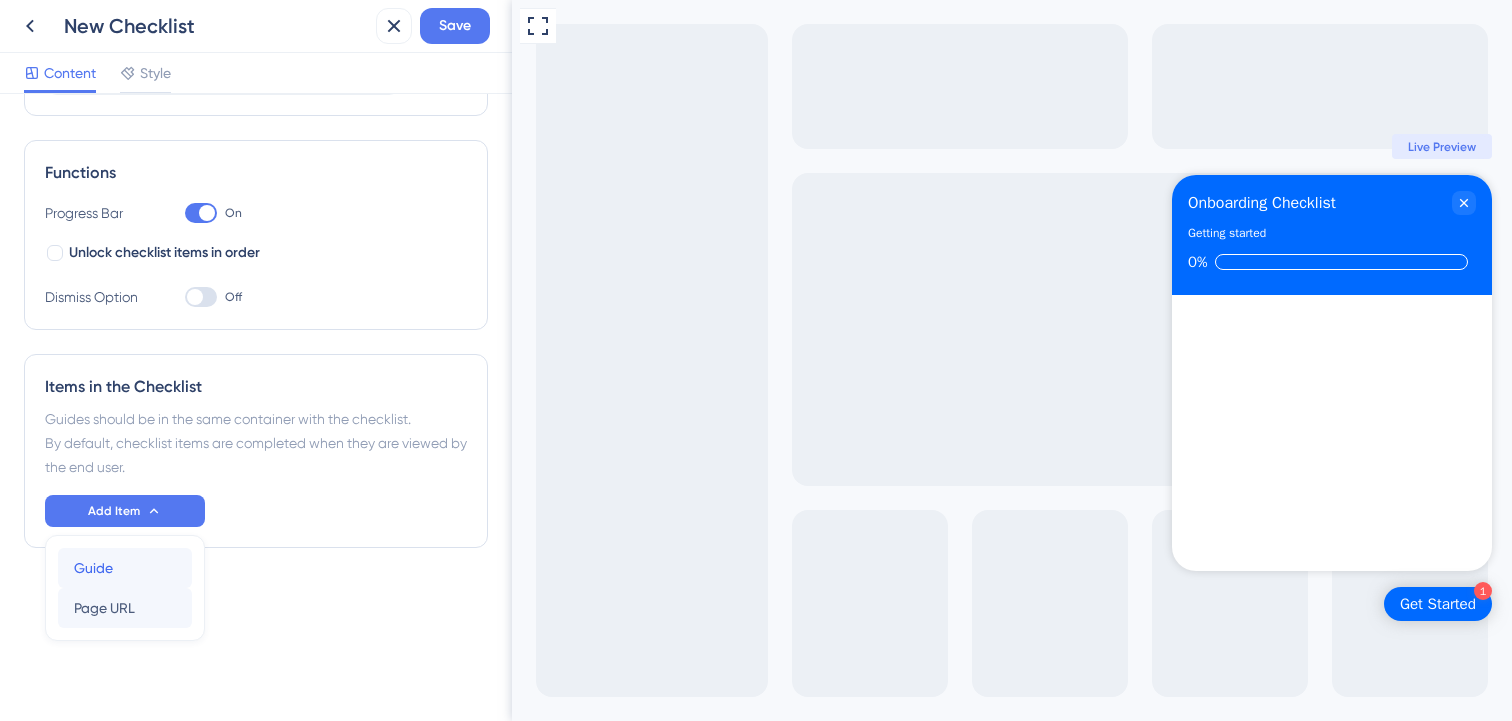 drag, startPoint x: 103, startPoint y: 557, endPoint x: 109, endPoint y: 612, distance: 55.326305 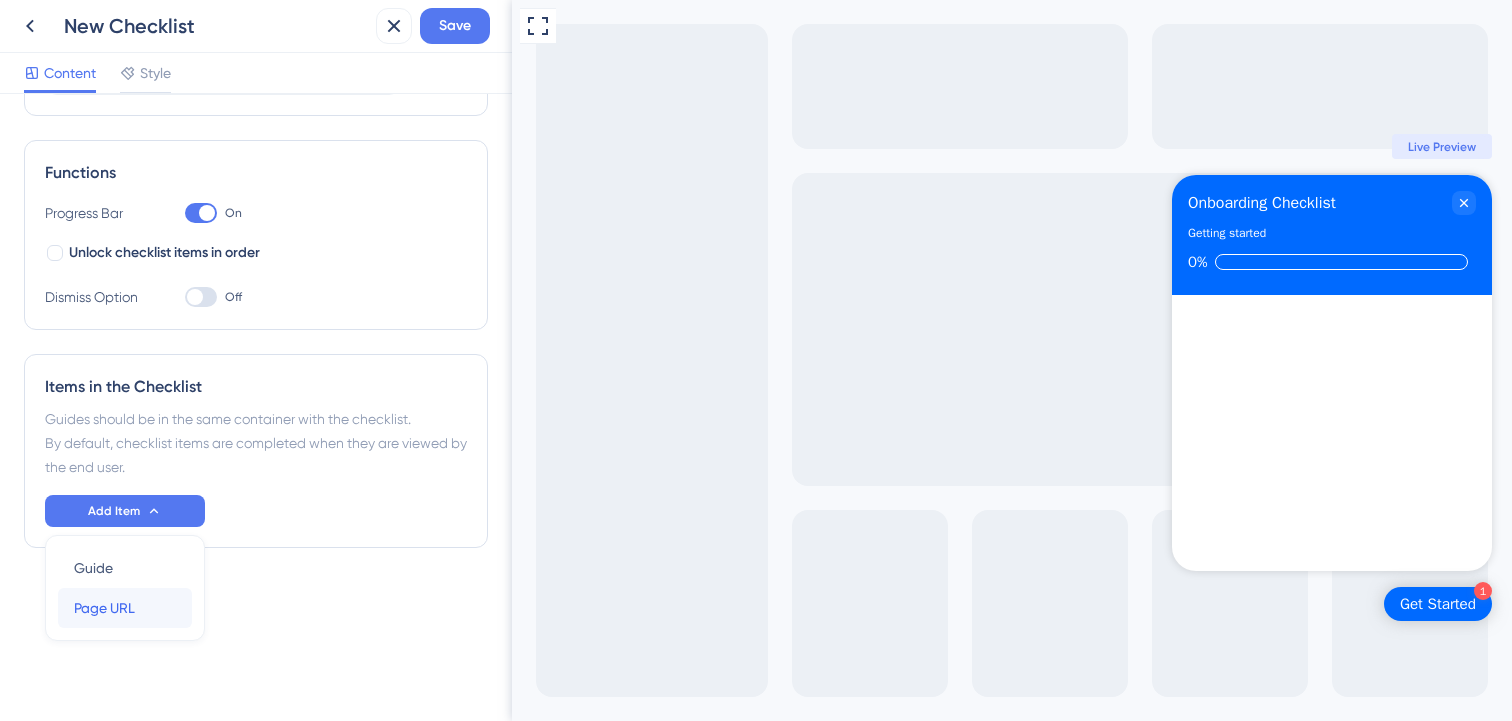 click on "Page URL" at bounding box center (104, 608) 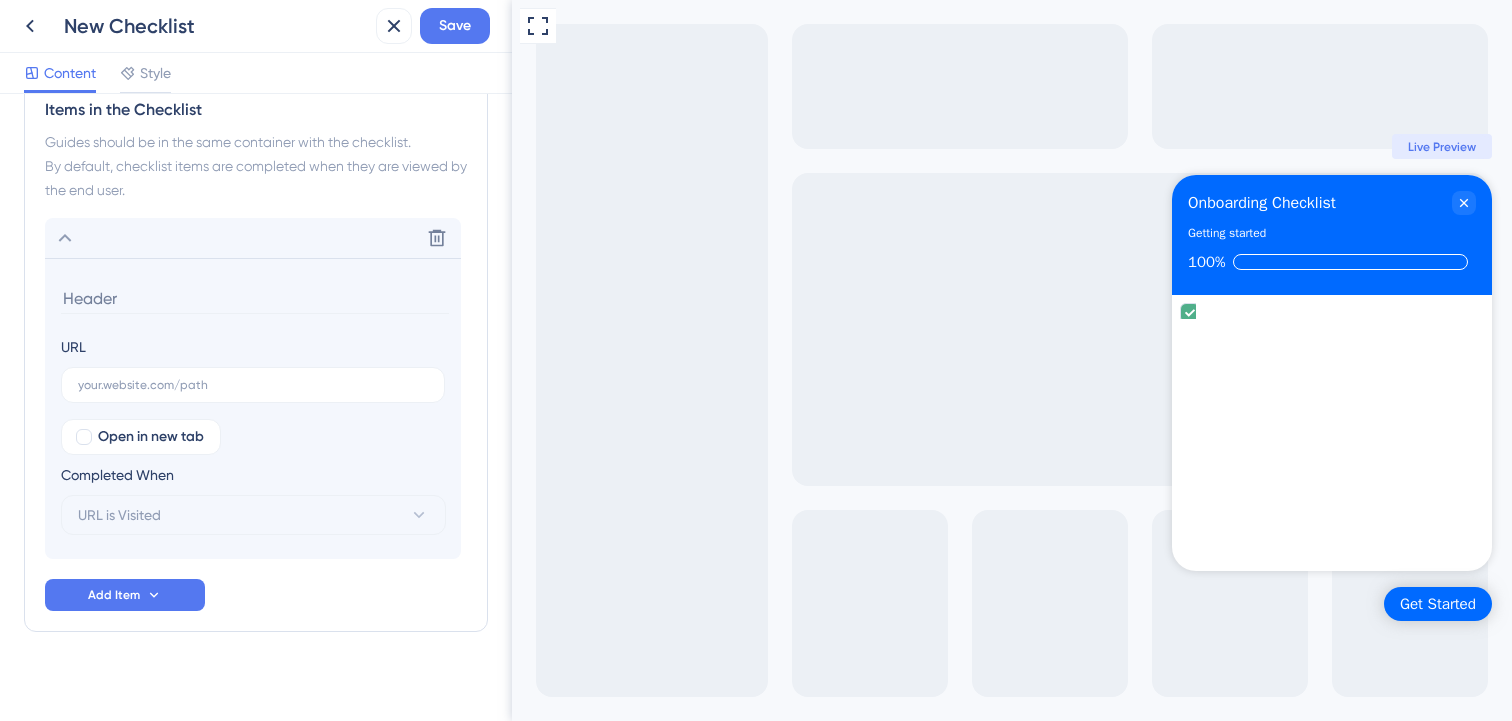 scroll, scrollTop: 540, scrollLeft: 0, axis: vertical 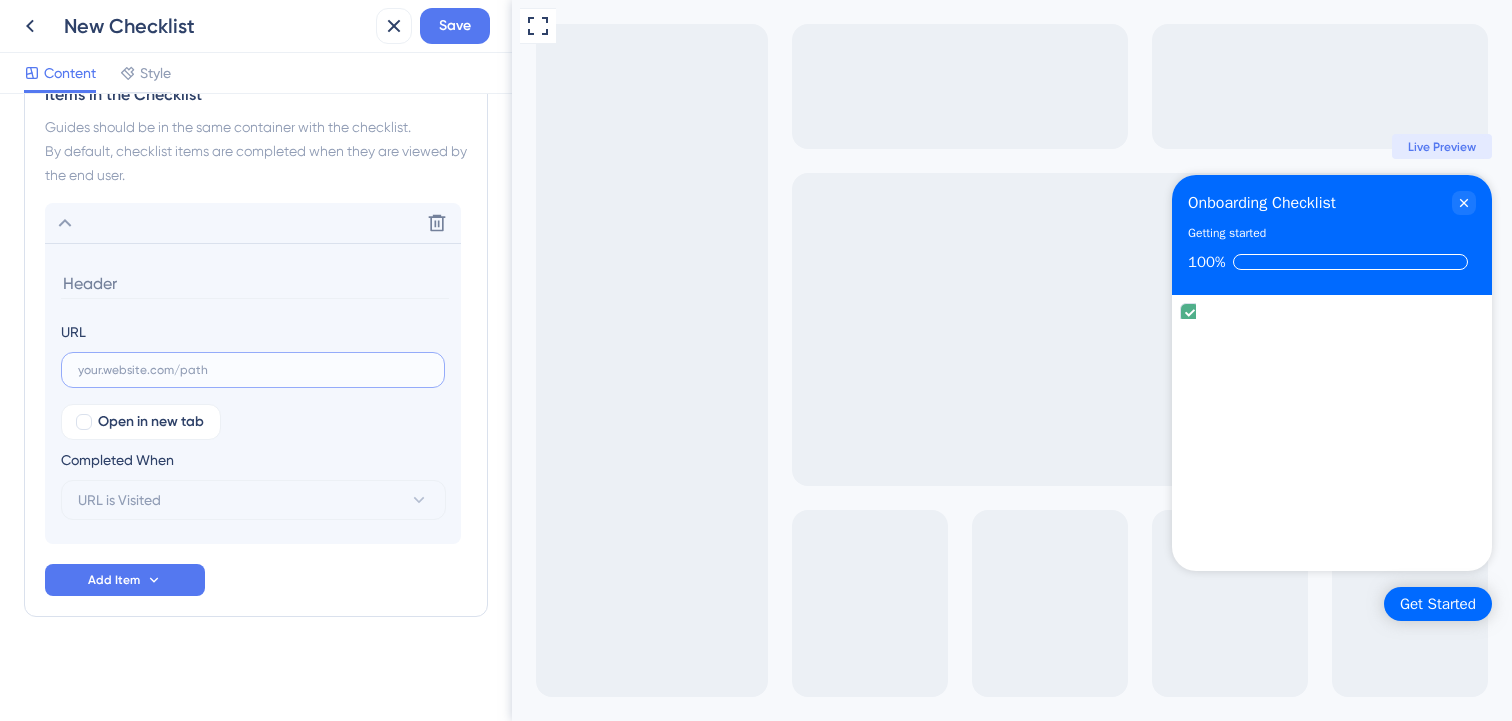 click at bounding box center (253, 370) 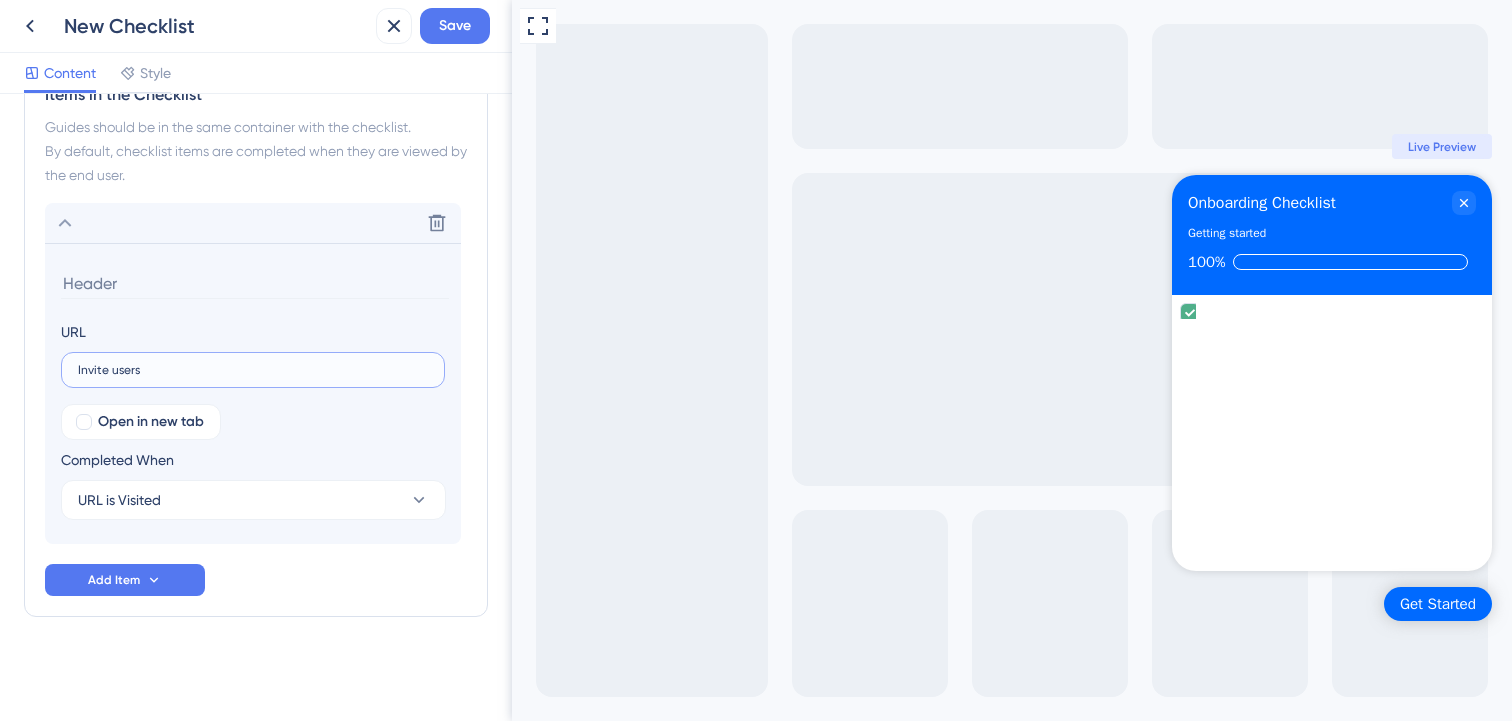 drag, startPoint x: 113, startPoint y: 368, endPoint x: 209, endPoint y: 368, distance: 96 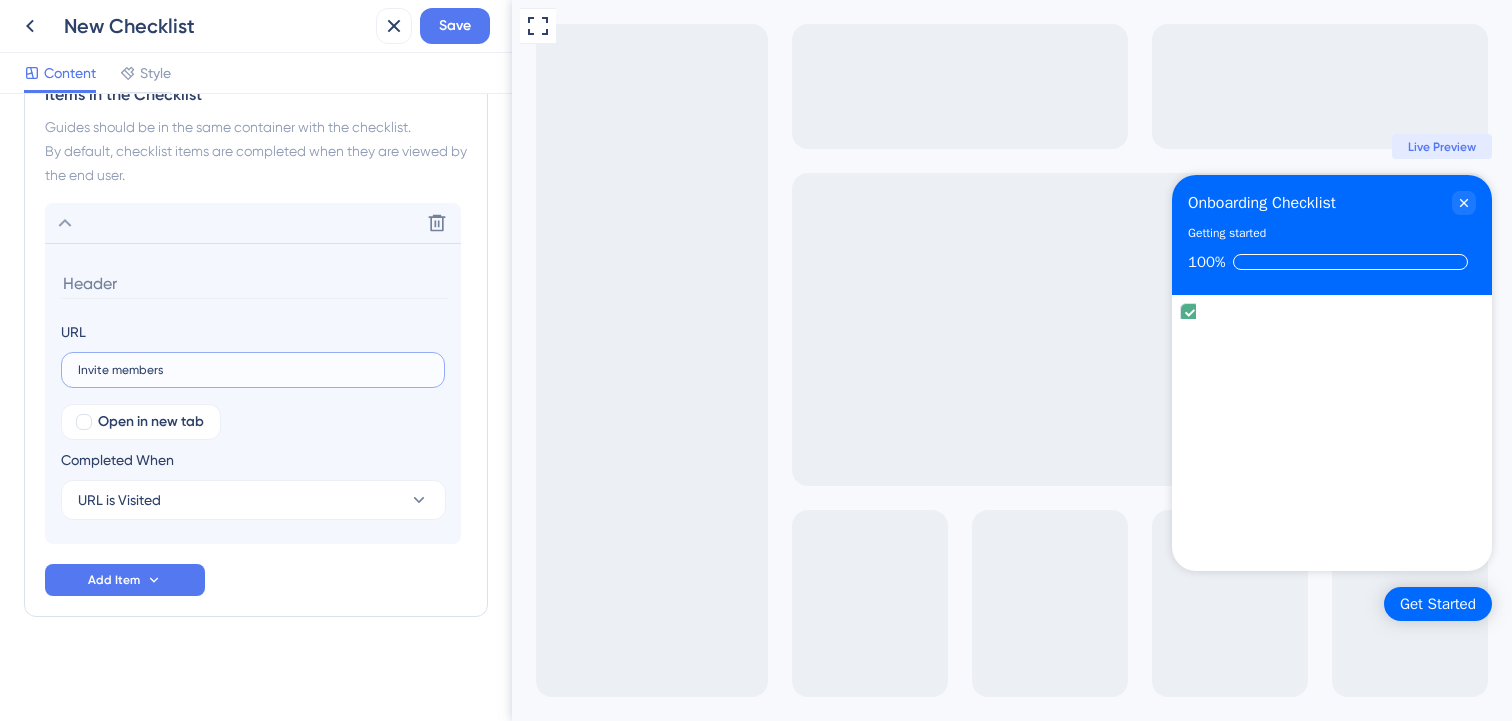 type on "Invite members" 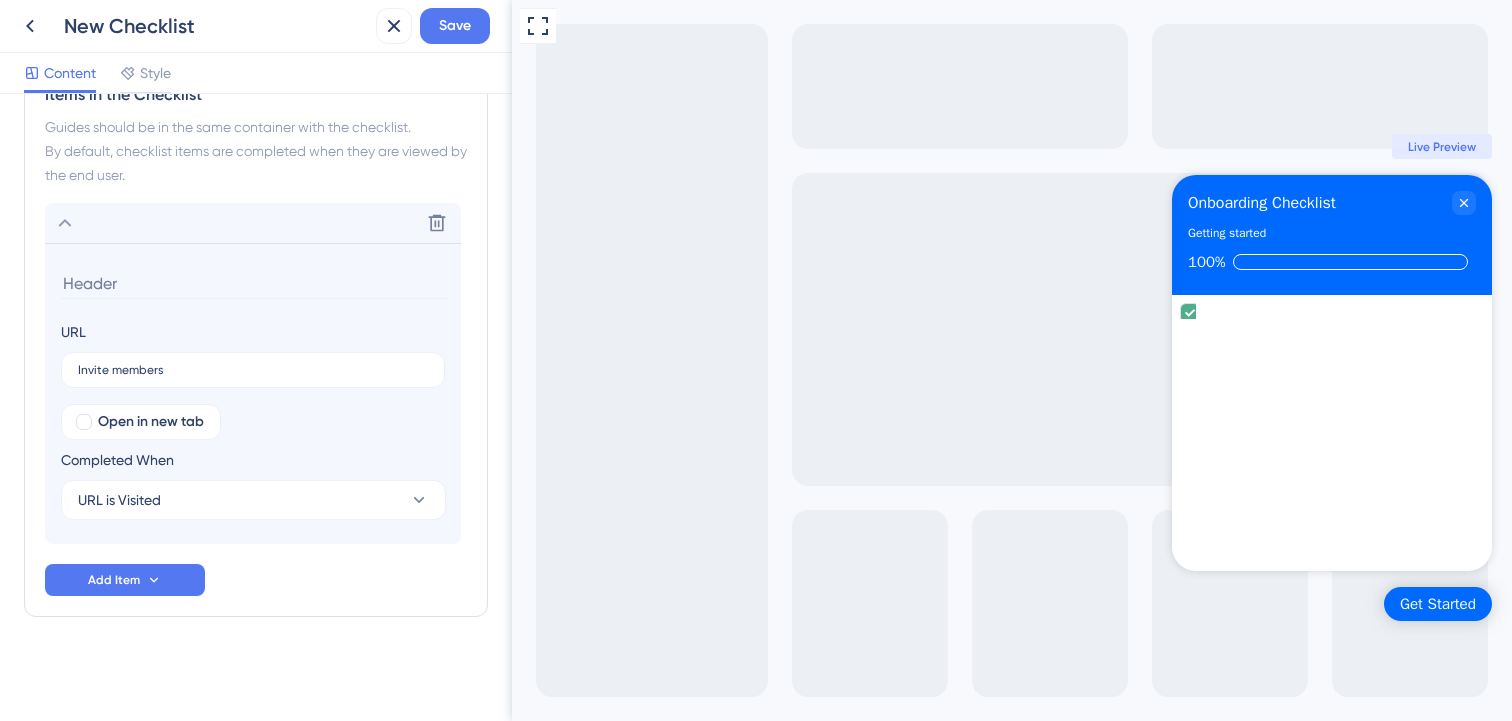 click on "Open in new tab Completed When URL is Visited" at bounding box center [253, 462] 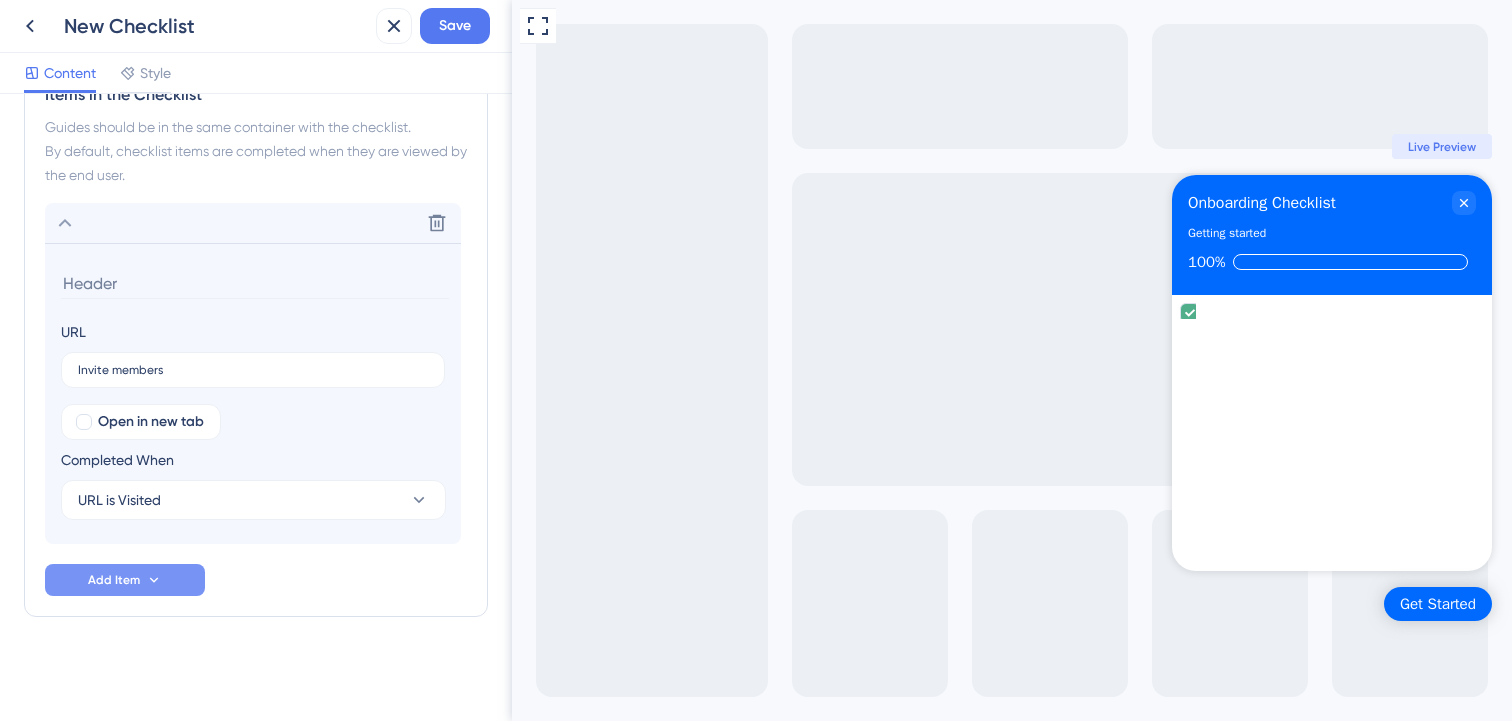 click on "Add Item" at bounding box center [125, 580] 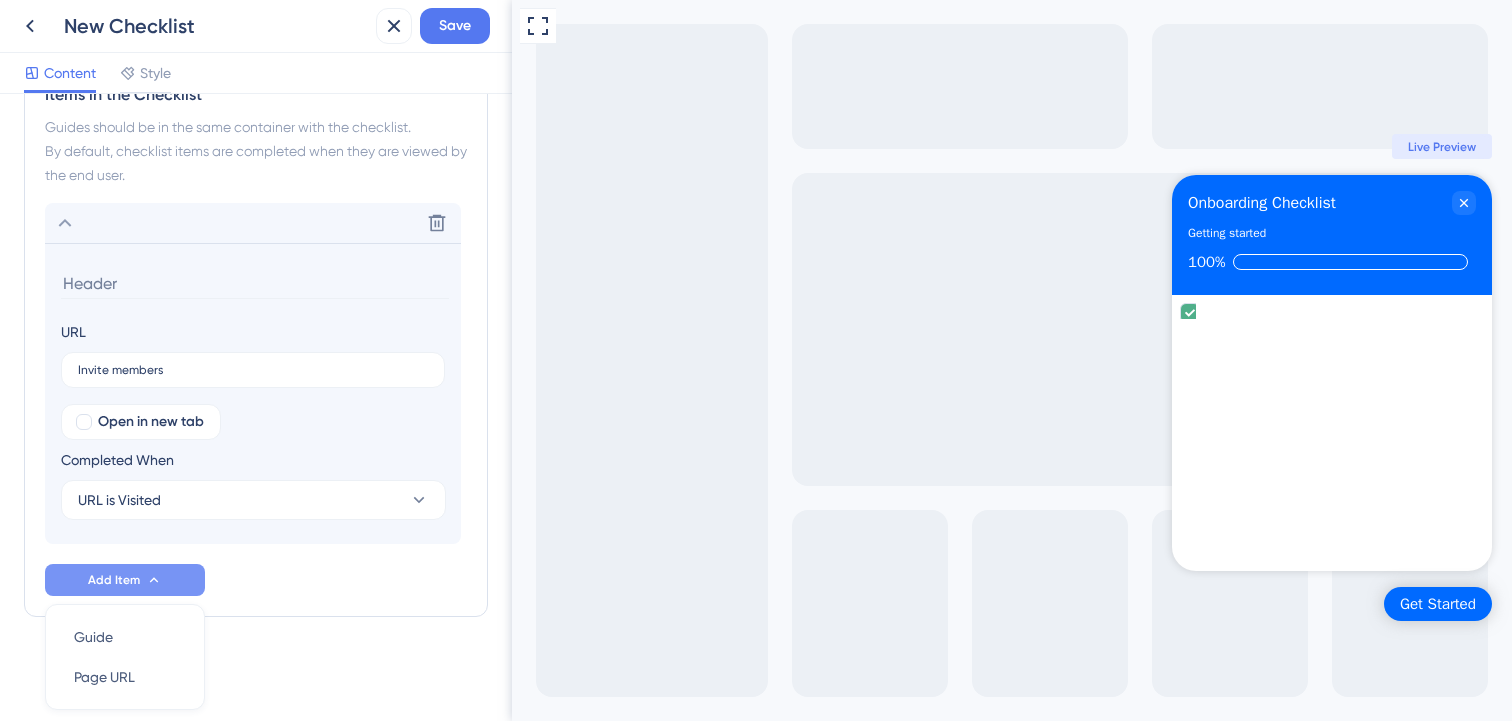 scroll, scrollTop: 609, scrollLeft: 0, axis: vertical 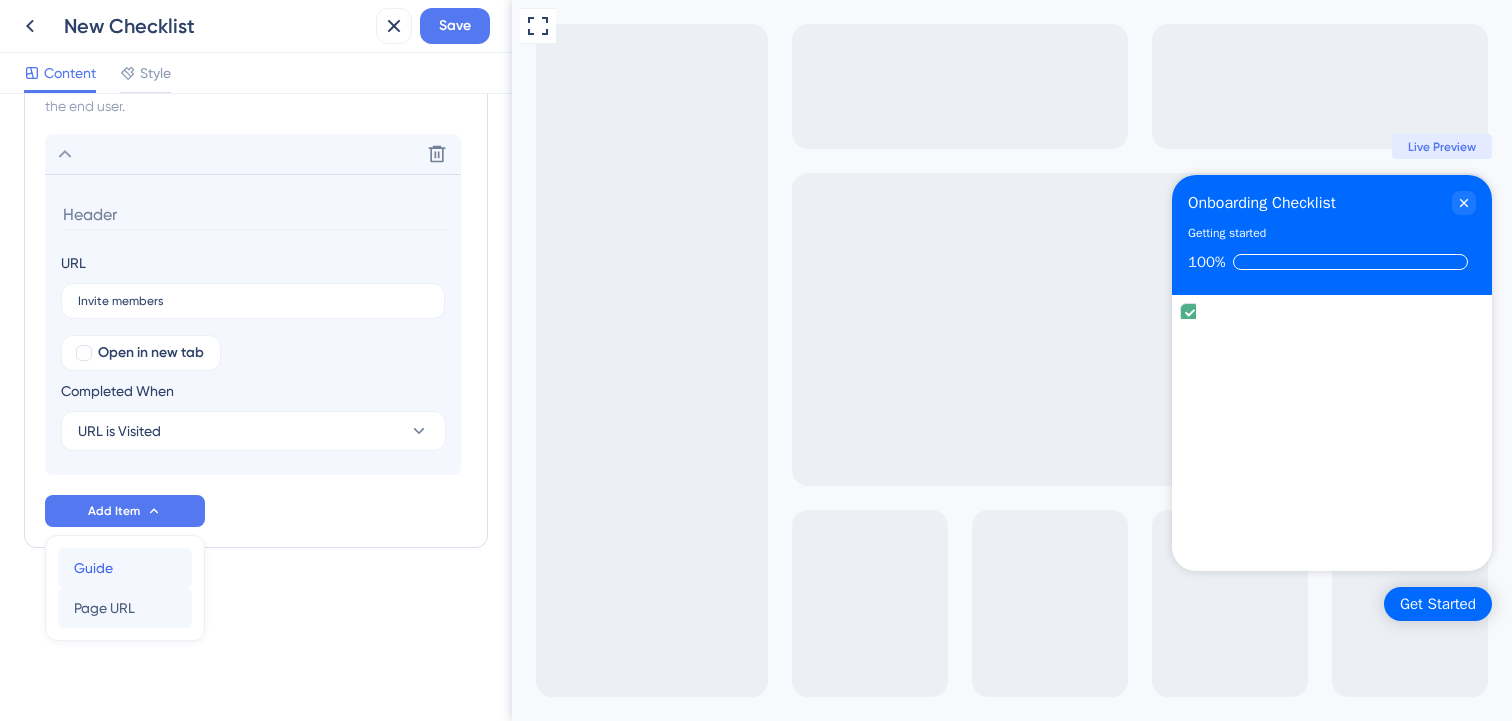 drag, startPoint x: 134, startPoint y: 563, endPoint x: 135, endPoint y: 605, distance: 42.0119 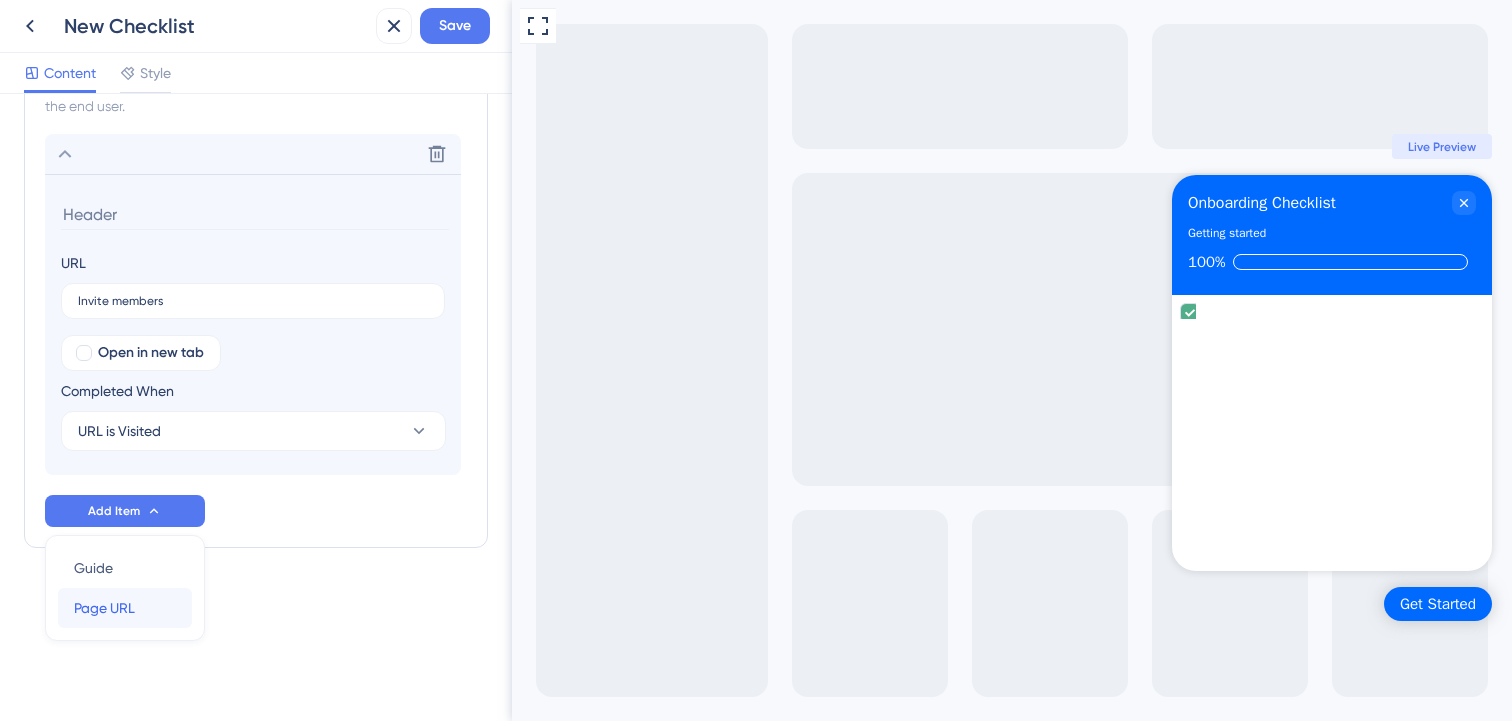 click on "Page URL" at bounding box center (104, 608) 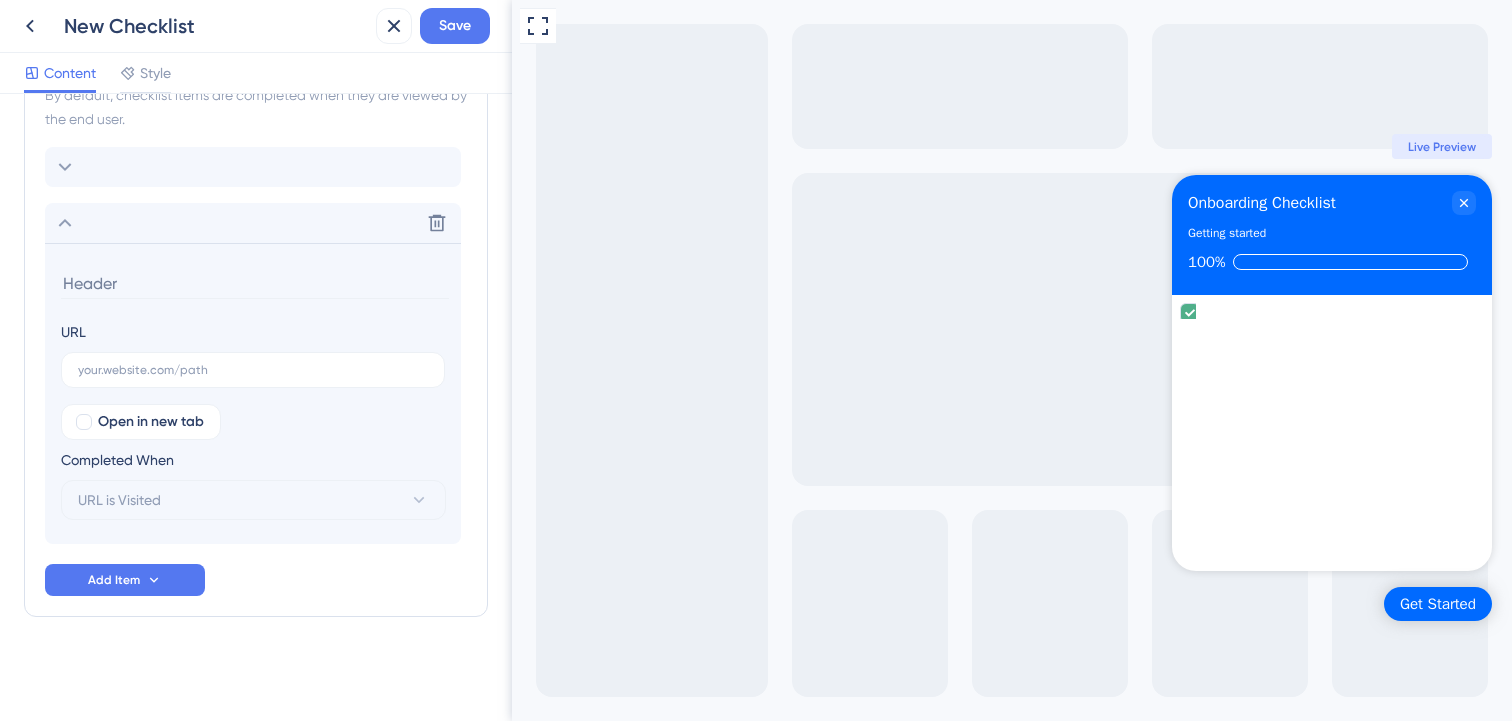 scroll, scrollTop: 596, scrollLeft: 0, axis: vertical 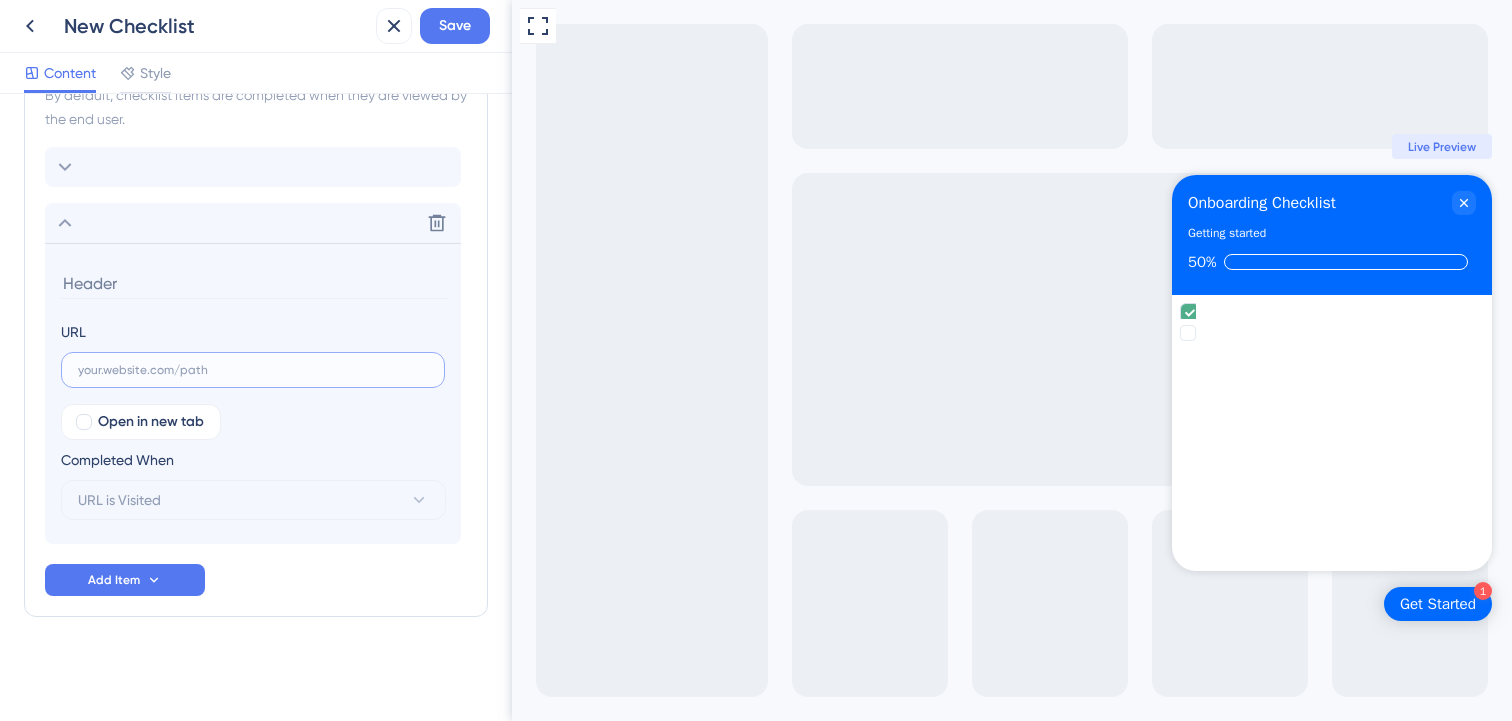 click at bounding box center [253, 370] 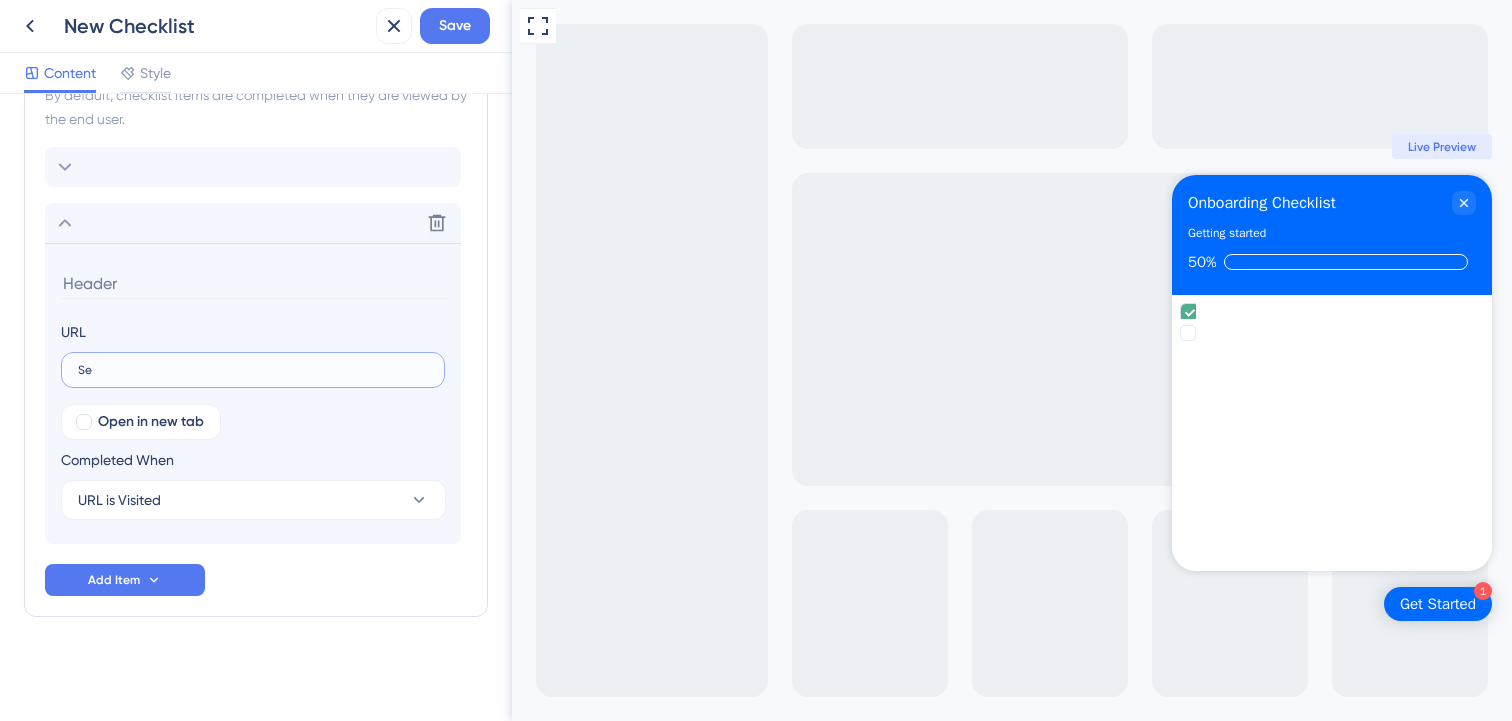 type on "Set" 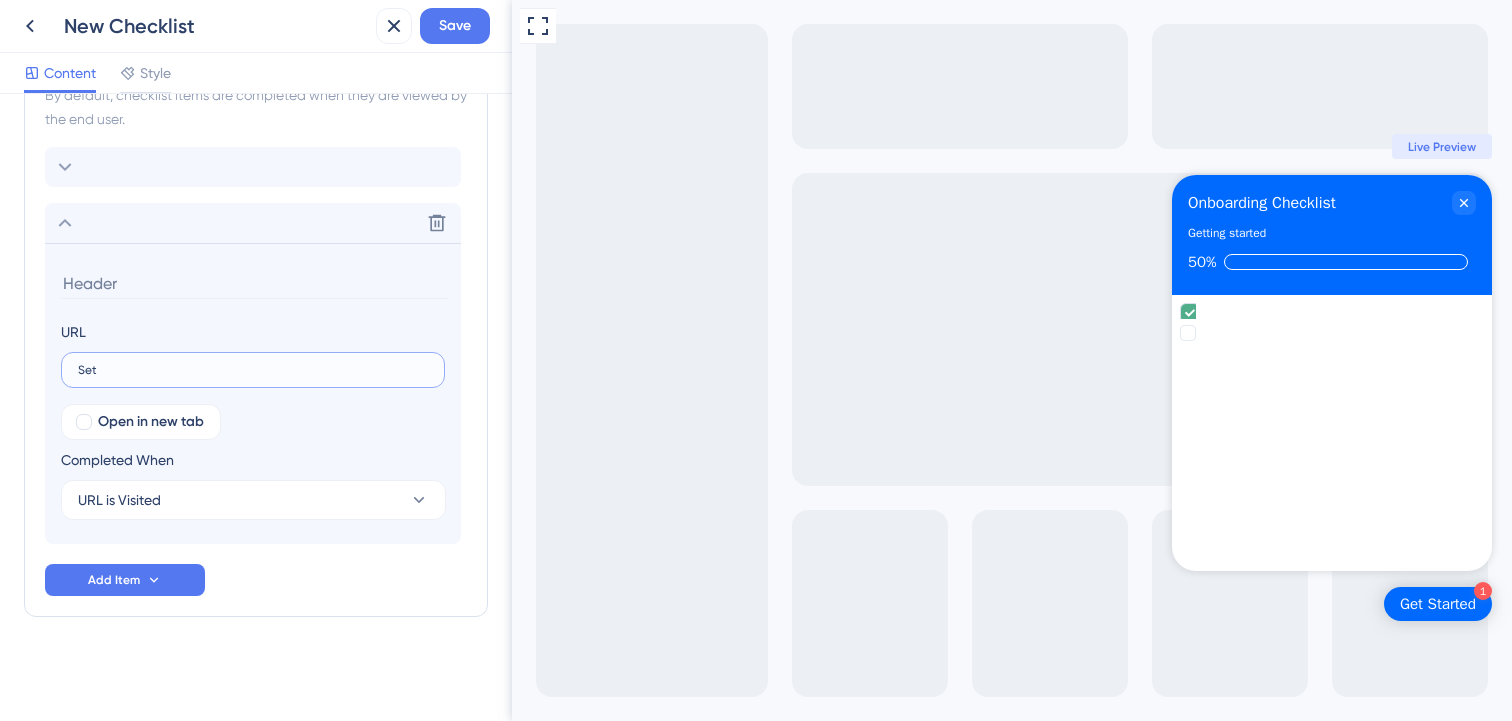 type 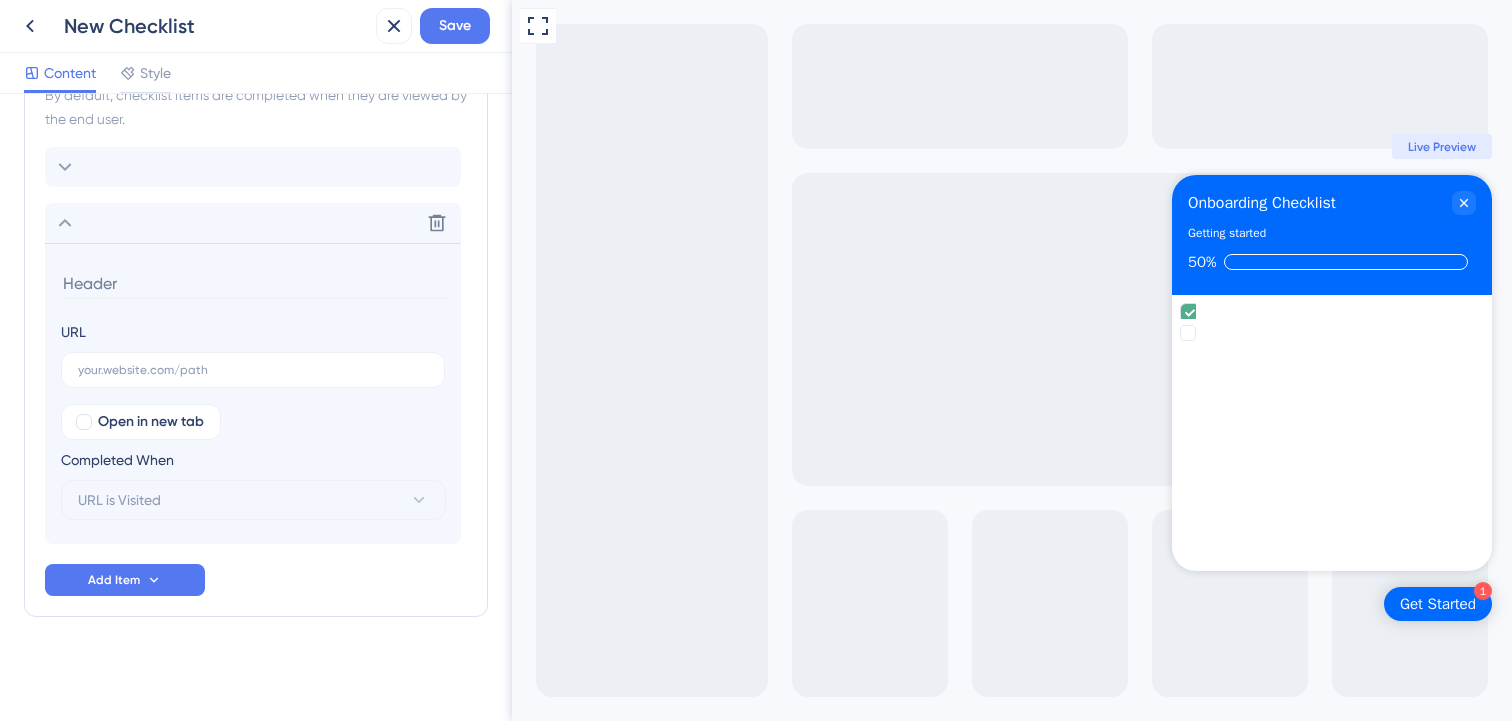 click at bounding box center [255, 283] 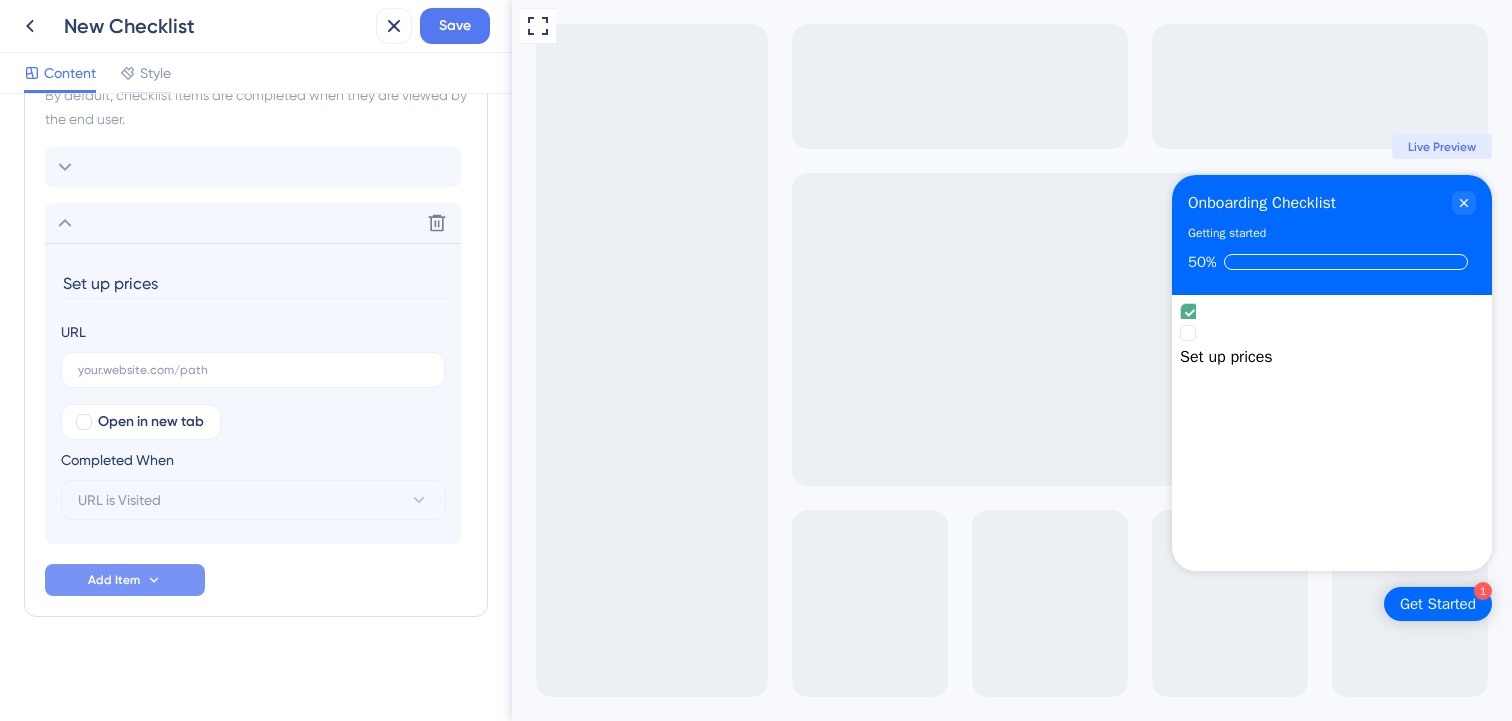 type on "Set up prices" 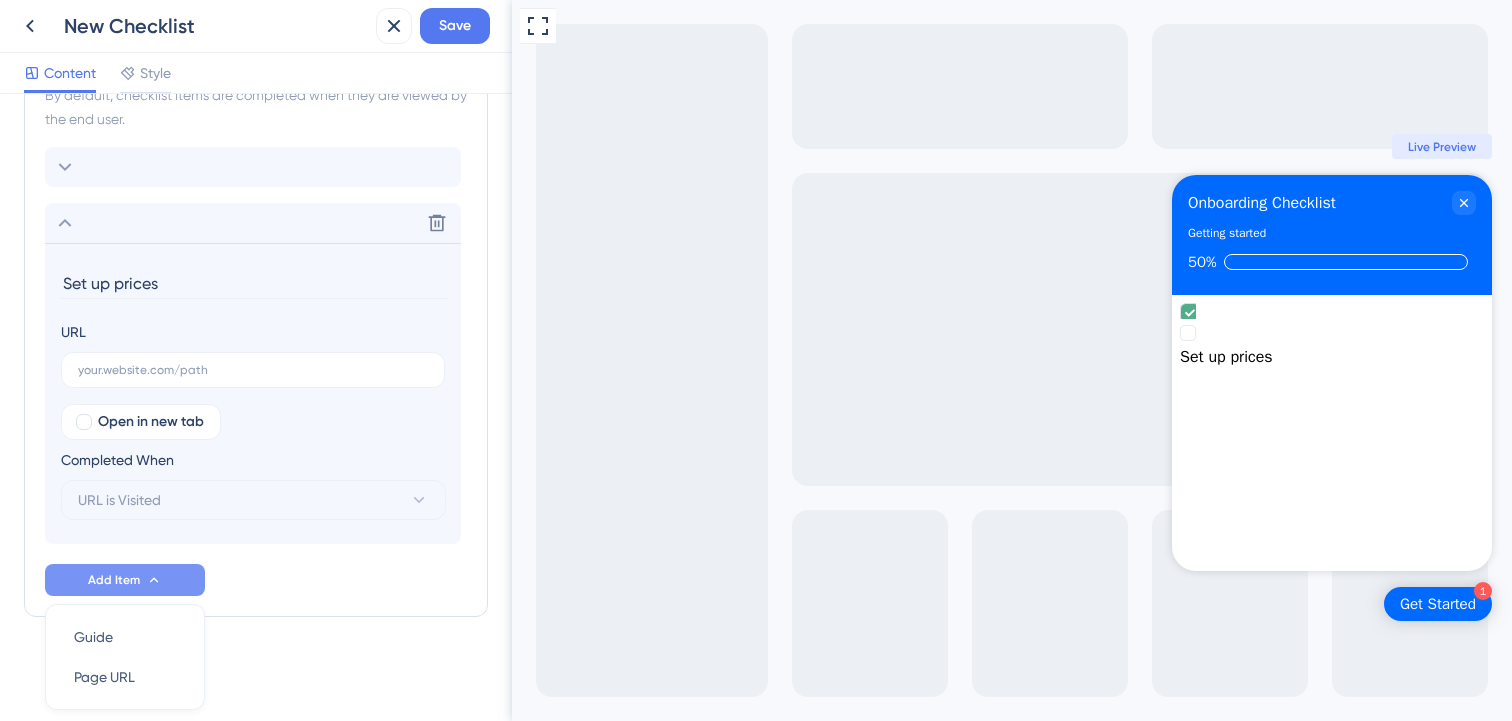 scroll, scrollTop: 665, scrollLeft: 0, axis: vertical 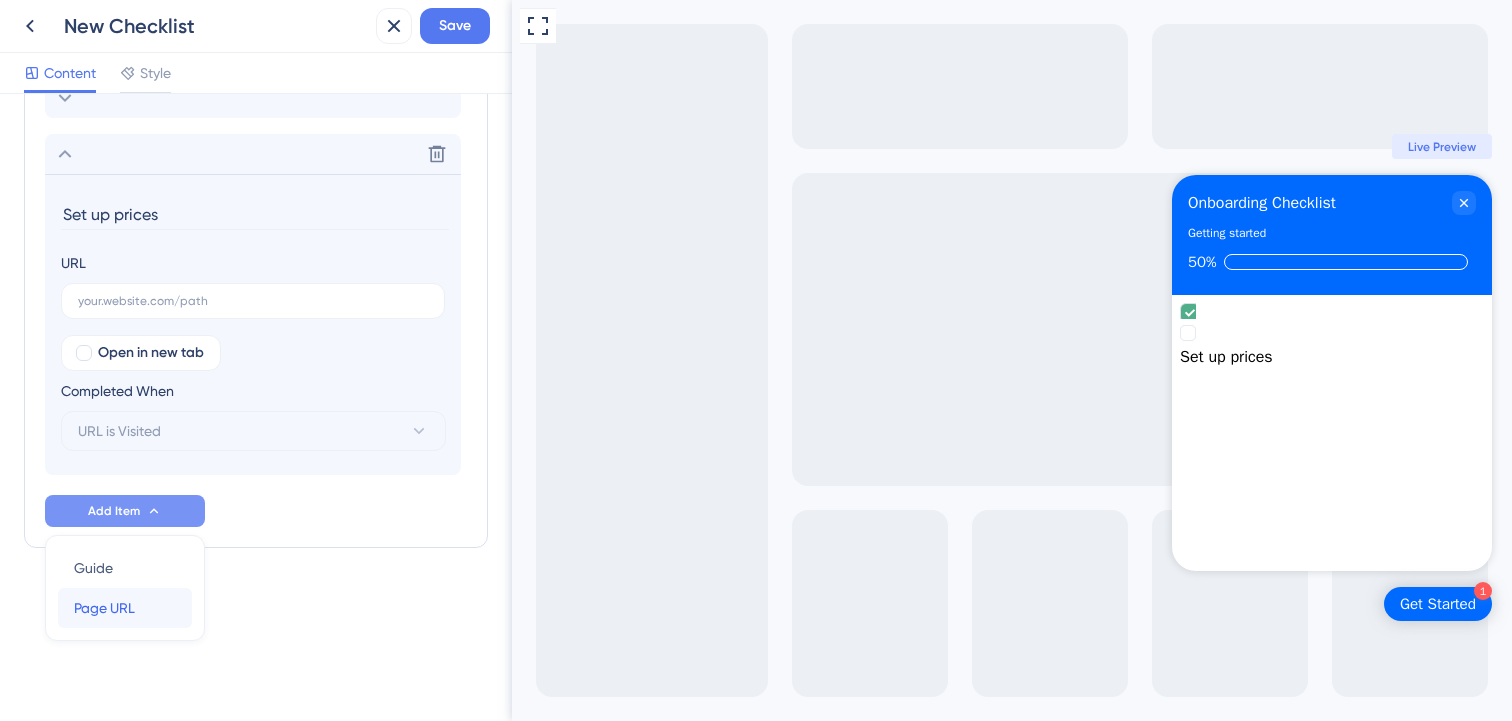 click on "Page URL" at bounding box center [104, 608] 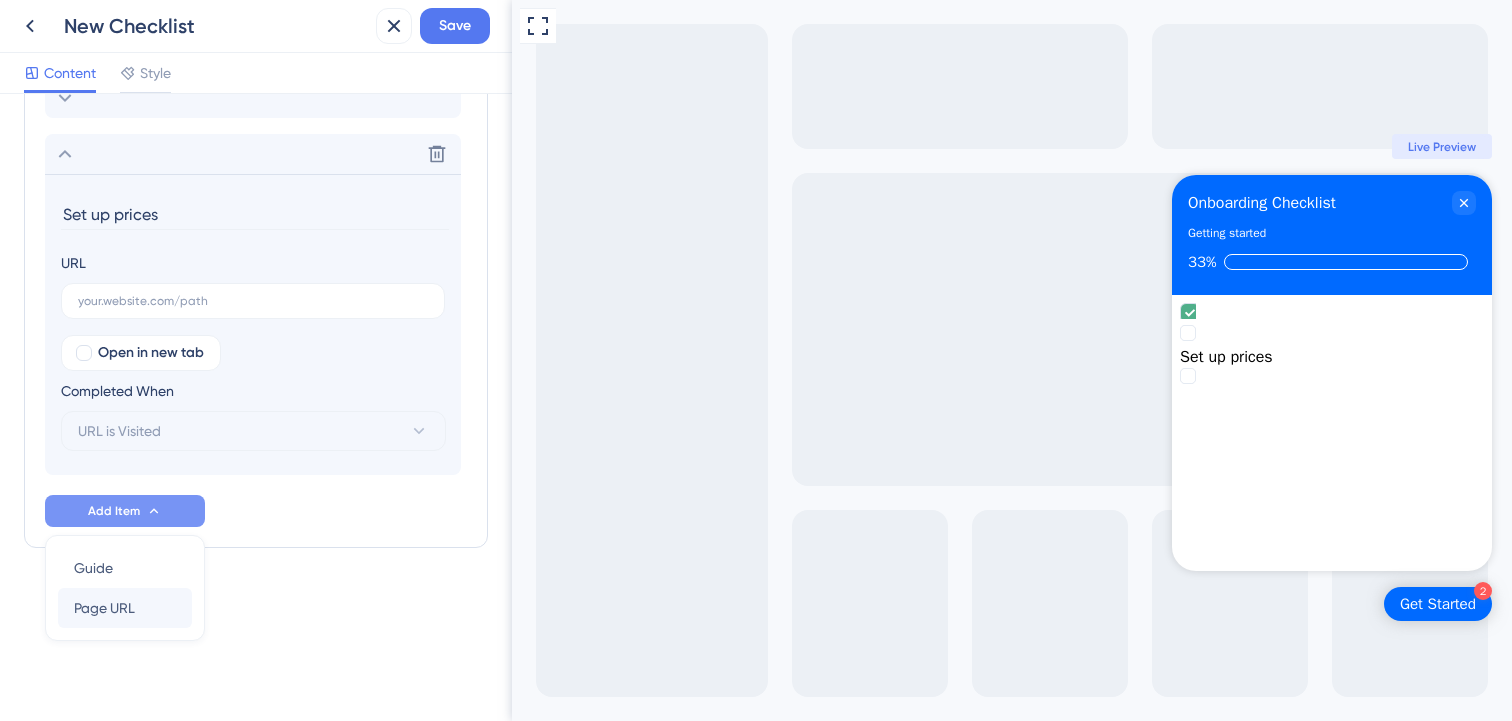 scroll, scrollTop: 652, scrollLeft: 0, axis: vertical 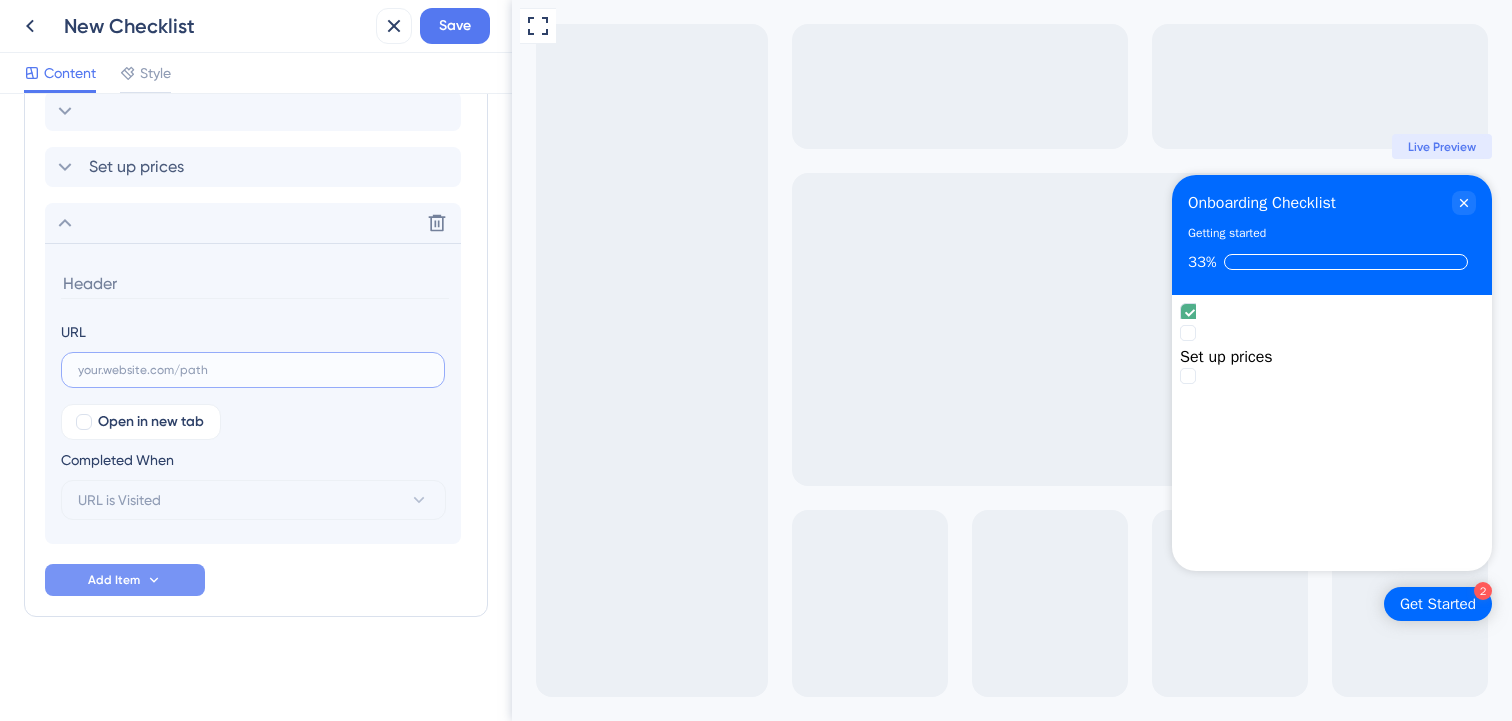 click at bounding box center (253, 370) 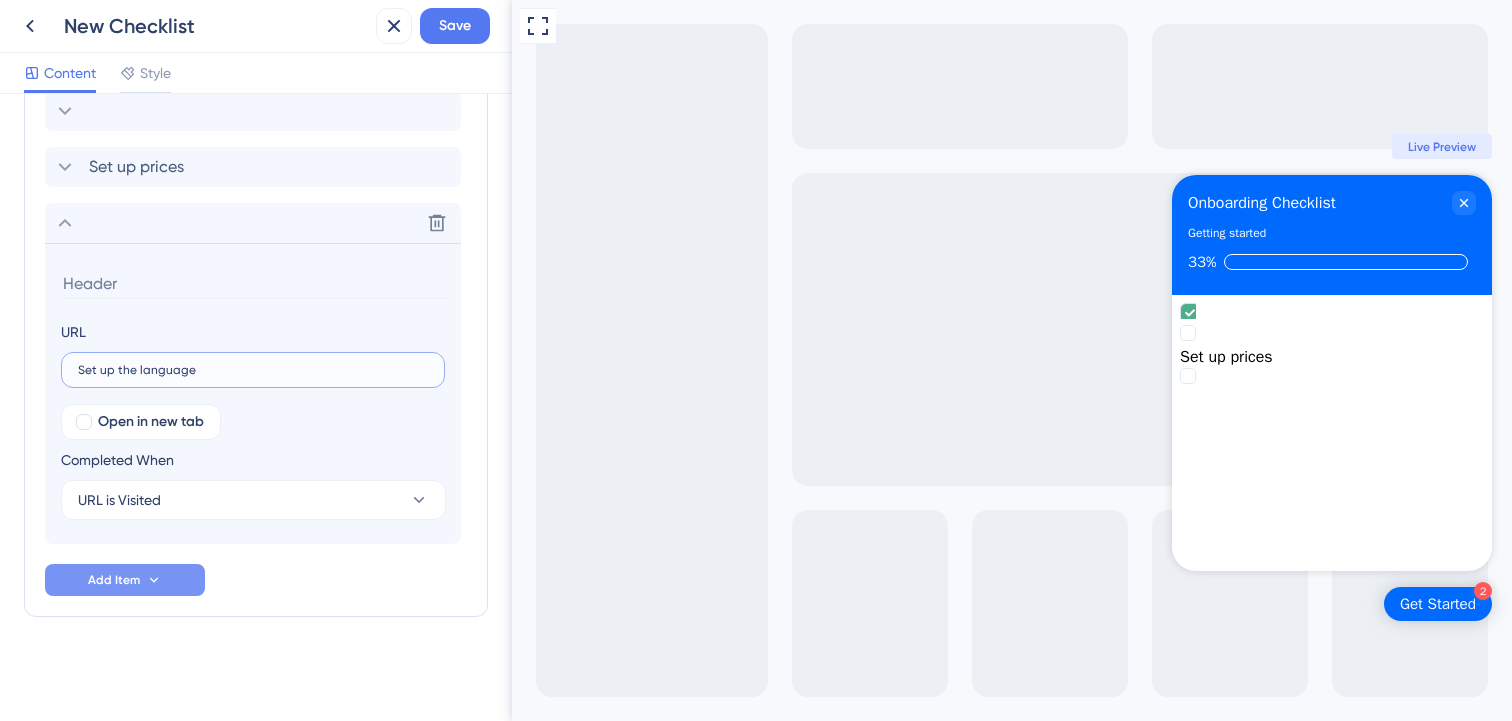 type on "Set up the language" 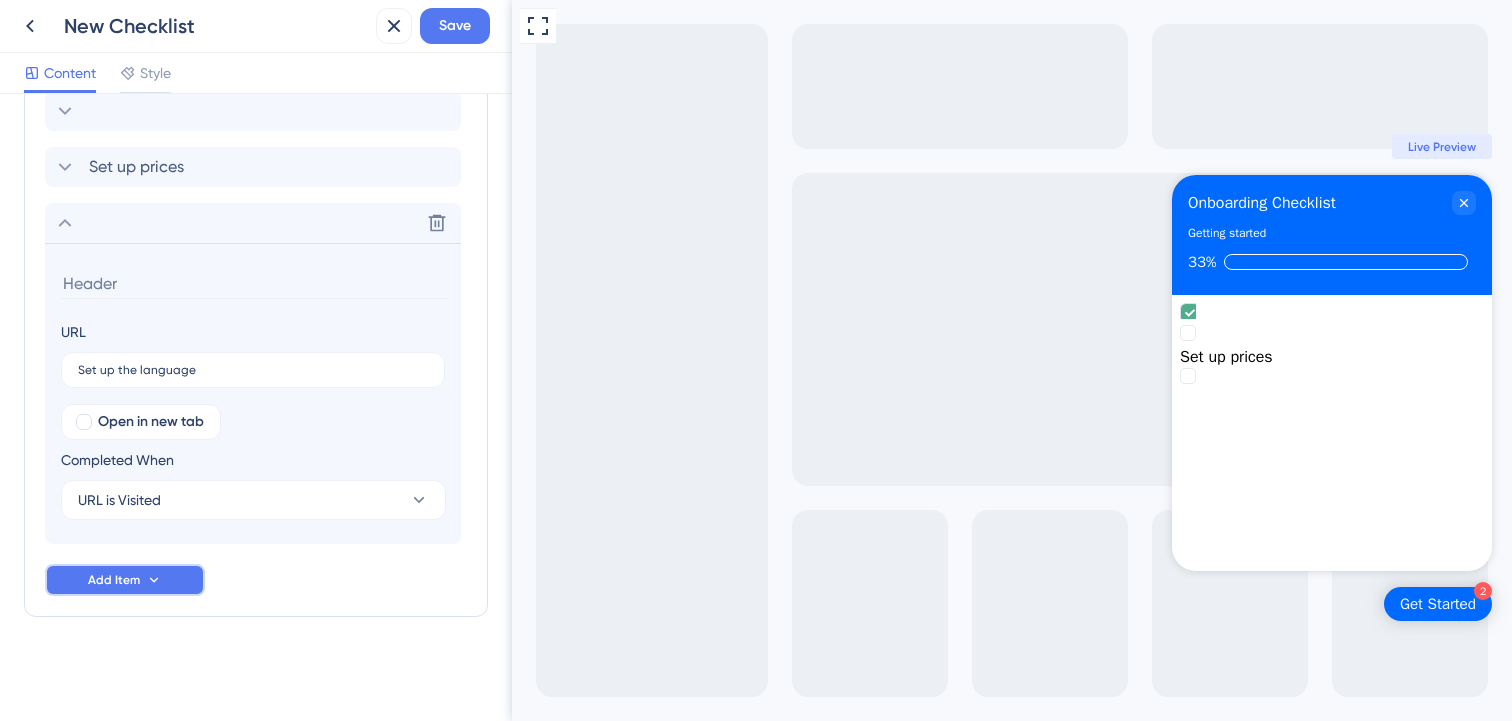 click on "Add Item" at bounding box center [125, 580] 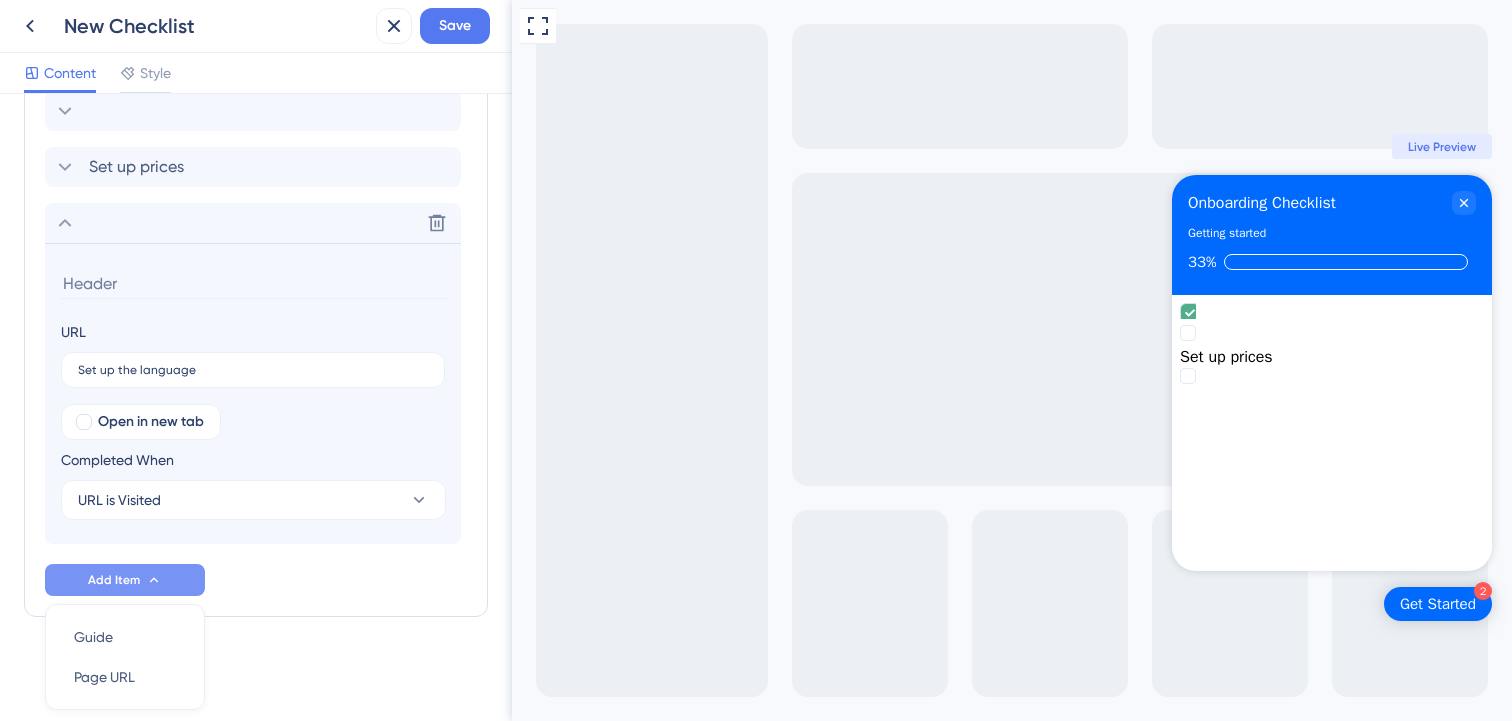 scroll, scrollTop: 721, scrollLeft: 0, axis: vertical 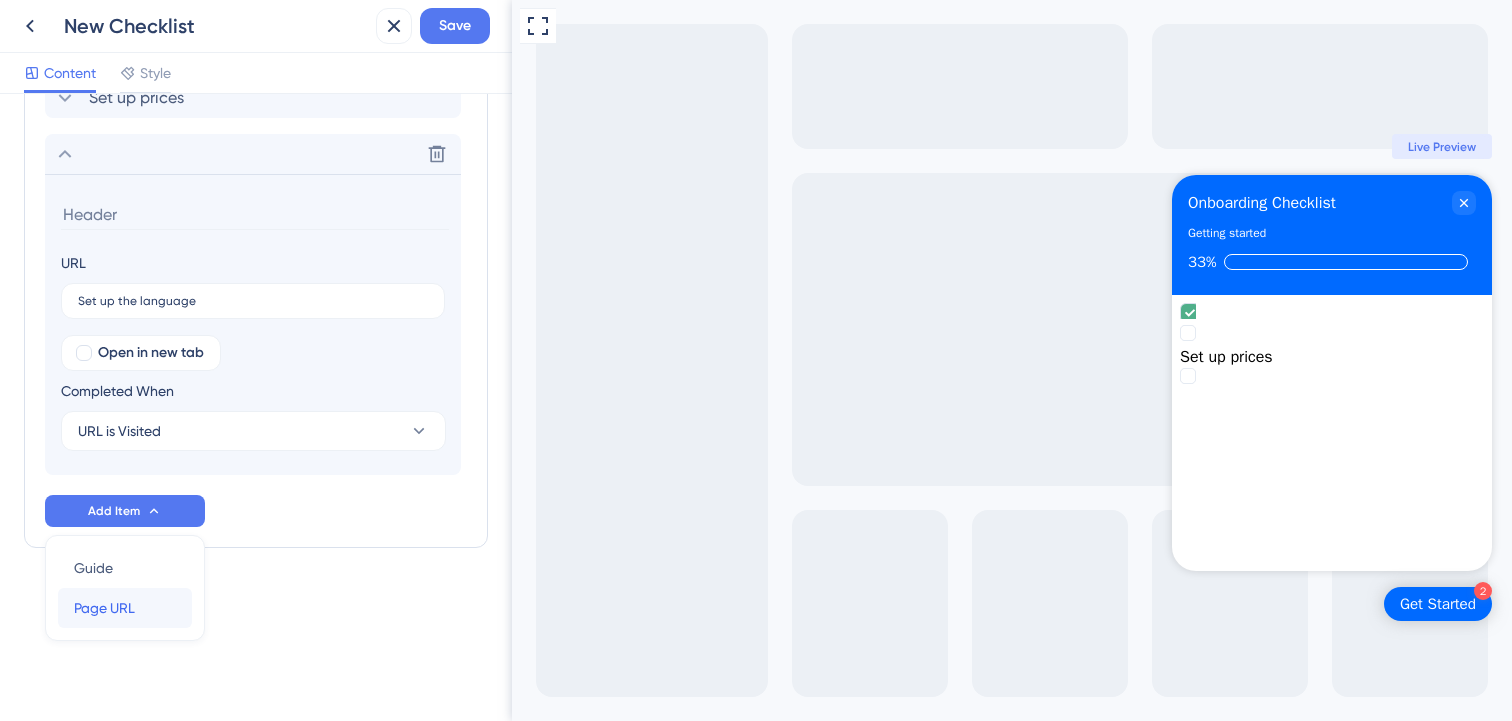 click on "Page URL" at bounding box center [104, 608] 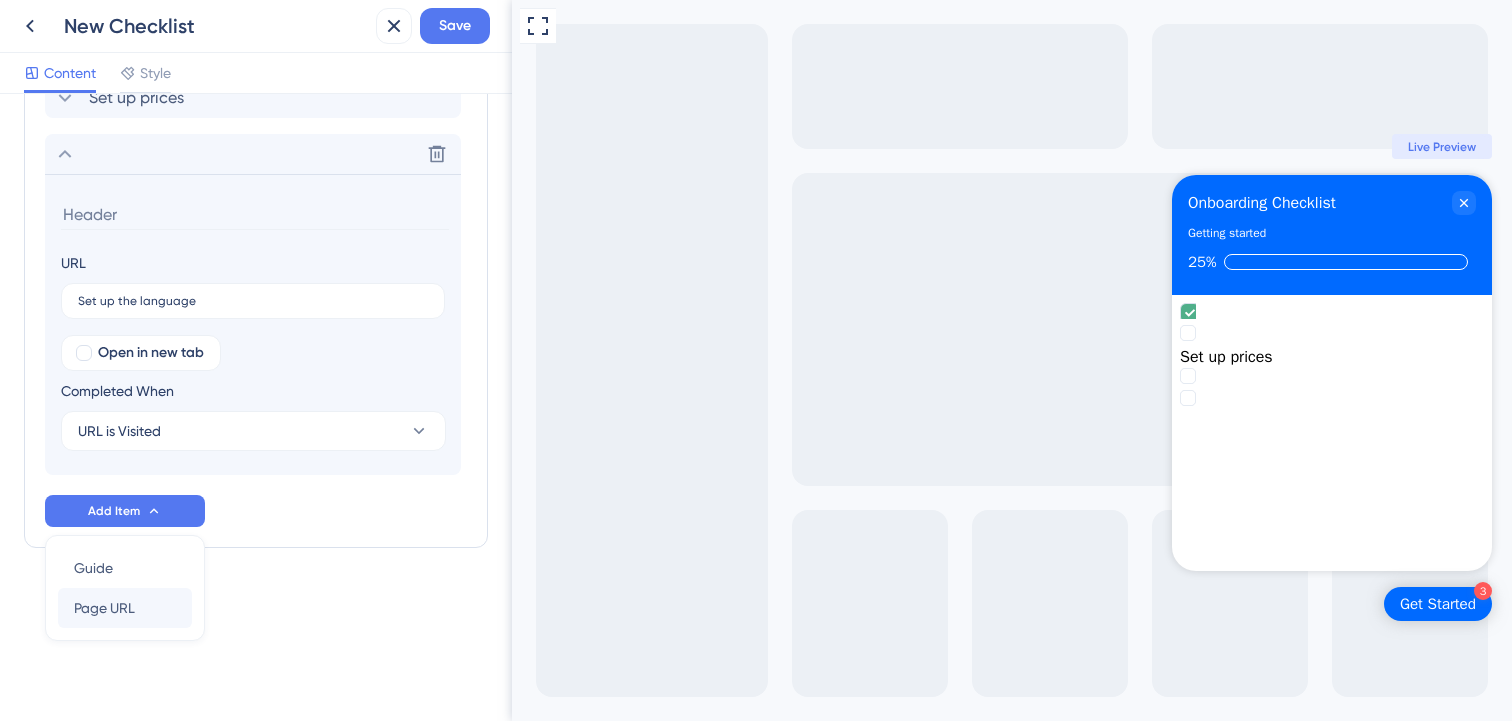 scroll, scrollTop: 708, scrollLeft: 0, axis: vertical 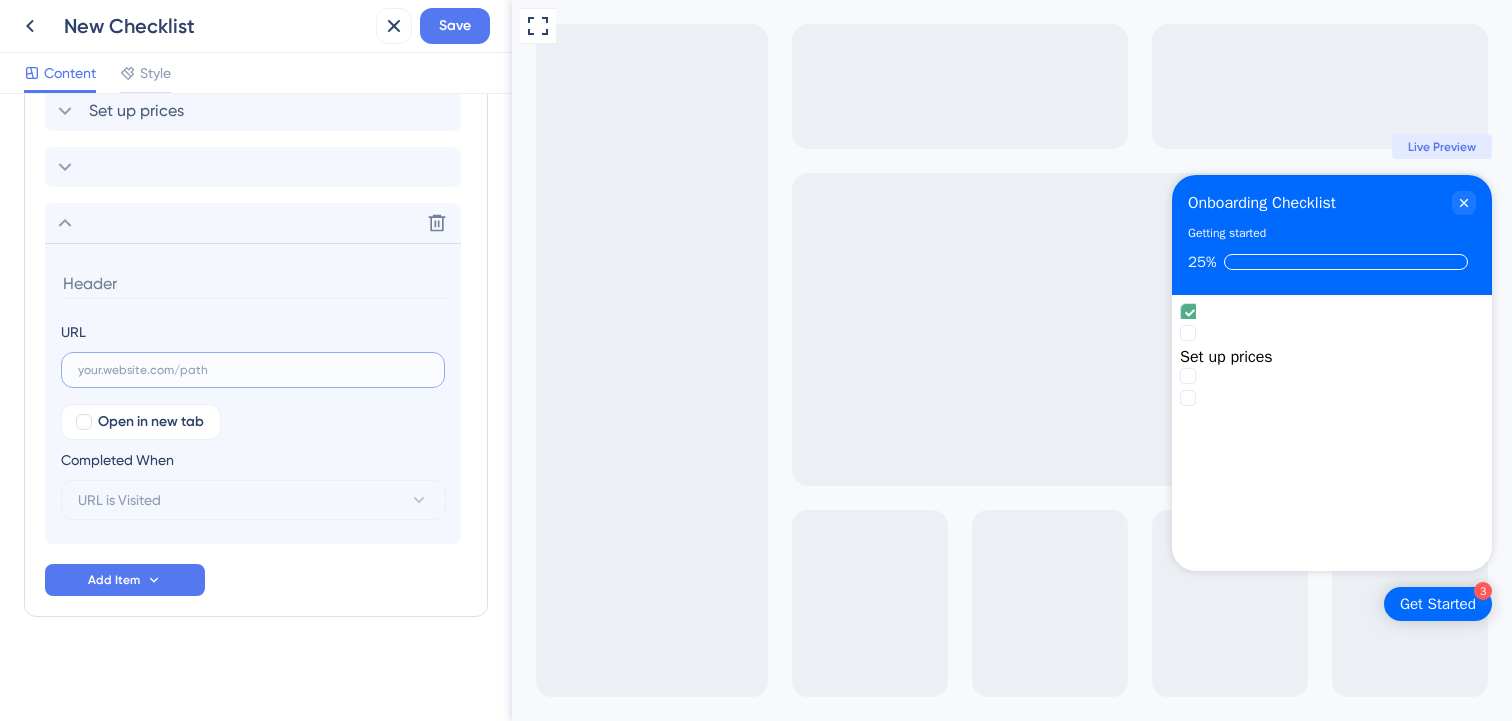 click at bounding box center [253, 370] 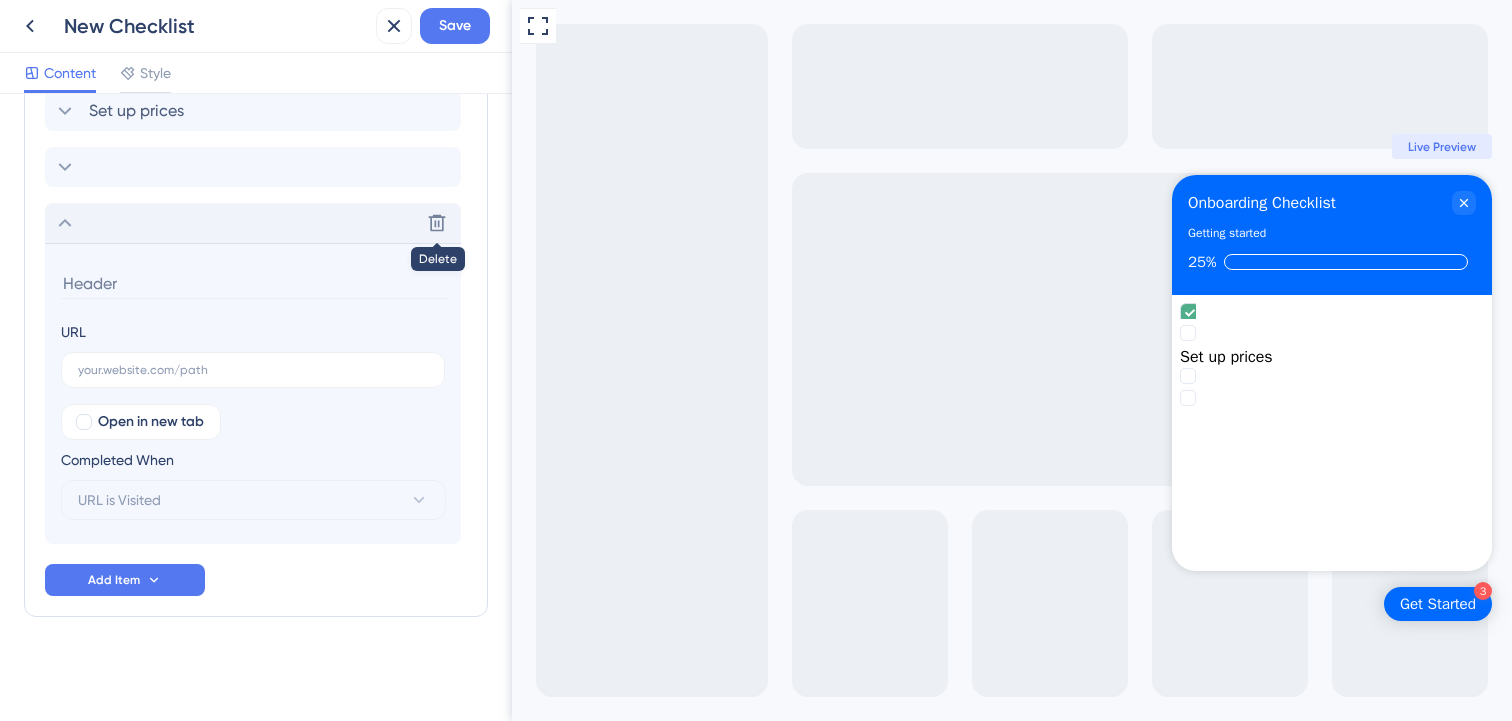 click on "Delete" at bounding box center [253, 223] 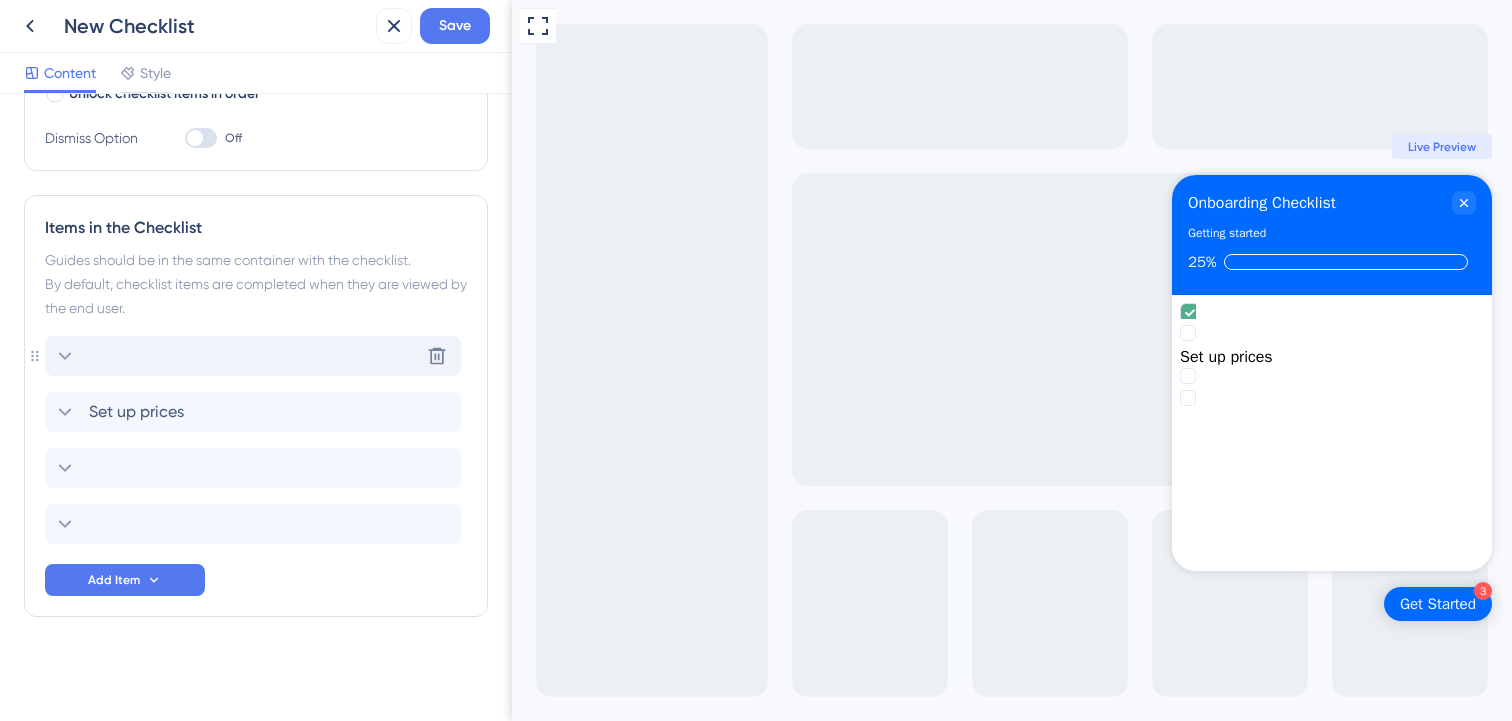 click on "Delete" at bounding box center [253, 356] 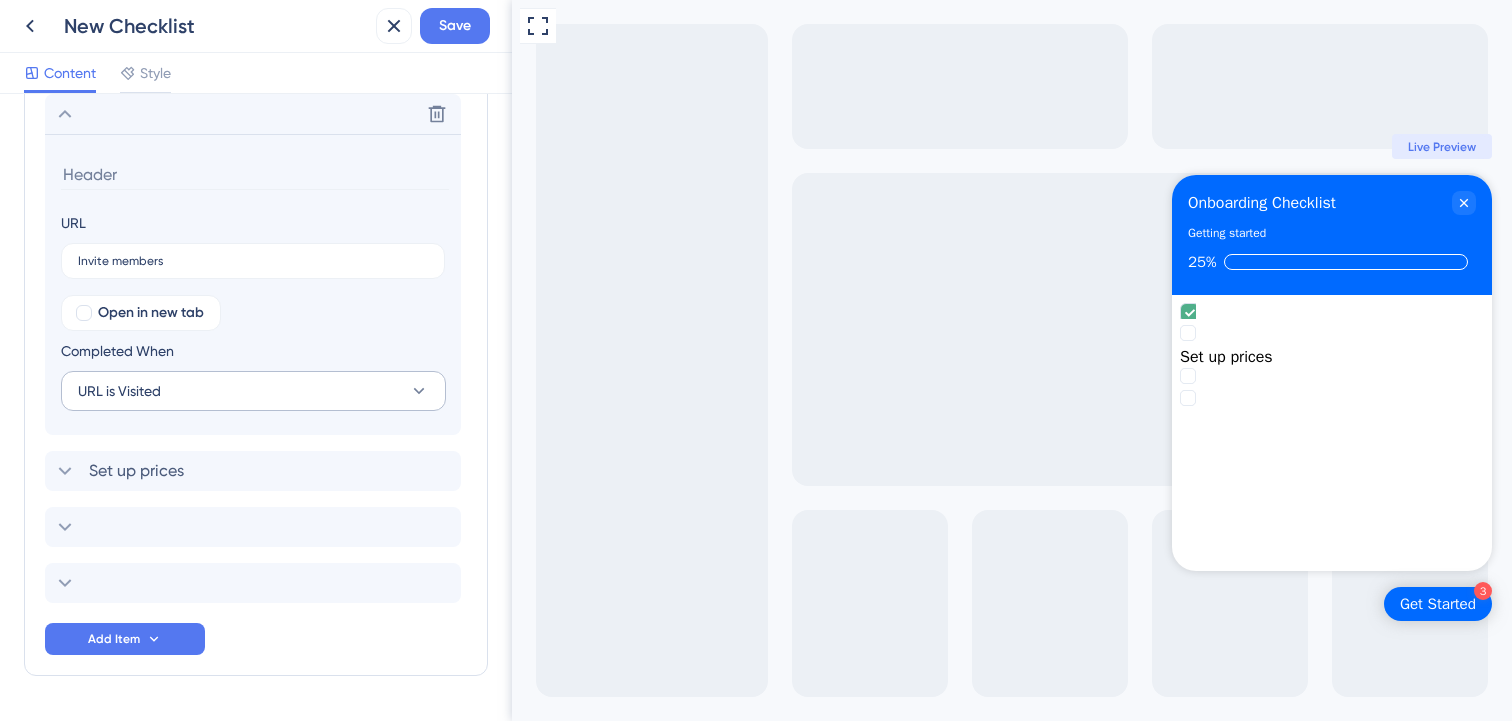 scroll, scrollTop: 617, scrollLeft: 0, axis: vertical 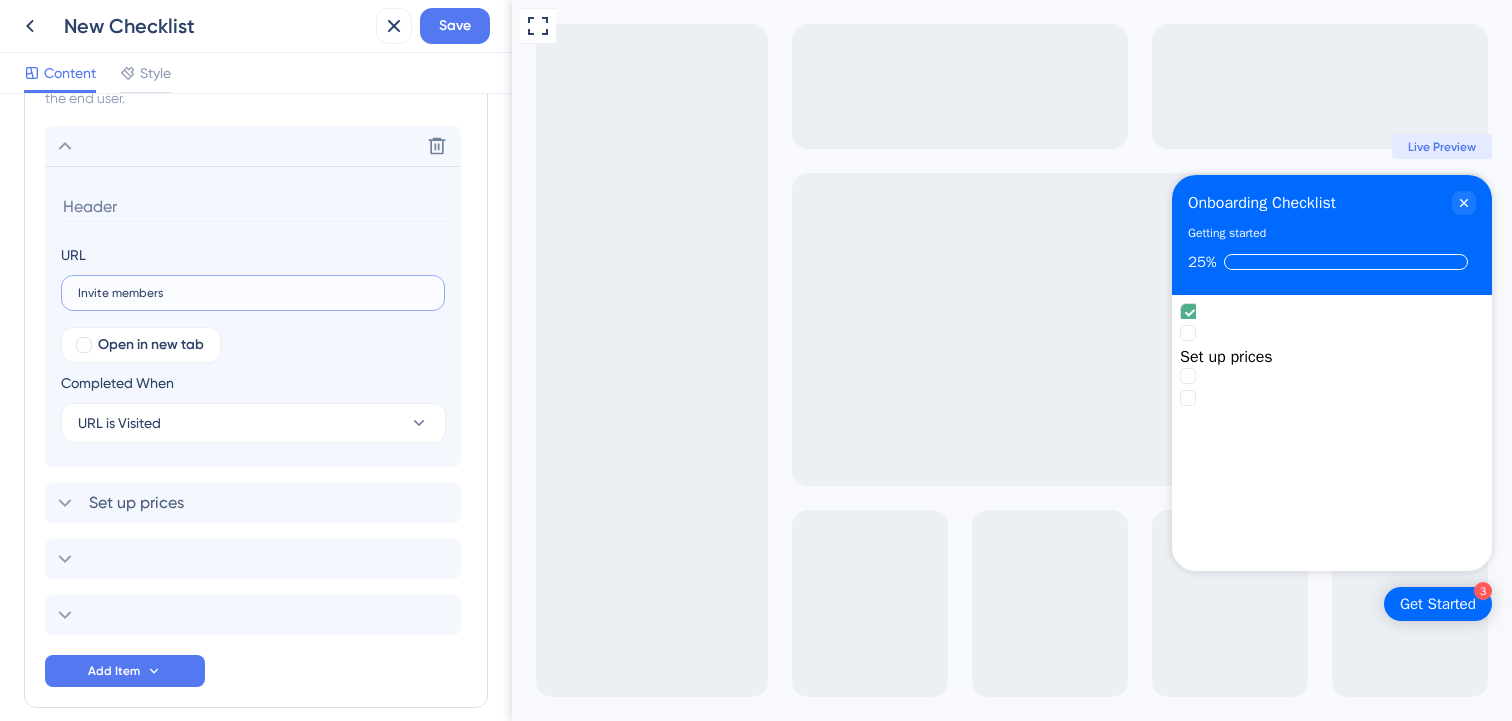 drag, startPoint x: 187, startPoint y: 288, endPoint x: 59, endPoint y: 296, distance: 128.24976 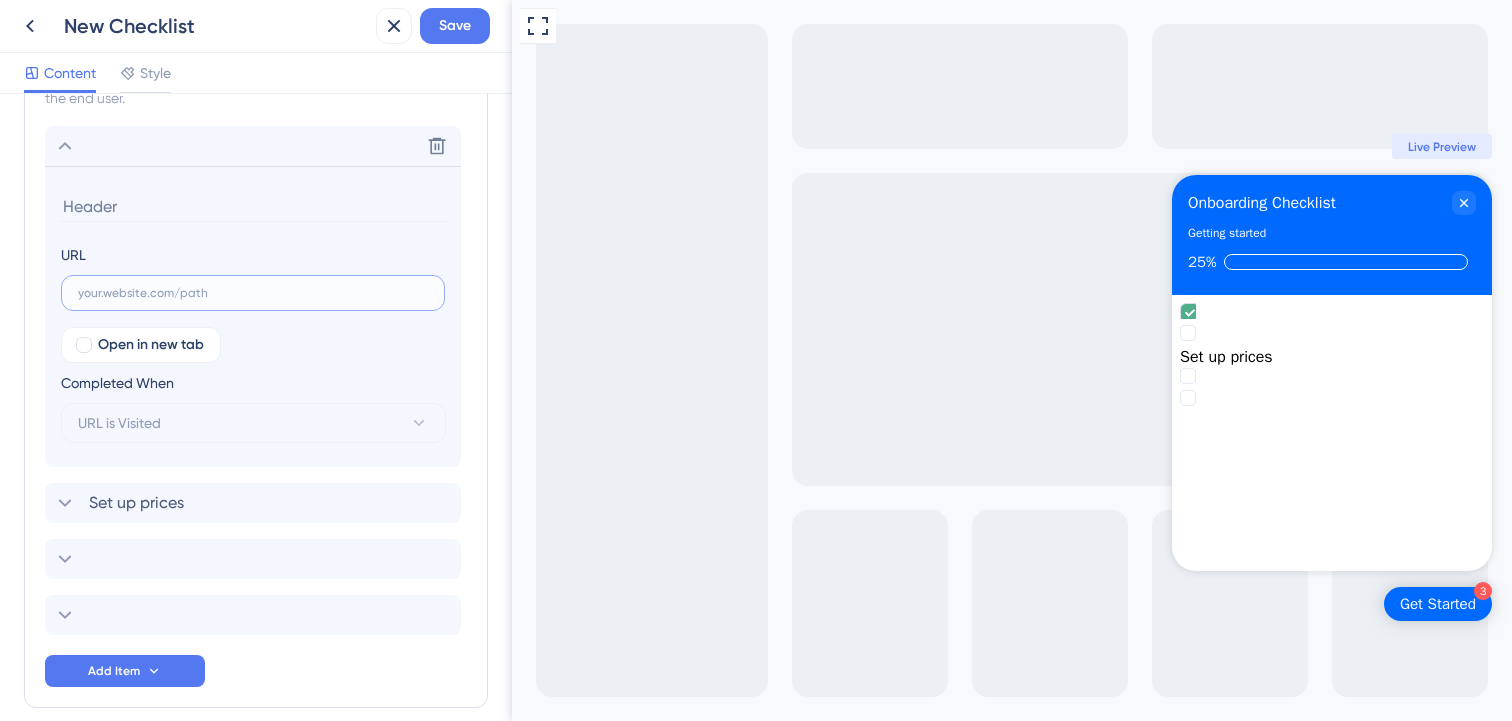 type 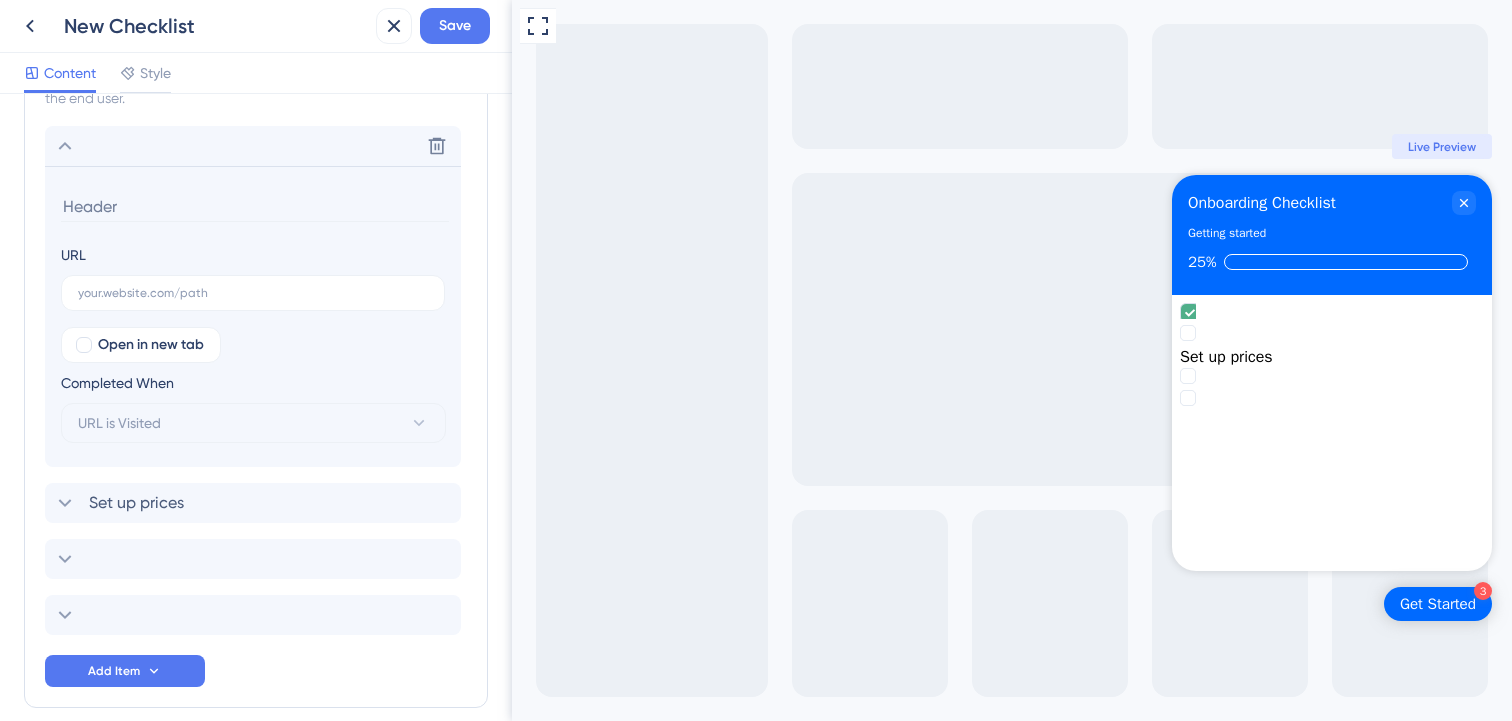 click at bounding box center (255, 206) 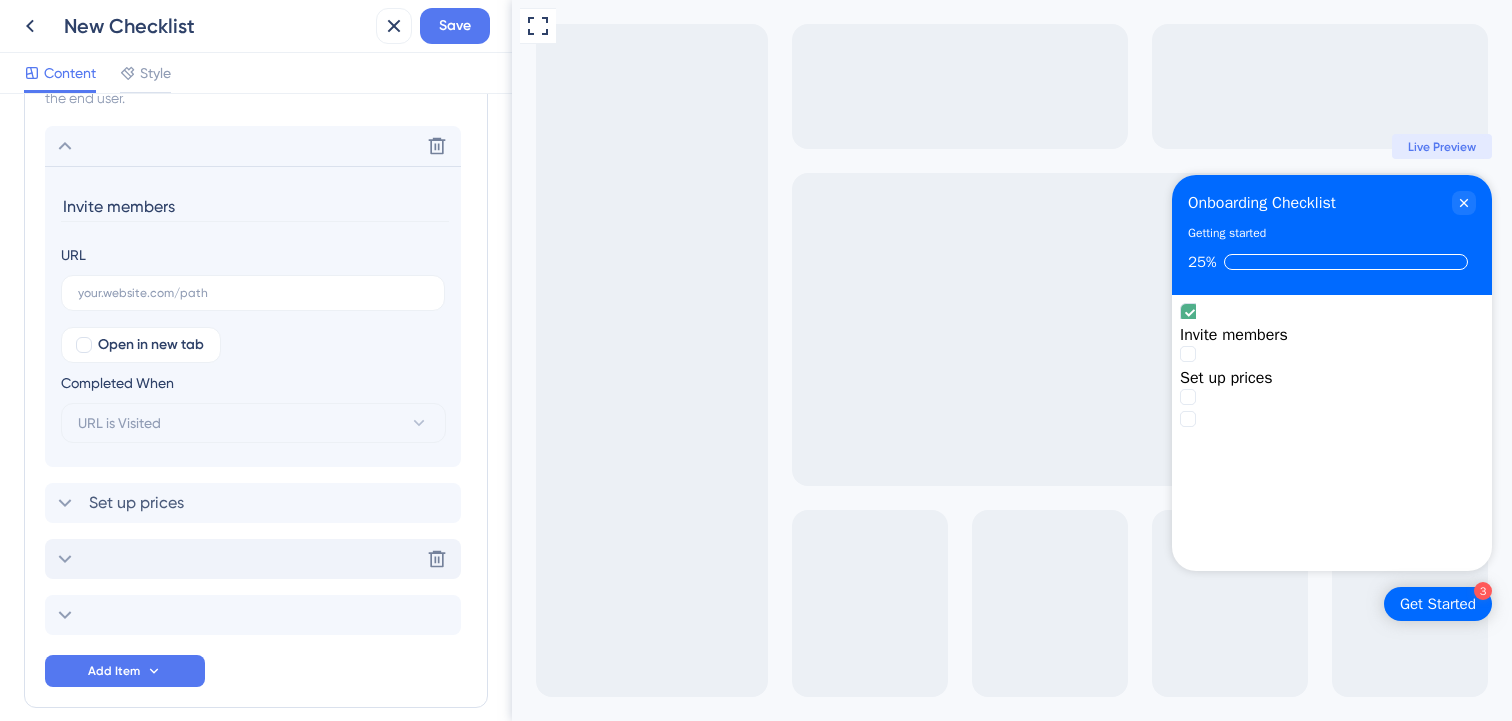 type on "Invite members" 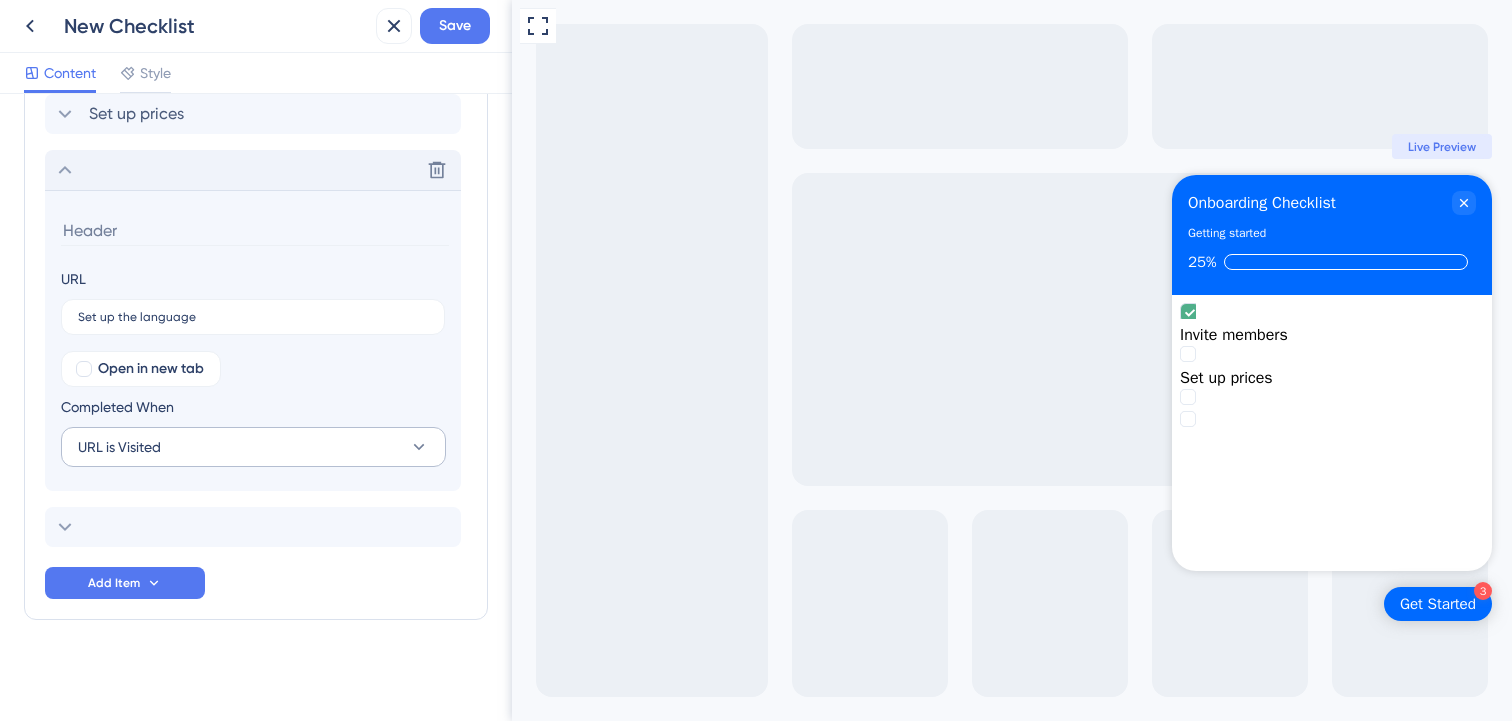 scroll, scrollTop: 708, scrollLeft: 0, axis: vertical 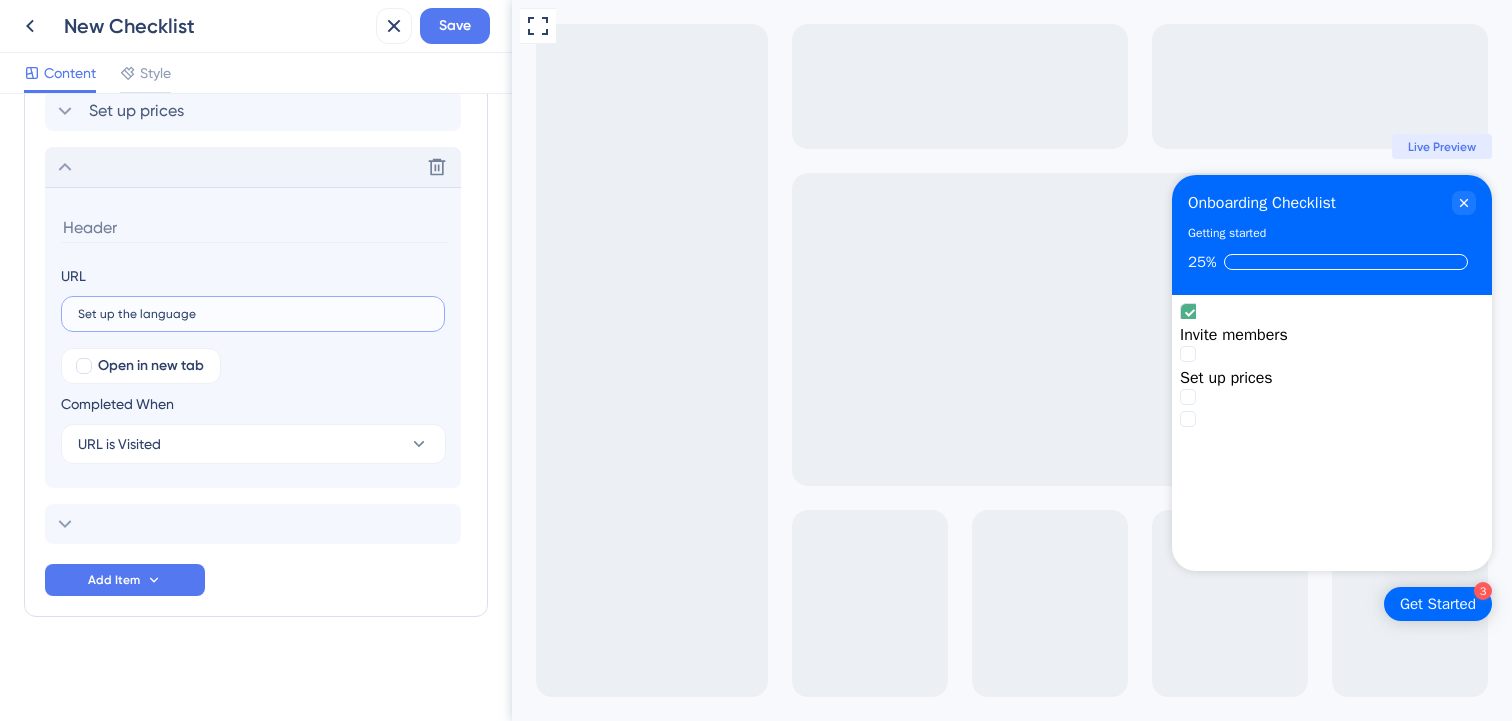 click on "Set up the language" at bounding box center [253, 314] 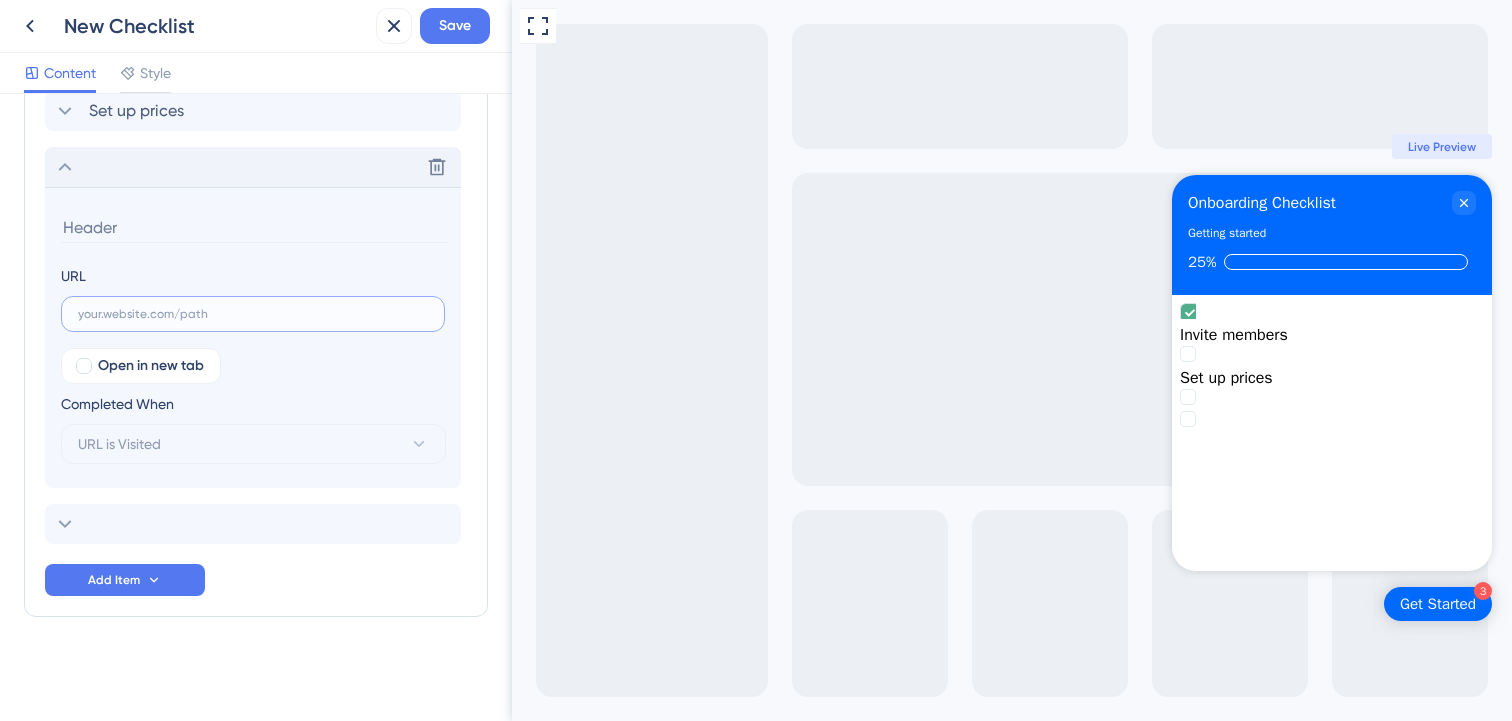 type 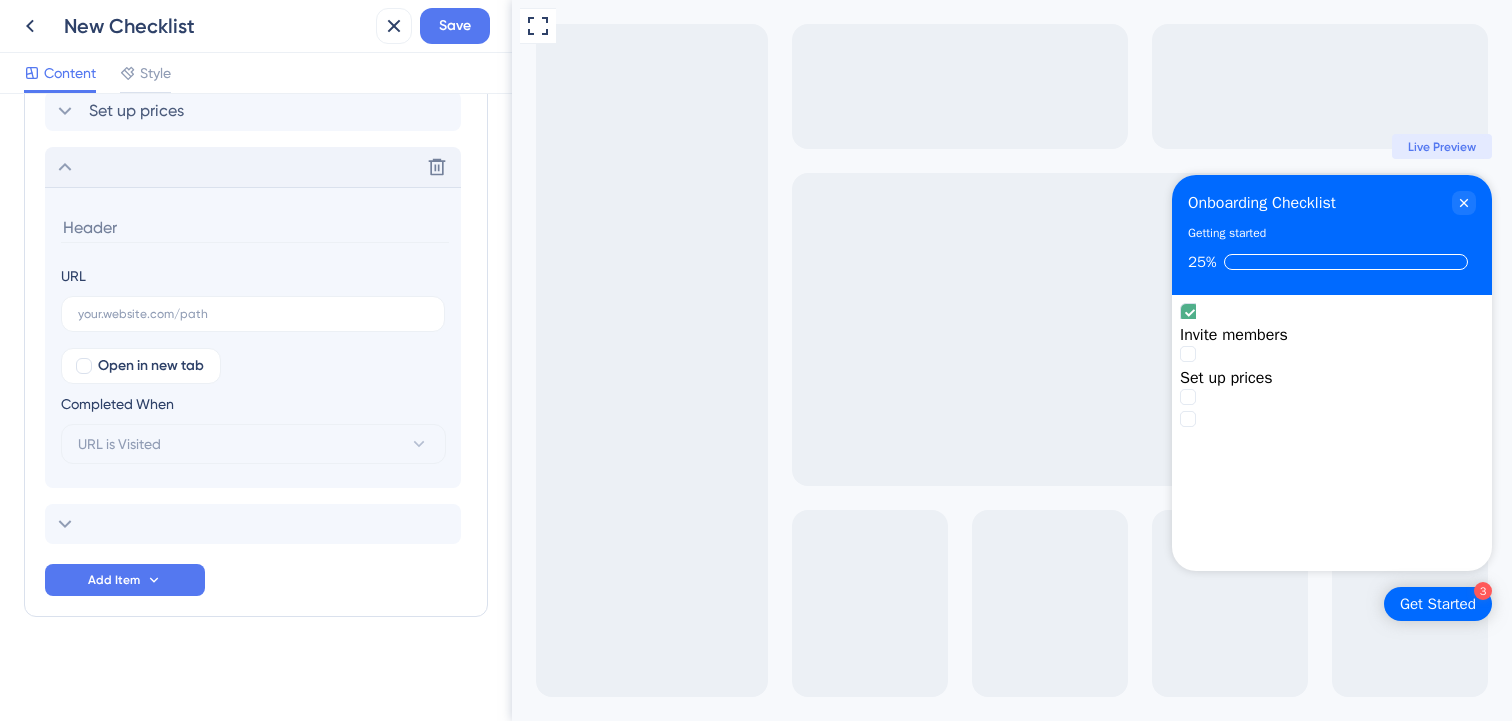 click at bounding box center (255, 227) 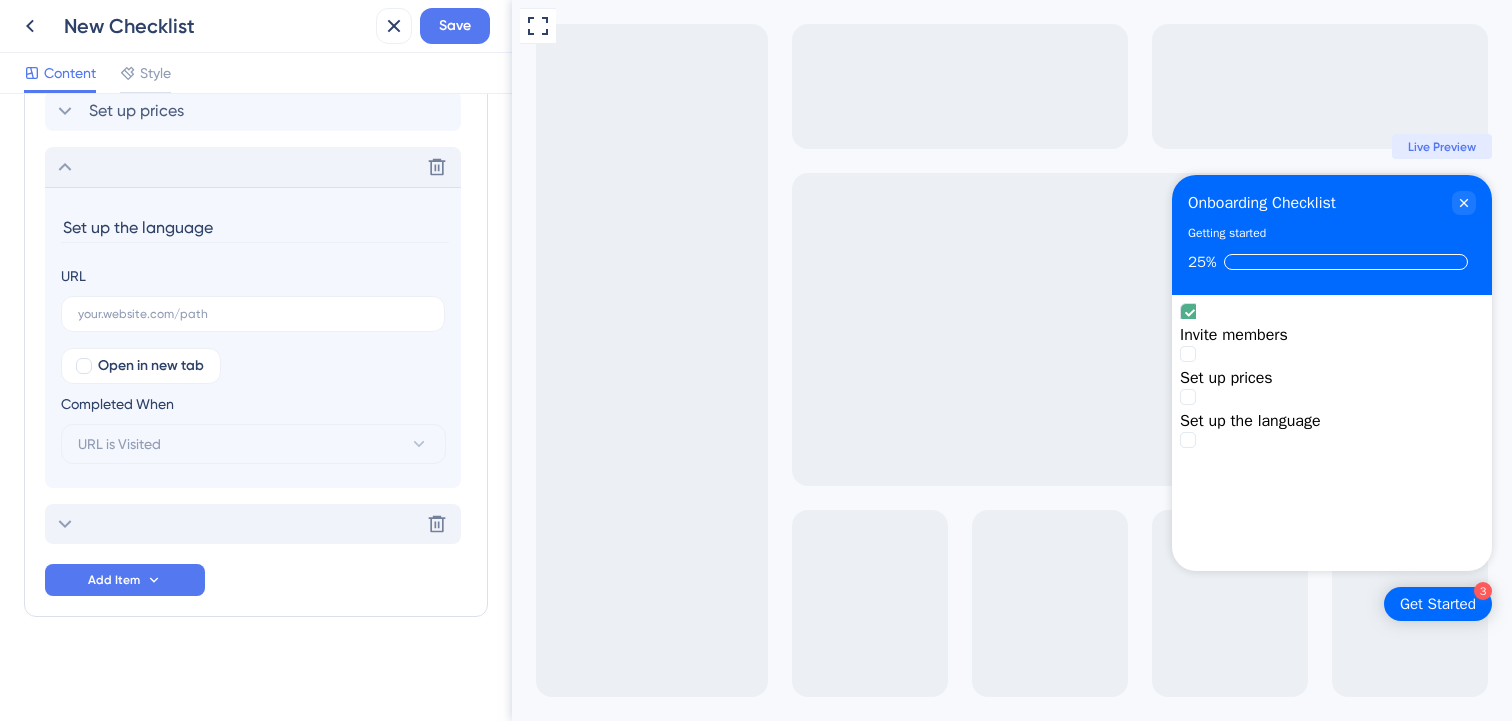 click 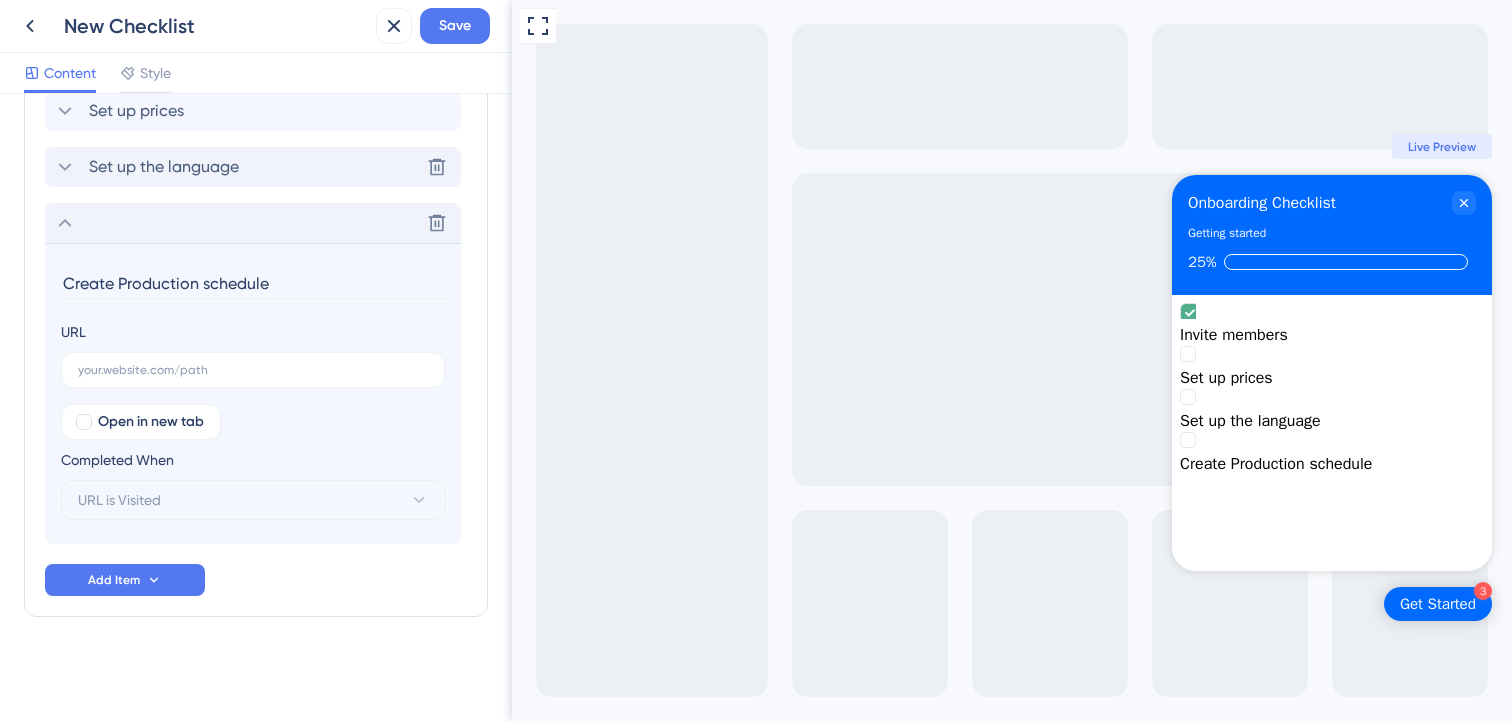 type on "Create Production schedule" 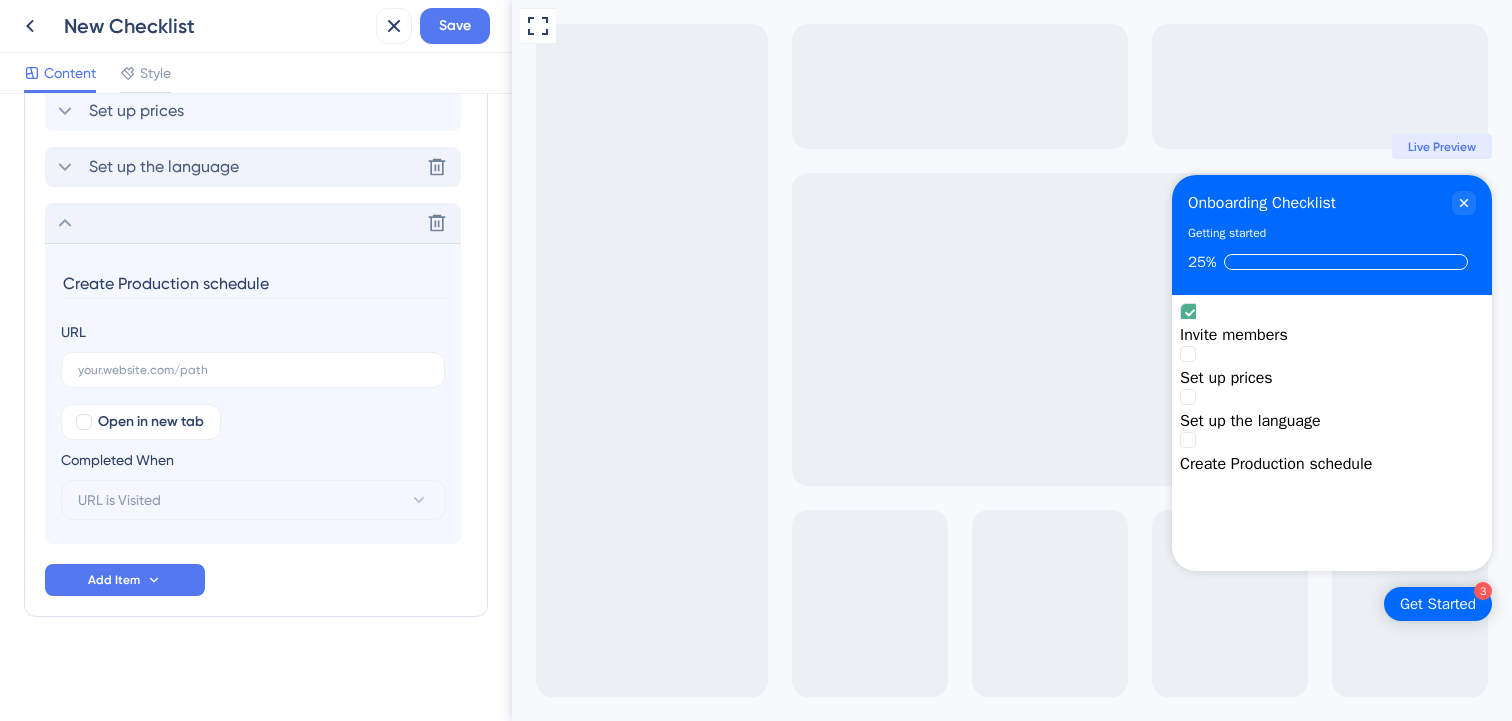 click on "Checklist Header Title Onboarding Checklist Subtitle Getting started Functions Progress Bar On Unlock checklist items in order Dismiss Option Off Items in the Checklist Guides should be in the same container with the checklist. By default, checklist items are completed when they are viewed by the end user. Invite members Set up prices Set up the language Delete Delete Create Production schedule URL Open in new tab Completed When URL is Visited Add Item" at bounding box center (256, 53) 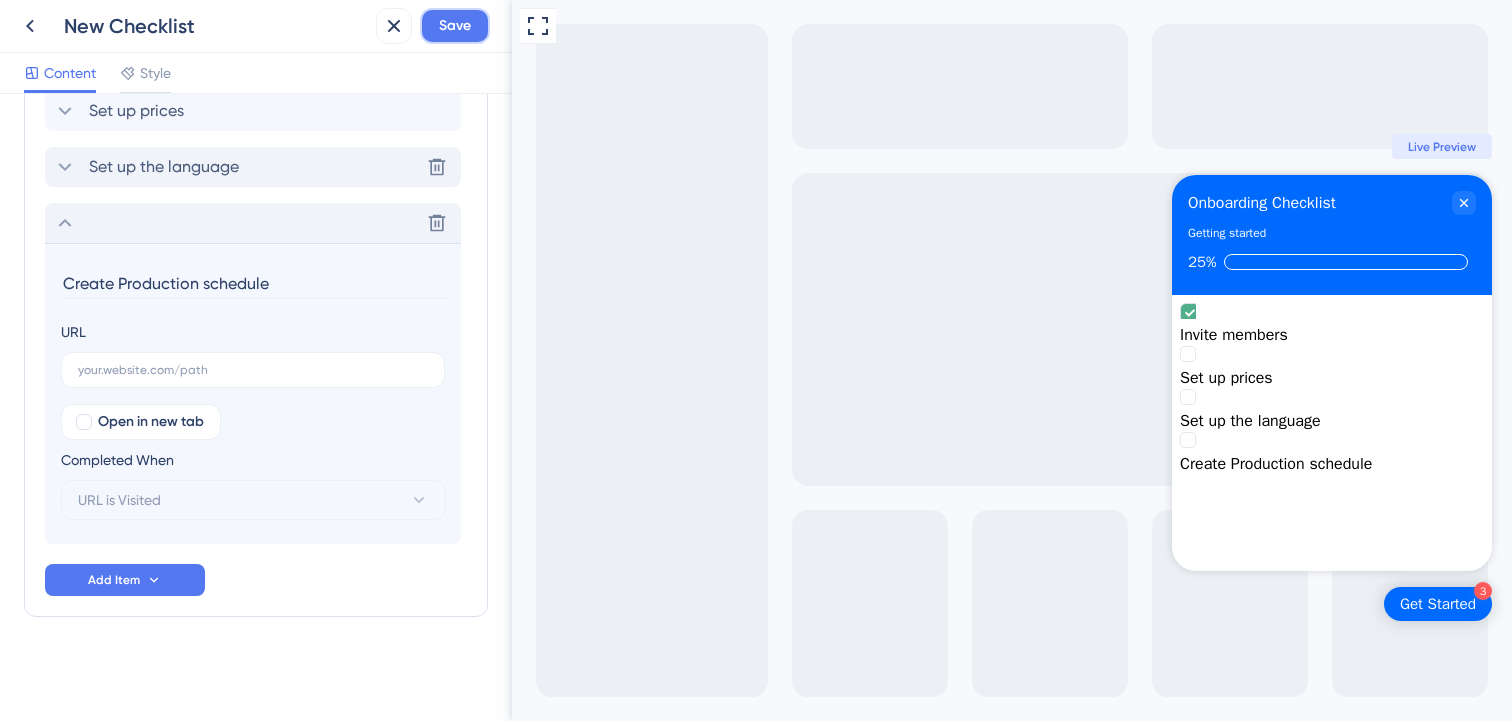 click on "Save" at bounding box center [455, 26] 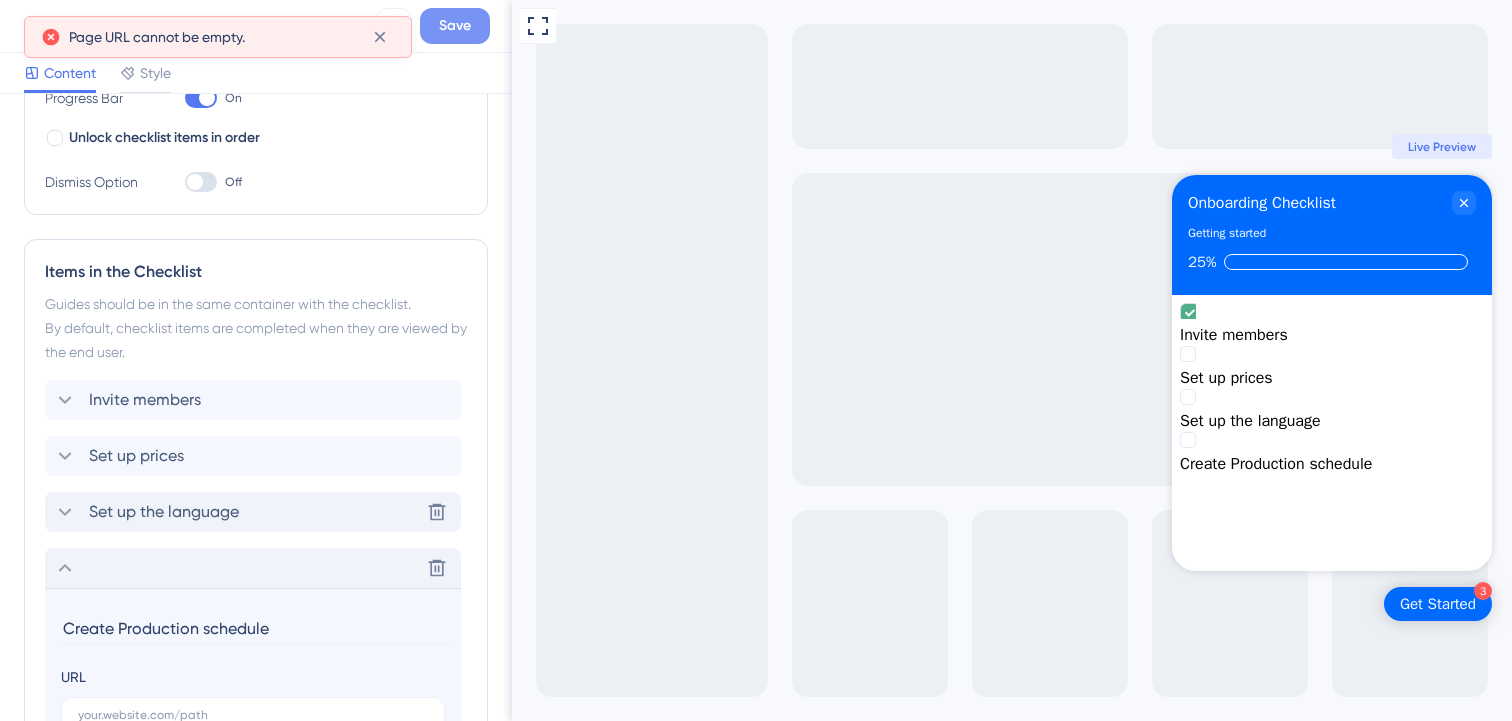 scroll, scrollTop: 355, scrollLeft: 0, axis: vertical 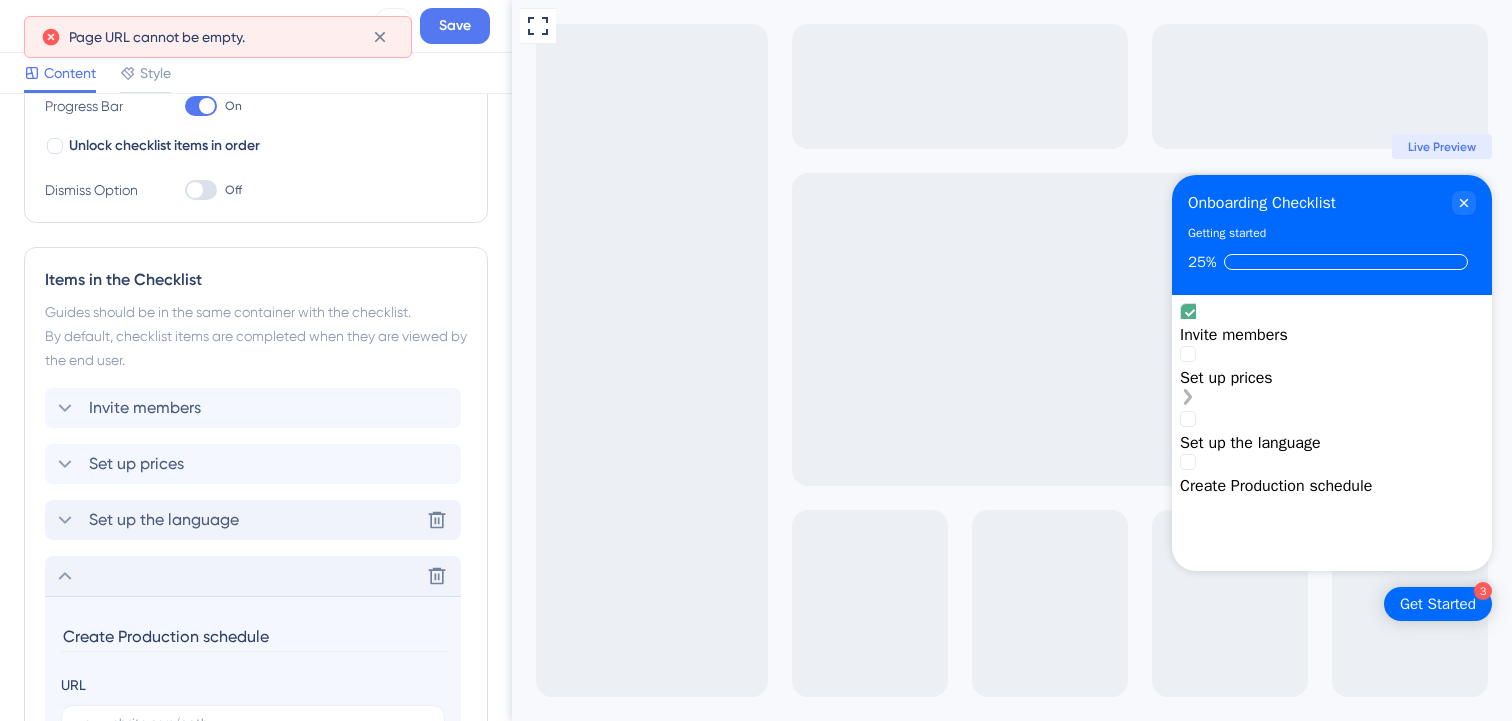 click 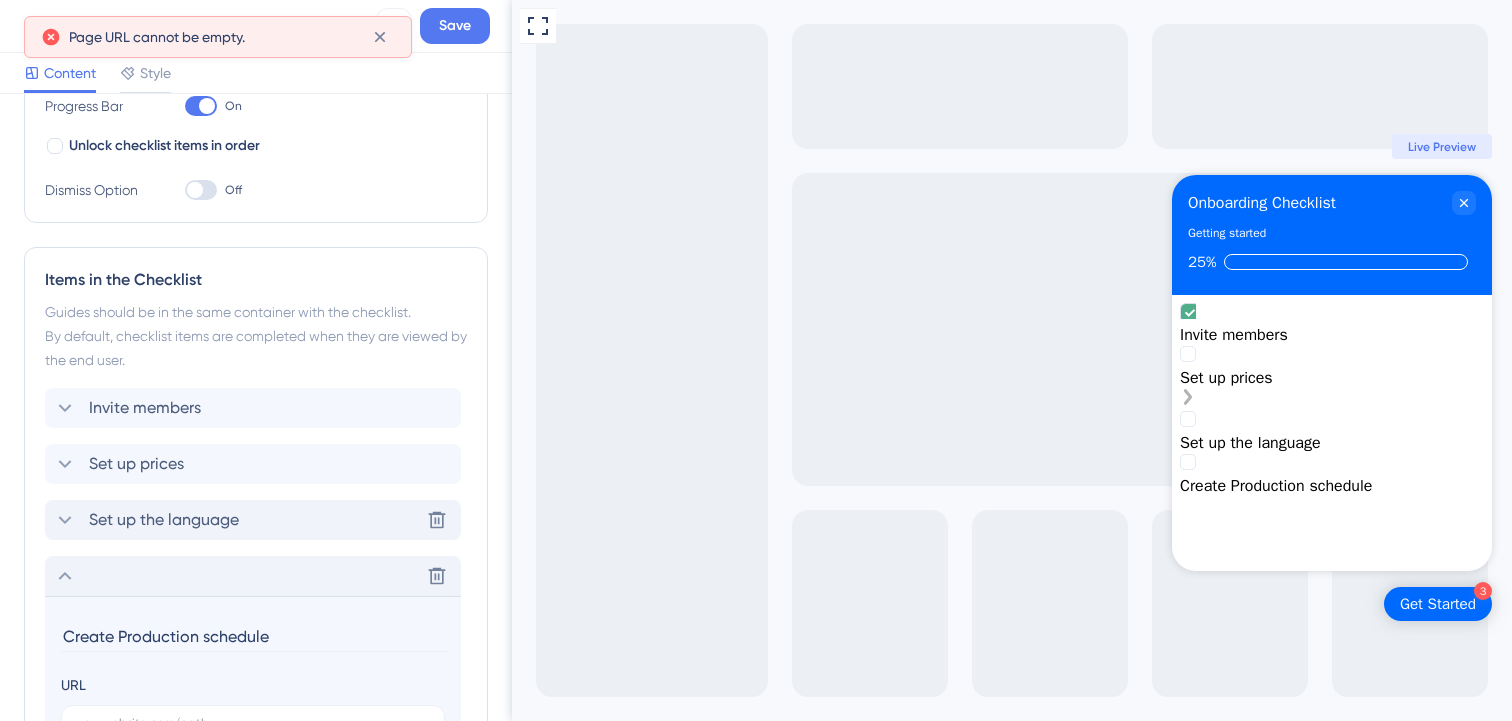 click on "Set up prices" at bounding box center [1332, 378] 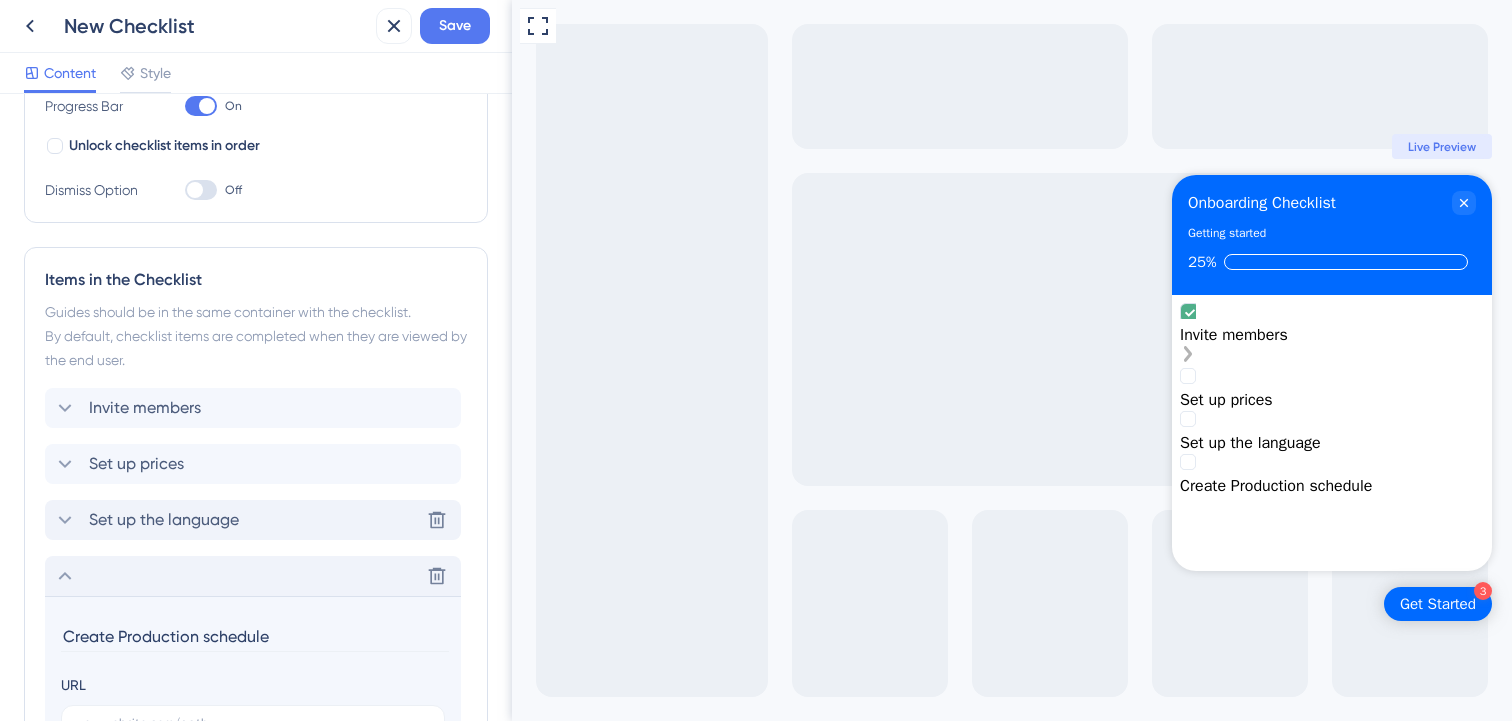 click on "Invite members" at bounding box center [1332, 335] 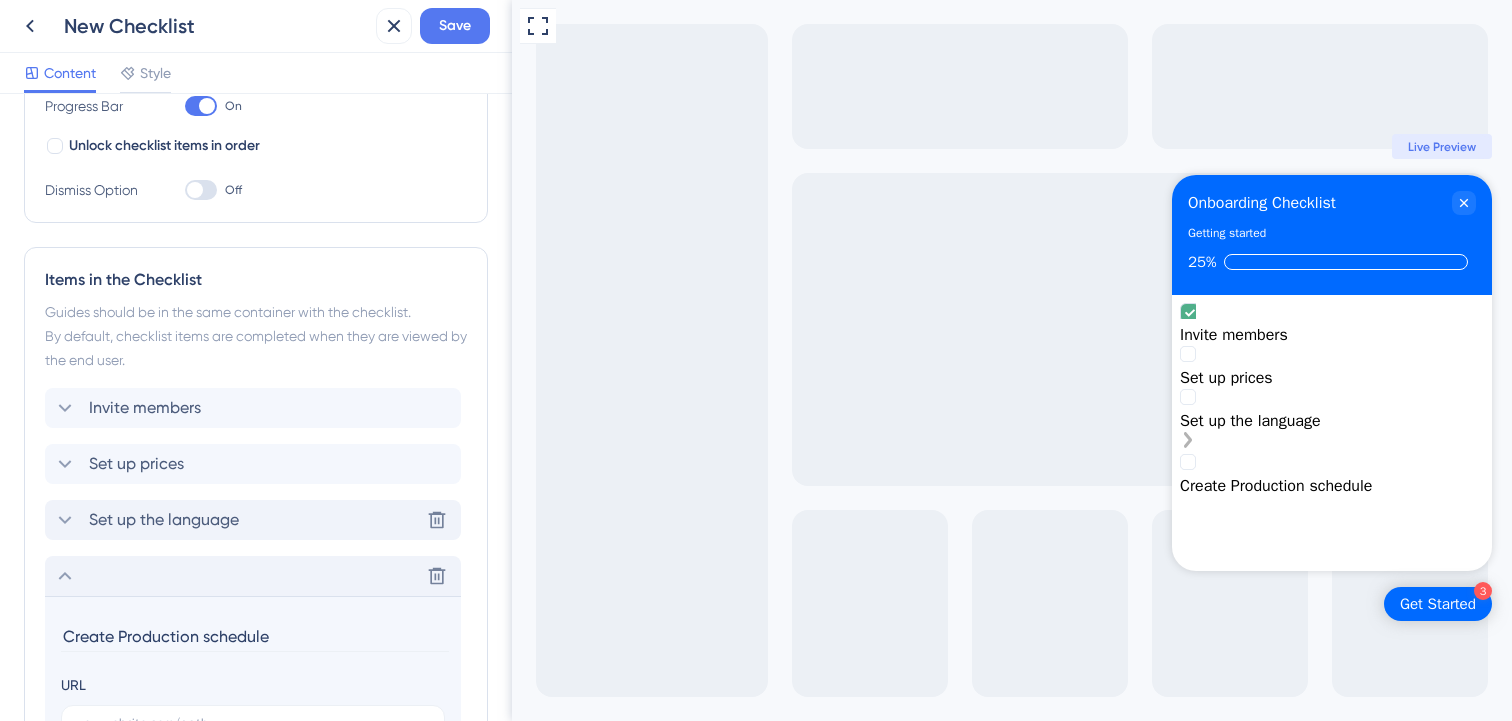click on "Set up the language" at bounding box center [1332, 421] 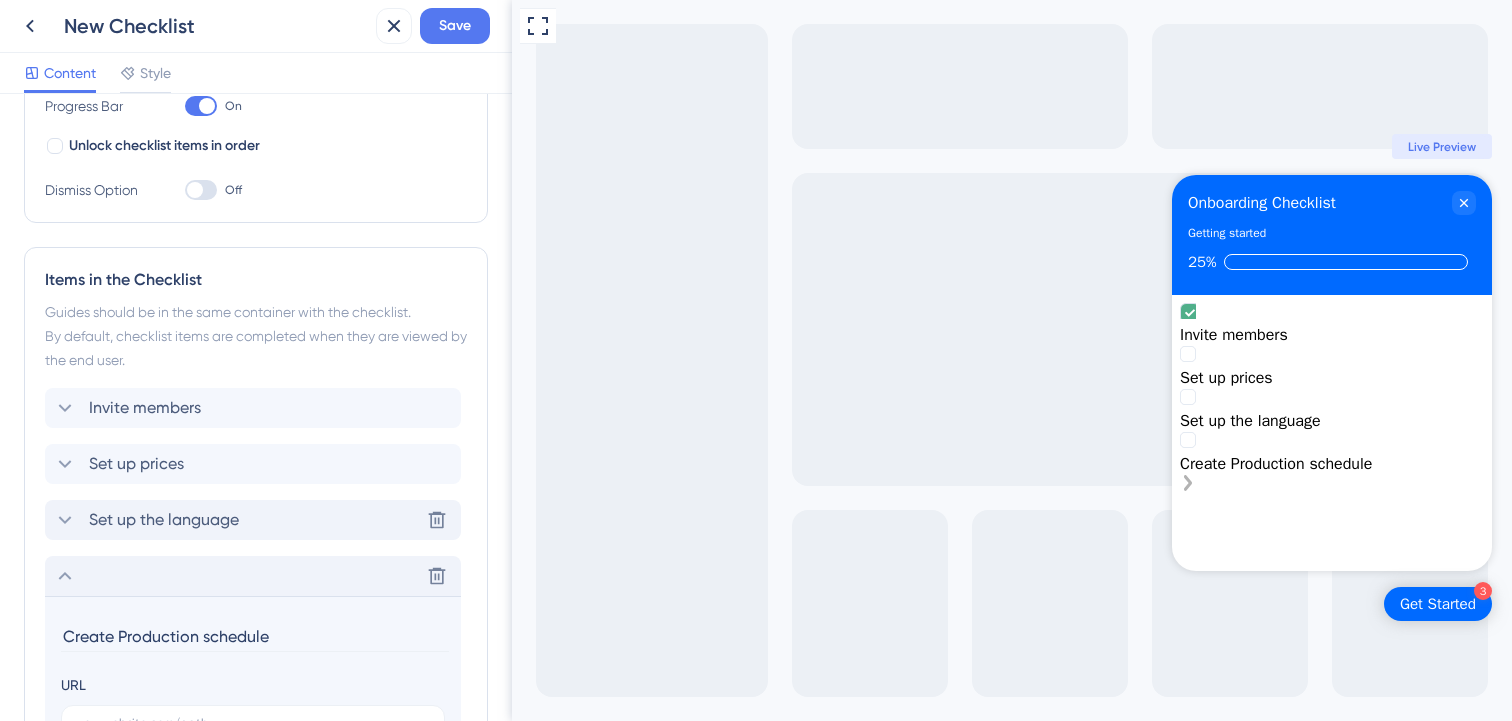 click on "Create Production schedule" at bounding box center (1332, 464) 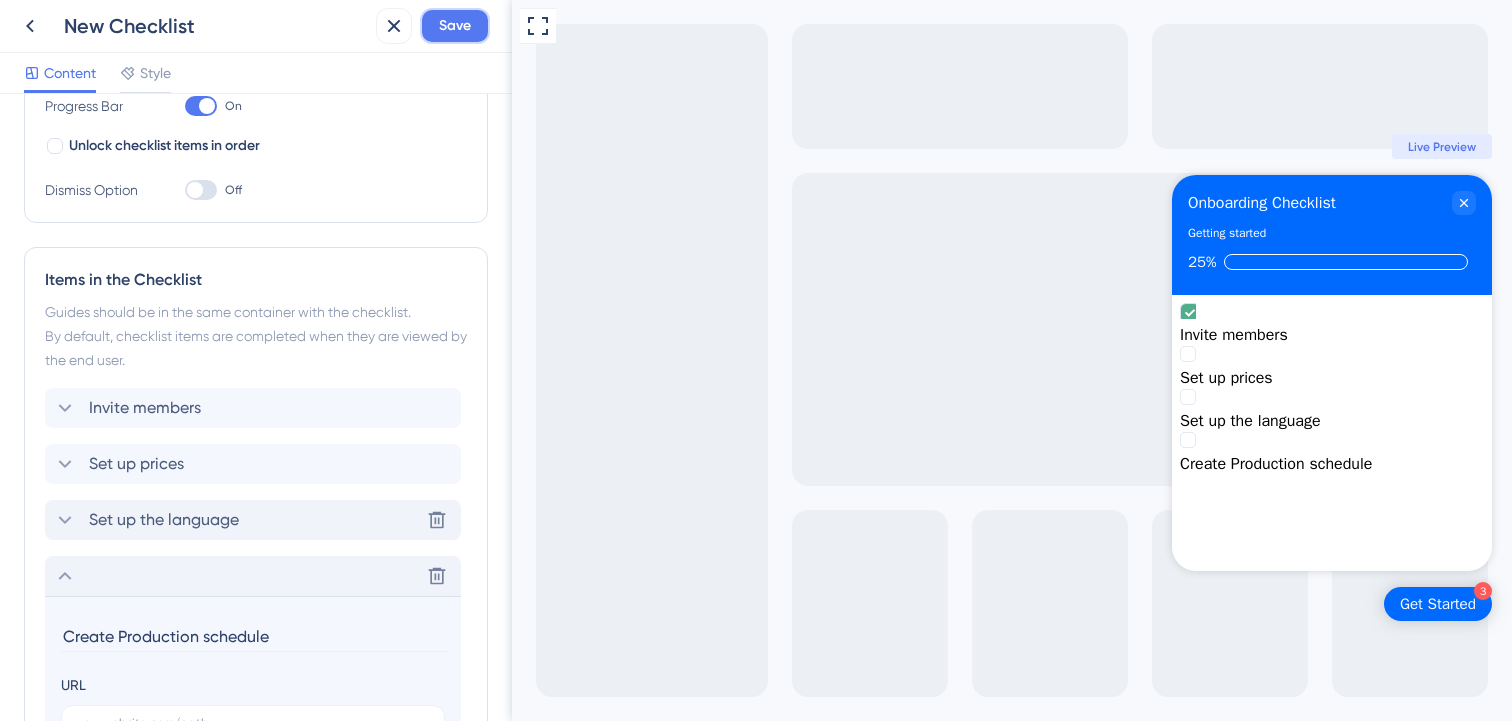 click on "Save" at bounding box center (455, 26) 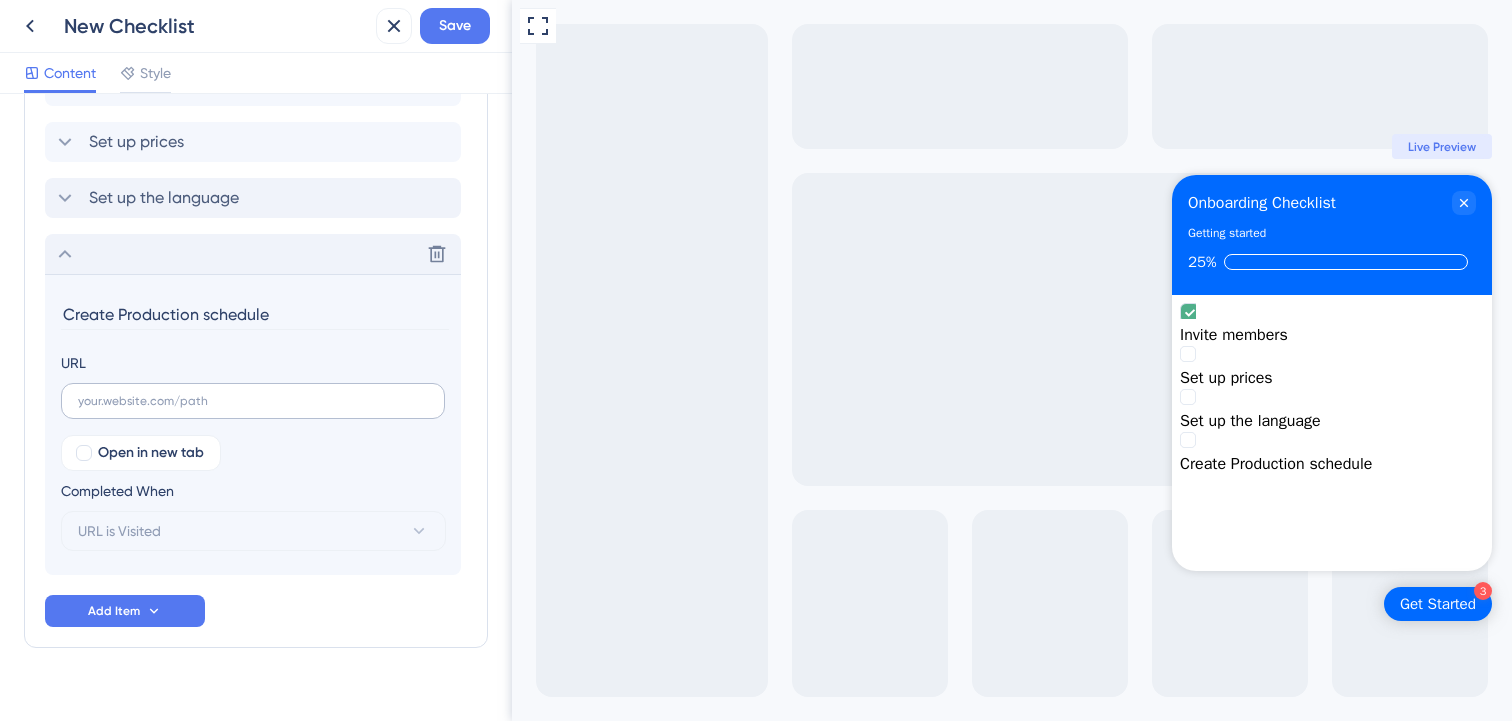 scroll, scrollTop: 699, scrollLeft: 0, axis: vertical 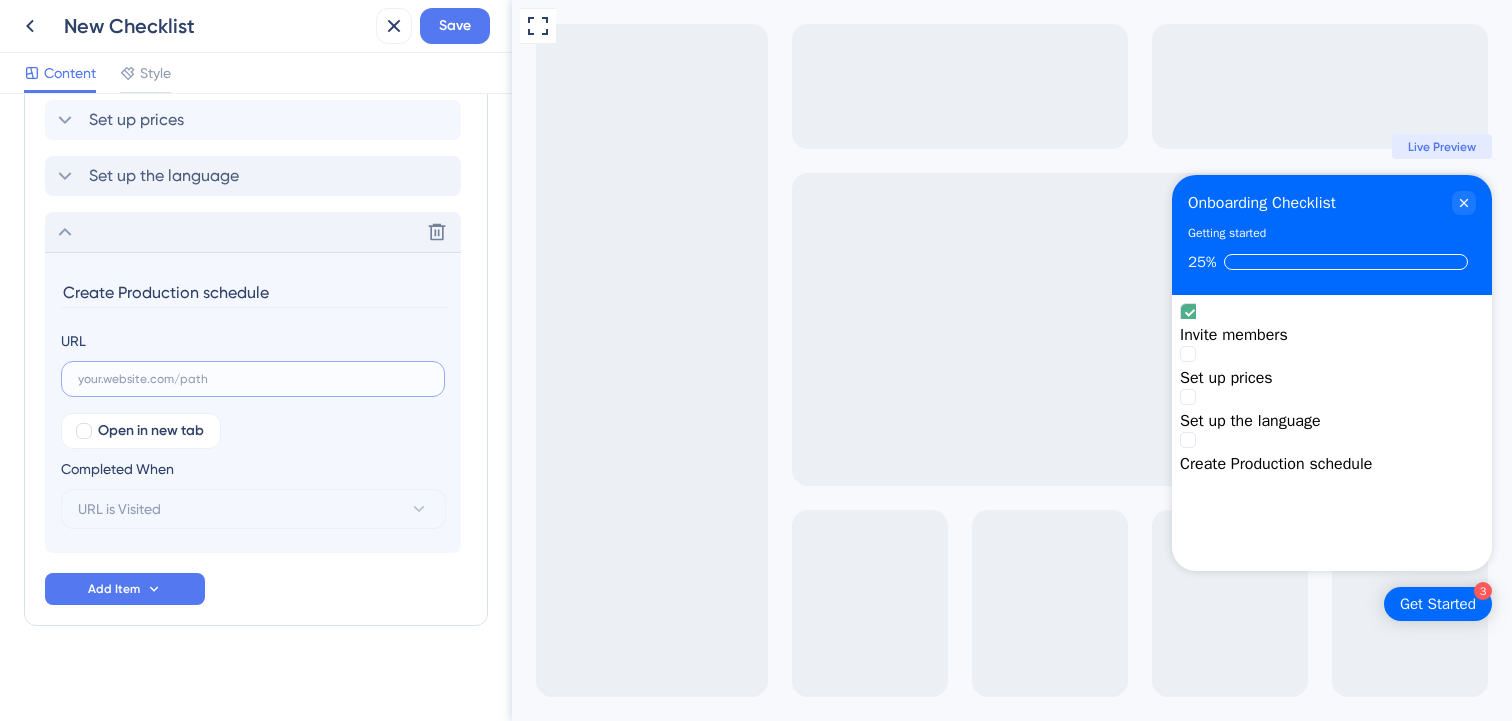 click at bounding box center (253, 379) 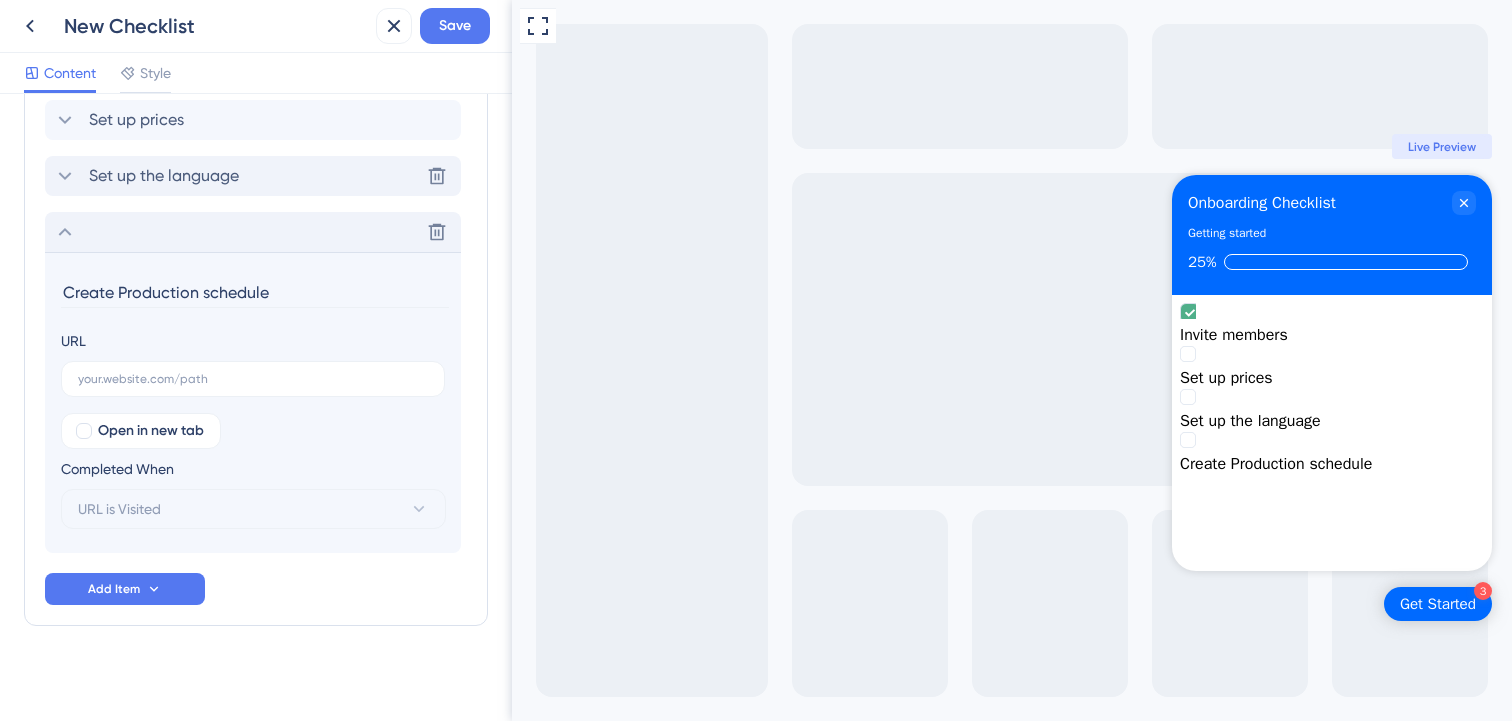 click 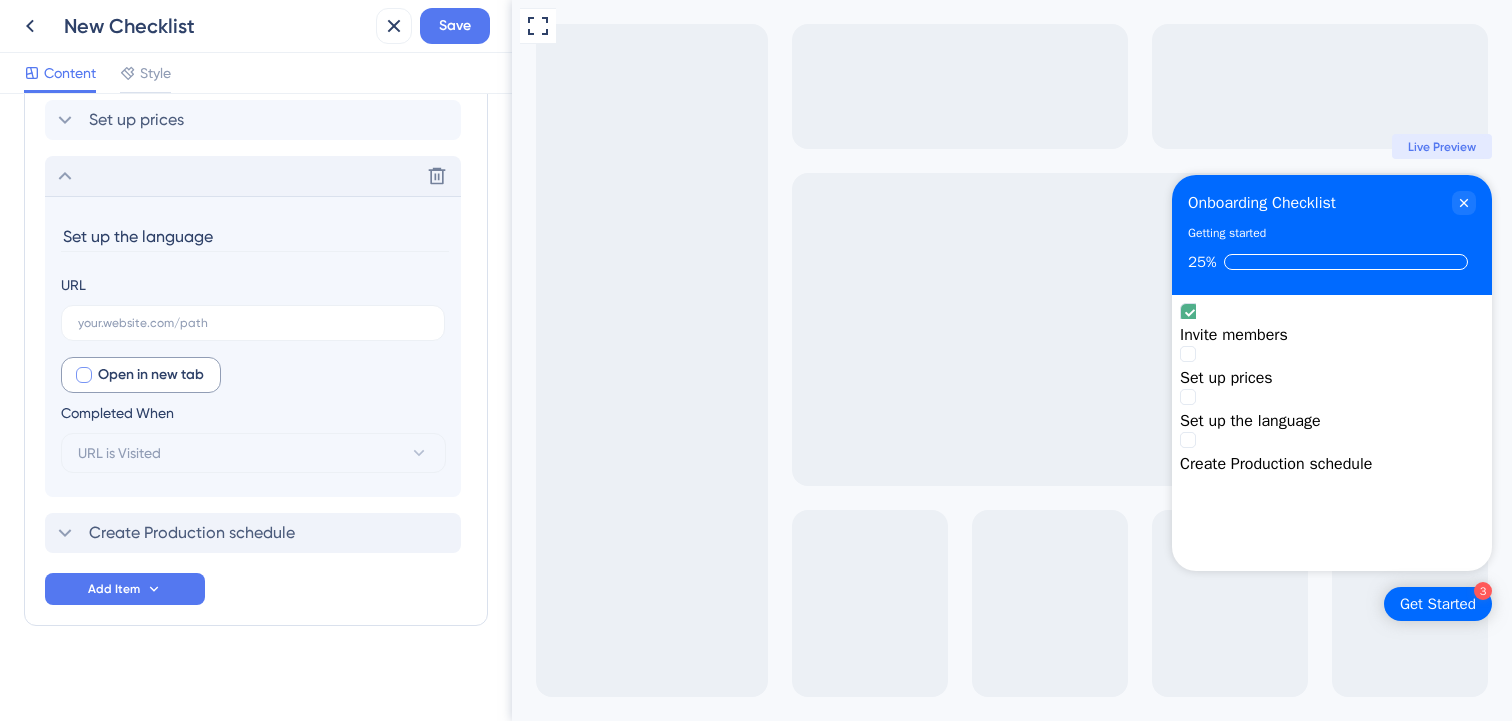 scroll, scrollTop: 708, scrollLeft: 0, axis: vertical 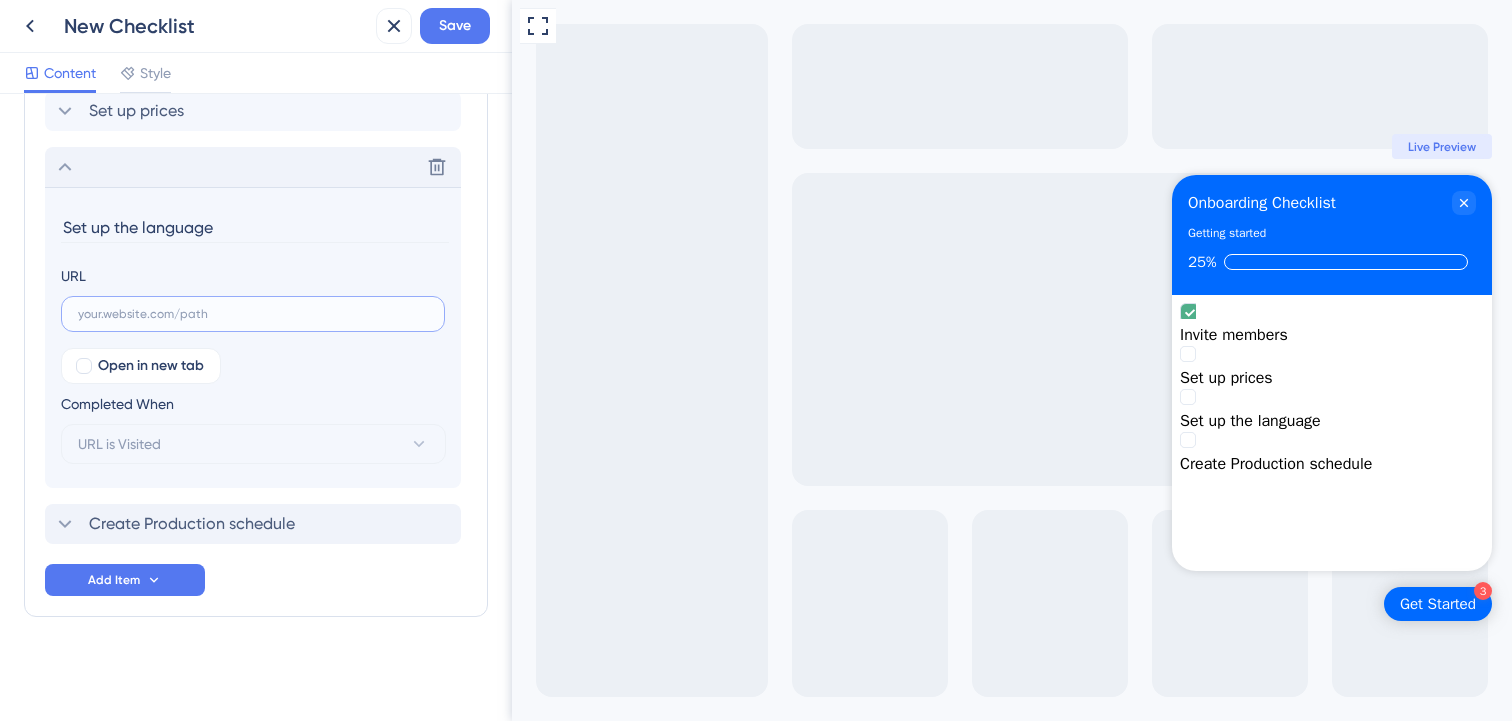click at bounding box center (253, 314) 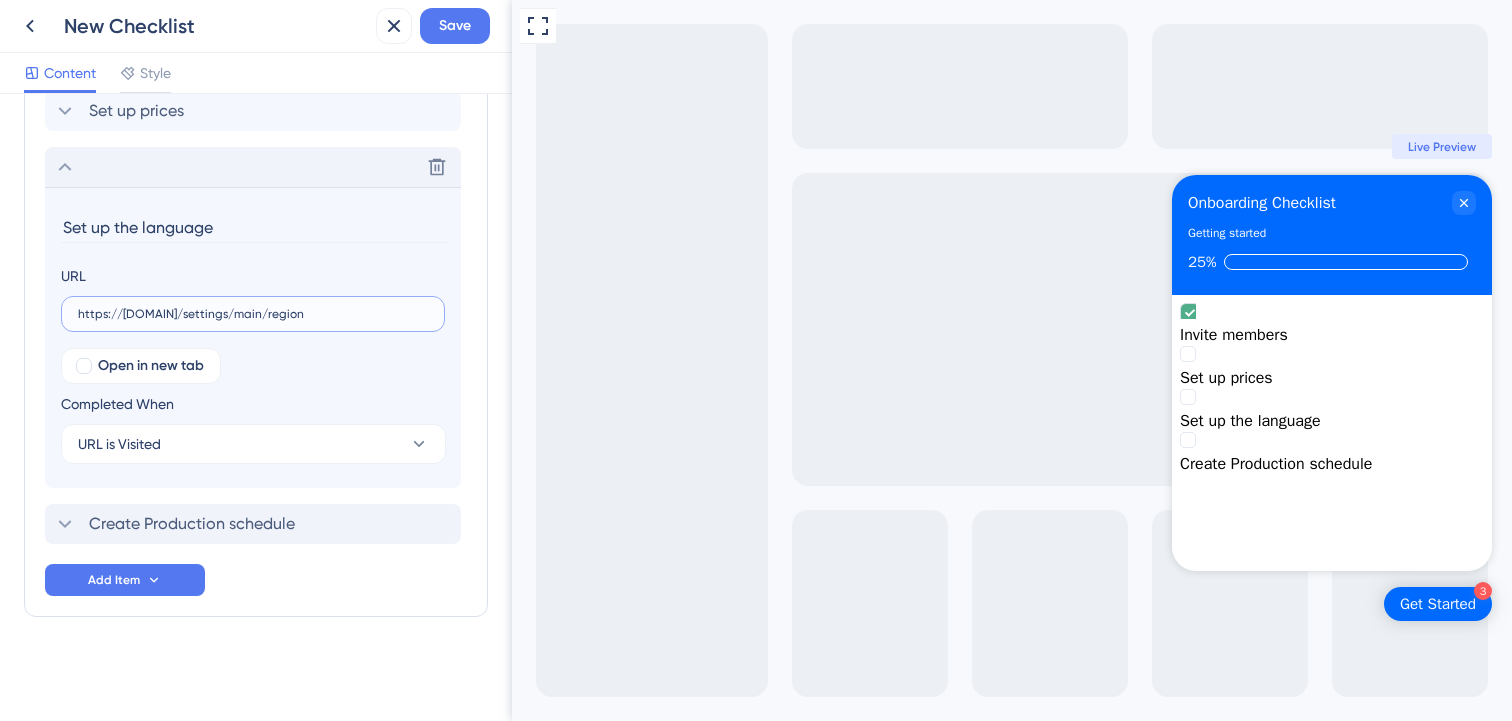 scroll, scrollTop: 636, scrollLeft: 0, axis: vertical 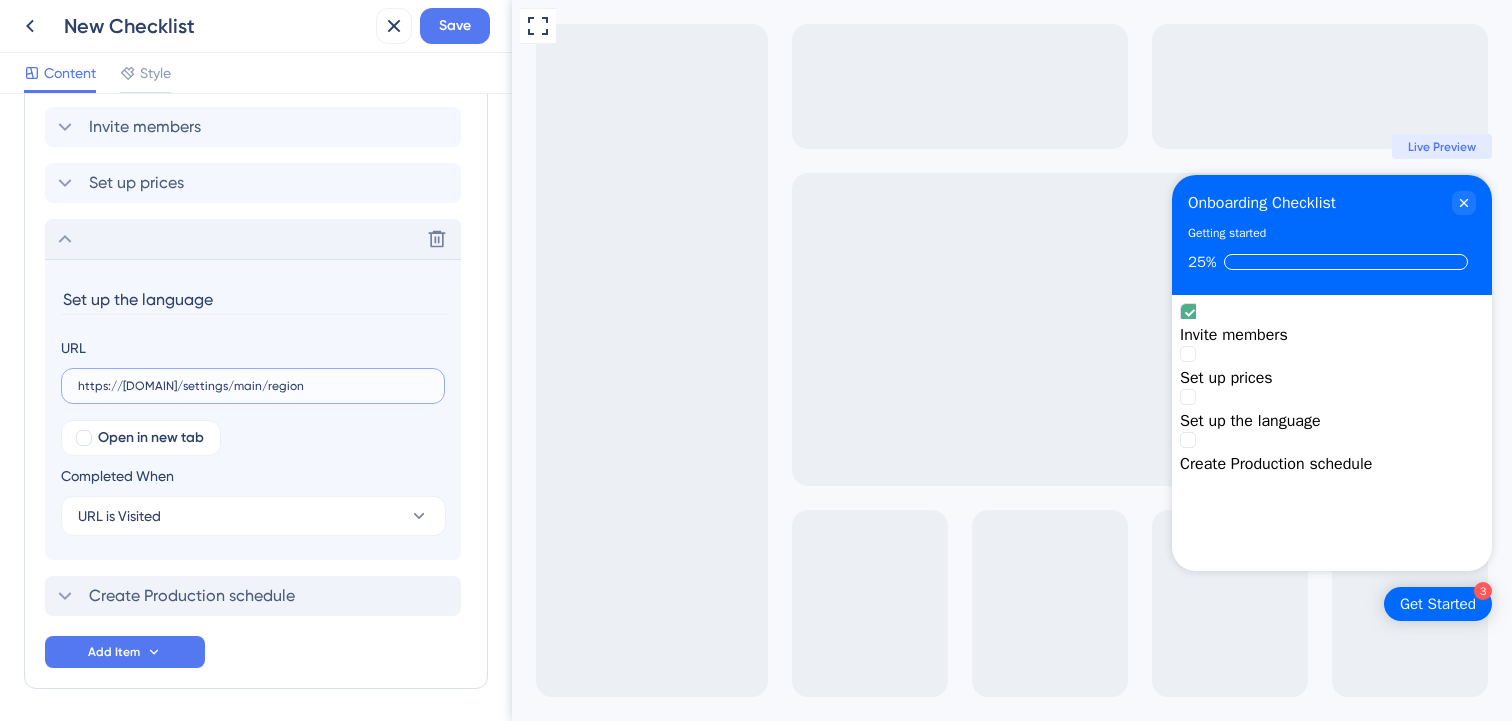 type on "https://app.sensorfact.nl/settings/main/region" 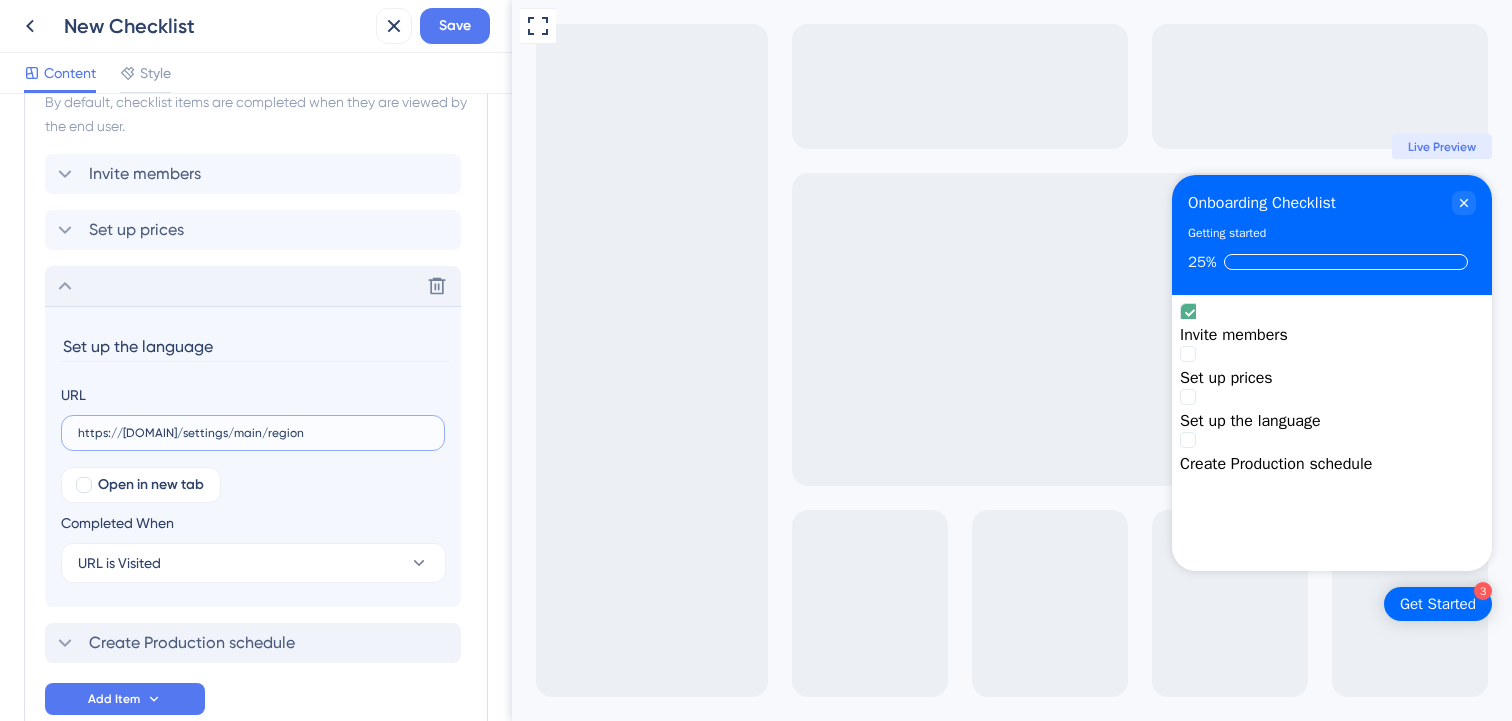 scroll, scrollTop: 591, scrollLeft: 0, axis: vertical 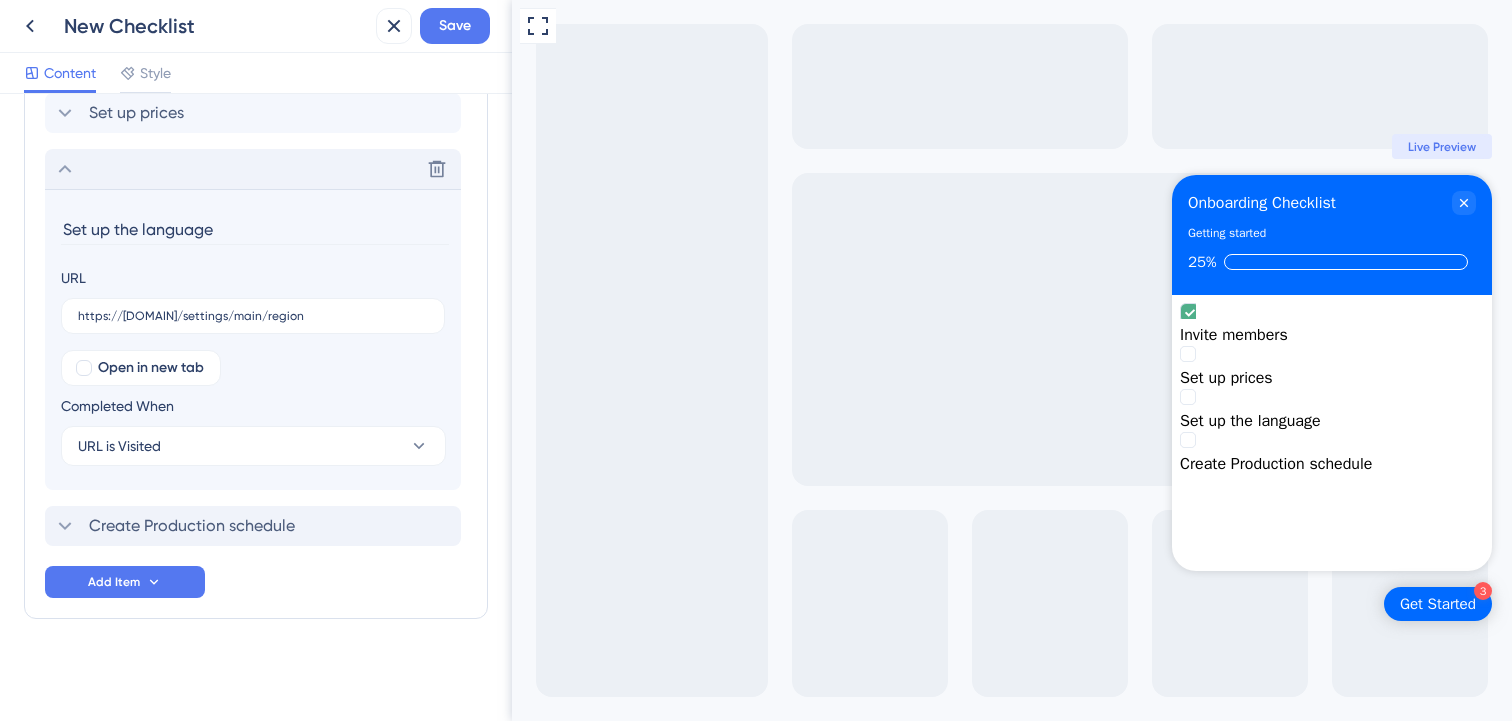 click on "Create Production schedule" at bounding box center [253, 526] 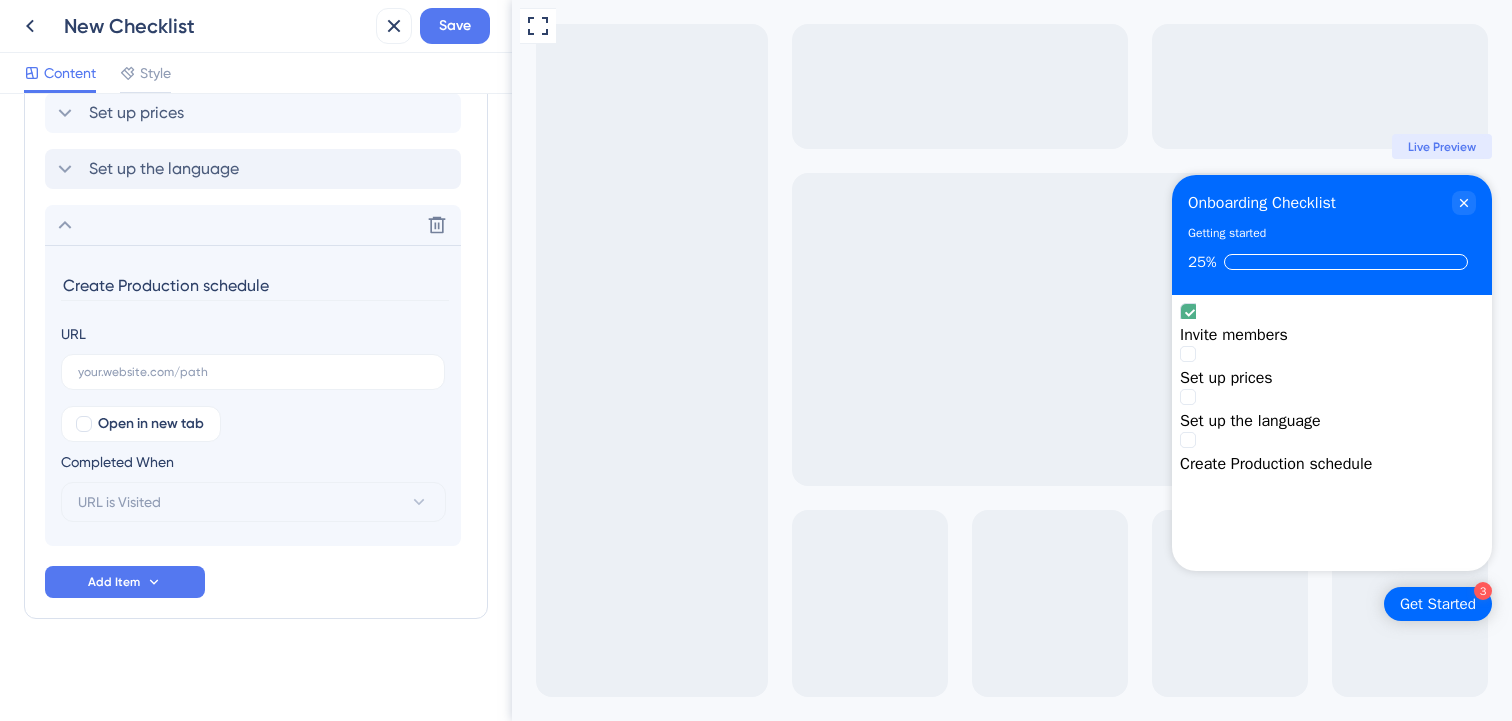 scroll, scrollTop: 708, scrollLeft: 0, axis: vertical 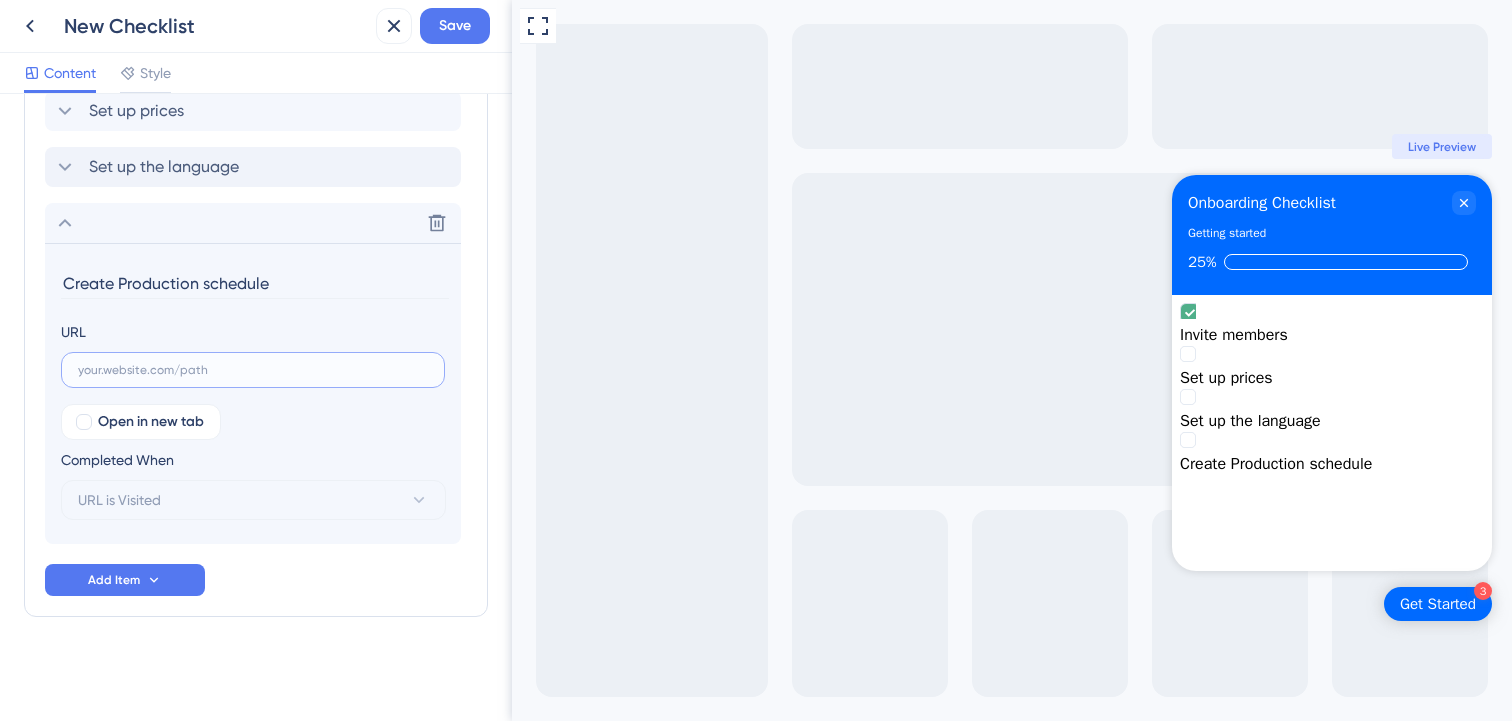 click at bounding box center (253, 370) 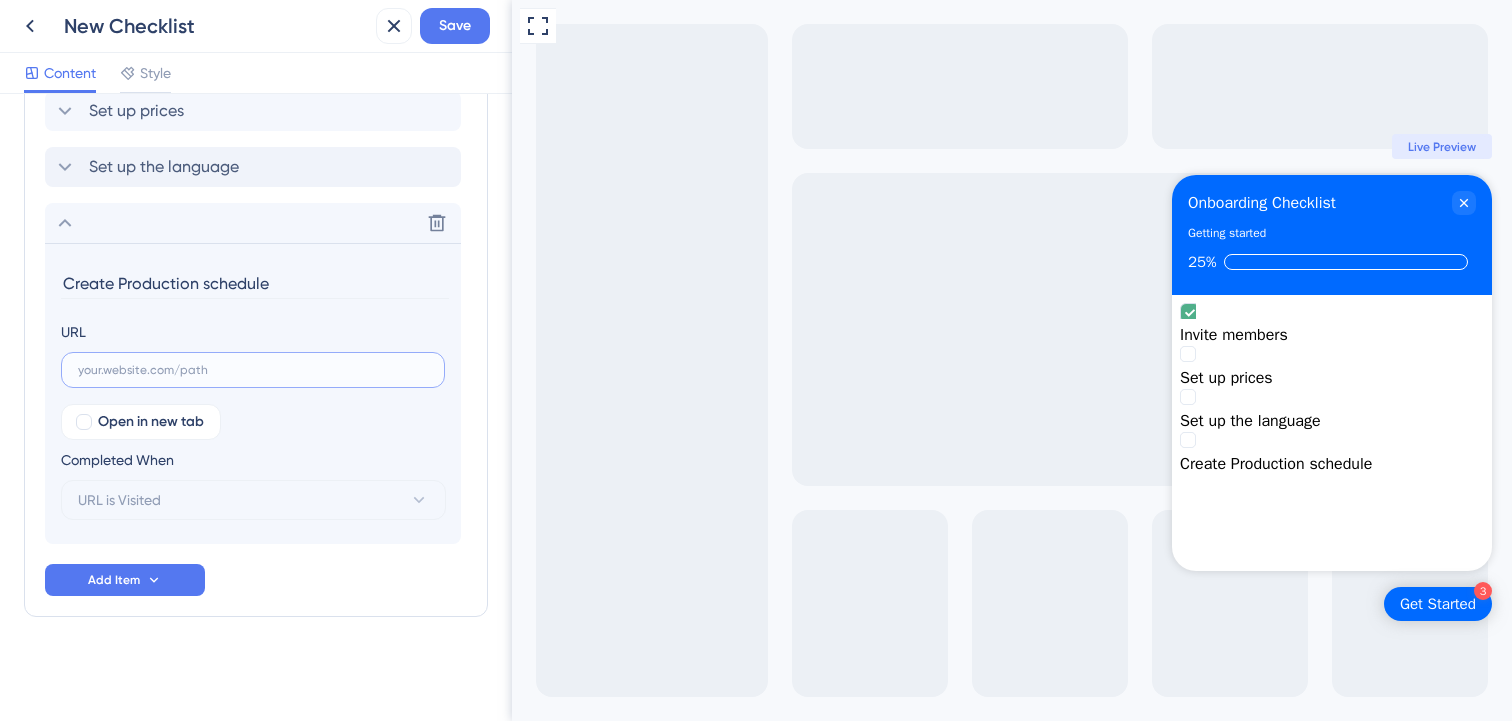 paste on "https://app.sensorfact.nl/settings/production-schedules" 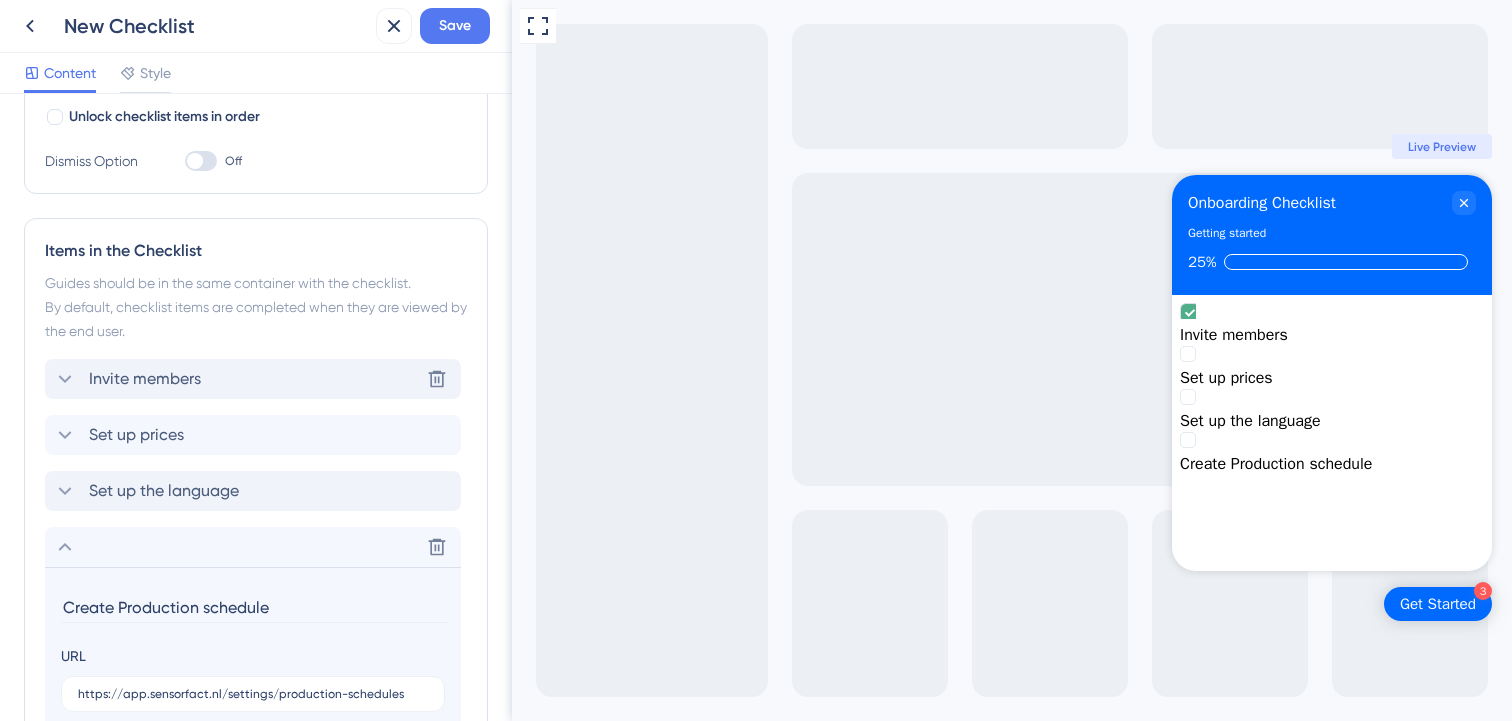 click on "Invite members Delete" at bounding box center [253, 379] 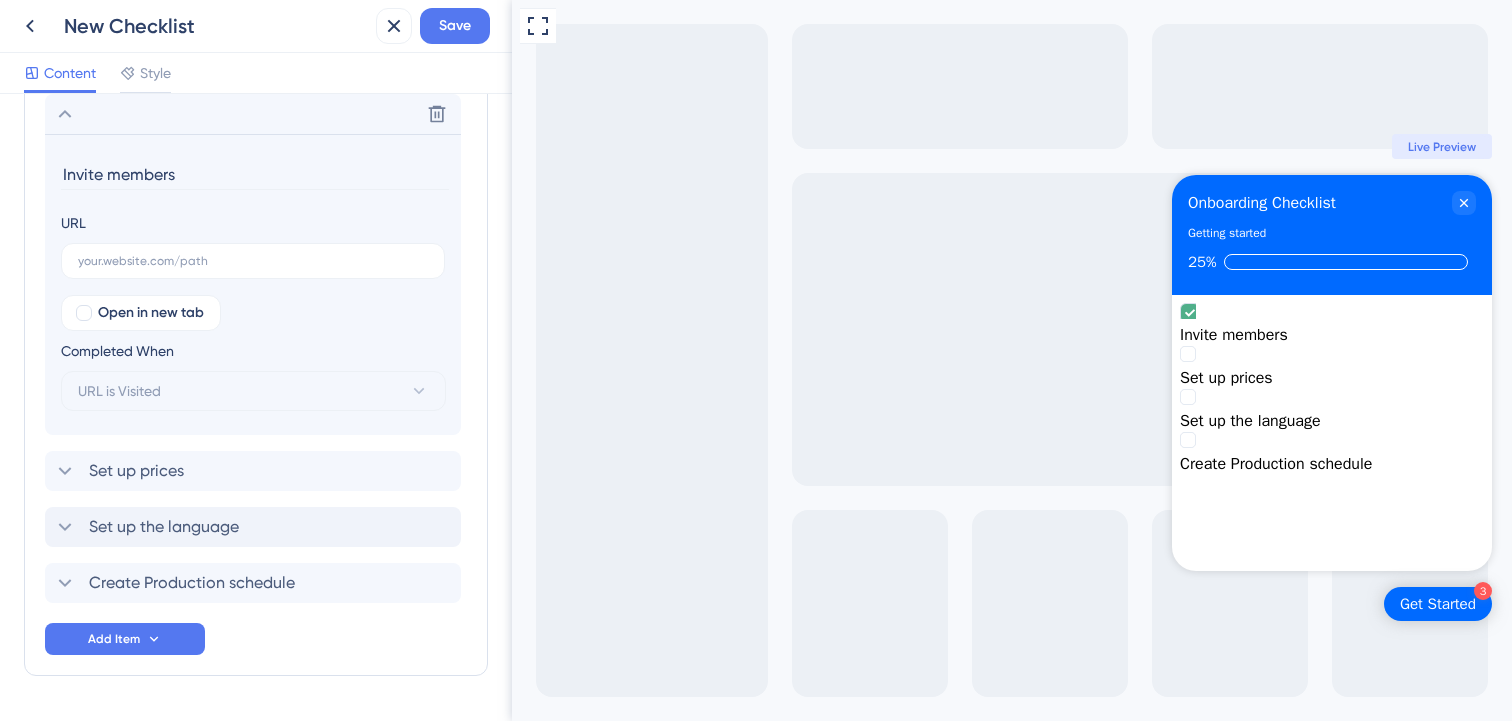 scroll, scrollTop: 660, scrollLeft: 0, axis: vertical 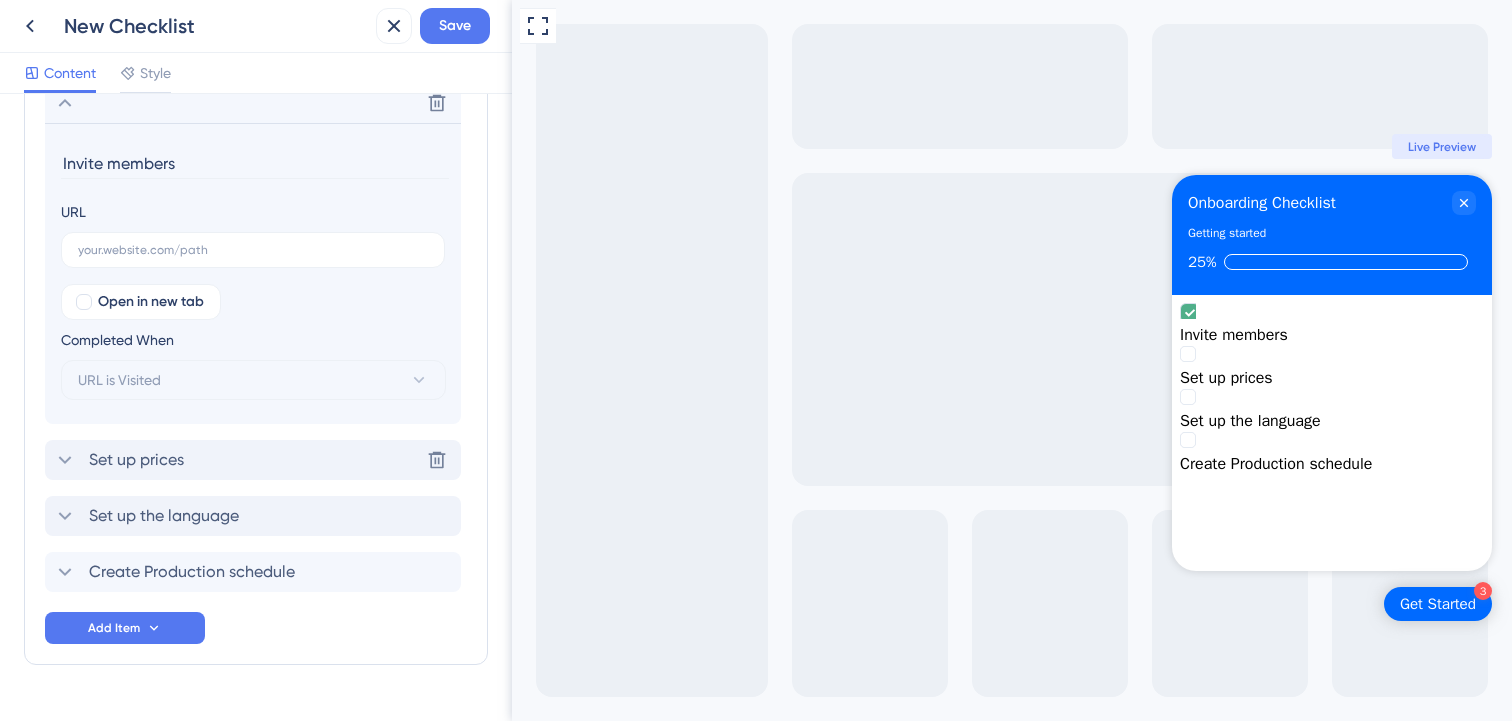click on "Set up prices Delete" at bounding box center [253, 460] 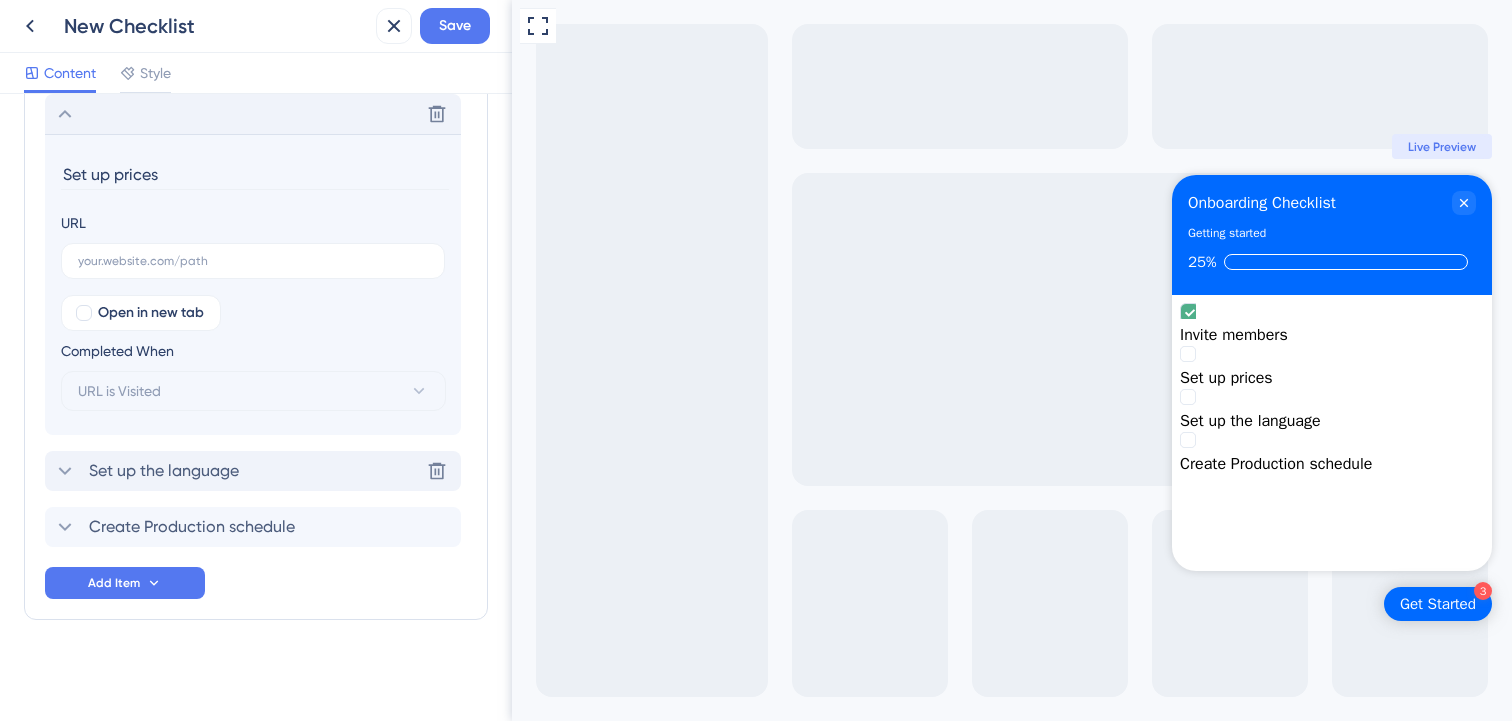 scroll, scrollTop: 708, scrollLeft: 0, axis: vertical 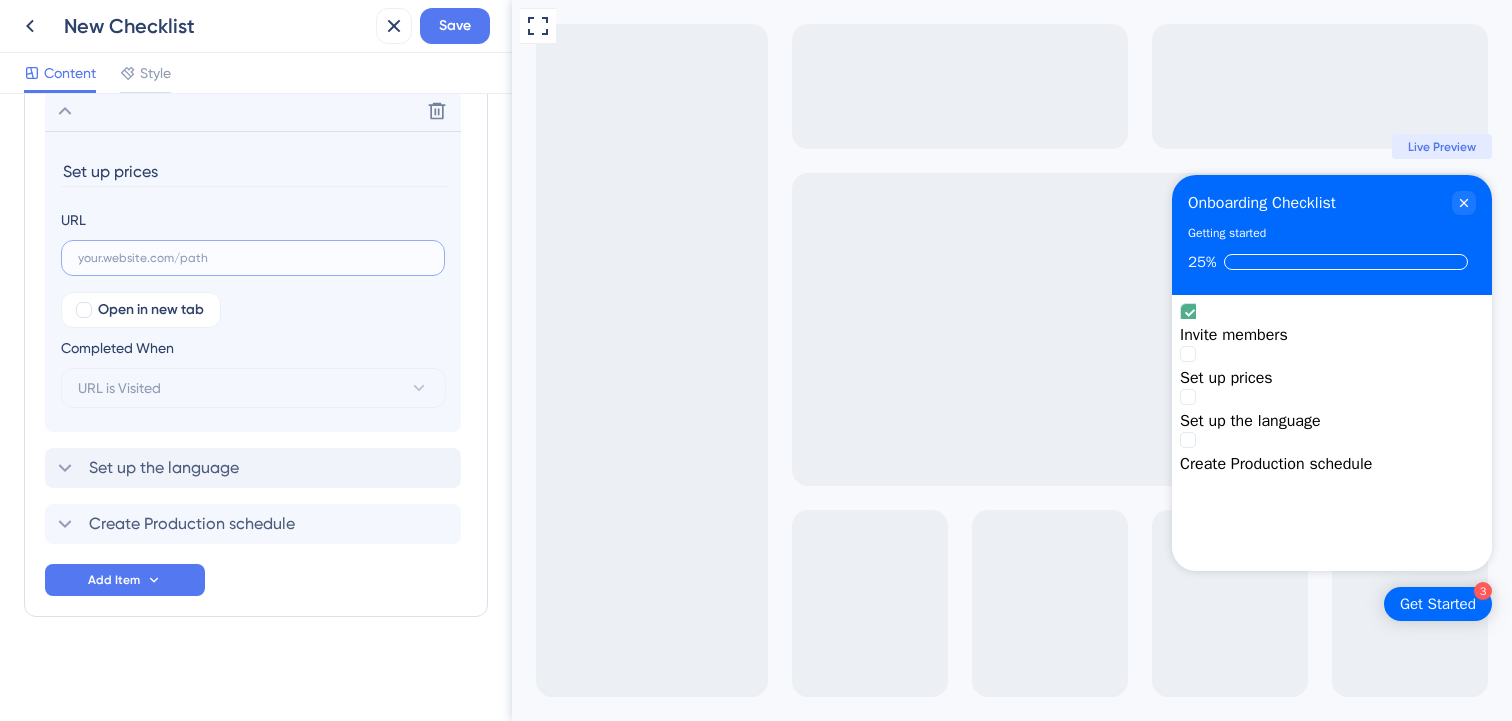 click at bounding box center [253, 258] 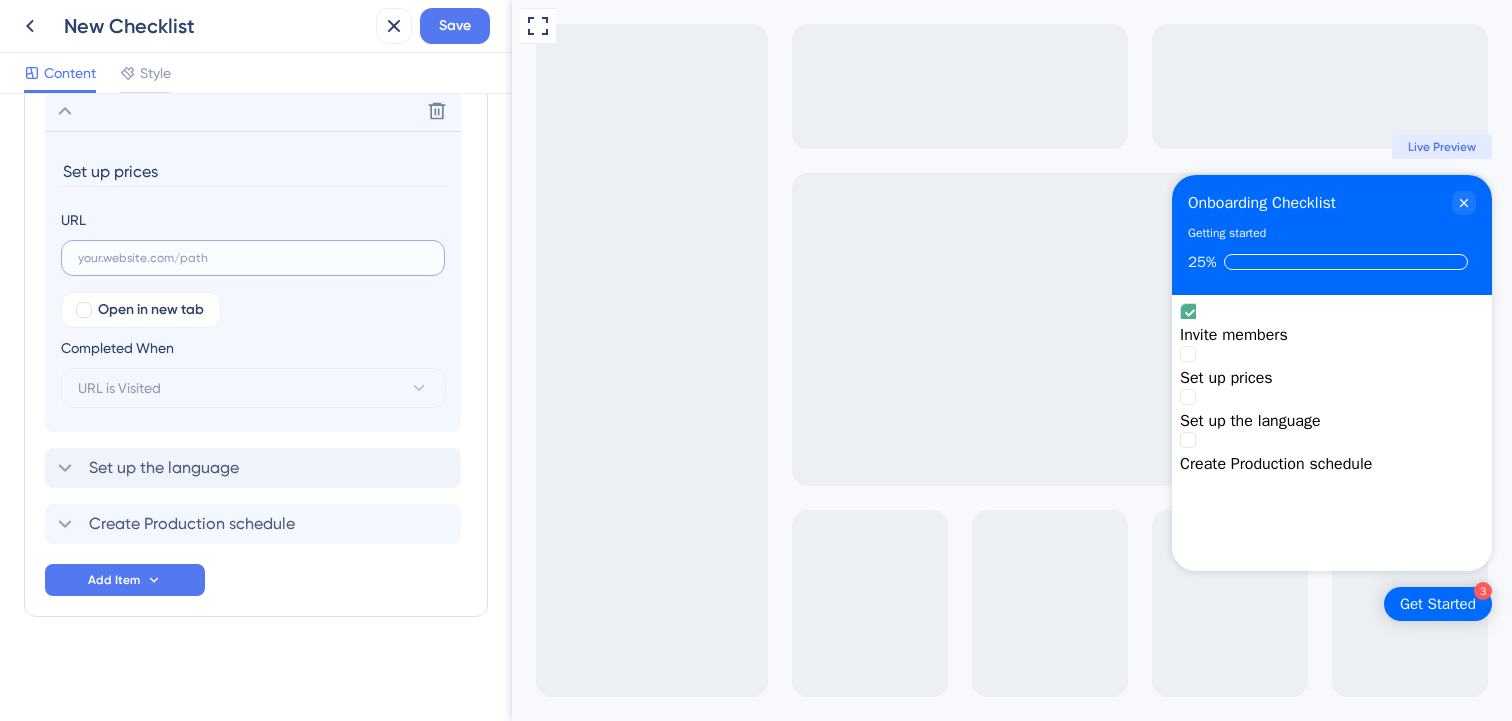 paste on "https://app.sensorfact.nl/settings/main/price" 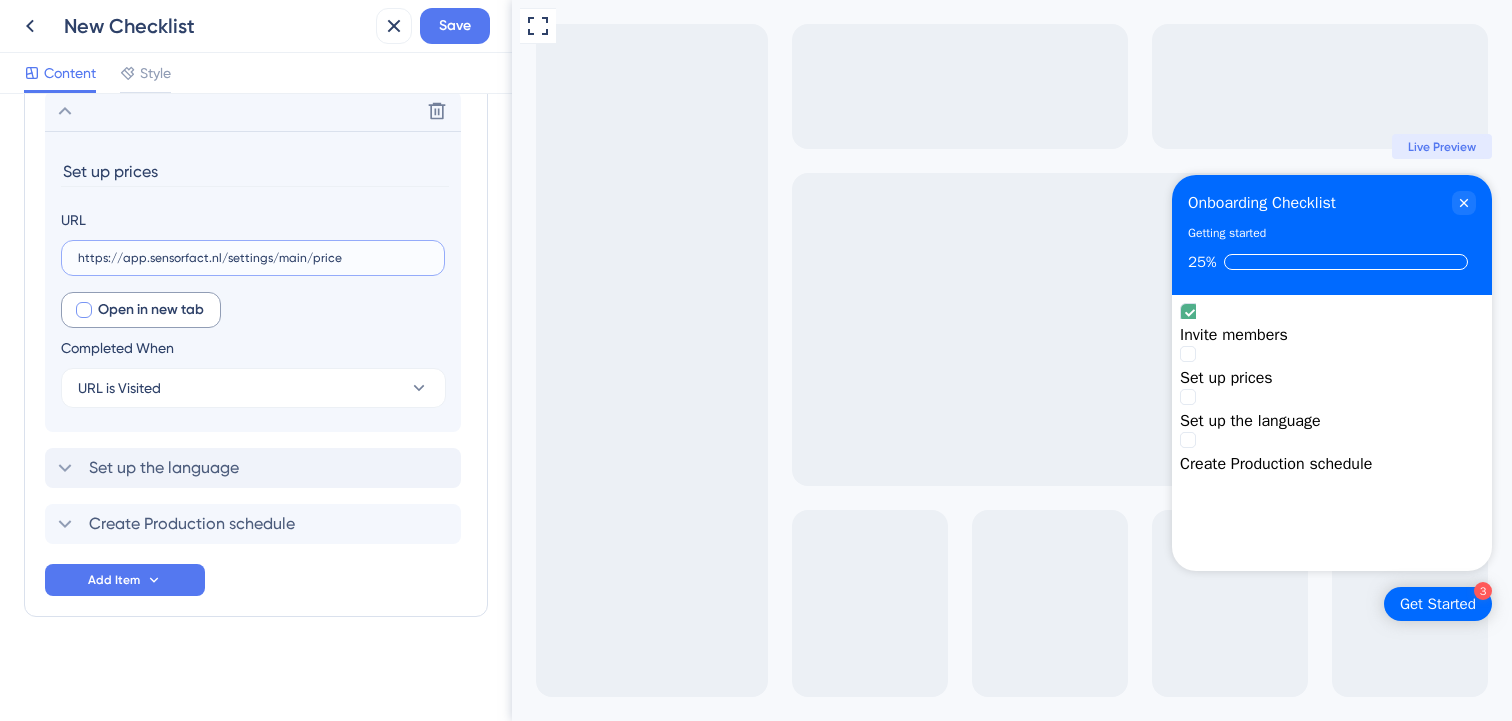 type on "https://app.sensorfact.nl/settings/main/price" 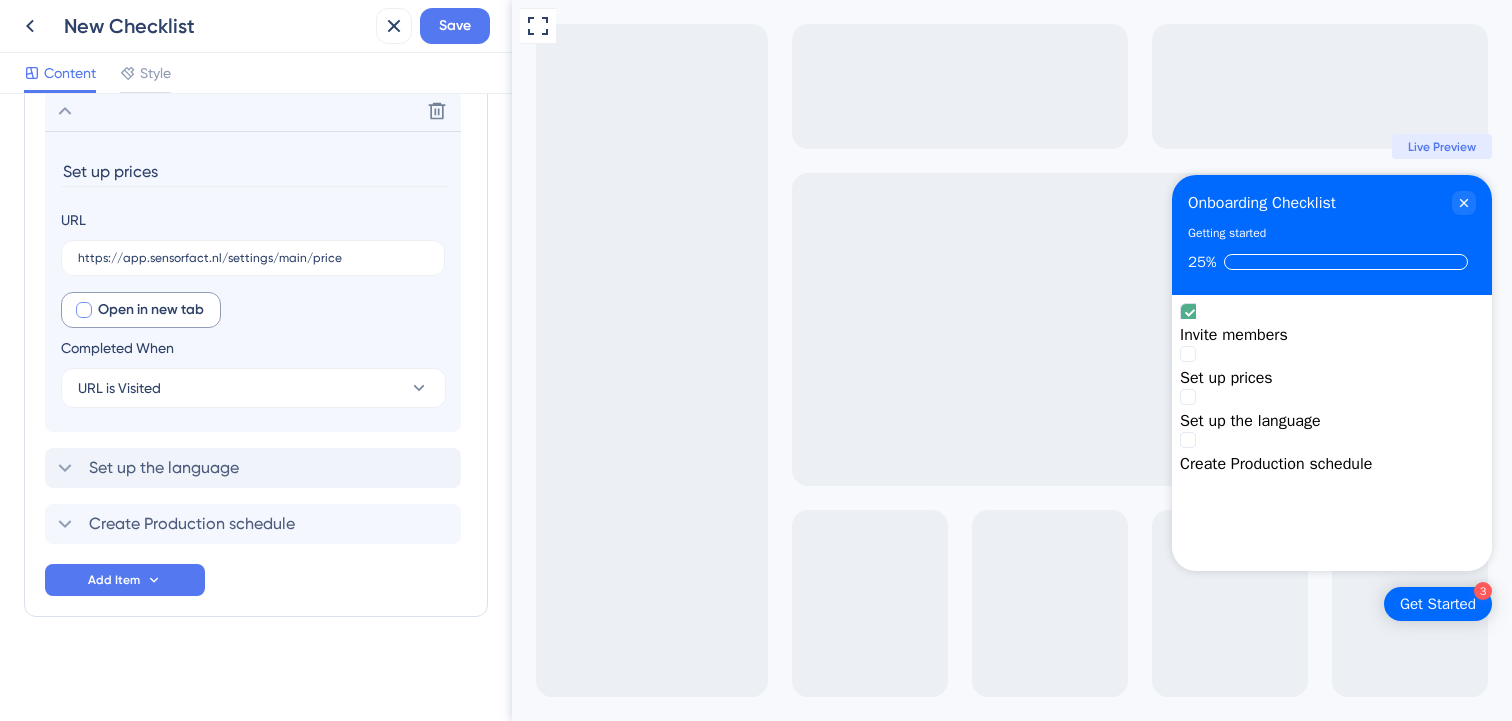 click on "Open in new tab" at bounding box center (151, 310) 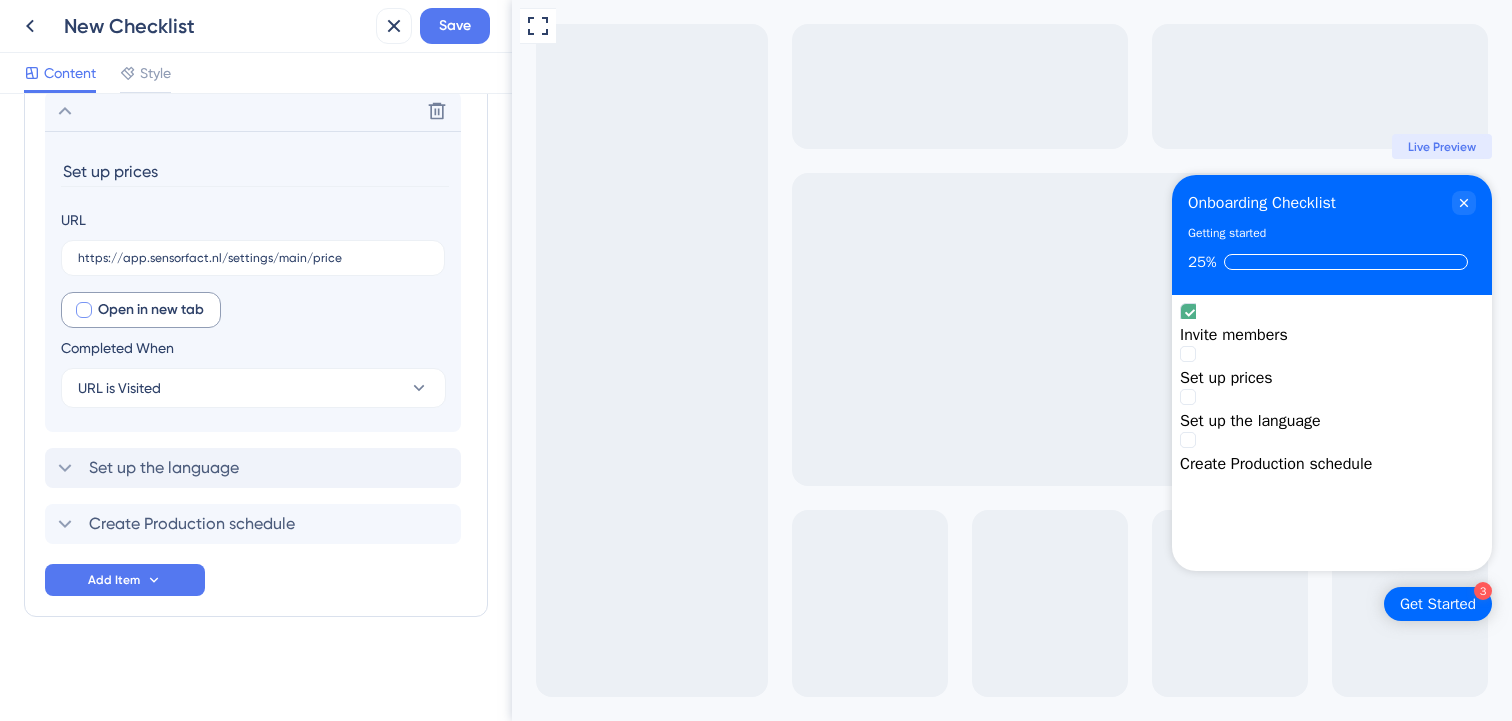 checkbox on "true" 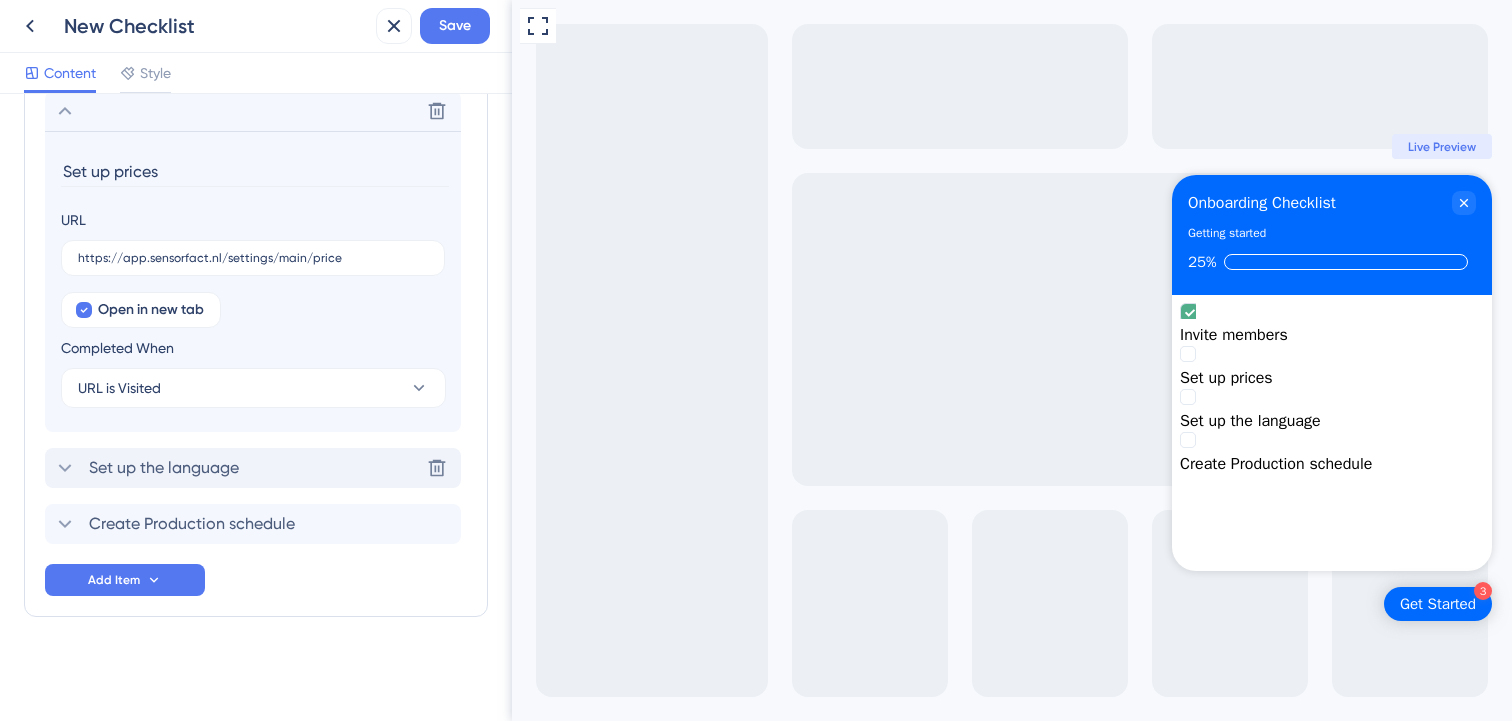 click on "Set up the language" at bounding box center (164, 468) 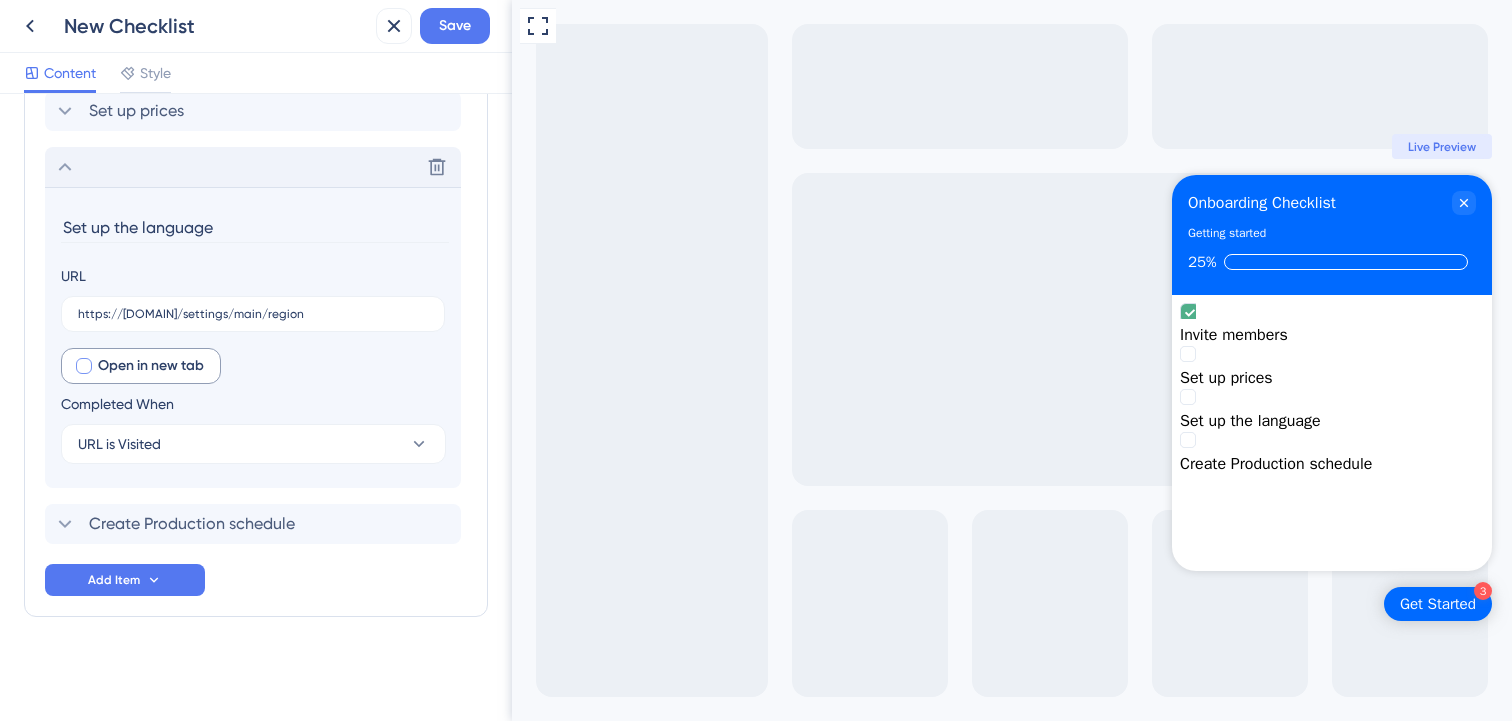 click at bounding box center [84, 366] 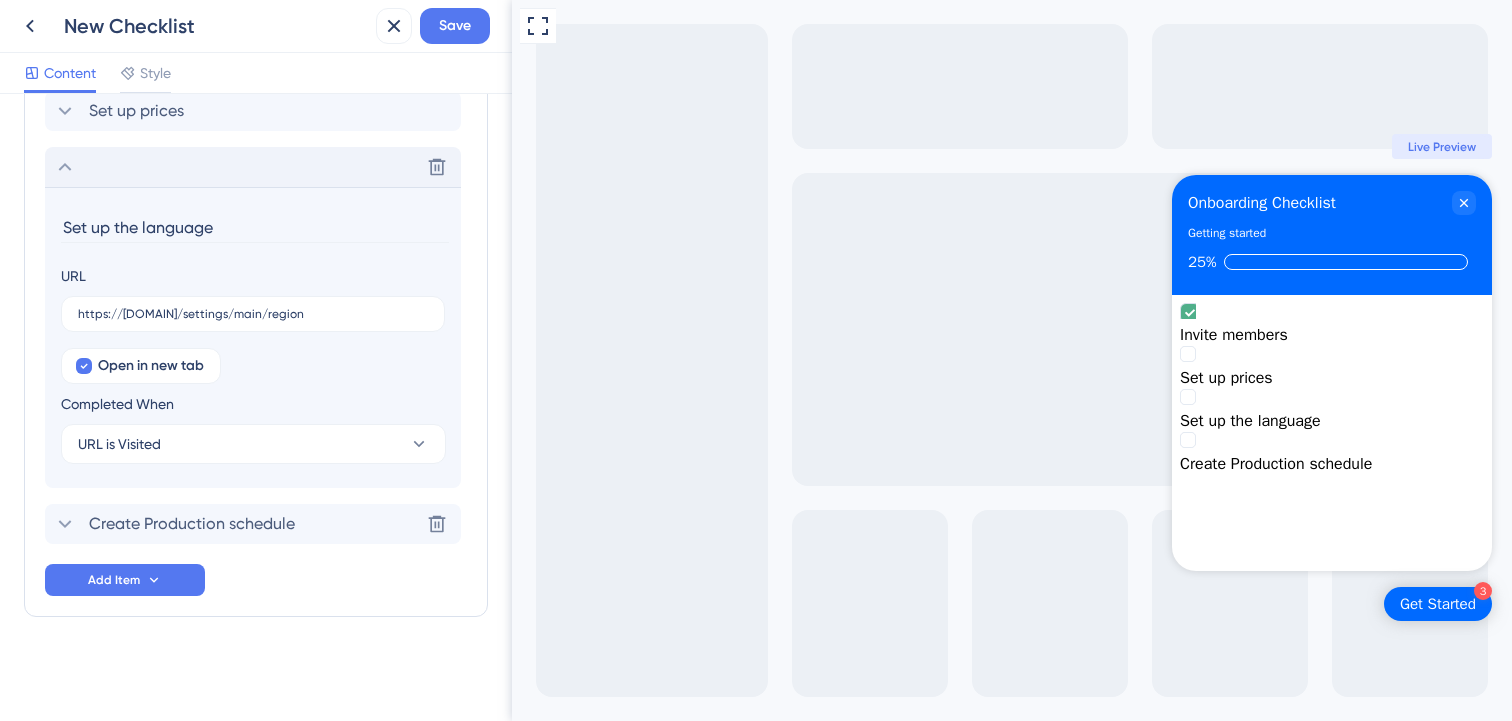 click on "Create Production schedule" at bounding box center (192, 524) 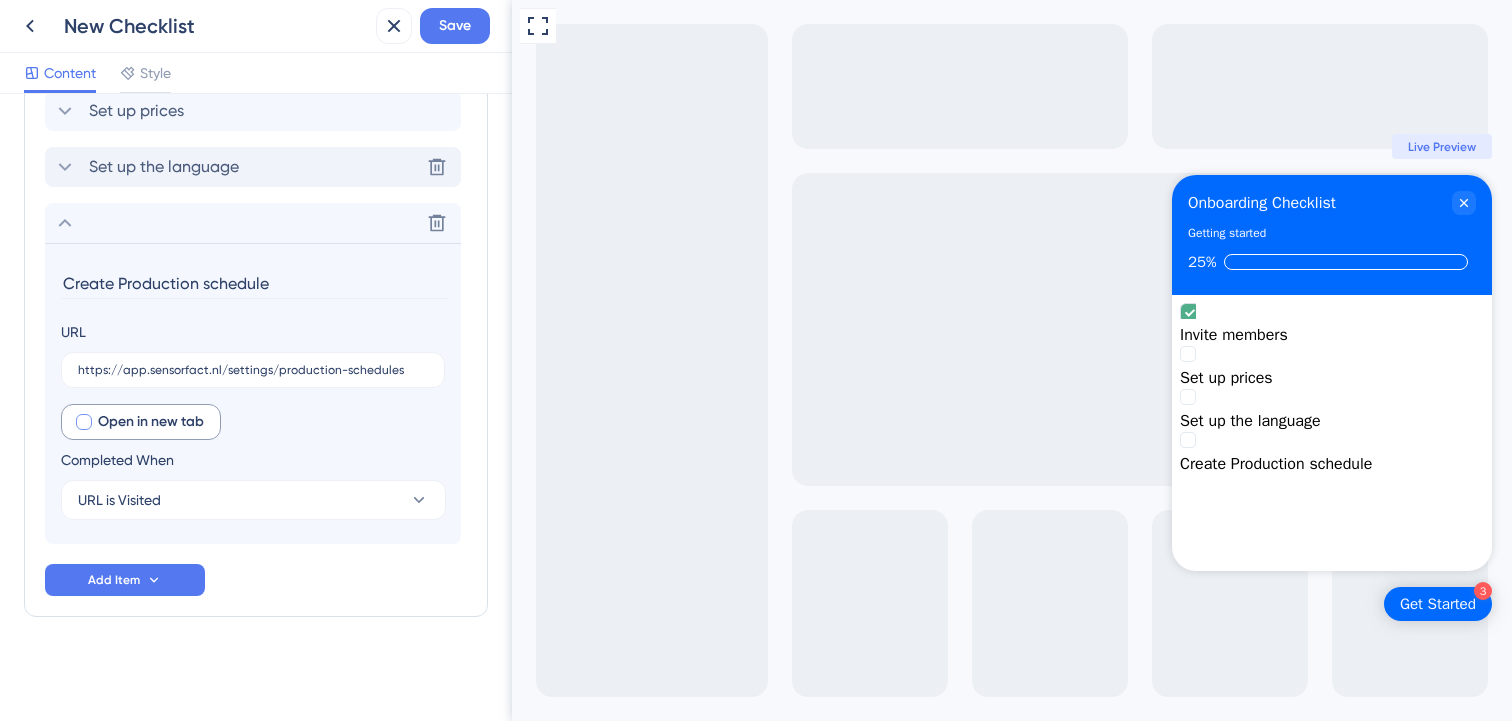 click on "Open in new tab" at bounding box center (151, 422) 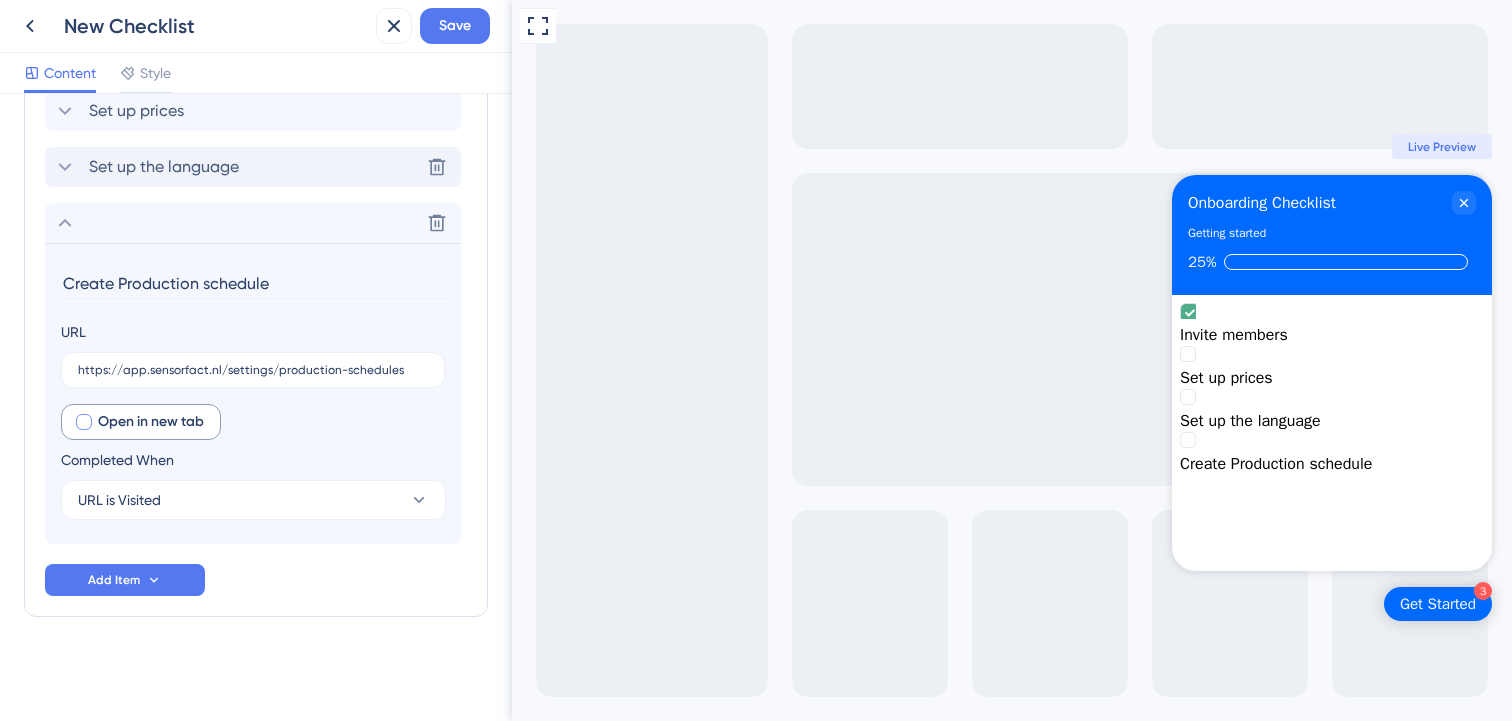 checkbox on "true" 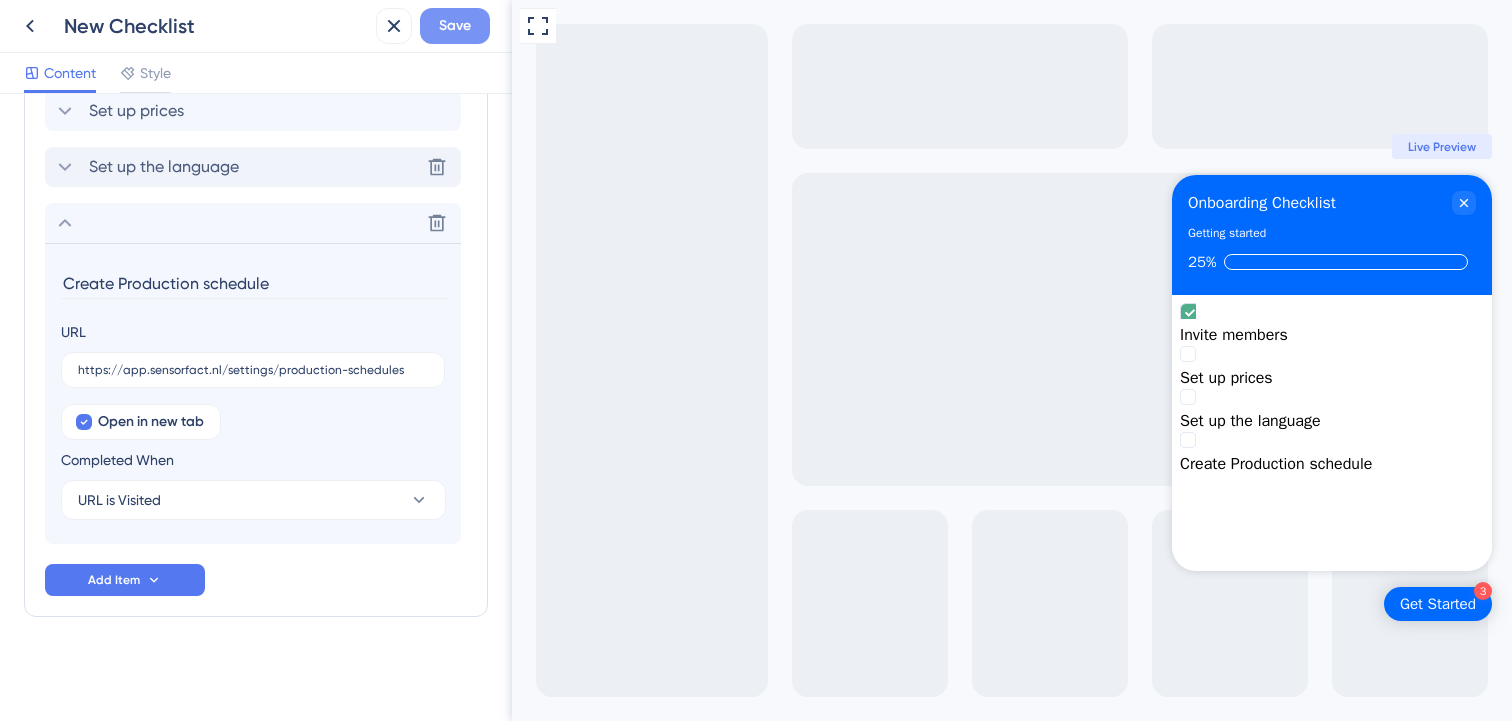 click on "Save" at bounding box center (455, 26) 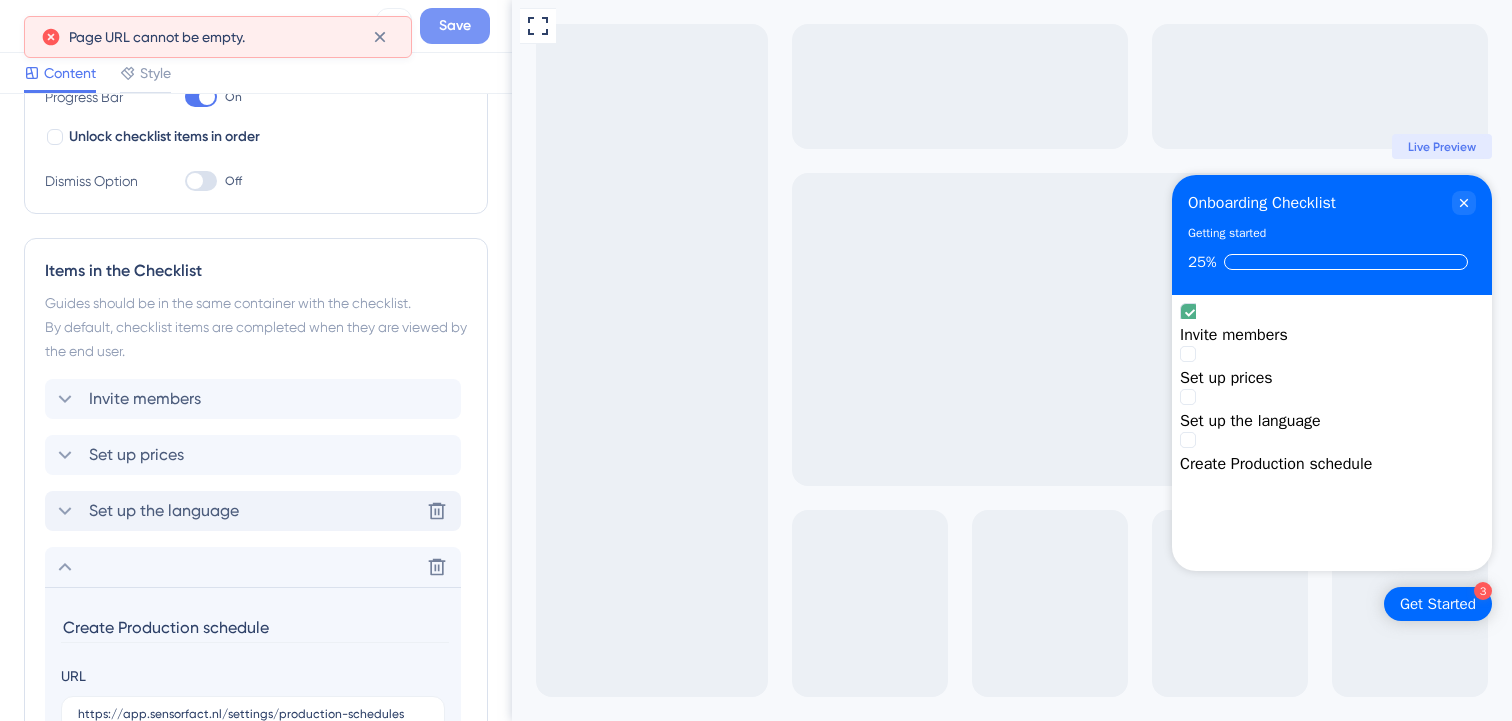 scroll, scrollTop: 355, scrollLeft: 0, axis: vertical 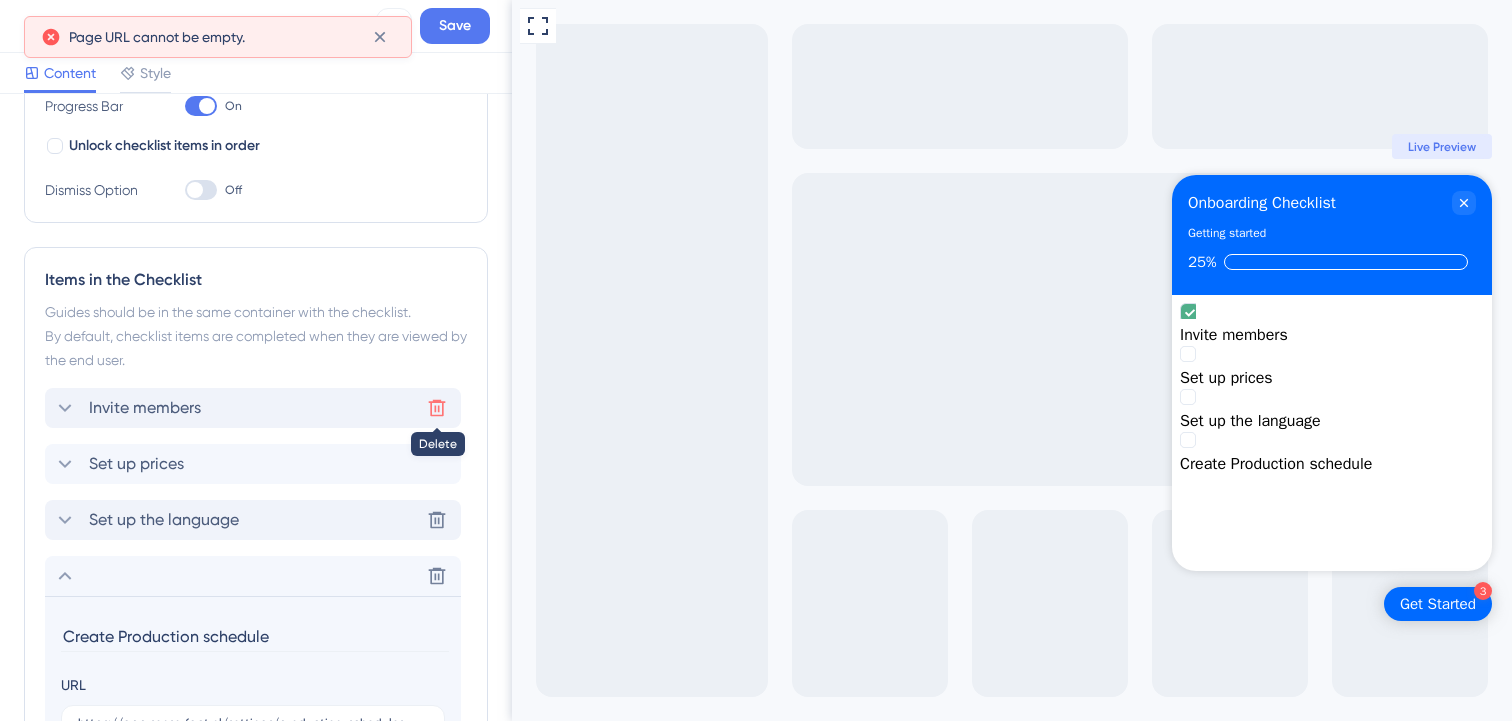 click 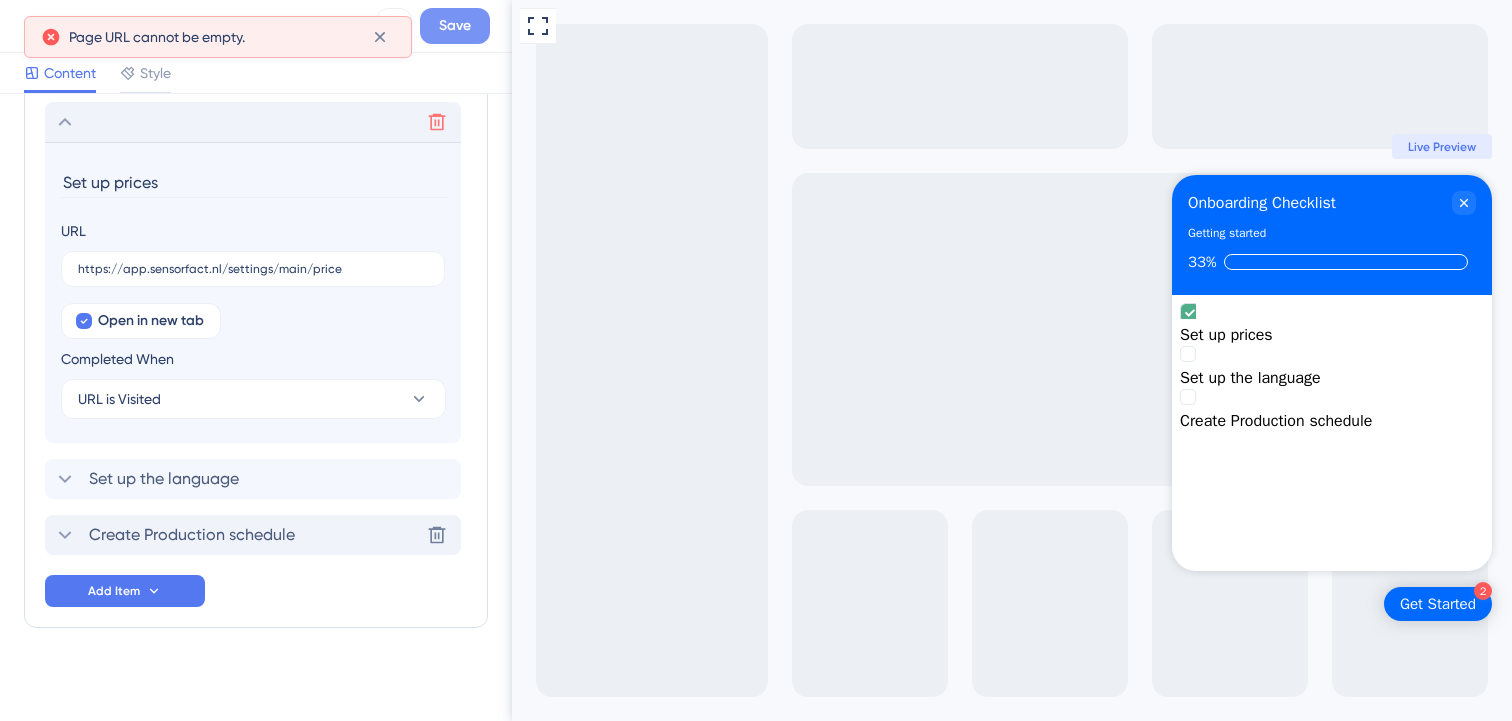 scroll, scrollTop: 649, scrollLeft: 0, axis: vertical 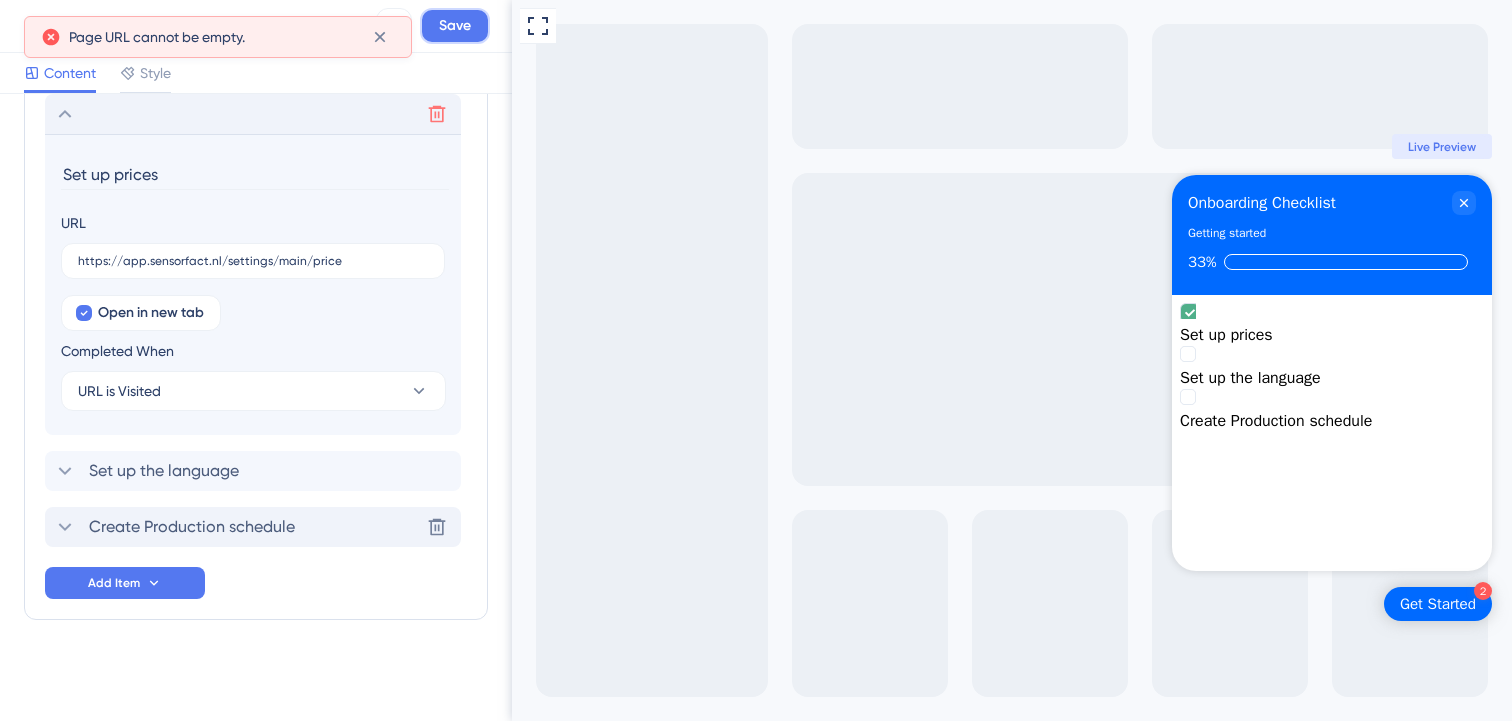click on "Save" at bounding box center [455, 26] 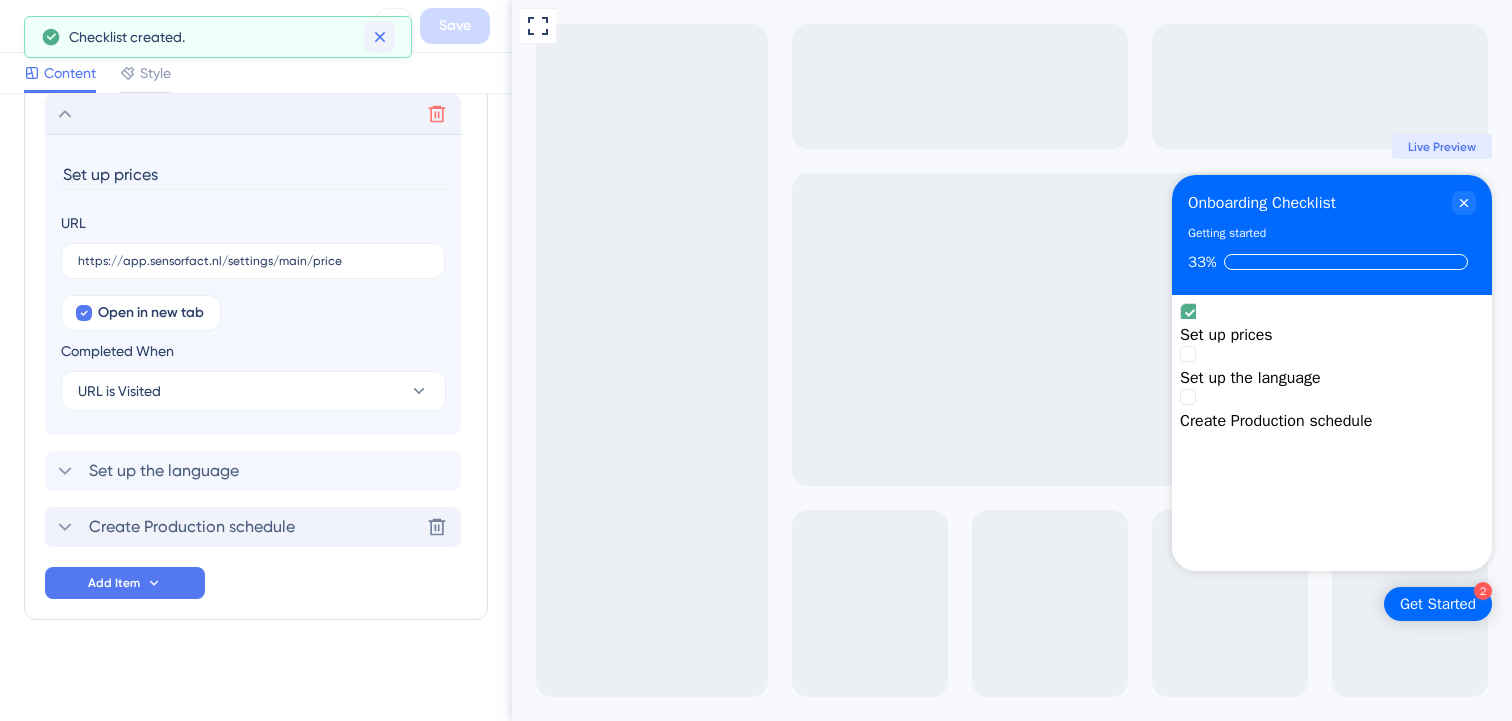 click 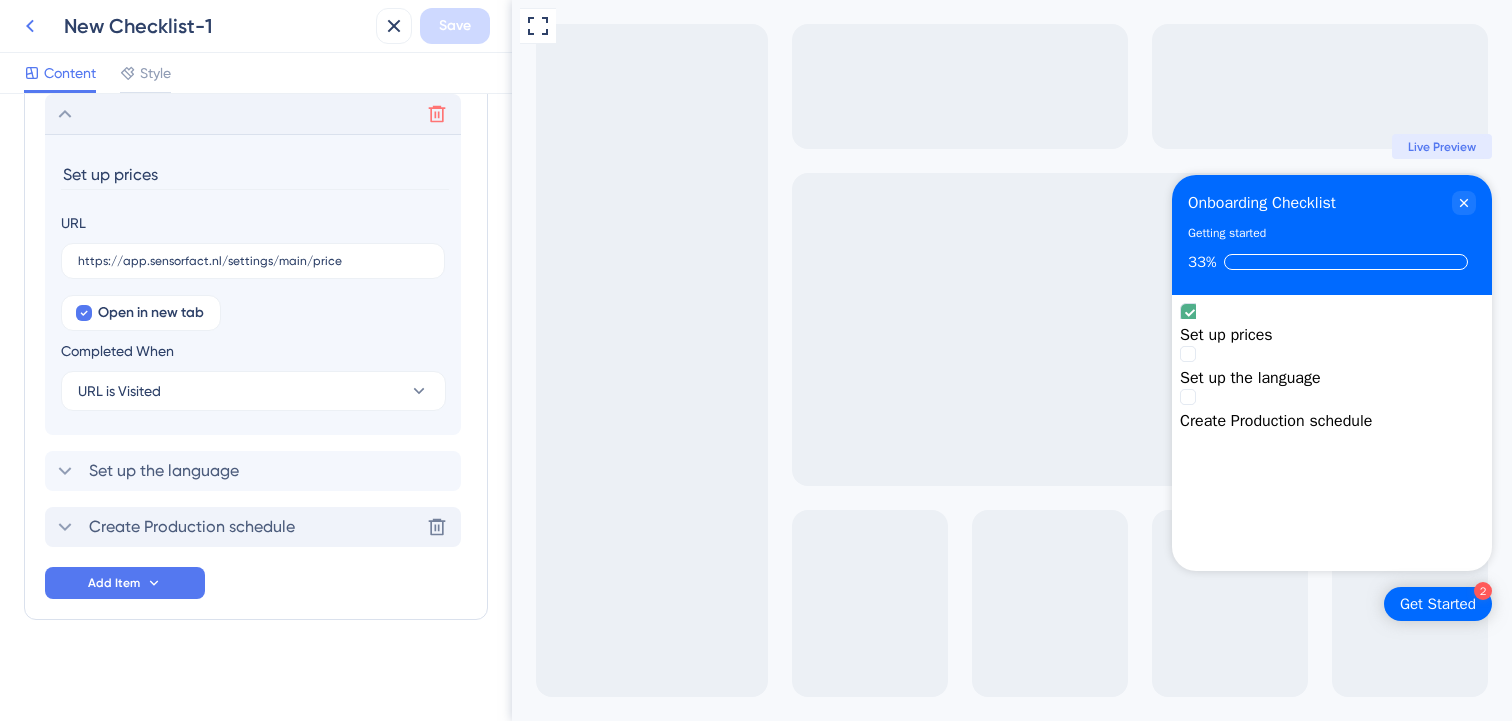 click 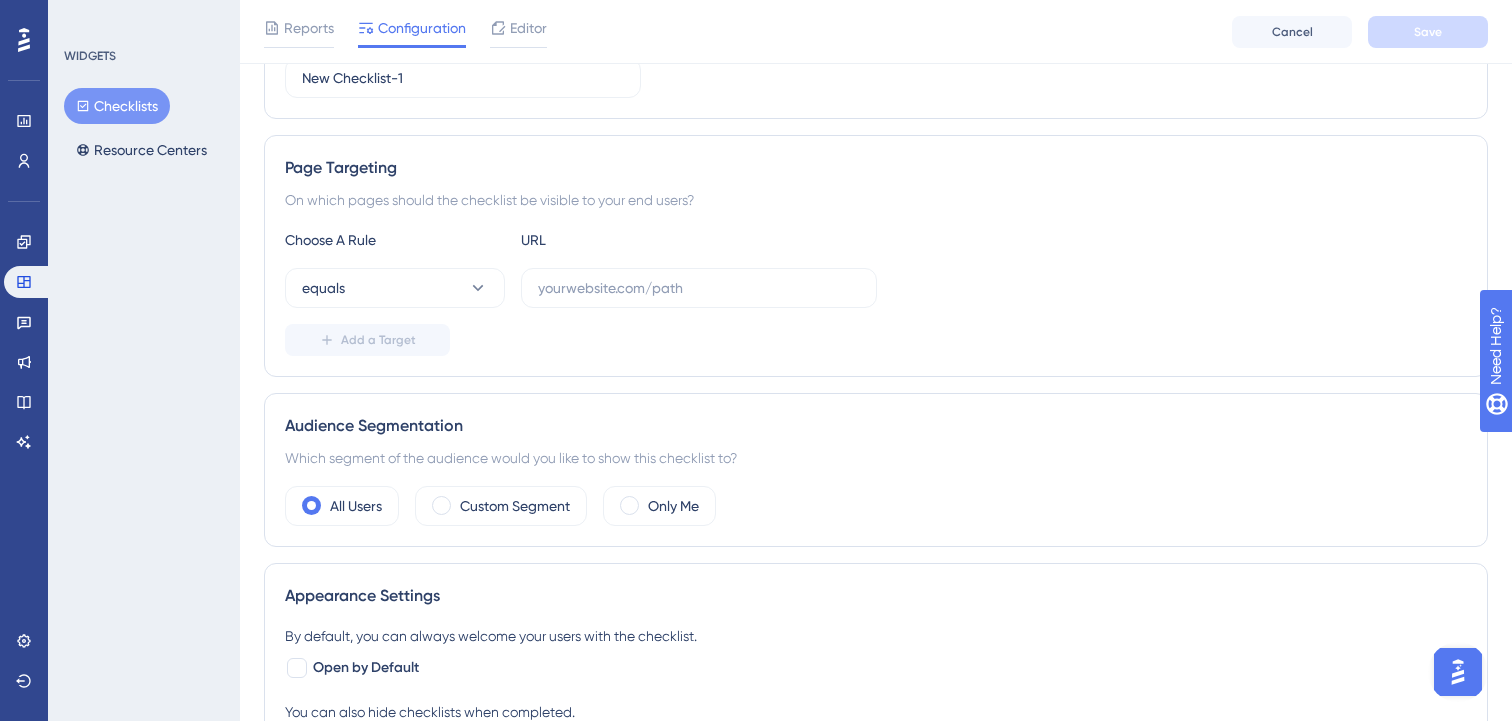 scroll, scrollTop: 355, scrollLeft: 0, axis: vertical 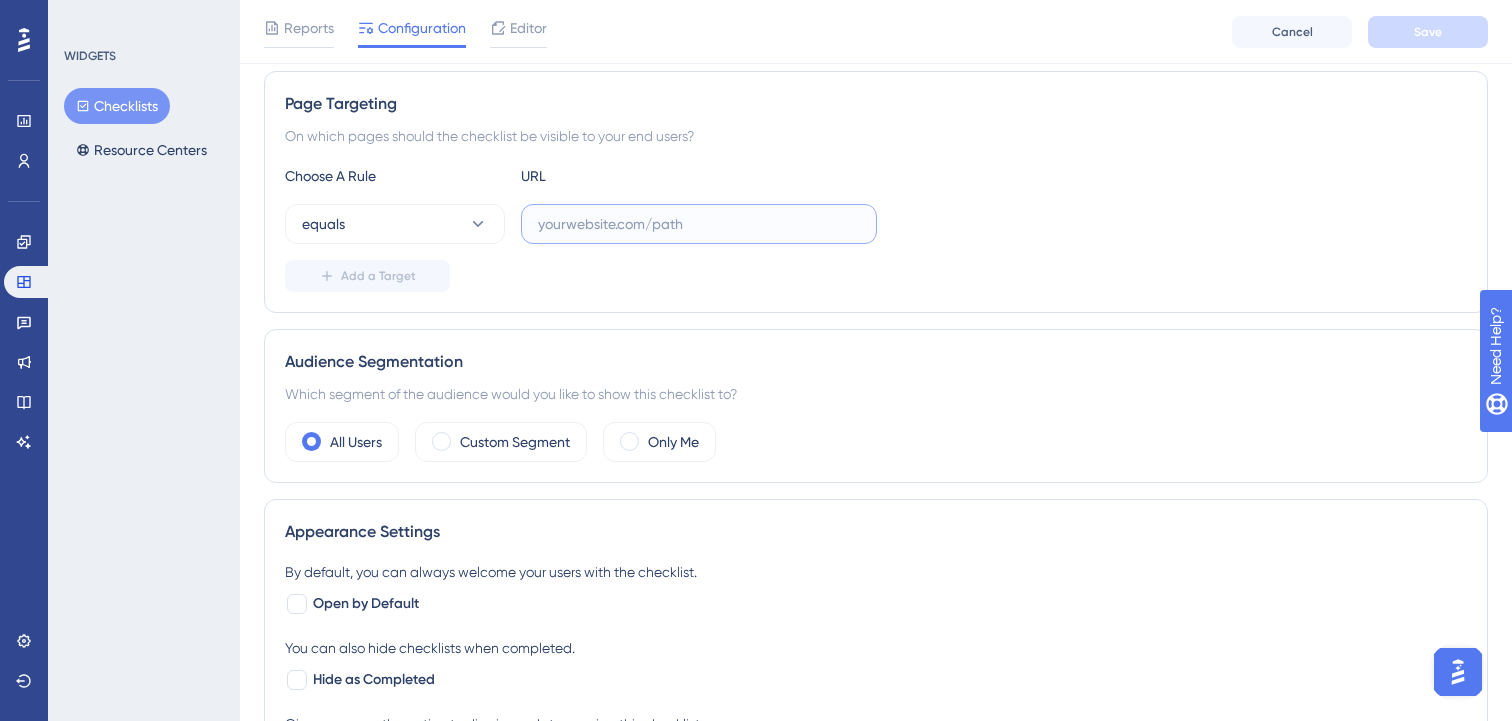click at bounding box center [699, 224] 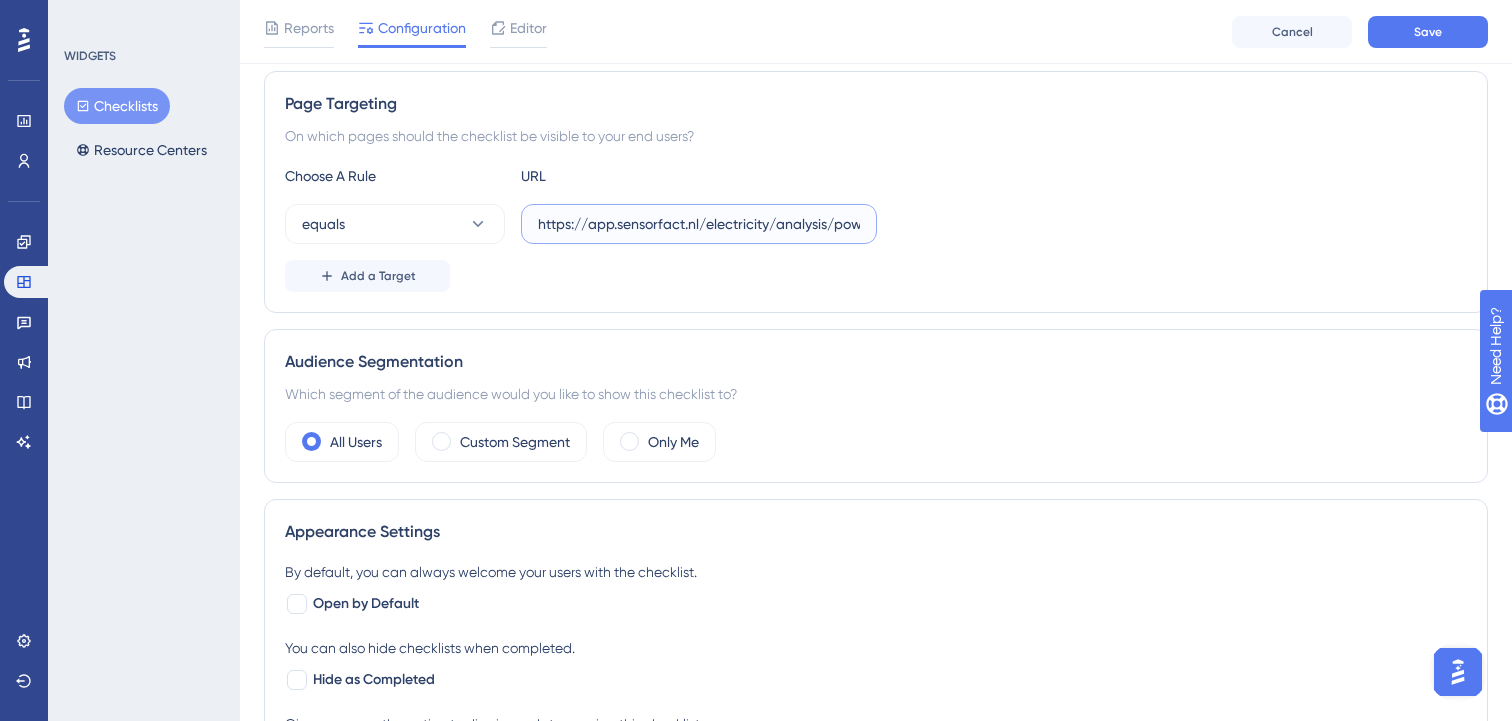 scroll, scrollTop: 0, scrollLeft: 17, axis: horizontal 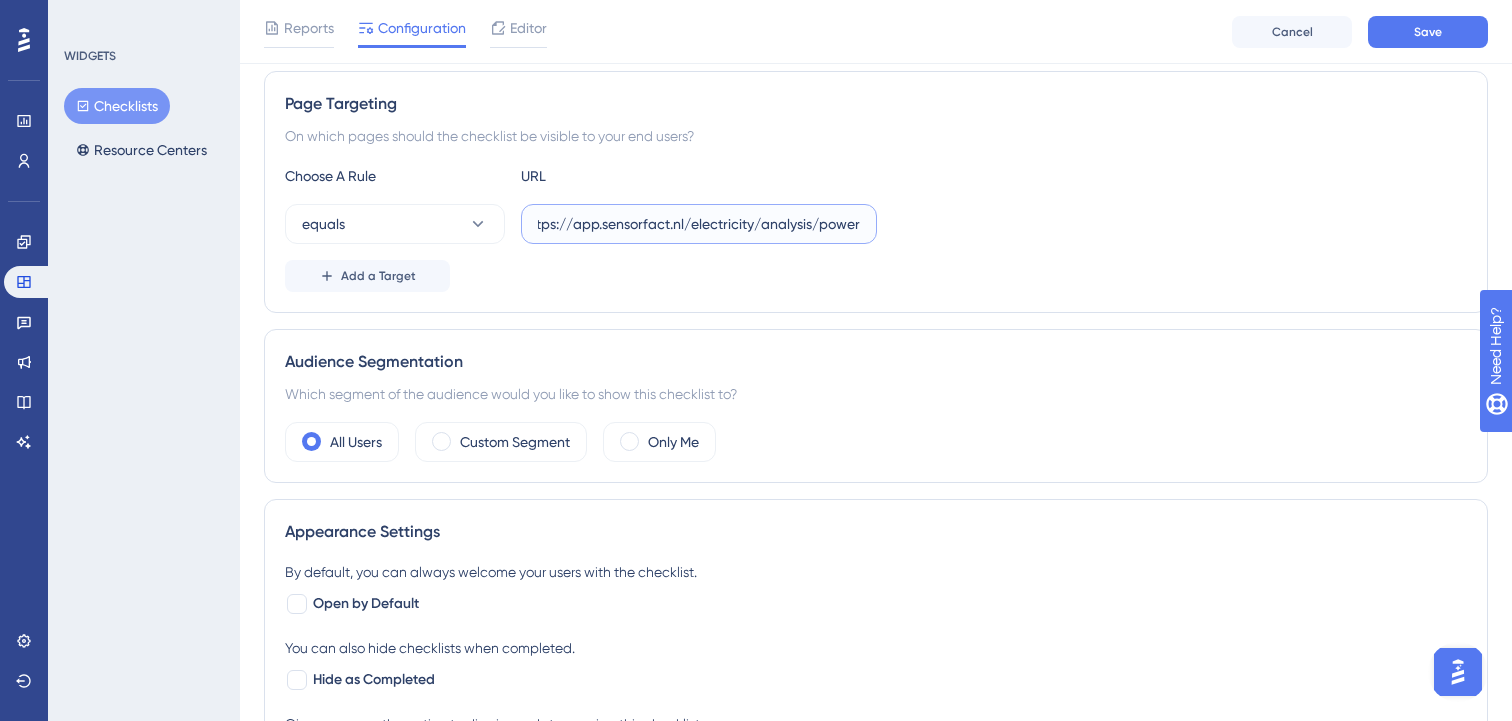 drag, startPoint x: 754, startPoint y: 225, endPoint x: 907, endPoint y: 224, distance: 153.00327 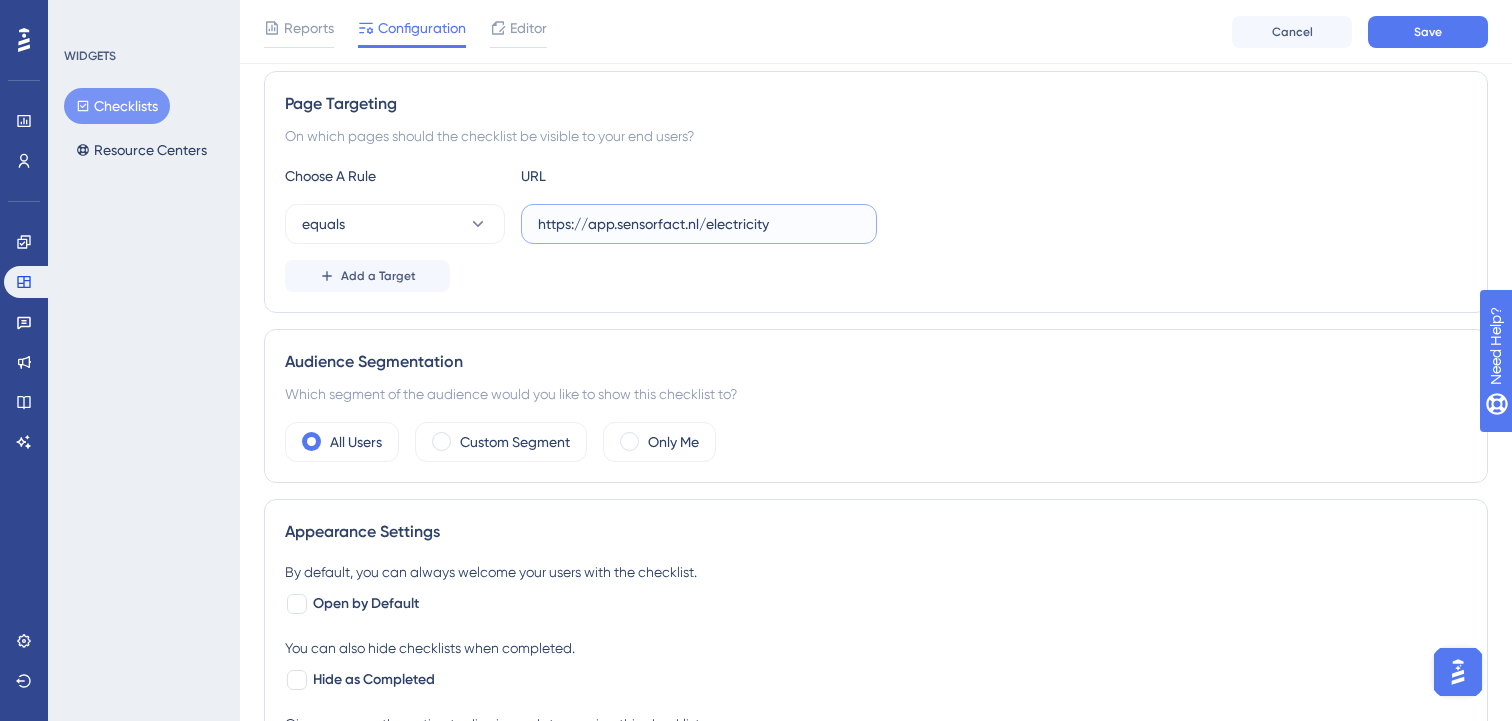 scroll, scrollTop: 0, scrollLeft: 0, axis: both 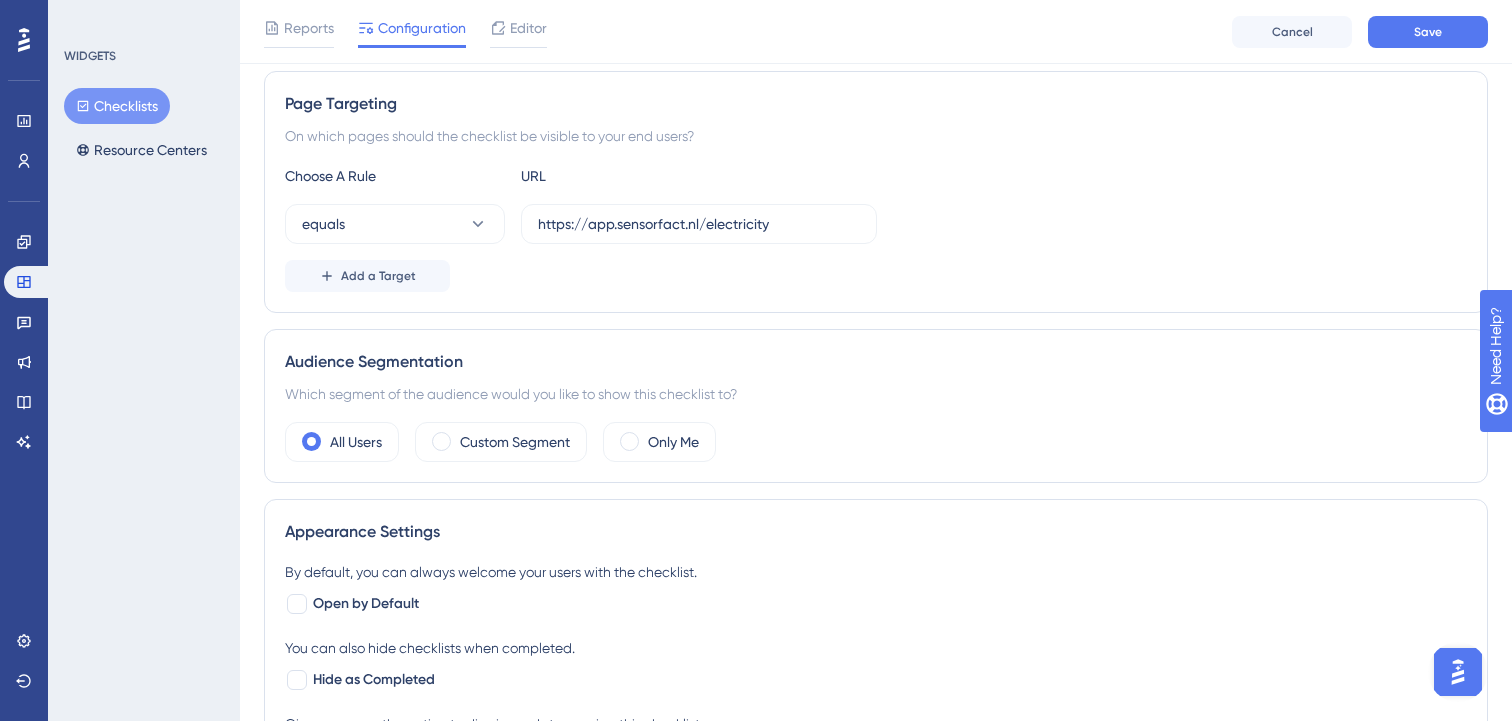 click on "Choose A Rule URL equals https://app.sensorfact.nl/electricity Add a Target" at bounding box center [876, 228] 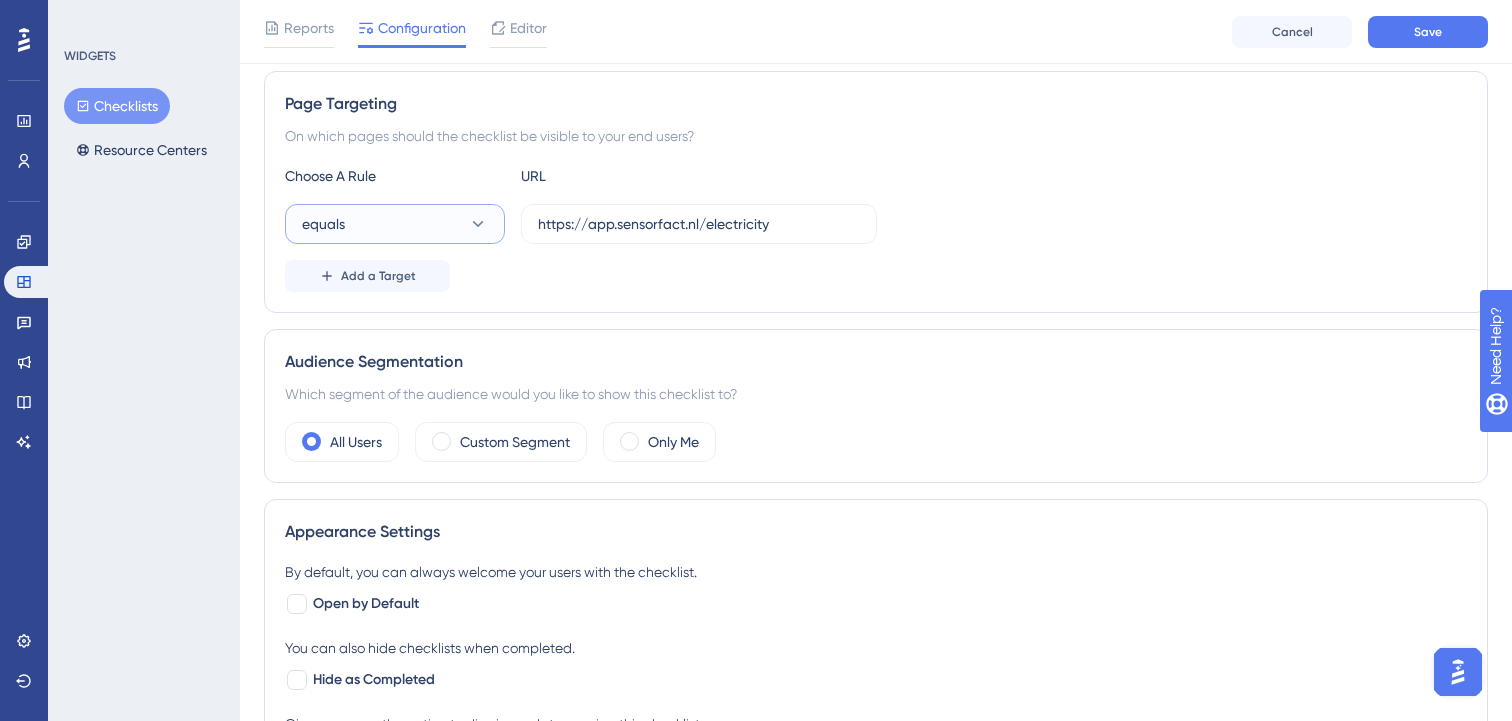 click on "equals" at bounding box center (395, 224) 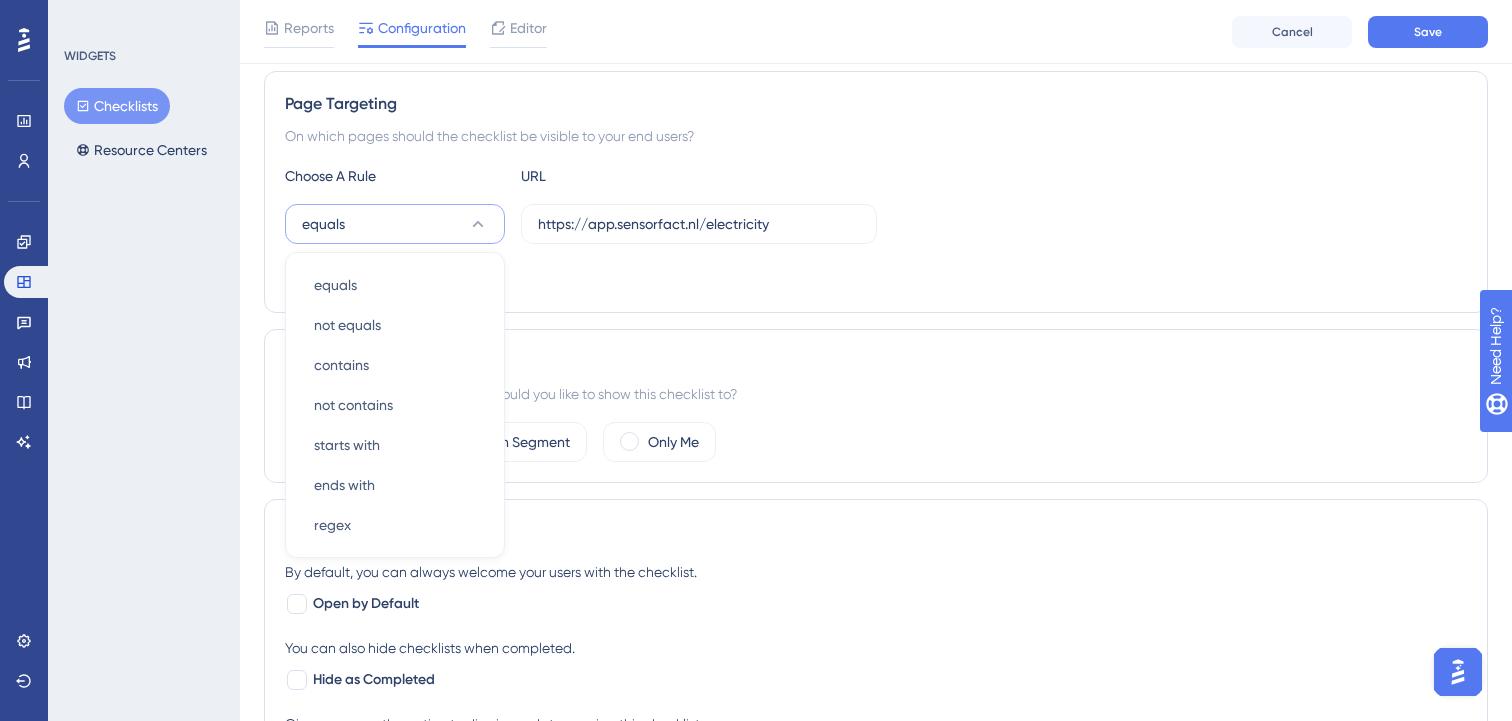 scroll, scrollTop: 399, scrollLeft: 0, axis: vertical 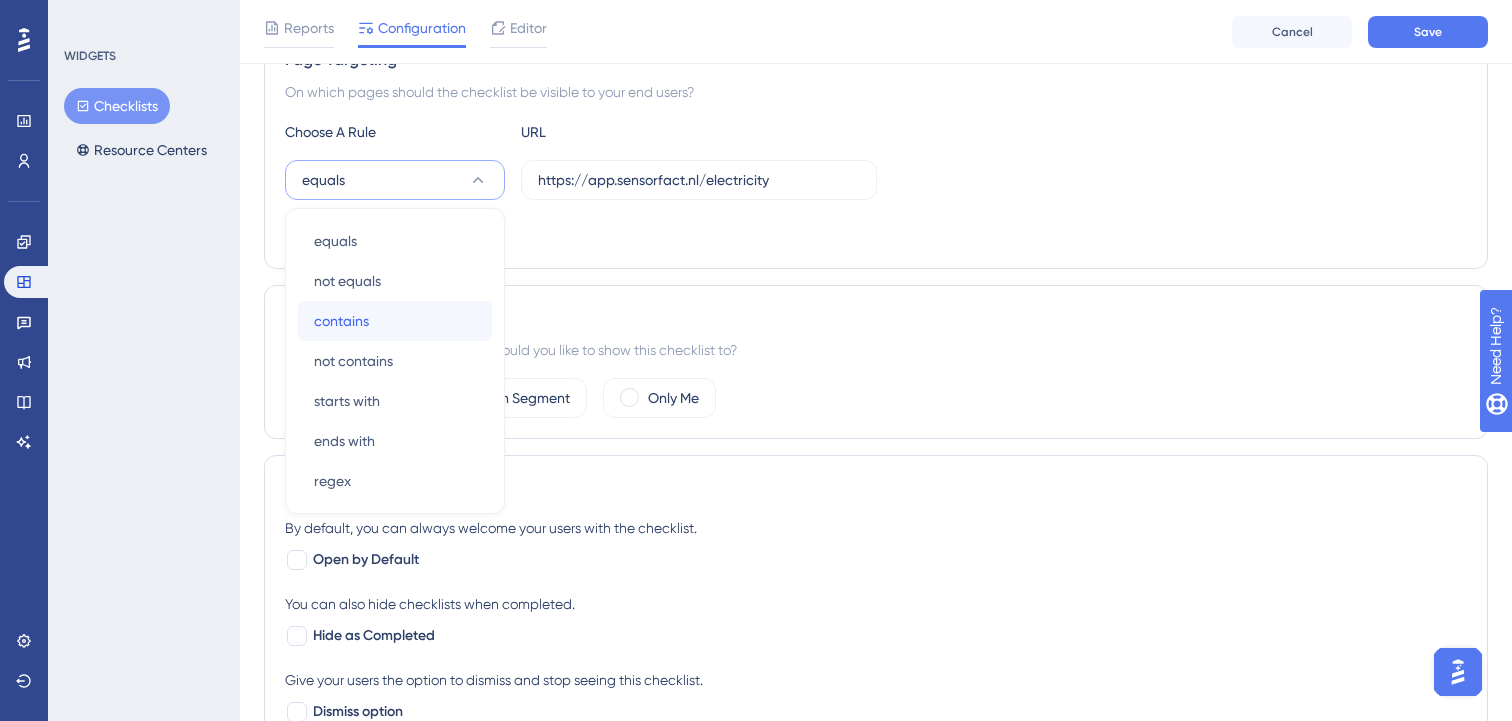 click on "contains" at bounding box center [341, 321] 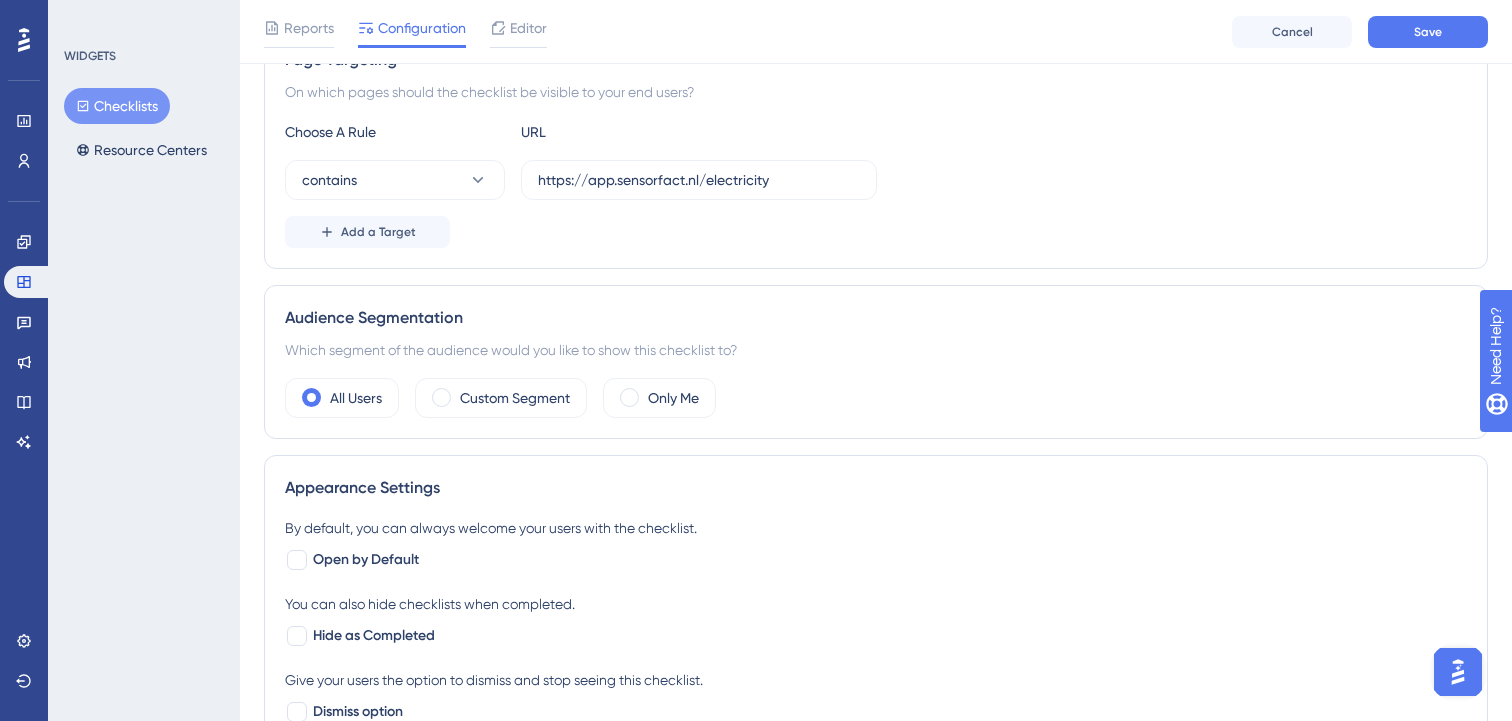 click on "Add a Target" at bounding box center (876, 232) 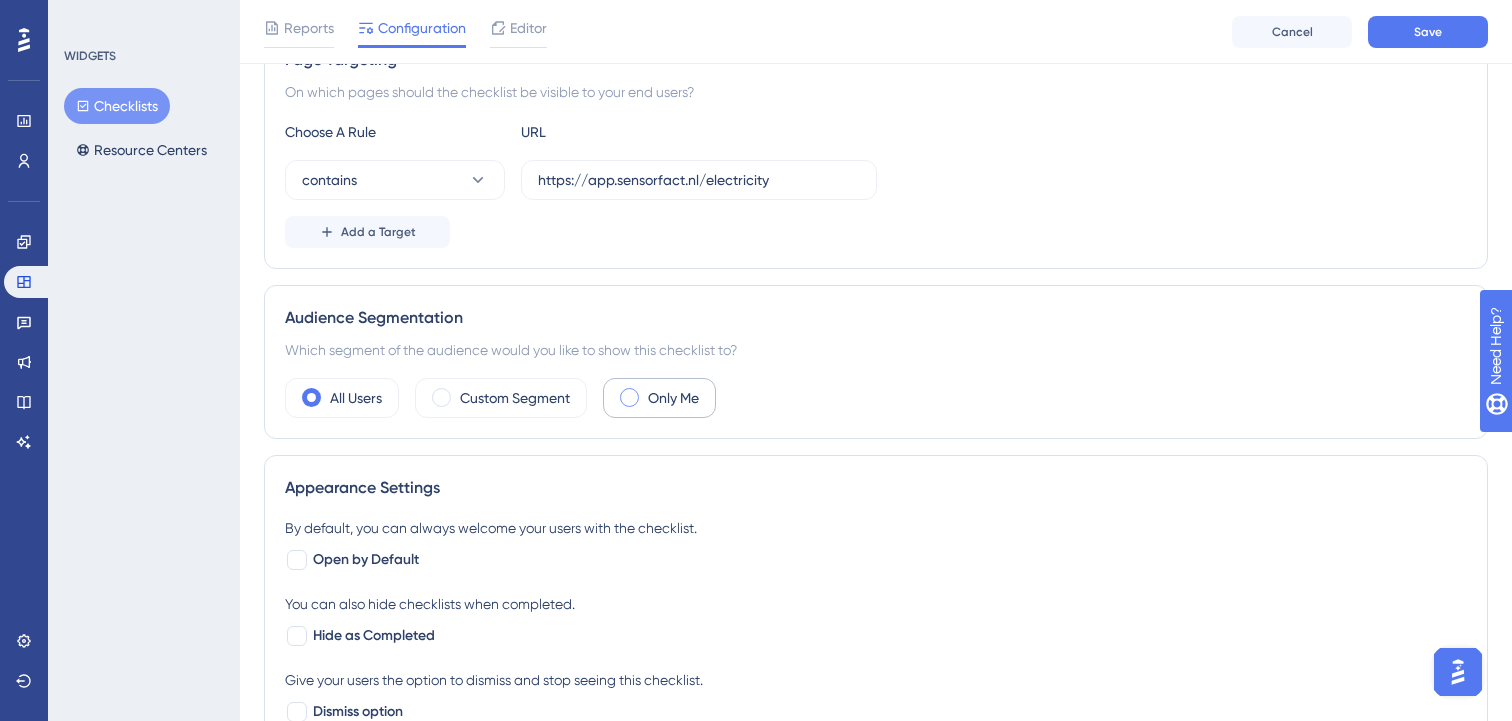 click on "Only Me" at bounding box center [673, 398] 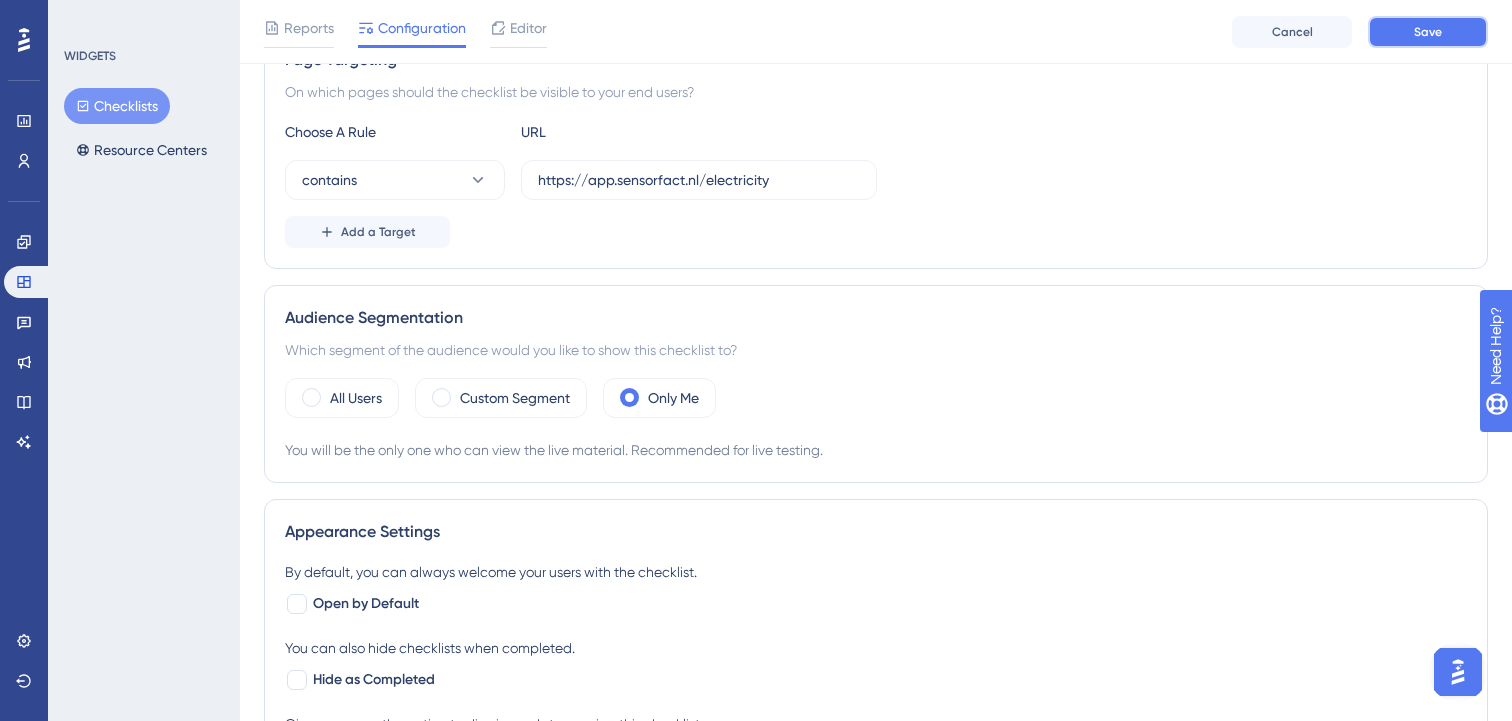 click on "Save" at bounding box center [1428, 32] 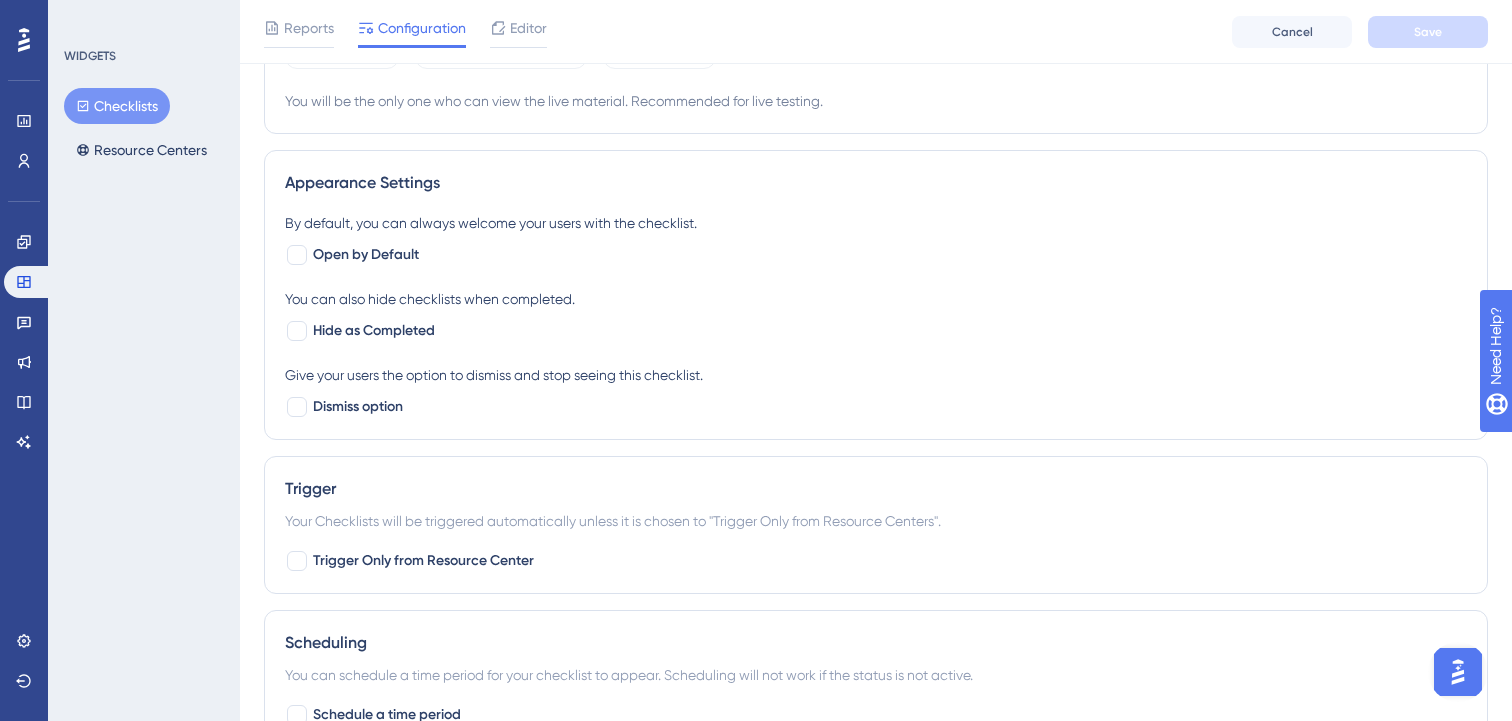 scroll, scrollTop: 749, scrollLeft: 0, axis: vertical 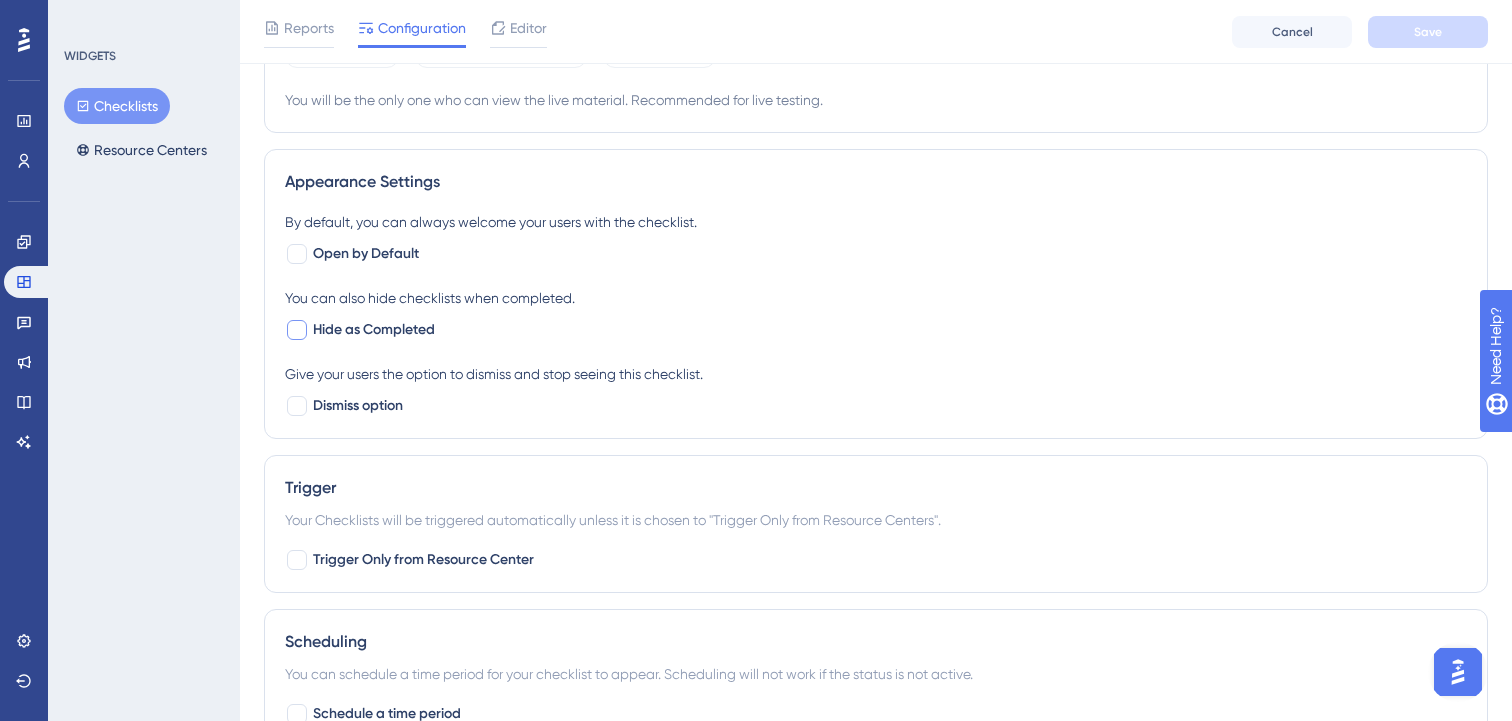 click at bounding box center (297, 330) 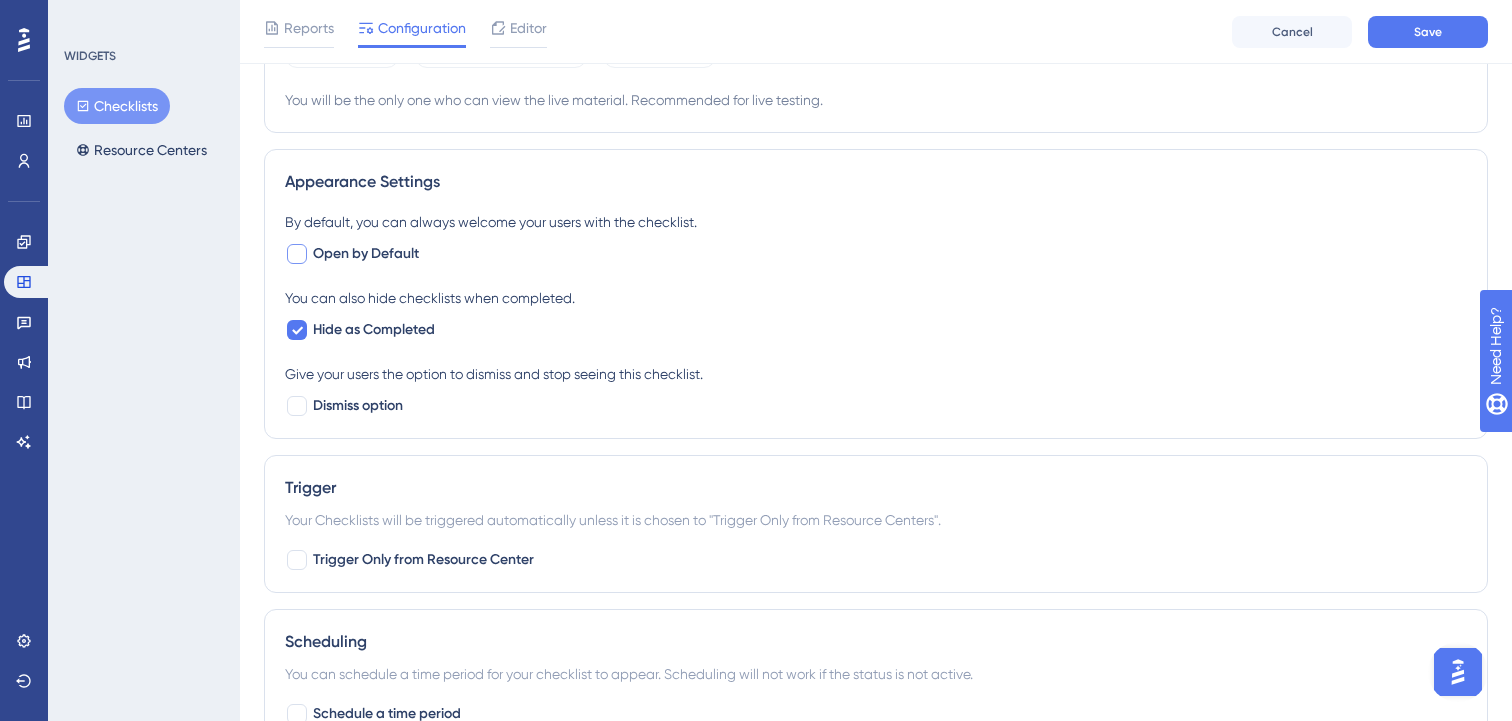 click at bounding box center [297, 254] 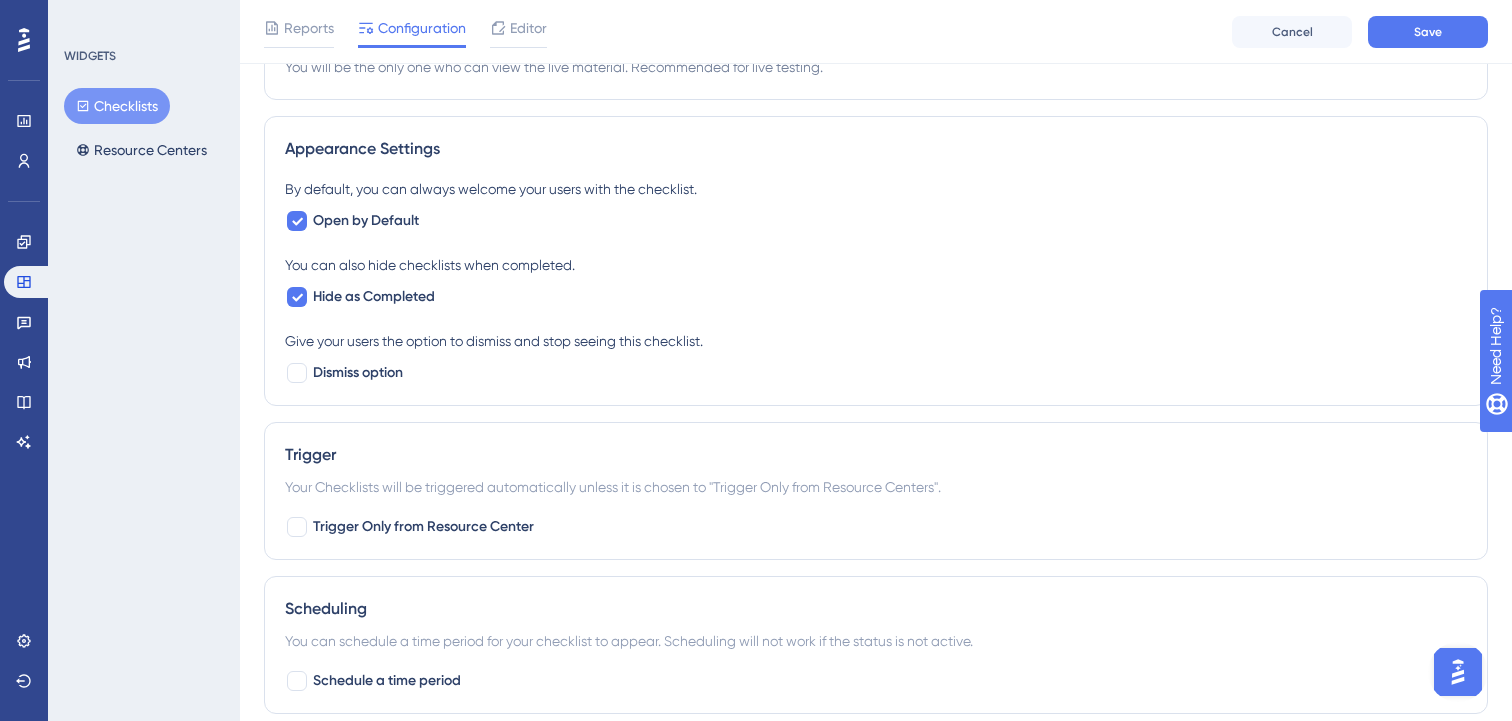 scroll, scrollTop: 785, scrollLeft: 0, axis: vertical 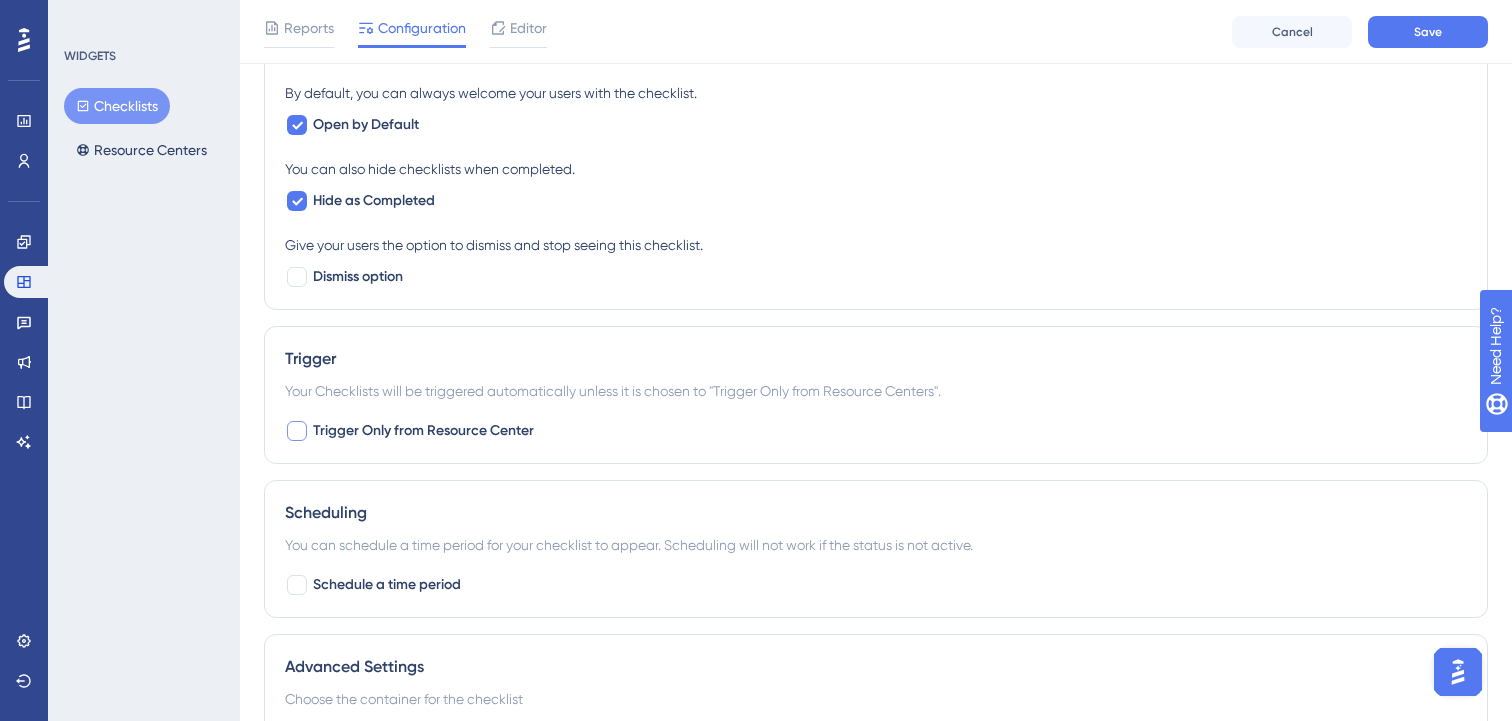 click at bounding box center (297, 431) 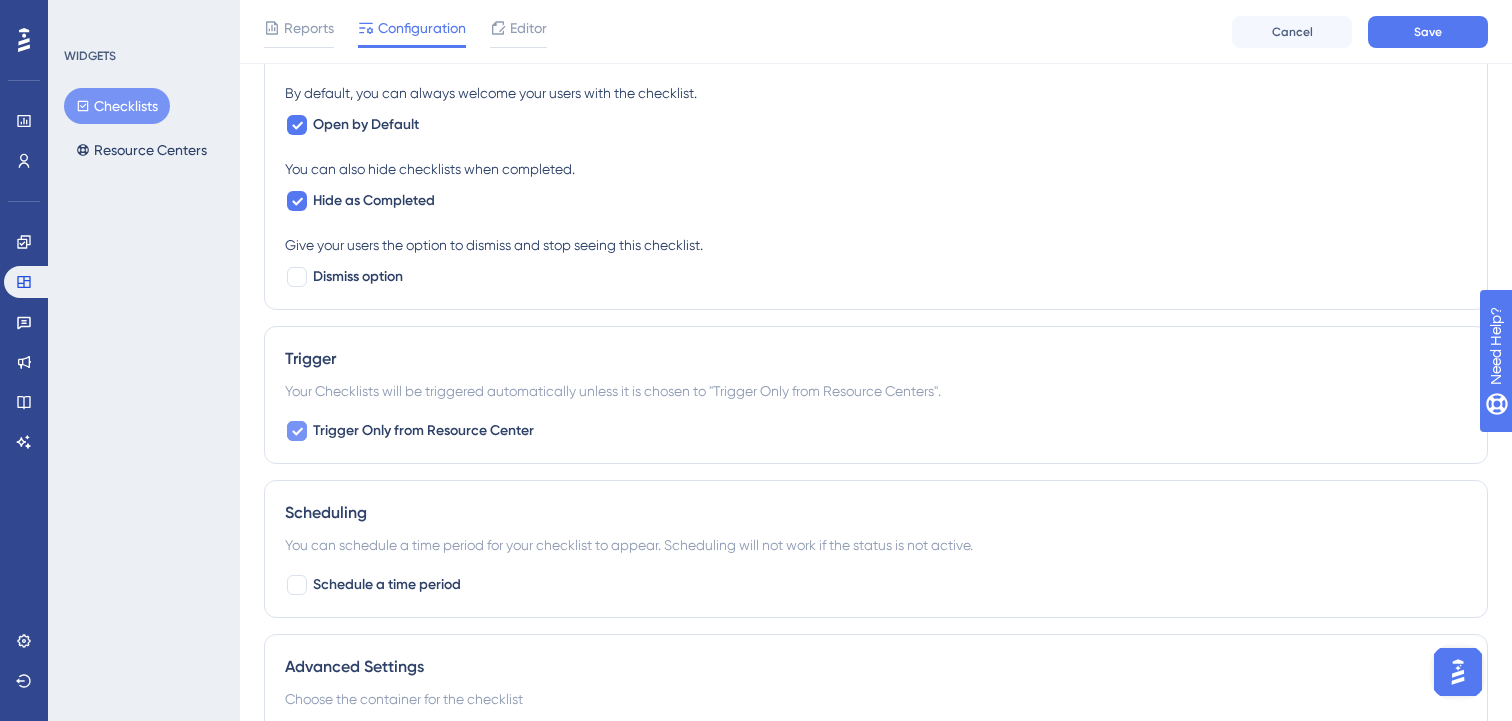 checkbox on "true" 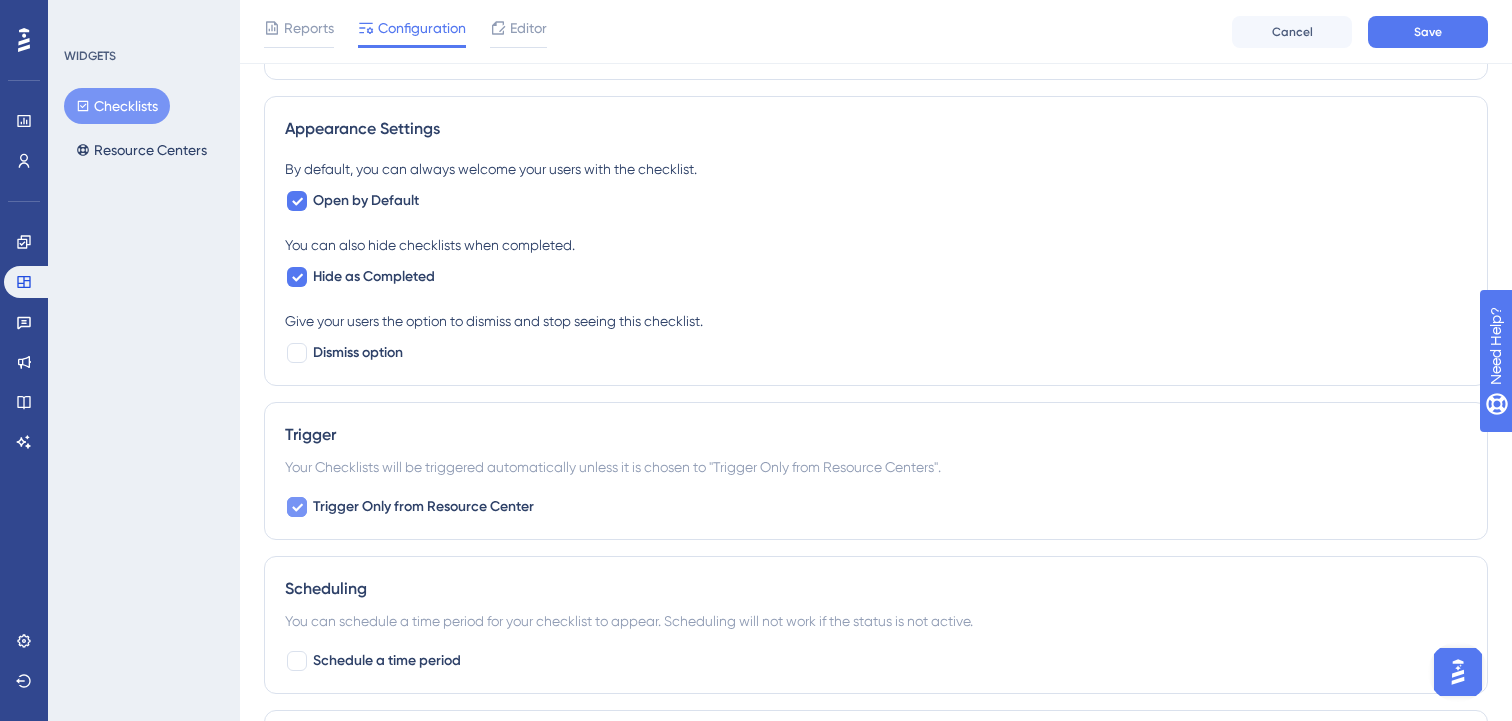 scroll, scrollTop: 728, scrollLeft: 0, axis: vertical 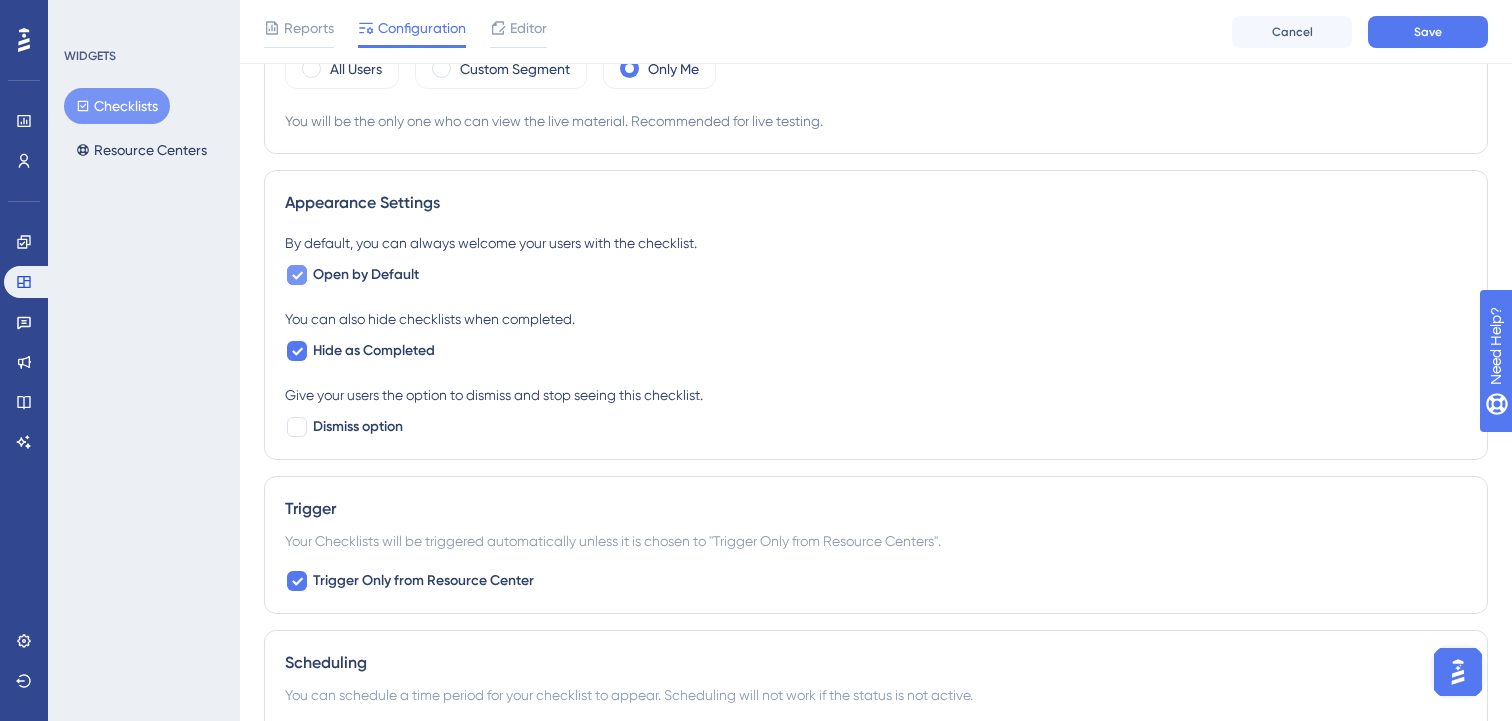 click 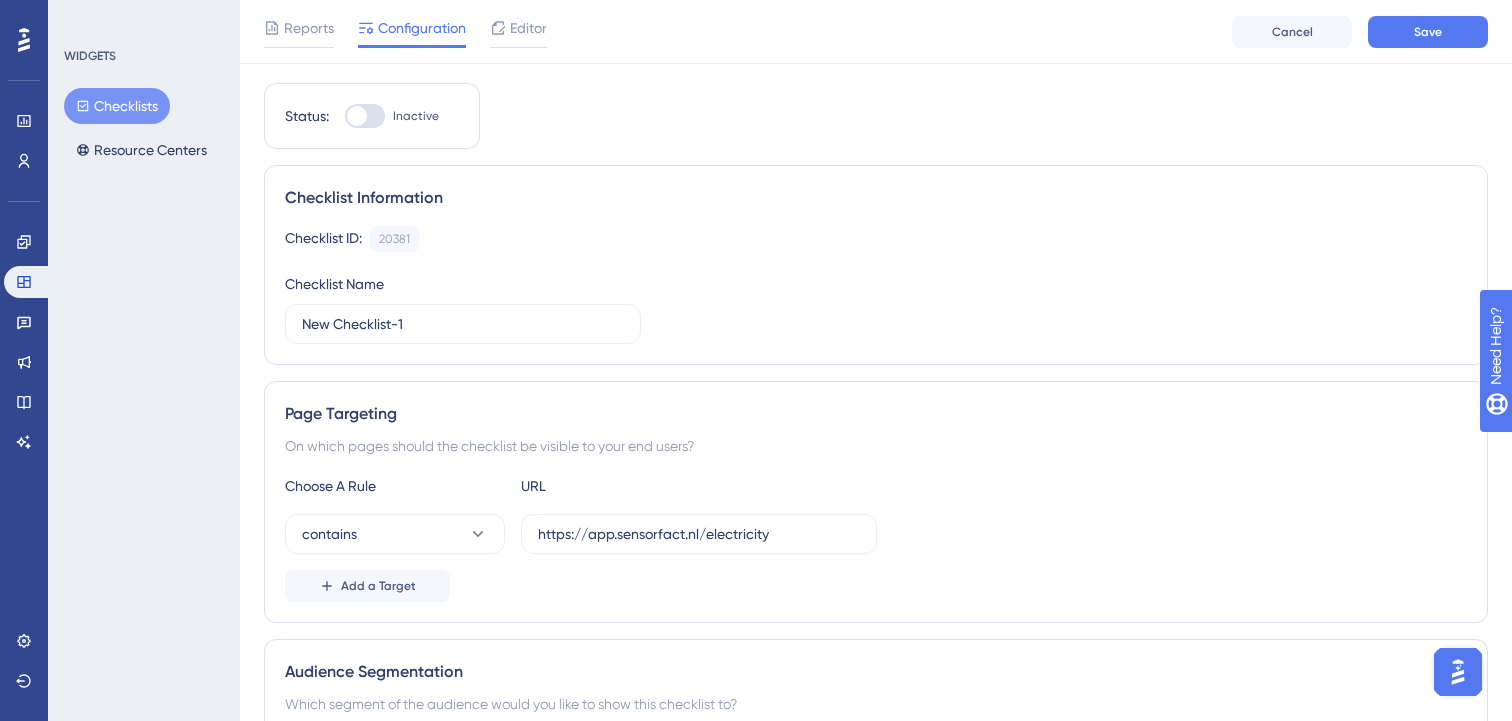 scroll, scrollTop: 0, scrollLeft: 0, axis: both 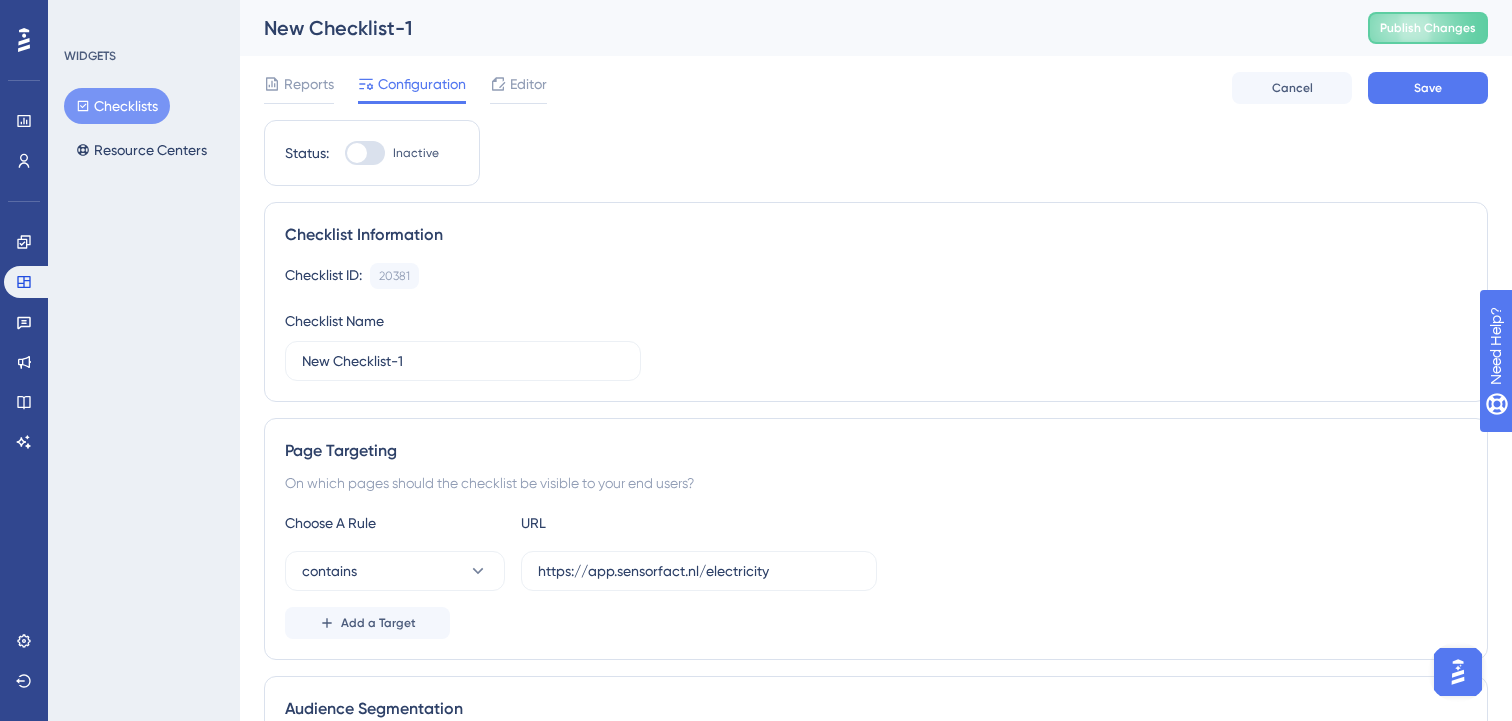 click at bounding box center (365, 153) 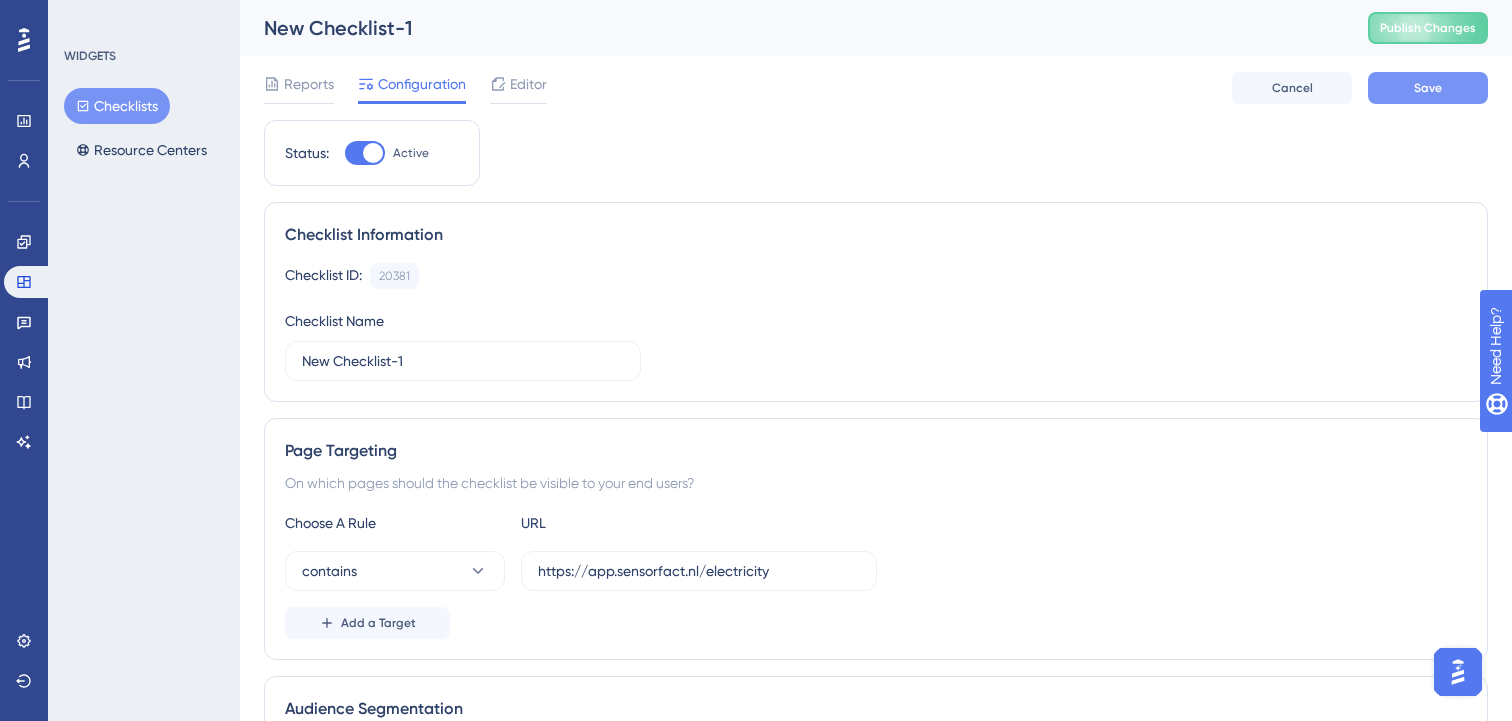 click on "Save" at bounding box center [1428, 88] 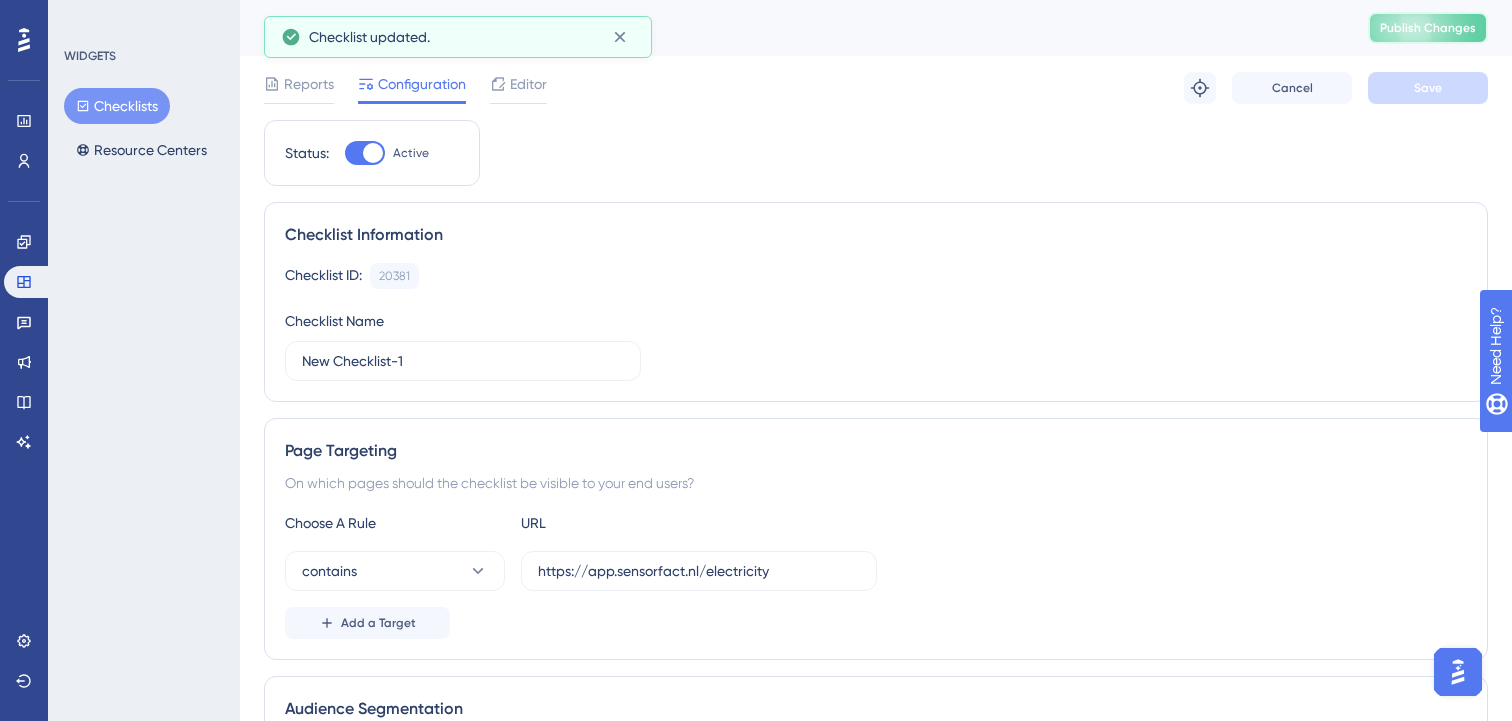 click on "Publish Changes" at bounding box center [1428, 28] 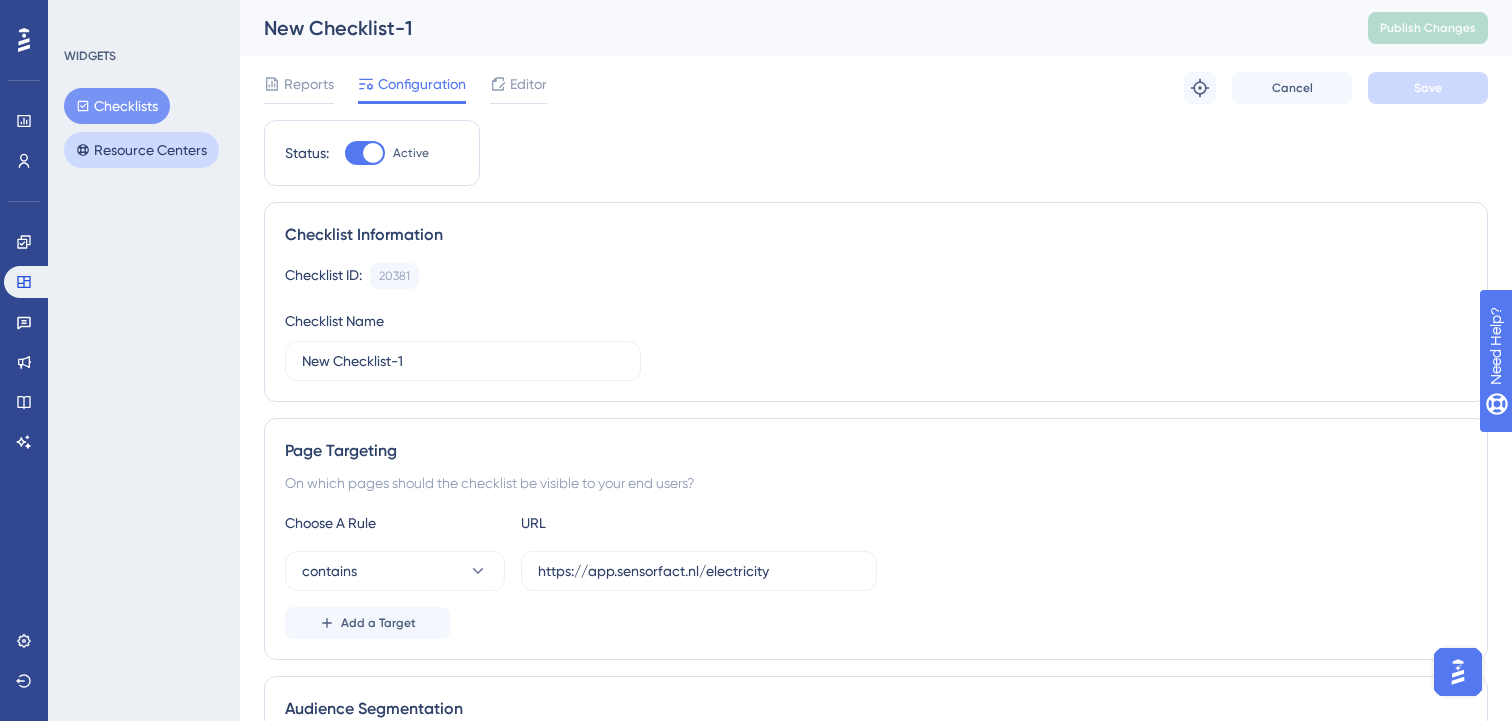click on "Resource Centers" at bounding box center [141, 150] 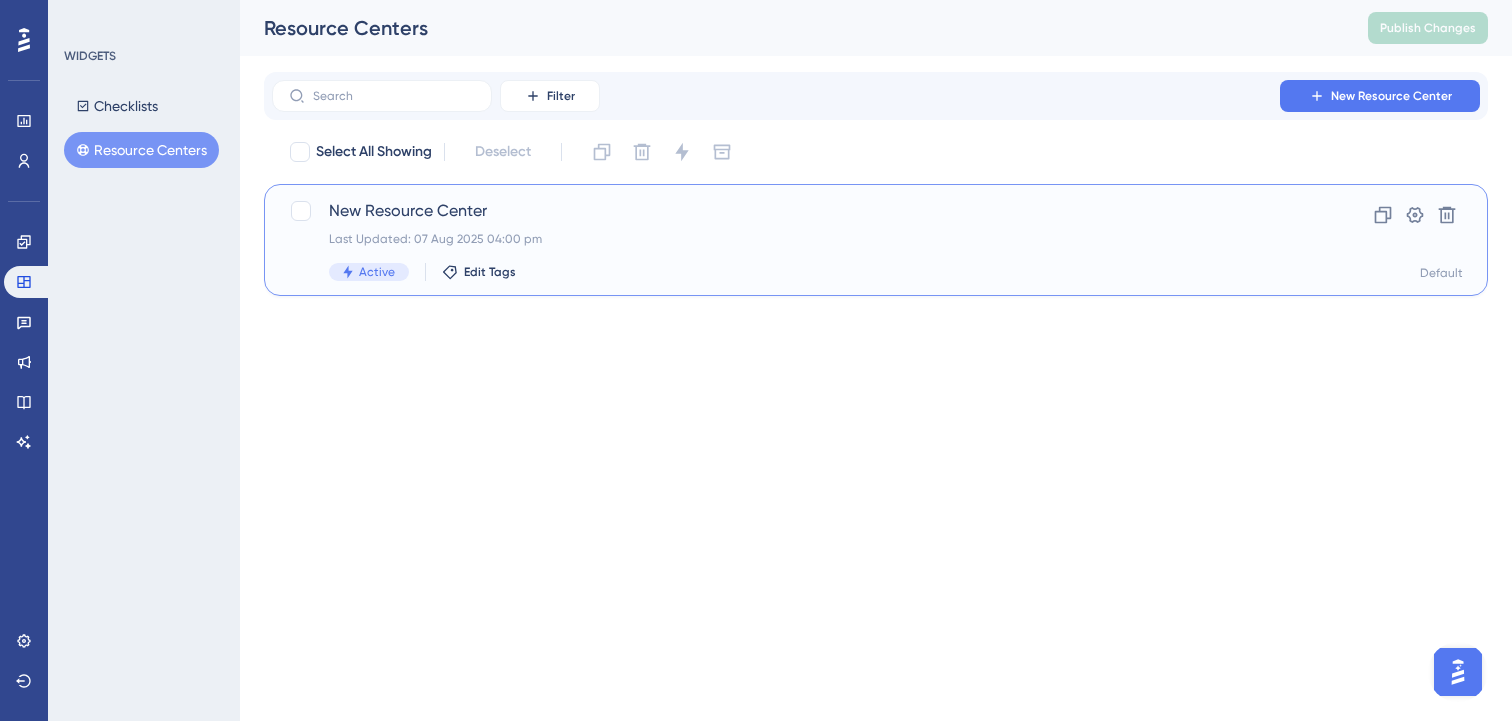 click on "Last Updated: 07 Aug 2025 04:00 pm" at bounding box center [796, 239] 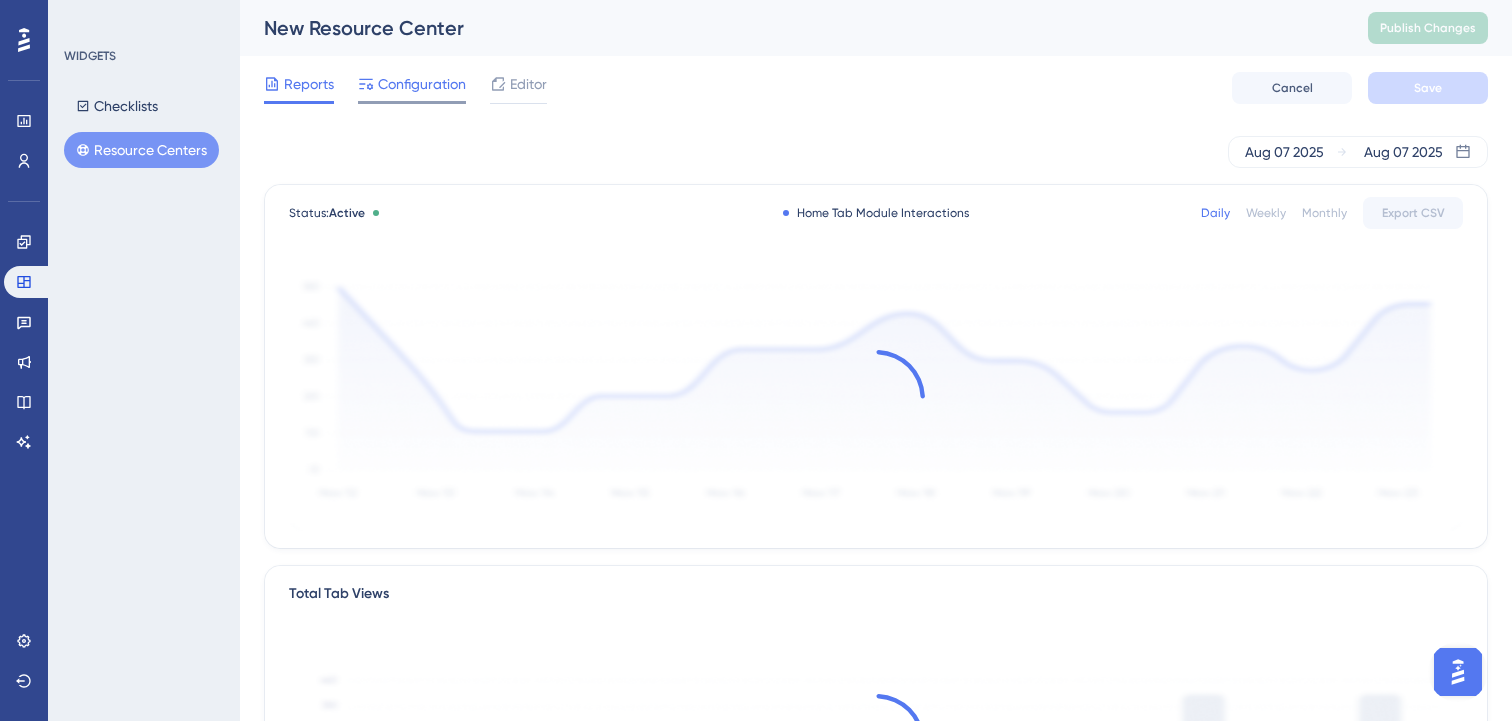 click on "Configuration" at bounding box center (422, 84) 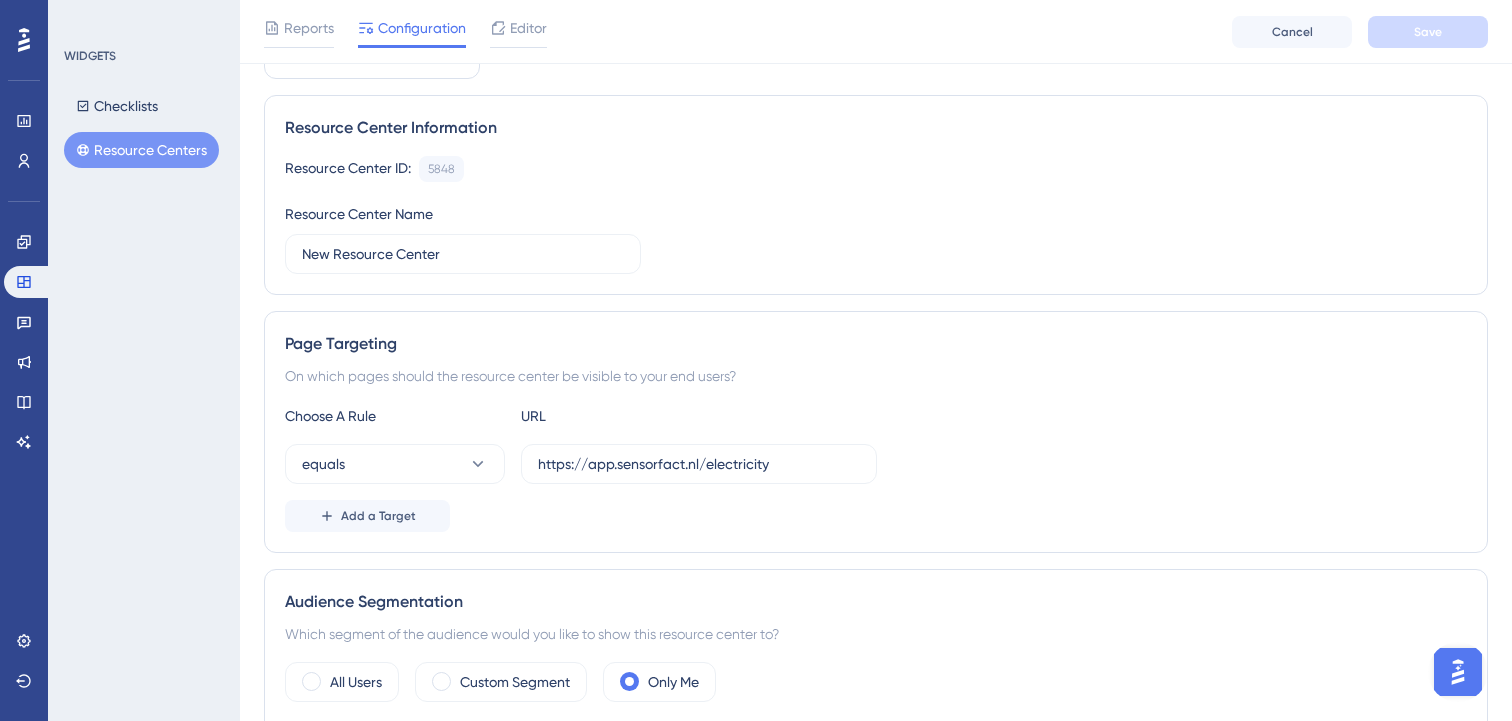 scroll, scrollTop: 117, scrollLeft: 0, axis: vertical 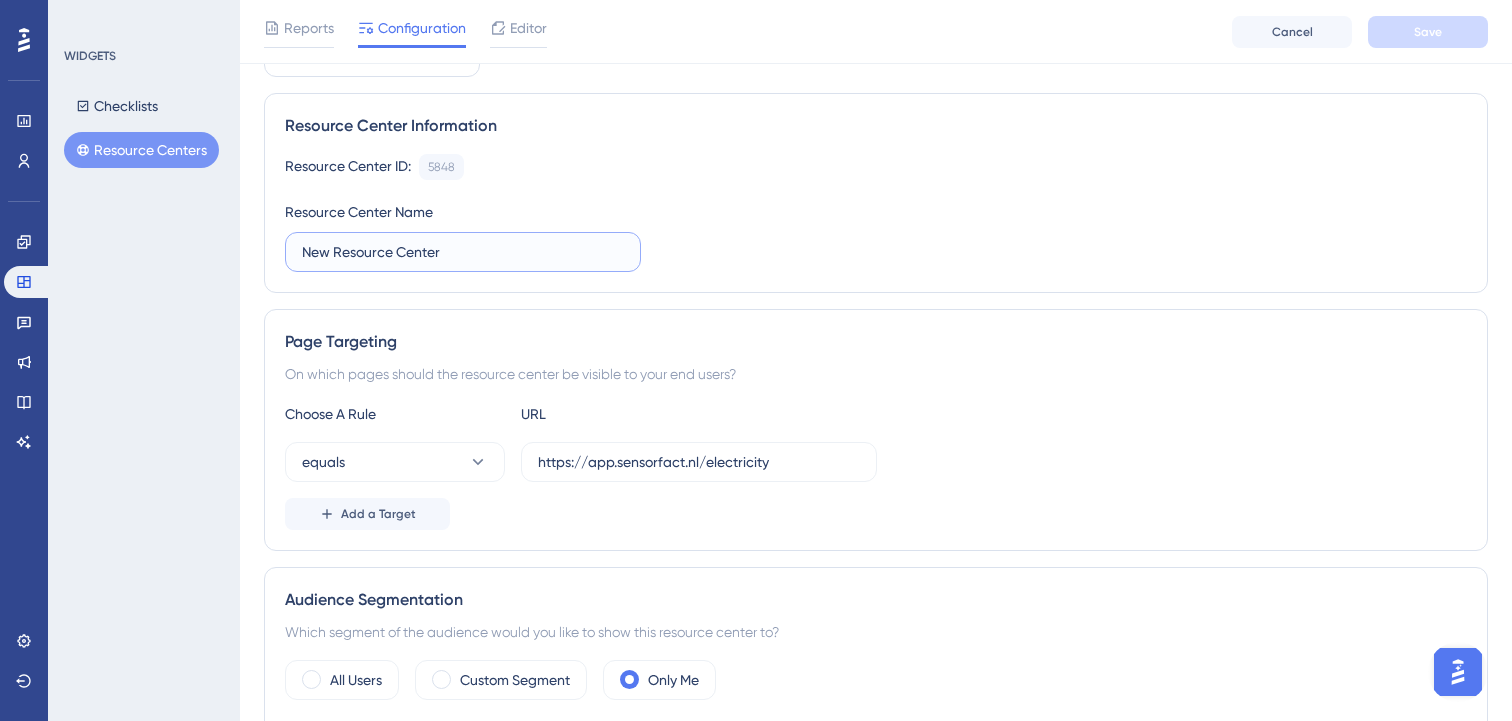 drag, startPoint x: 330, startPoint y: 252, endPoint x: 299, endPoint y: 247, distance: 31.400637 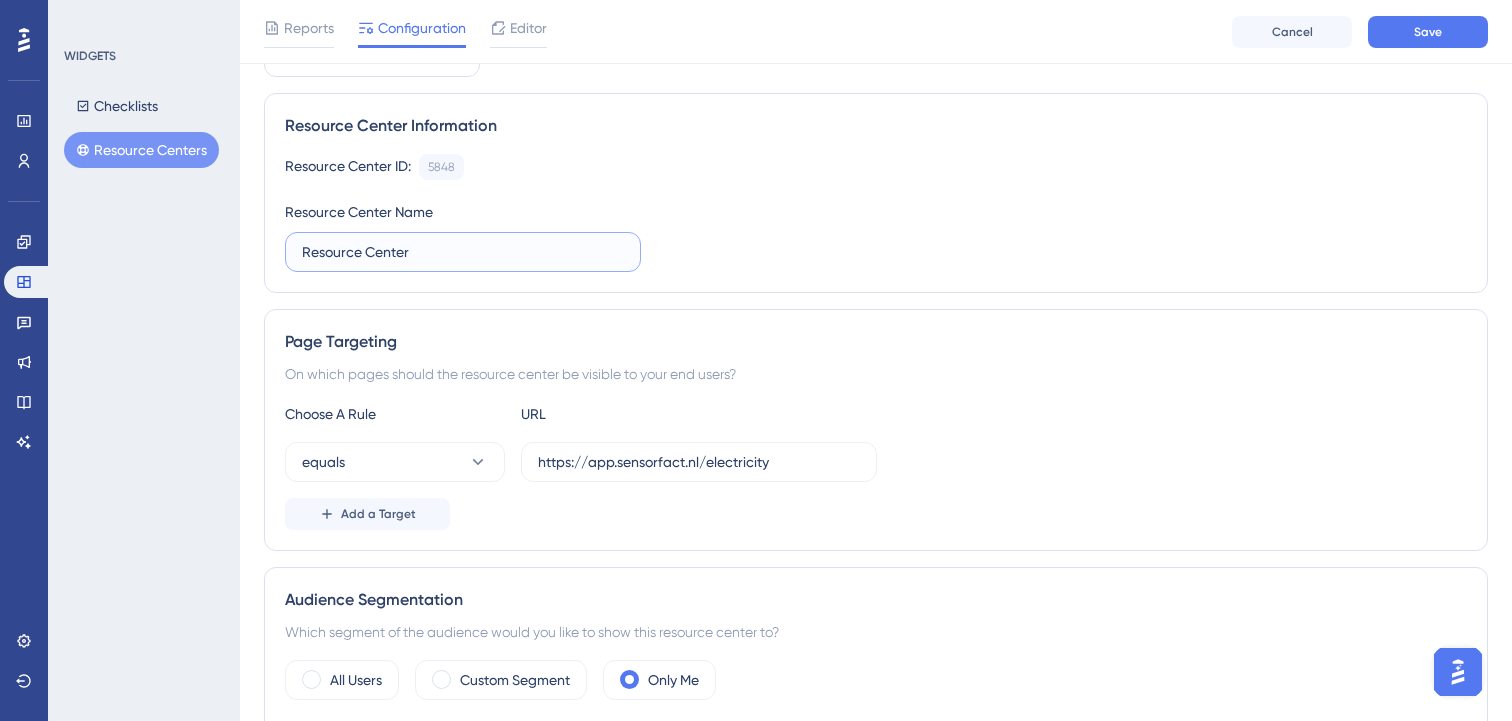 click on "Resource Center" at bounding box center [463, 252] 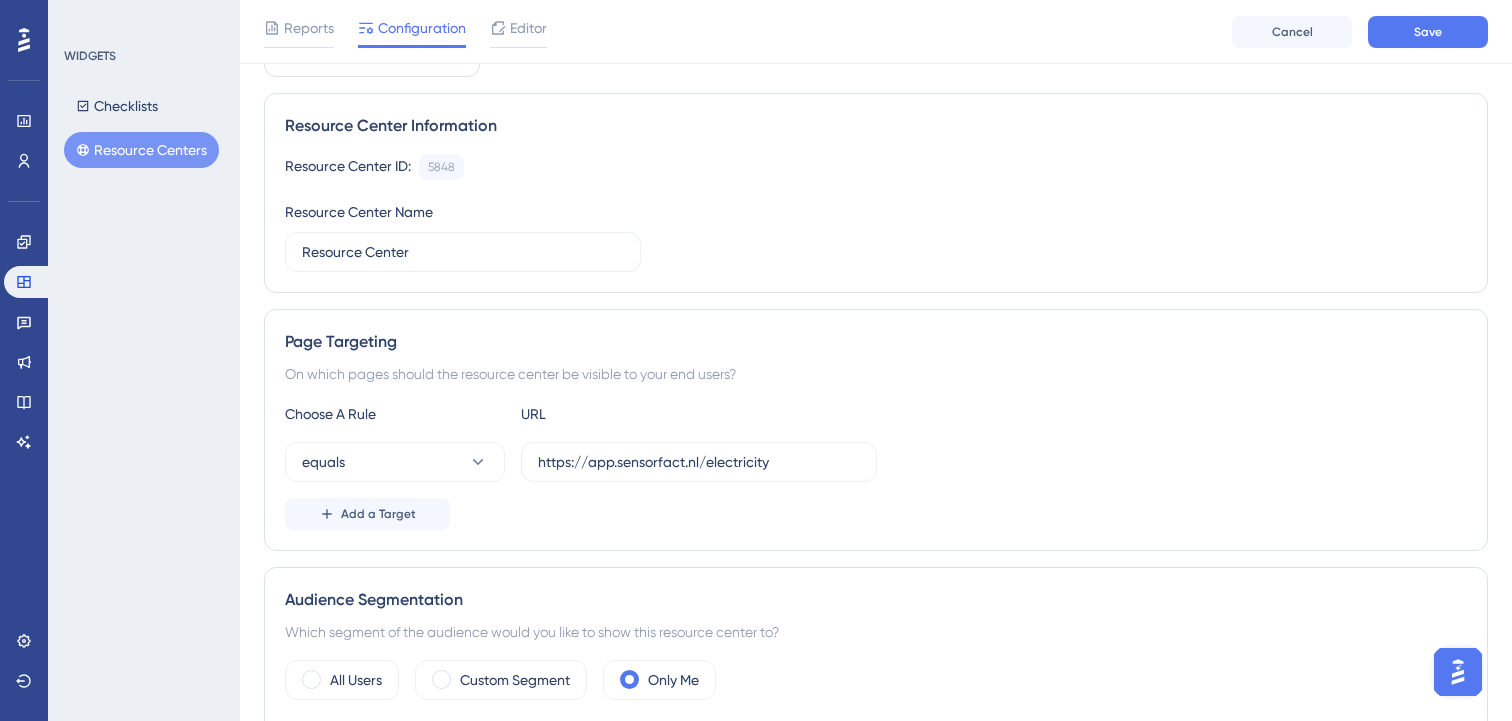 click on "Resource Center ID: 5848 Copy Resource Center Name Resource Center" at bounding box center (876, 213) 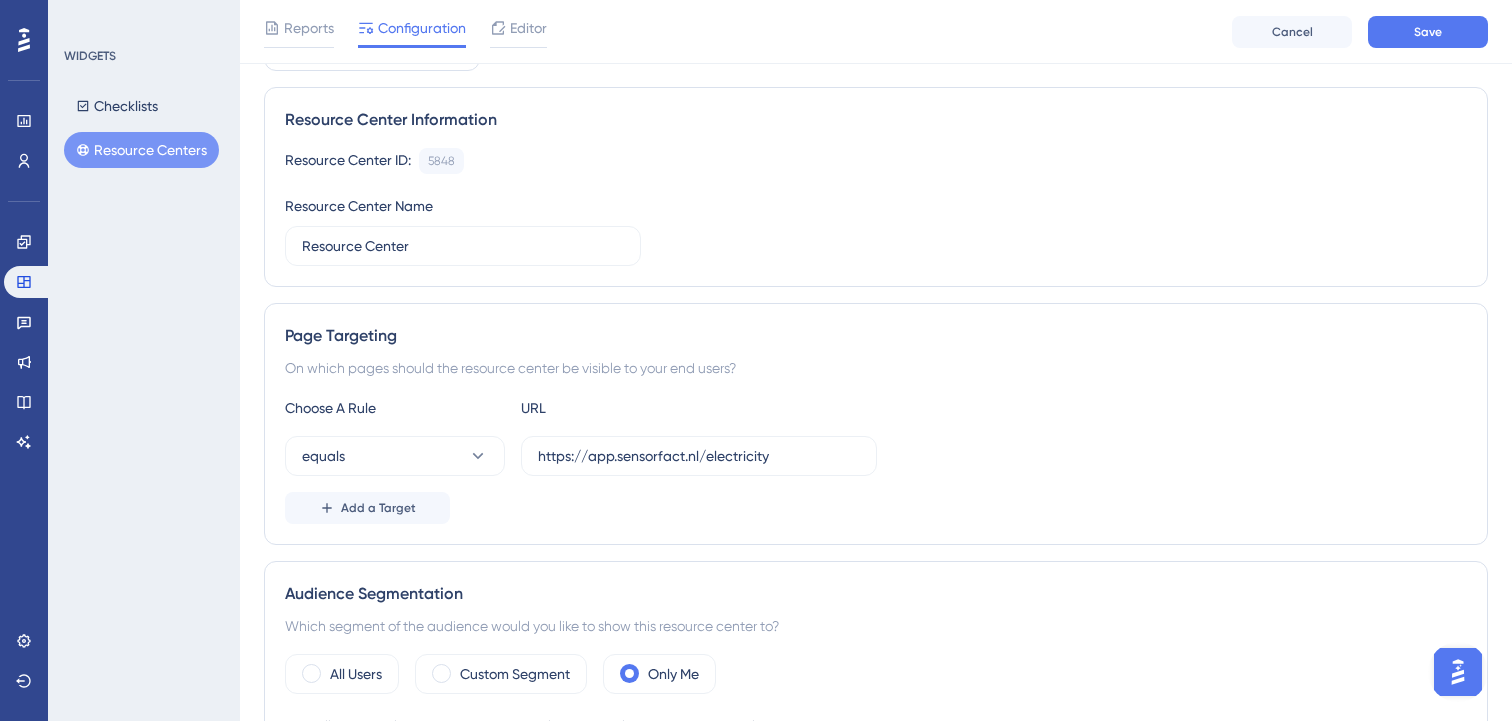 scroll, scrollTop: 143, scrollLeft: 0, axis: vertical 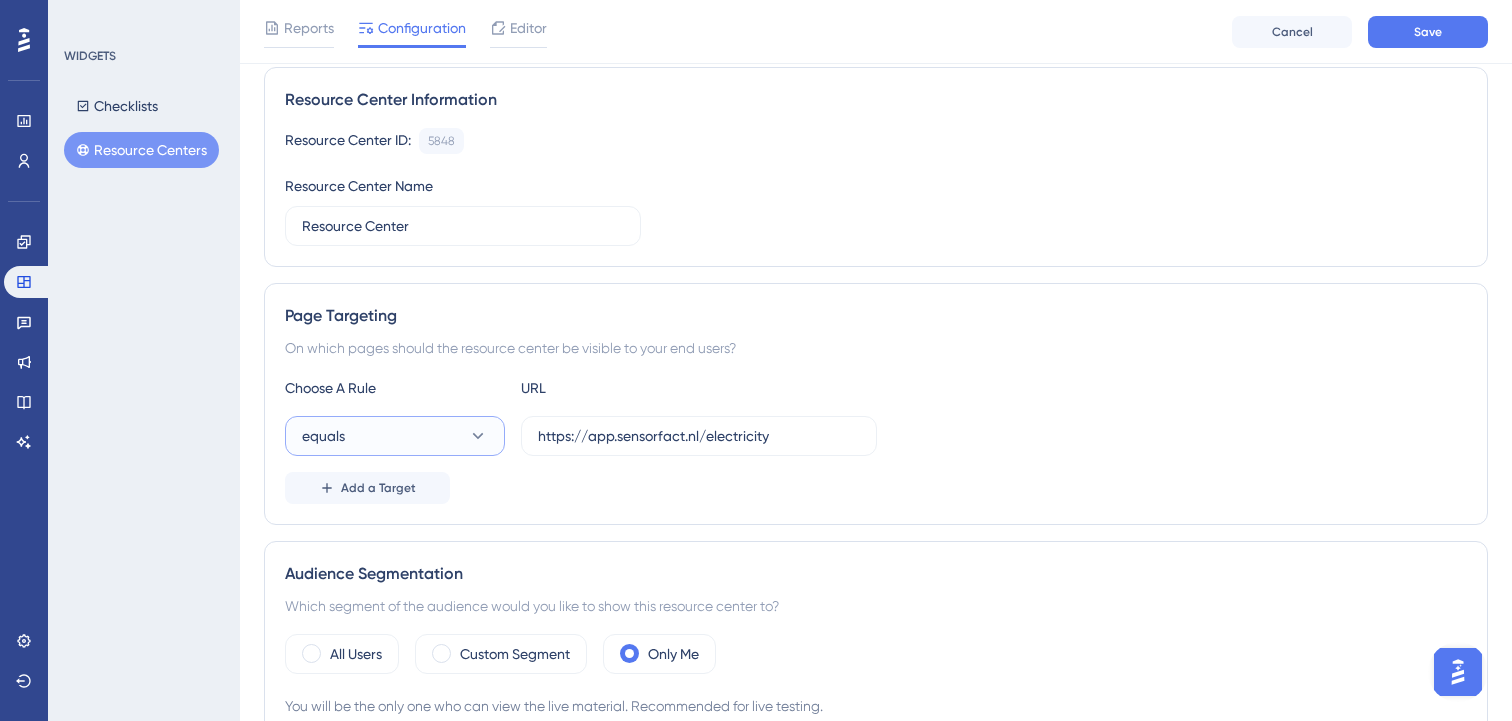 click on "equals" at bounding box center (395, 436) 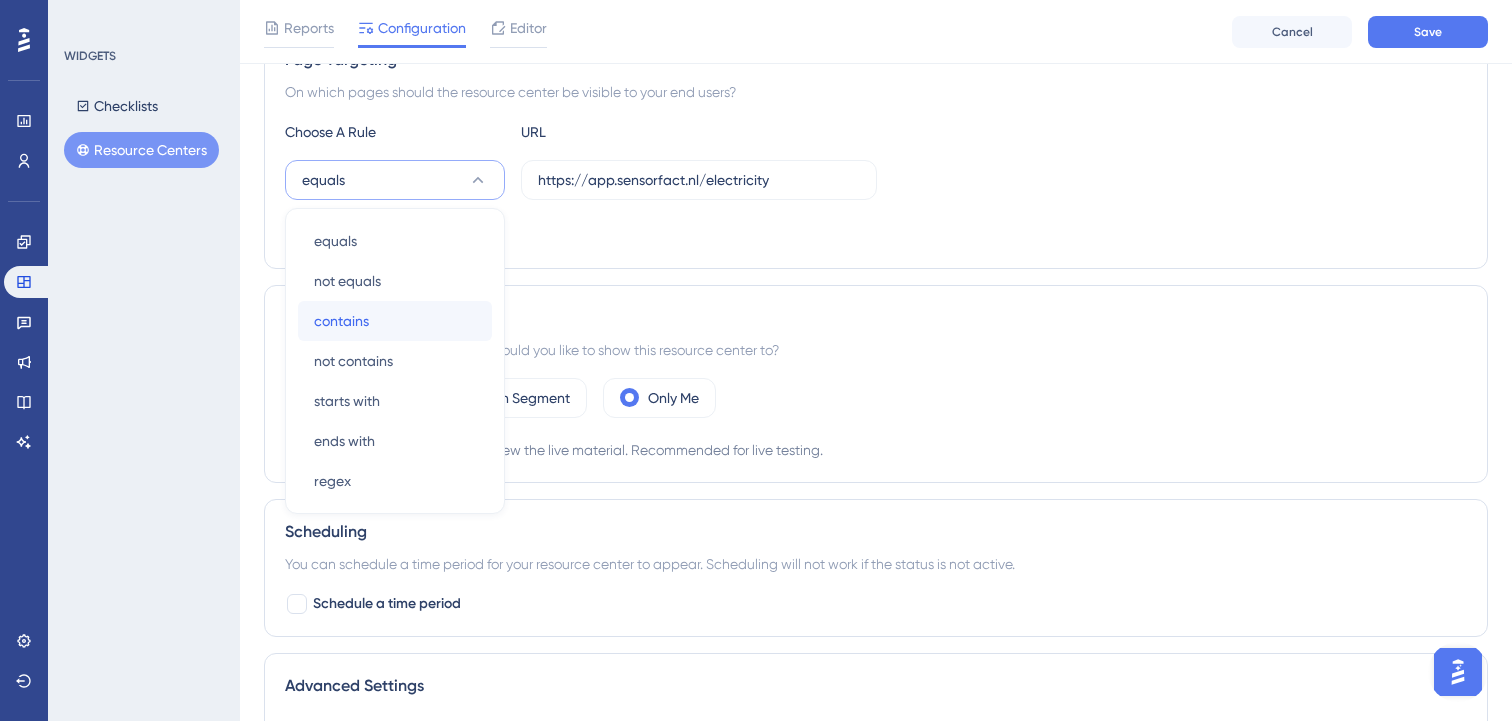 click on "contains contains" at bounding box center [395, 321] 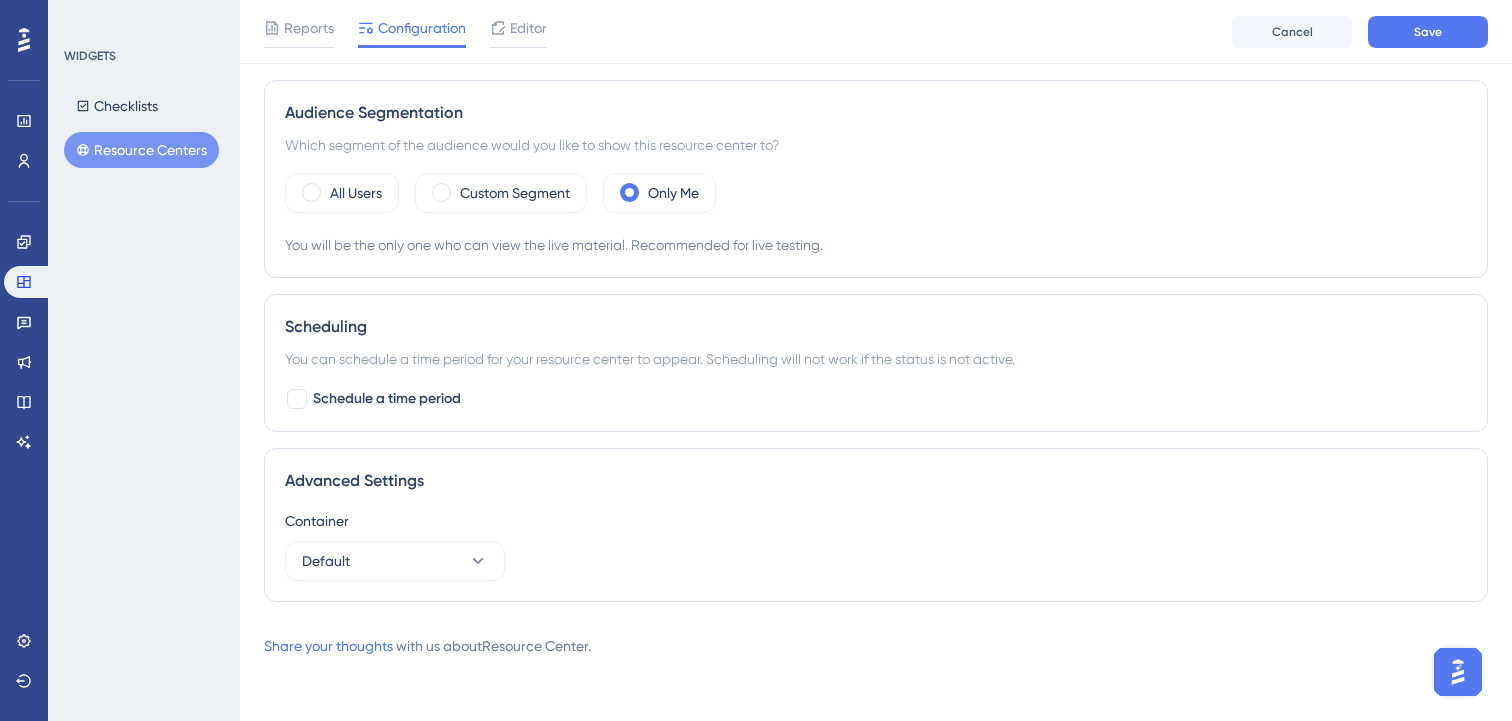scroll, scrollTop: 605, scrollLeft: 0, axis: vertical 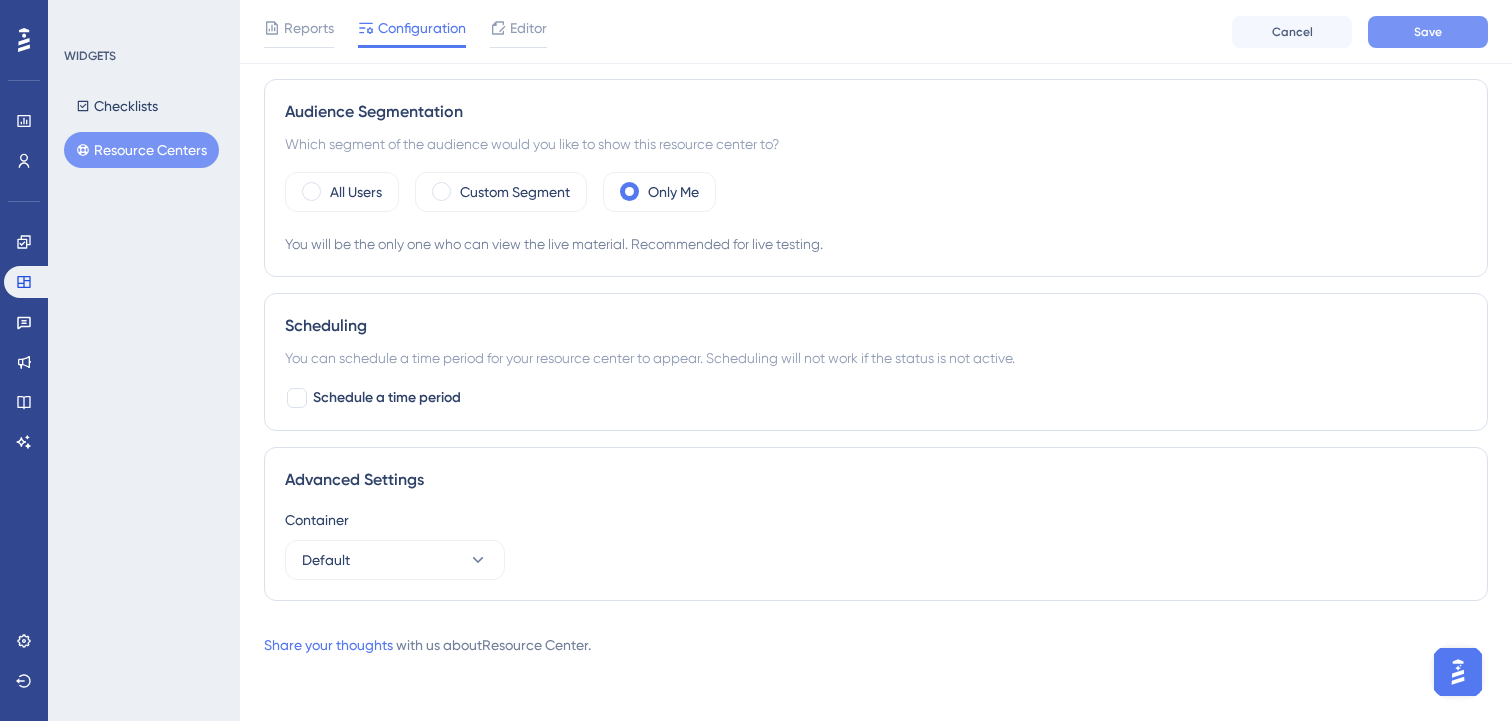 click on "Save" at bounding box center (1428, 32) 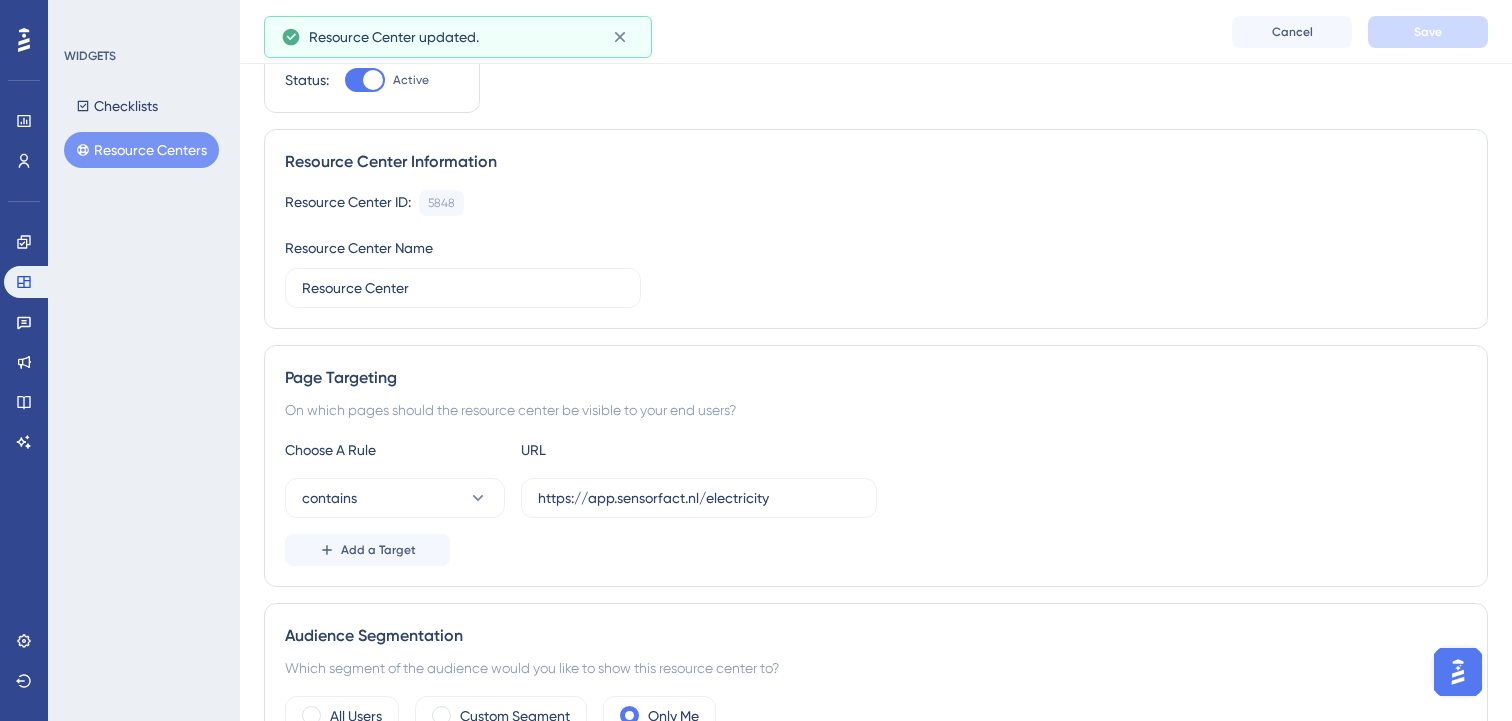 scroll, scrollTop: 0, scrollLeft: 0, axis: both 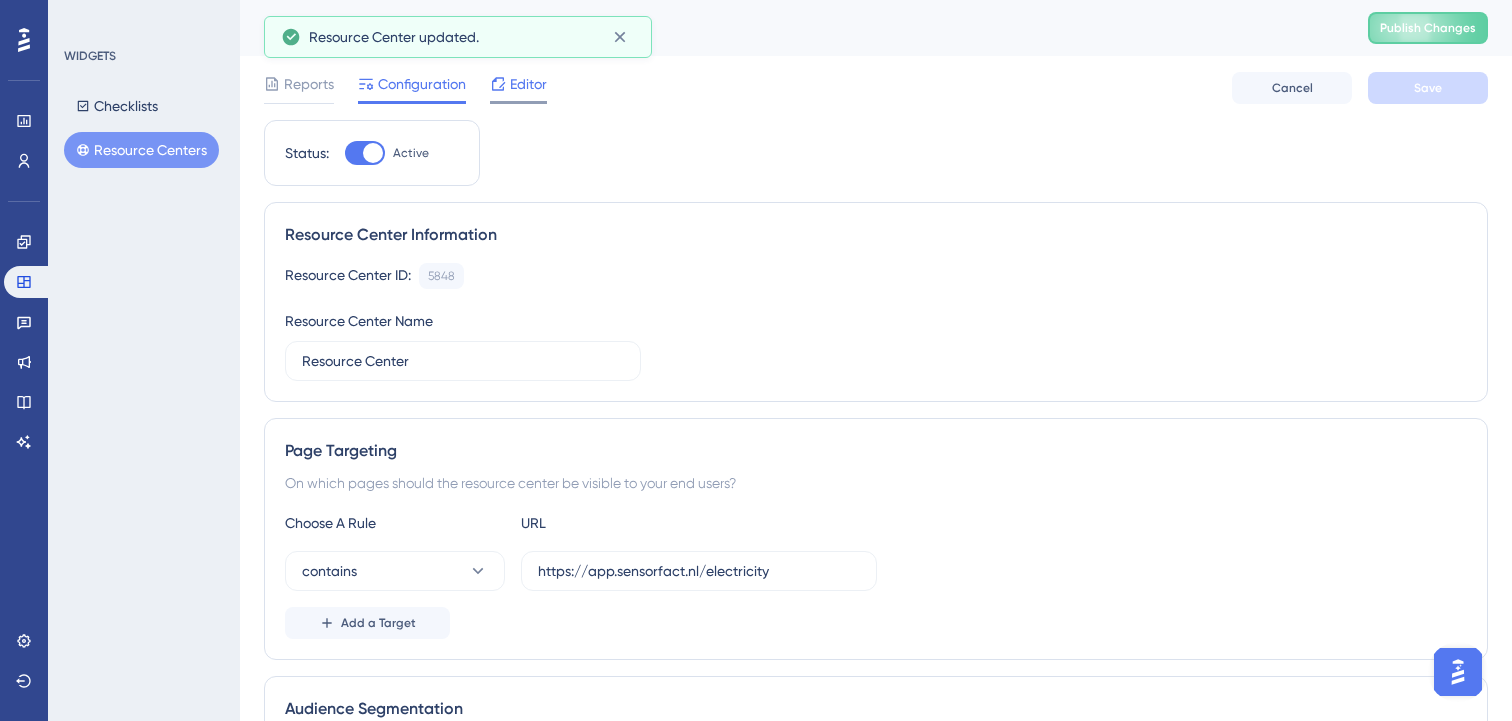 click on "Editor" at bounding box center [528, 84] 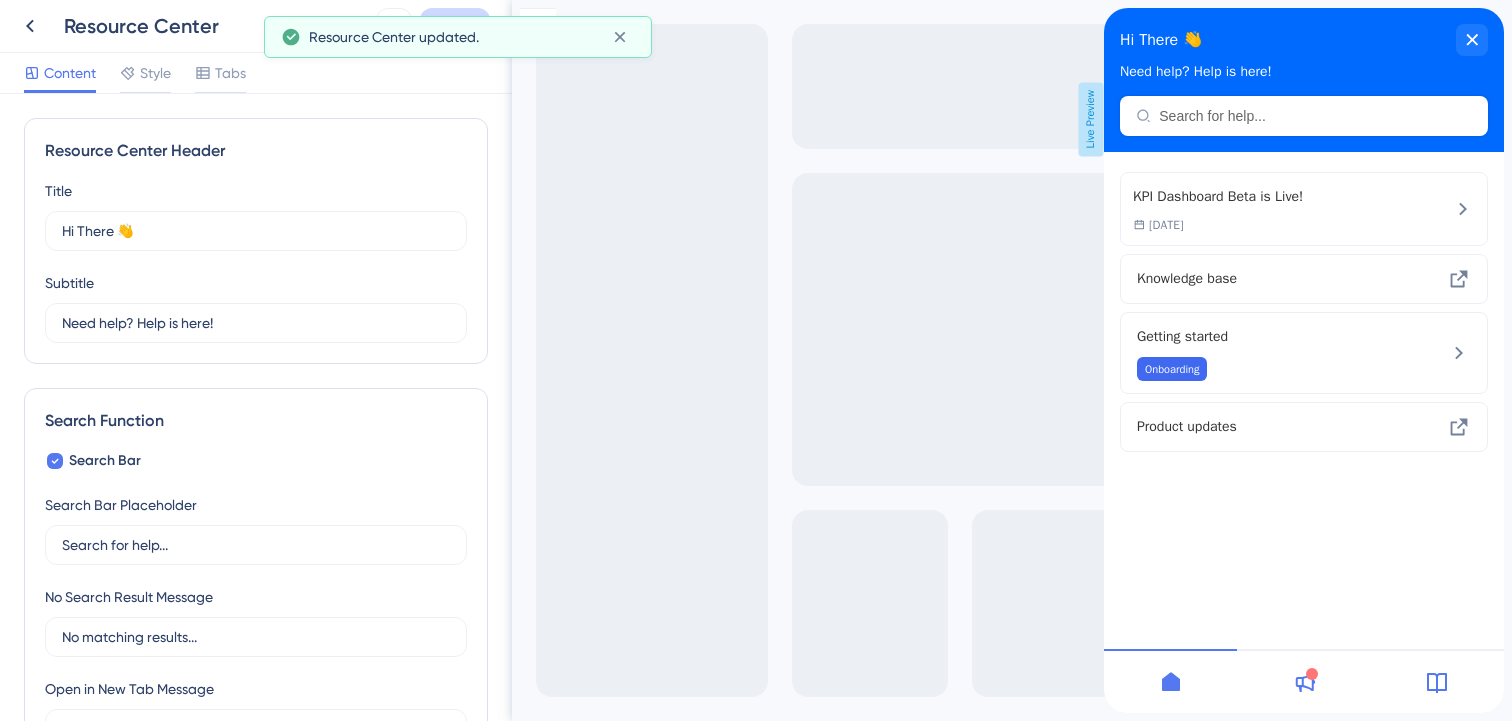 scroll, scrollTop: 0, scrollLeft: 0, axis: both 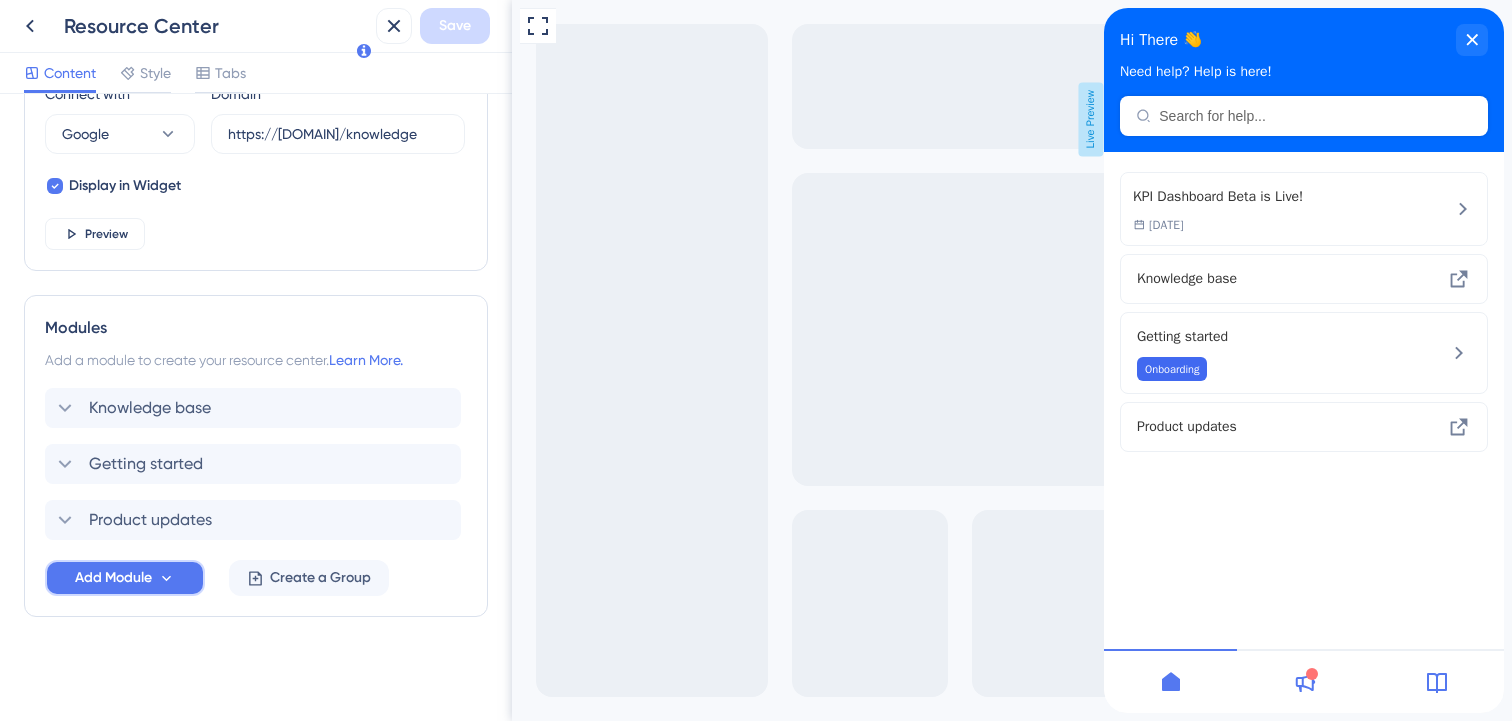 click 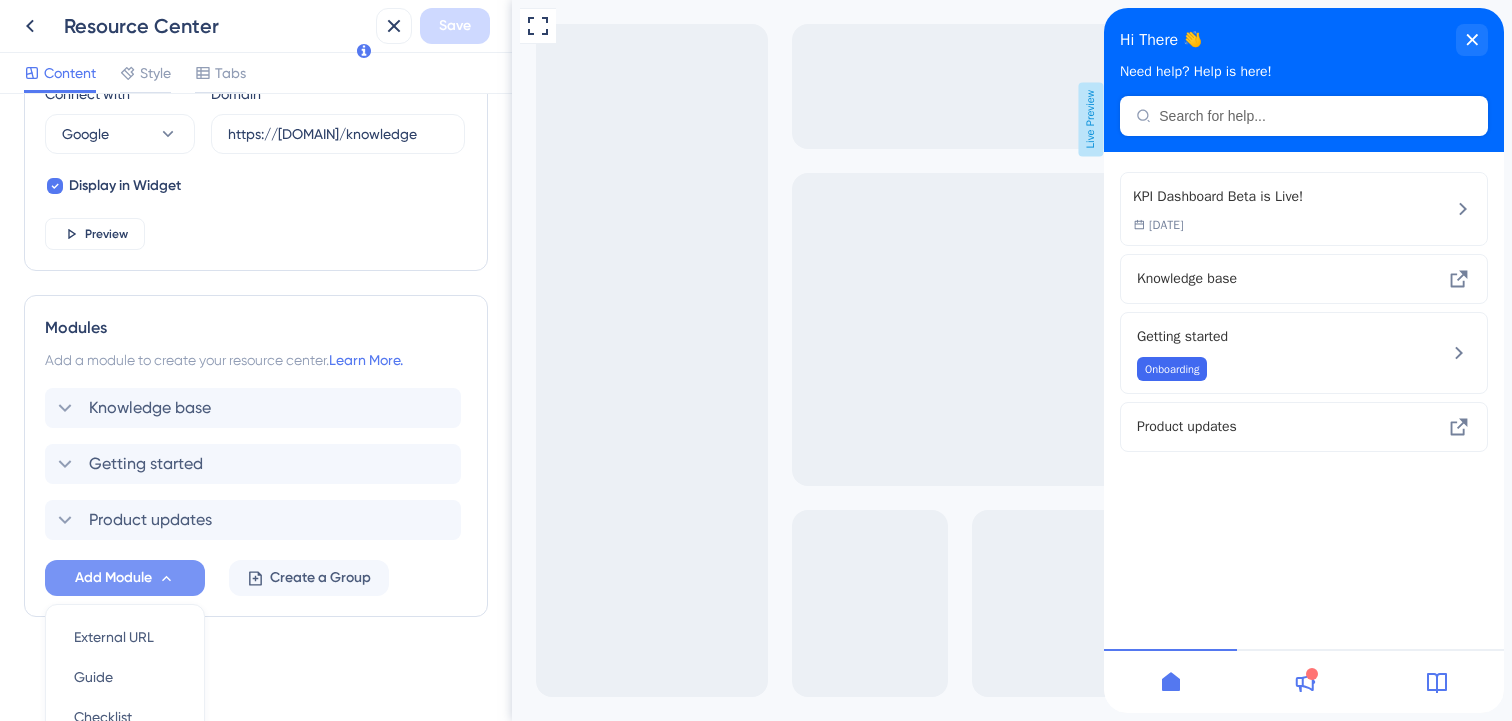 scroll, scrollTop: 920, scrollLeft: 0, axis: vertical 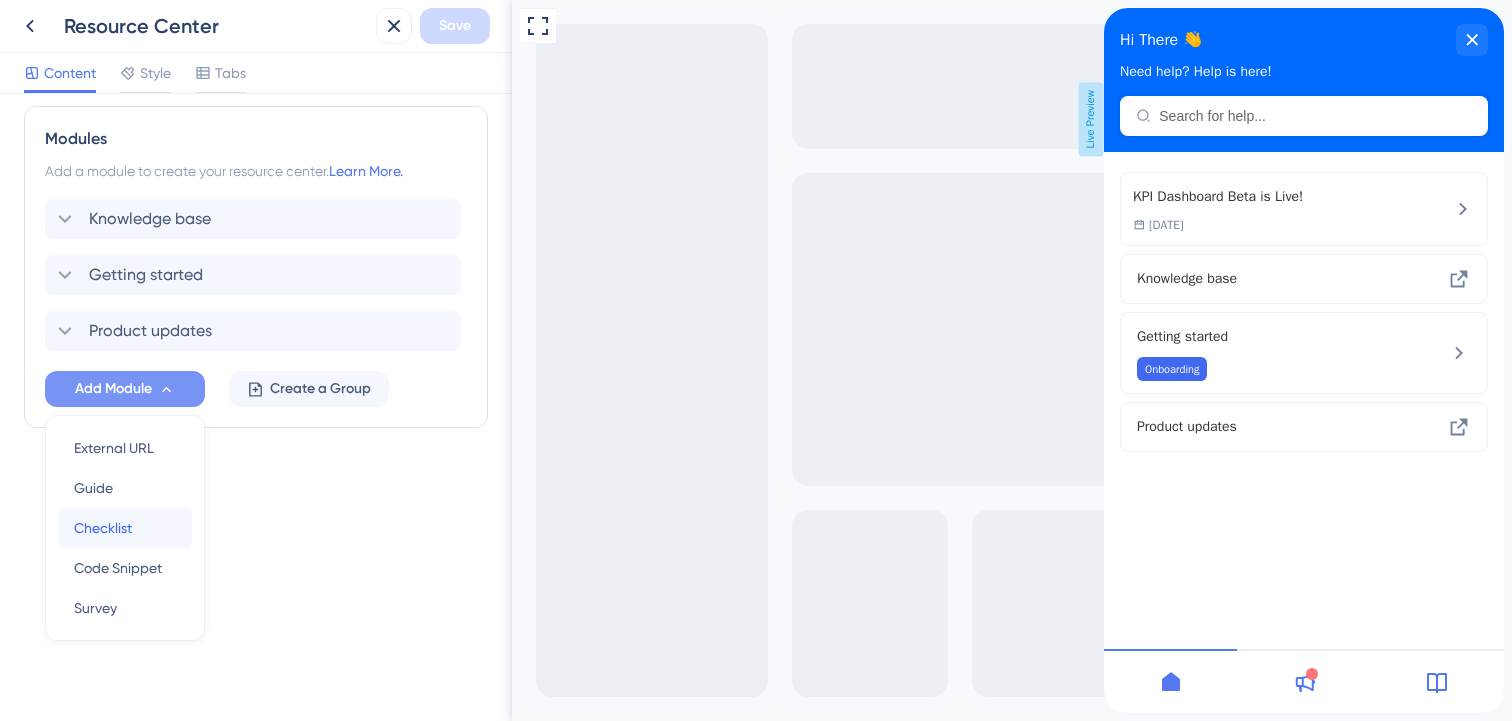 click on "Checklist" at bounding box center [103, 528] 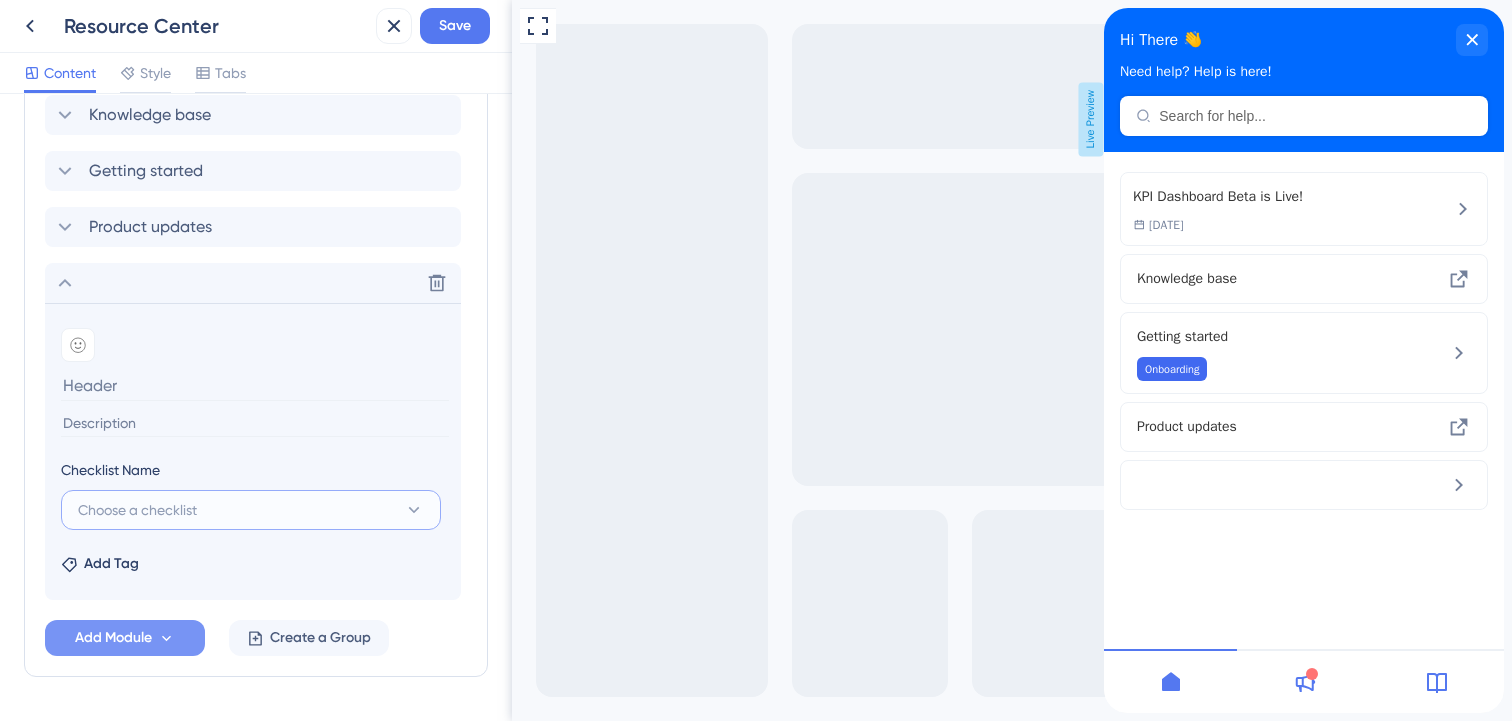 click on "Choose a checklist" at bounding box center (137, 510) 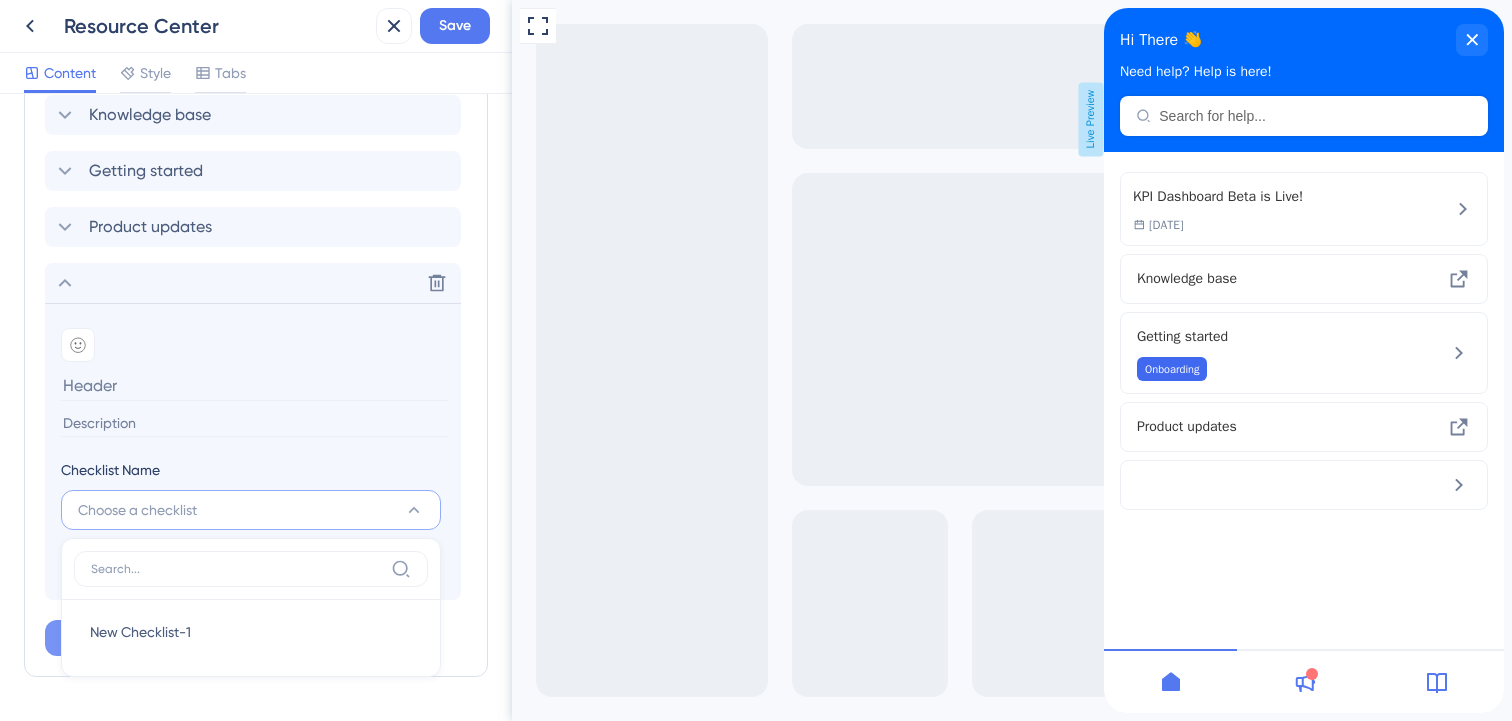 scroll, scrollTop: 1084, scrollLeft: 0, axis: vertical 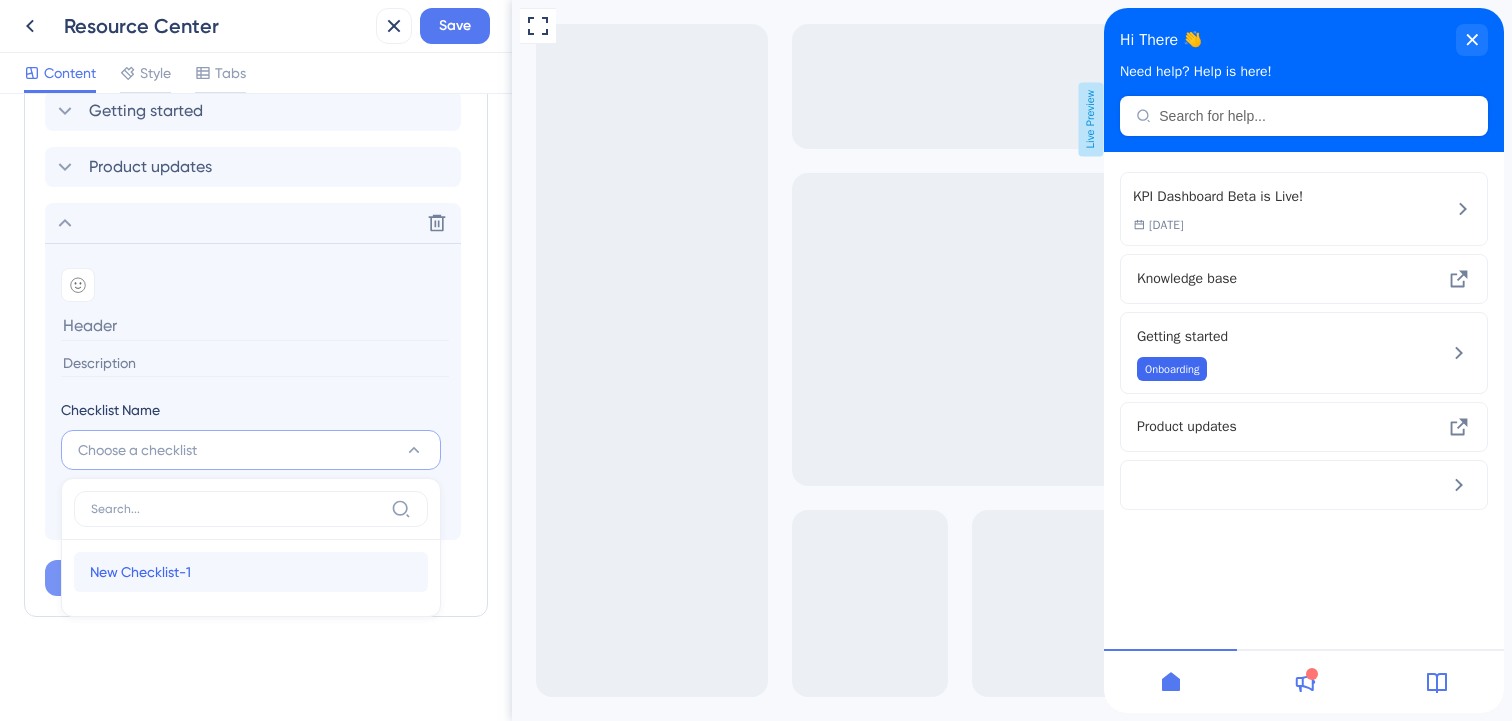 click on "New Checklist-1" at bounding box center [140, 572] 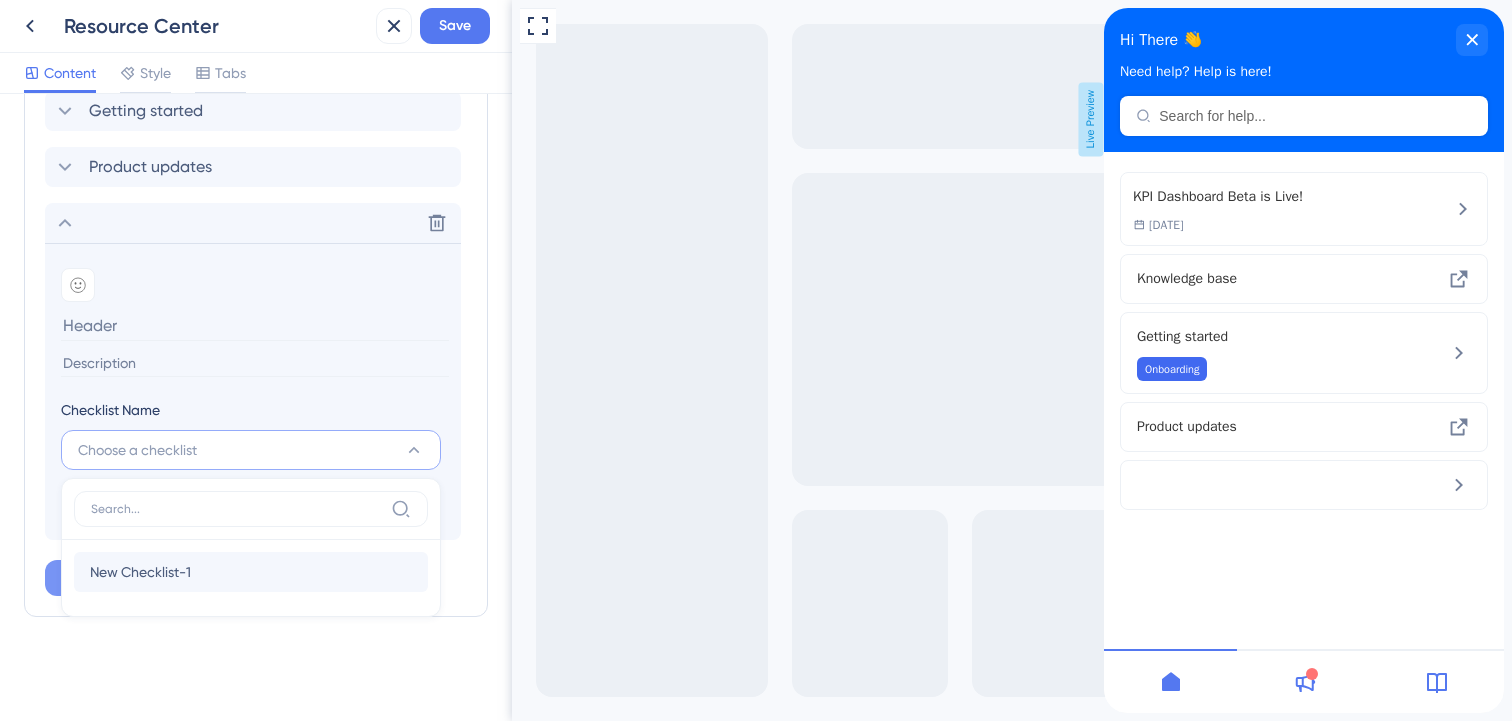 type on "New Checklist-1" 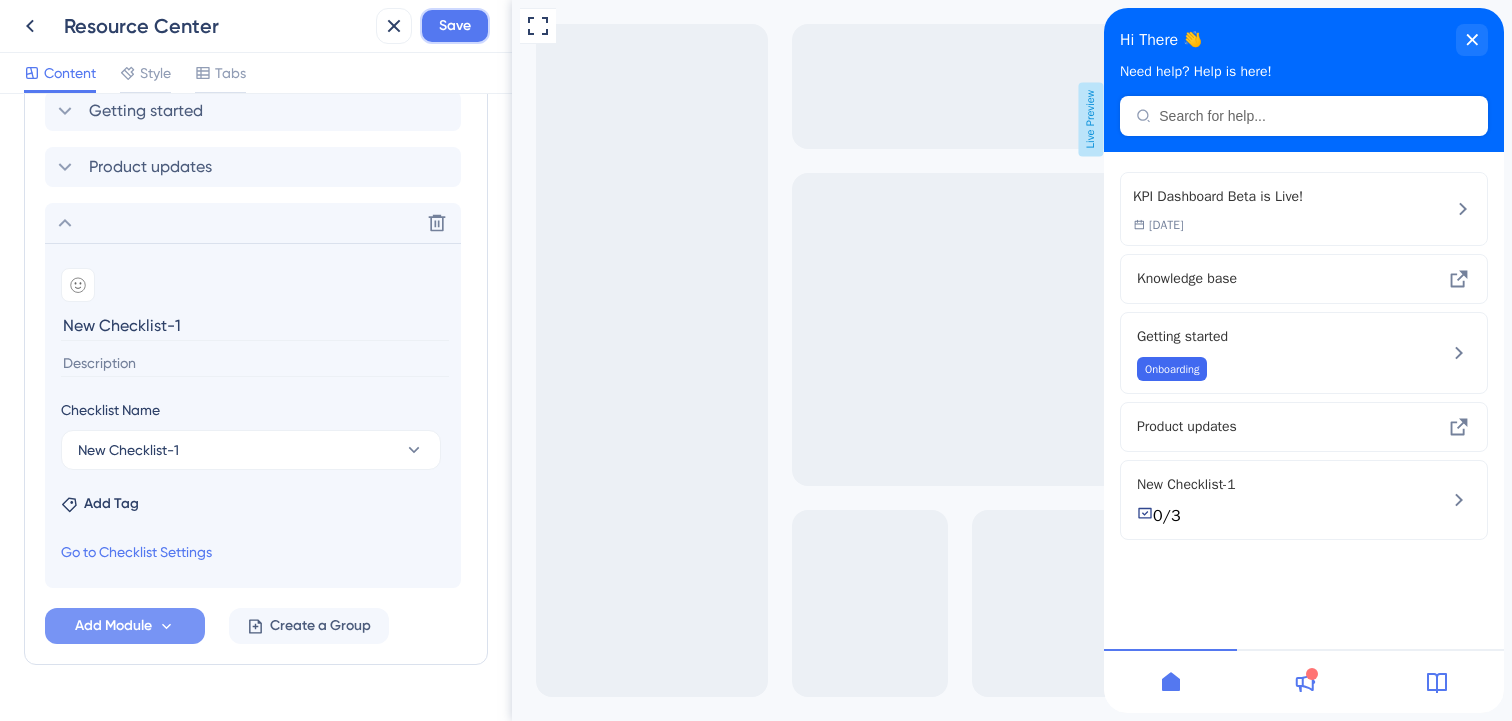 click on "Save" at bounding box center (455, 26) 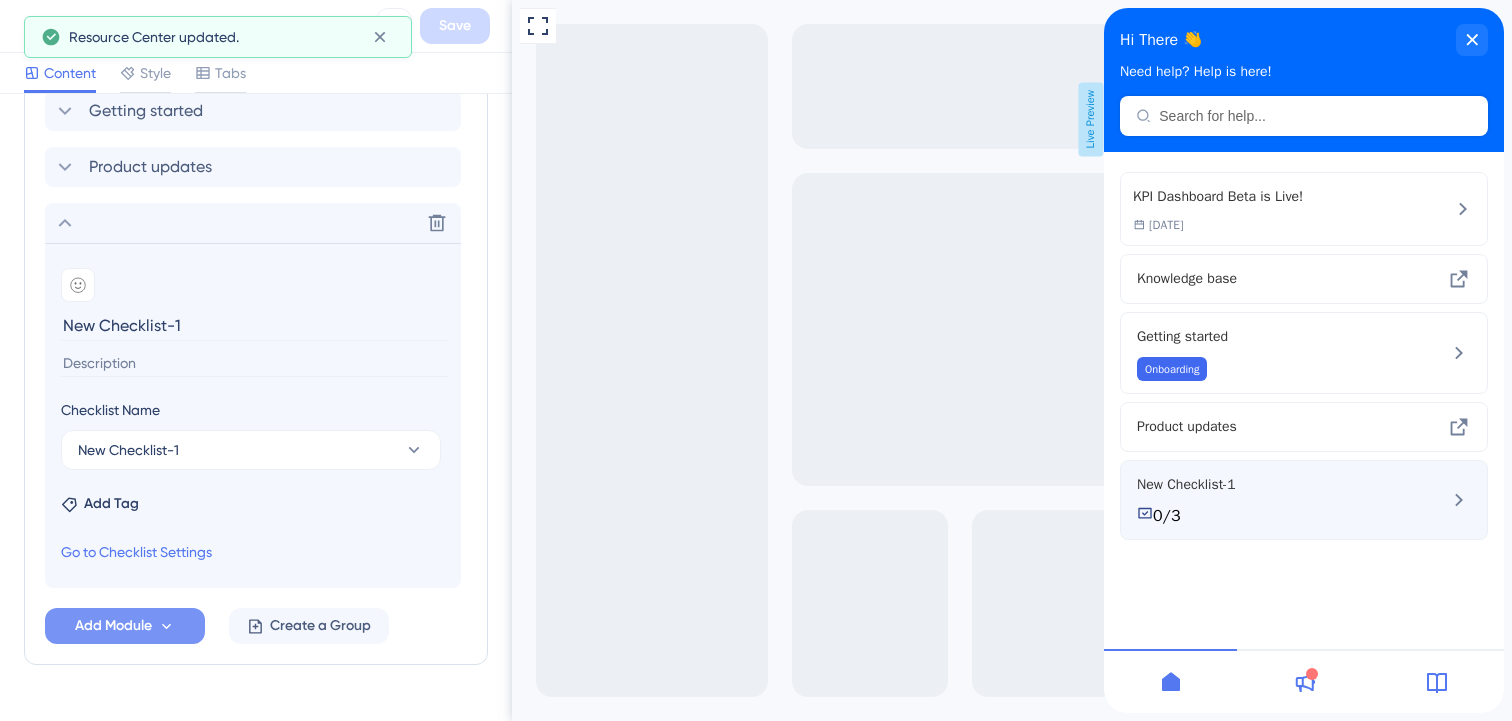 click on "0/3" at bounding box center [1270, 516] 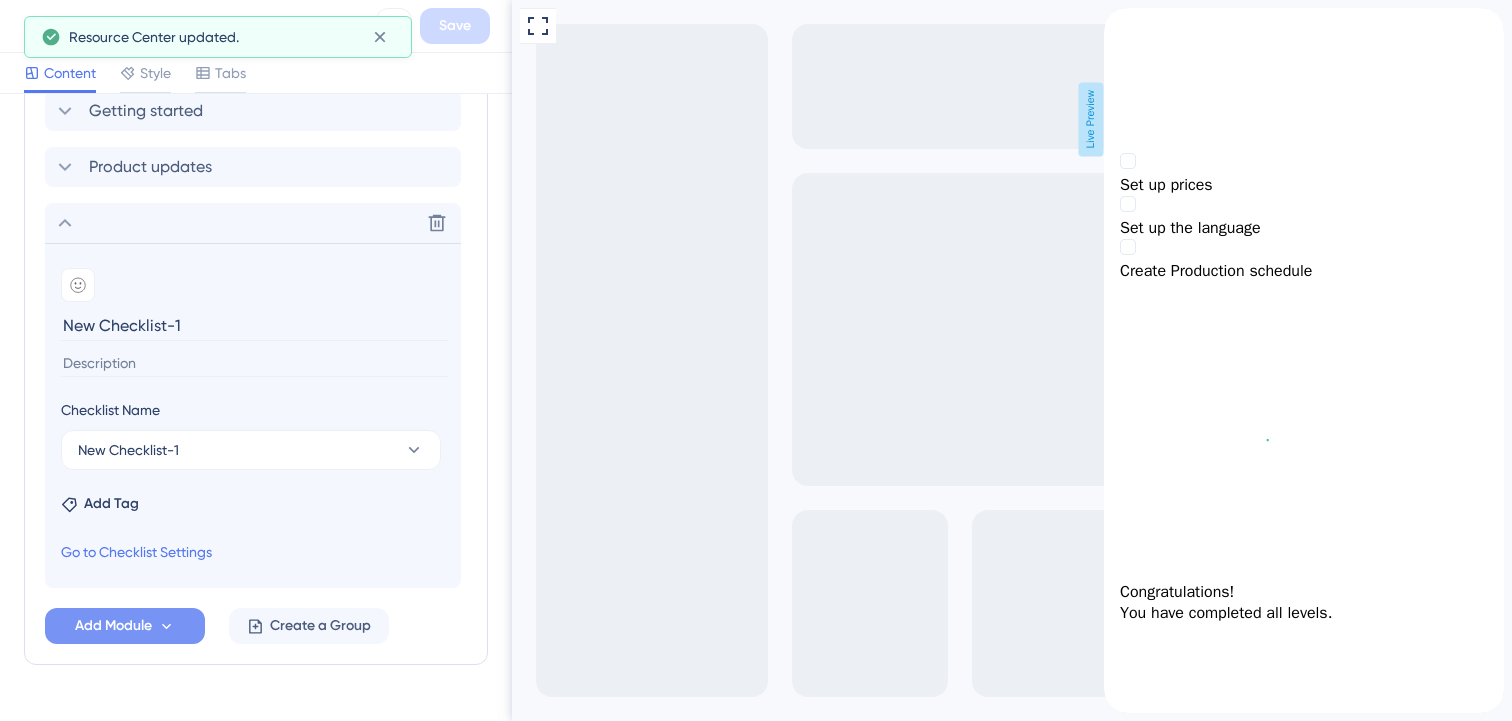 click at bounding box center [1304, 19] 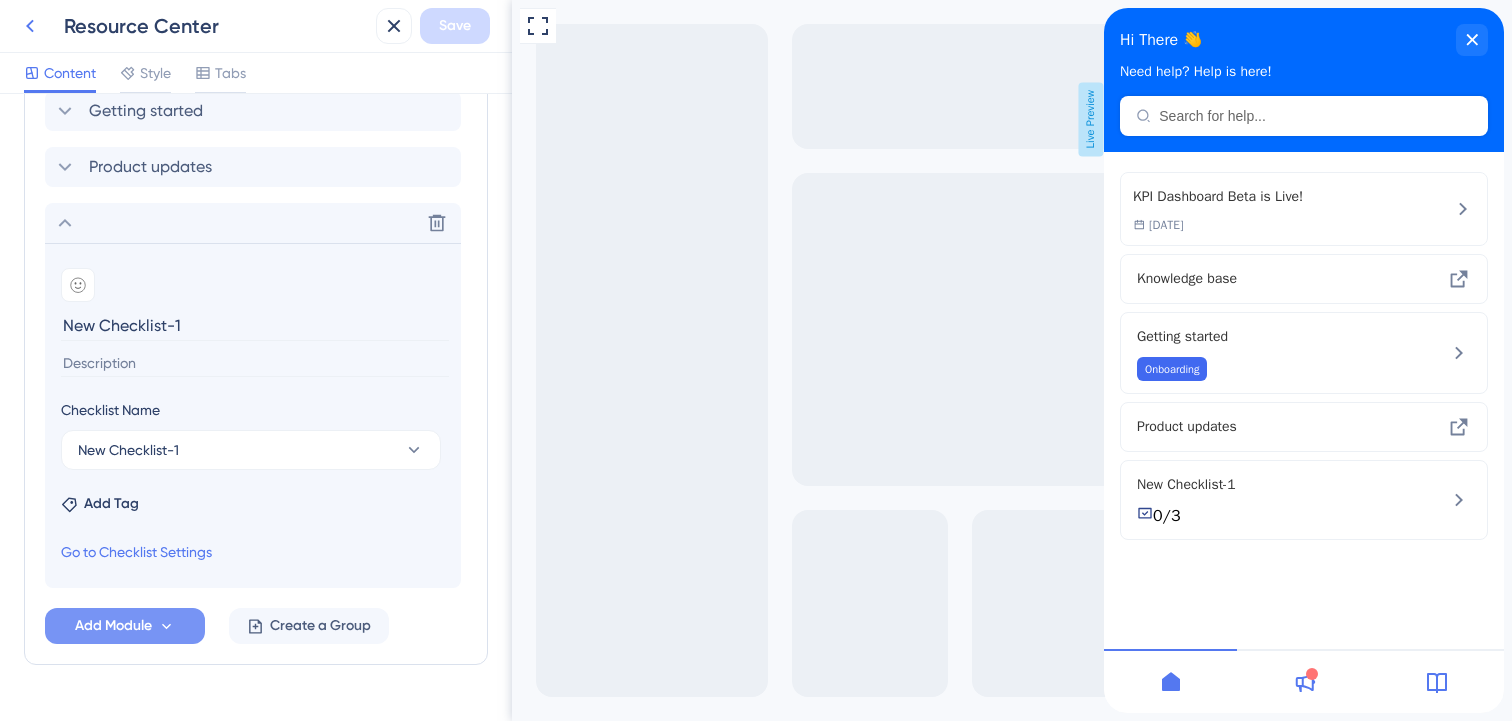click 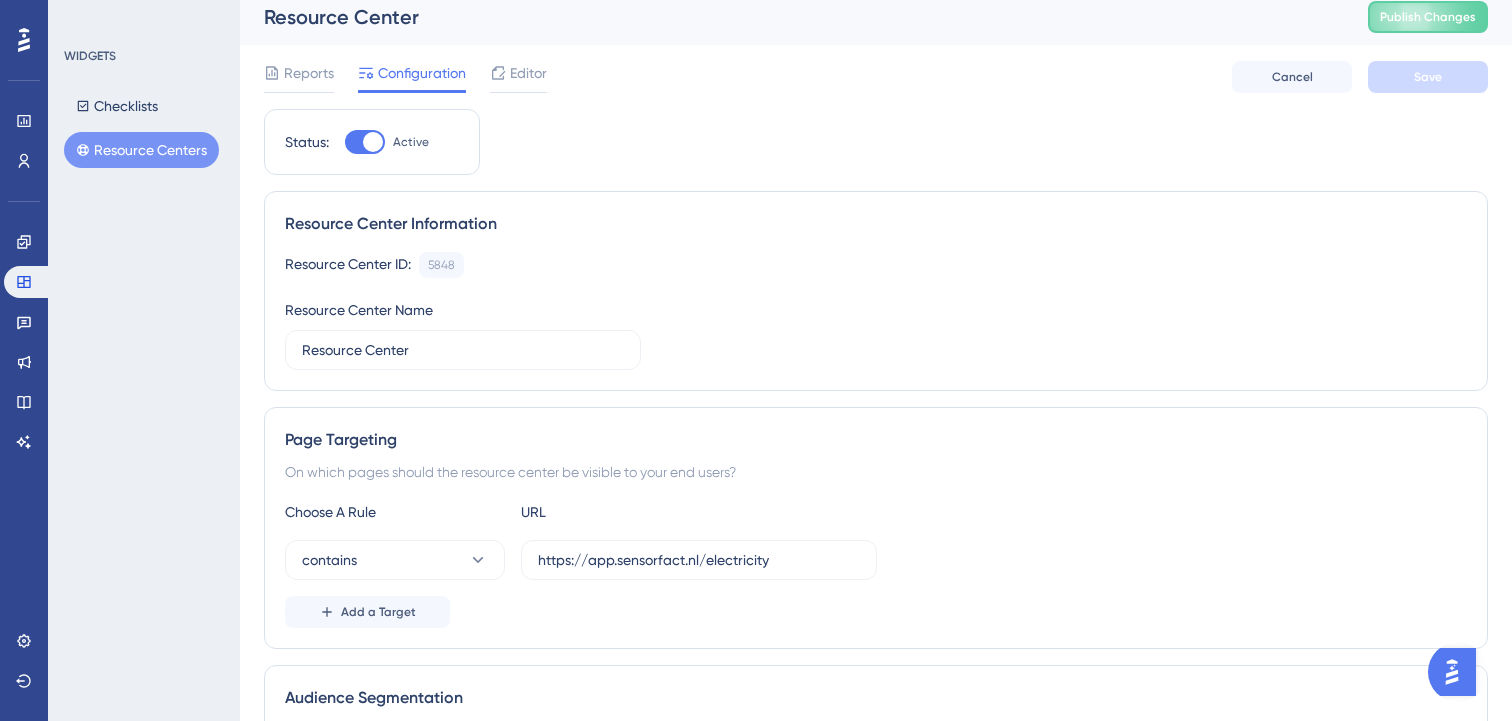 scroll, scrollTop: 0, scrollLeft: 0, axis: both 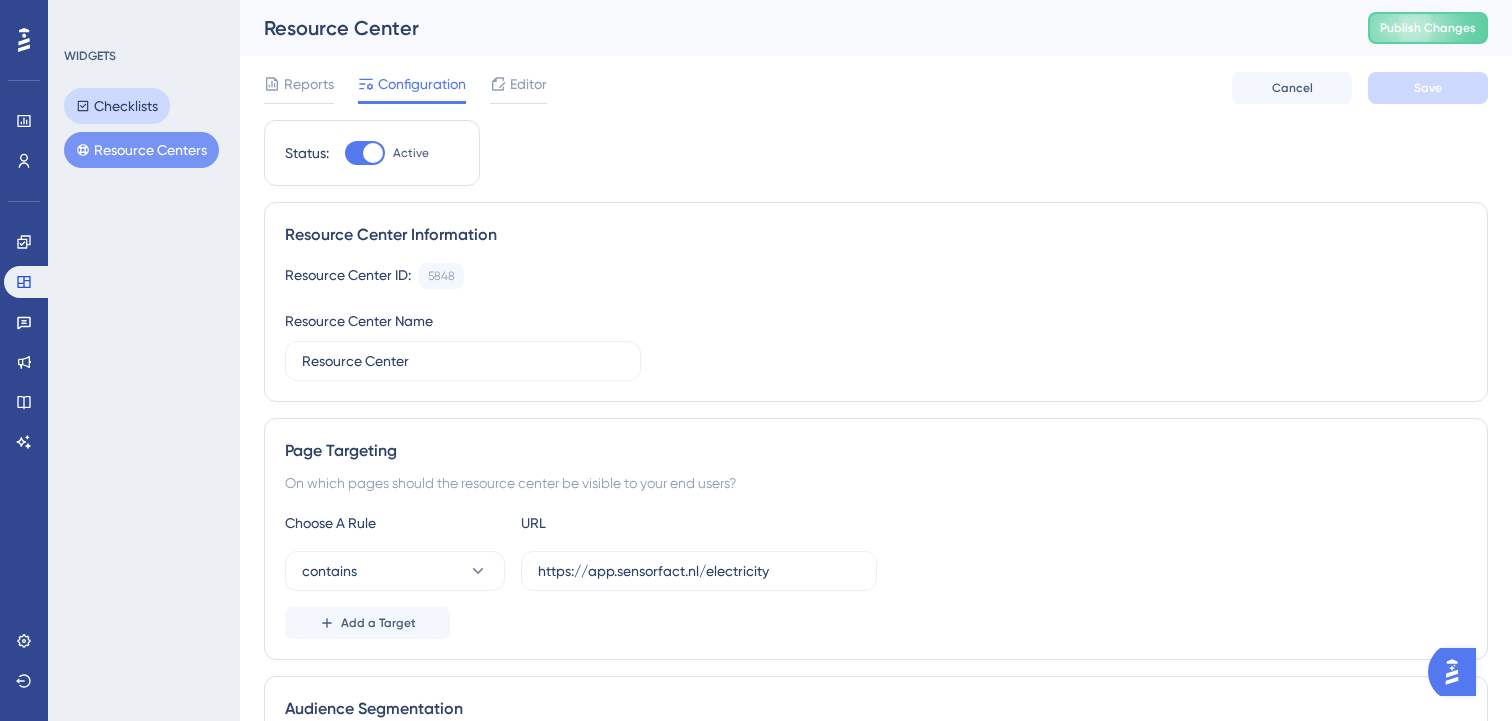 click on "Checklists" at bounding box center (117, 106) 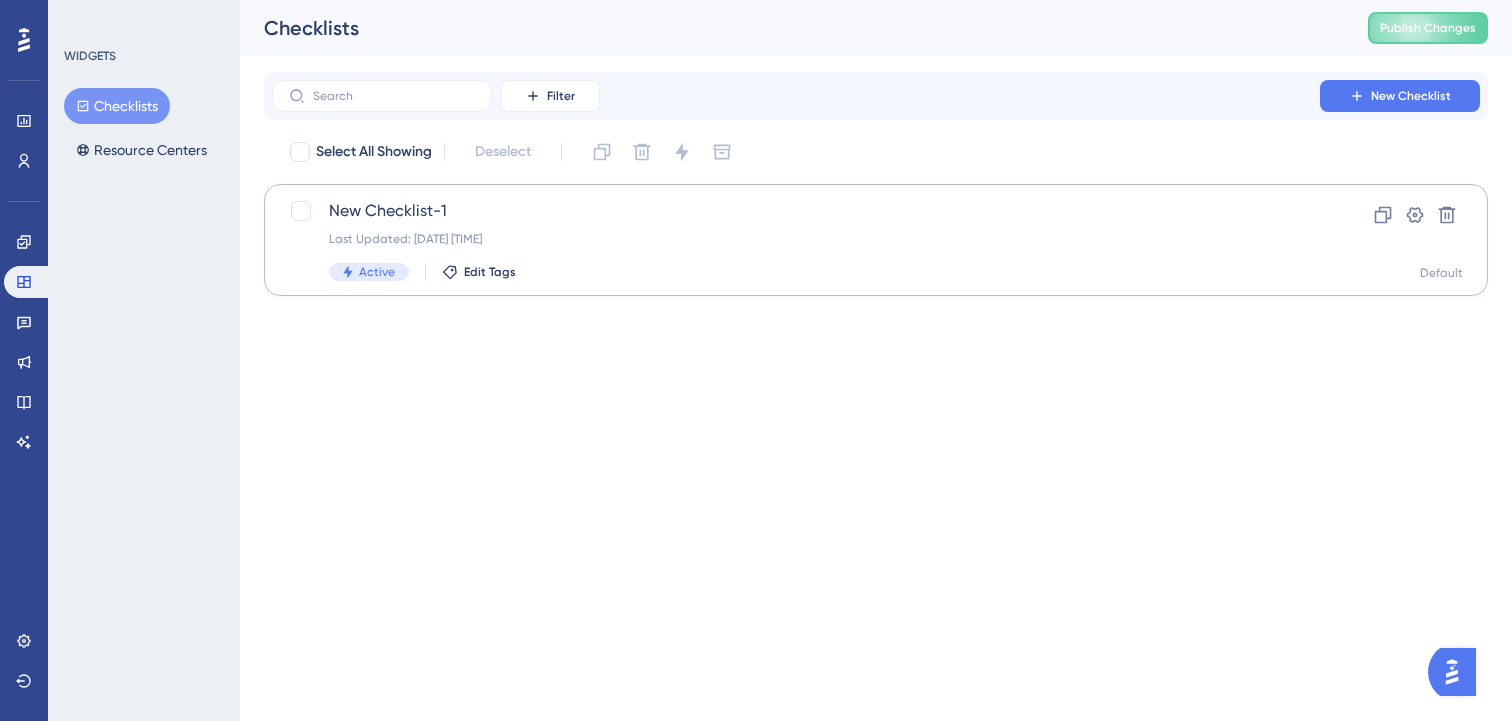 scroll, scrollTop: 0, scrollLeft: 0, axis: both 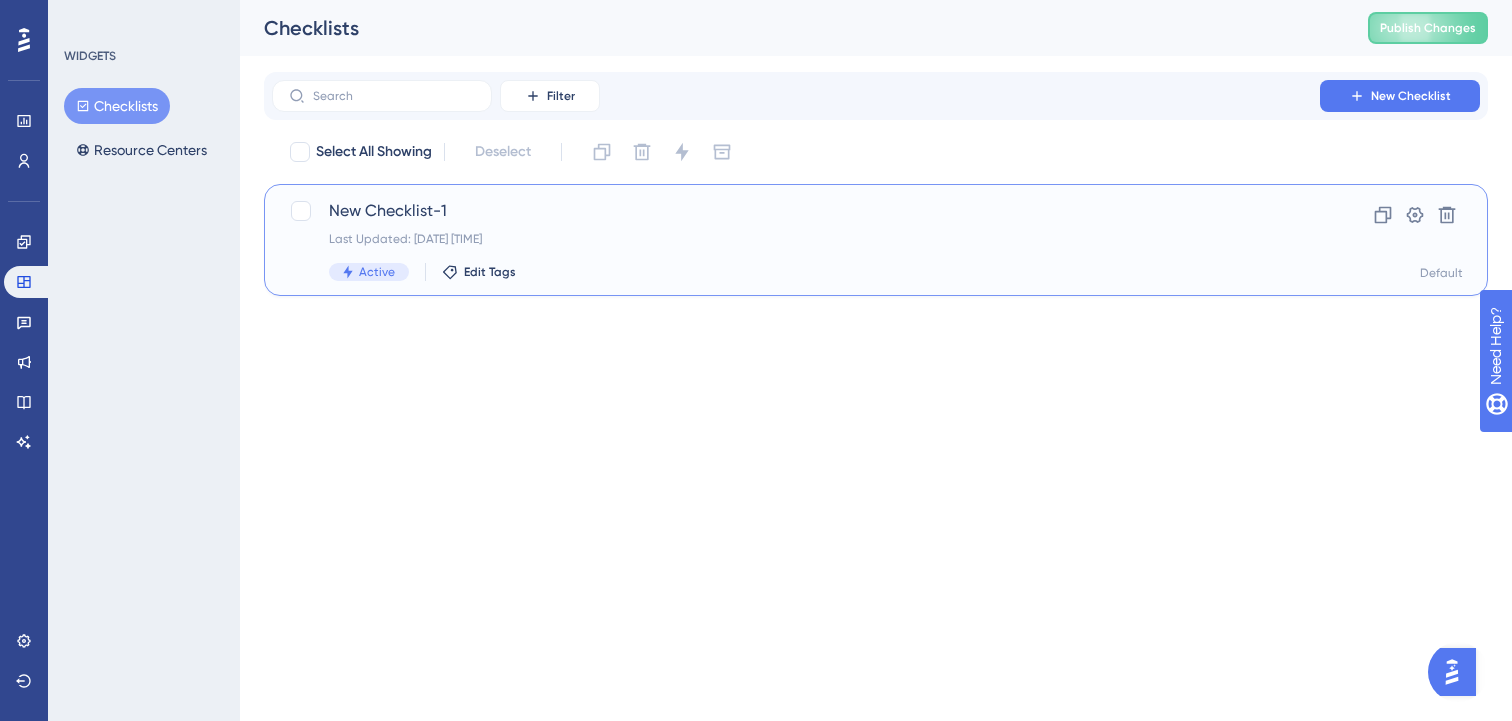 click on "New Checklist-1 Last Updated: 07 Aug 2025 04:34 pm Active Edit Tags Clone Settings Delete Default" at bounding box center [876, 240] 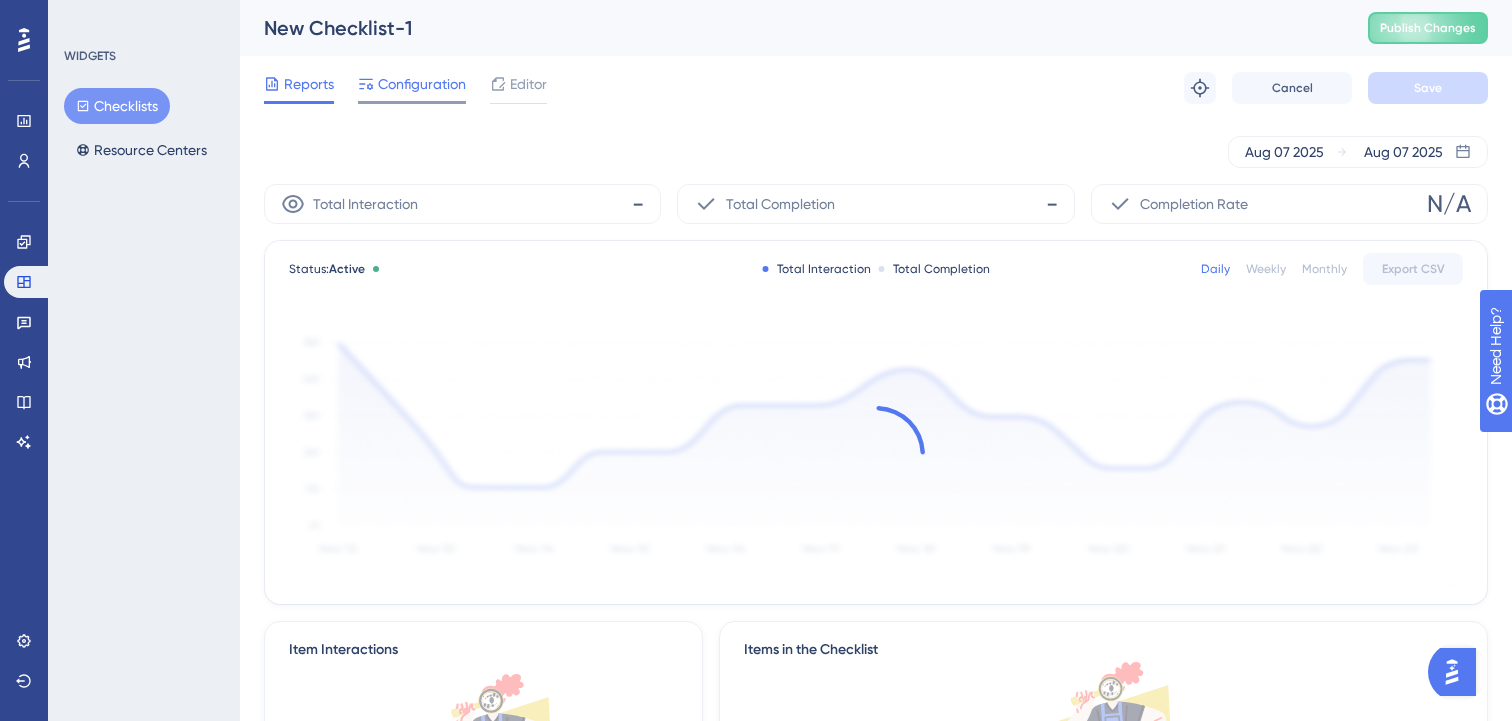 click on "Configuration" at bounding box center (412, 88) 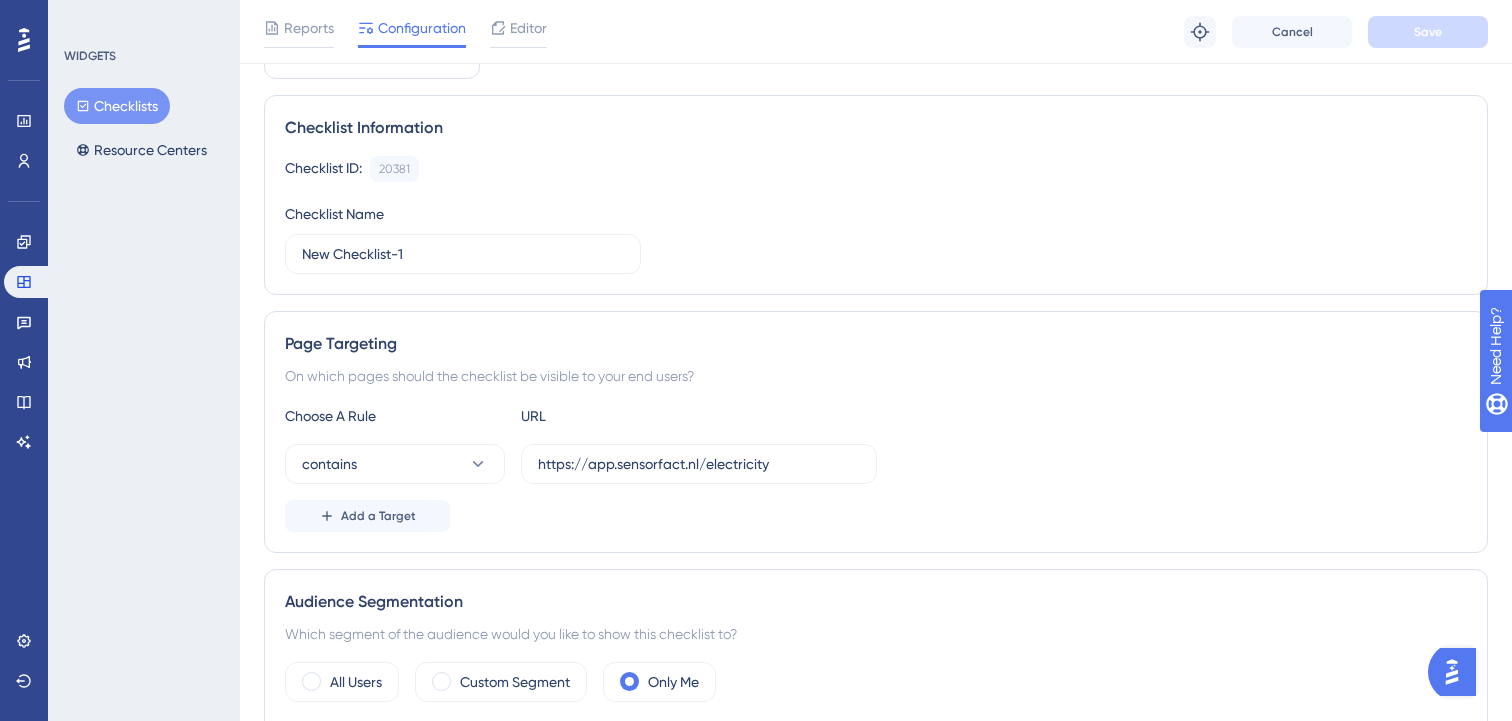 scroll, scrollTop: 0, scrollLeft: 0, axis: both 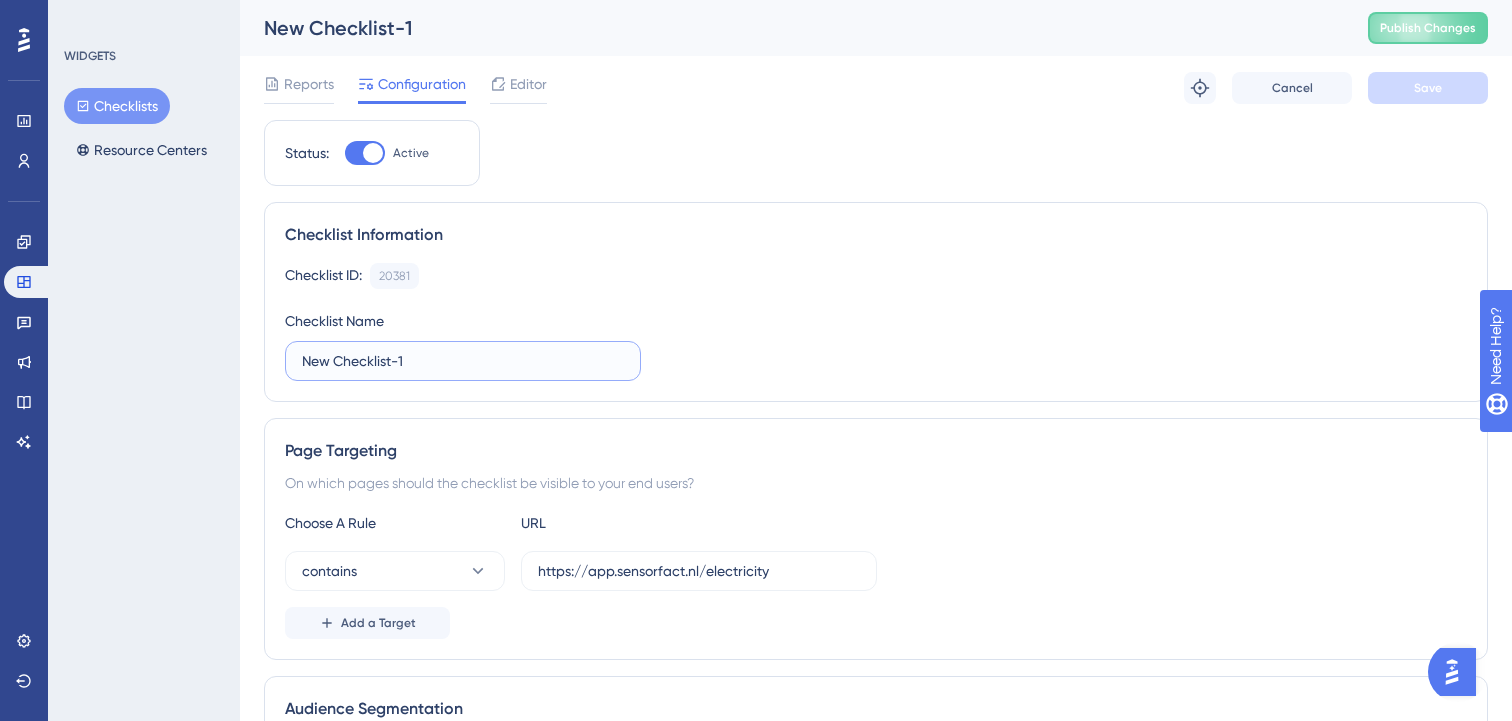 drag, startPoint x: 423, startPoint y: 356, endPoint x: 296, endPoint y: 355, distance: 127.00394 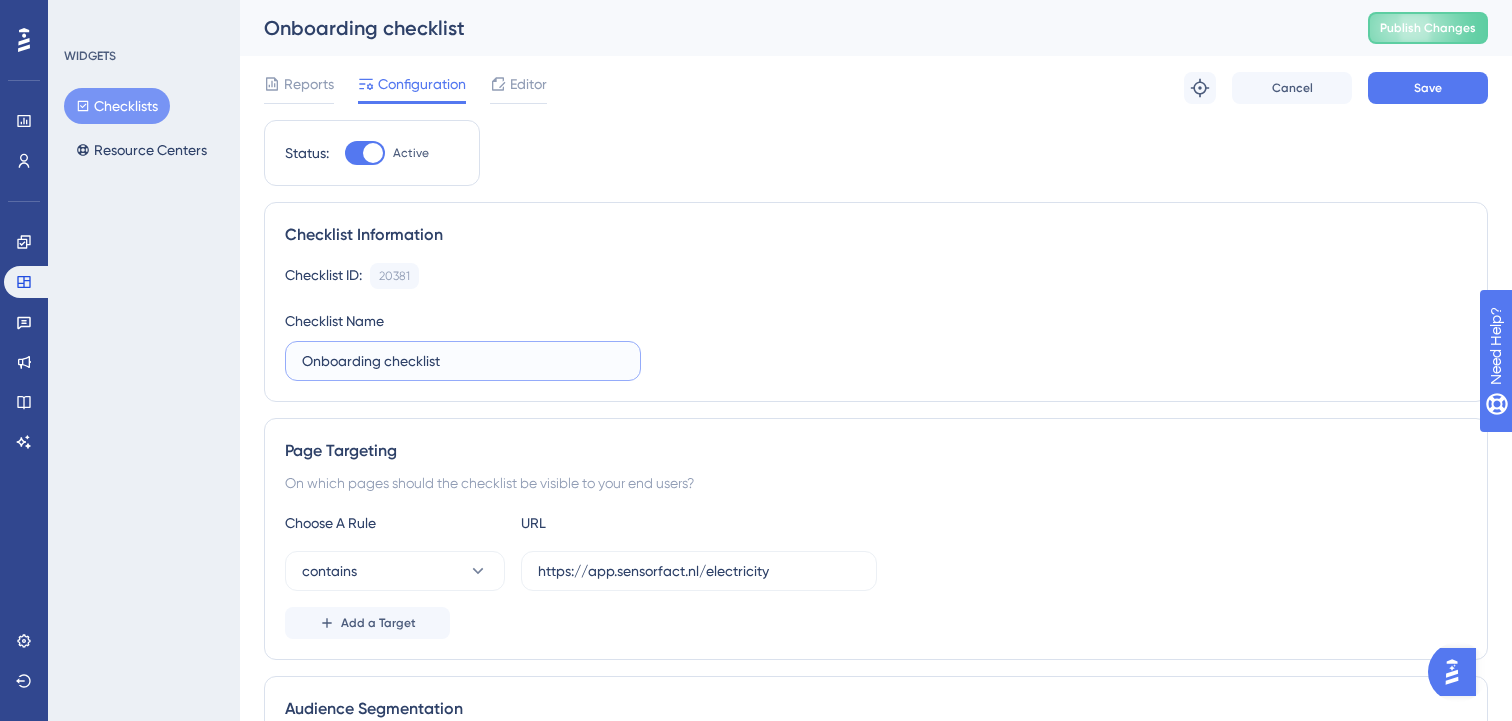 type on "Onboarding checklist" 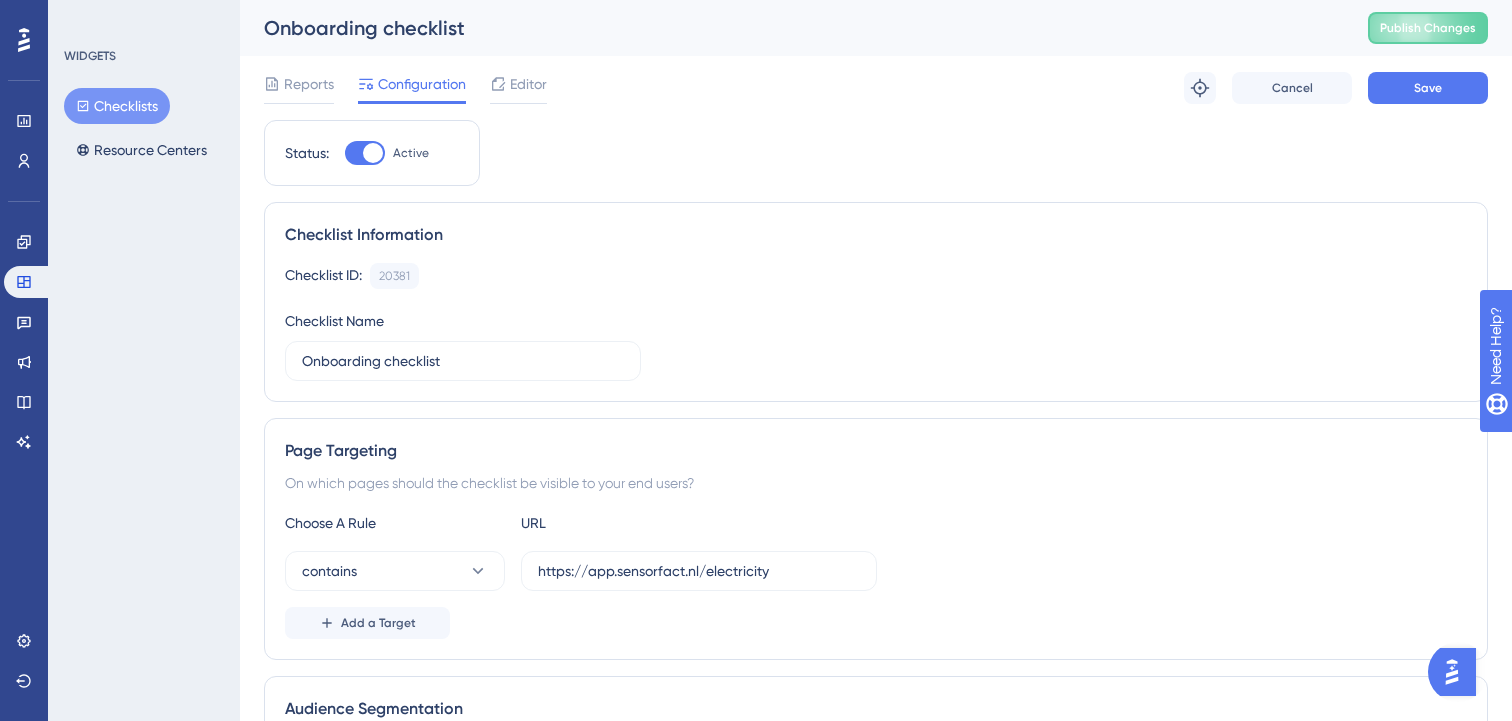 click on "Checklist ID: 20381 Copy Checklist Name Onboarding checklist" at bounding box center (876, 322) 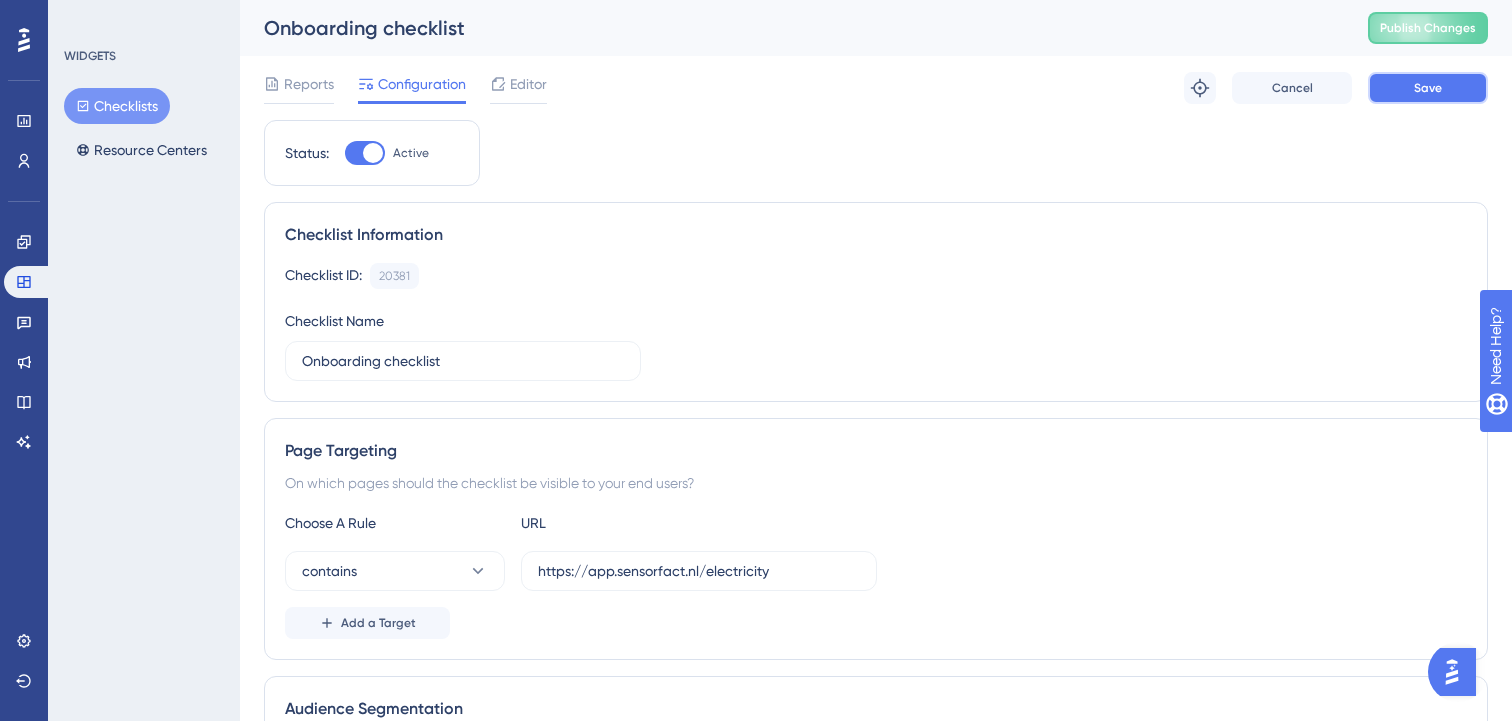 click on "Save" at bounding box center [1428, 88] 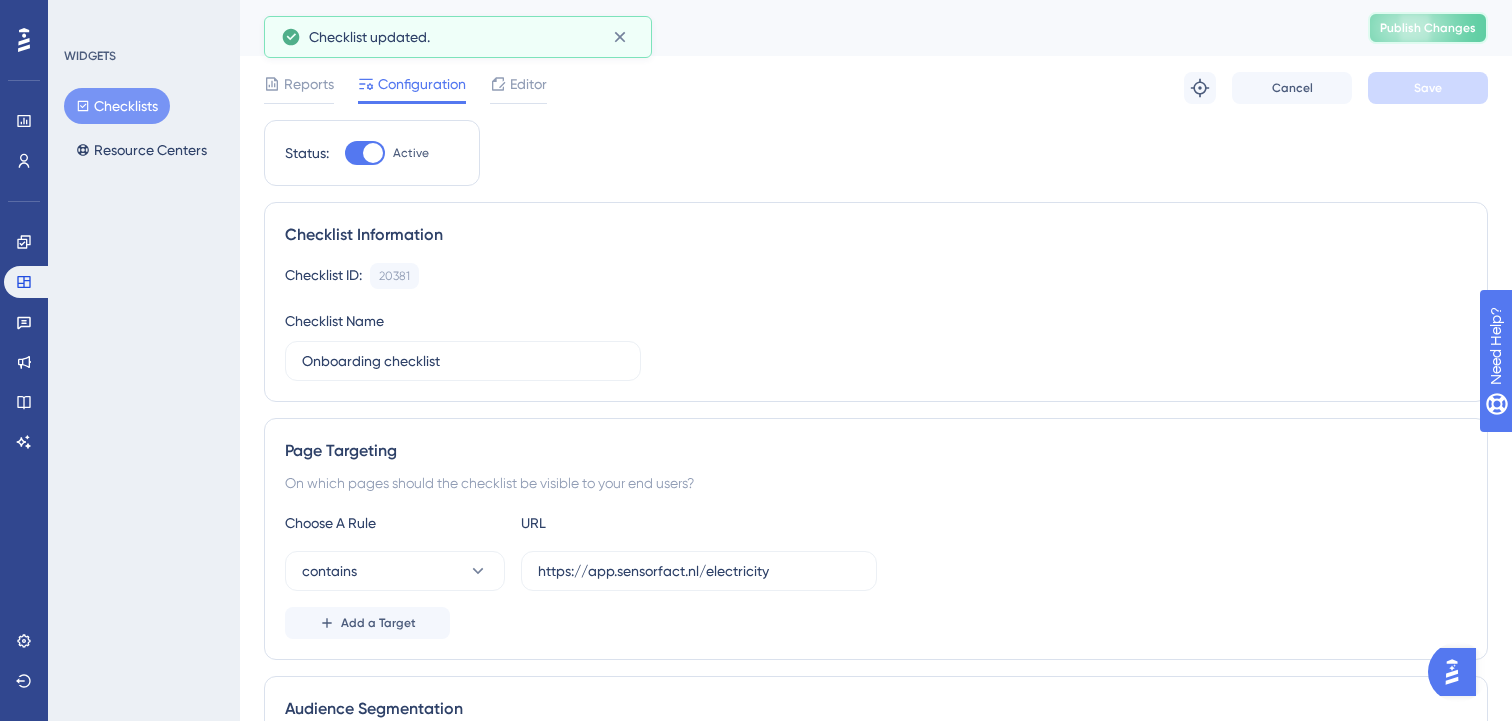 click on "Publish Changes" at bounding box center (1428, 28) 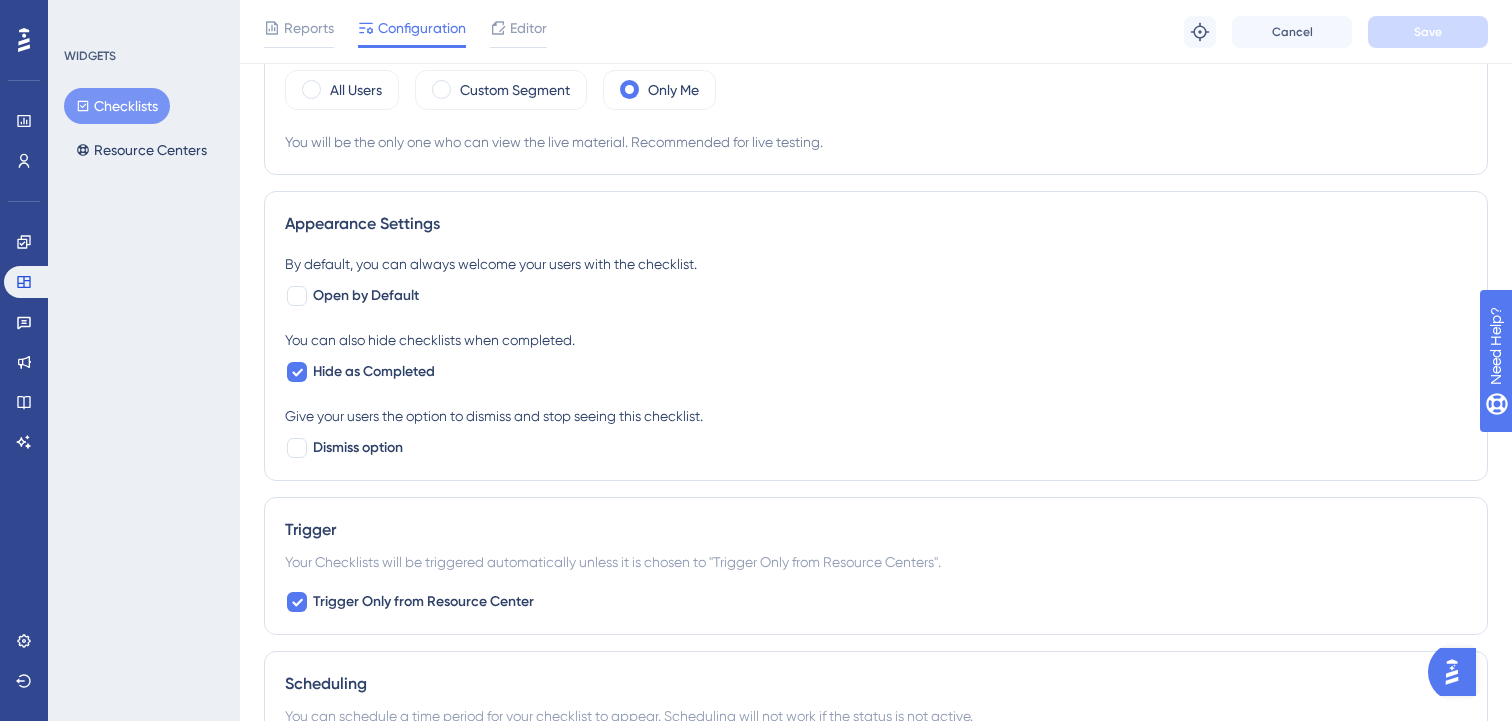 scroll, scrollTop: 713, scrollLeft: 0, axis: vertical 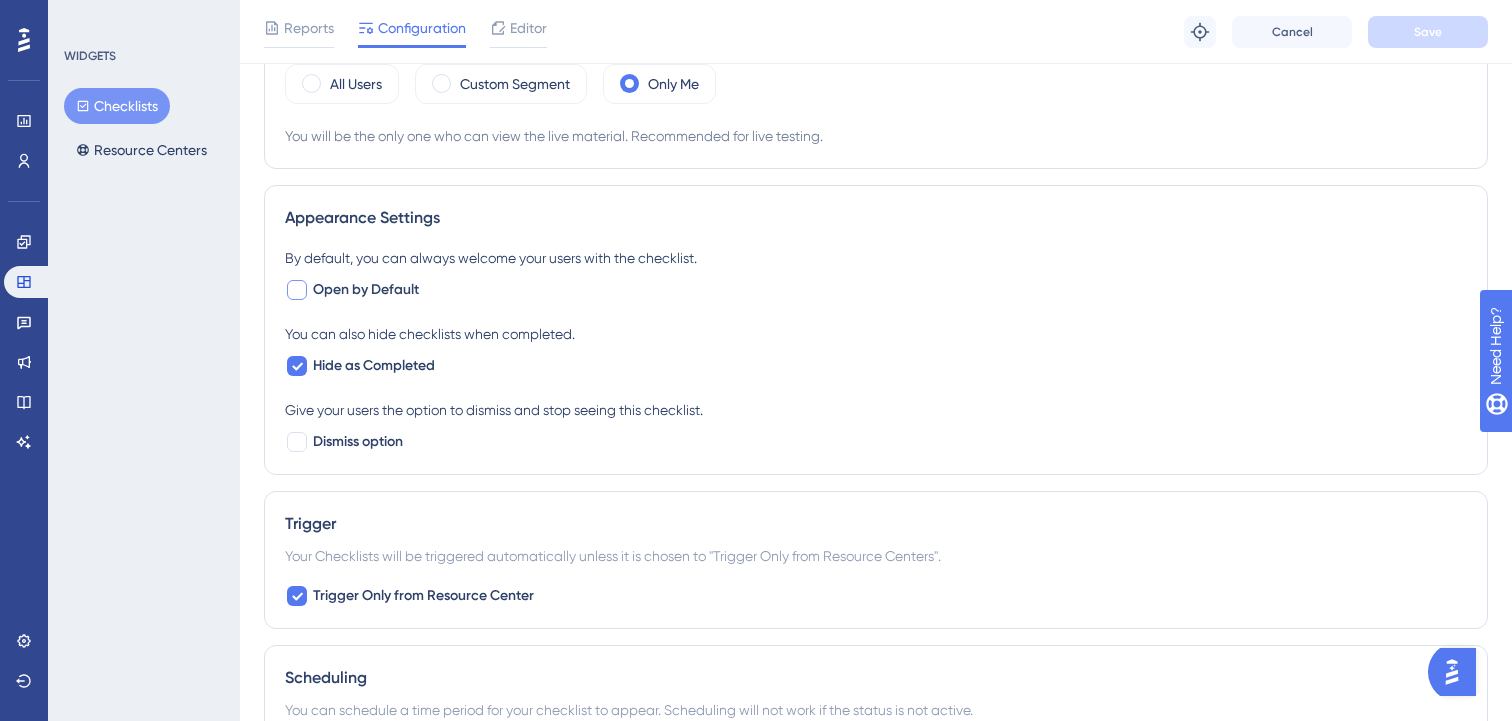 click on "Open by Default" at bounding box center (366, 290) 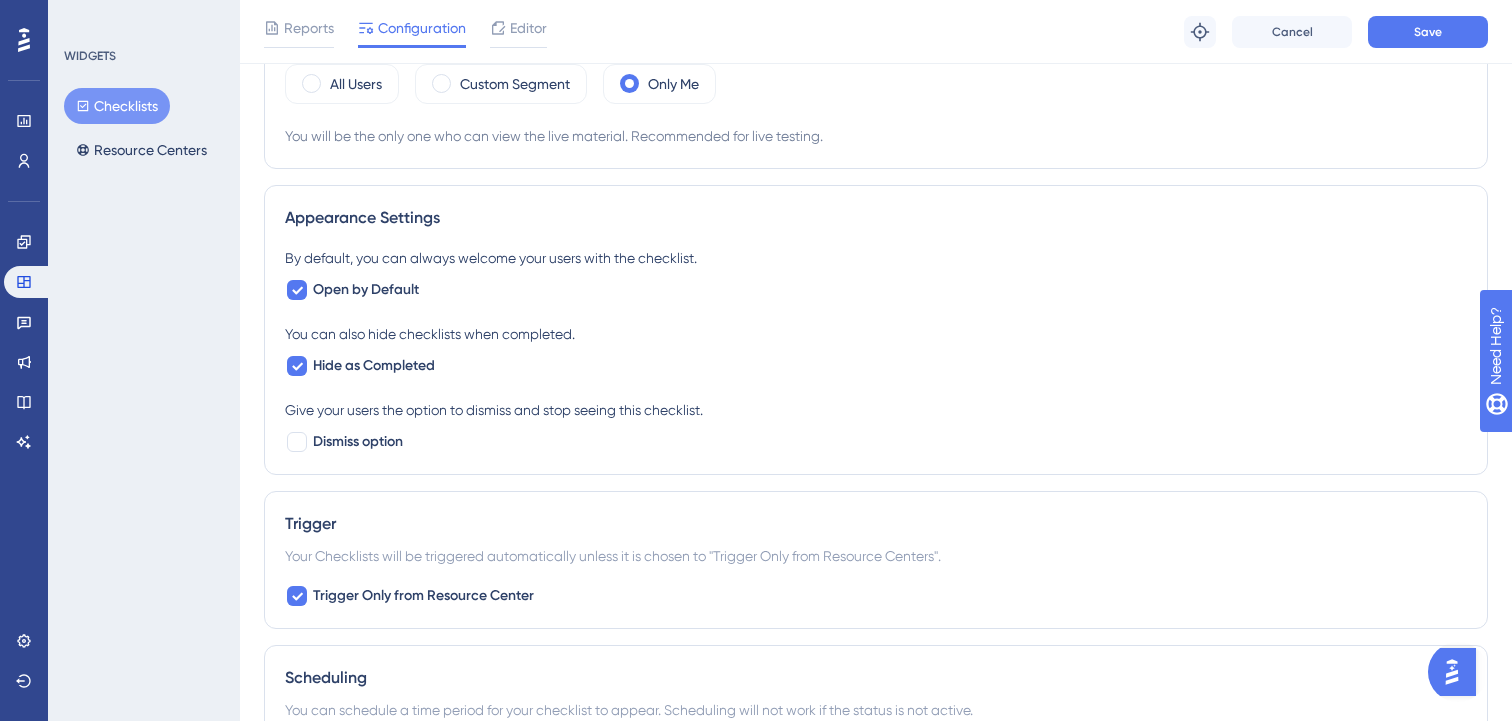 scroll, scrollTop: 614, scrollLeft: 0, axis: vertical 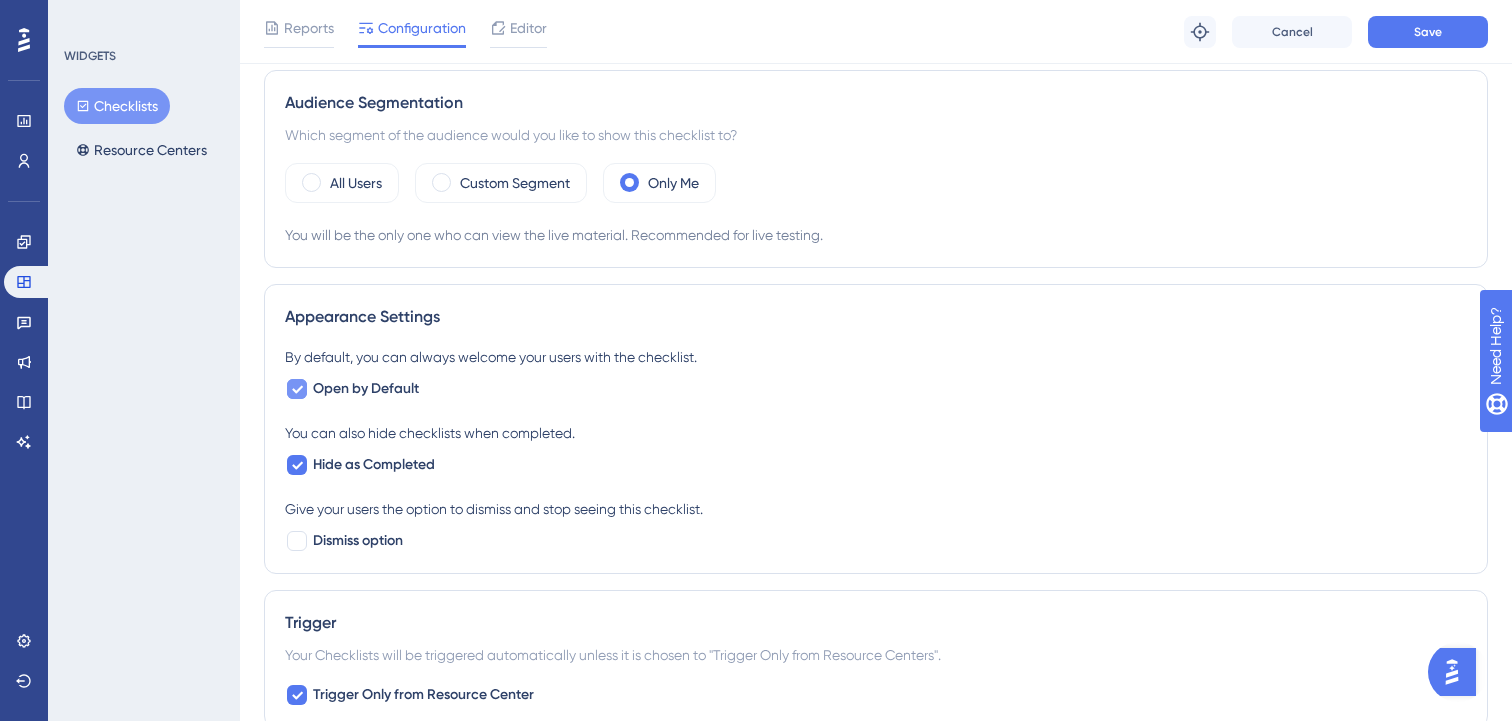 click on "Open by Default" at bounding box center (366, 389) 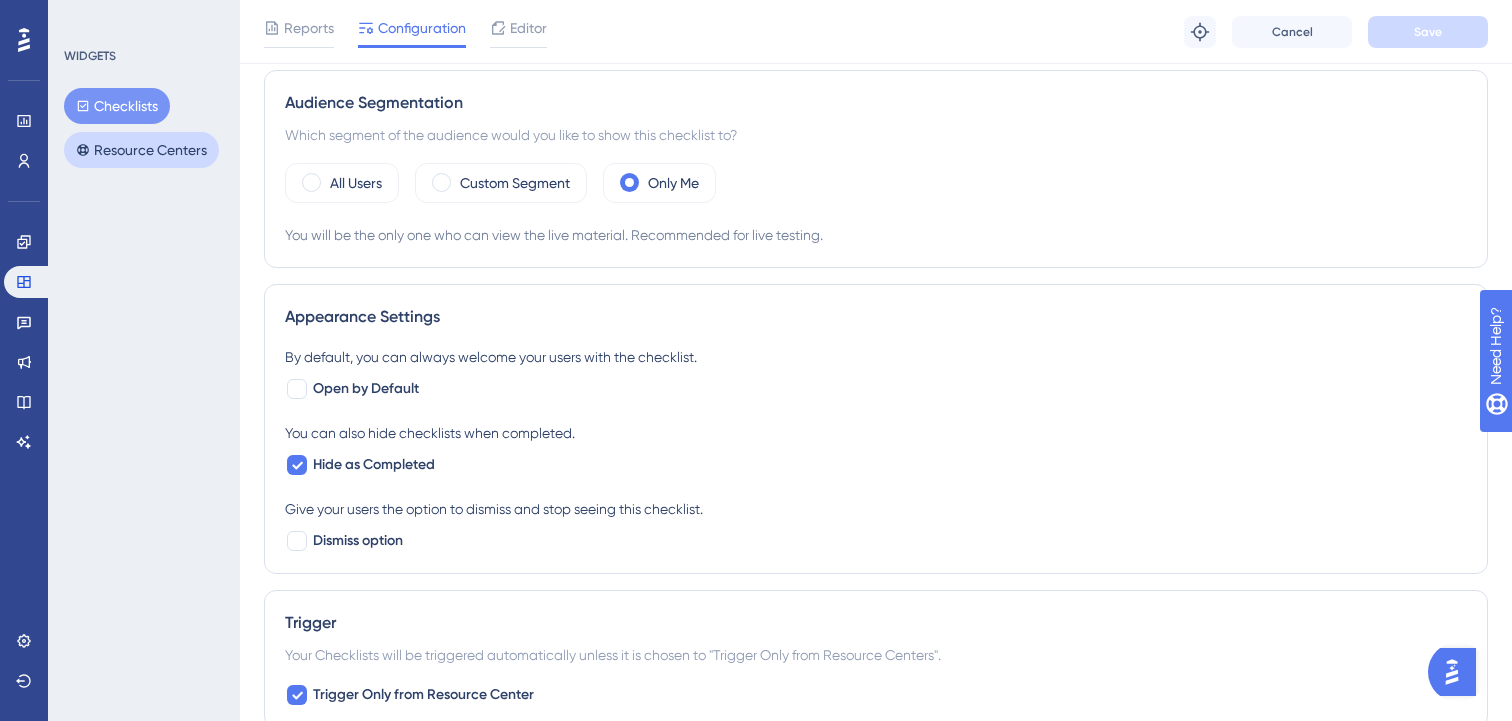 click on "Resource Centers" at bounding box center (141, 150) 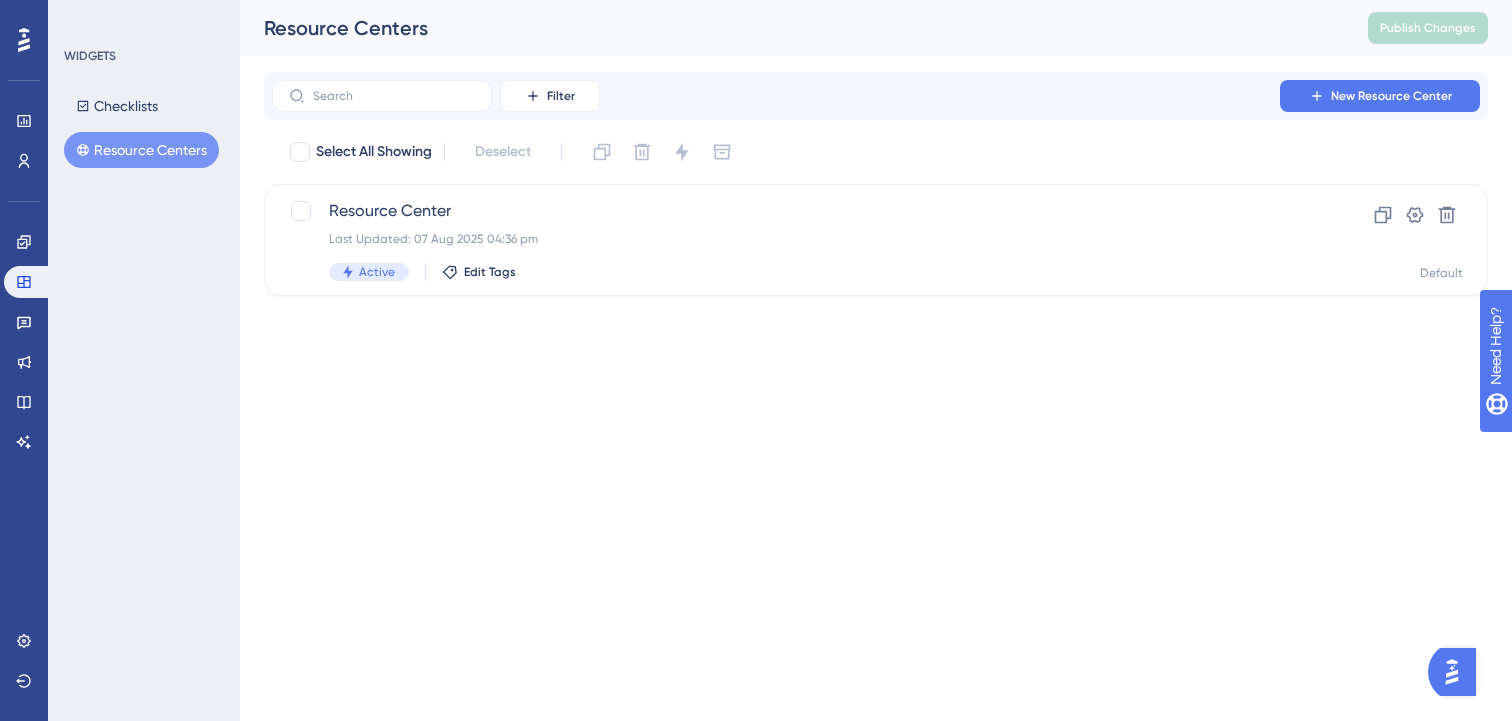 scroll, scrollTop: 0, scrollLeft: 0, axis: both 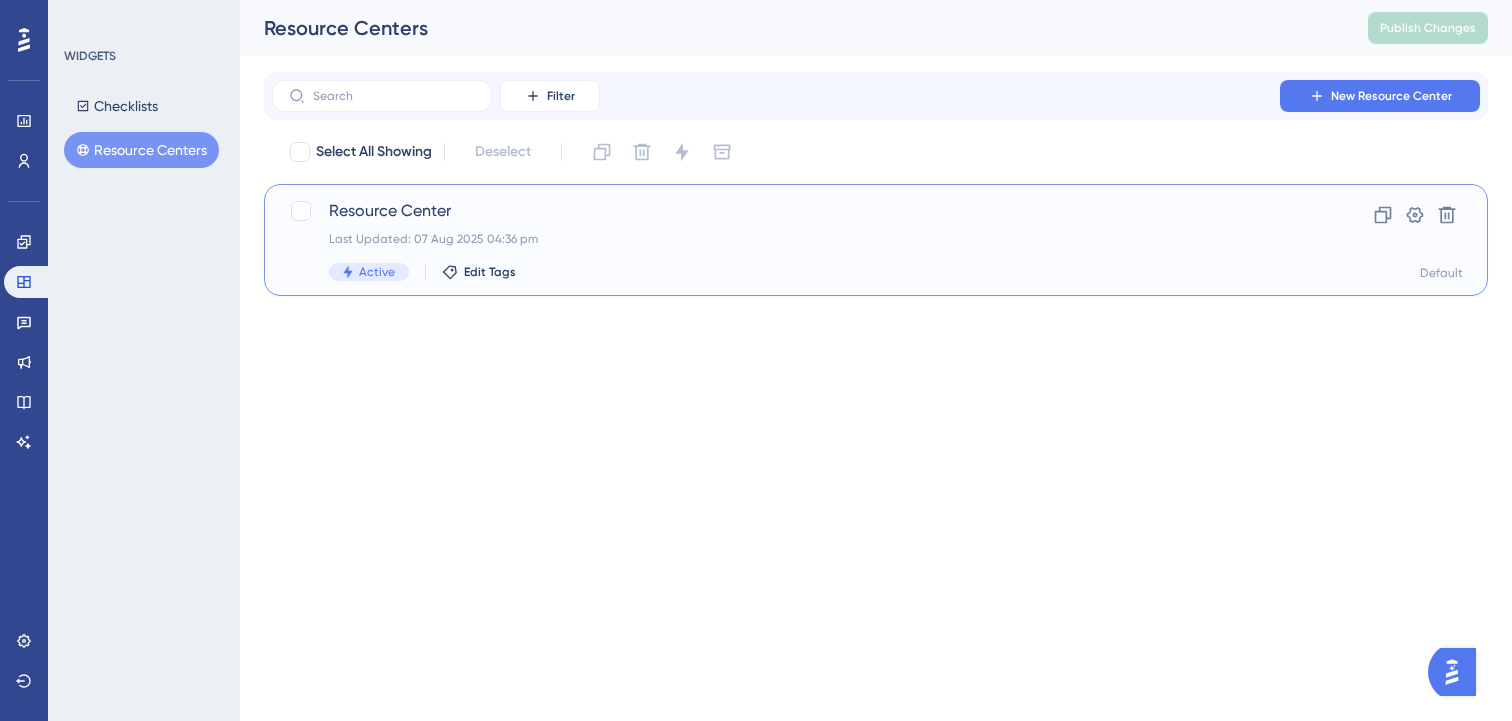 click on "Active Edit Tags" at bounding box center [796, 272] 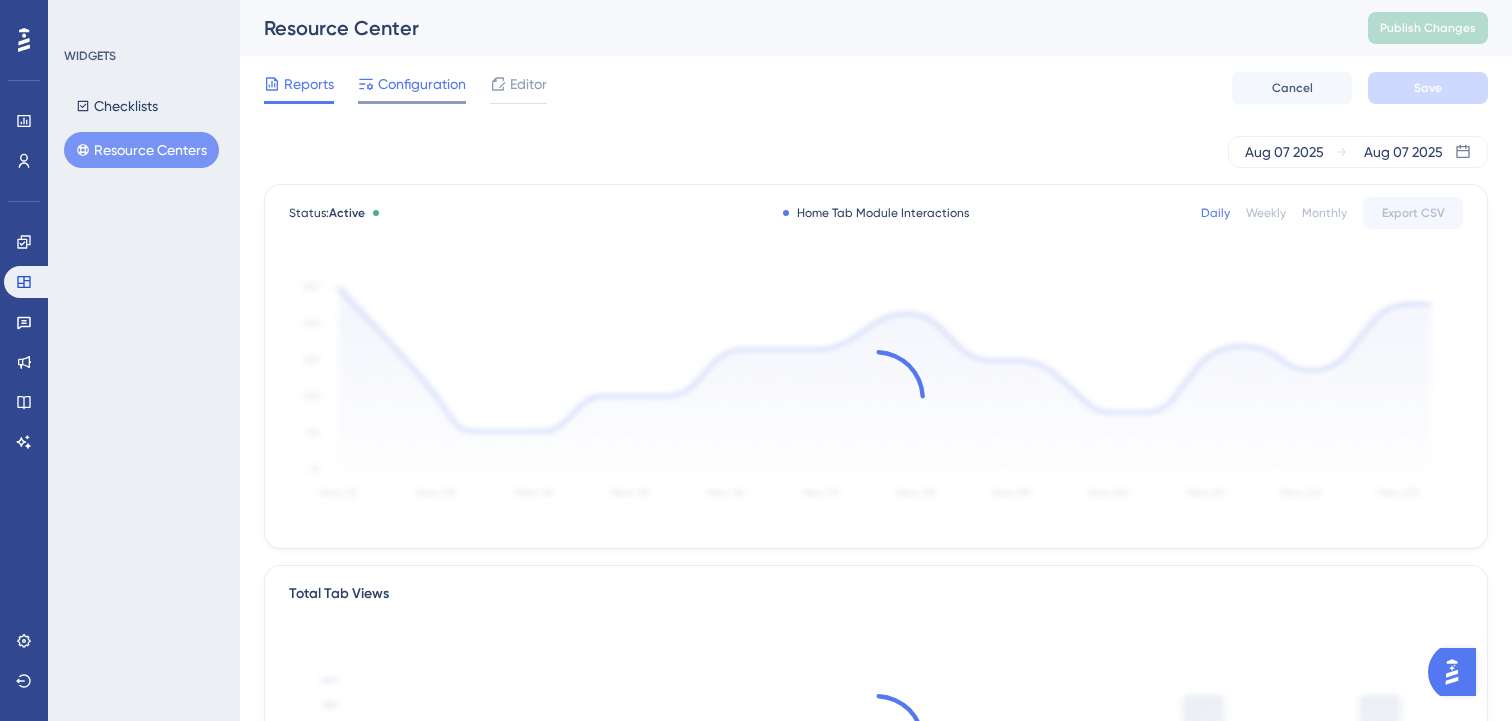 click on "Configuration" at bounding box center (422, 84) 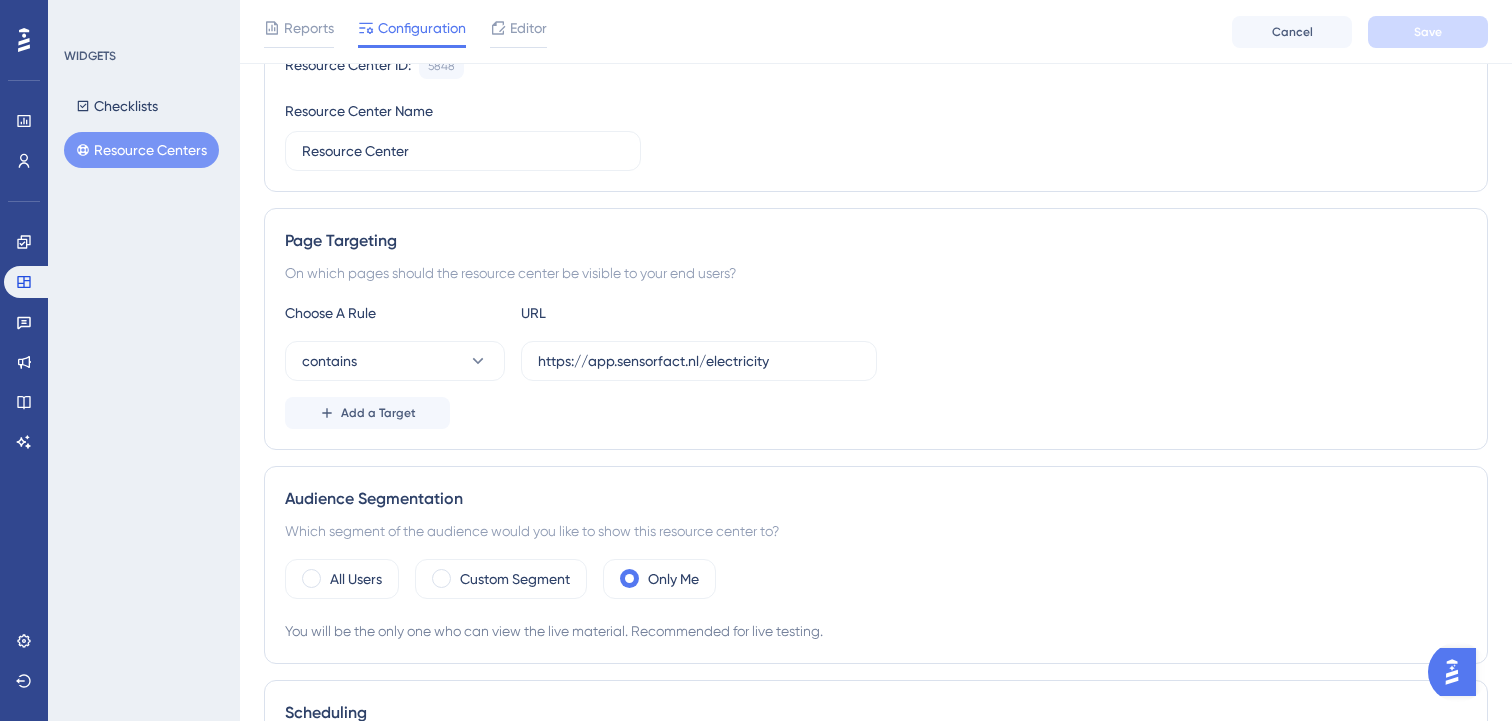 scroll, scrollTop: 0, scrollLeft: 0, axis: both 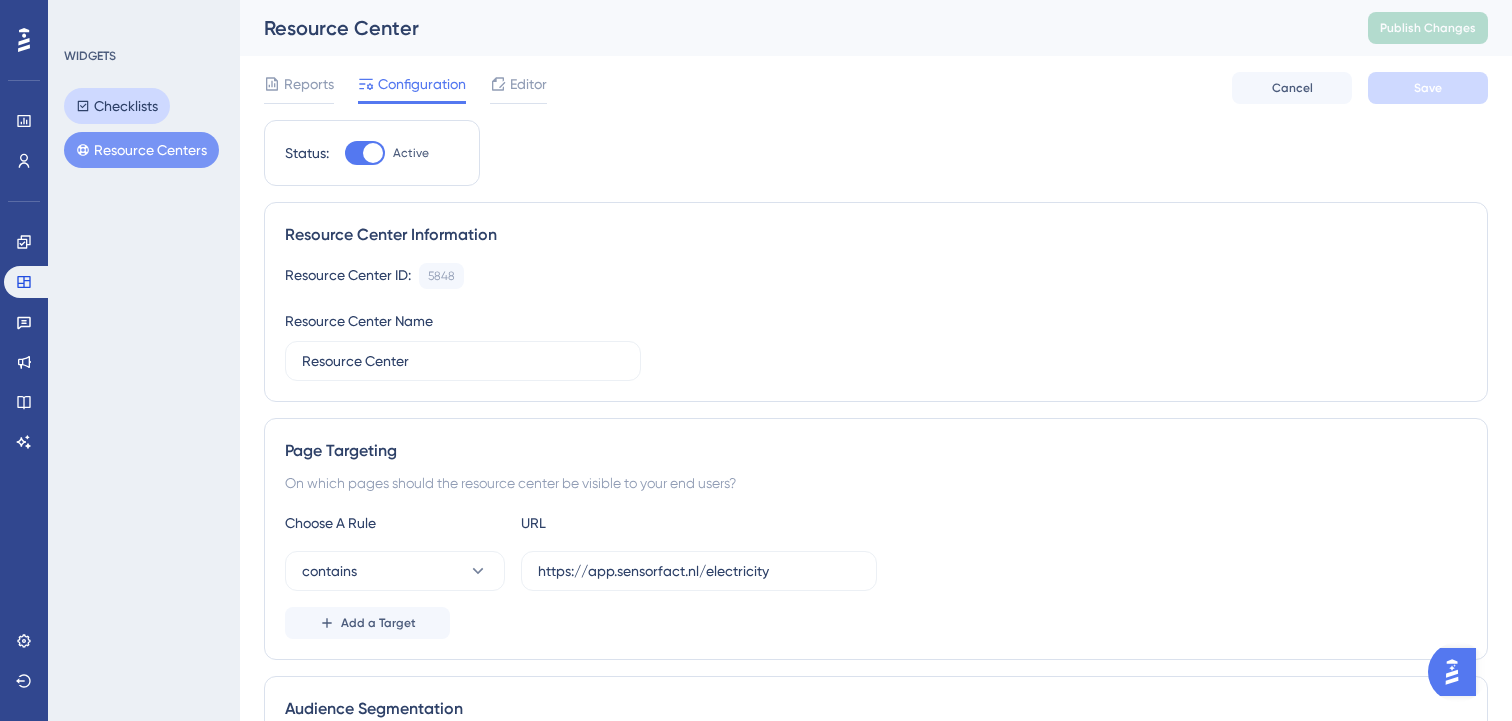 click on "Checklists" at bounding box center (117, 106) 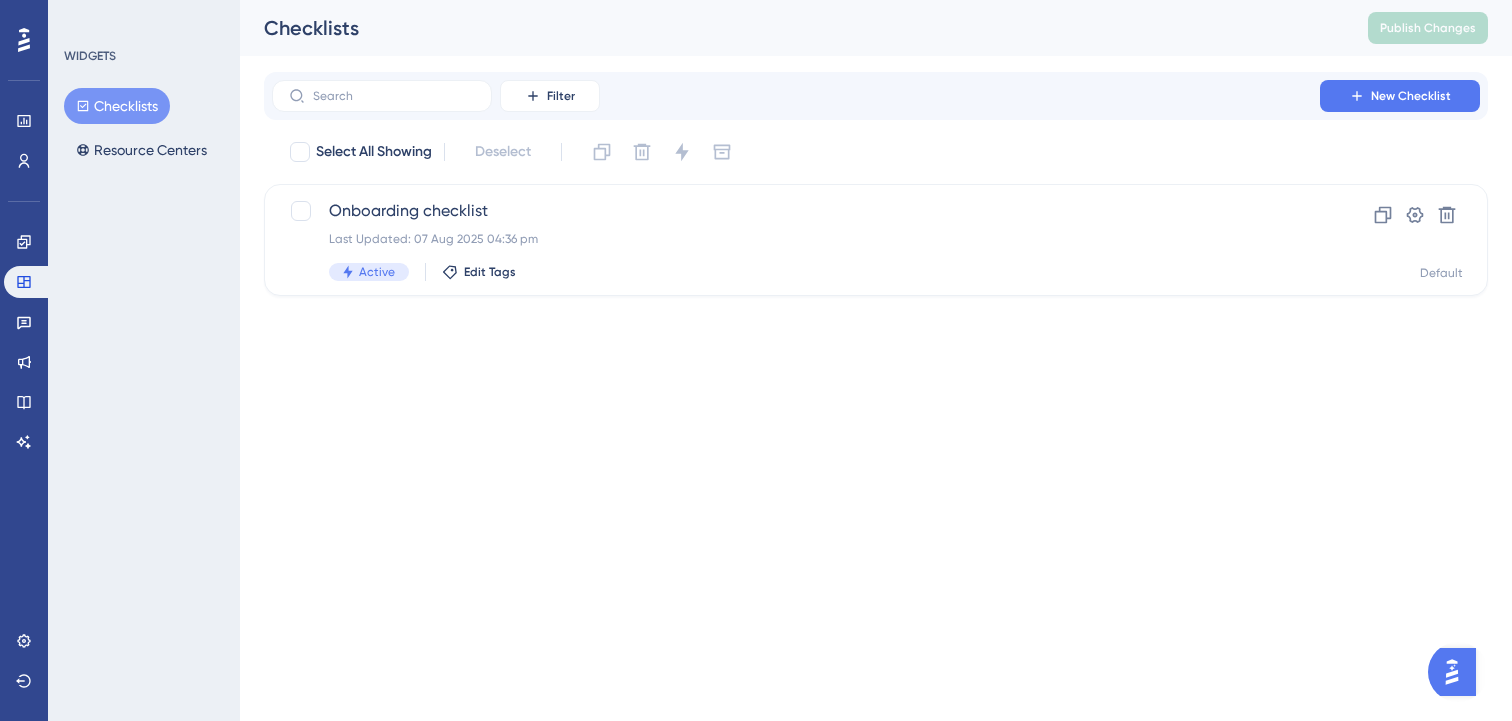 scroll, scrollTop: 0, scrollLeft: 0, axis: both 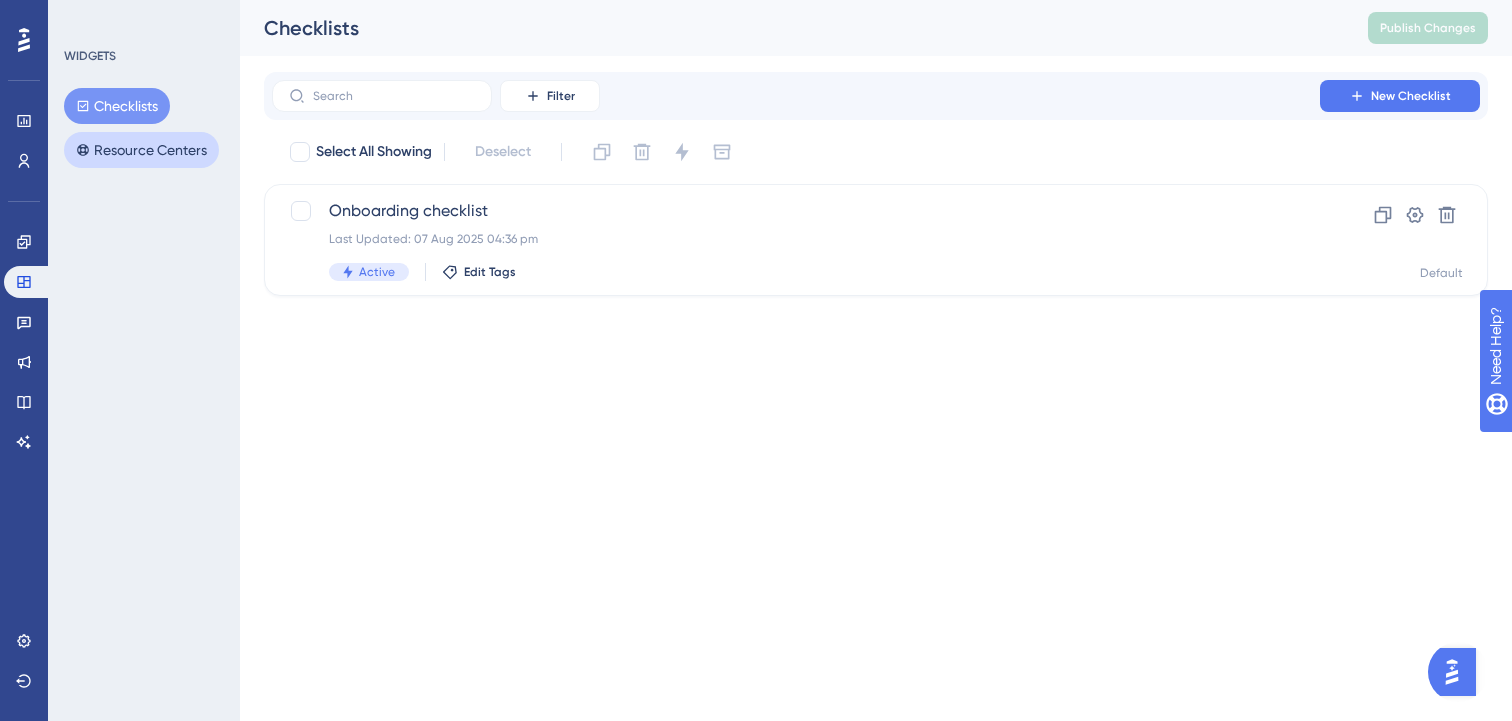 click on "Resource Centers" at bounding box center [141, 150] 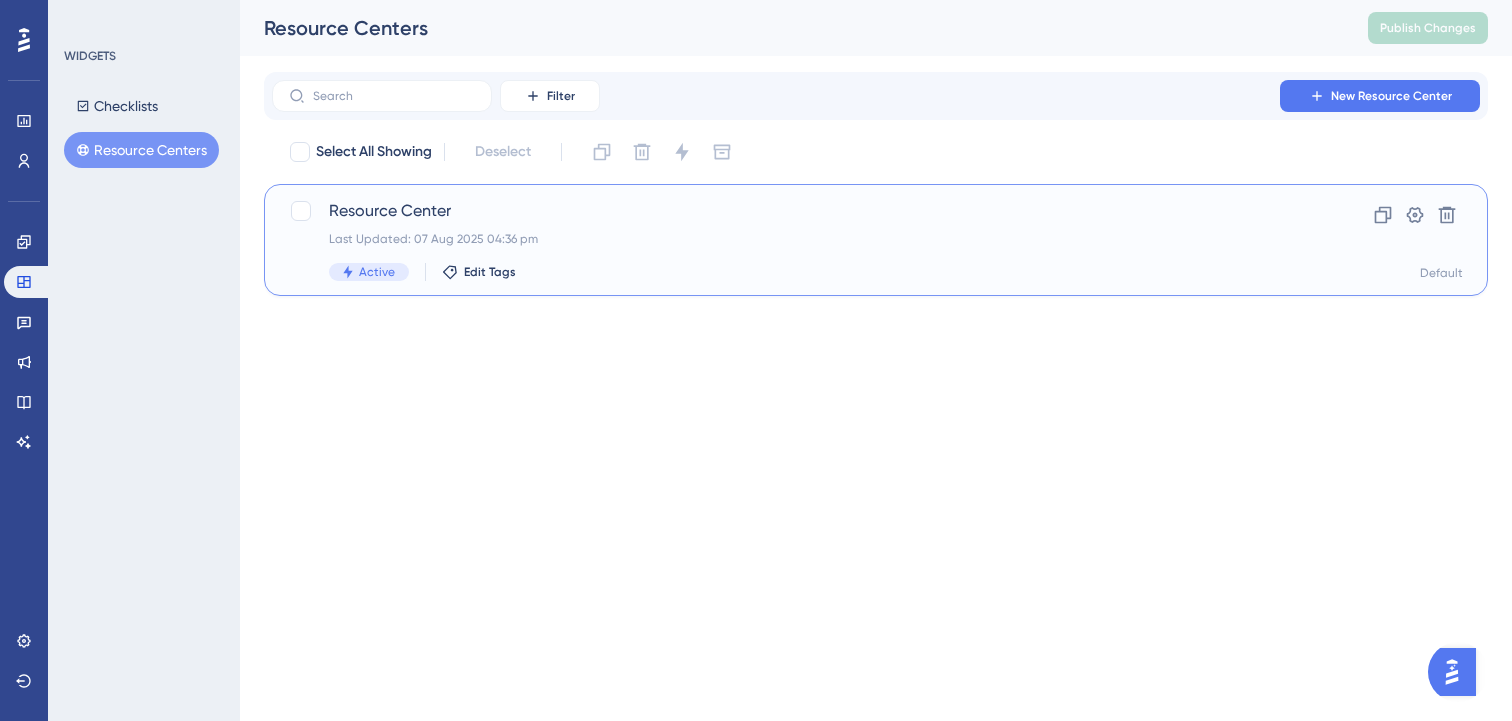 click on "Resource Center Last Updated: 07 Aug 2025 04:36 pm Active Edit Tags" at bounding box center (796, 240) 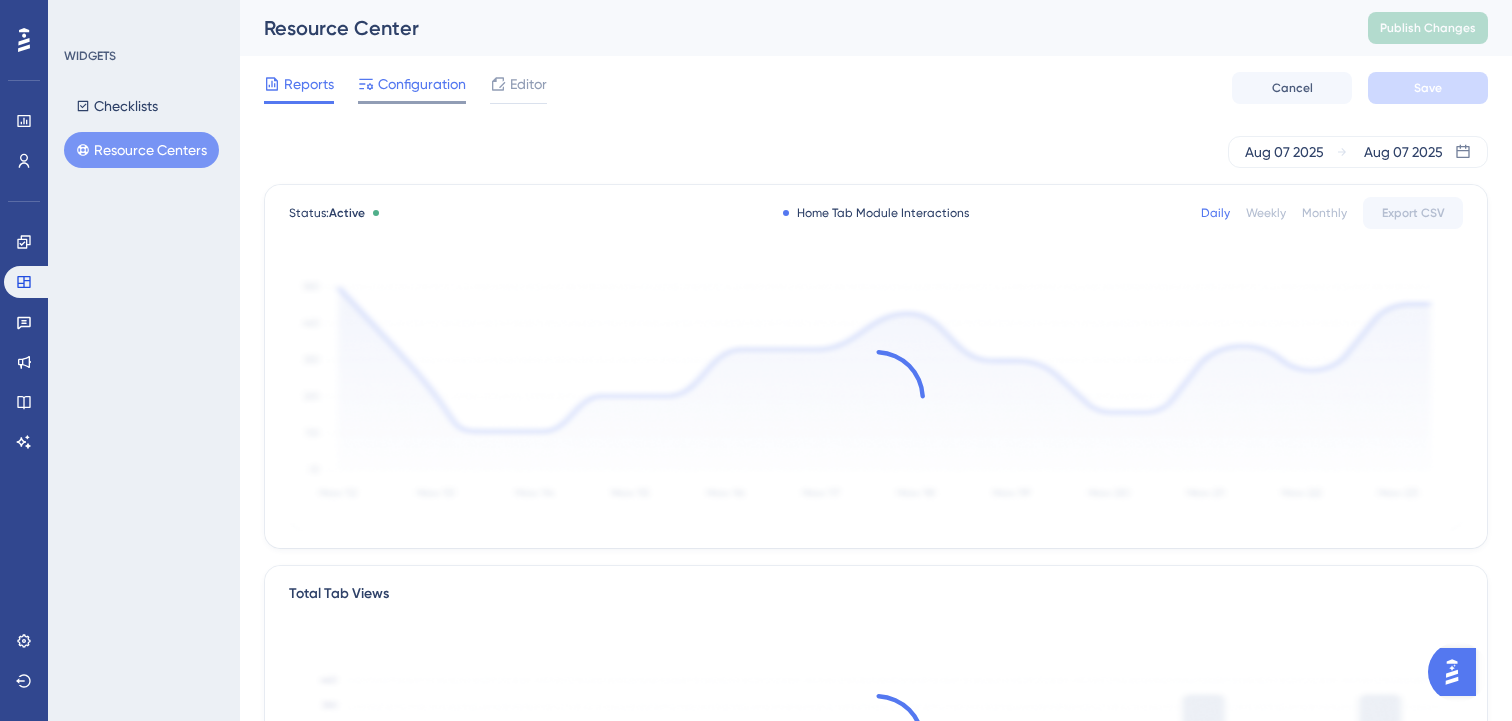 click on "Configuration" at bounding box center (422, 84) 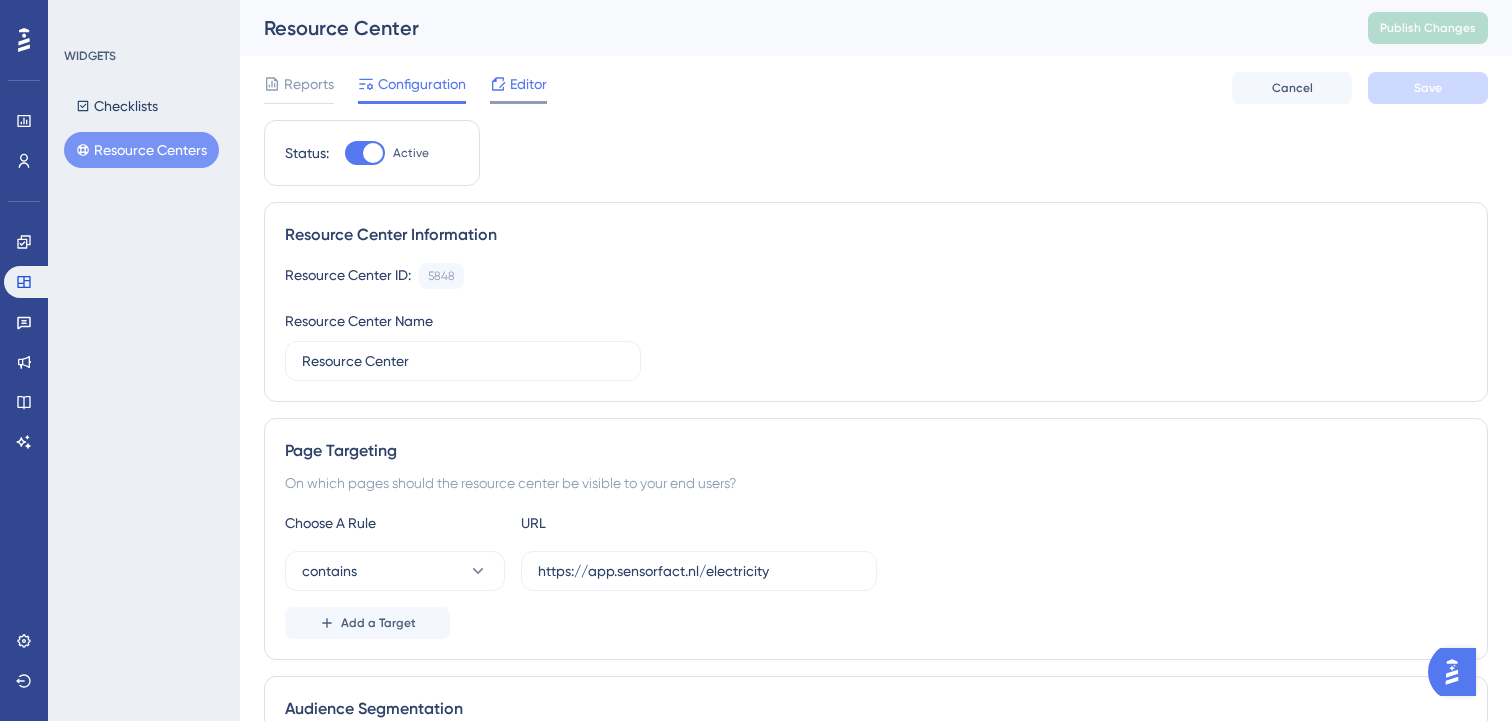 click on "Editor" at bounding box center (518, 88) 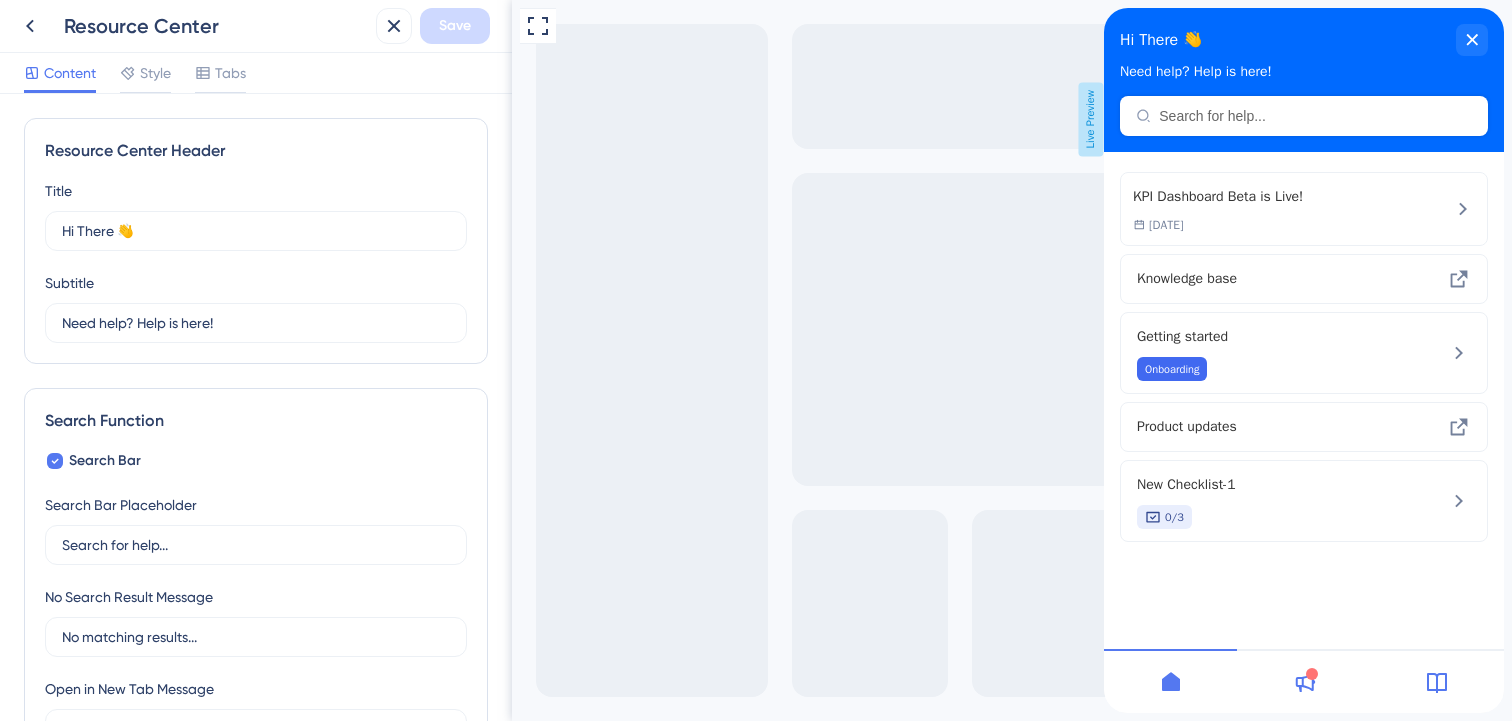 scroll, scrollTop: 0, scrollLeft: 0, axis: both 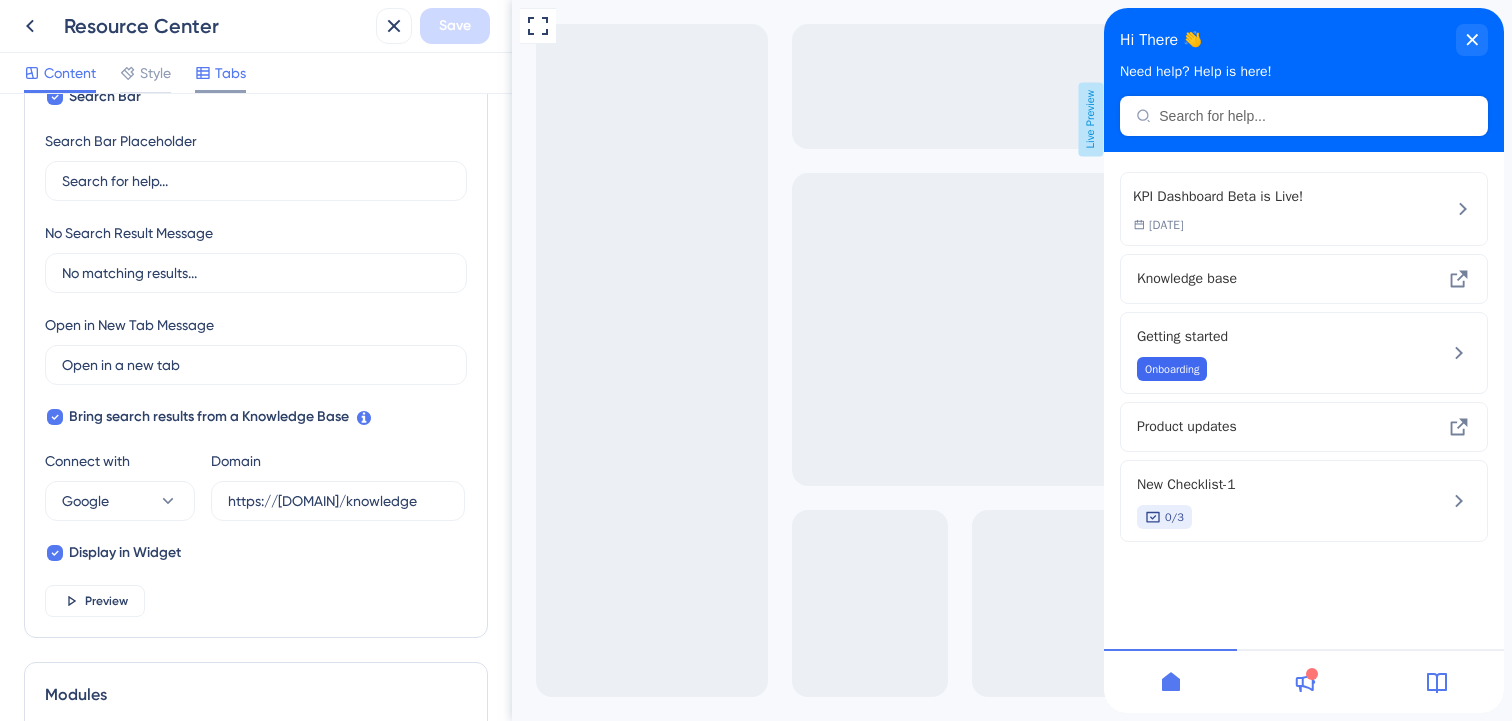 click on "Tabs" at bounding box center [220, 73] 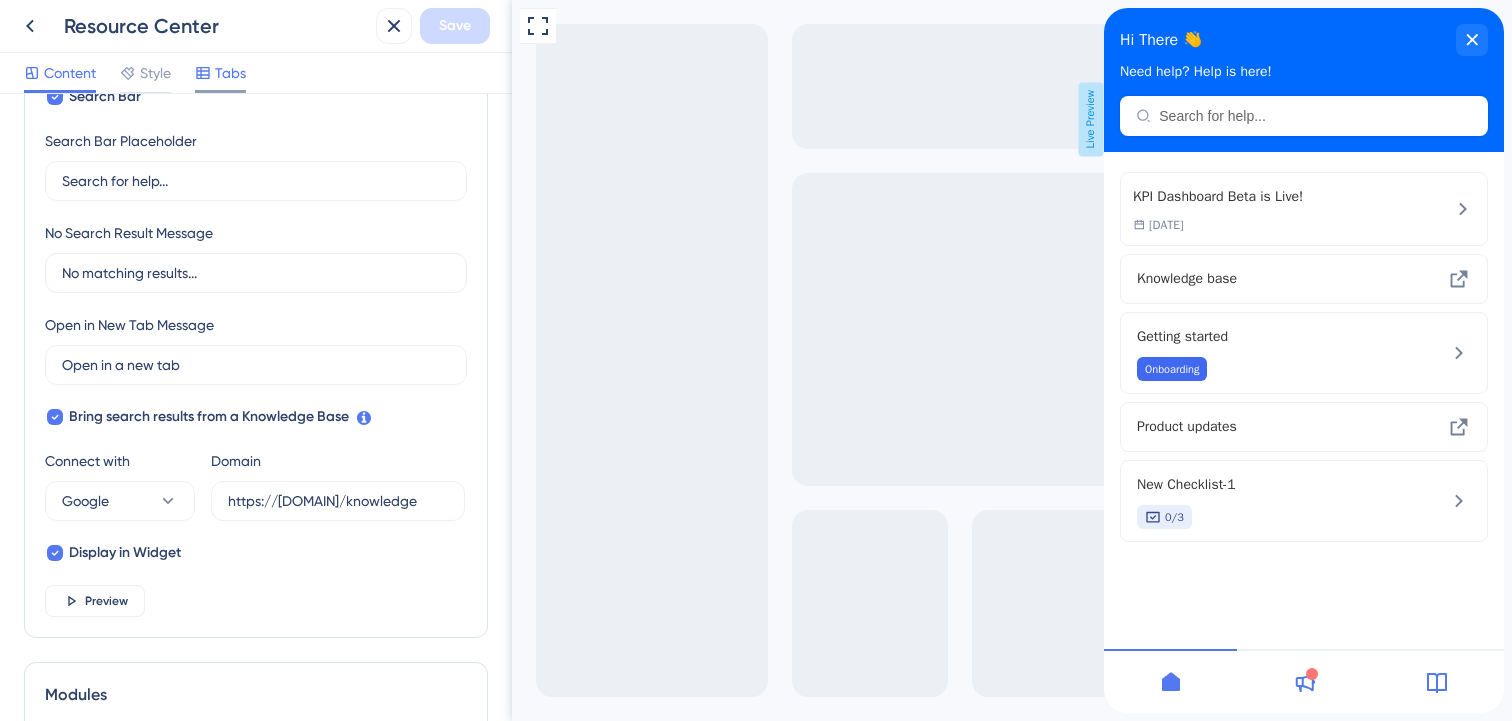 scroll, scrollTop: 319, scrollLeft: 0, axis: vertical 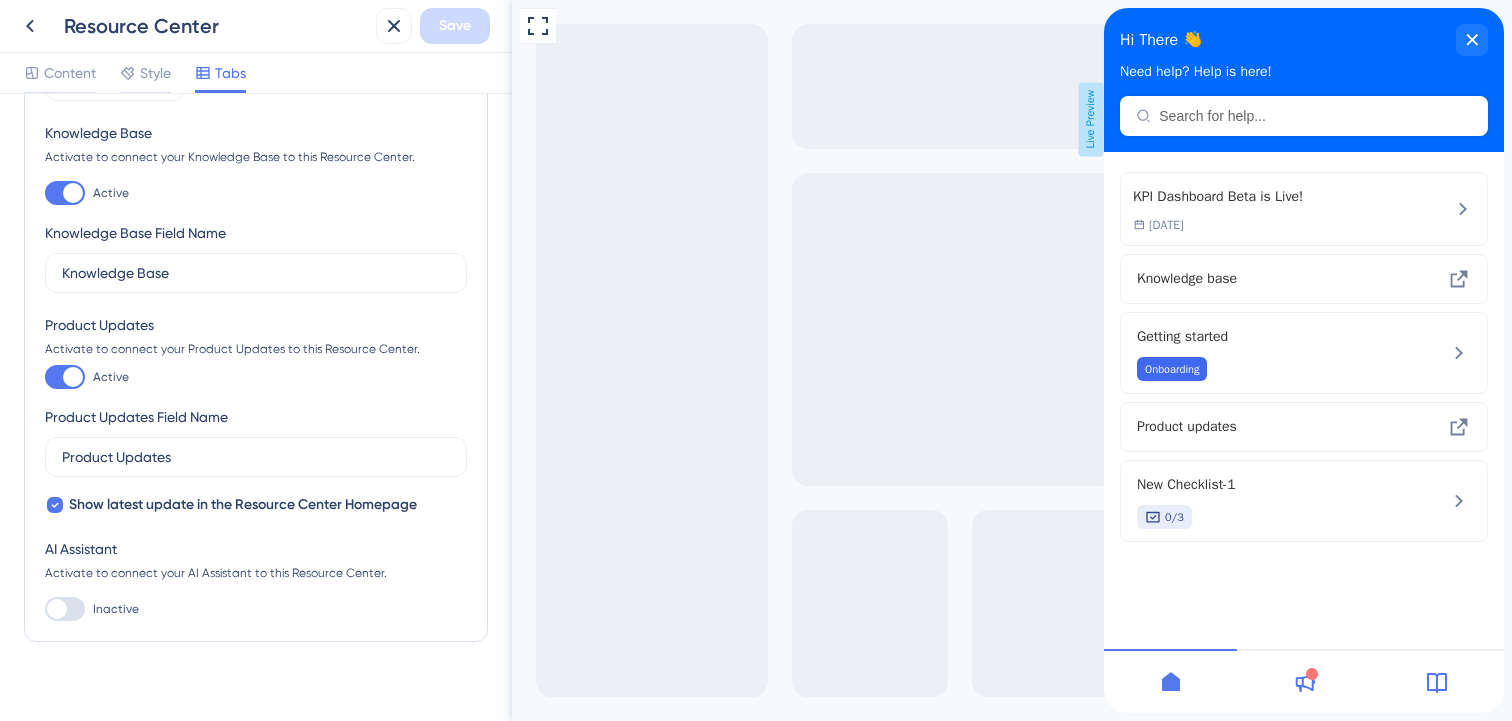click at bounding box center (73, 377) 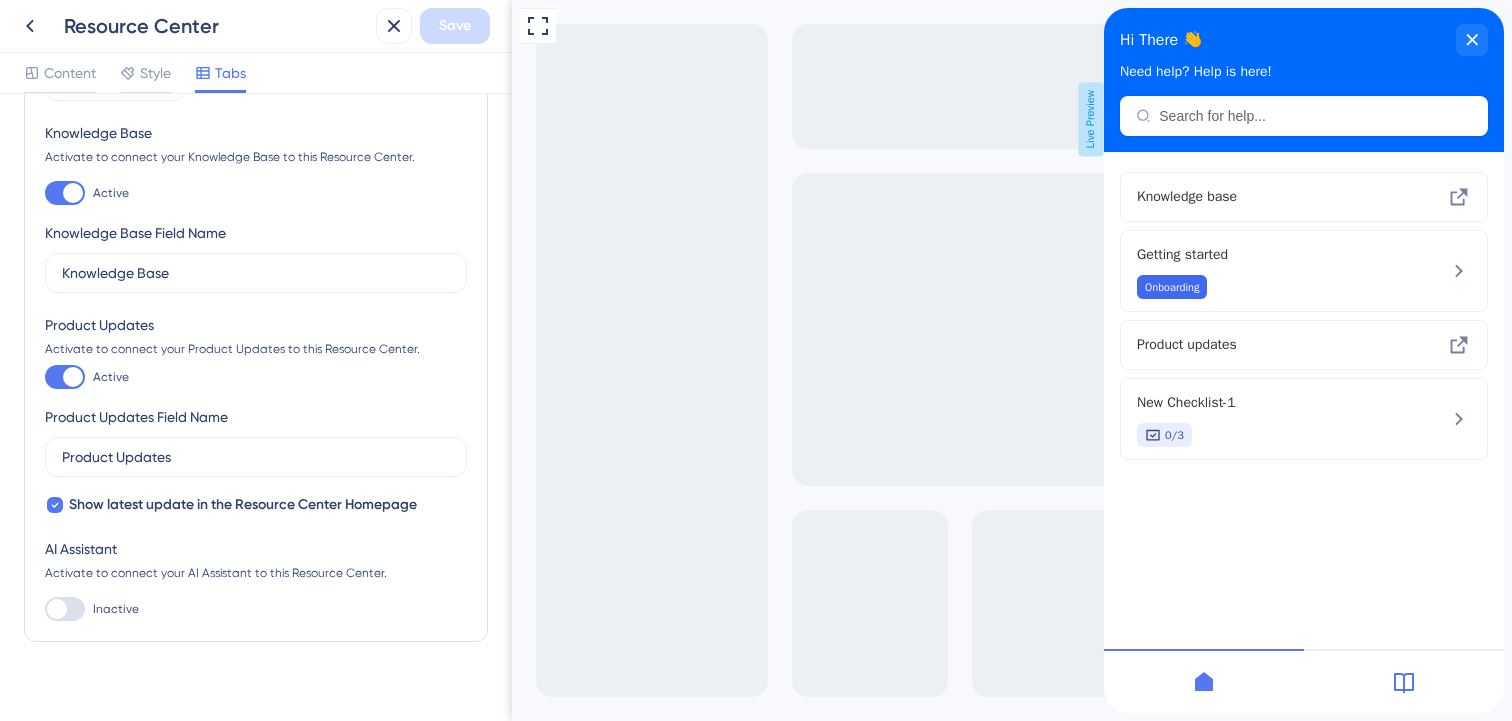 scroll, scrollTop: 191, scrollLeft: 0, axis: vertical 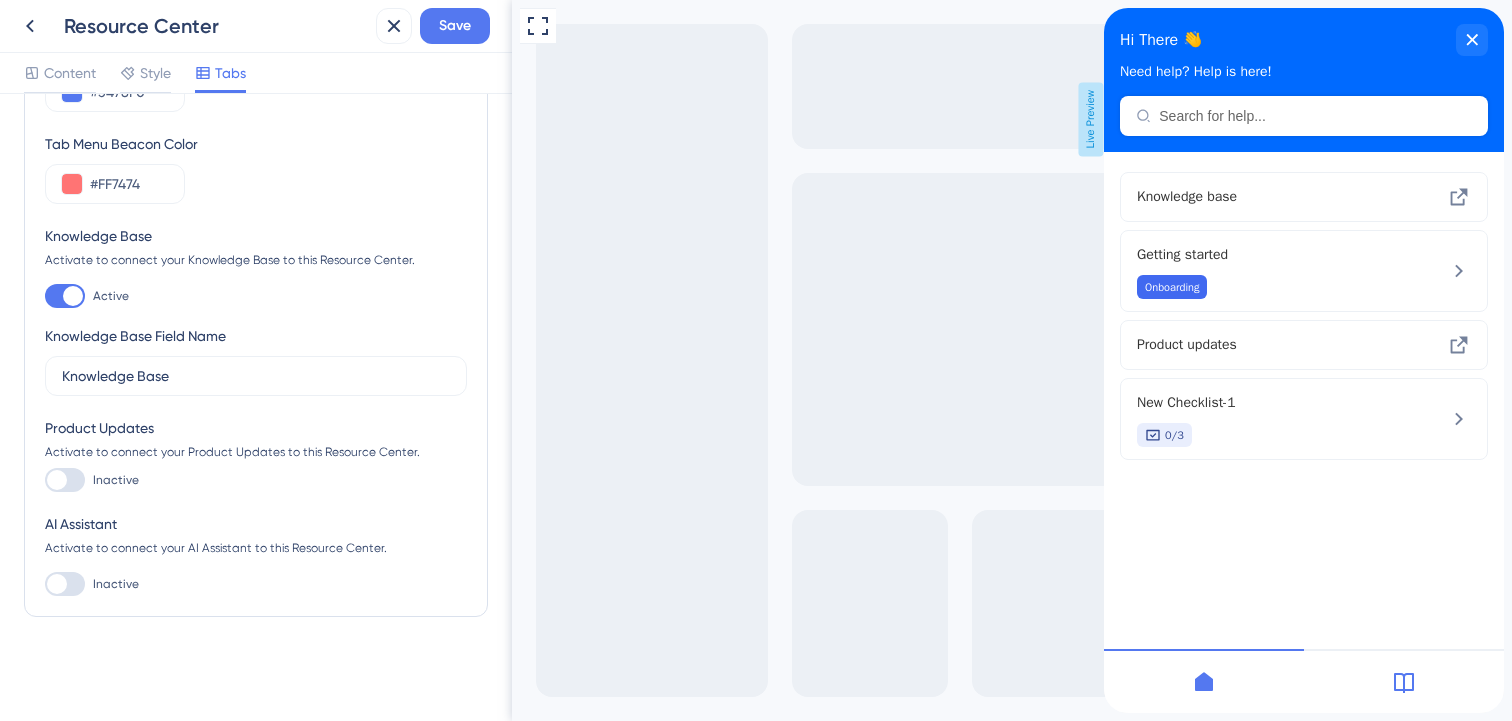 click at bounding box center [65, 480] 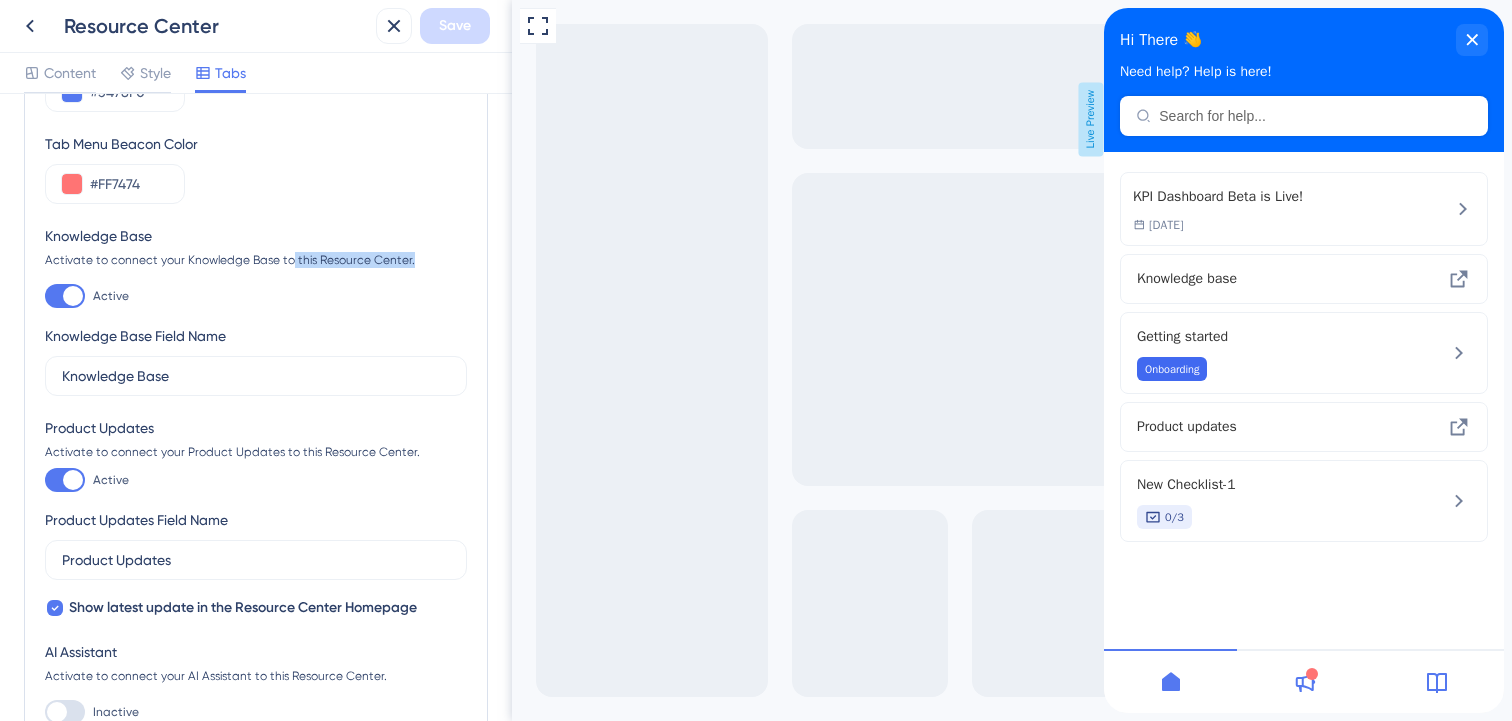 drag, startPoint x: 287, startPoint y: 259, endPoint x: 417, endPoint y: 261, distance: 130.01538 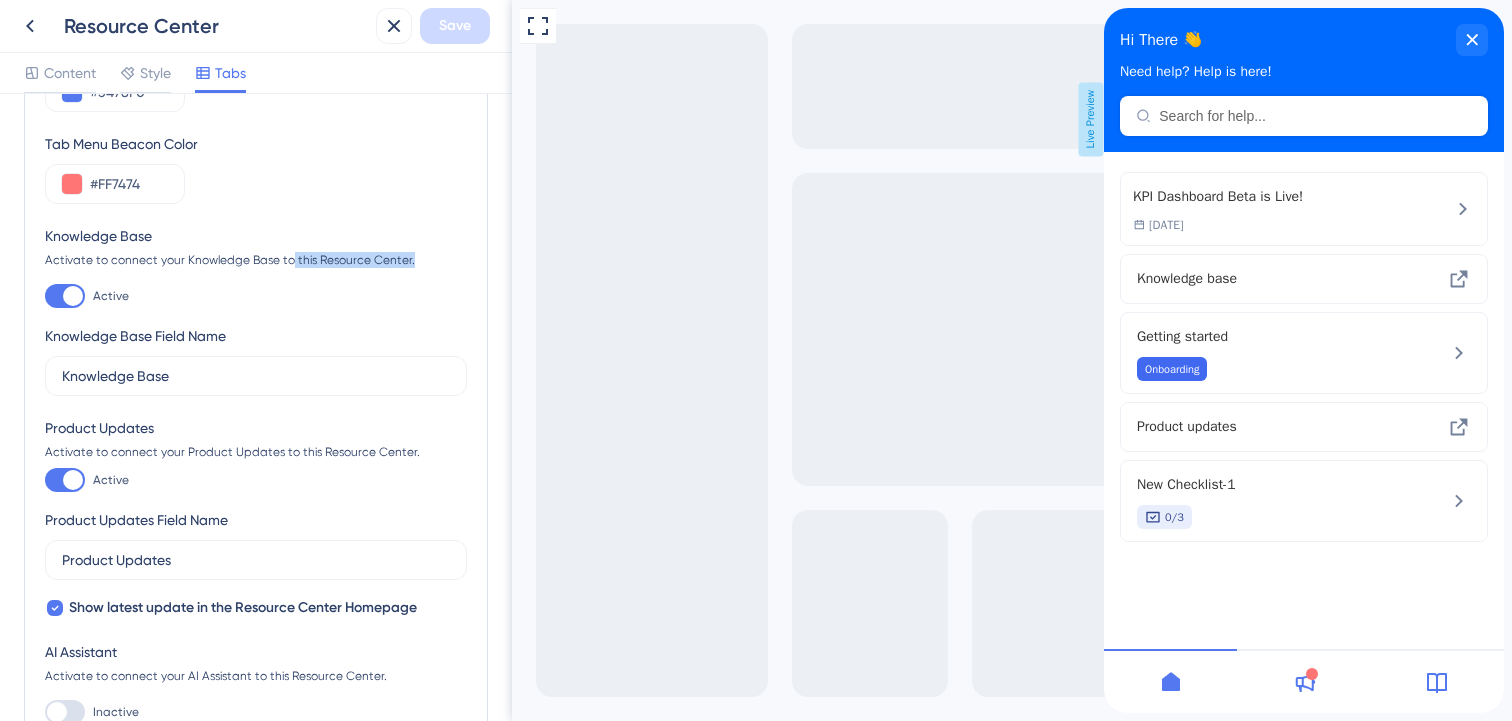 click on "Knowledge Base Activate to connect your Knowledge Base to this Resource Center. Active Knowledge Base Field Name Knowledge Base" at bounding box center (256, 310) 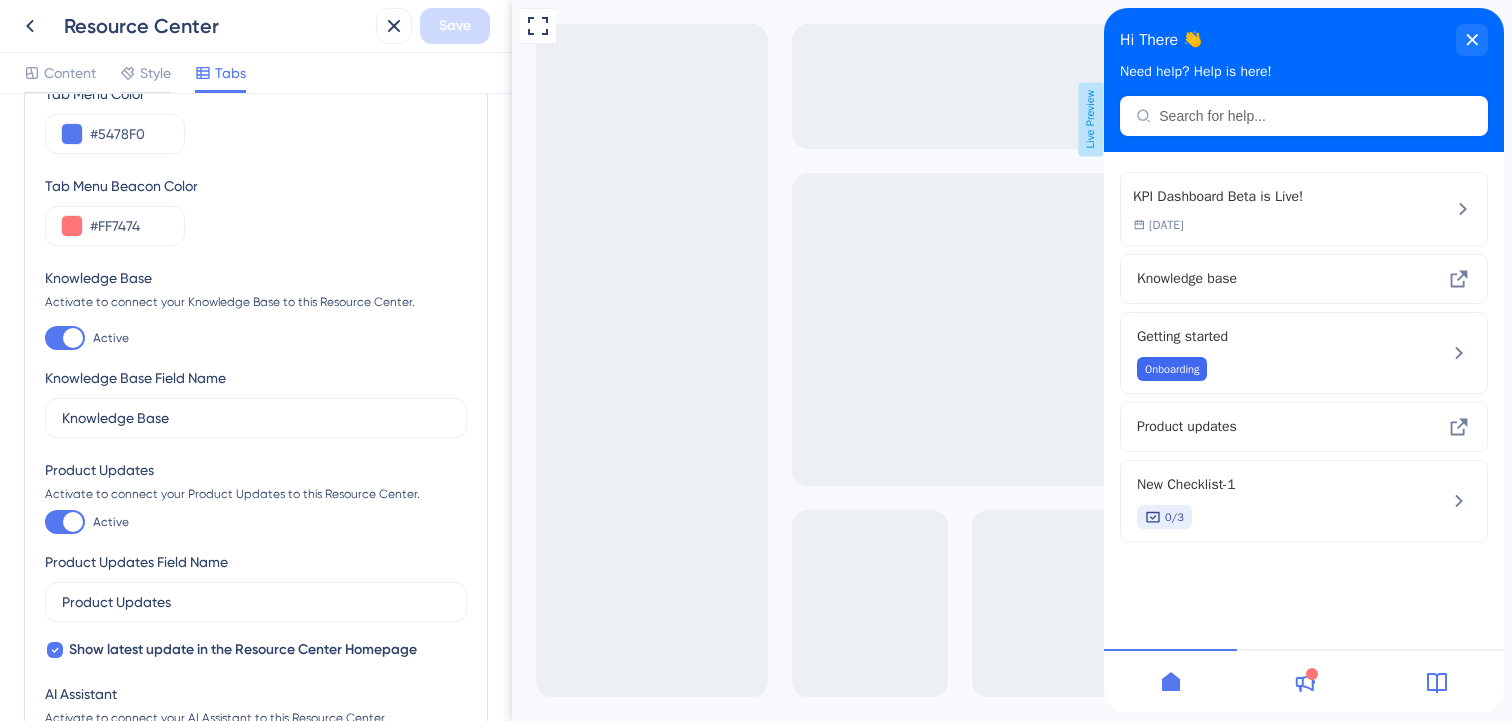 scroll, scrollTop: 148, scrollLeft: 0, axis: vertical 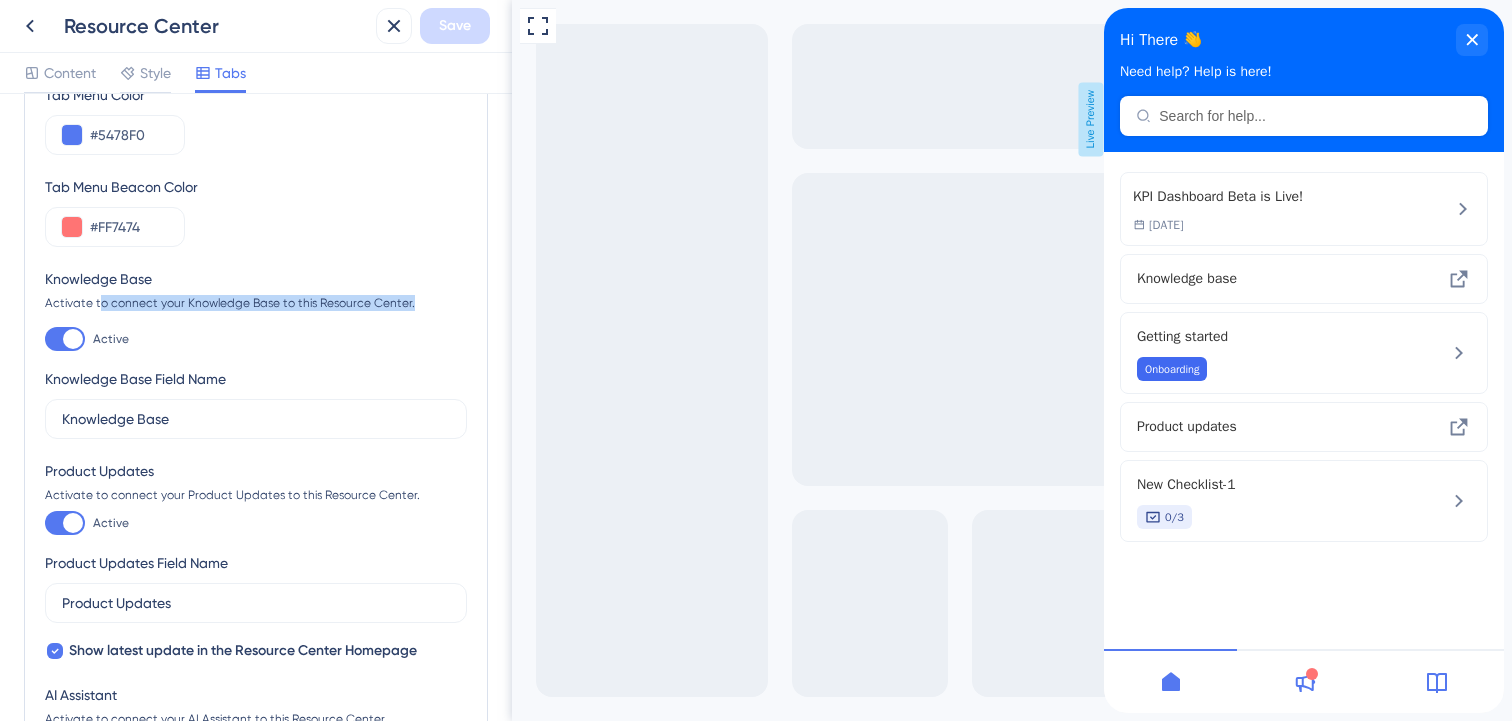 drag, startPoint x: 96, startPoint y: 297, endPoint x: 409, endPoint y: 310, distance: 313.26987 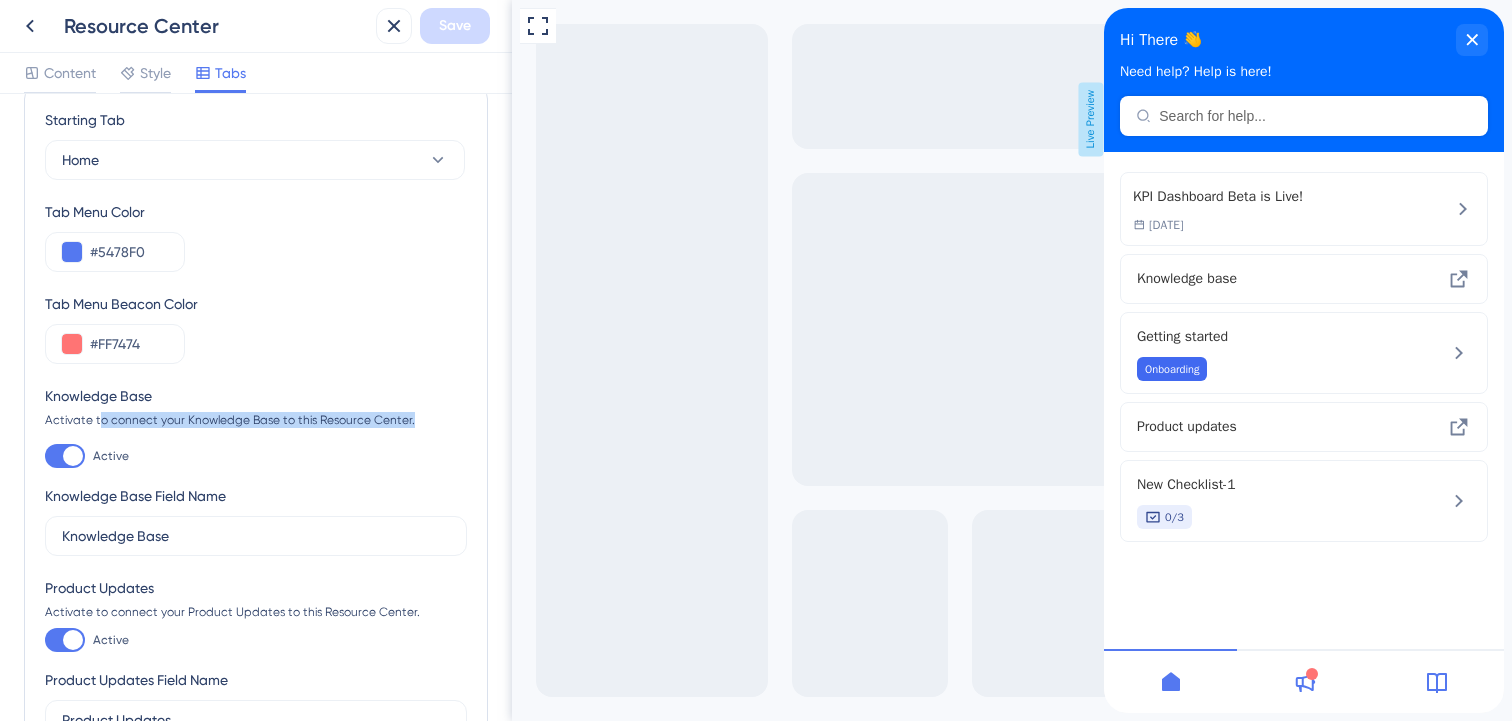 scroll, scrollTop: 0, scrollLeft: 0, axis: both 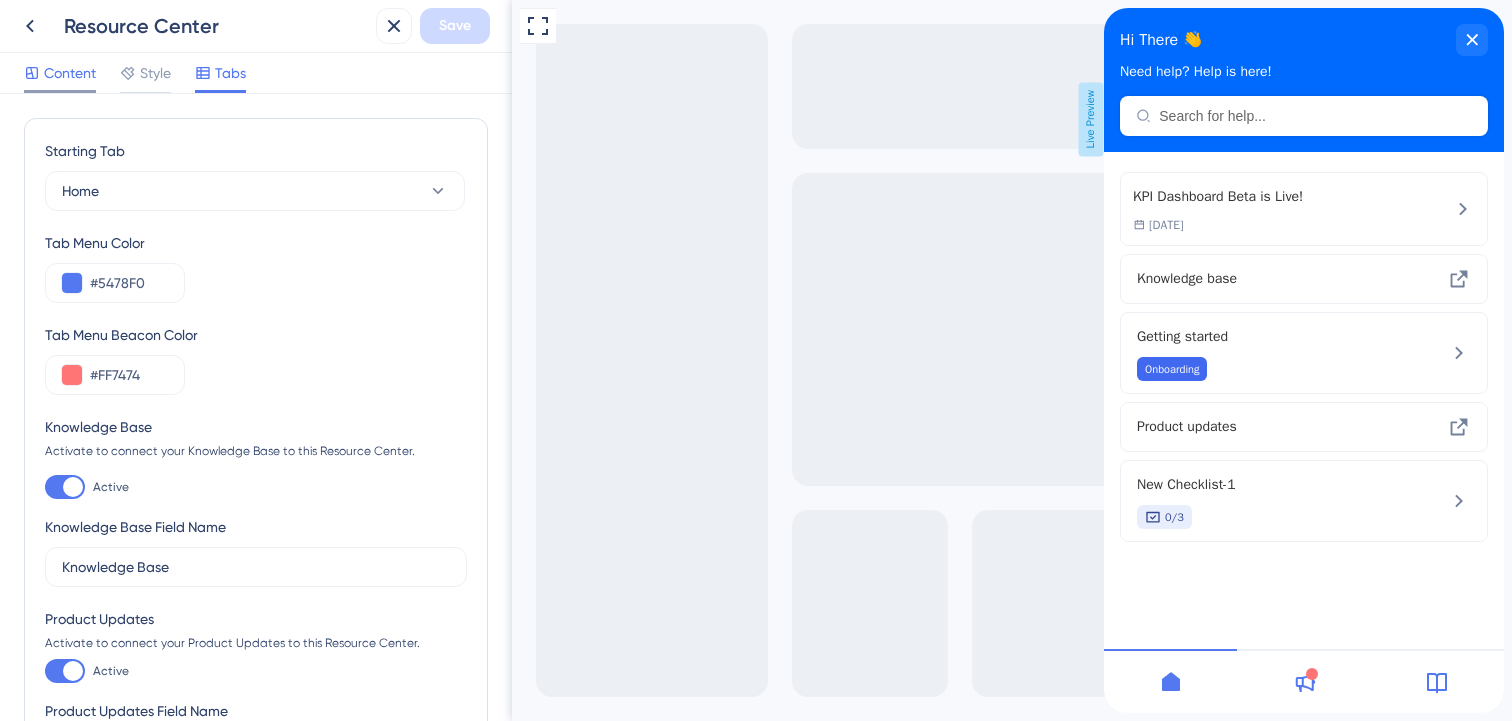 click on "Content" at bounding box center [70, 73] 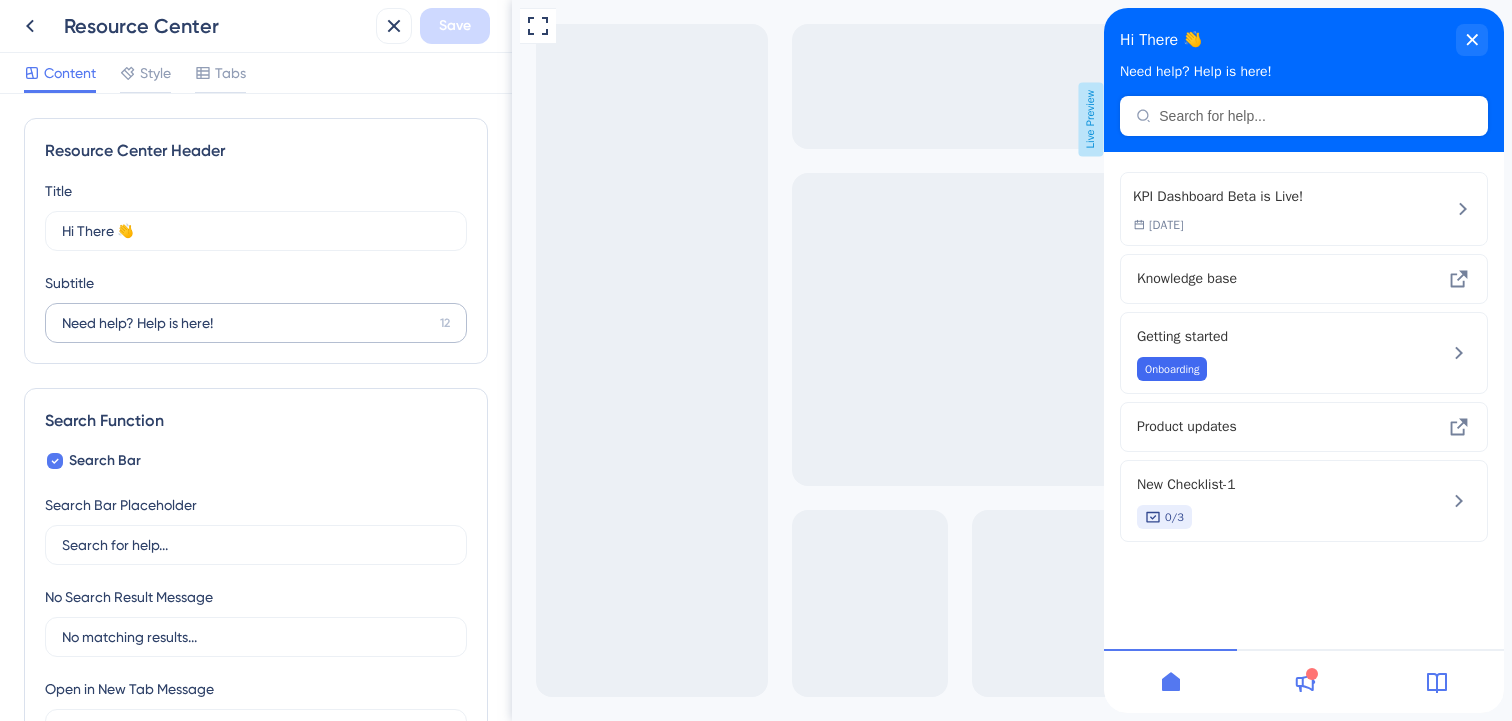 scroll, scrollTop: 0, scrollLeft: 0, axis: both 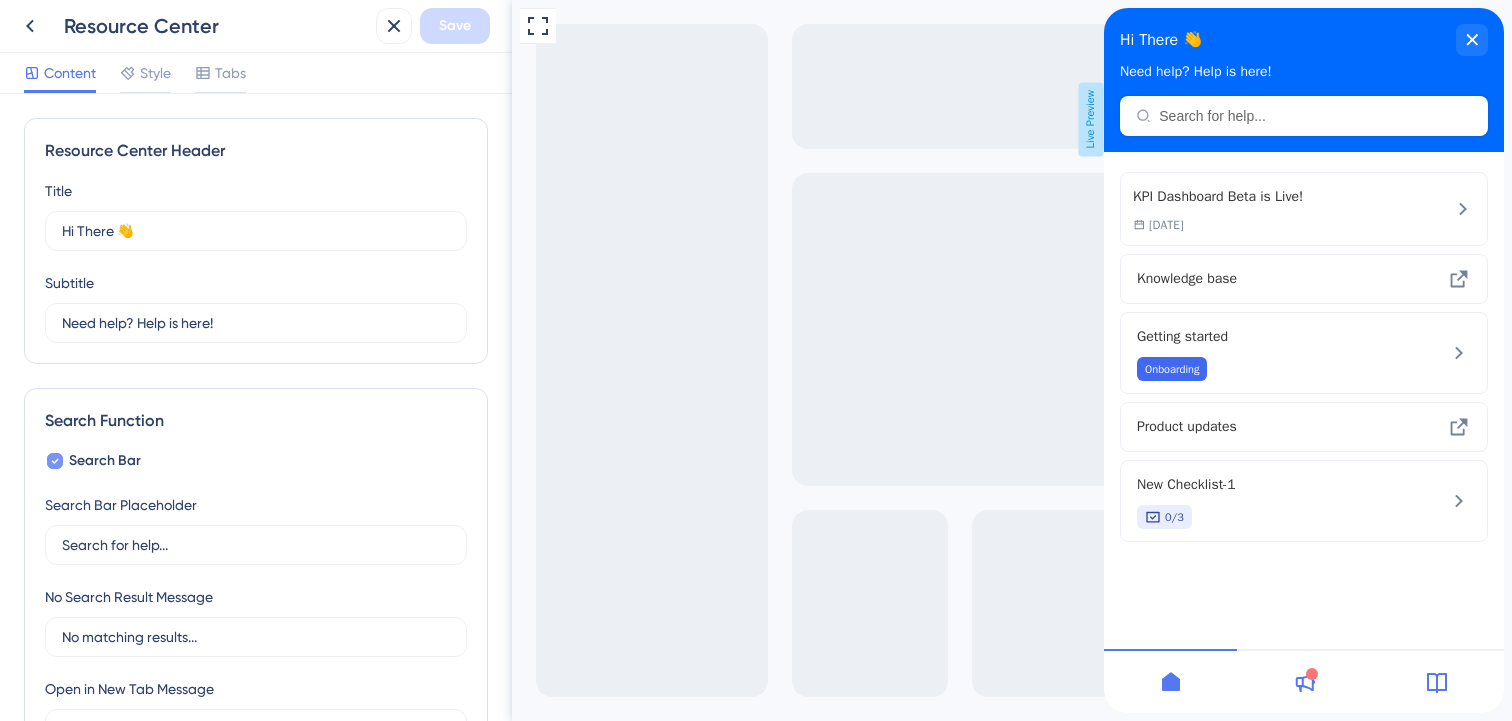 click at bounding box center [55, 461] 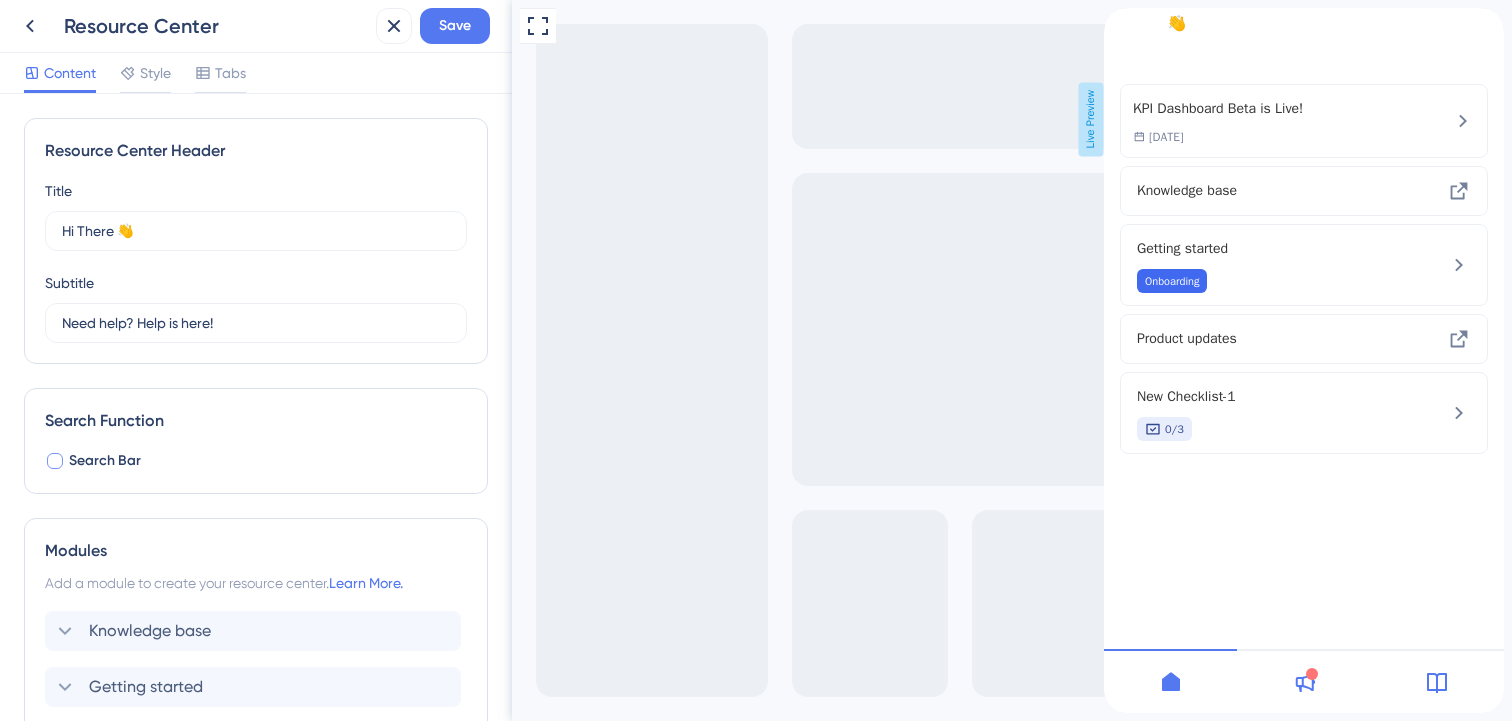 click at bounding box center (55, 461) 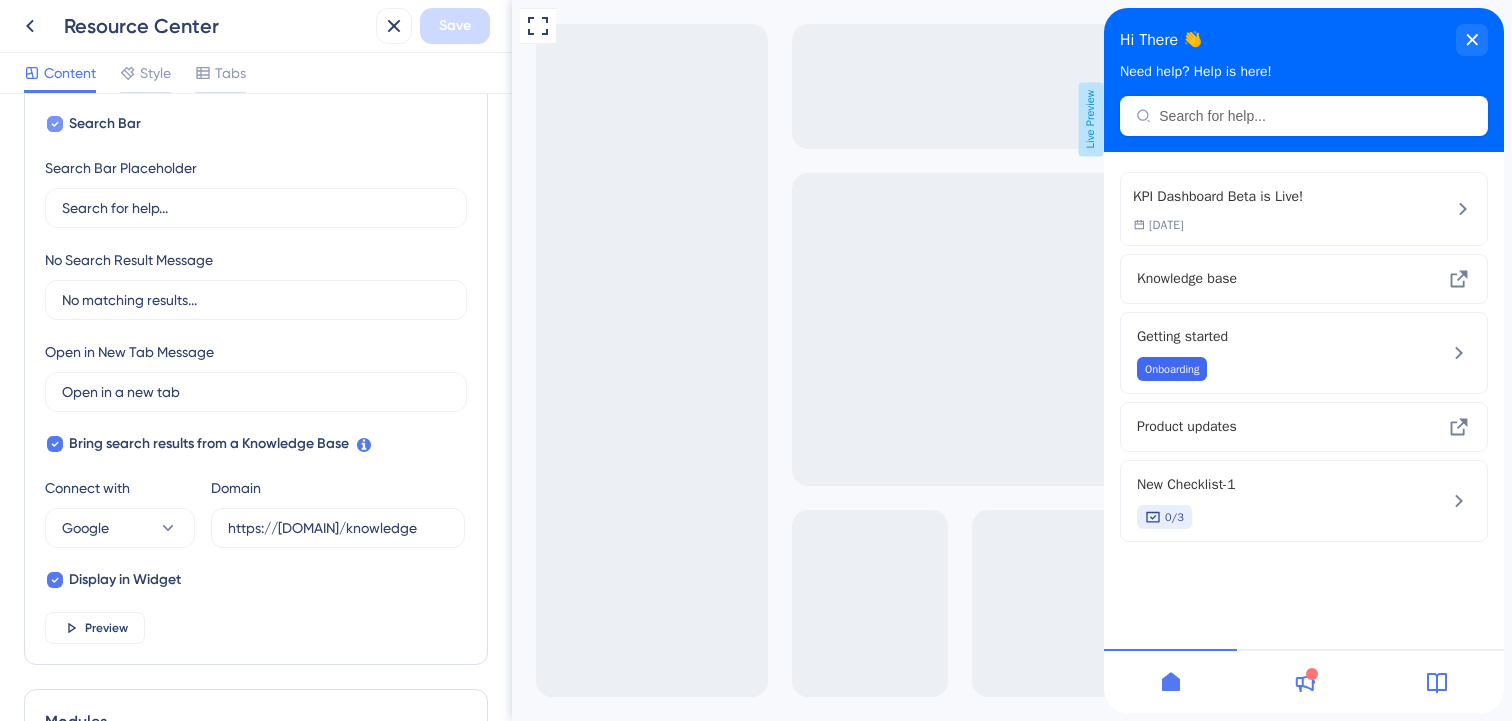 scroll, scrollTop: 355, scrollLeft: 0, axis: vertical 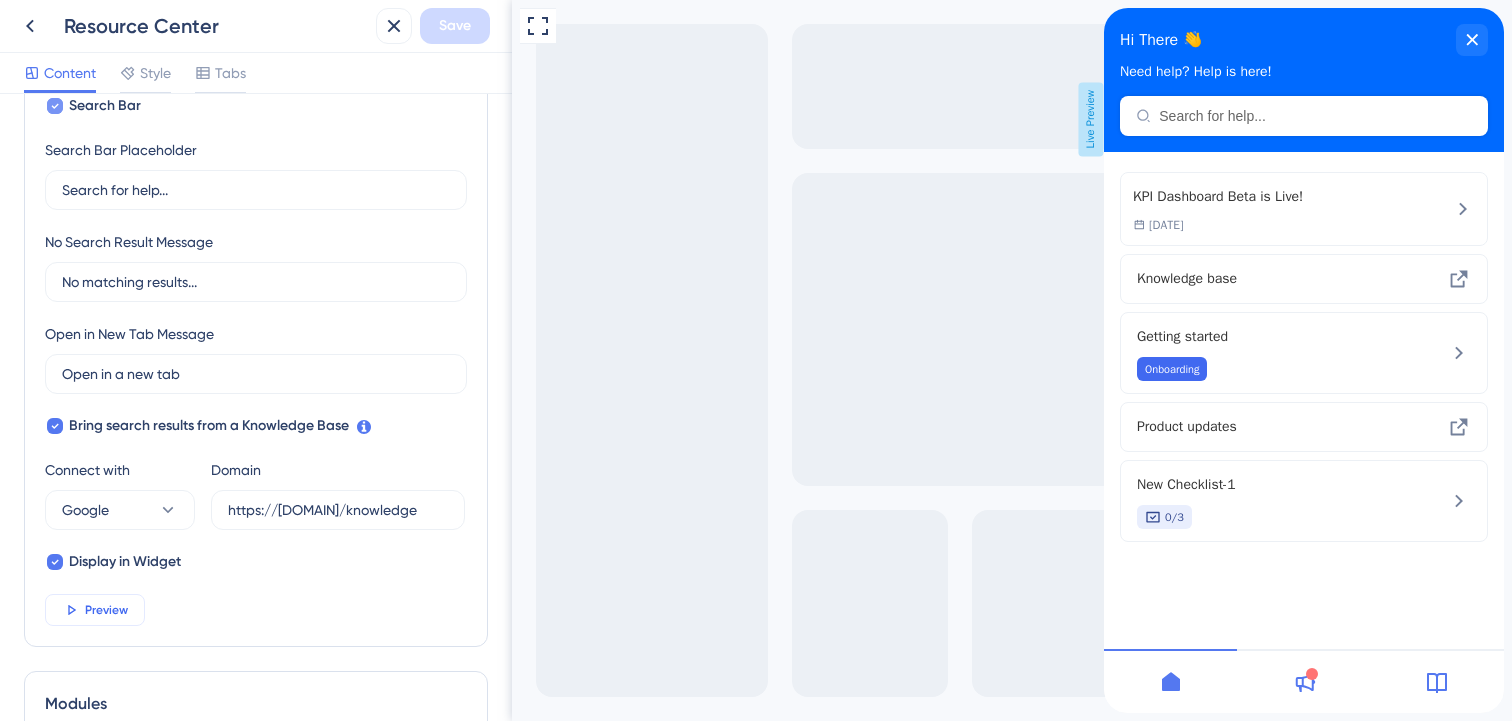 click 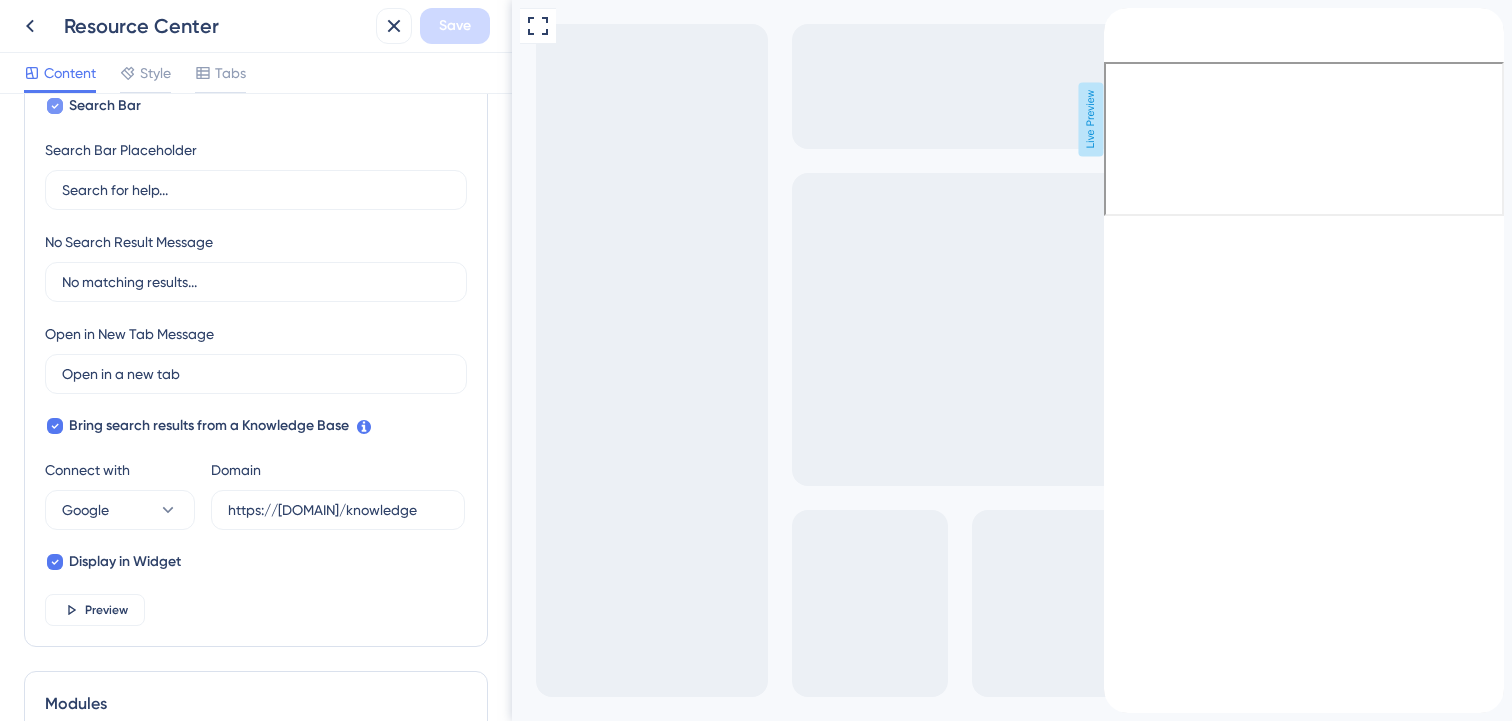 click 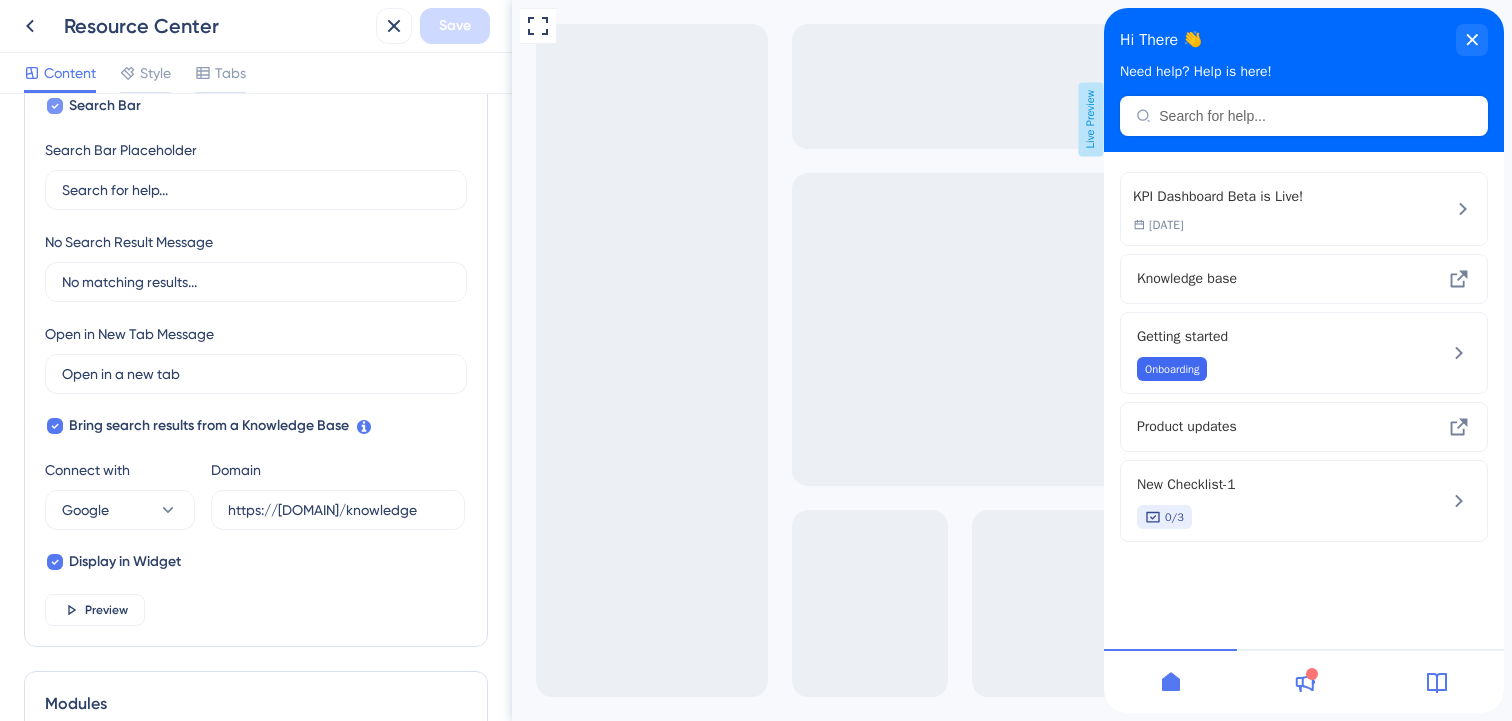 click 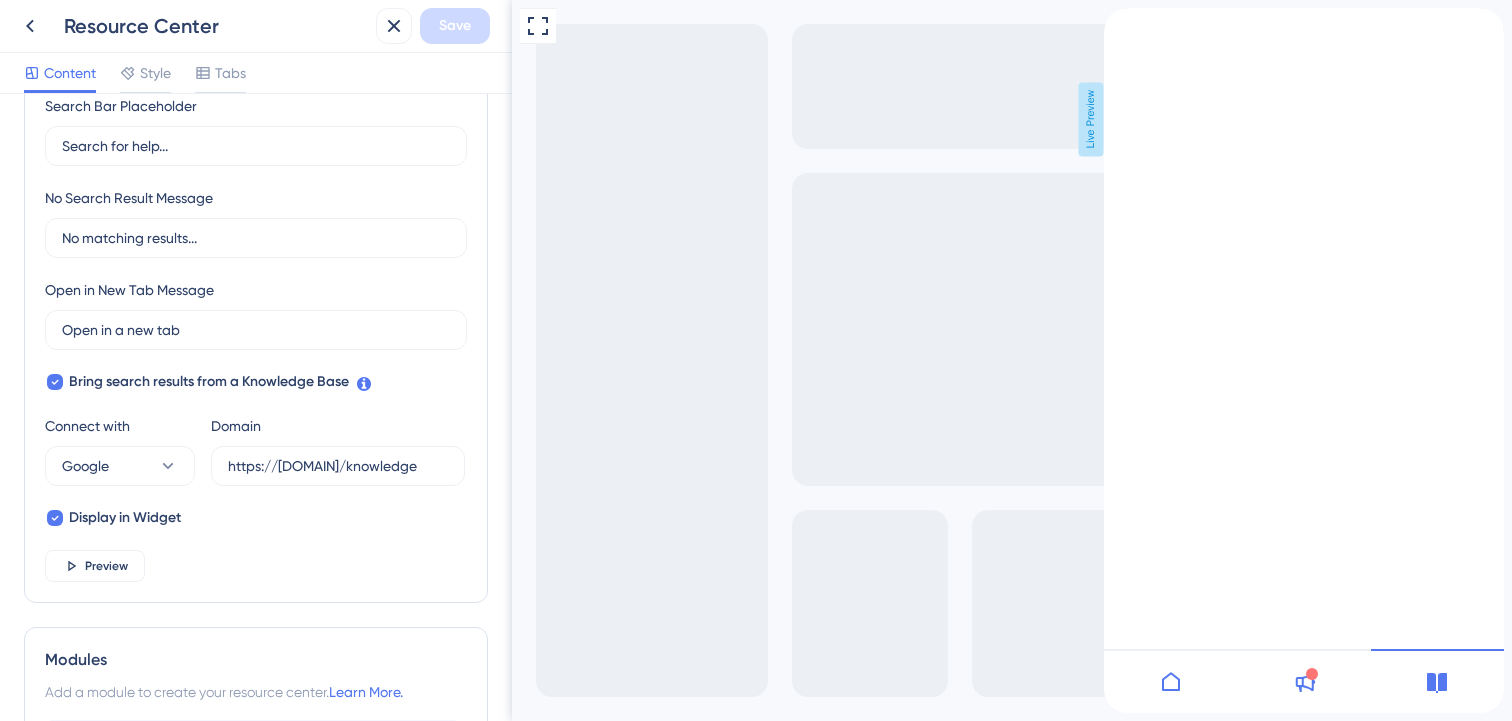 scroll, scrollTop: 400, scrollLeft: 0, axis: vertical 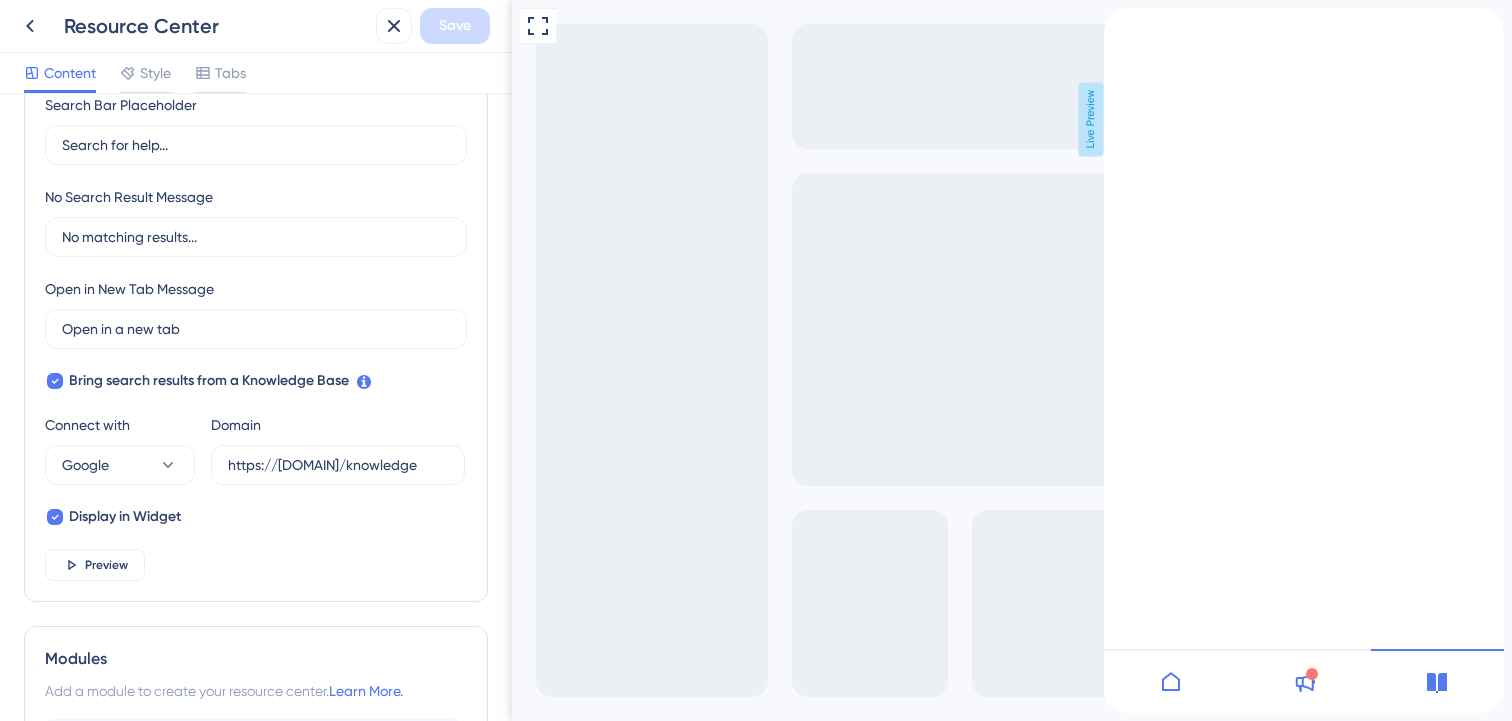 click 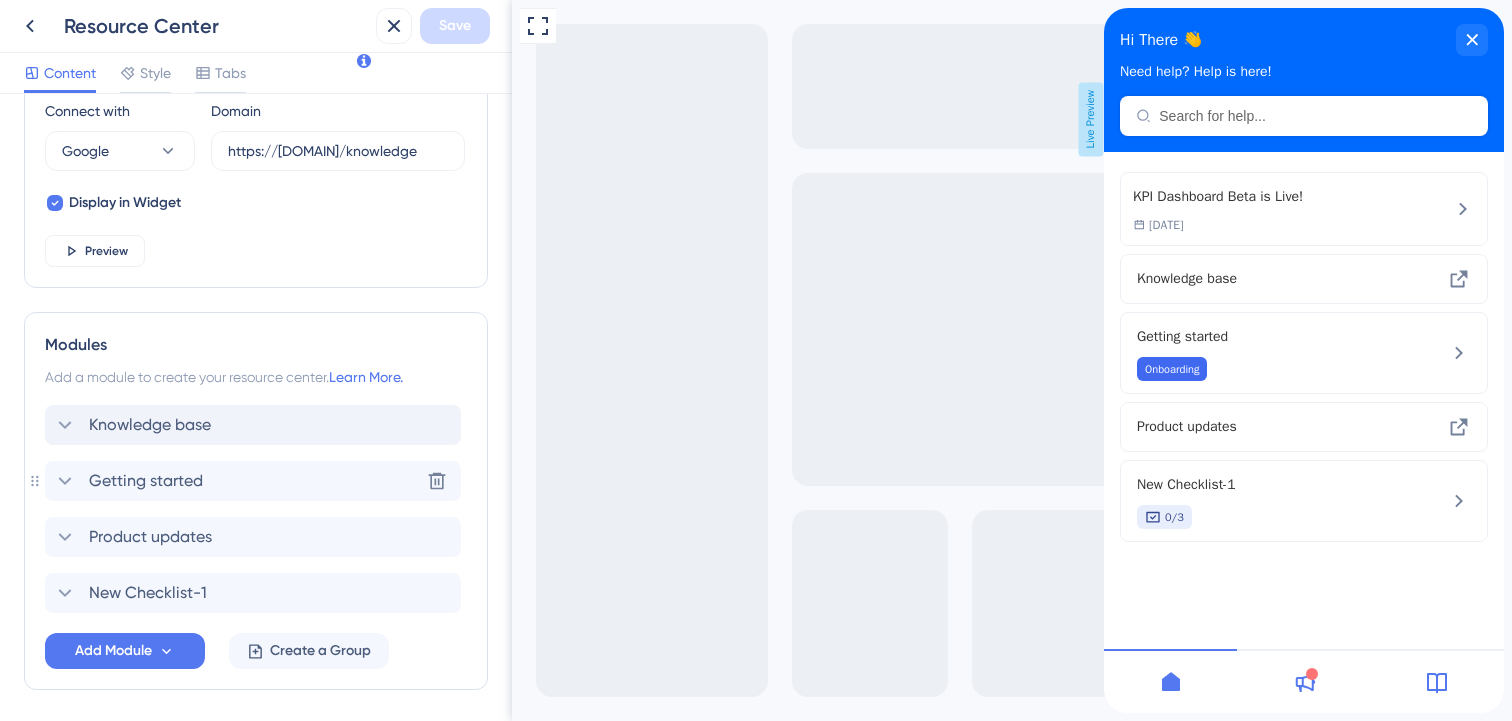 scroll, scrollTop: 722, scrollLeft: 0, axis: vertical 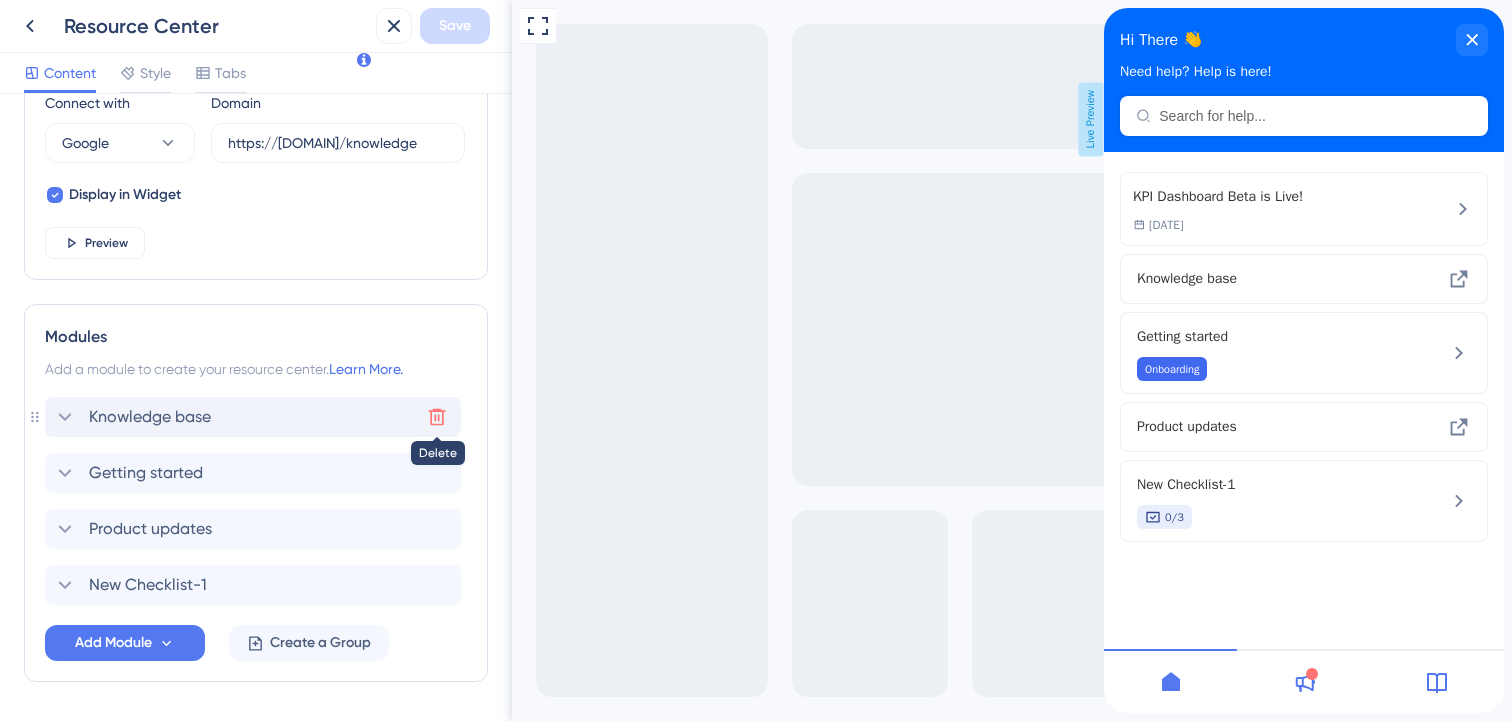 click 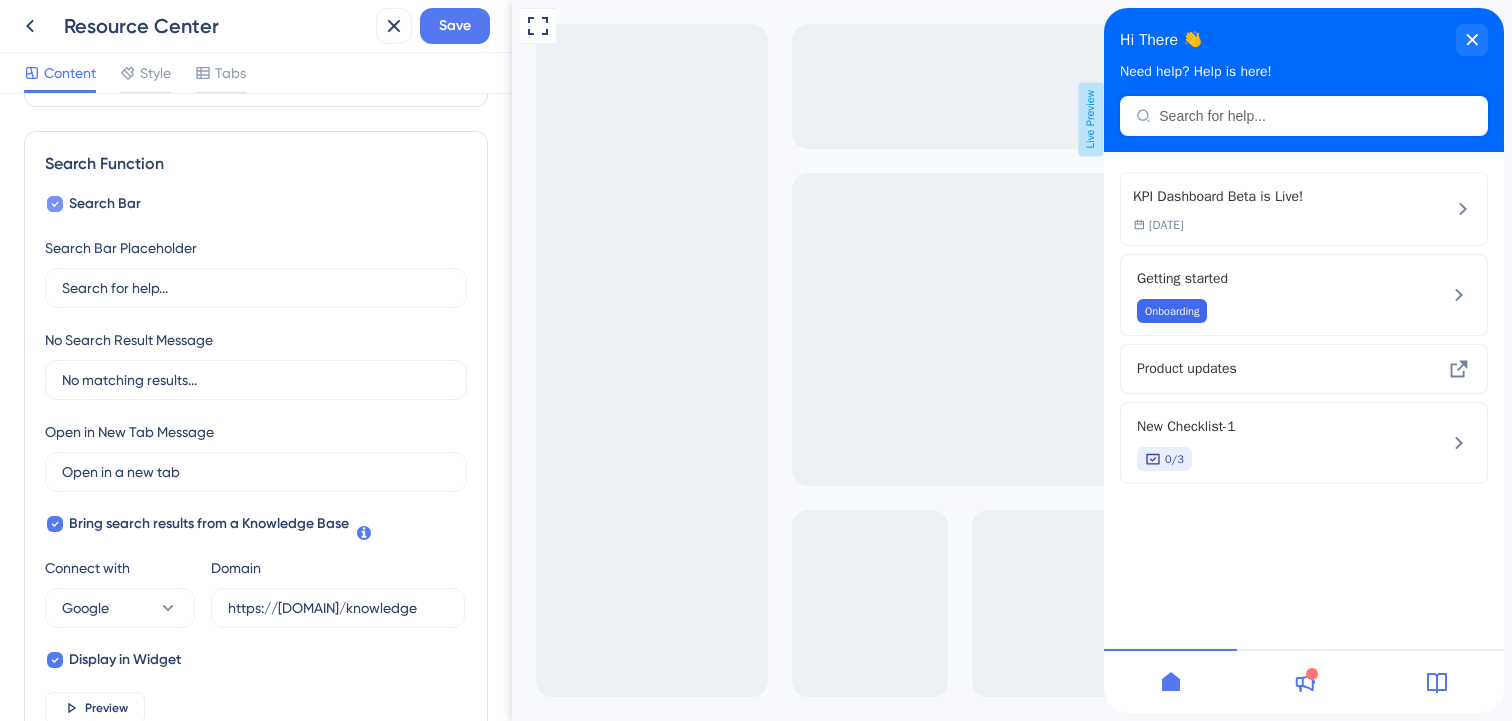 scroll, scrollTop: 249, scrollLeft: 0, axis: vertical 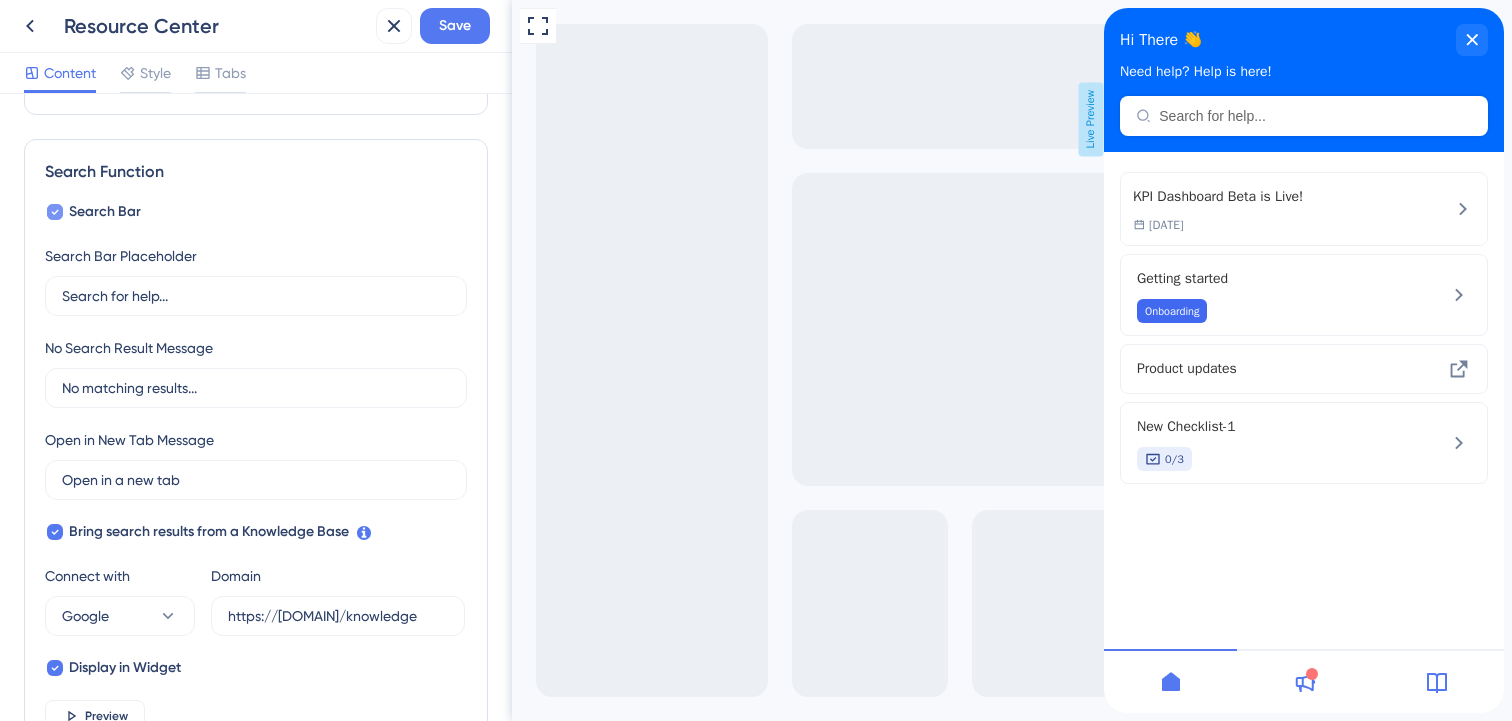 click 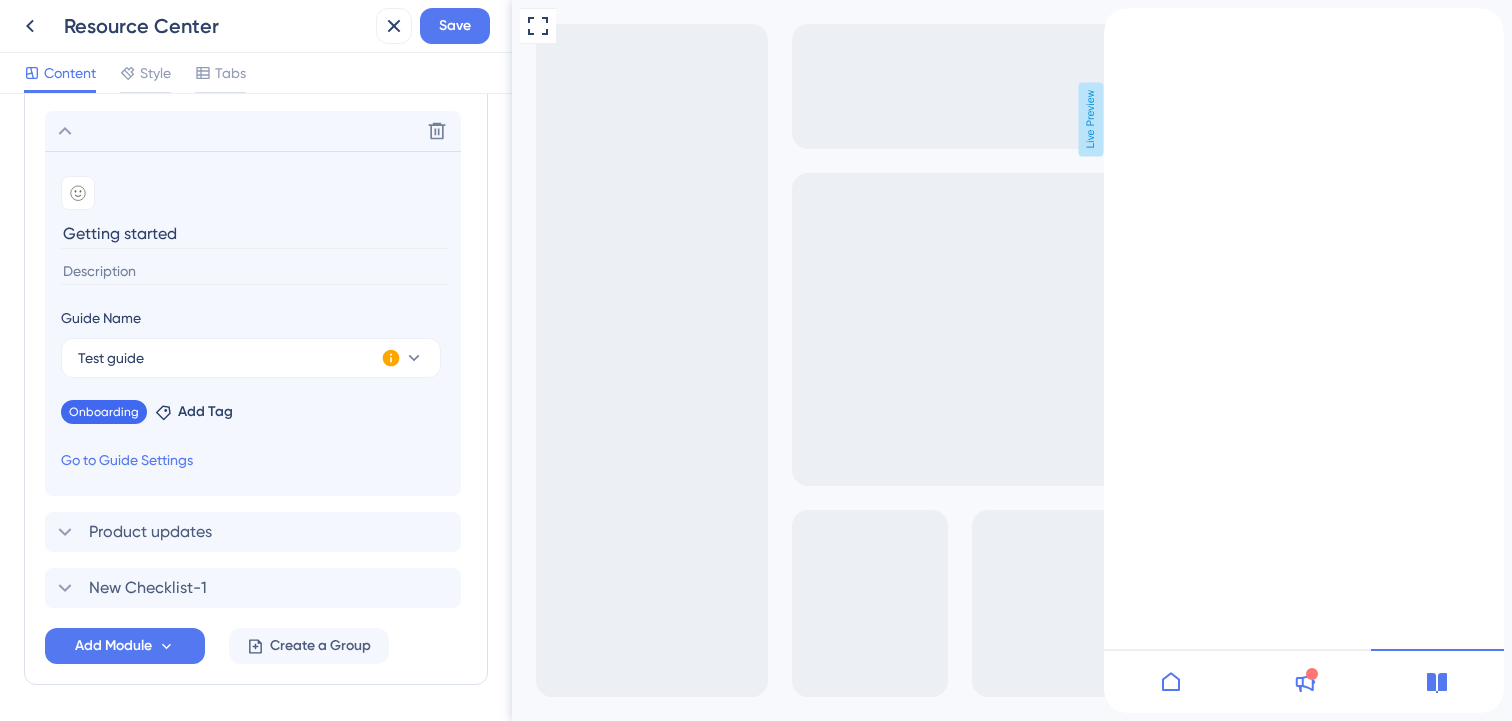 scroll, scrollTop: 1076, scrollLeft: 0, axis: vertical 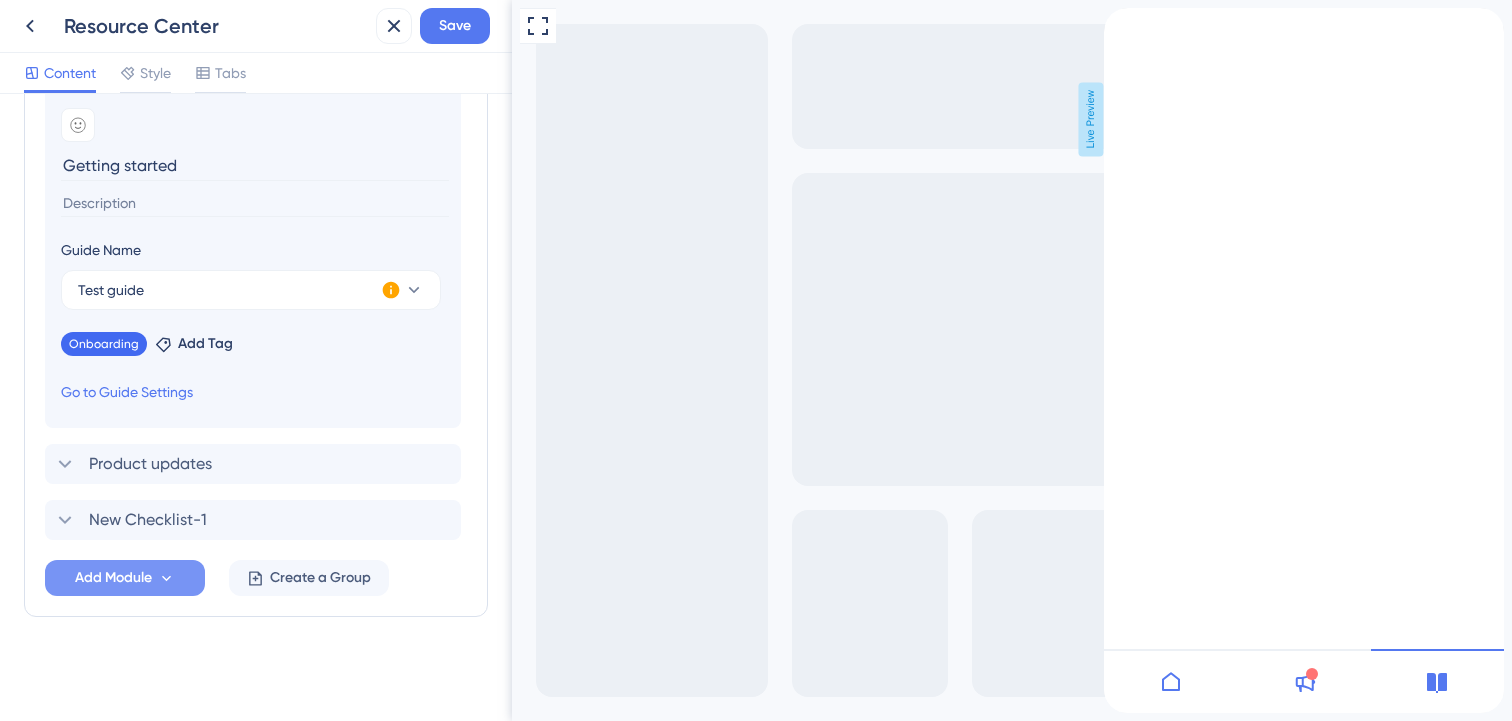 click 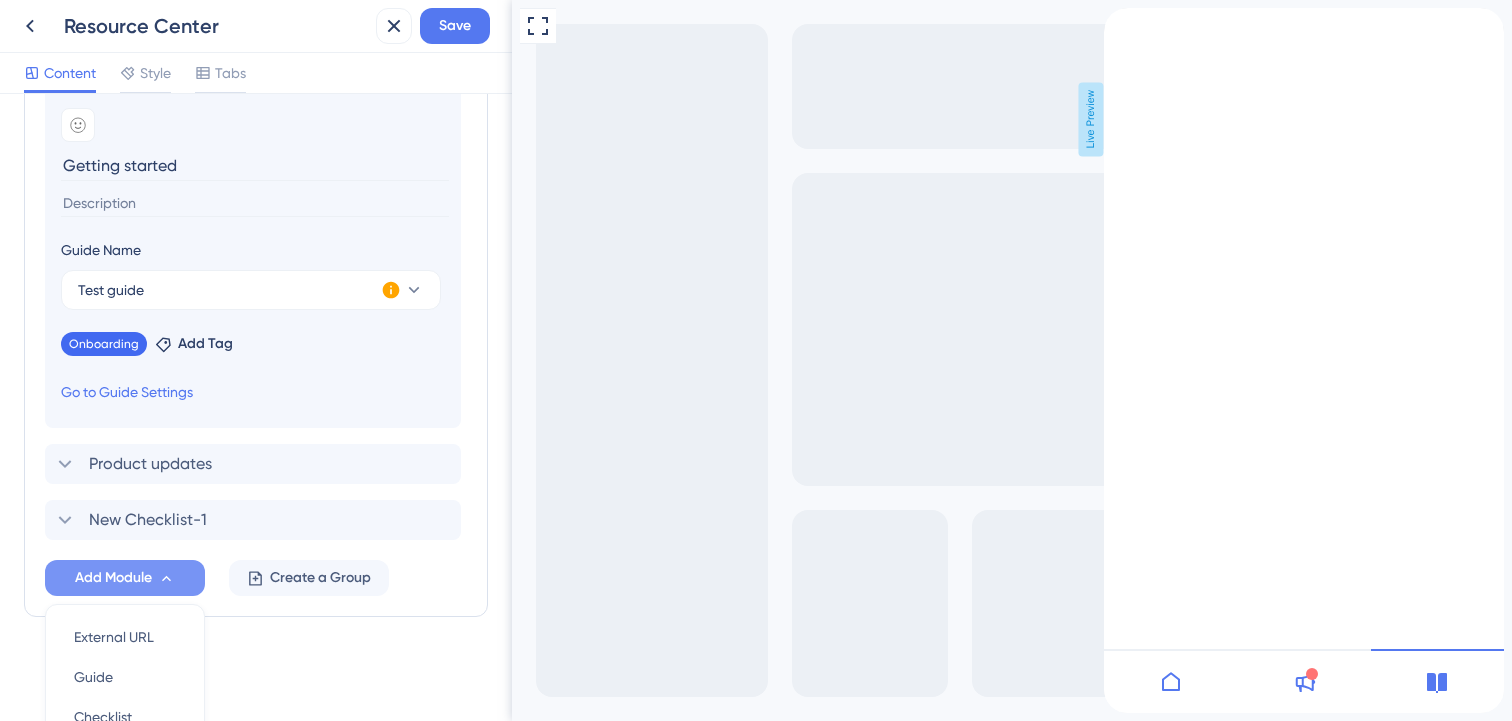 scroll, scrollTop: 1265, scrollLeft: 0, axis: vertical 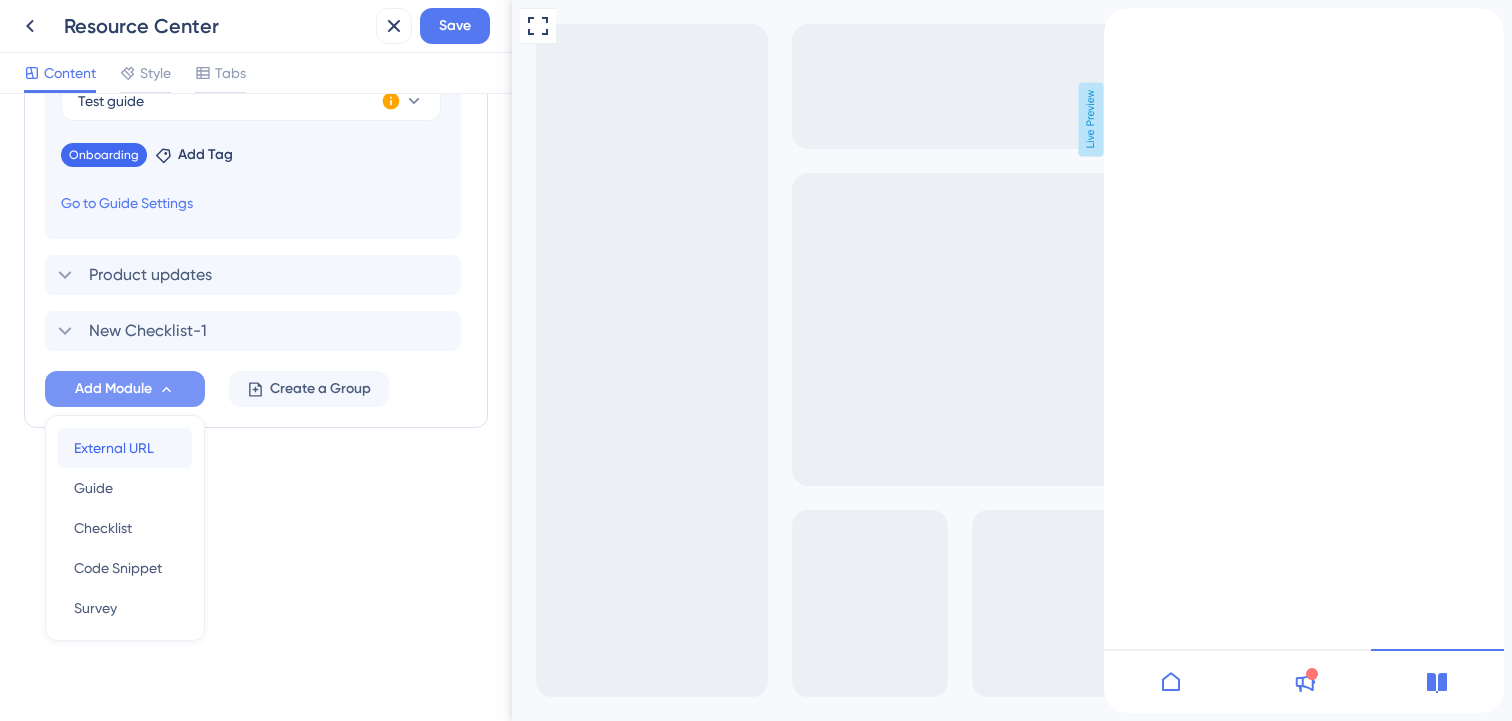 click on "External URL External URL" at bounding box center (125, 448) 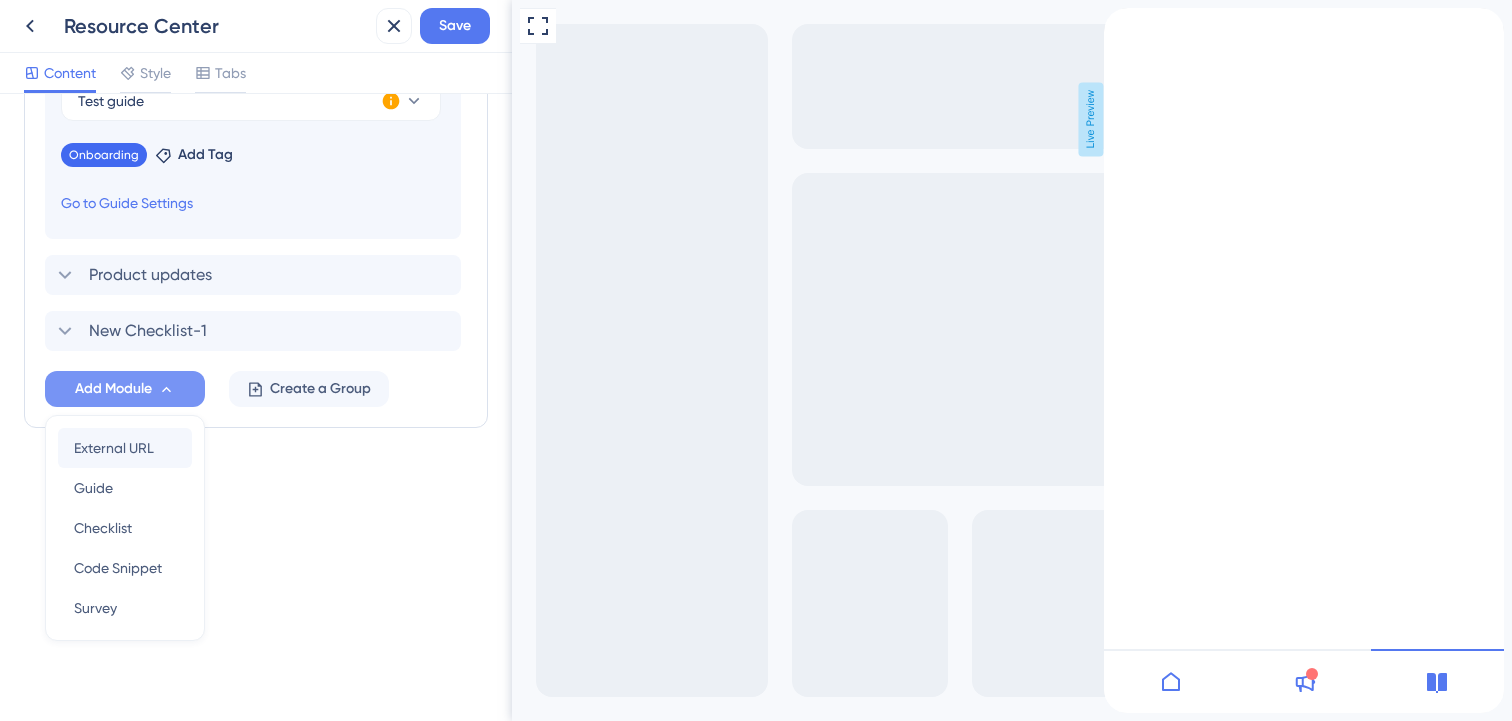 scroll, scrollTop: 1192, scrollLeft: 0, axis: vertical 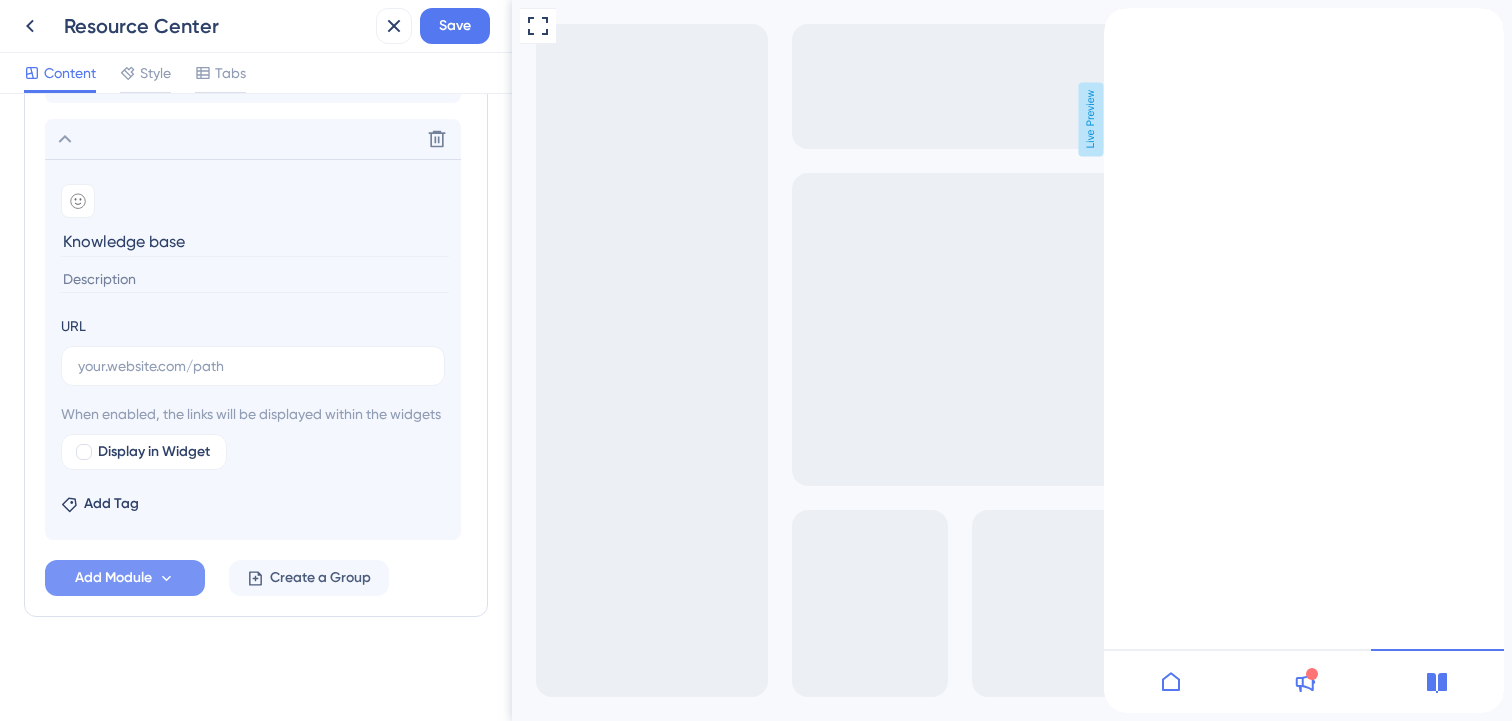 type on "Knowledge base" 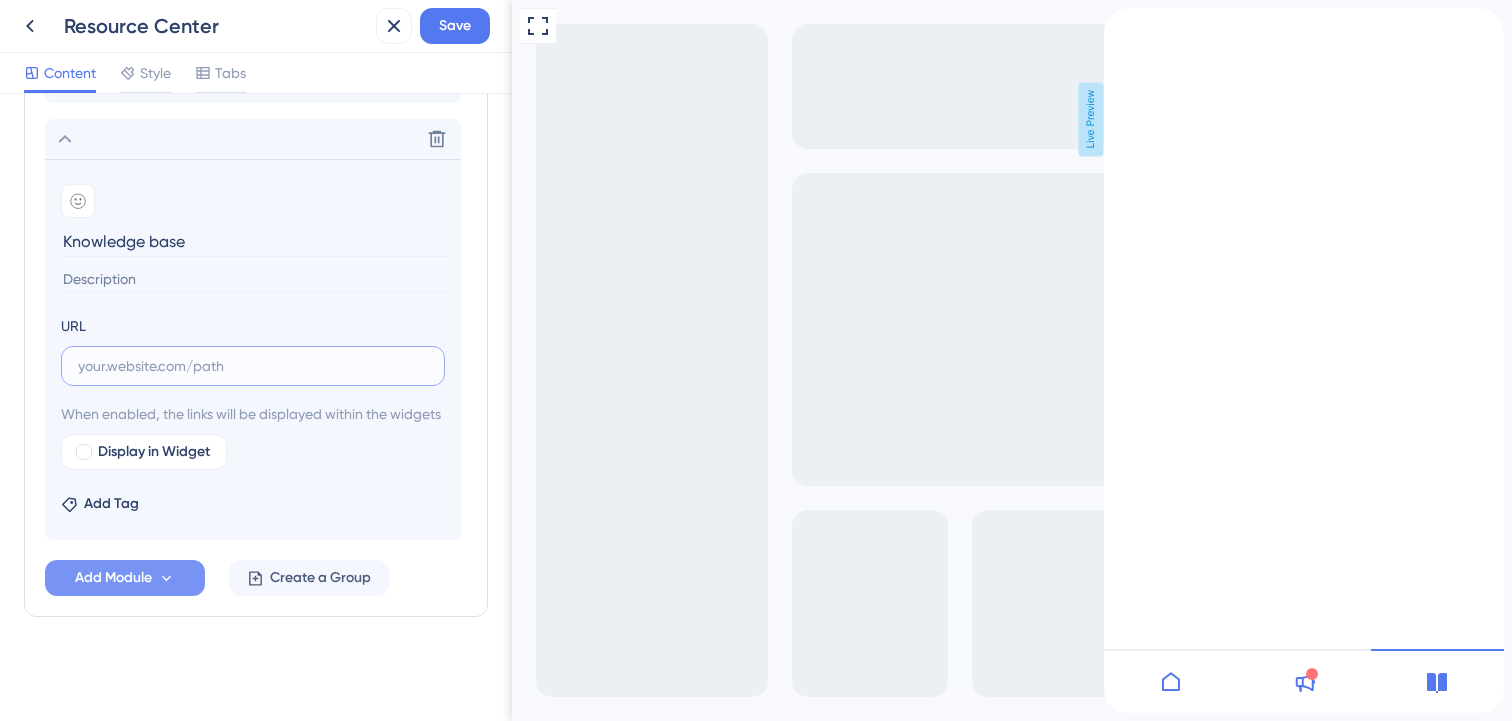 click at bounding box center [253, 366] 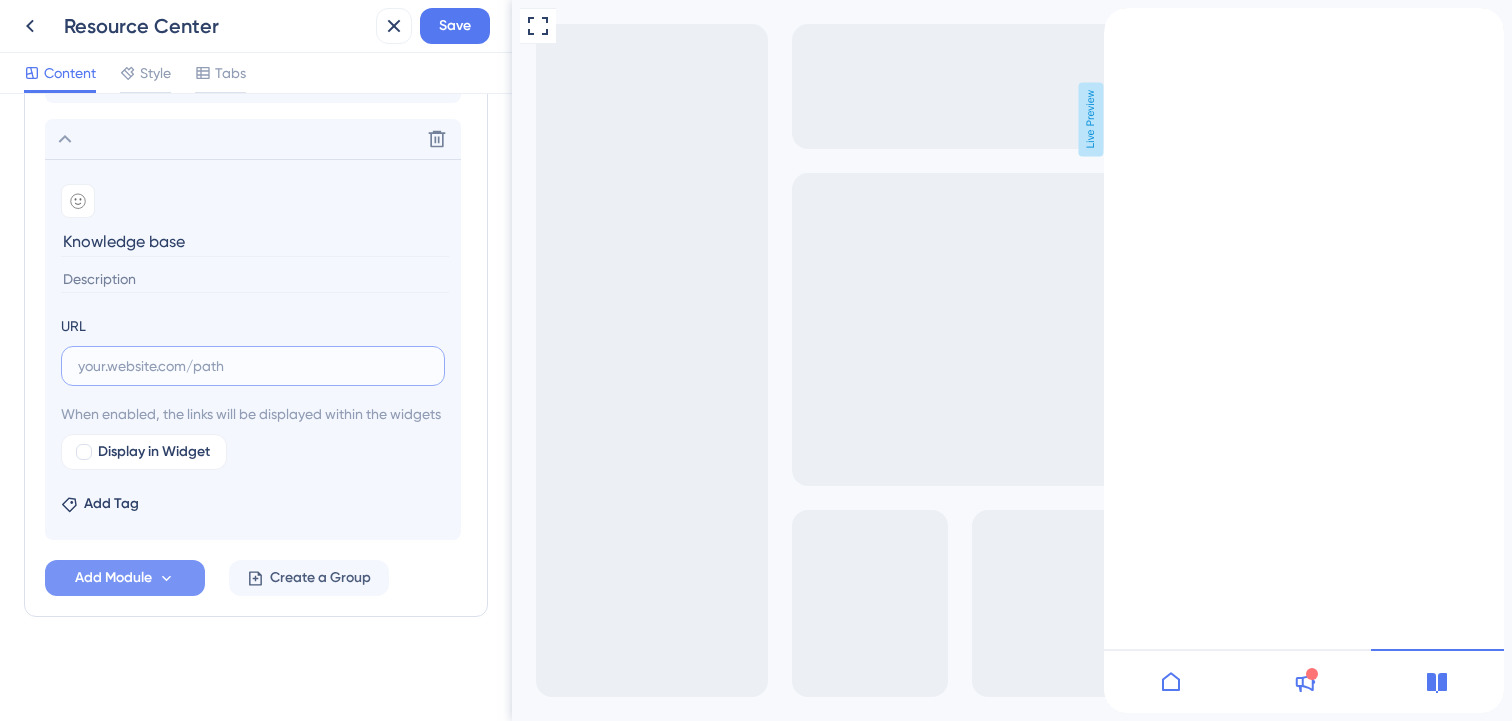 paste on "https://8677414.hs-sites.com/knowledge" 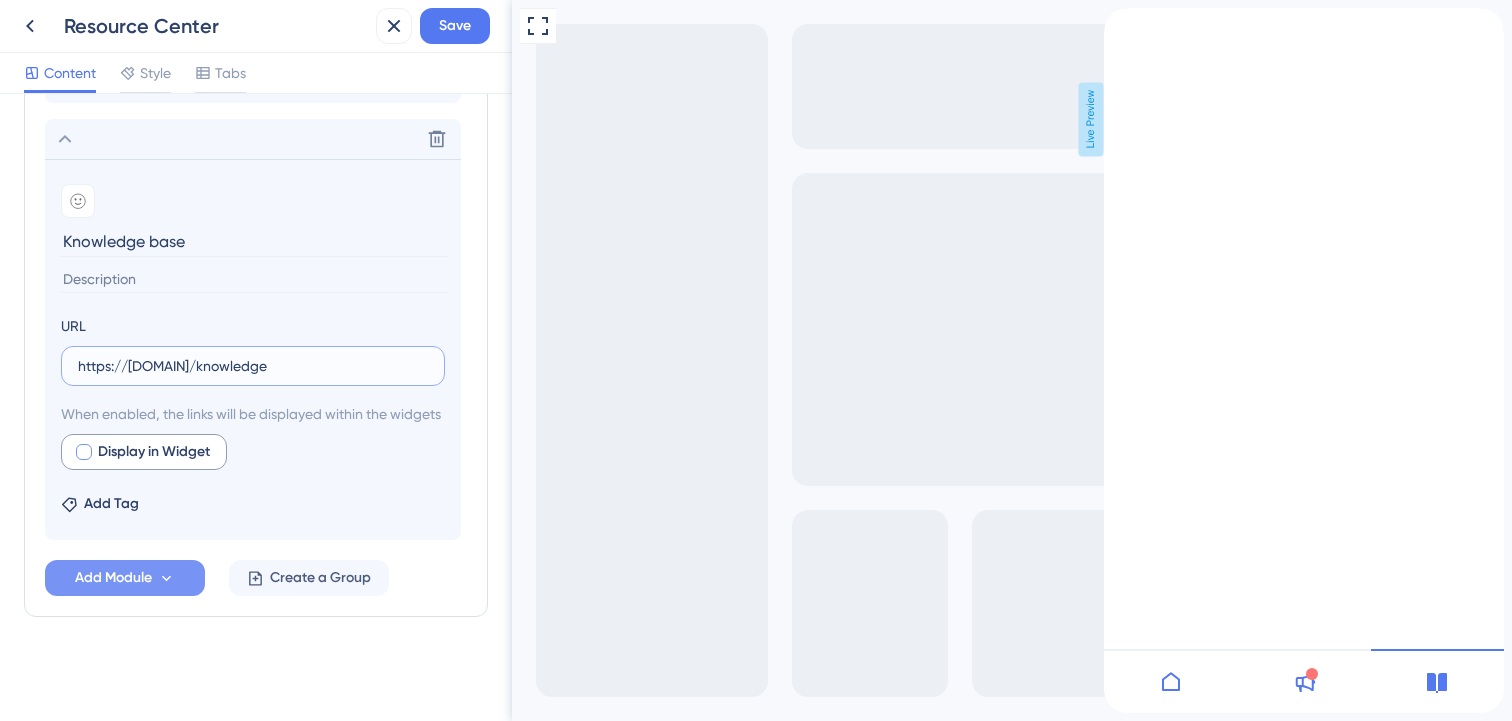 type on "https://8677414.hs-sites.com/knowledge" 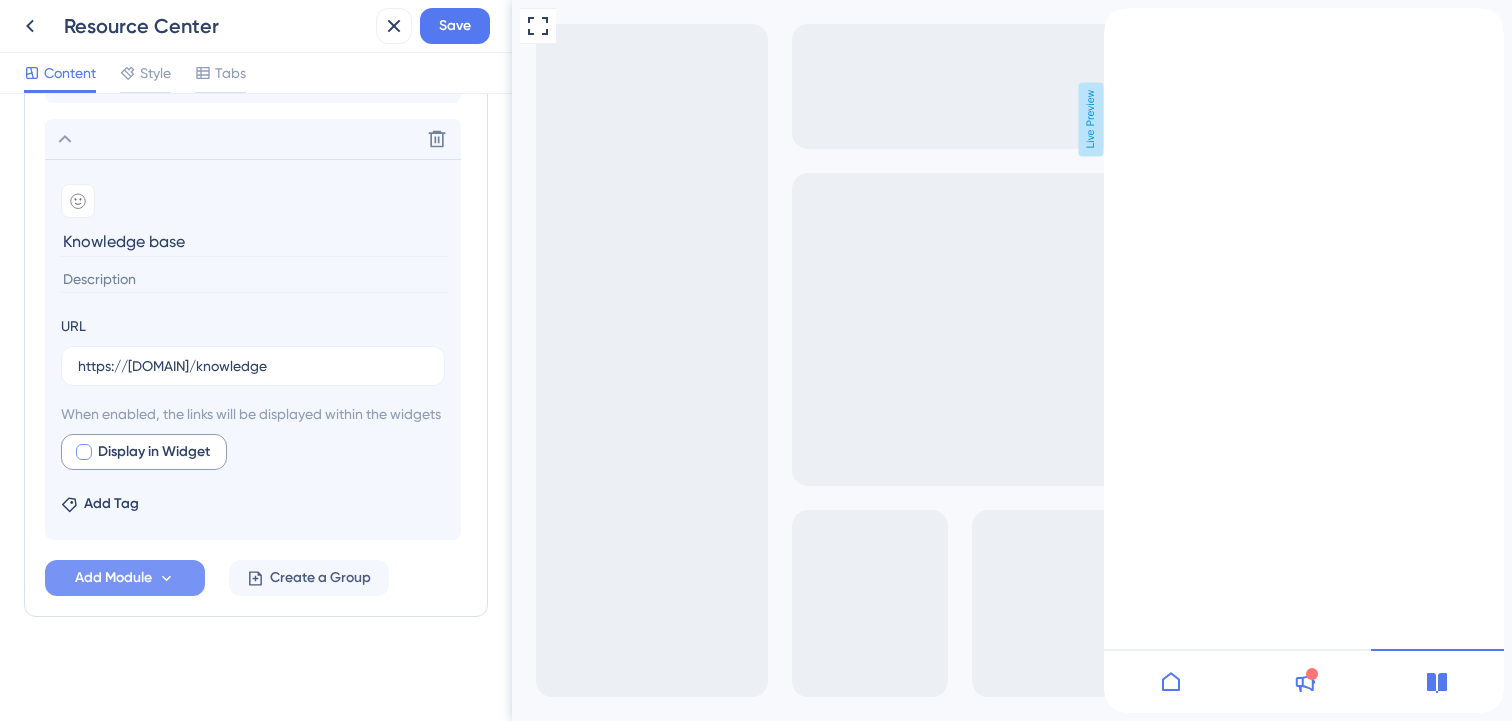 click at bounding box center (84, 452) 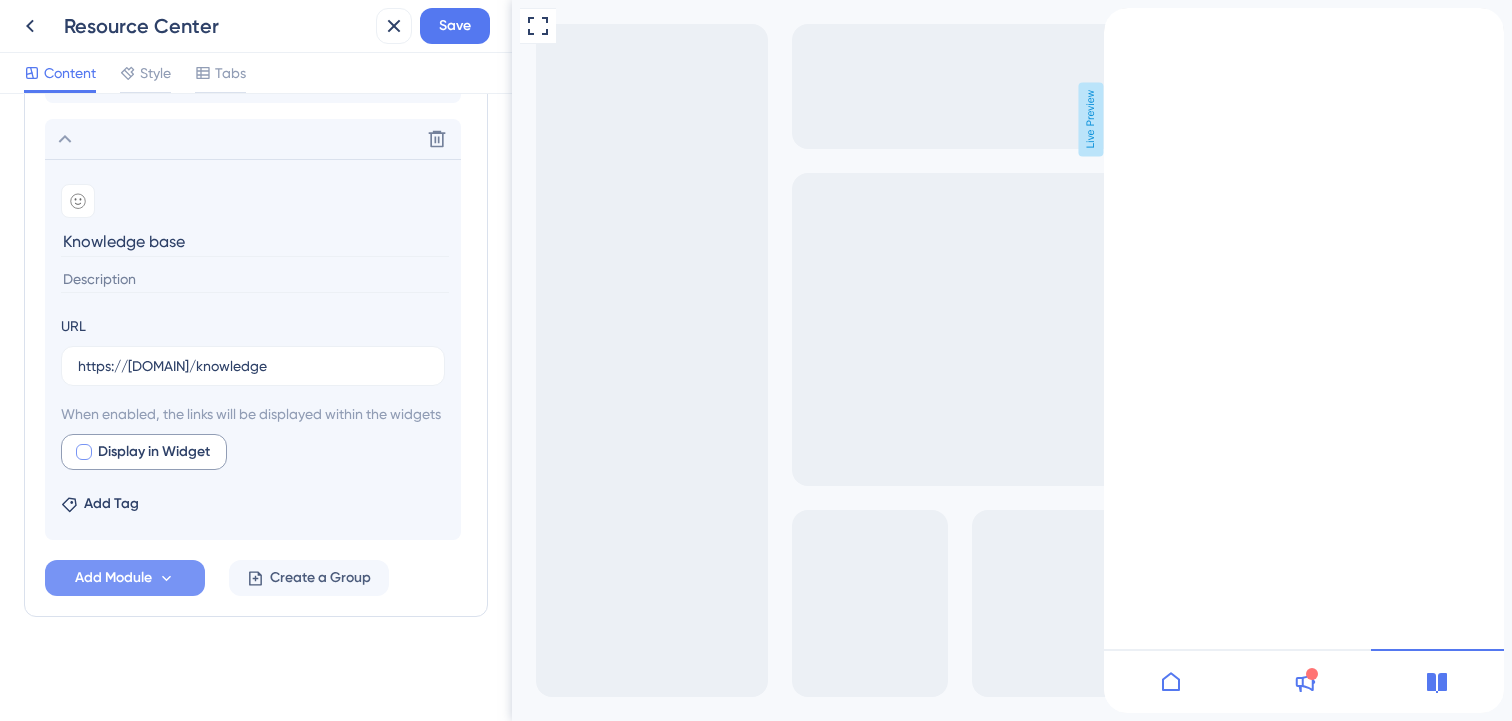 checkbox on "true" 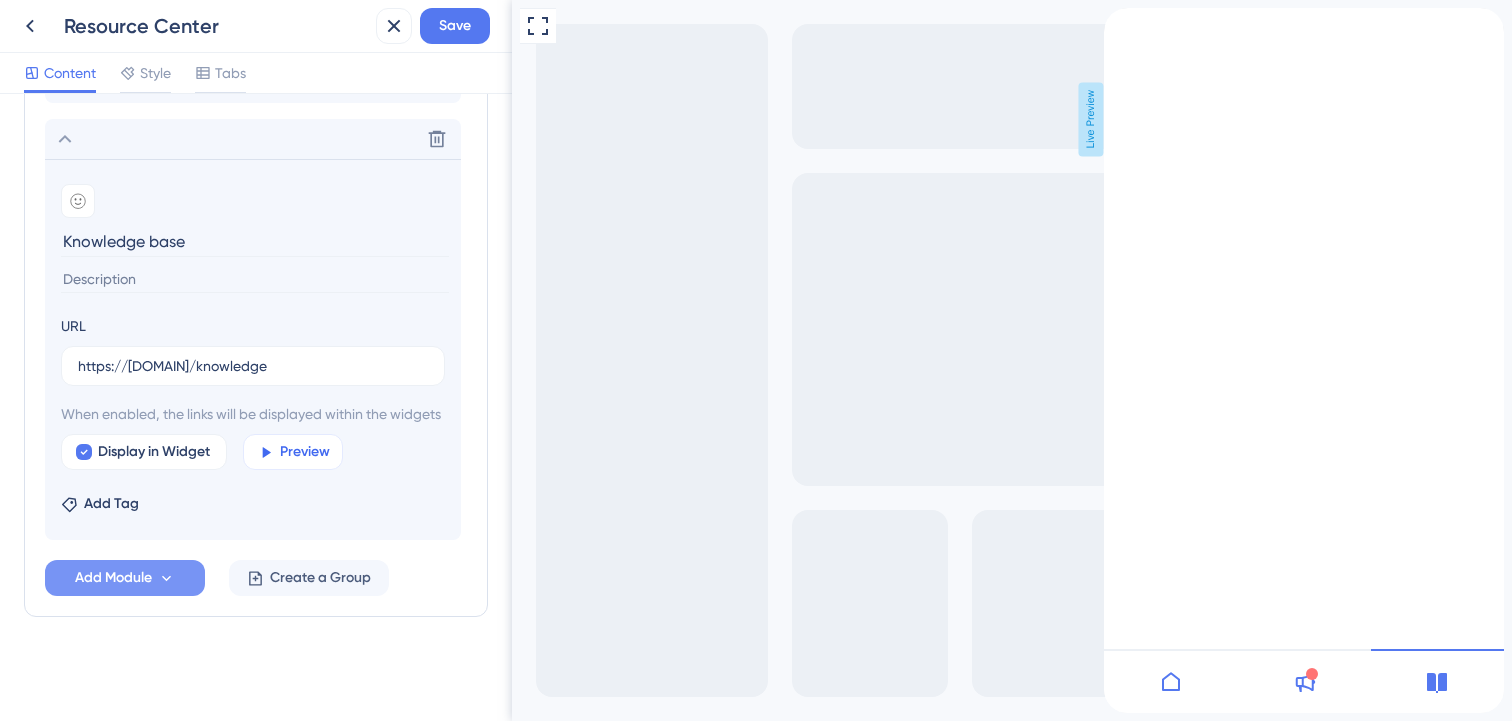 click 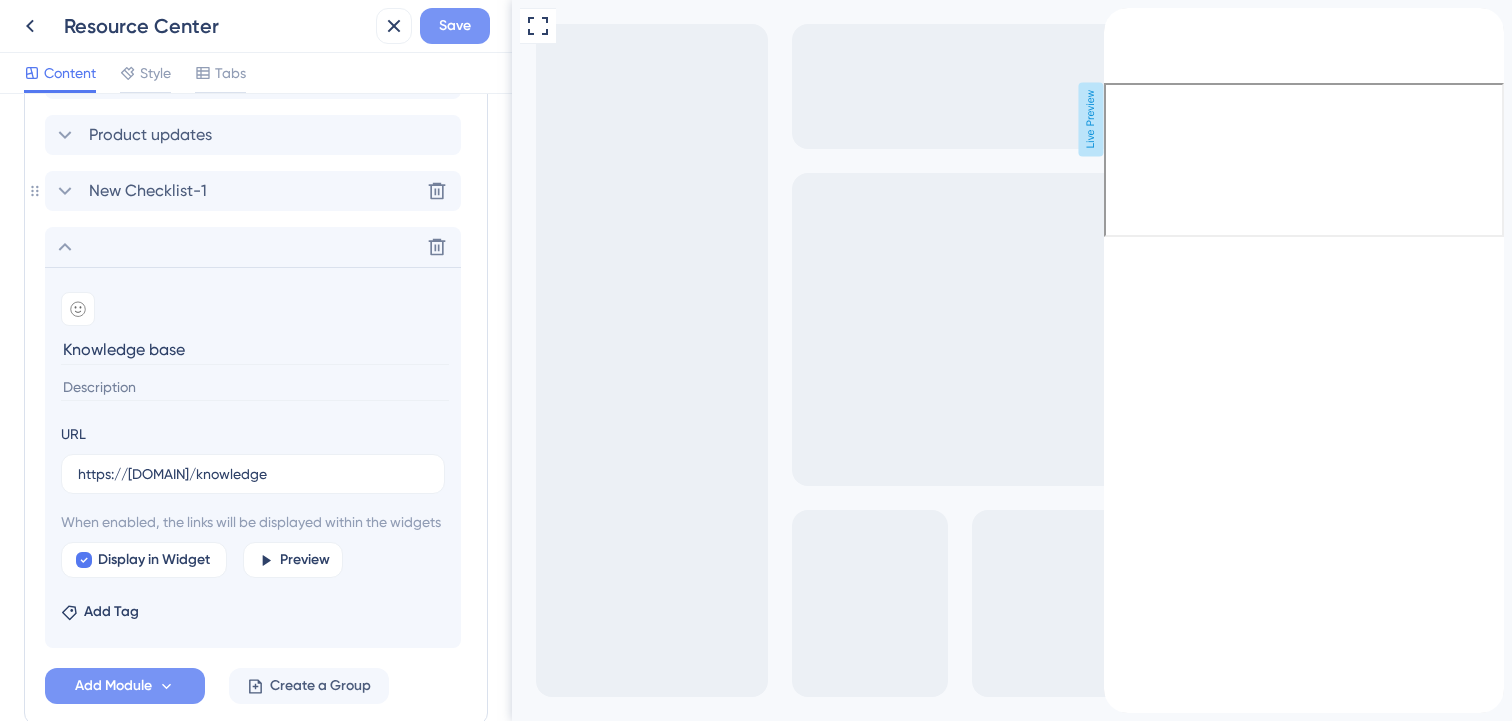 scroll, scrollTop: 1044, scrollLeft: 0, axis: vertical 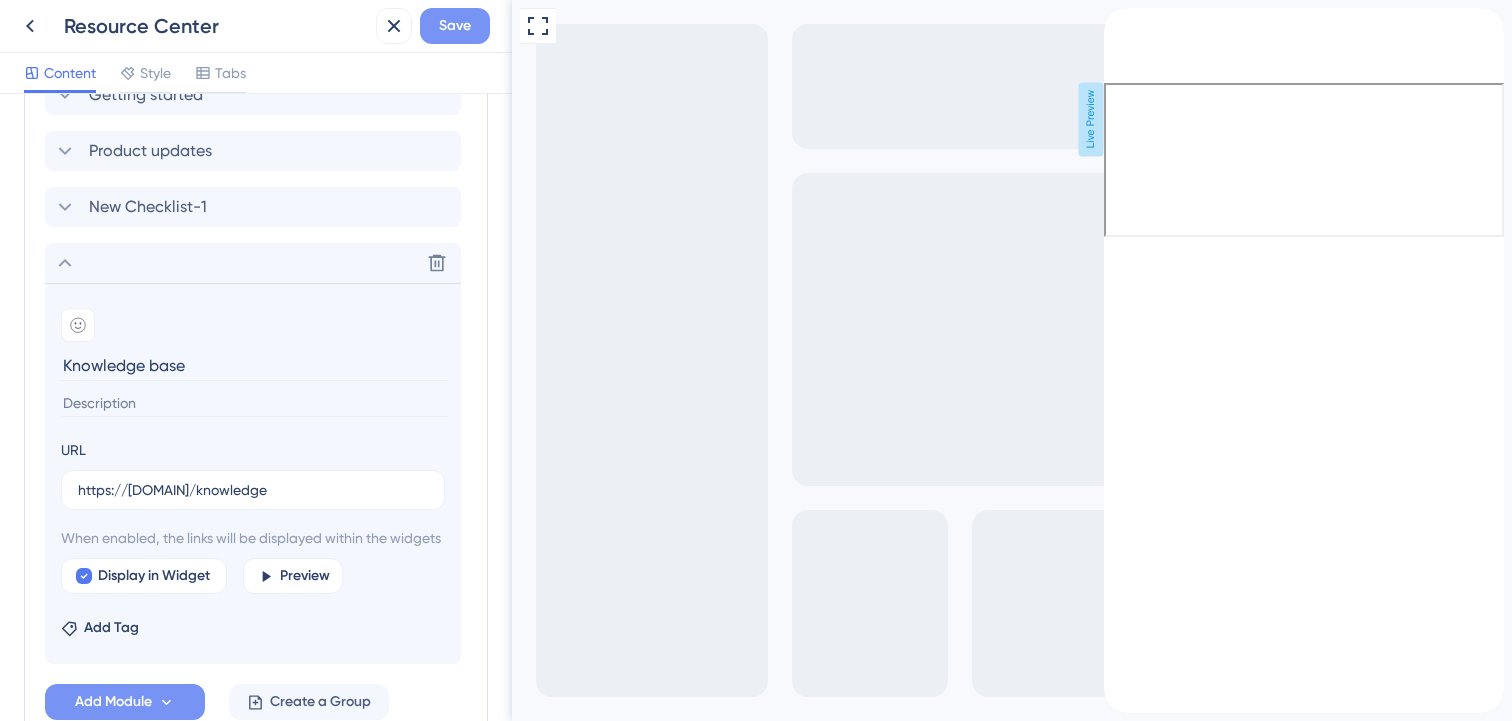 click on "Save" at bounding box center (455, 26) 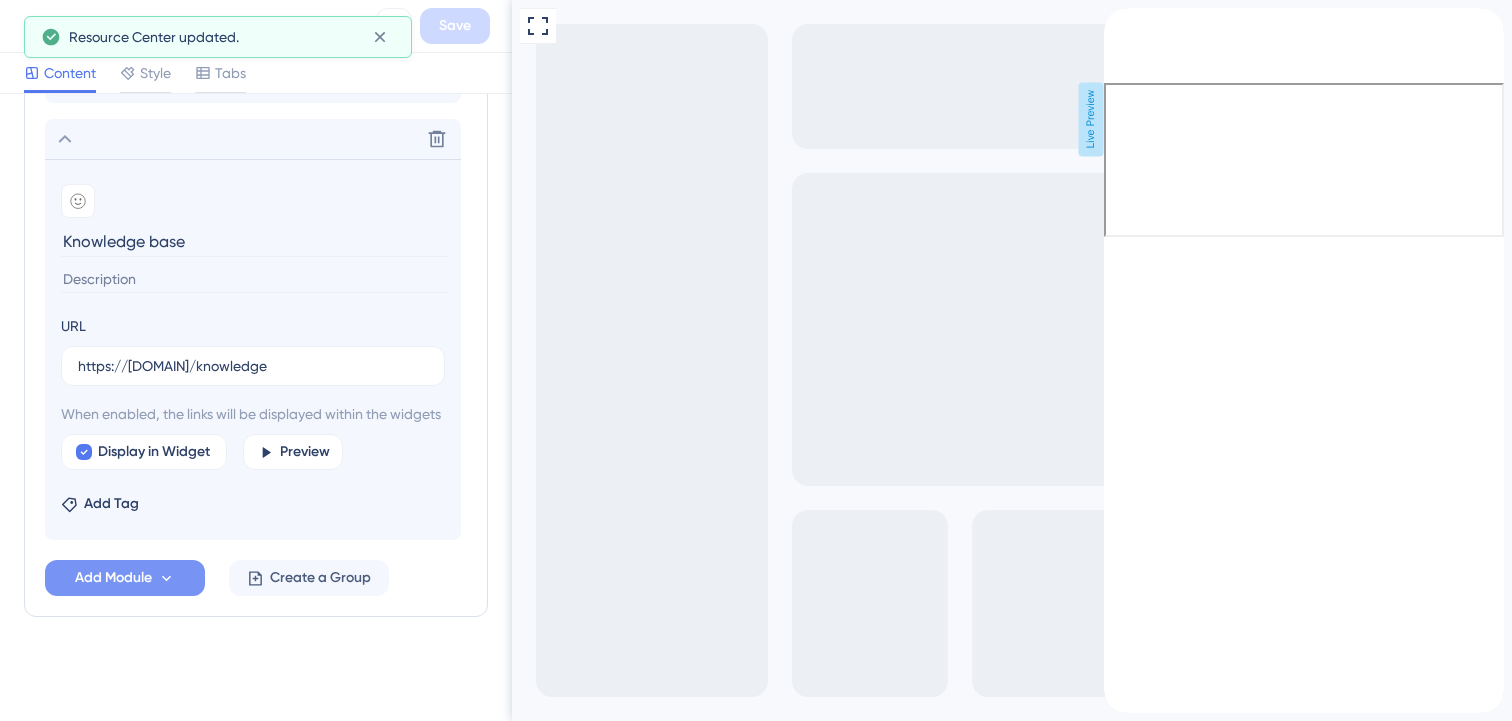scroll, scrollTop: 1192, scrollLeft: 0, axis: vertical 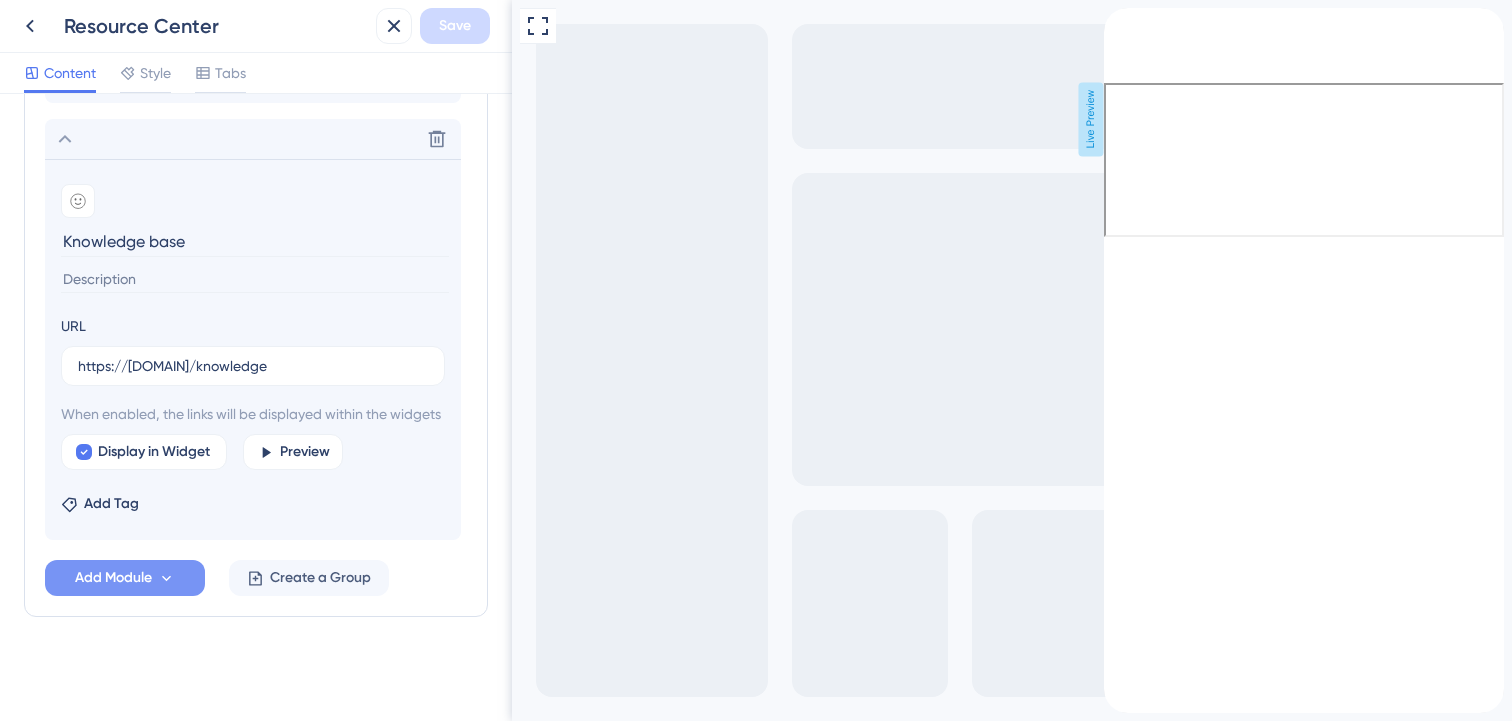 click at bounding box center (1112, 19) 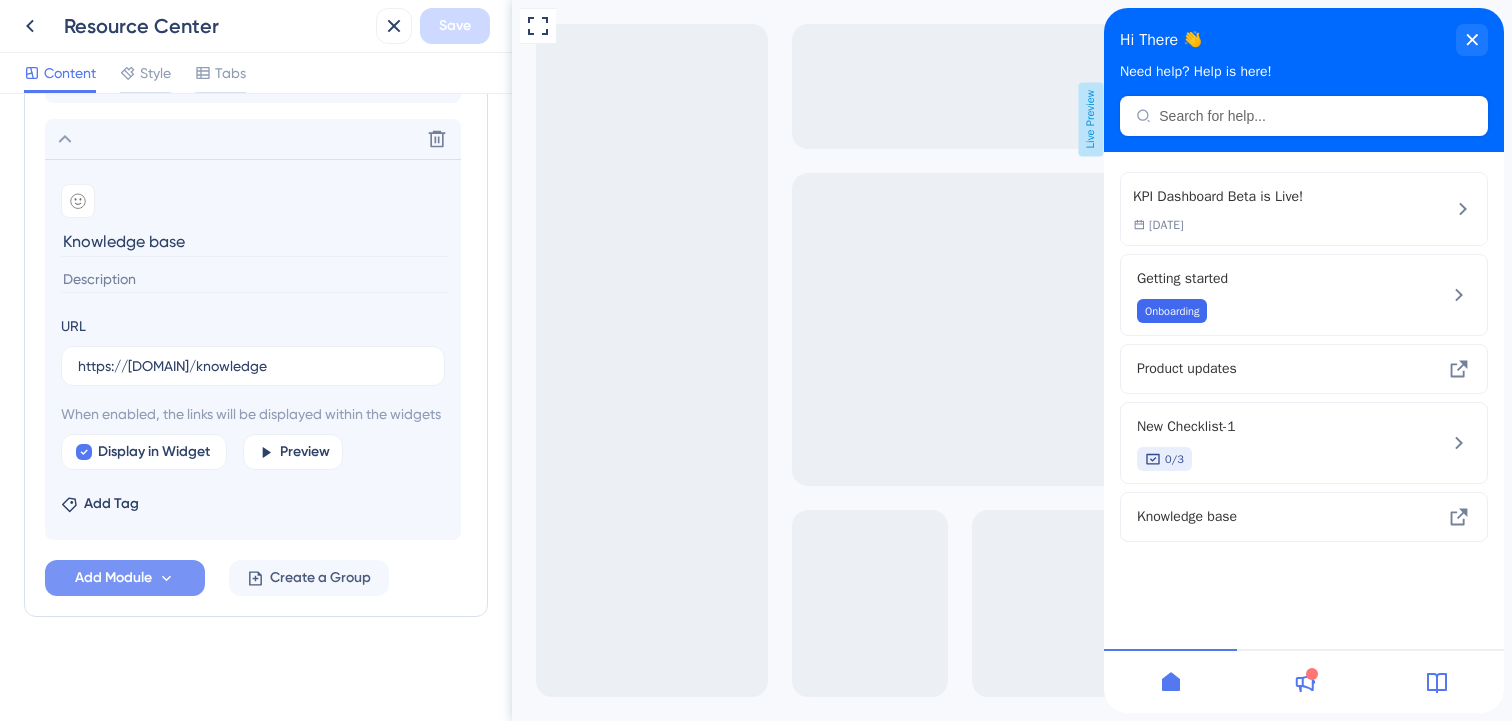 click on "Content" at bounding box center (70, 73) 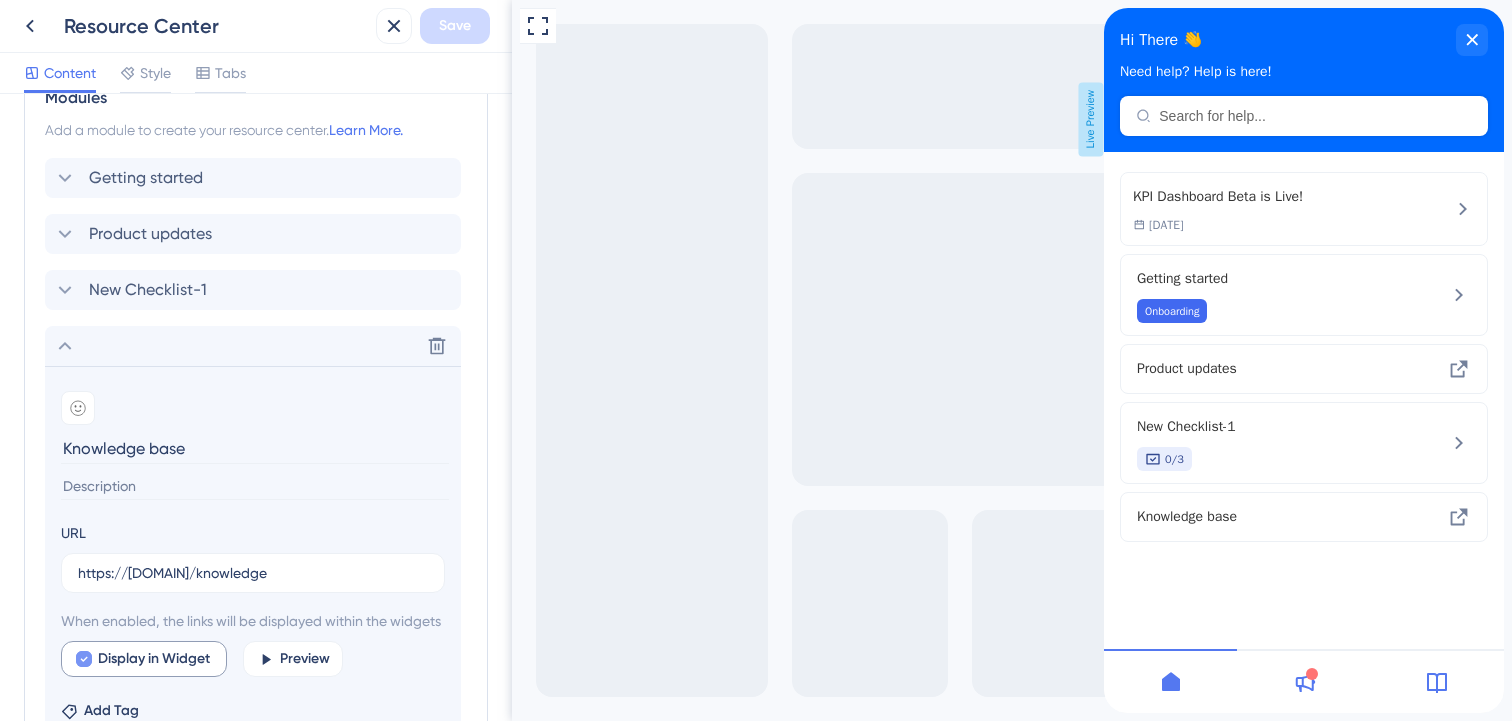 scroll, scrollTop: 854, scrollLeft: 0, axis: vertical 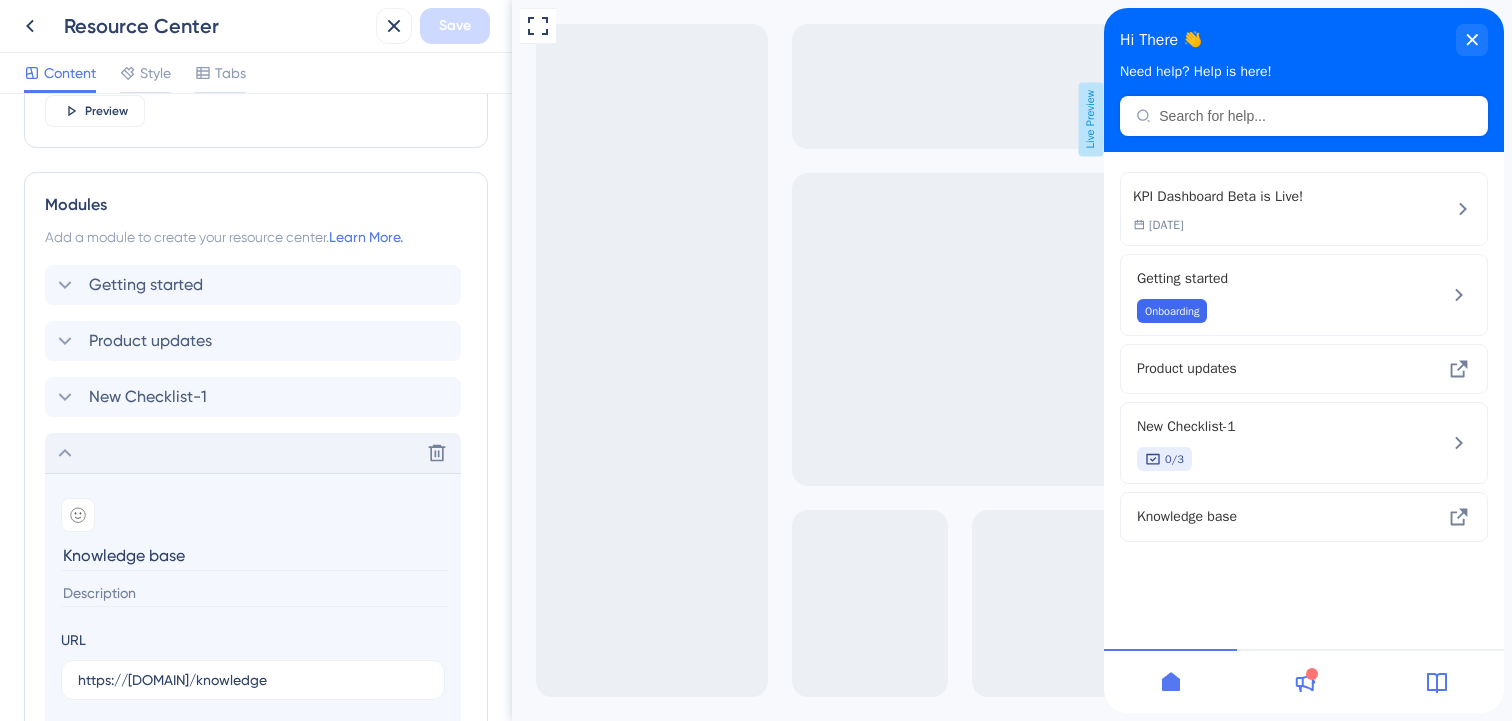click 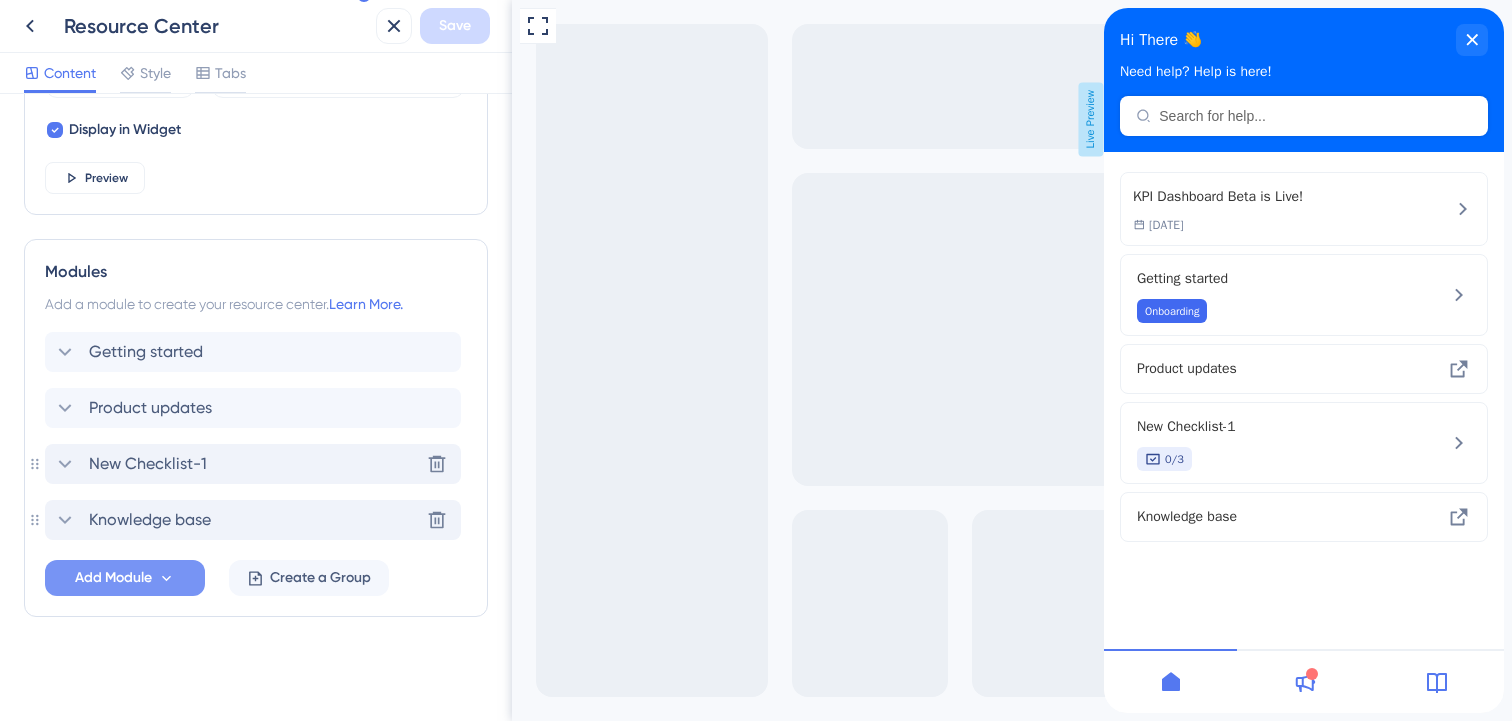 click on "New Checklist-1" at bounding box center [148, 464] 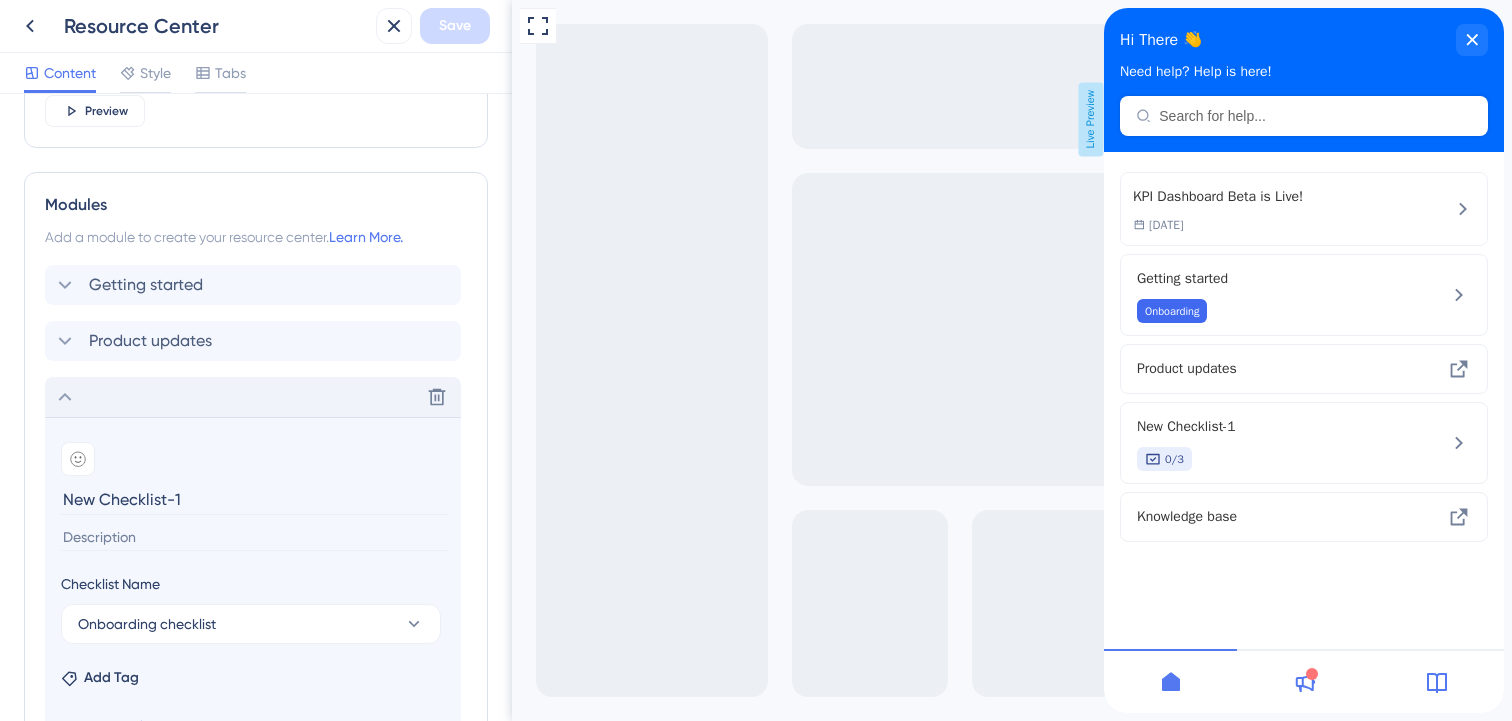 drag, startPoint x: 189, startPoint y: 492, endPoint x: 55, endPoint y: 490, distance: 134.01492 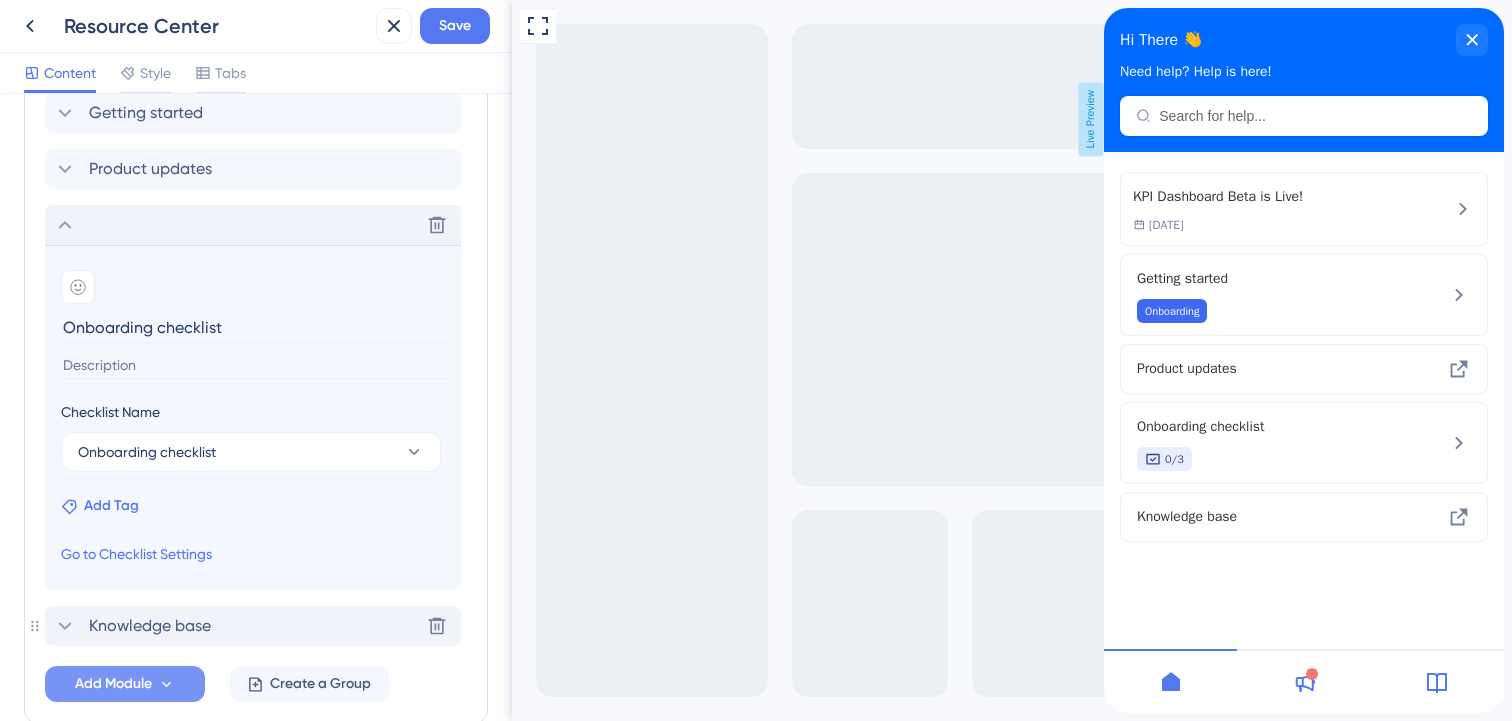 type on "Onboarding checklist" 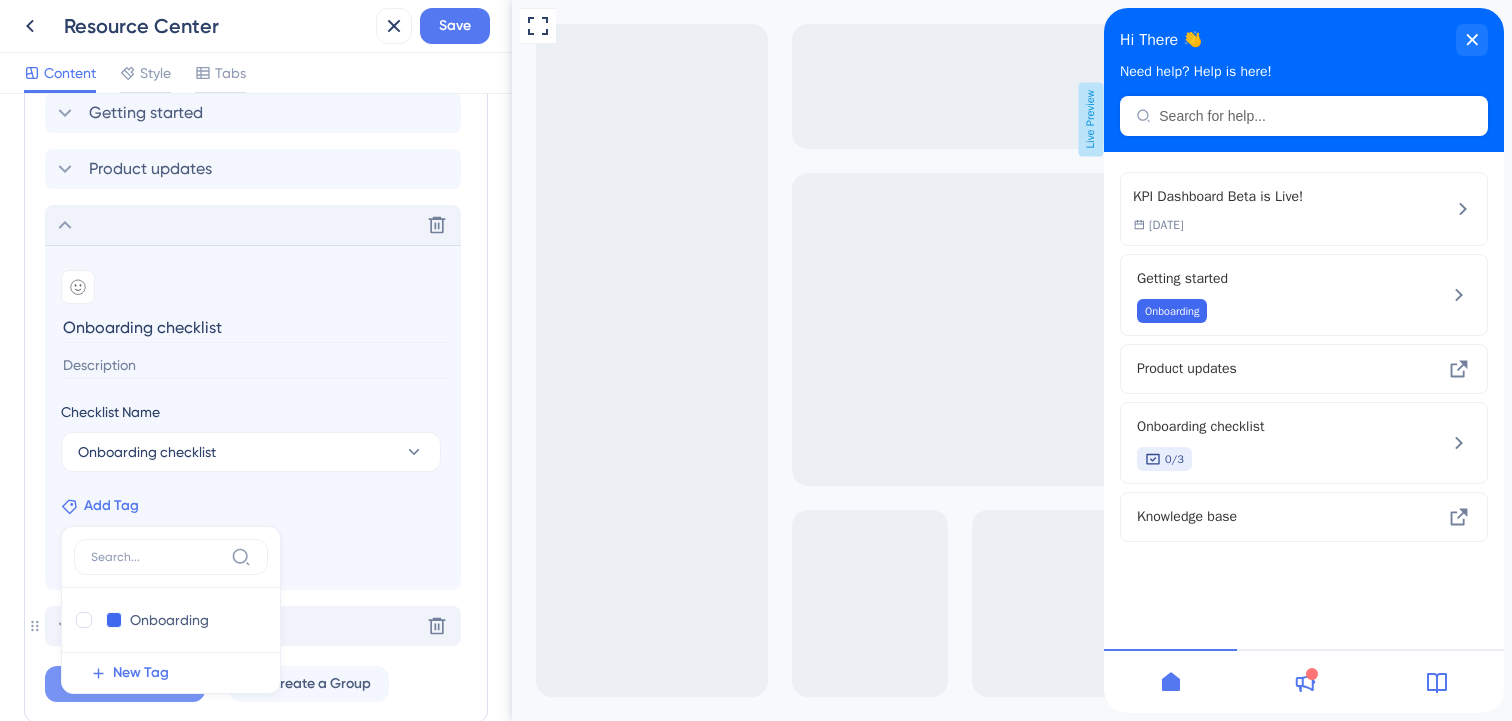 scroll, scrollTop: 1132, scrollLeft: 0, axis: vertical 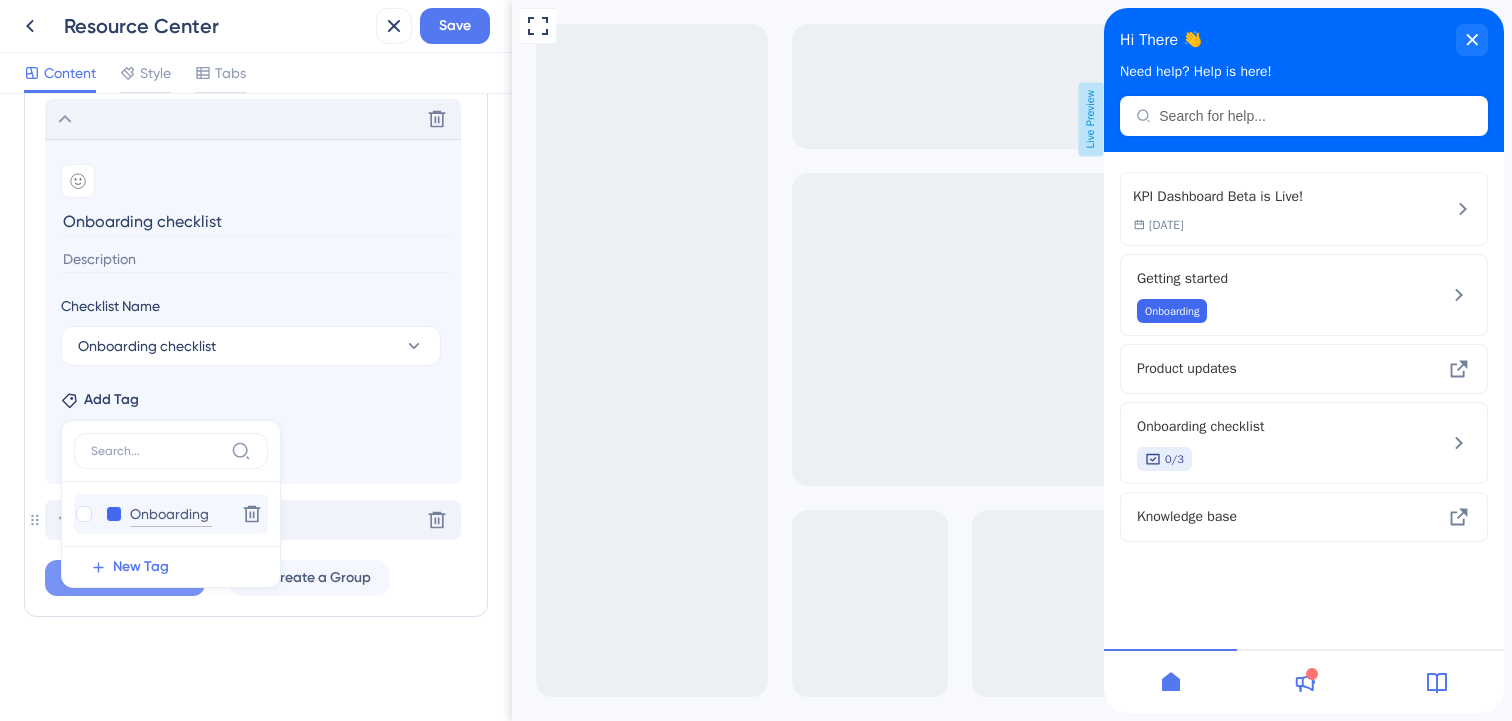 click on "Onboarding" at bounding box center [171, 514] 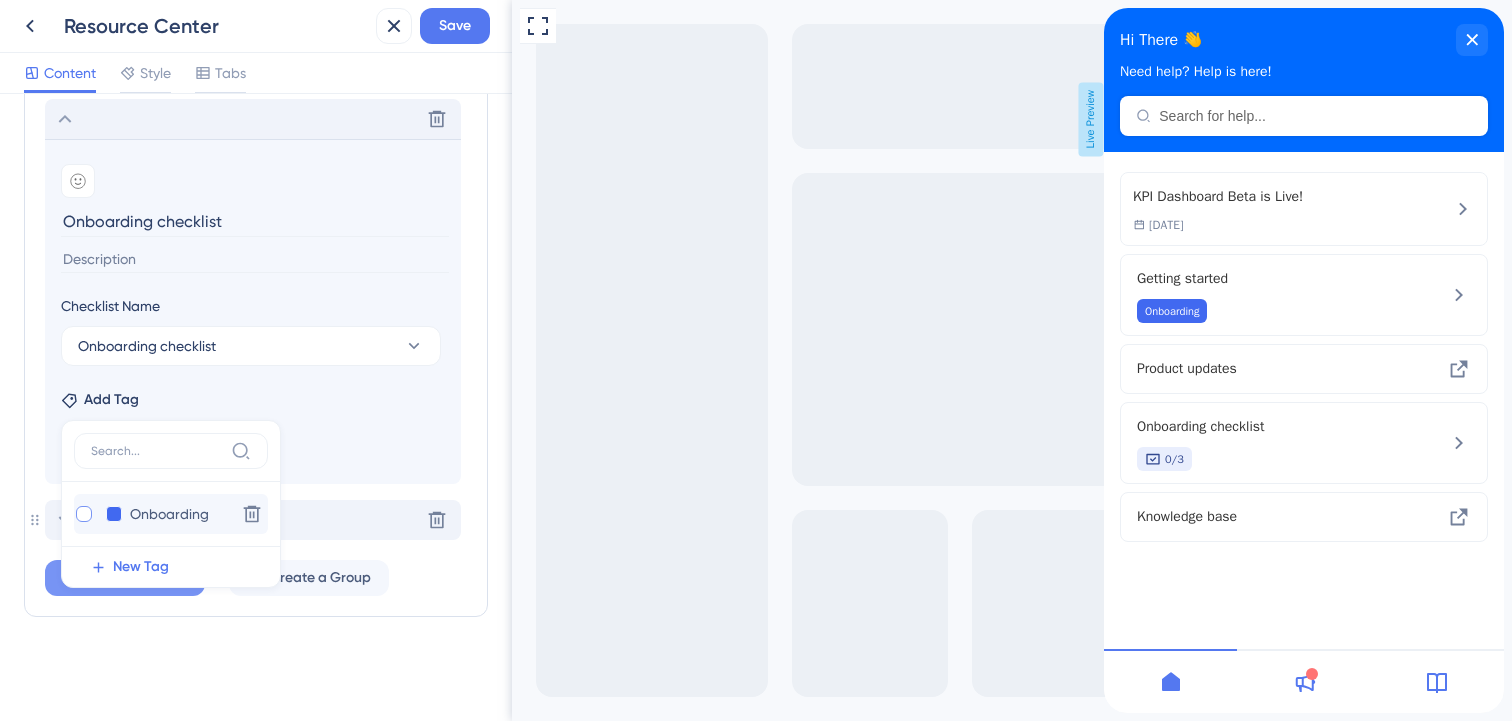 click at bounding box center [84, 514] 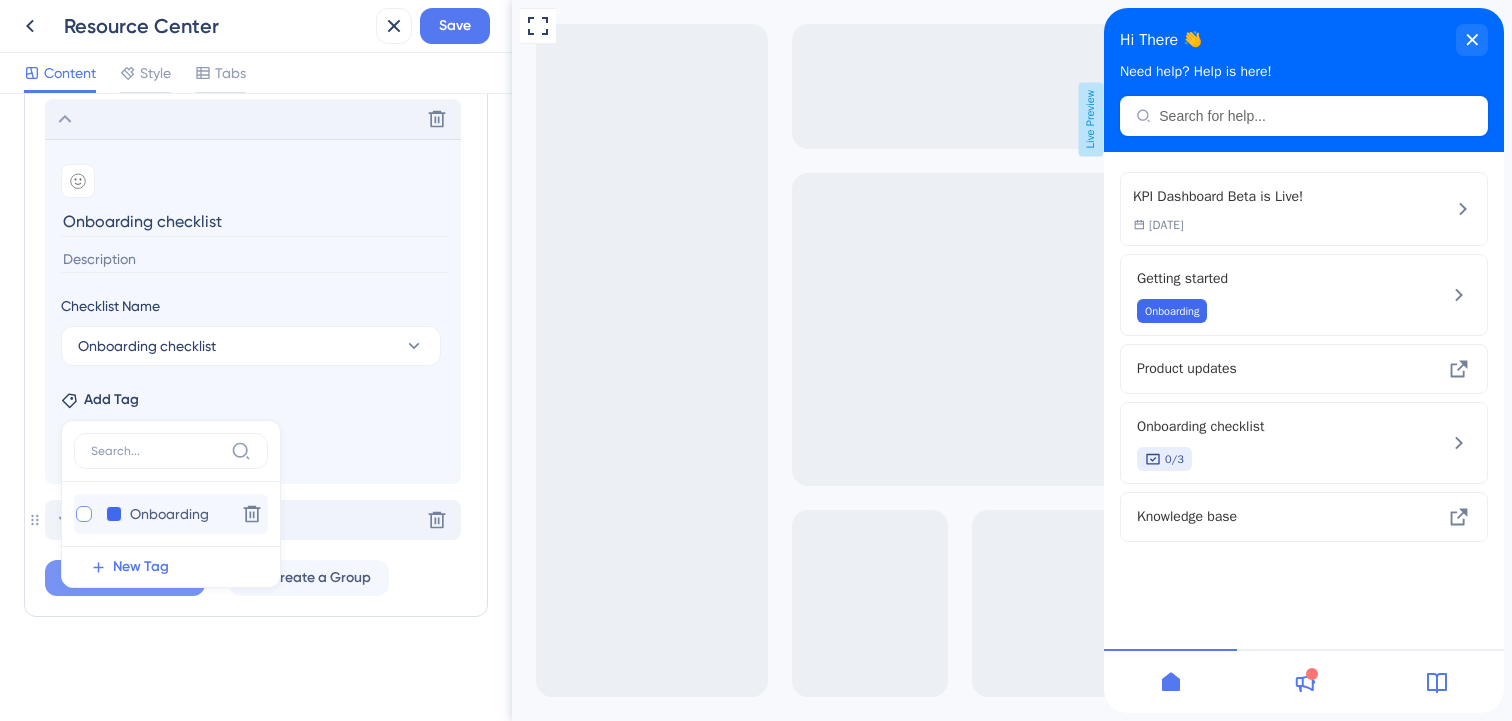 checkbox on "true" 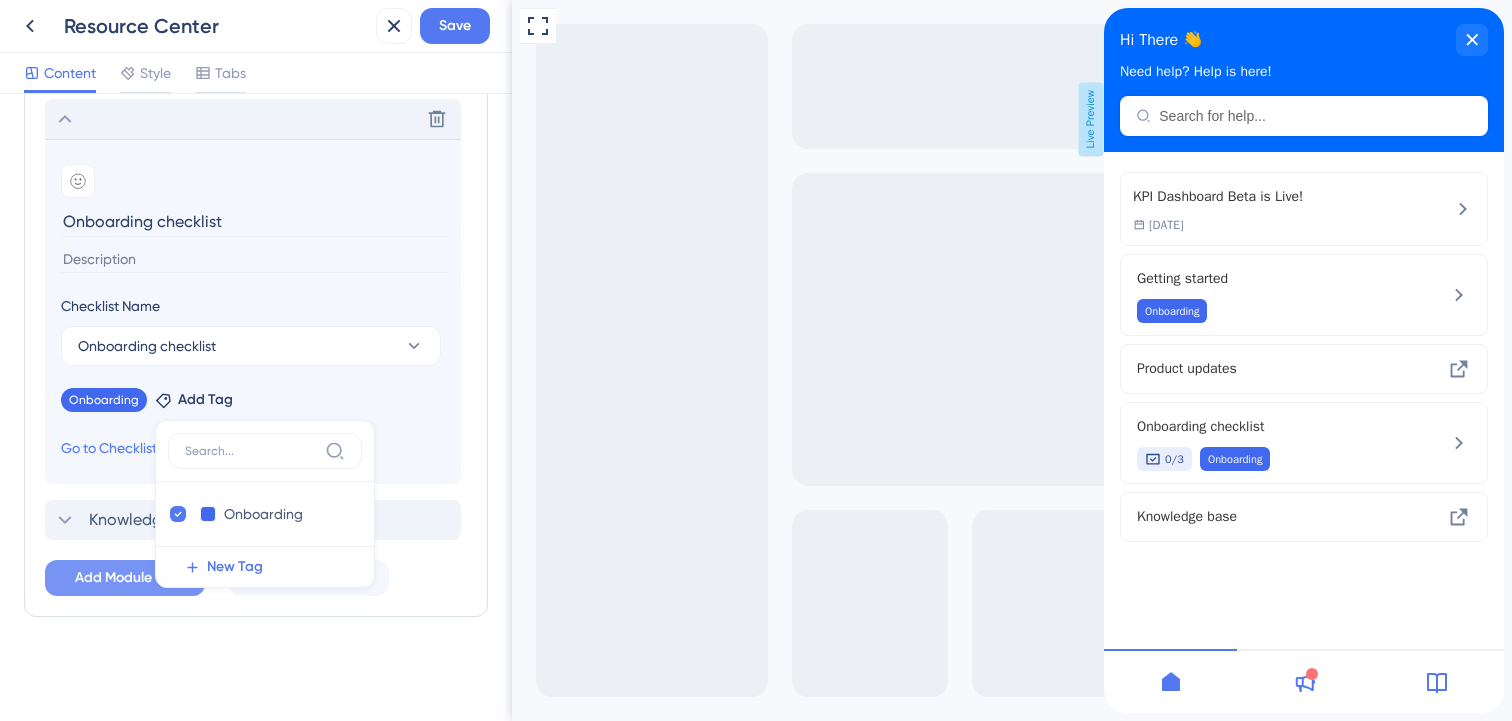 click on "Full Screen Preview Live Preview" at bounding box center [1012, 360] 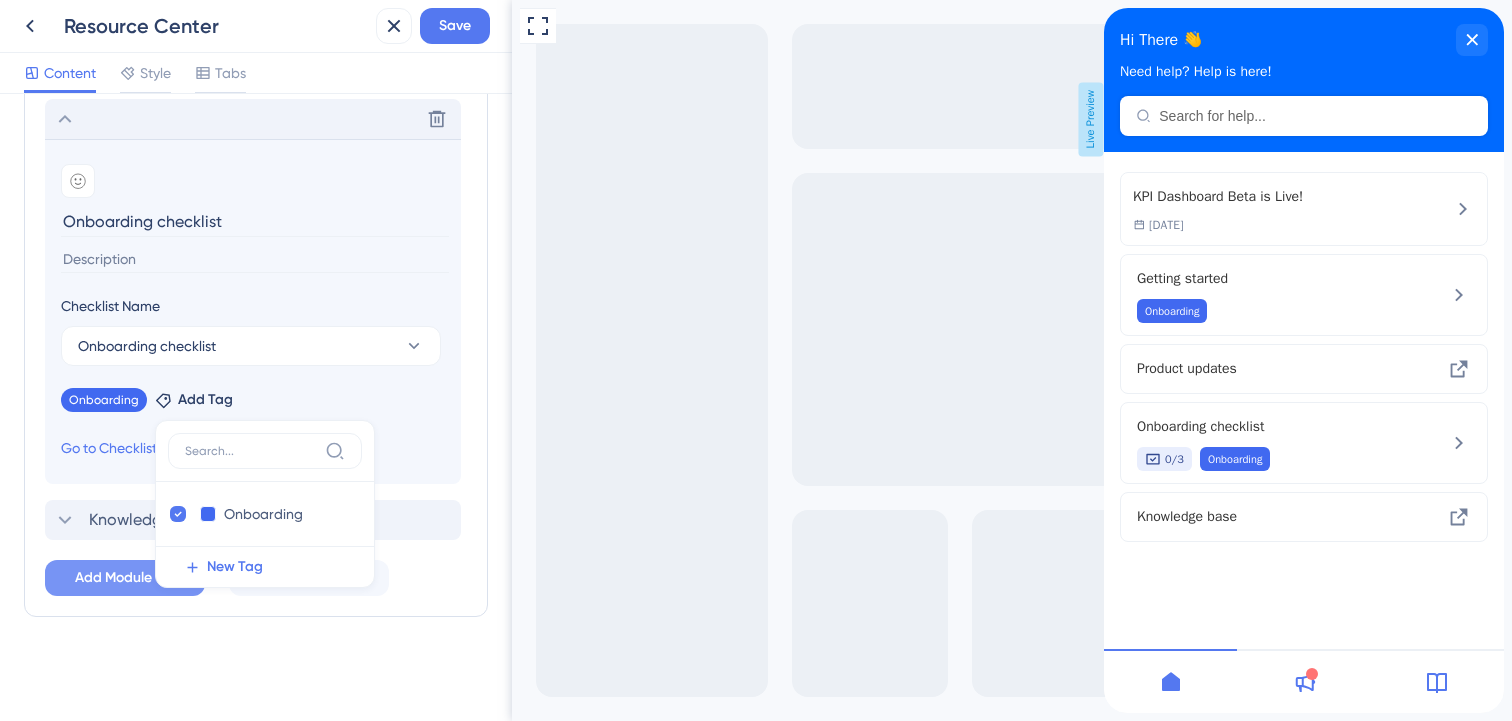 click on "Add emoji Onboarding checklist Checklist Name Onboarding checklist Onboarding Remove Add Tag Onboarding Onboarding Delete New Tag Go to Checklist Settings" at bounding box center (253, 311) 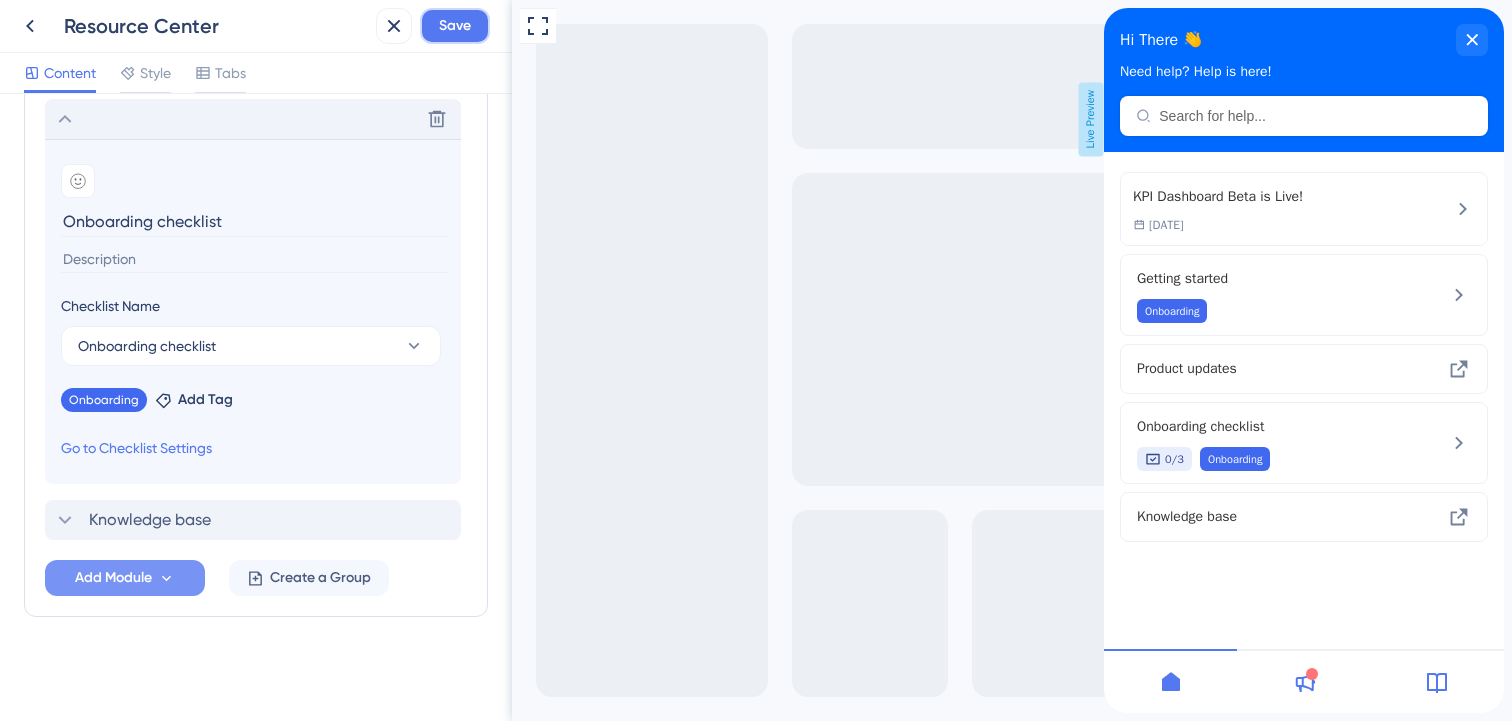 click on "Save" at bounding box center (455, 26) 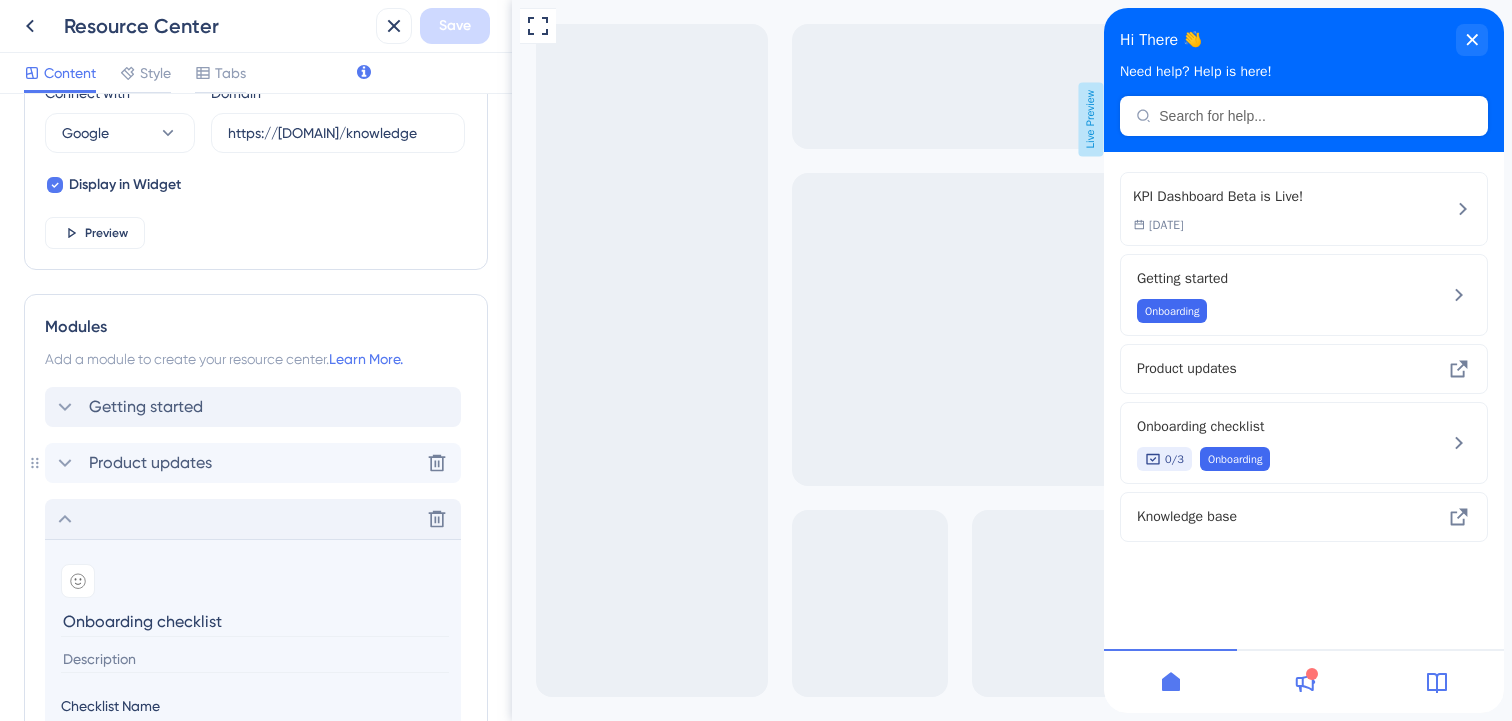 scroll, scrollTop: 708, scrollLeft: 0, axis: vertical 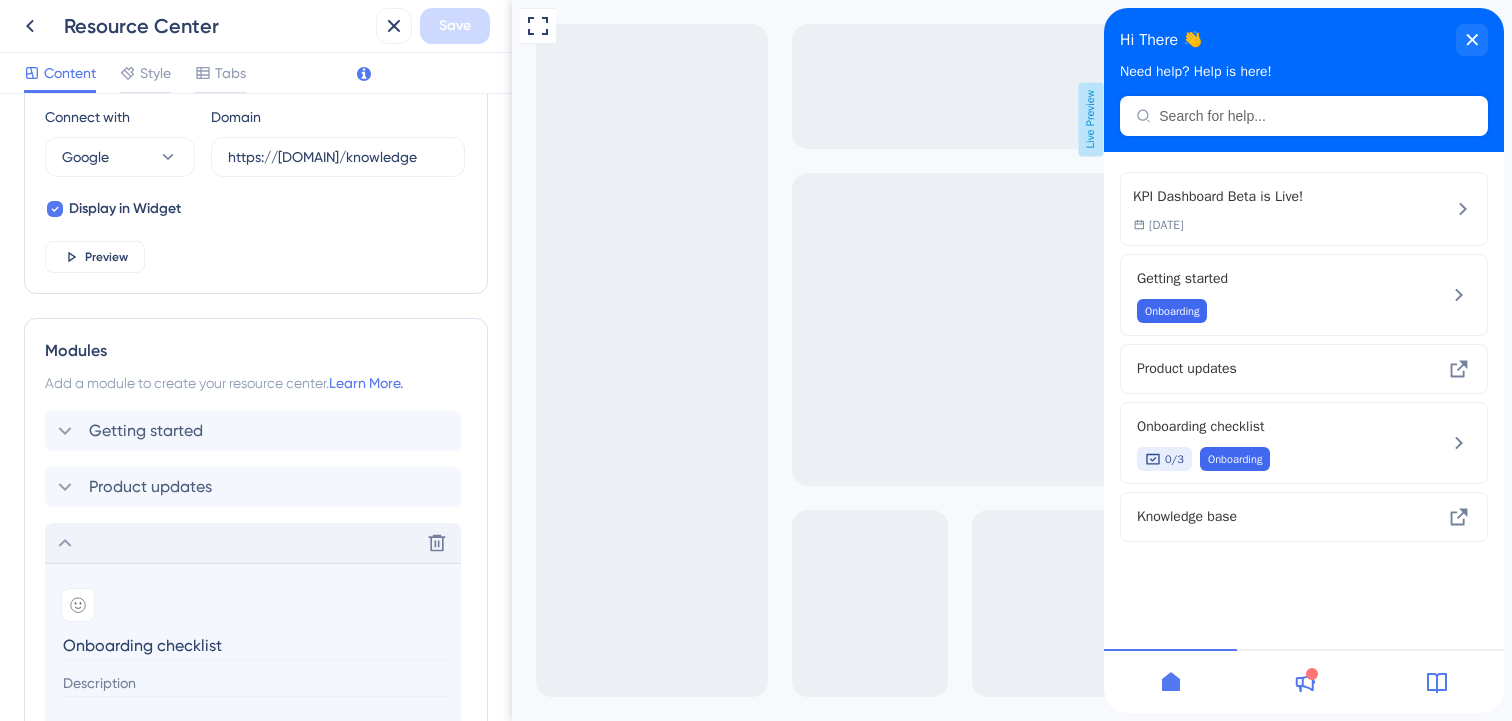 click 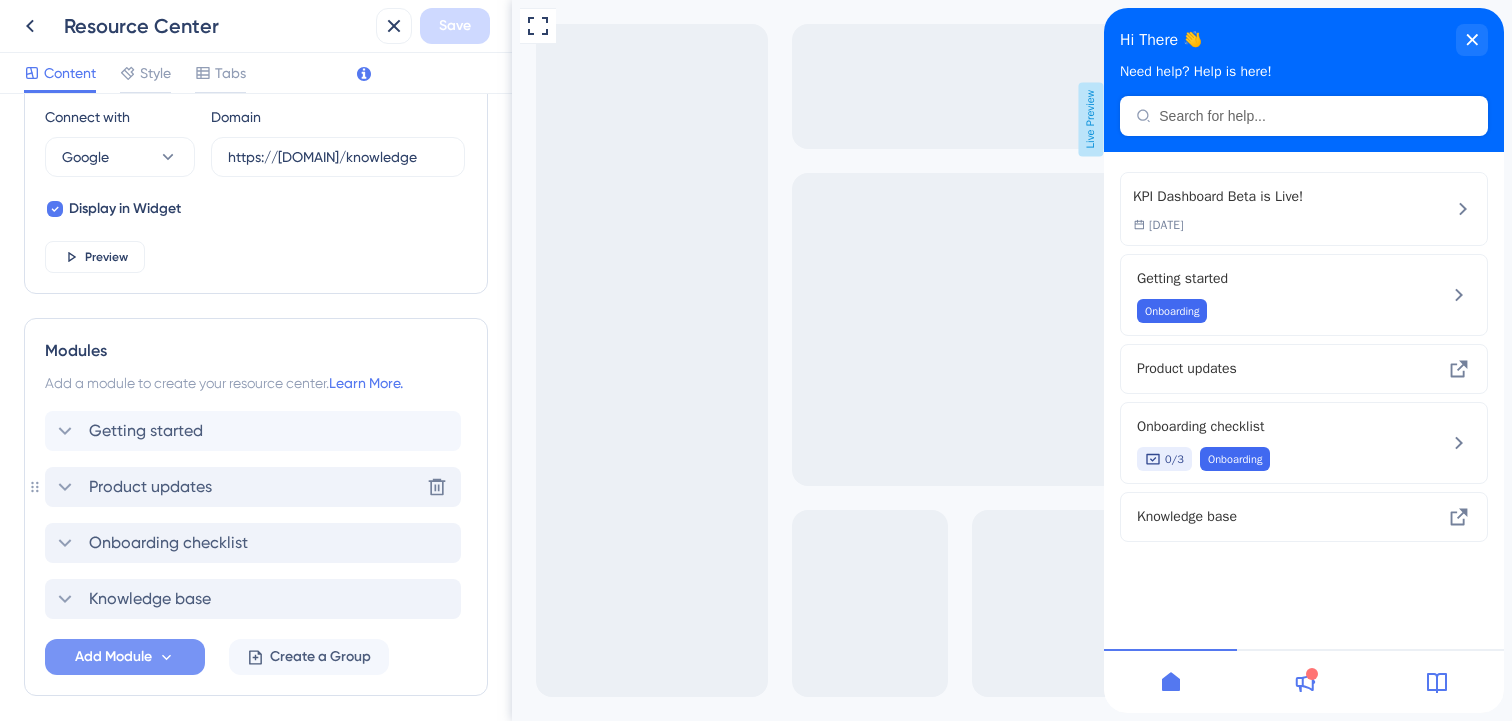 click 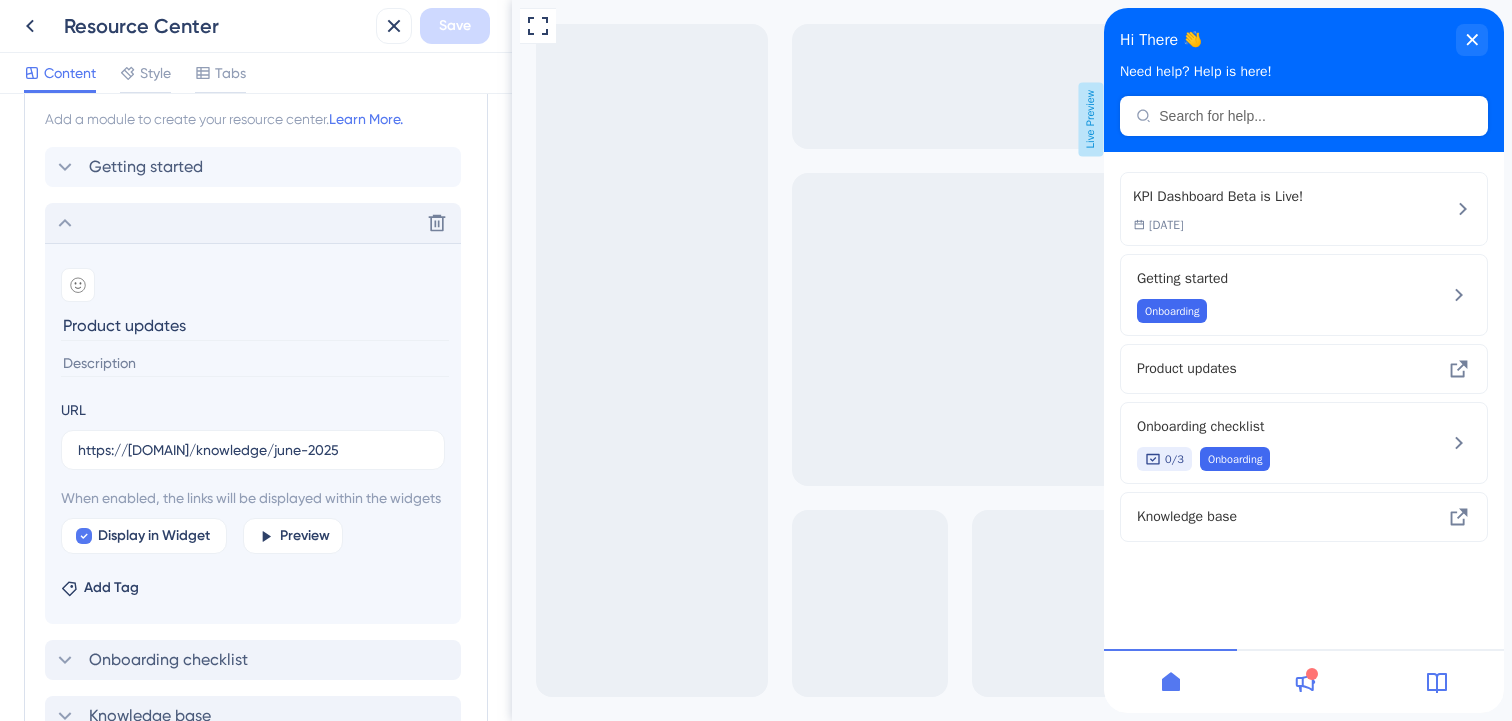 scroll, scrollTop: 1040, scrollLeft: 0, axis: vertical 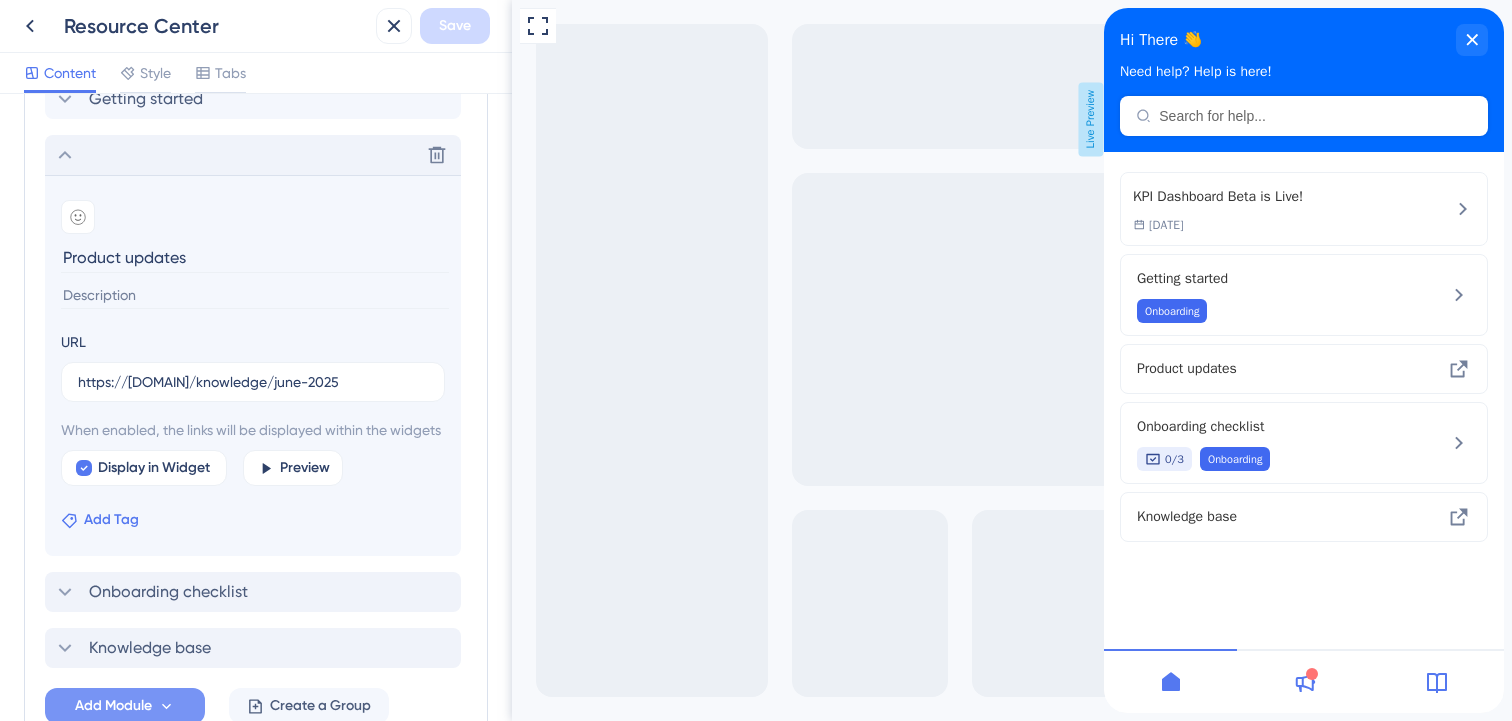 click on "Add Tag" at bounding box center (111, 520) 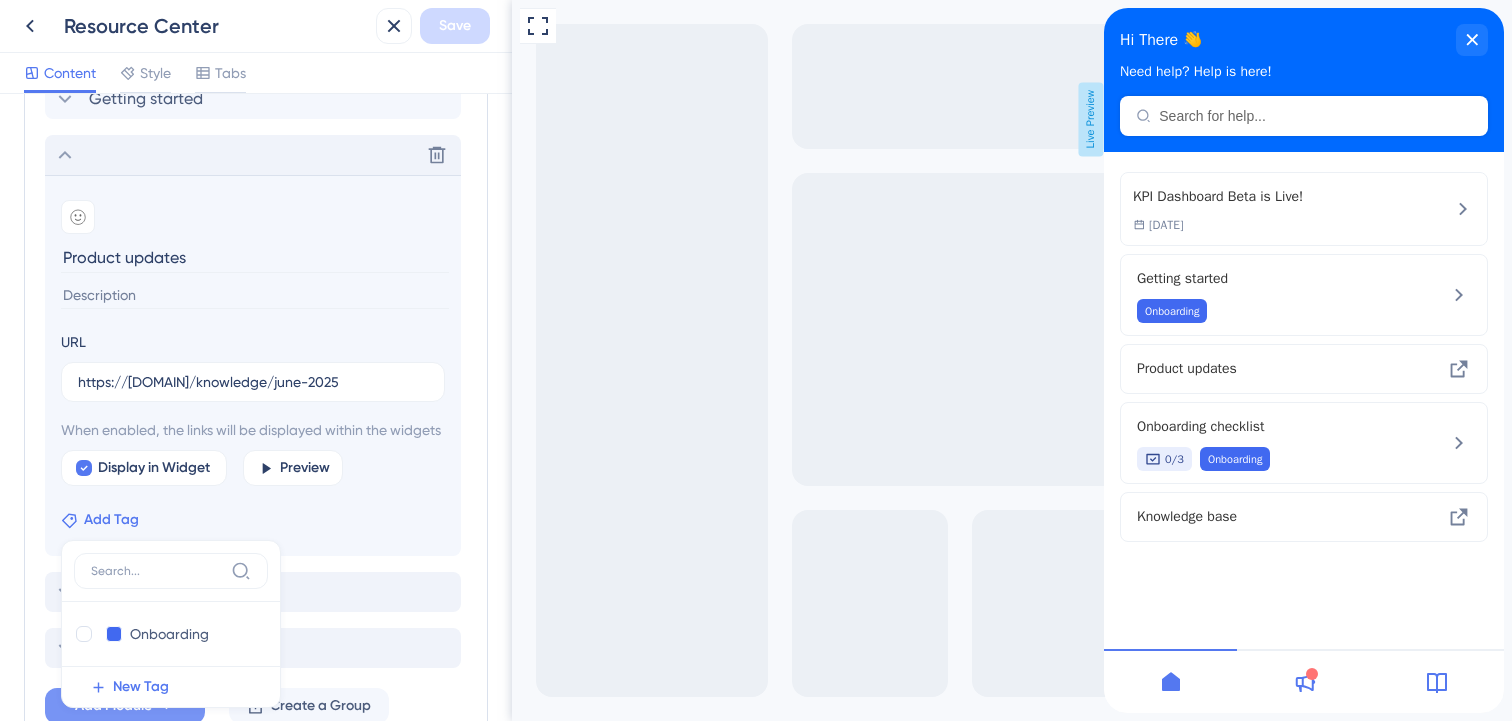 scroll, scrollTop: 1192, scrollLeft: 0, axis: vertical 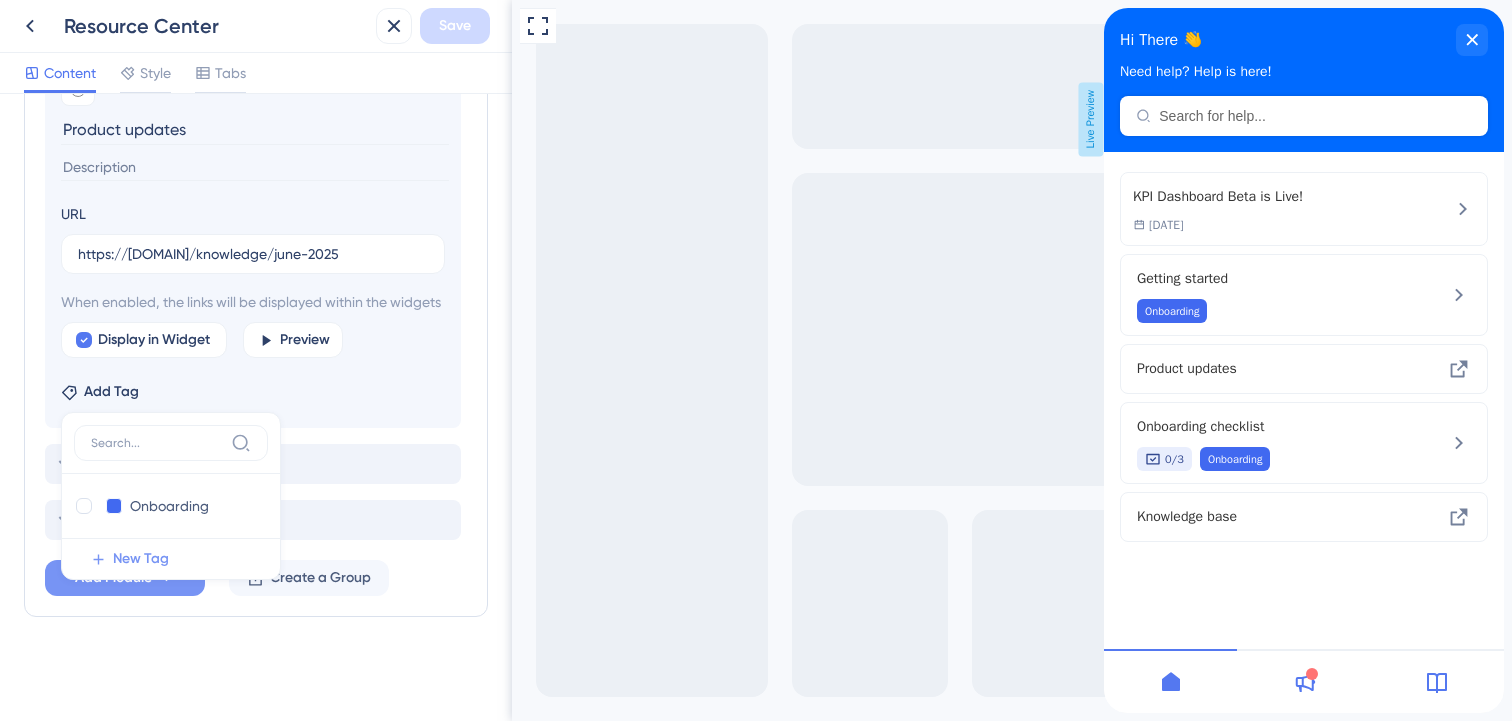 click on "New Tag" at bounding box center [141, 559] 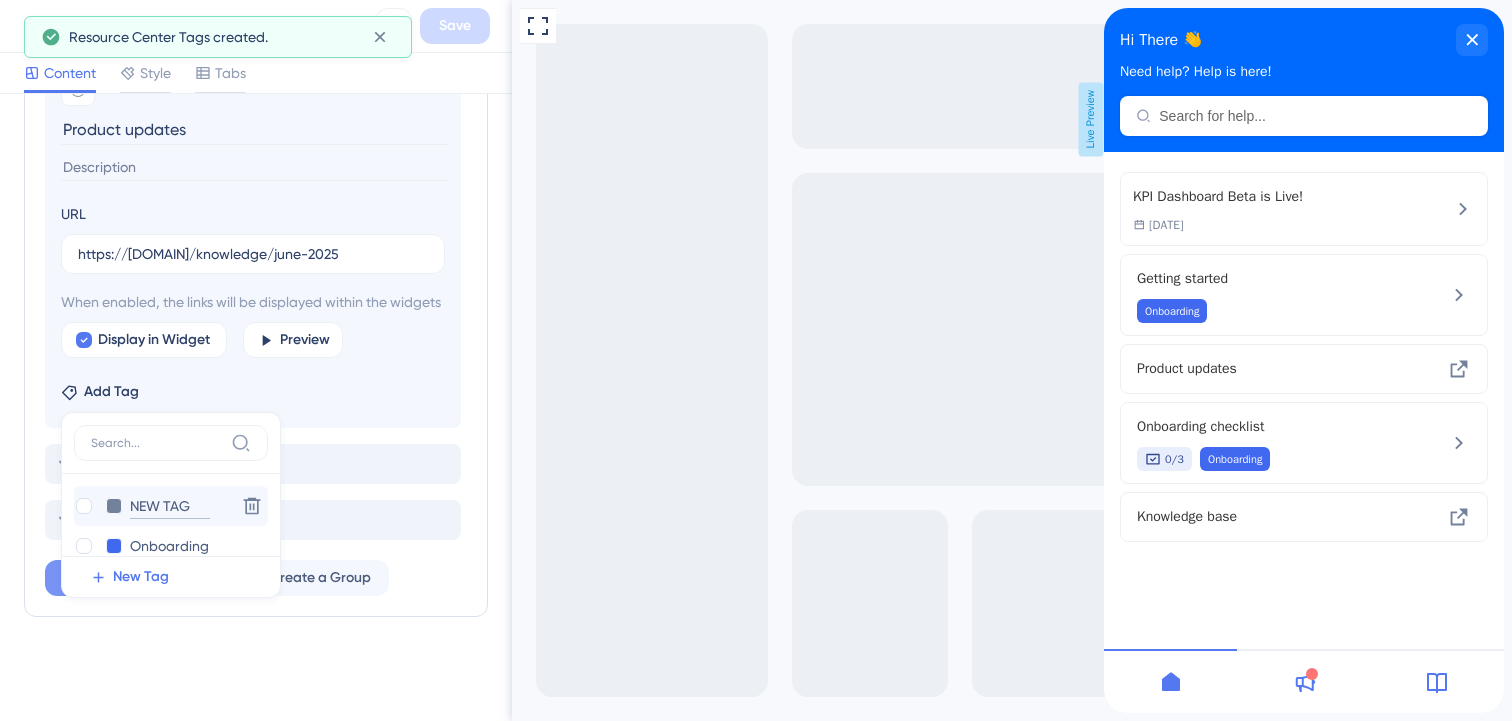 click on "NEW TAG" at bounding box center [170, 506] 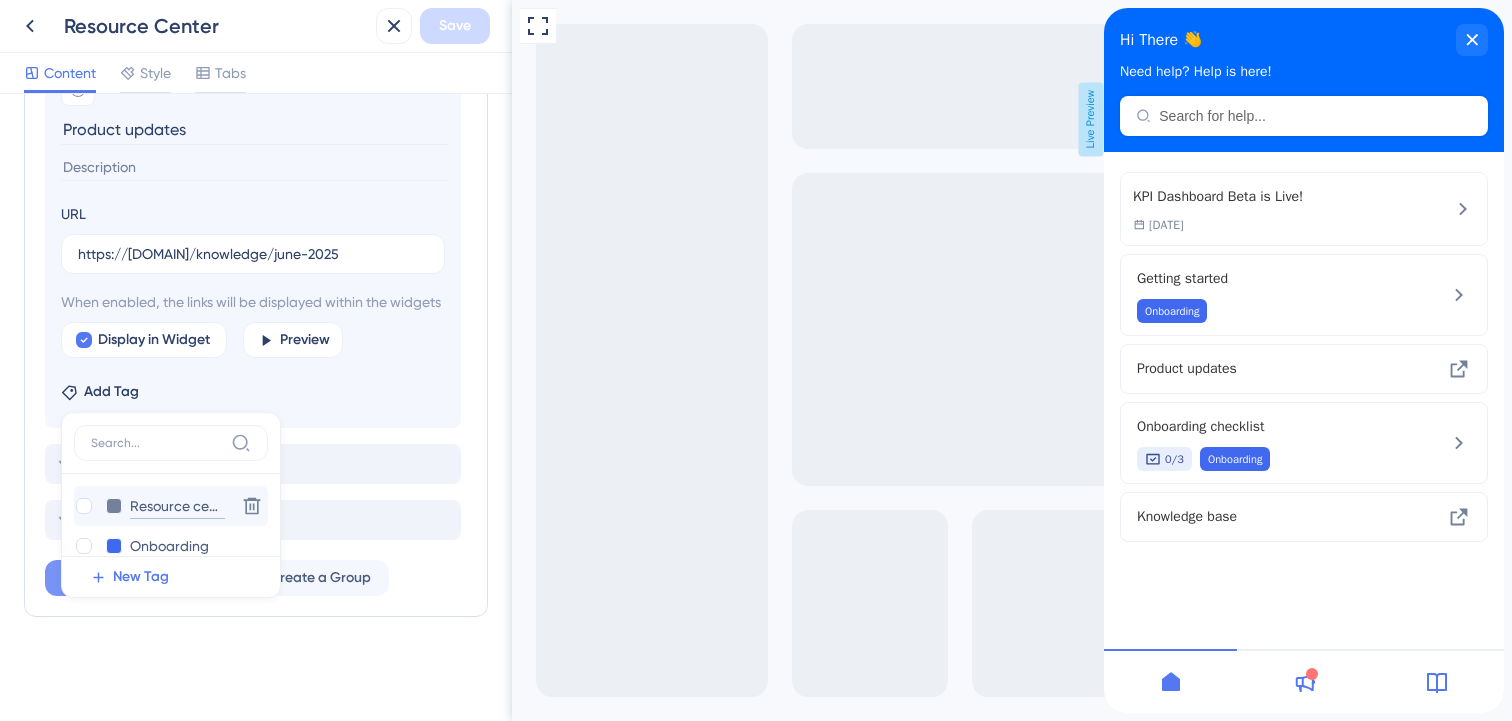scroll, scrollTop: 0, scrollLeft: 0, axis: both 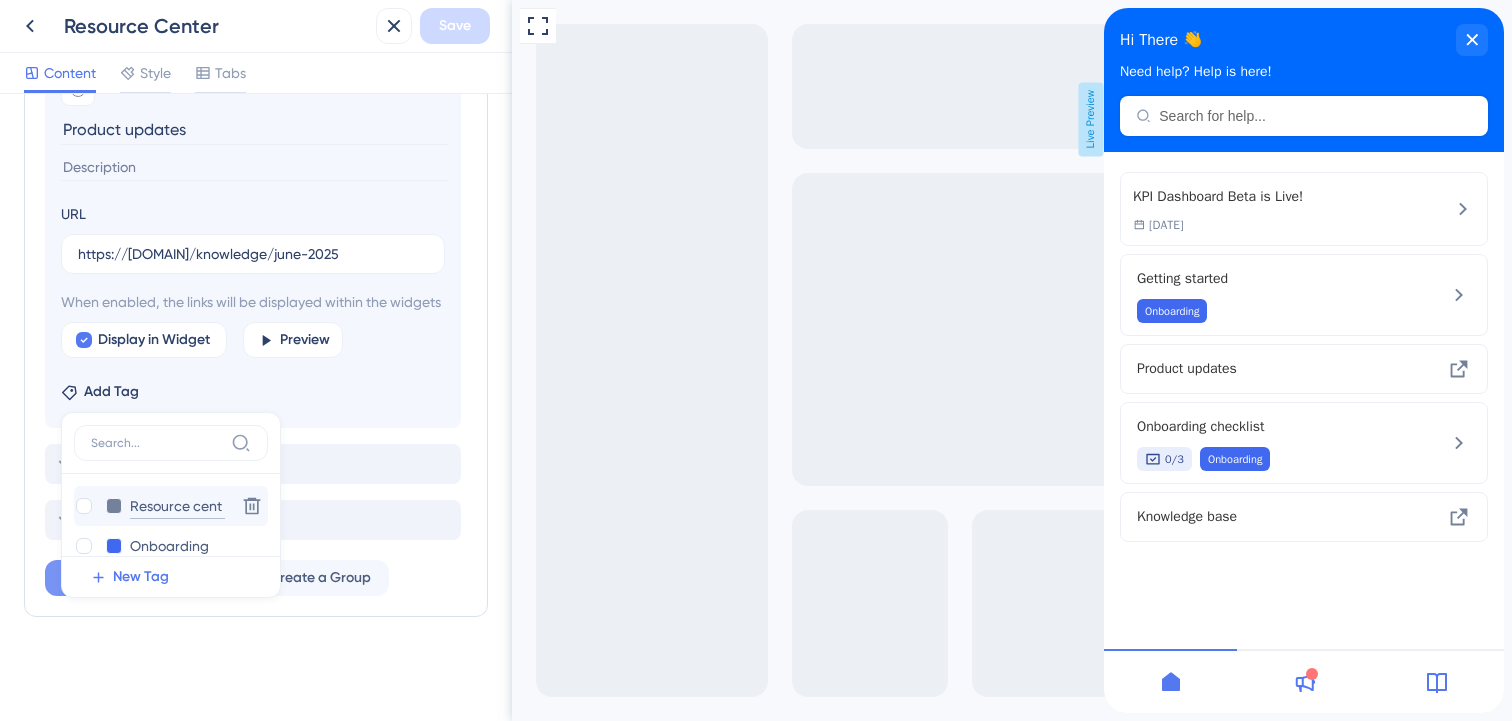 type on "Resource cen" 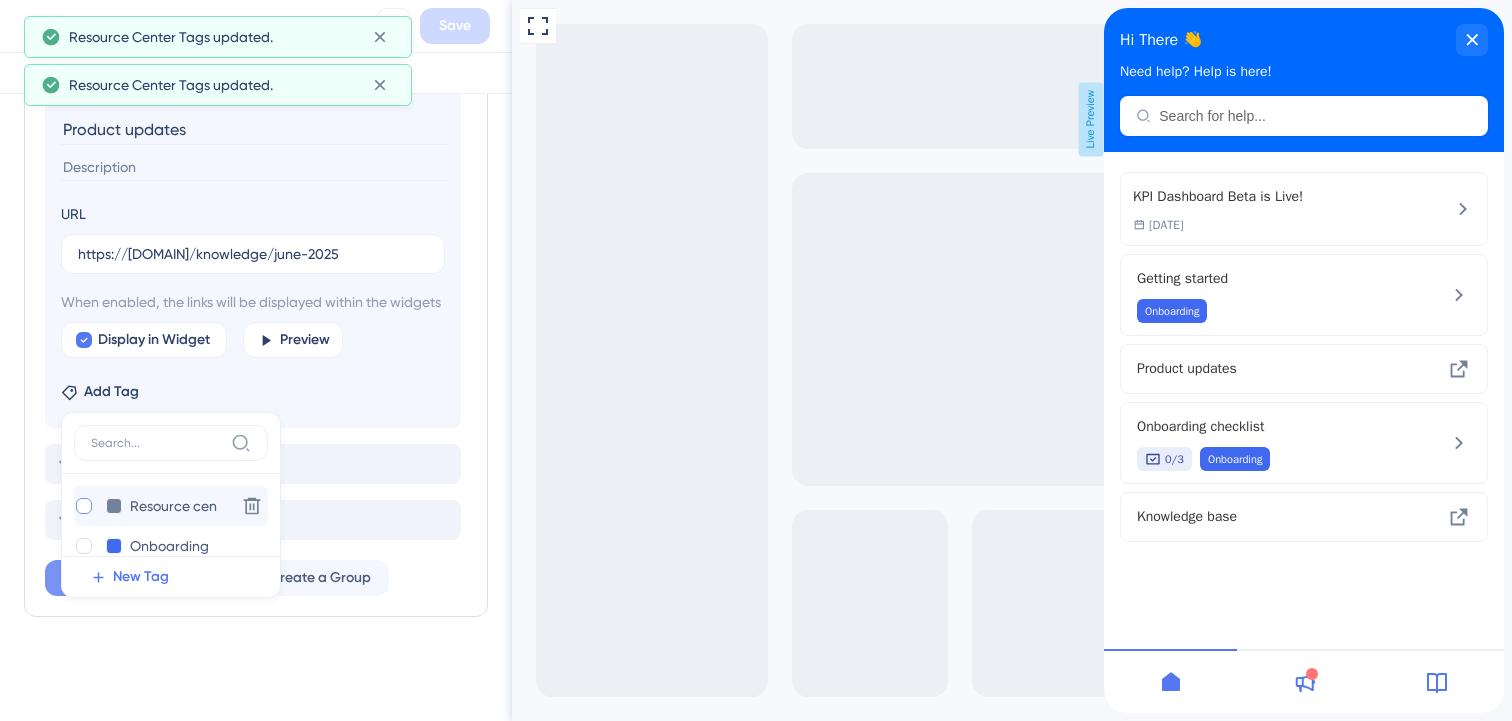 click at bounding box center (84, 506) 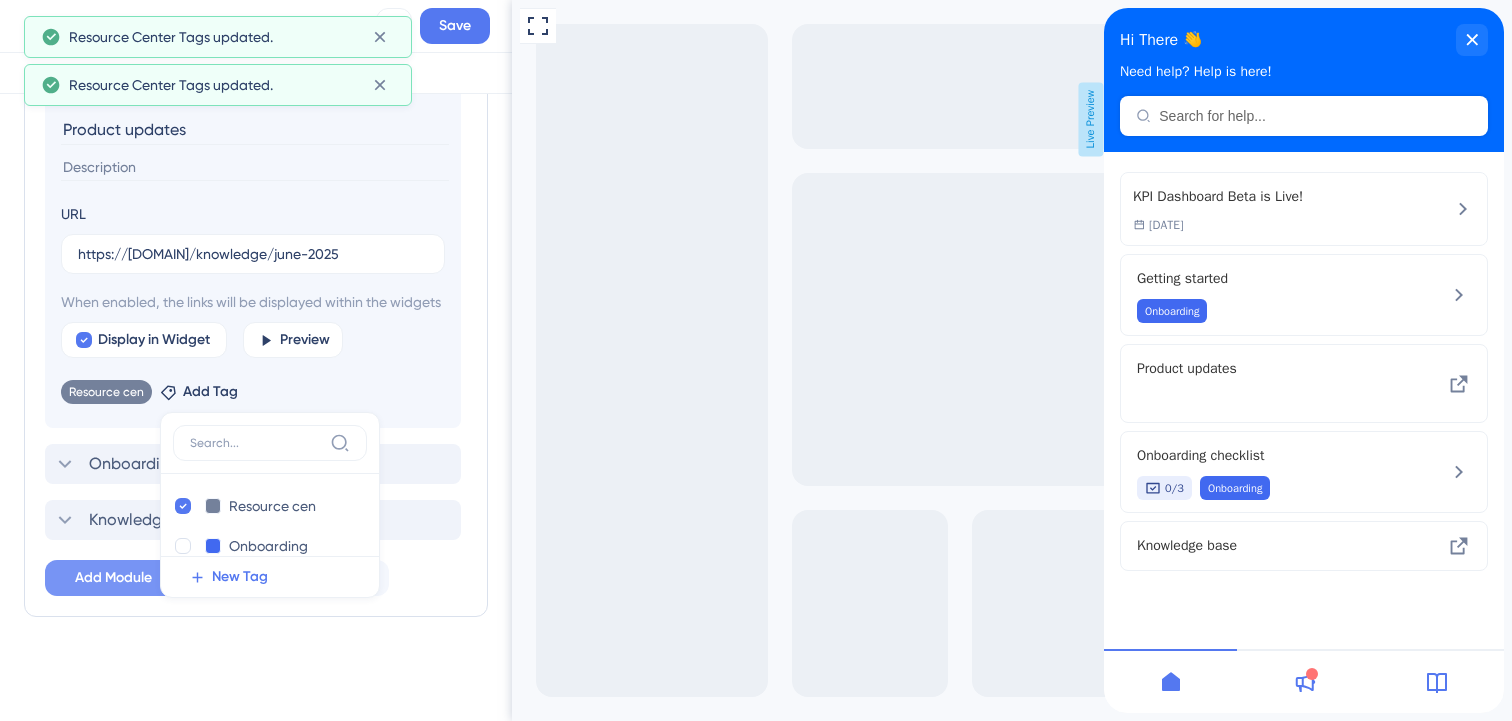 click on "Resource Center Header Title Hi There 👋 17 Hi There 👋 Subtitle Need help? Help is here! 12 Search Function Search Bar Search Bar Placeholder Search for help... No Search Result Message No matching results... Open in New Tab Message Open in a new tab 3 Bring search results from a Knowledge Base Connect with Google Domain https://8677414.hs-sites.com/knowledge Display in Widget Preview Modules Add a module to create your resource center.  Learn More. Getting started Delete Add emoji Product updates URL https://8677414.hs-sites.com/knowledge/june-2025 When enabled, the links will be displayed within the widgets Display in Widget Preview Resource cen Remove Add Tag Resource cen Resource cen Delete Onboarding Onboarding Delete New Tag Onboarding checklist Knowledge base Add Module Create a Group" at bounding box center [256, -177] 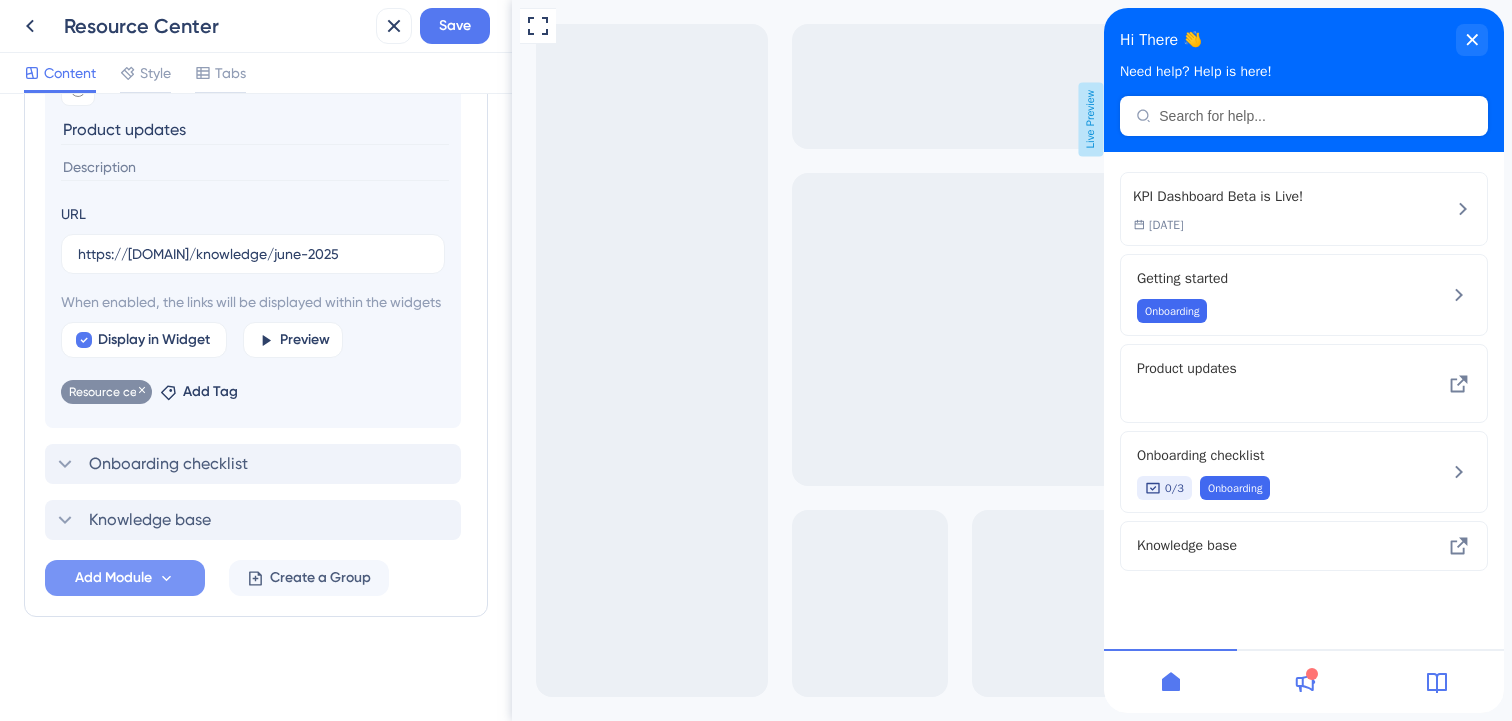 click on "Resource cen" at bounding box center [106, 392] 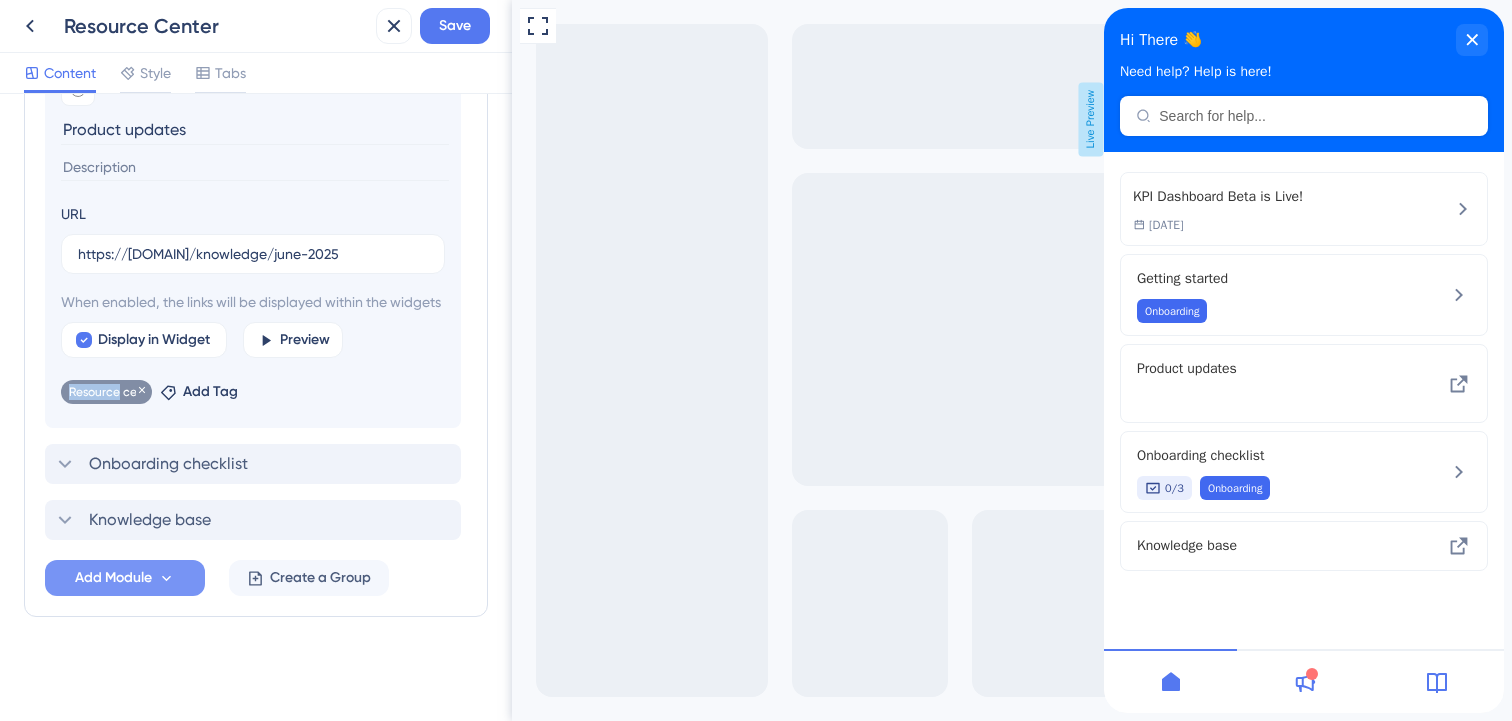 click on "Resource cen" at bounding box center [106, 392] 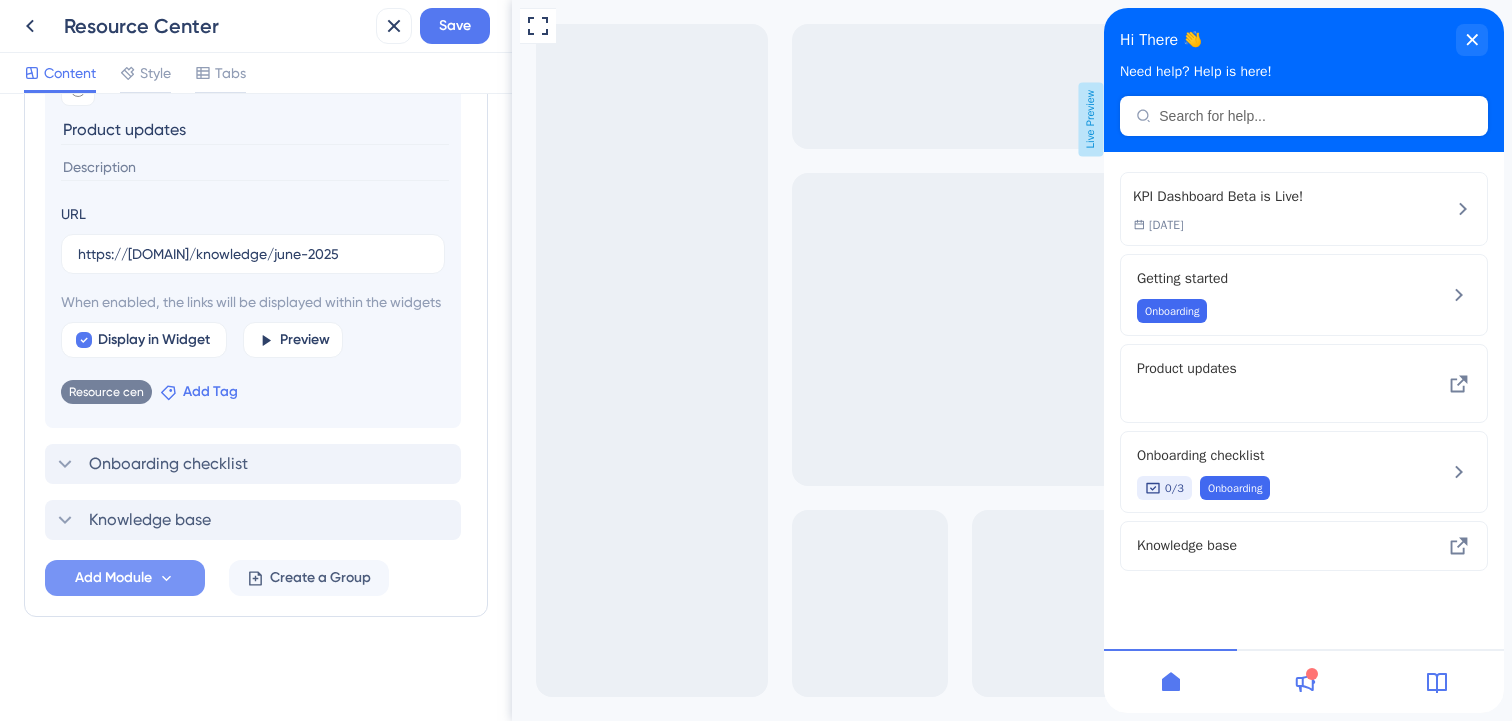 click on "Add Tag" at bounding box center [210, 392] 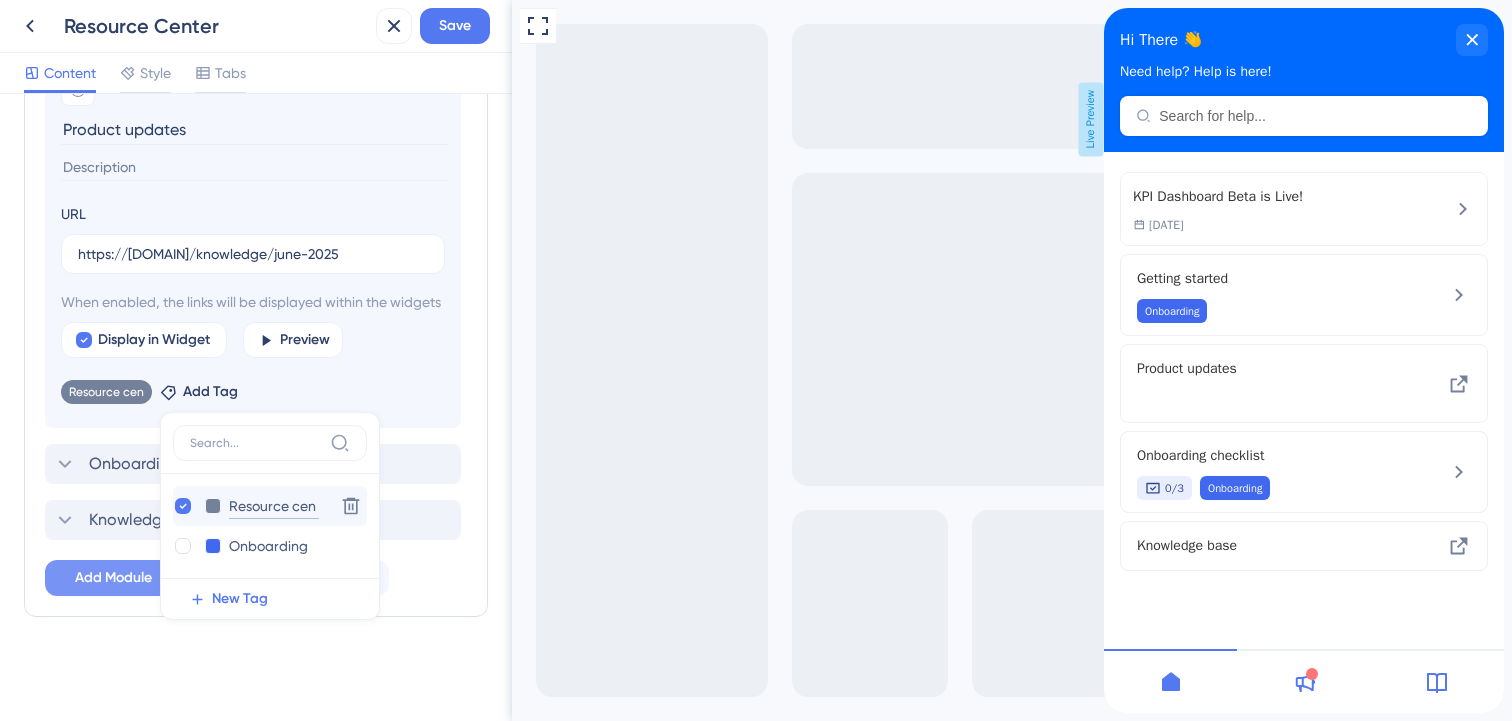 click on "Resource cen" at bounding box center [274, 506] 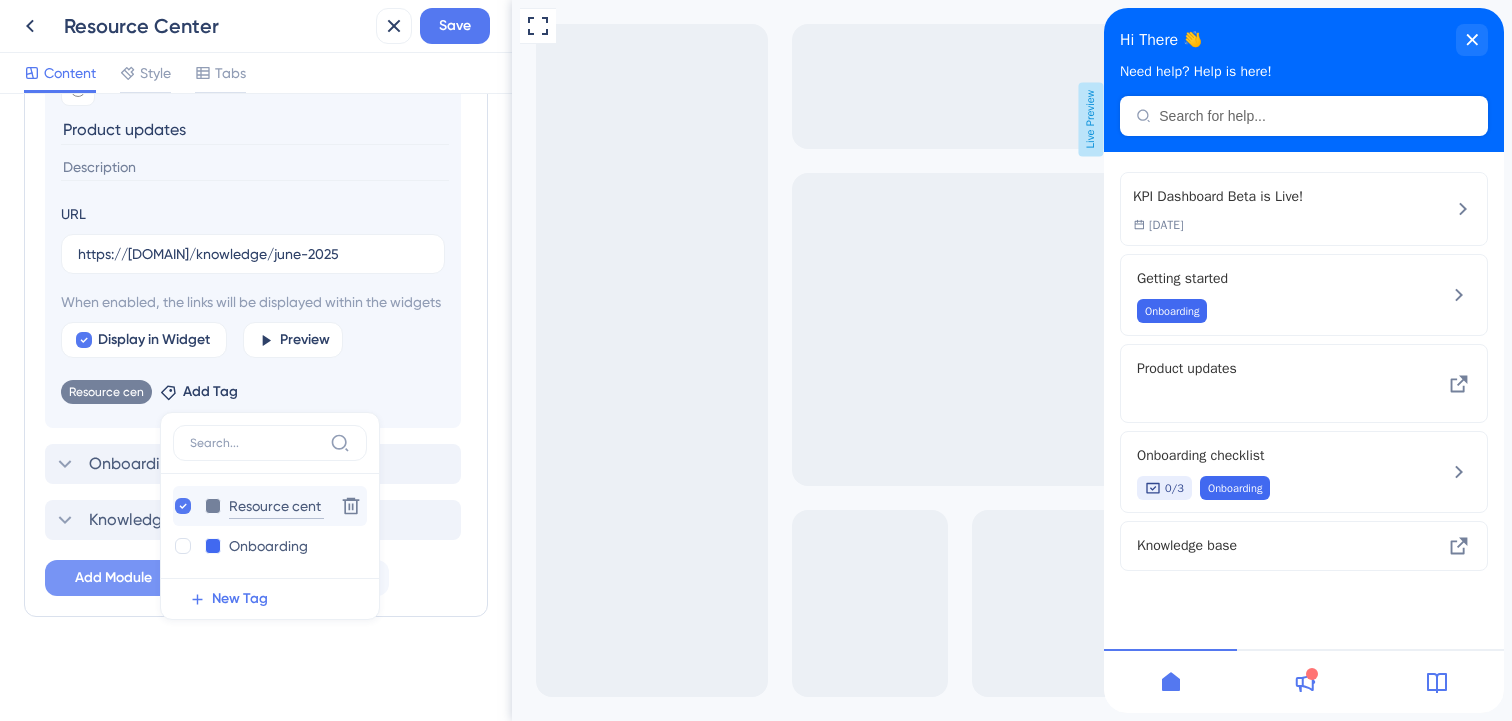 scroll, scrollTop: 0, scrollLeft: 0, axis: both 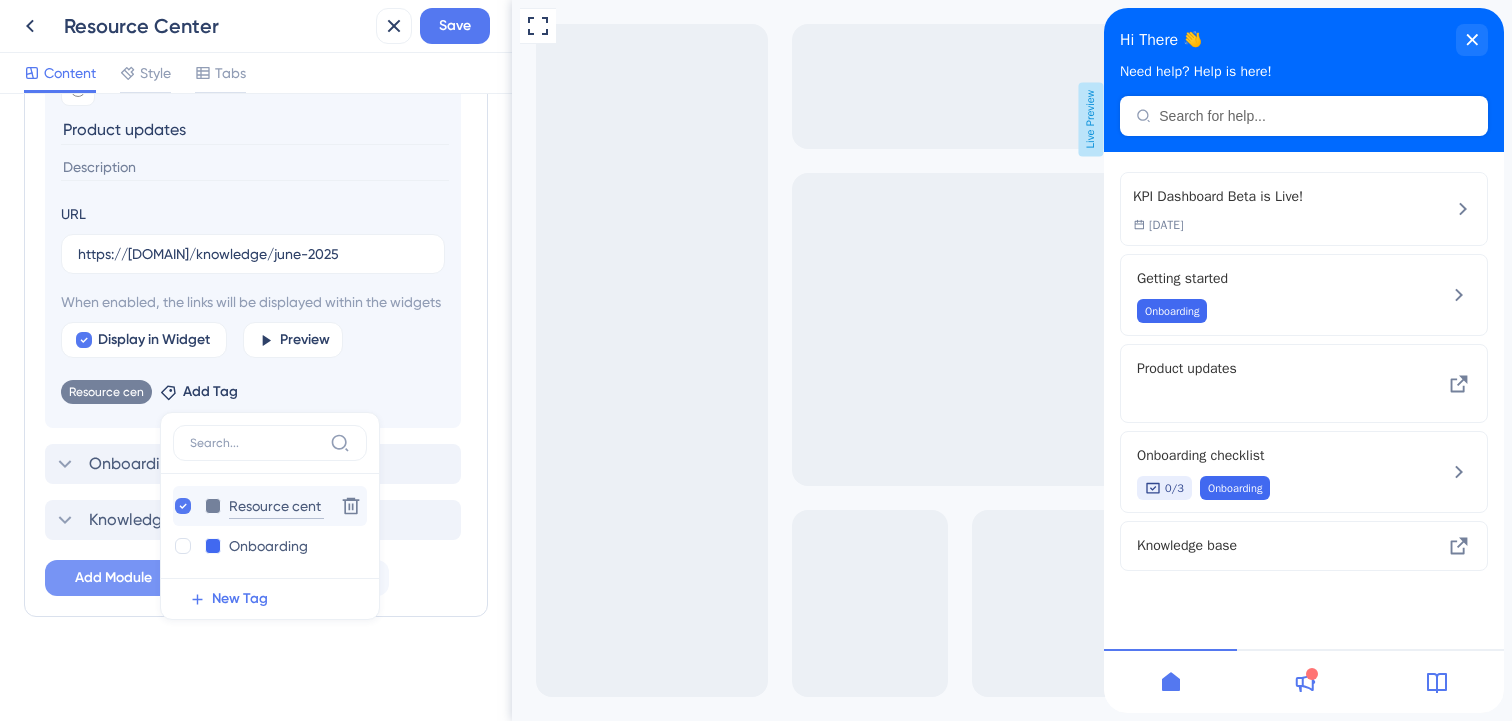 type on "Resource centr" 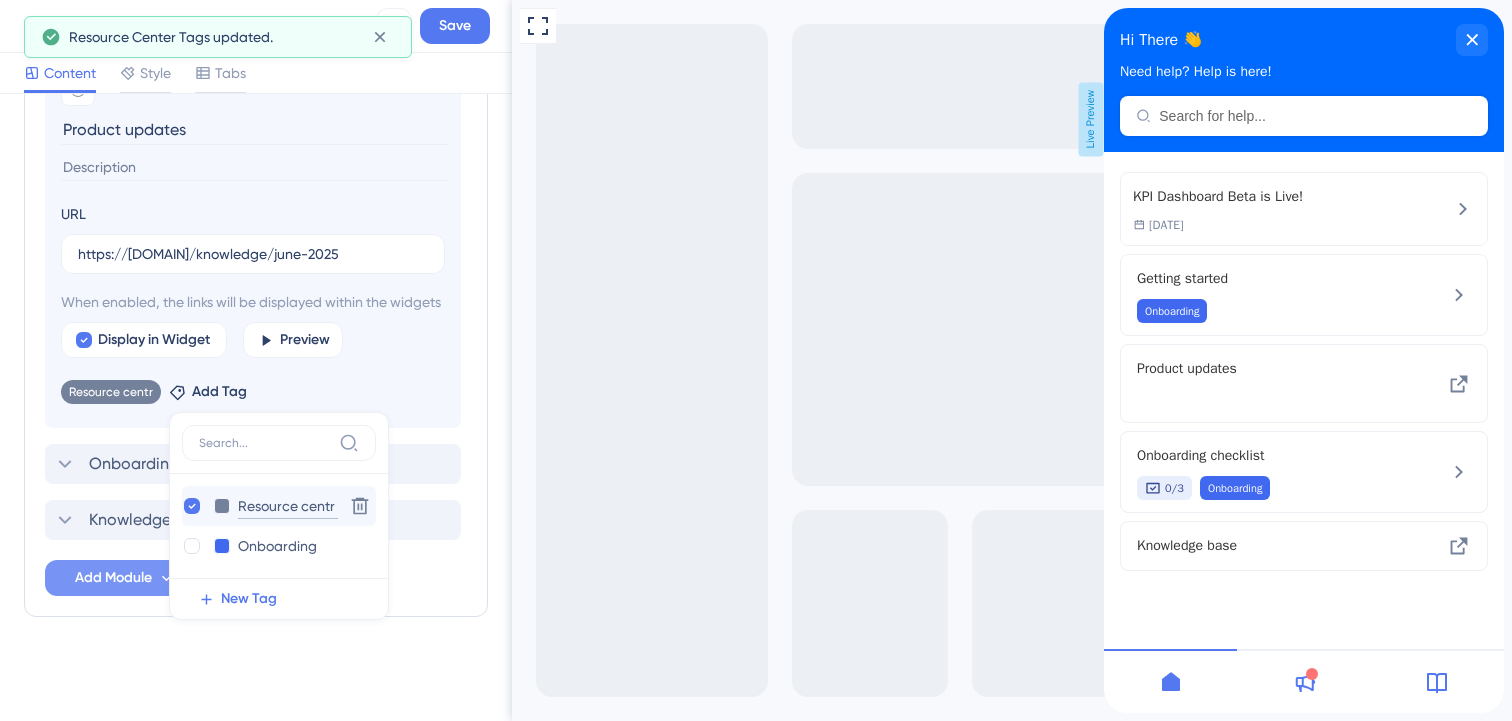 click on "Resource centr" at bounding box center [288, 506] 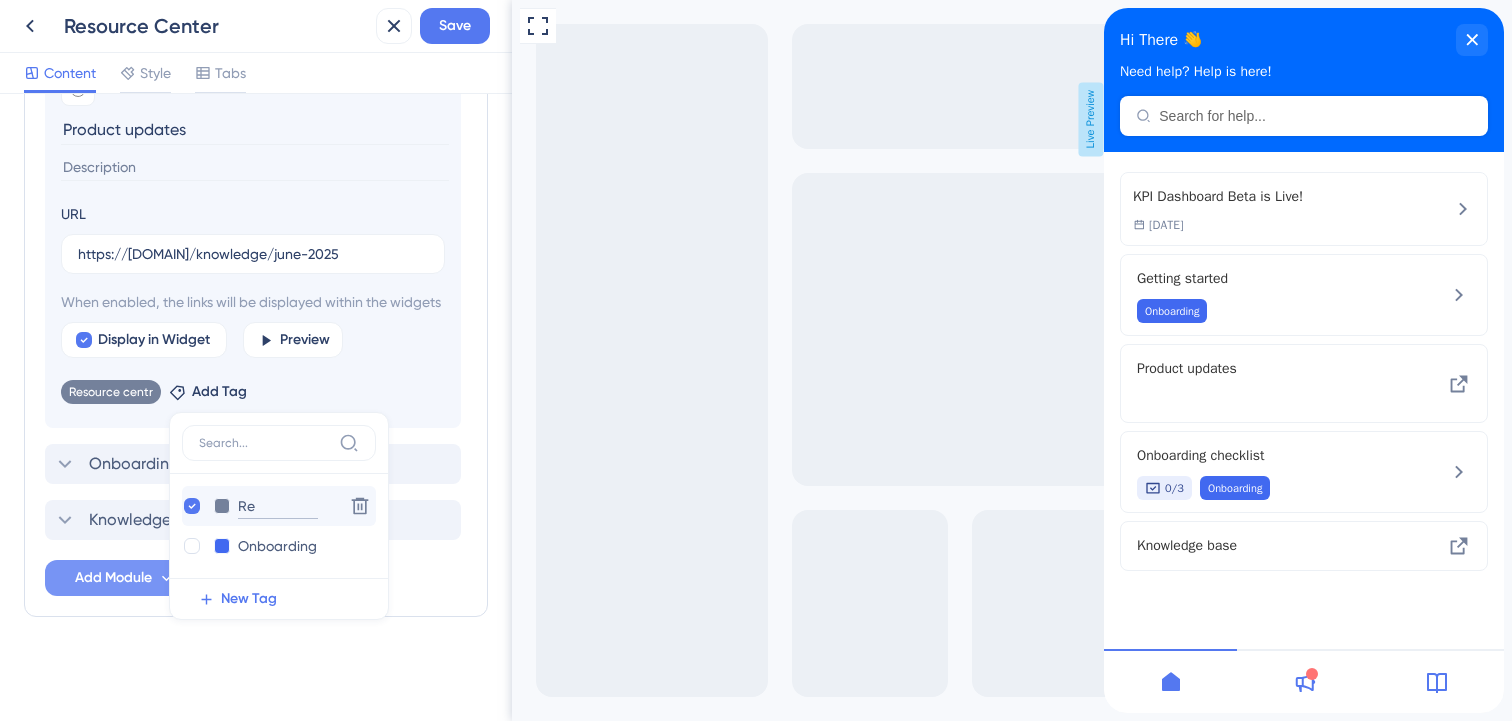 type on "R" 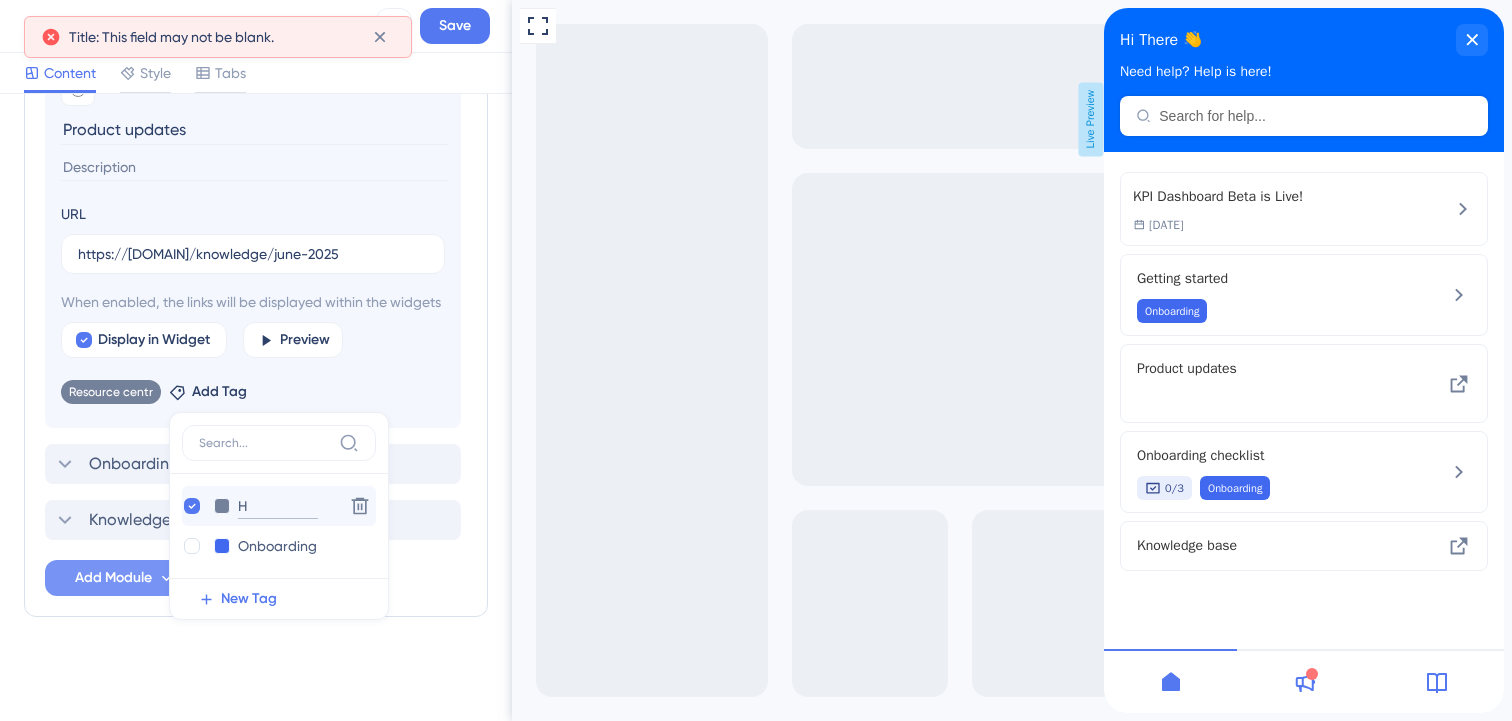 type on "He" 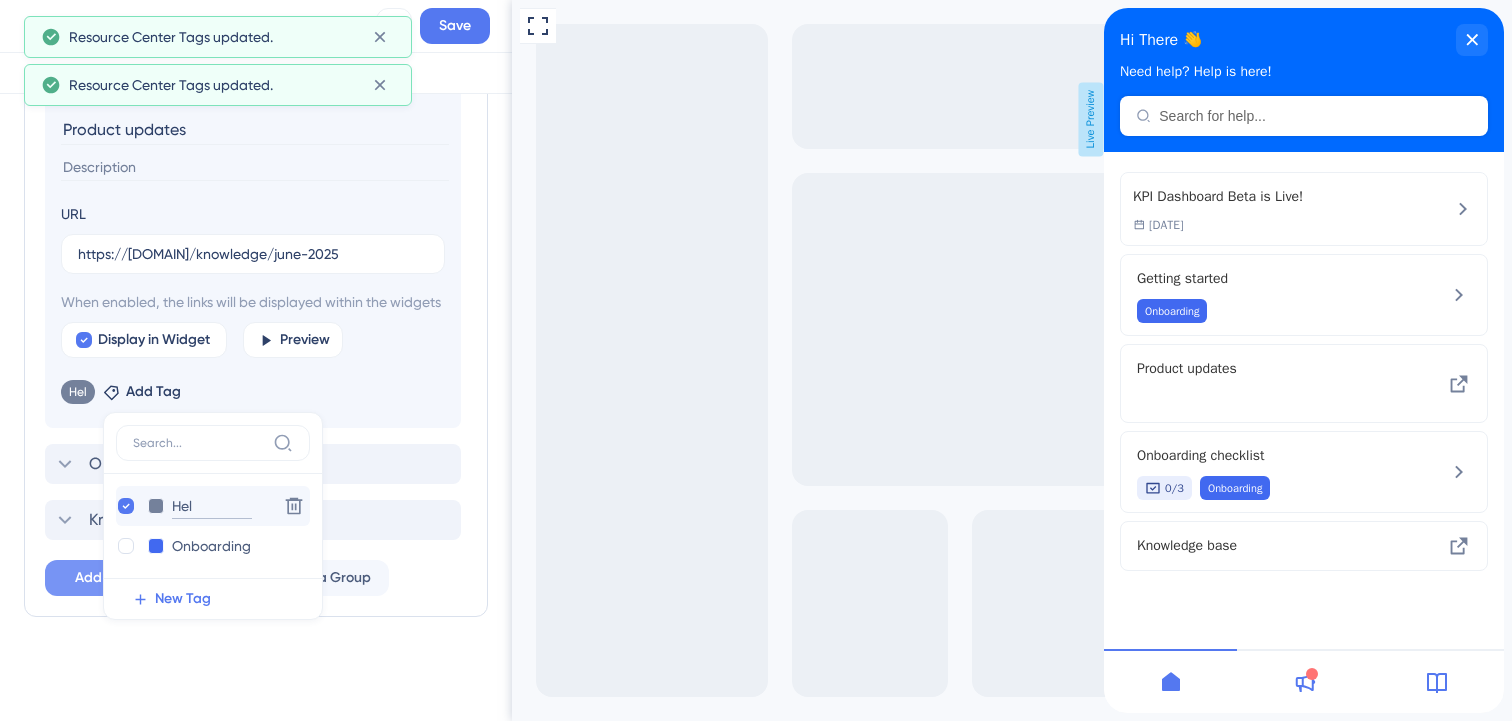 click on "Hel" at bounding box center (212, 506) 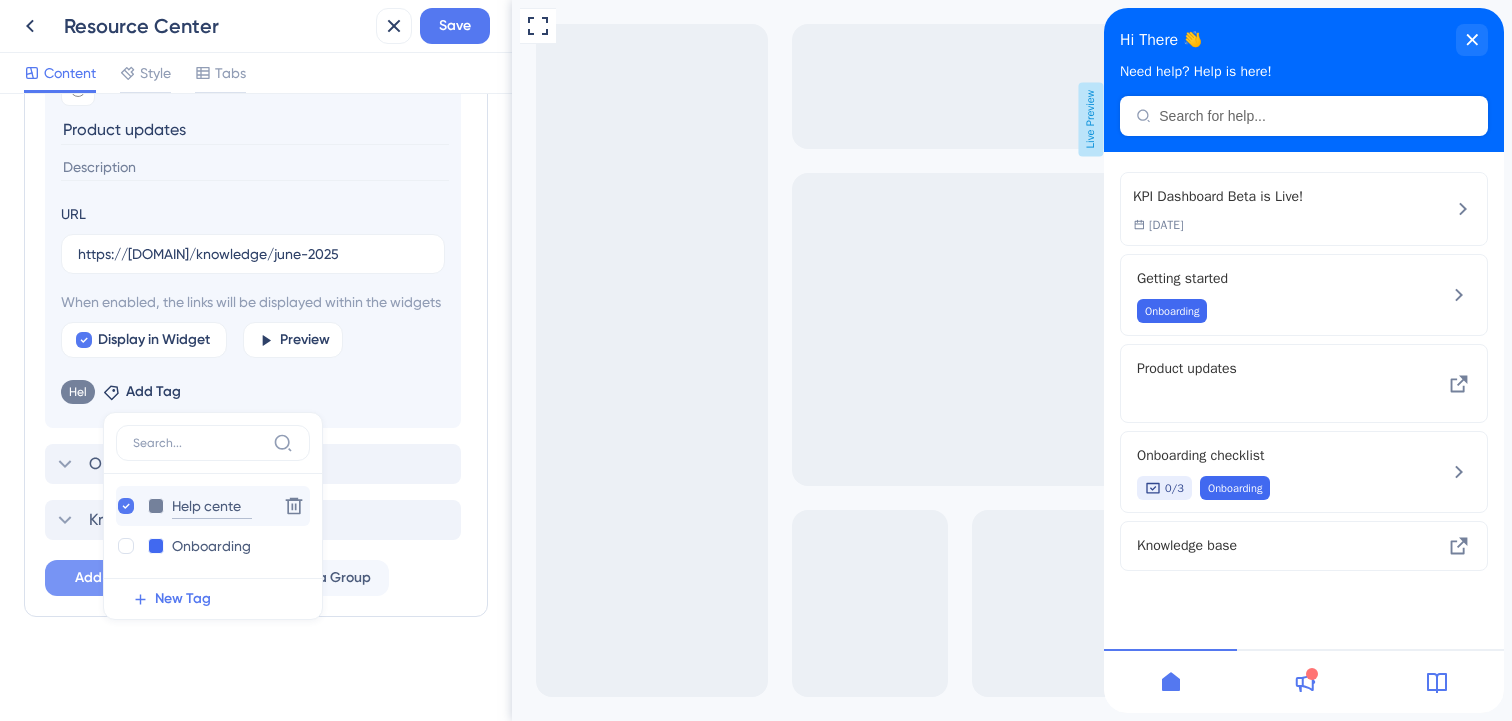 type on "Help center" 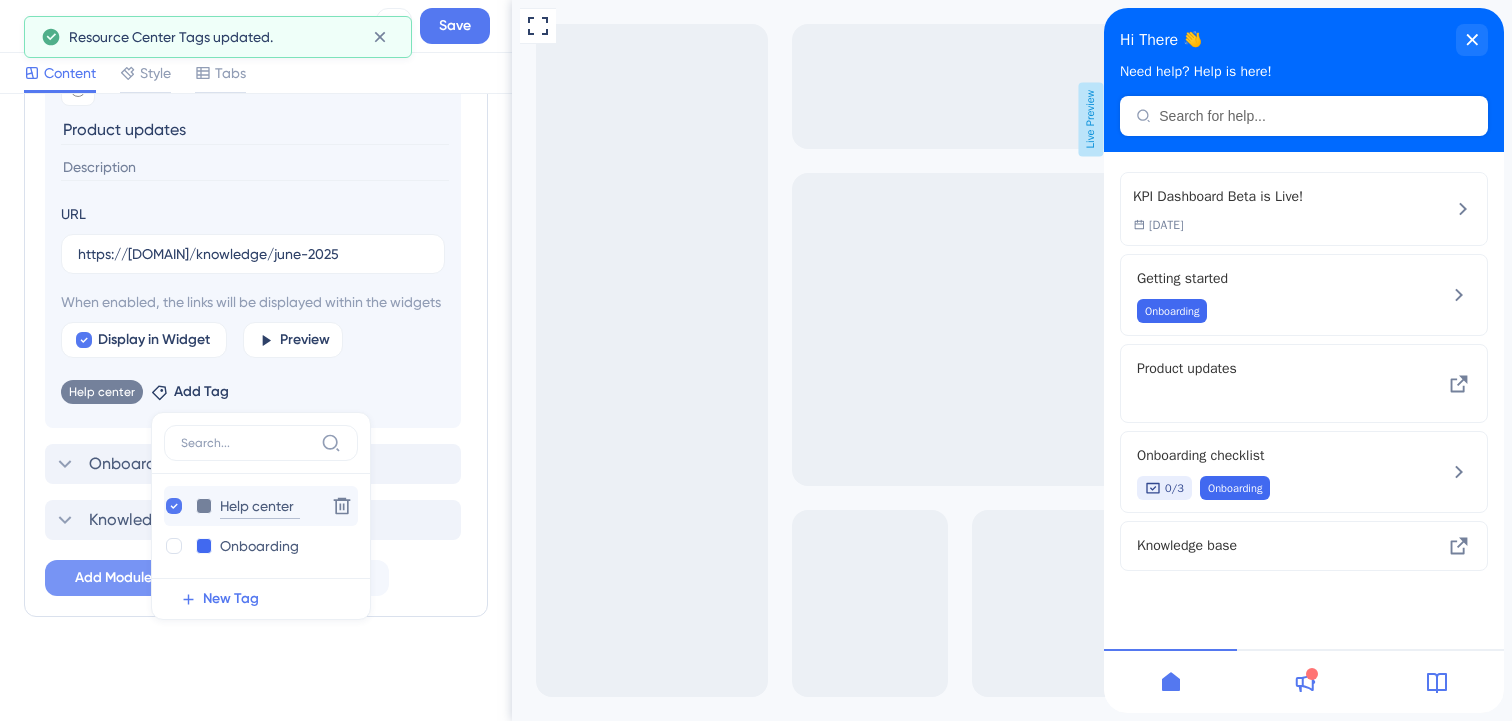 click on "Help center" at bounding box center [260, 506] 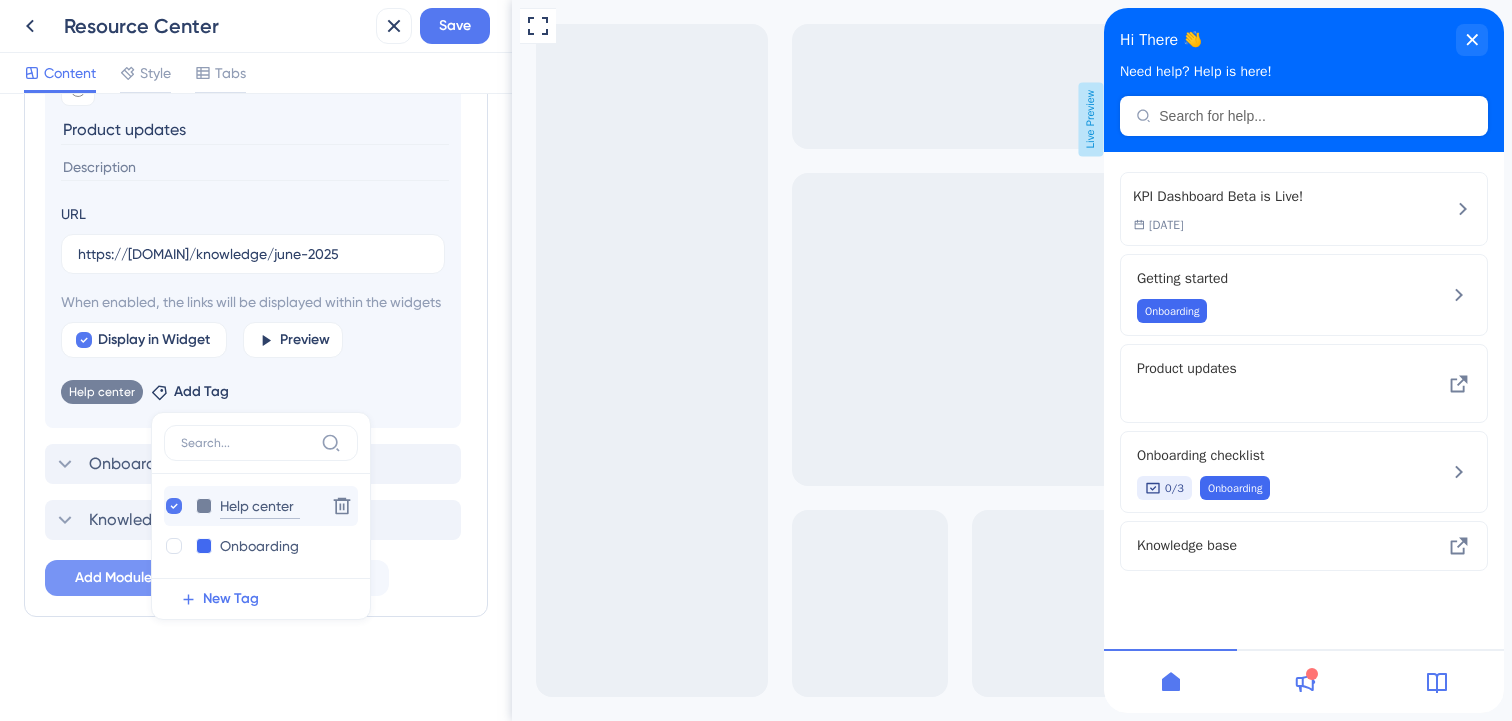 type on "Help centre" 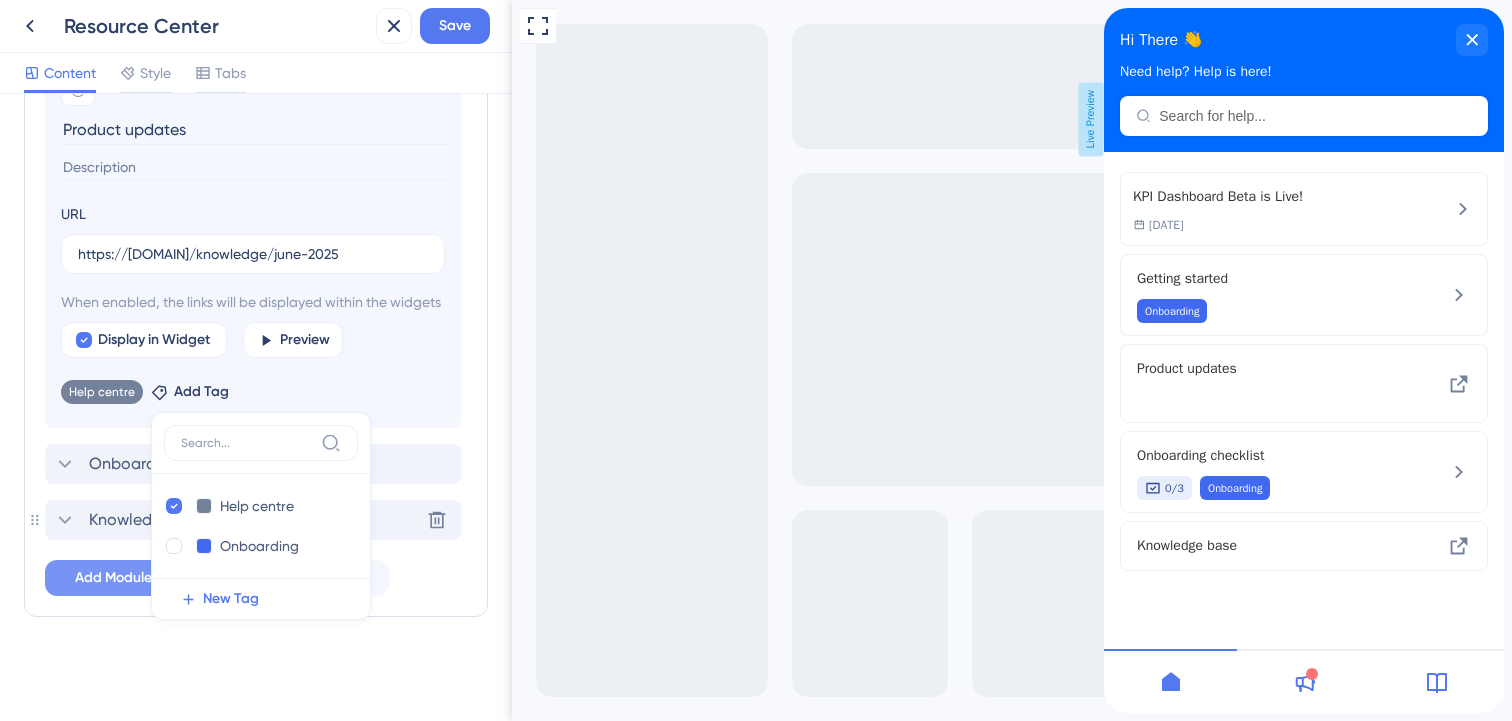 click on "Knowledge base" at bounding box center (132, 520) 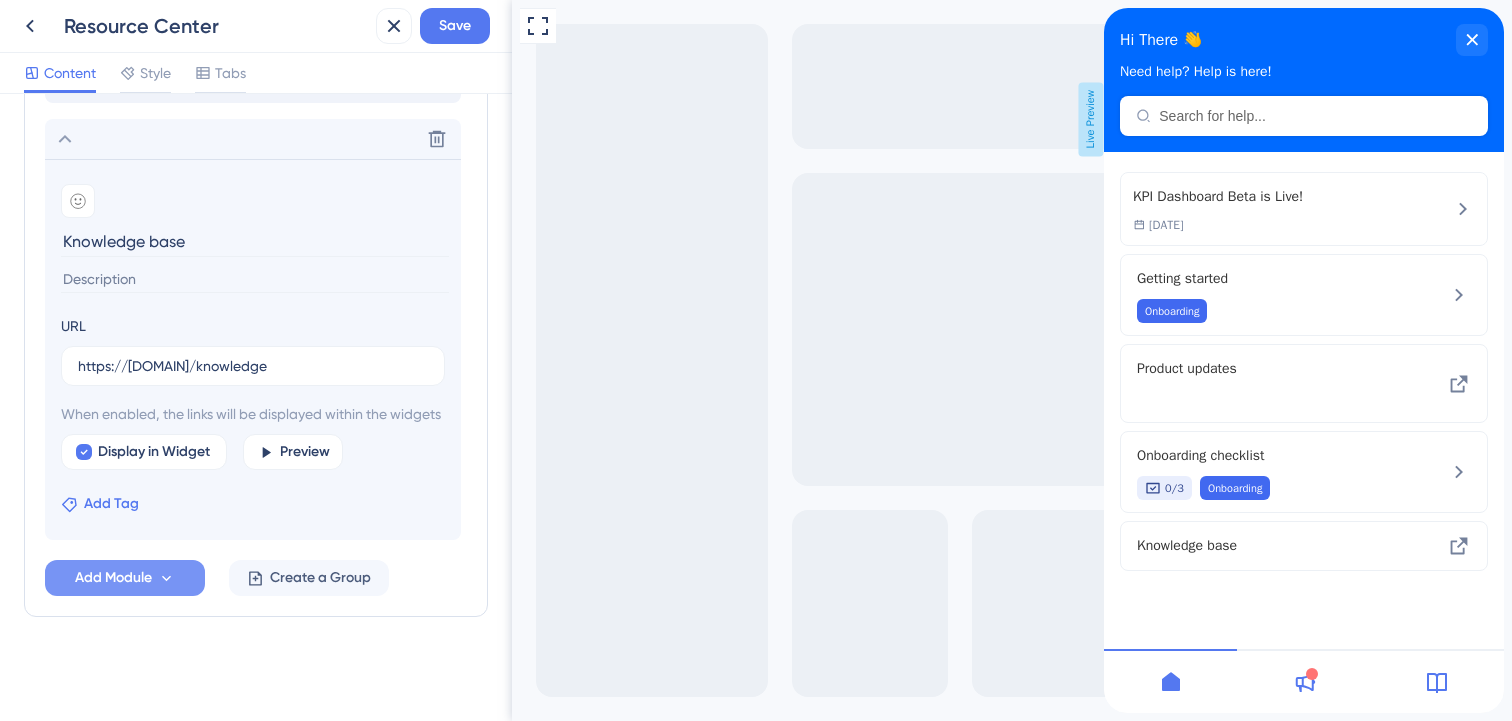 click on "Add Tag" at bounding box center (100, 504) 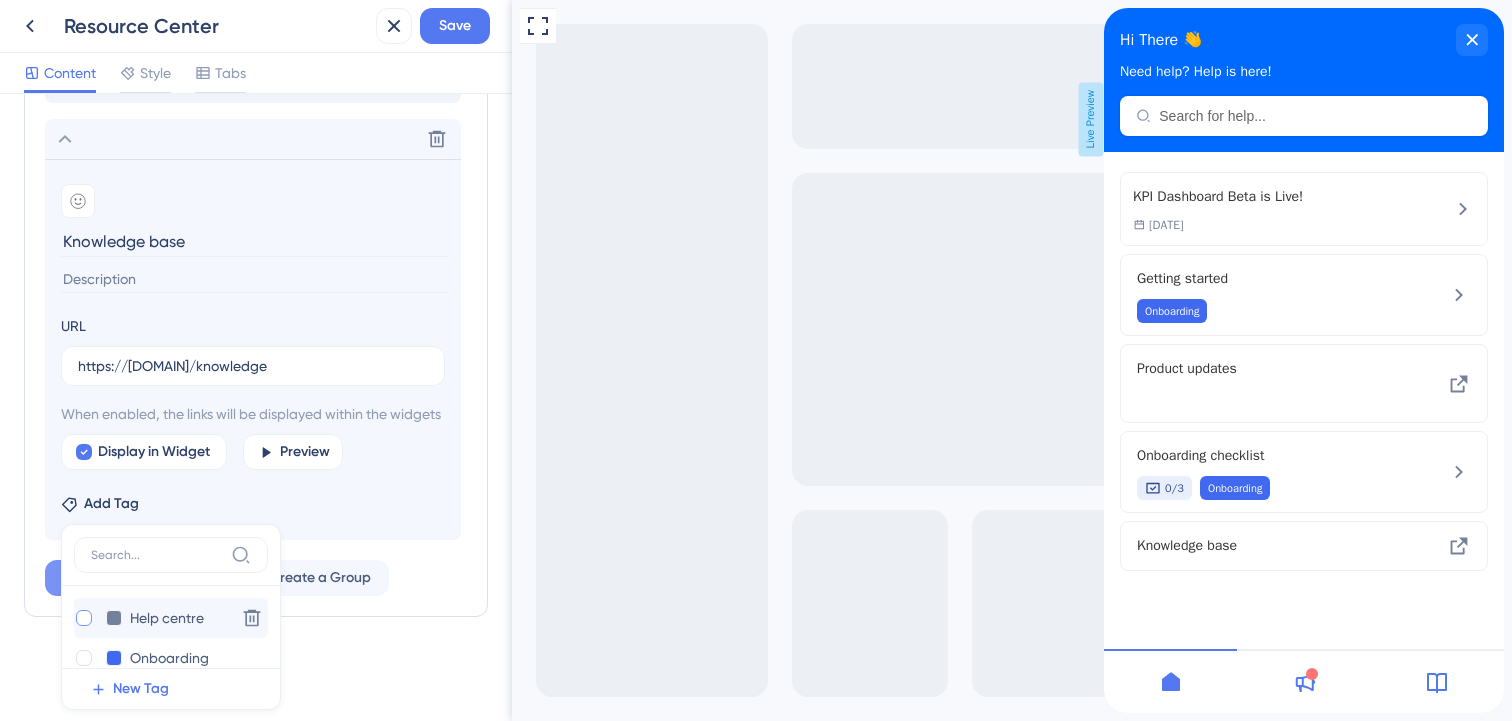 click at bounding box center (84, 618) 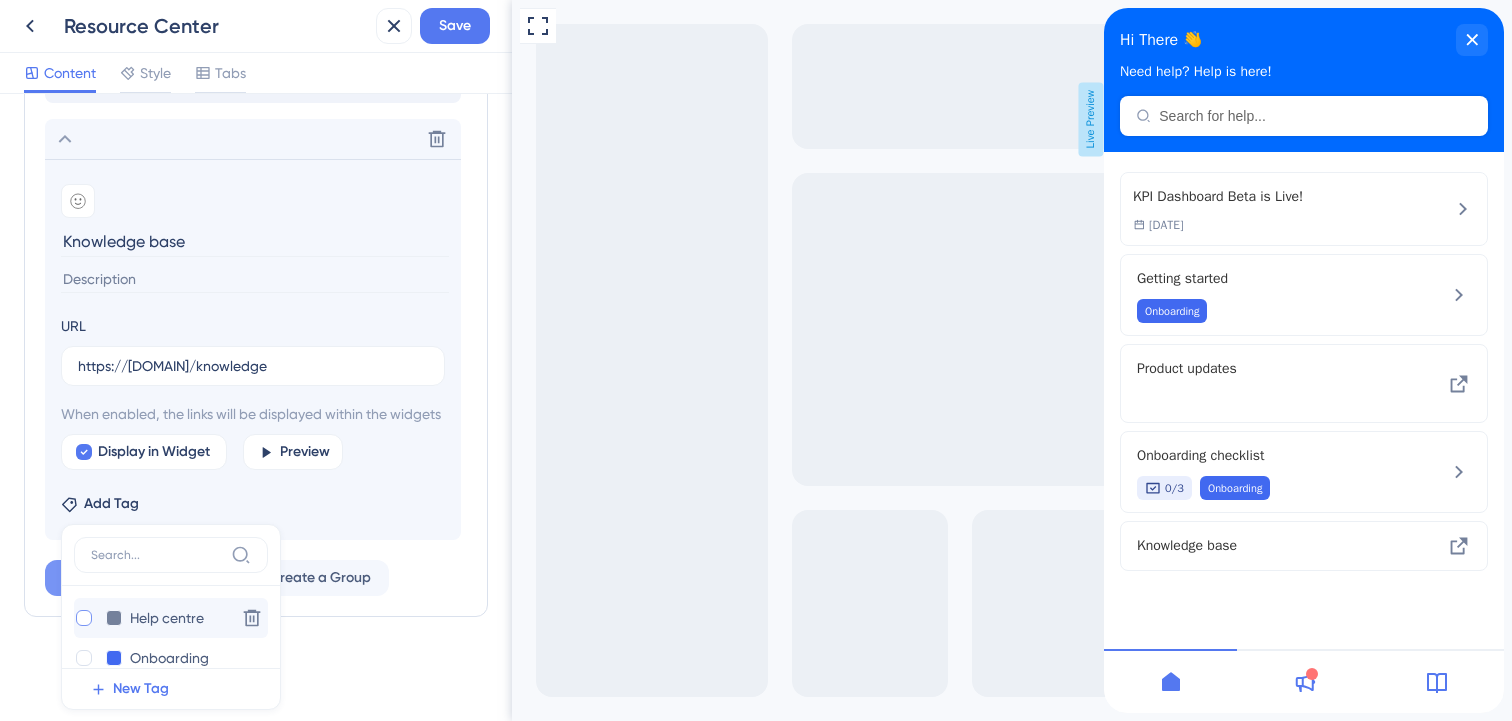 checkbox on "true" 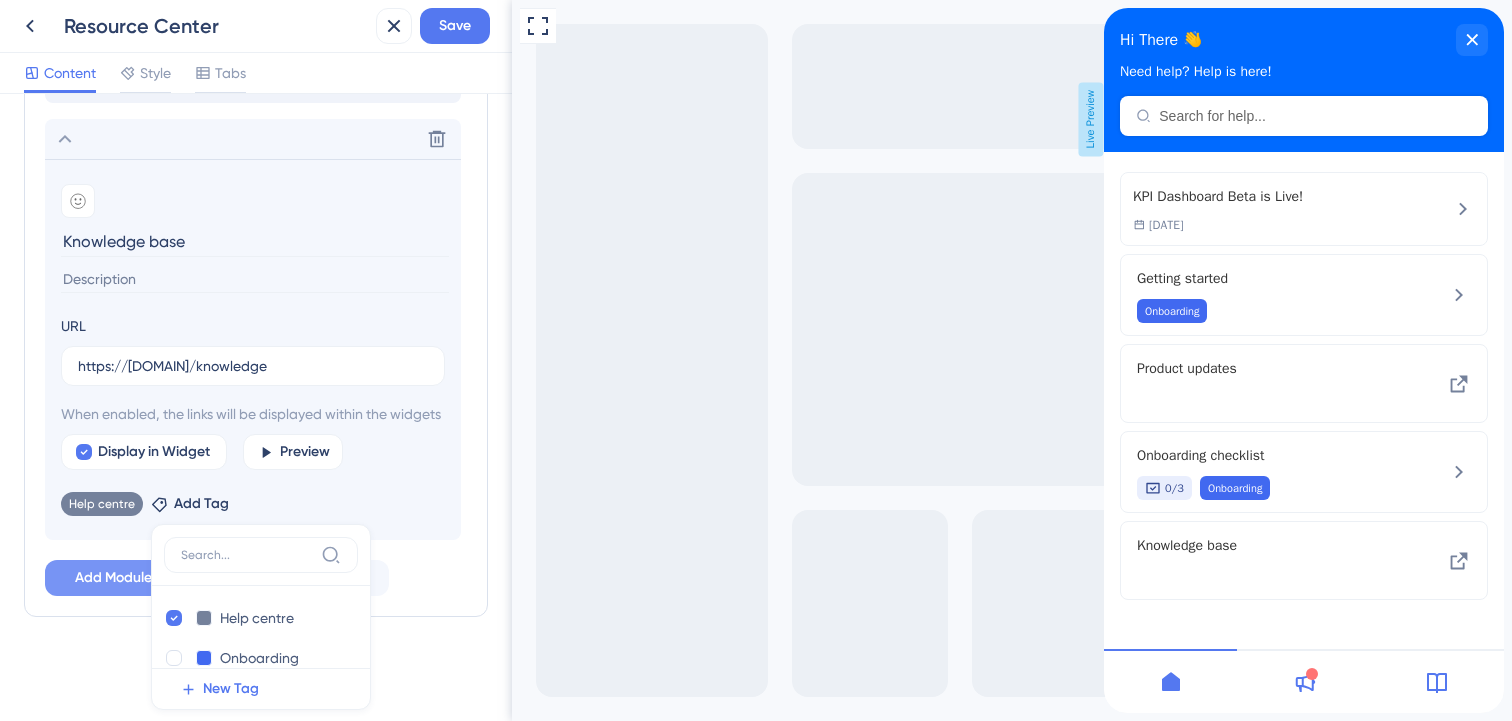 click on "Full Screen Preview Live Preview" at bounding box center (1012, 360) 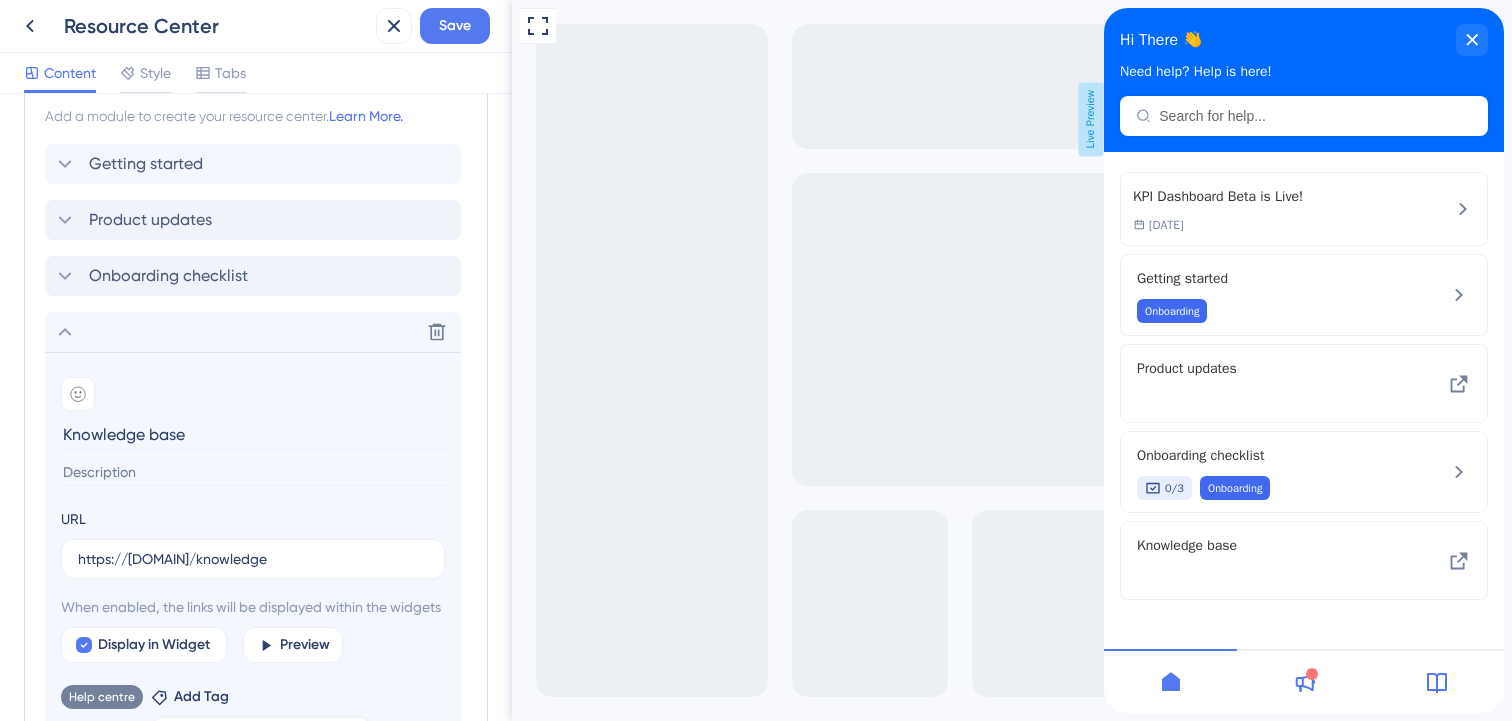 click 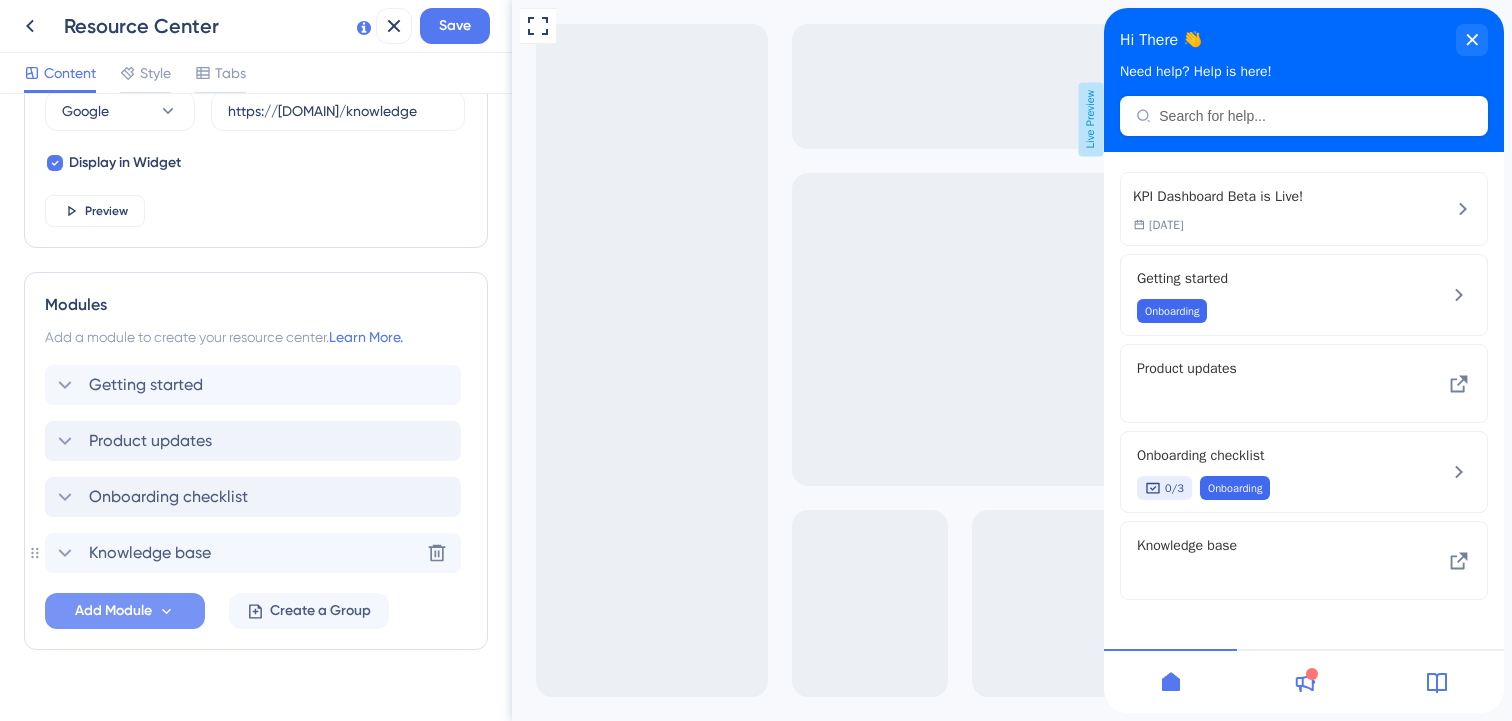 scroll, scrollTop: 787, scrollLeft: 0, axis: vertical 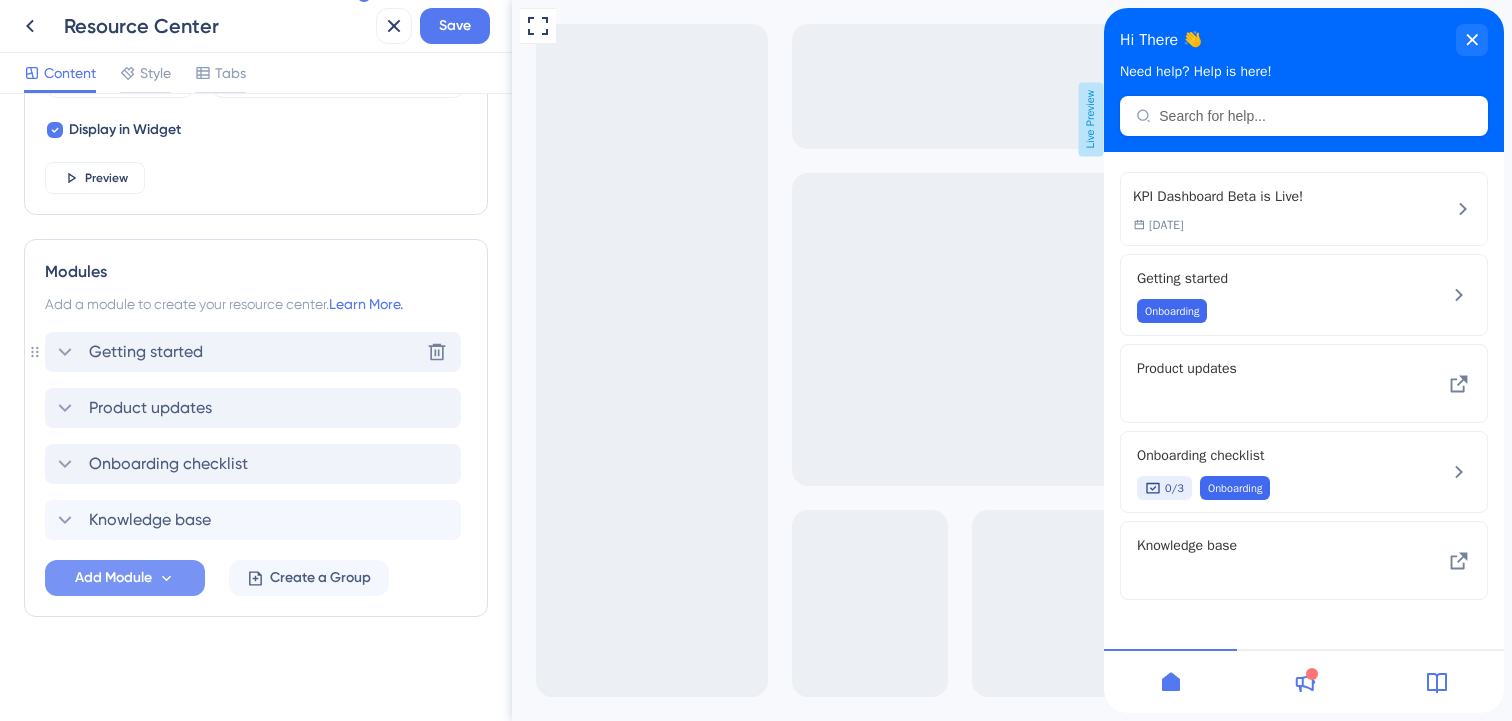 click 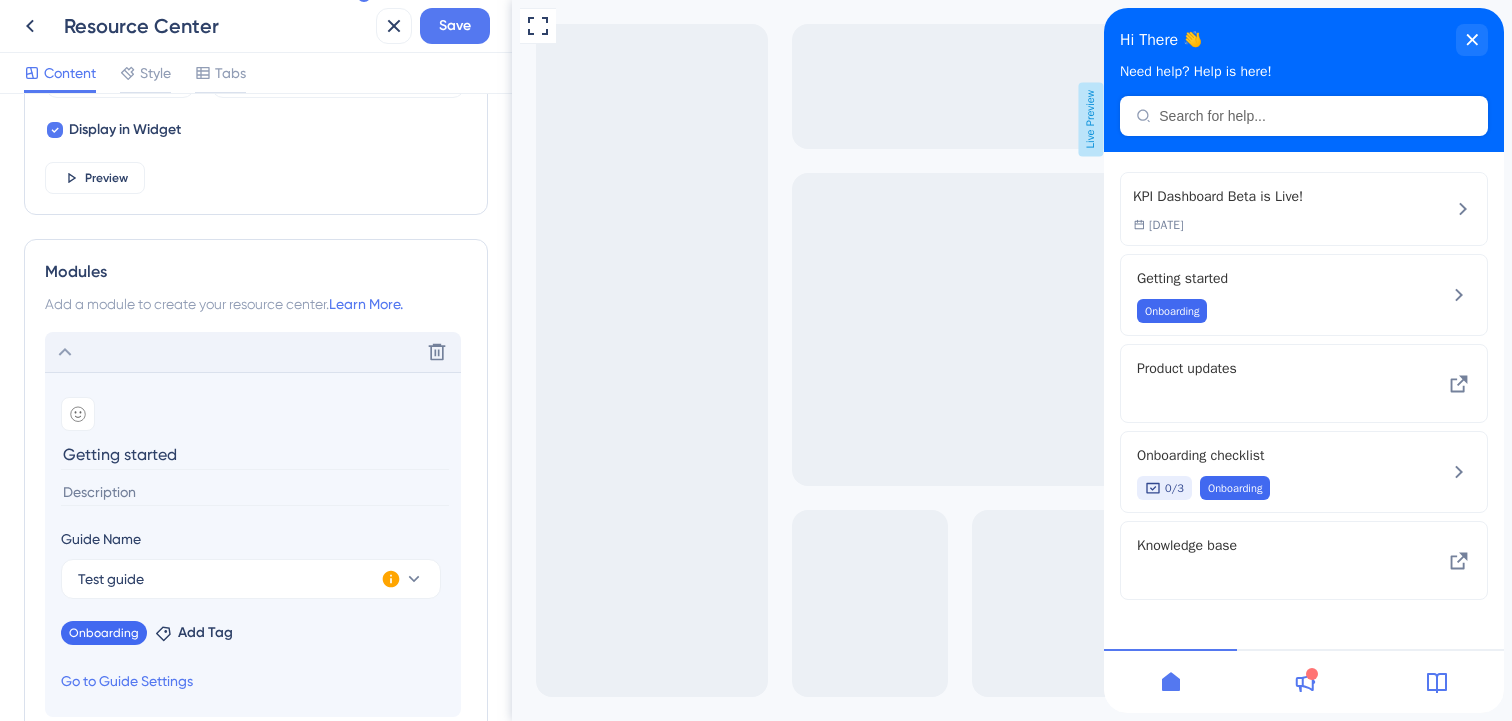 click 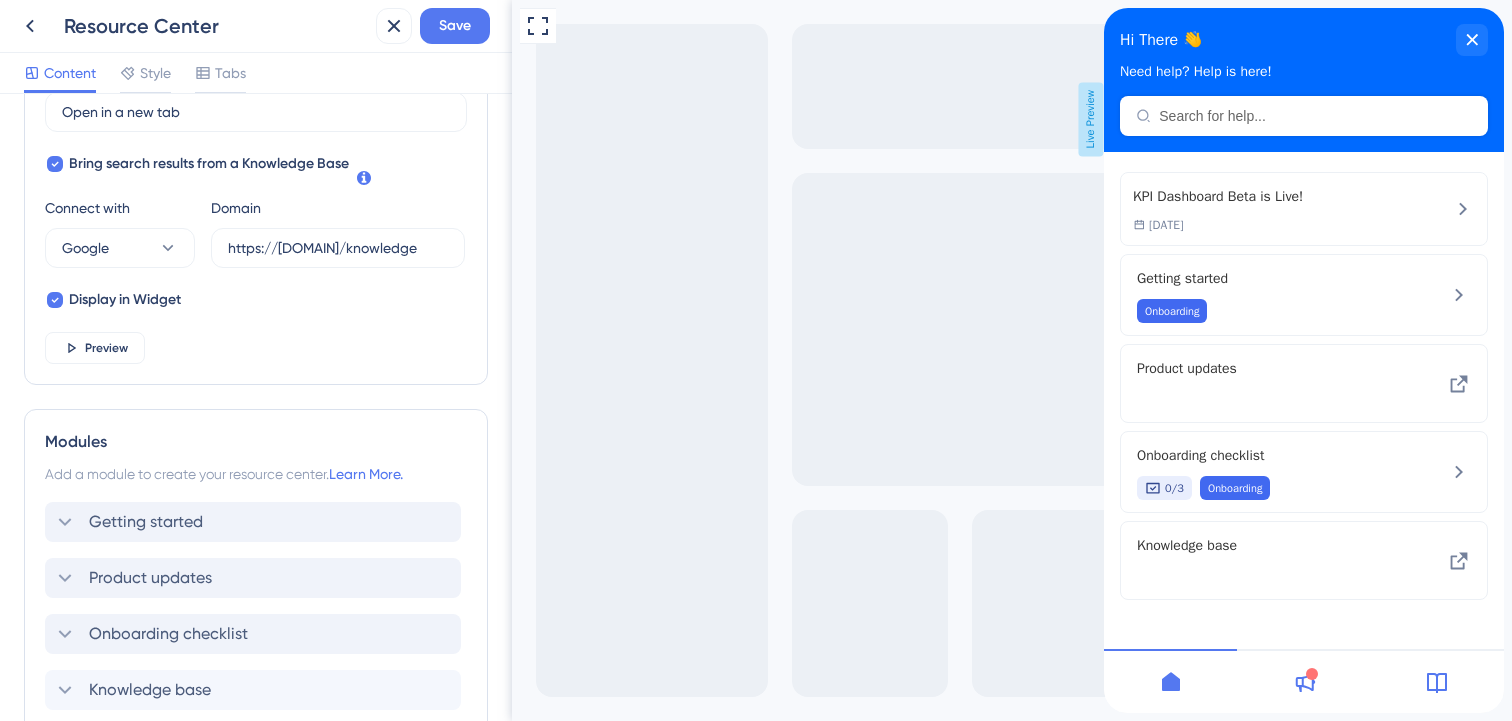 scroll, scrollTop: 787, scrollLeft: 0, axis: vertical 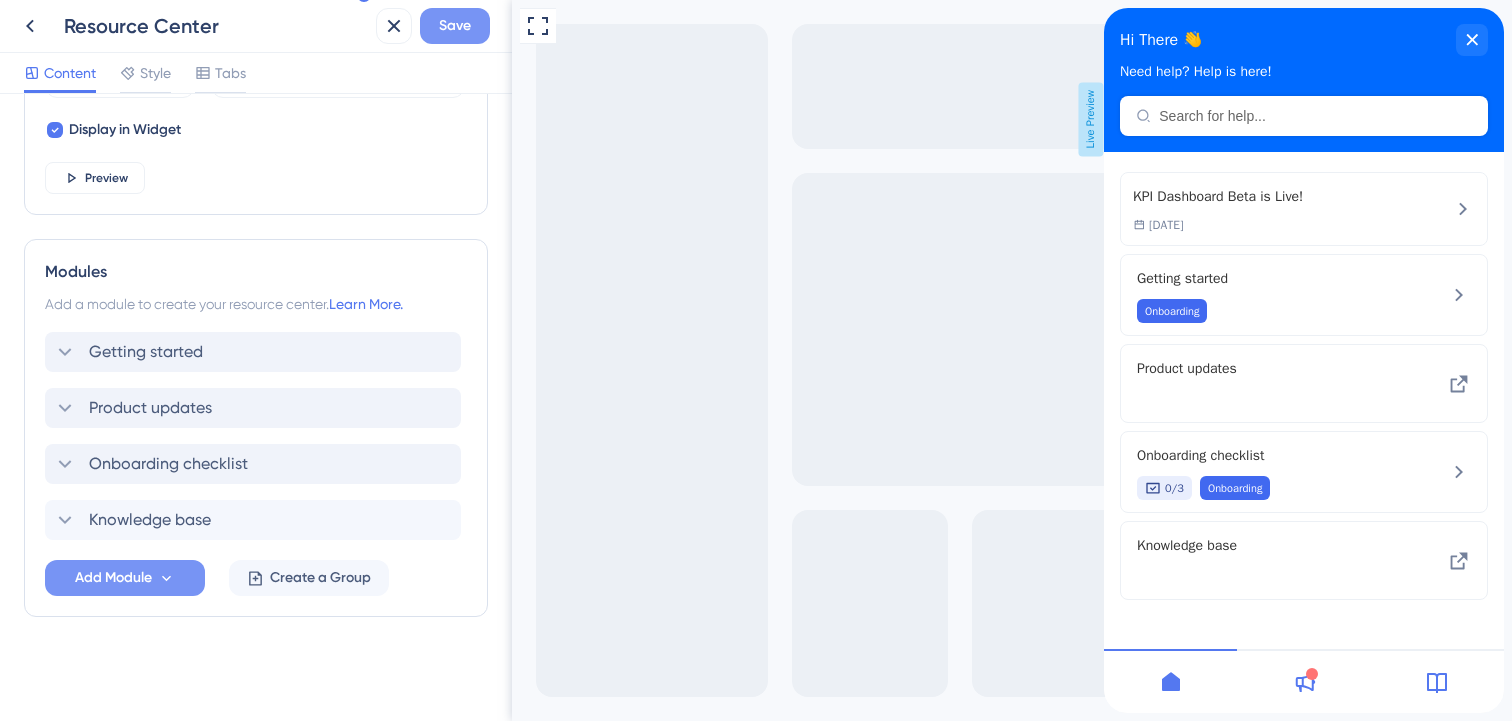 click on "Save" at bounding box center [455, 26] 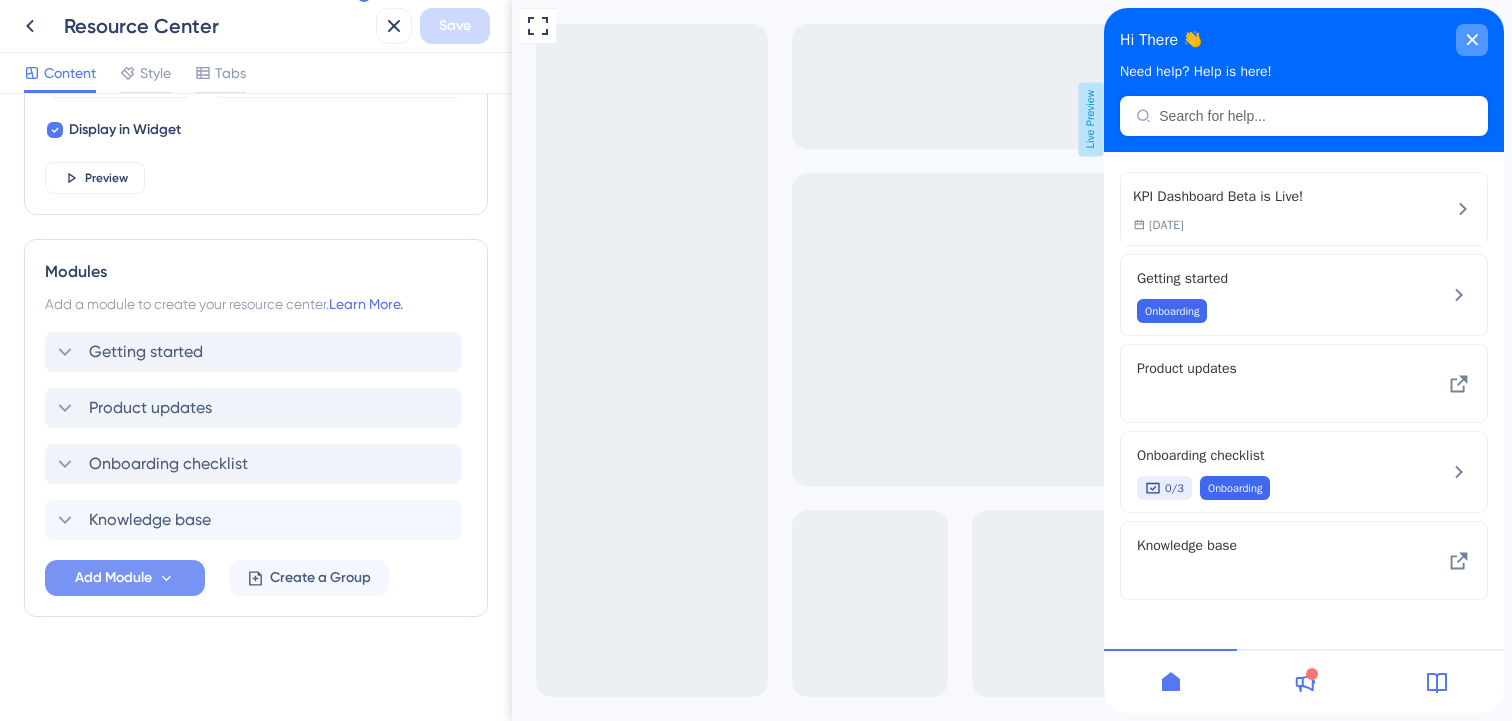 click at bounding box center [1472, 40] 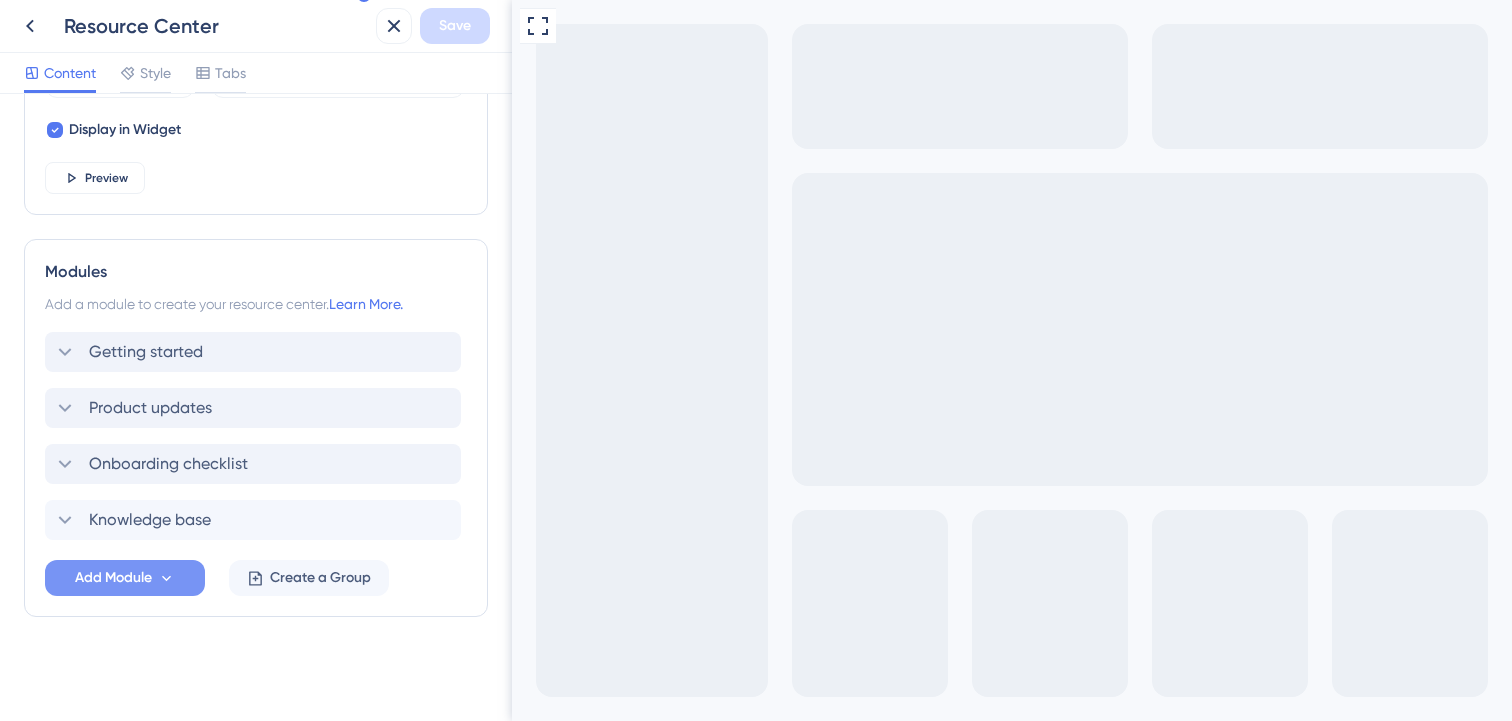 click on "Get Started" at bounding box center [957, 854] 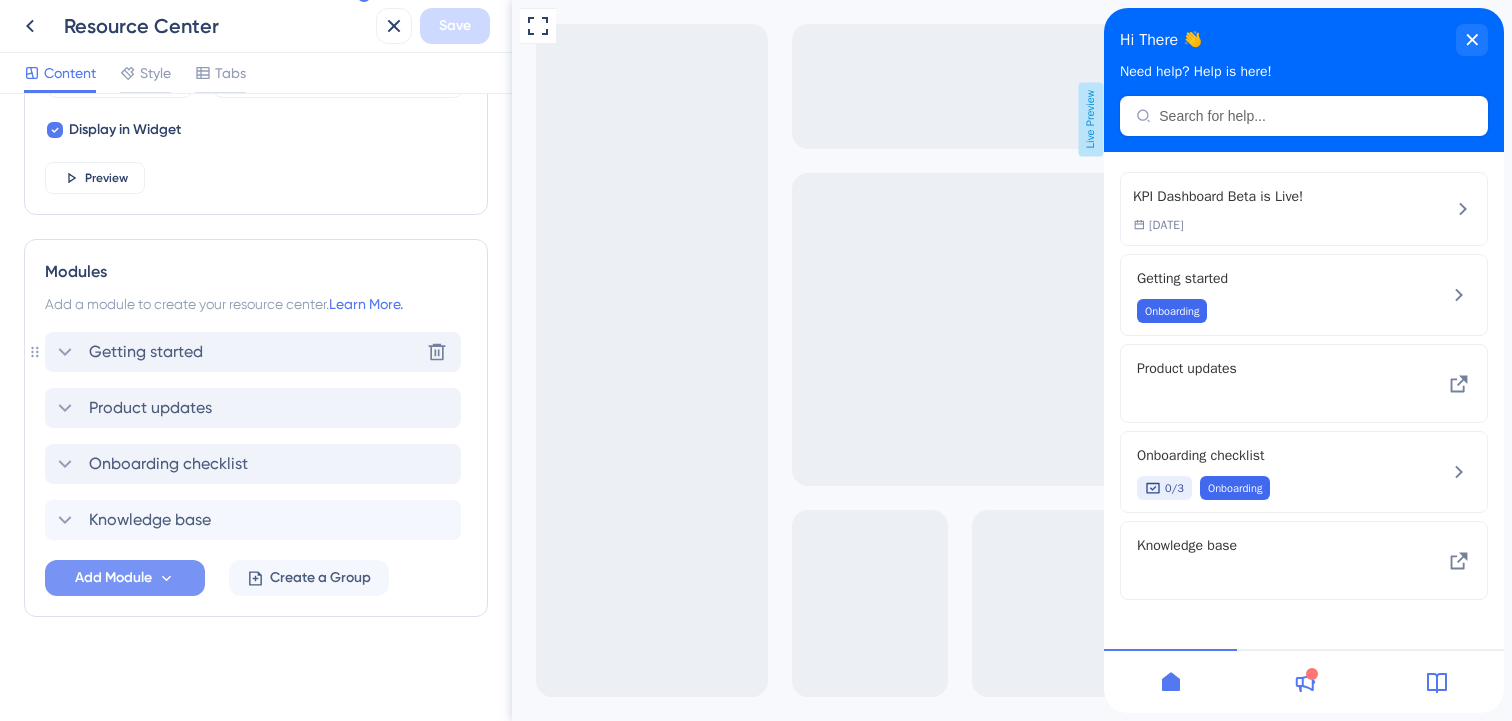 click 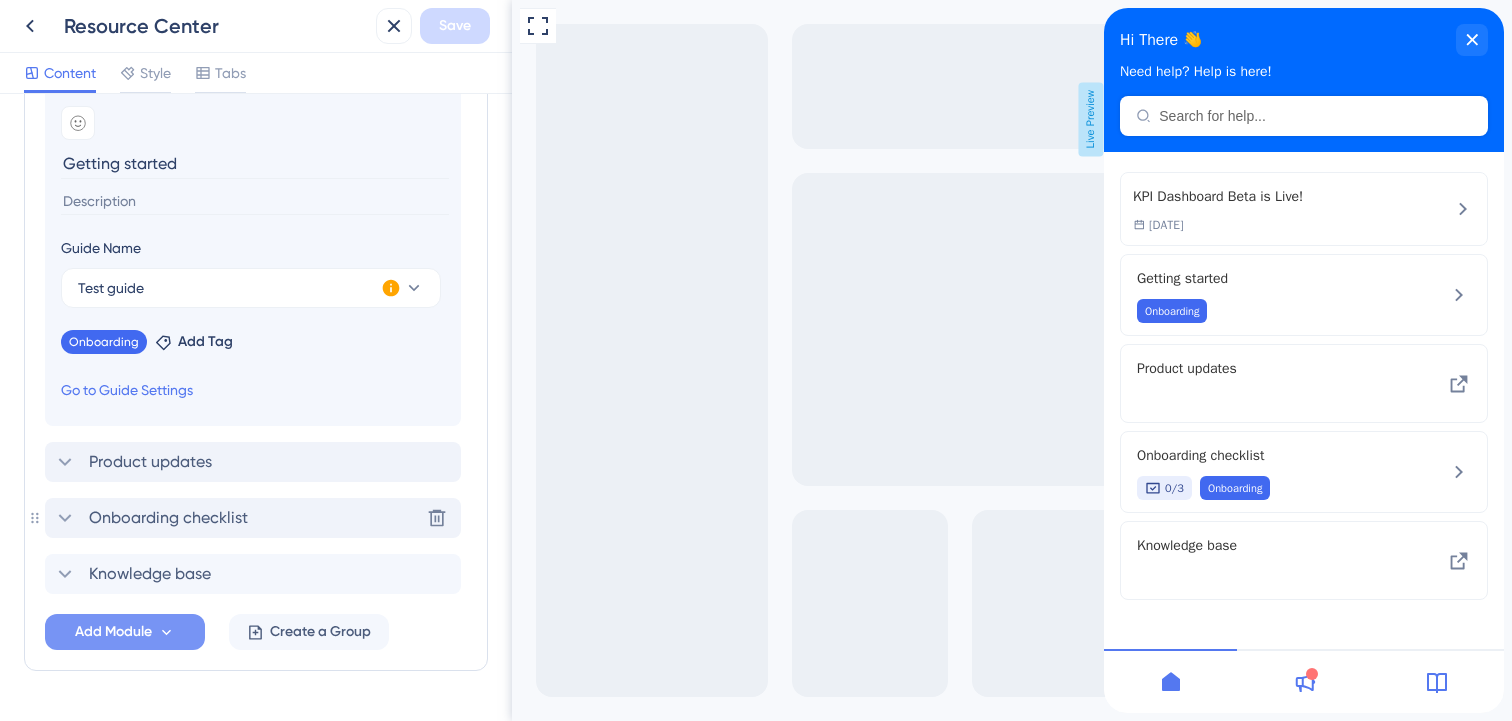 scroll, scrollTop: 1079, scrollLeft: 0, axis: vertical 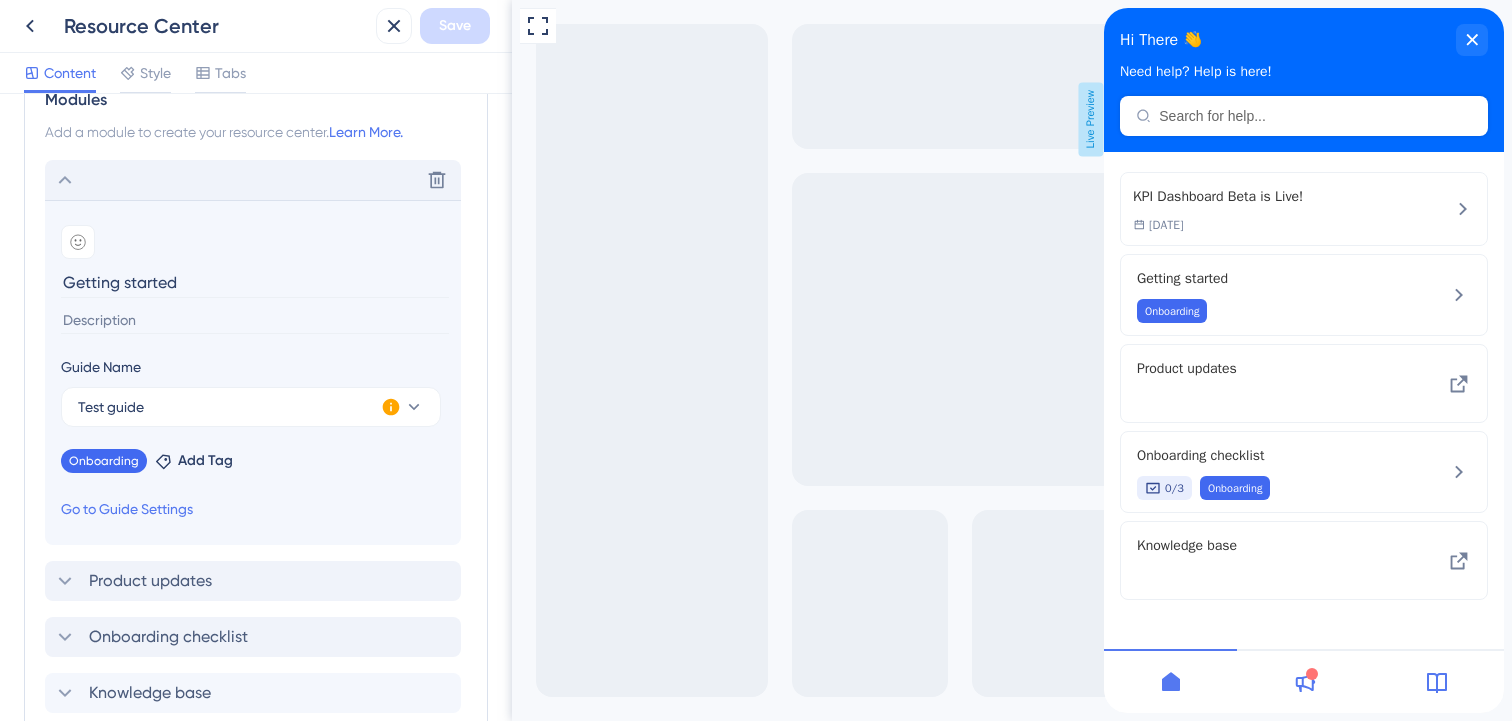 click 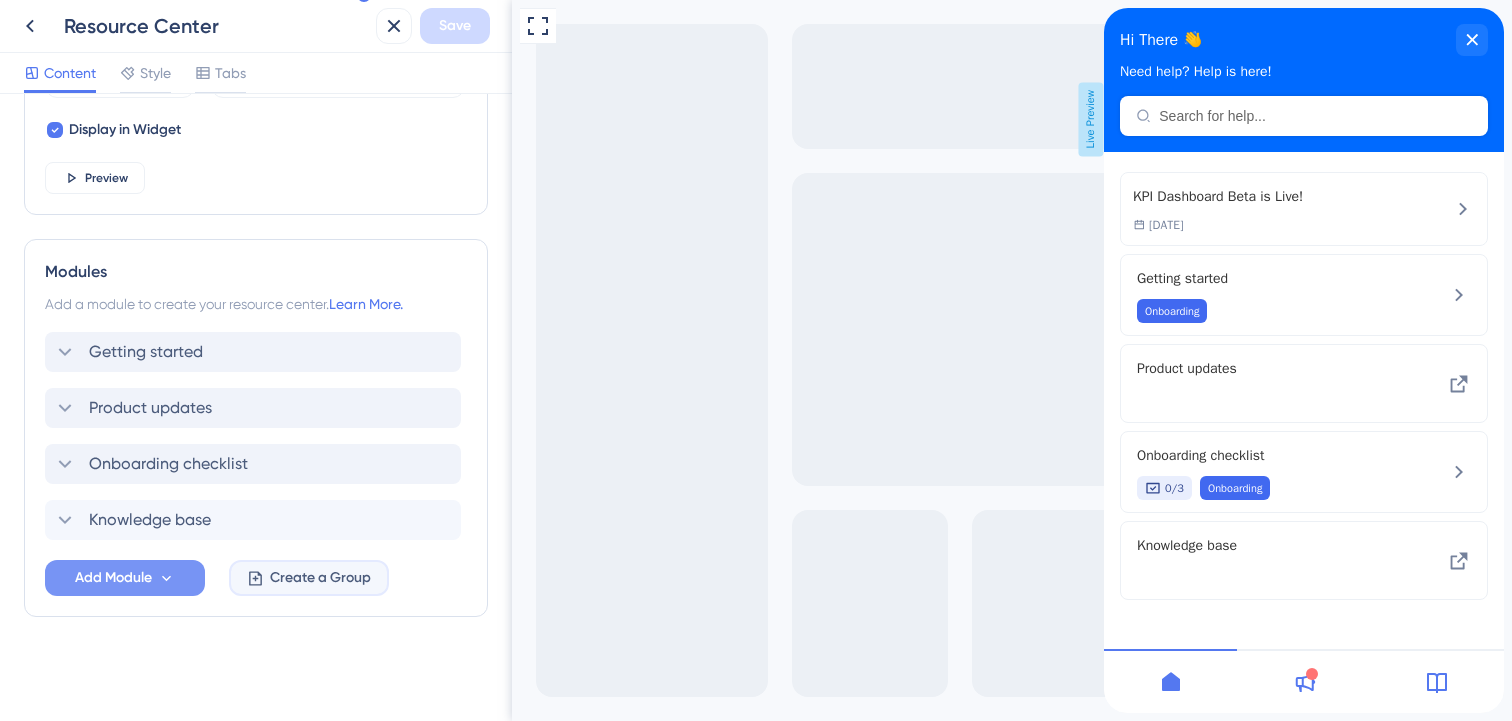 click on "Create a Group" at bounding box center [309, 578] 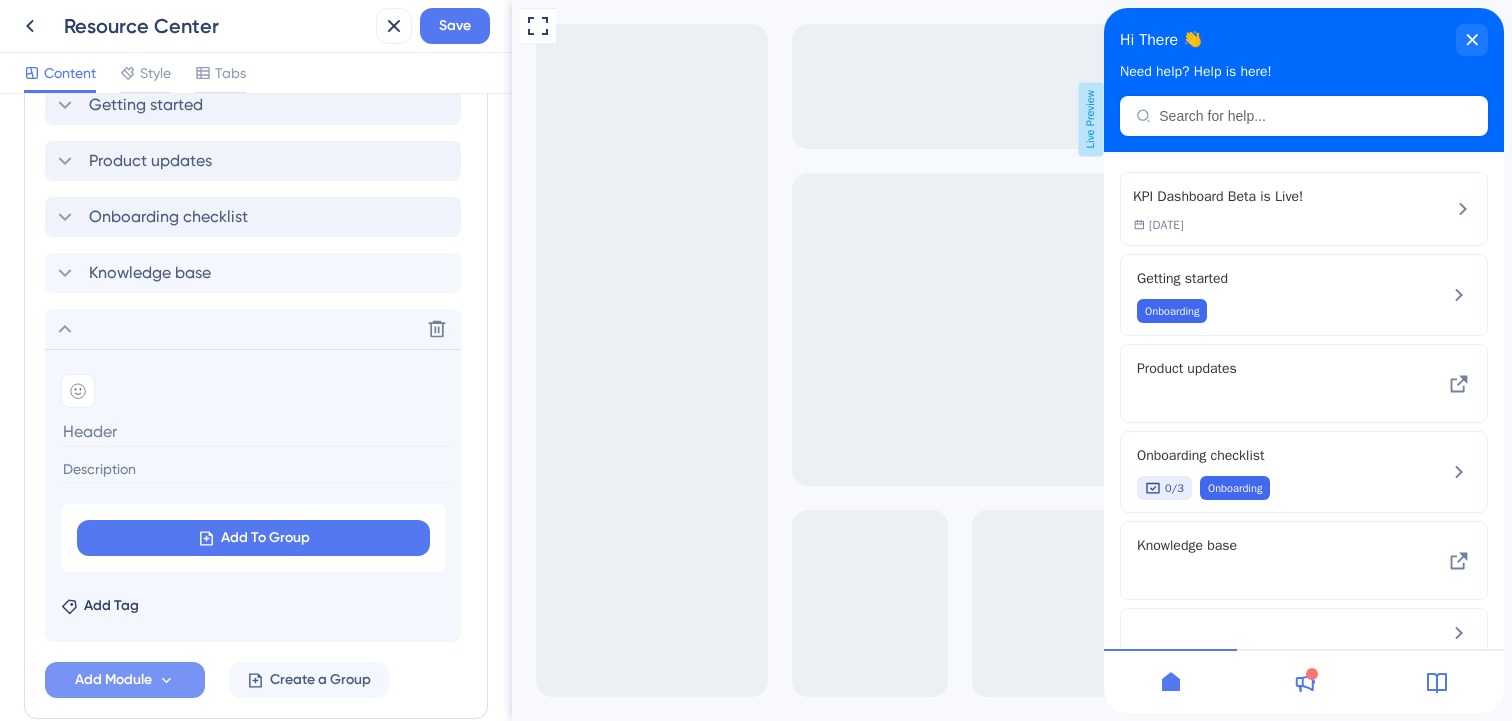 scroll, scrollTop: 1037, scrollLeft: 0, axis: vertical 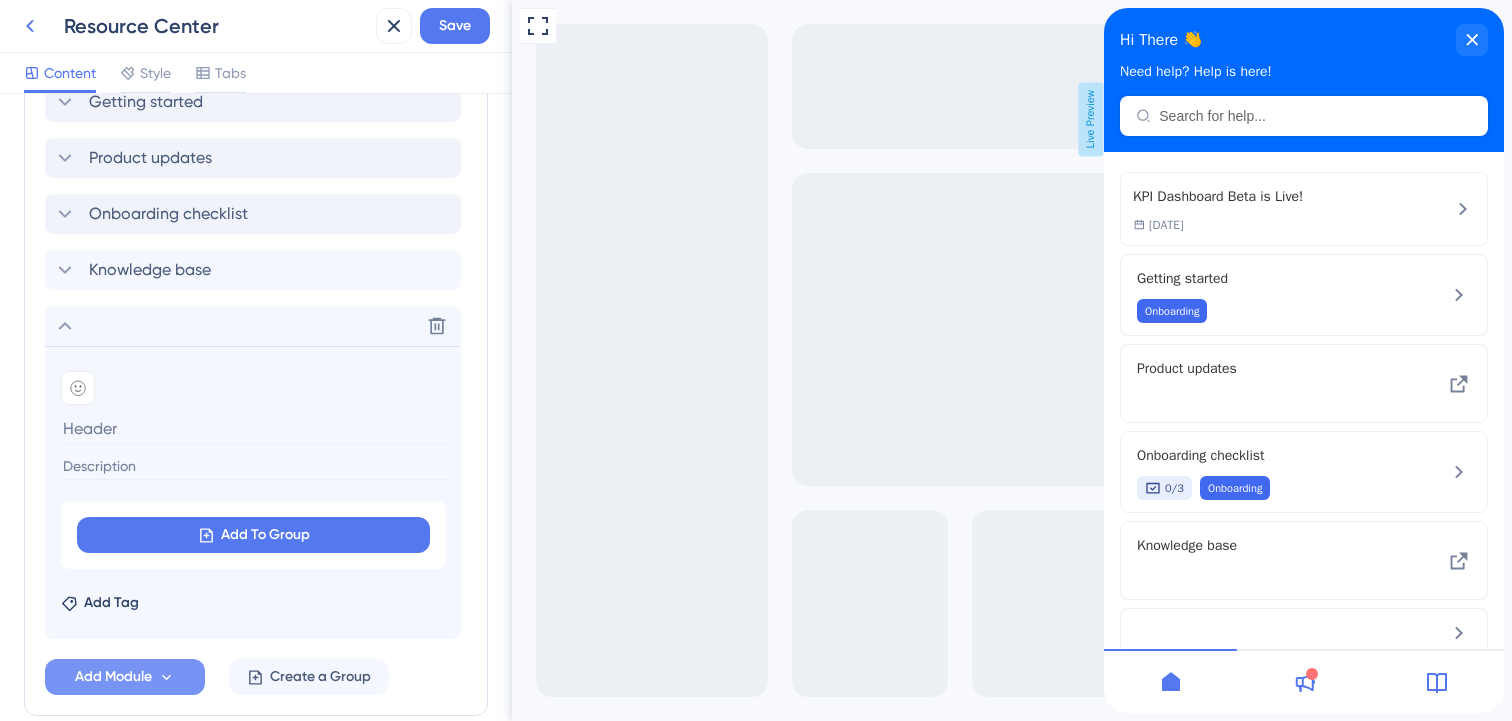 click 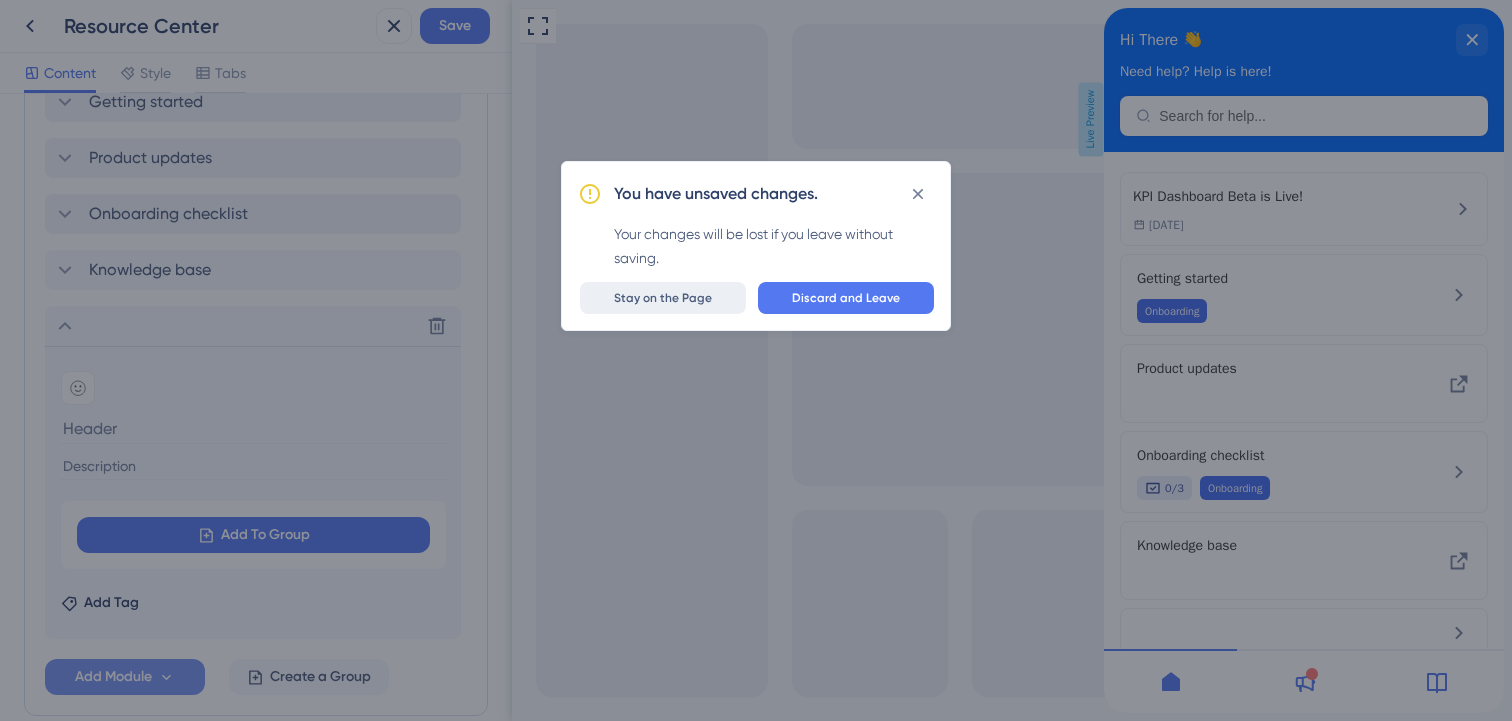 click on "Stay on the Page" at bounding box center (663, 298) 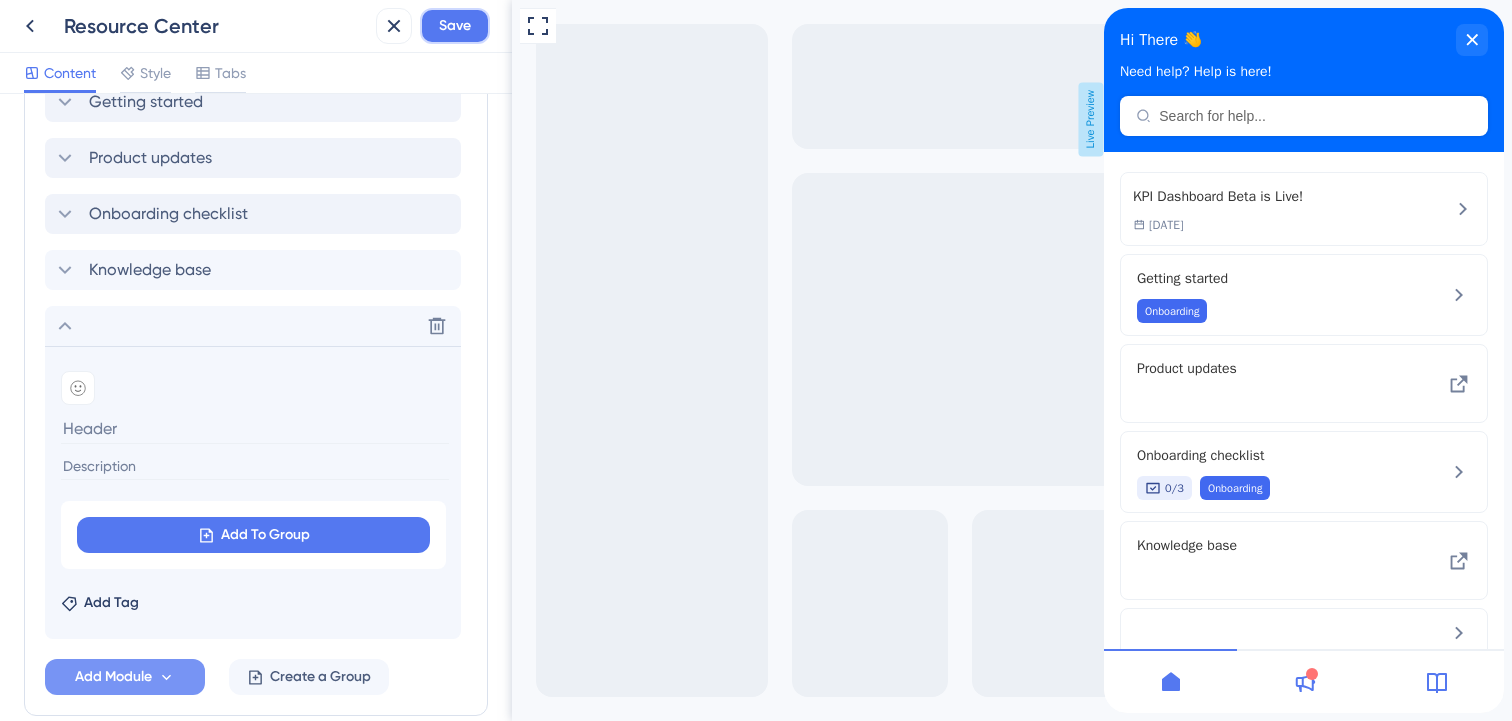 click on "Save" at bounding box center (455, 26) 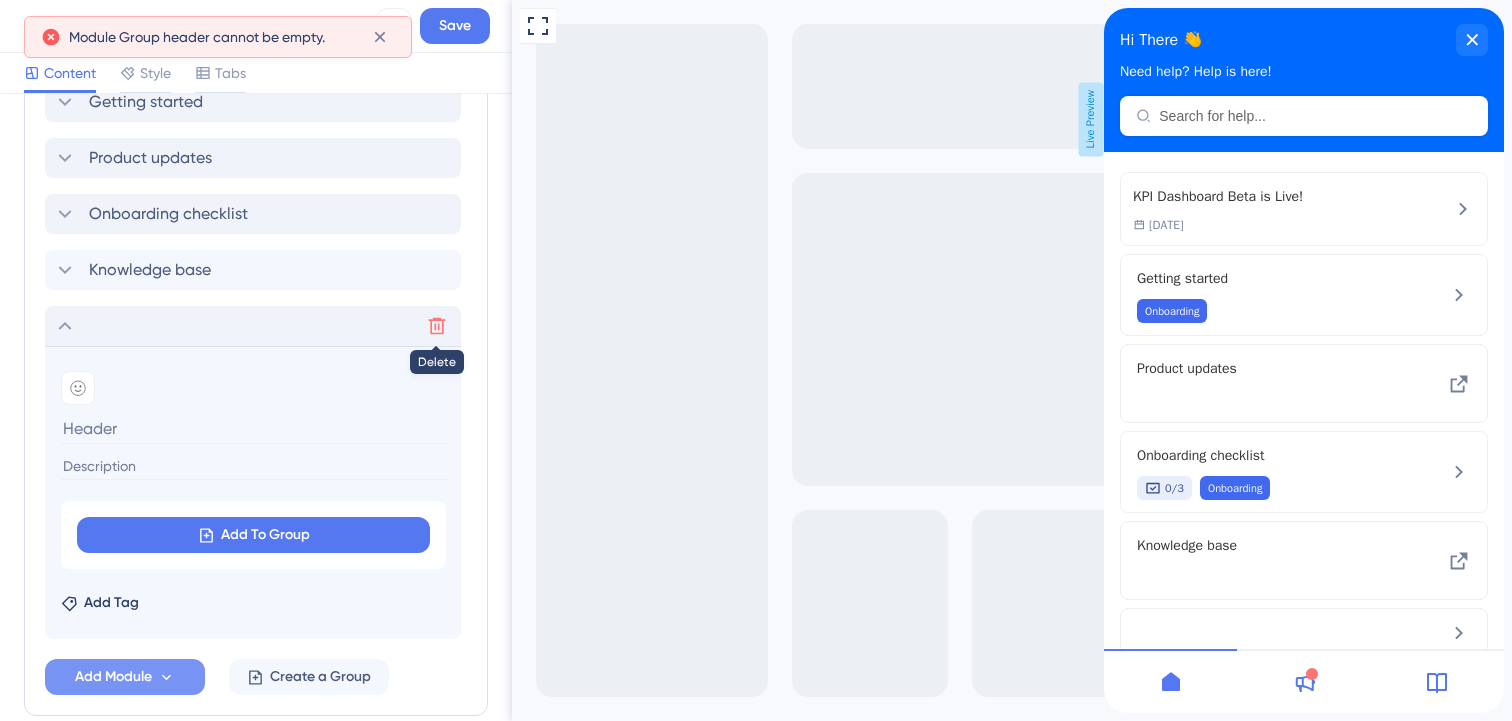 click 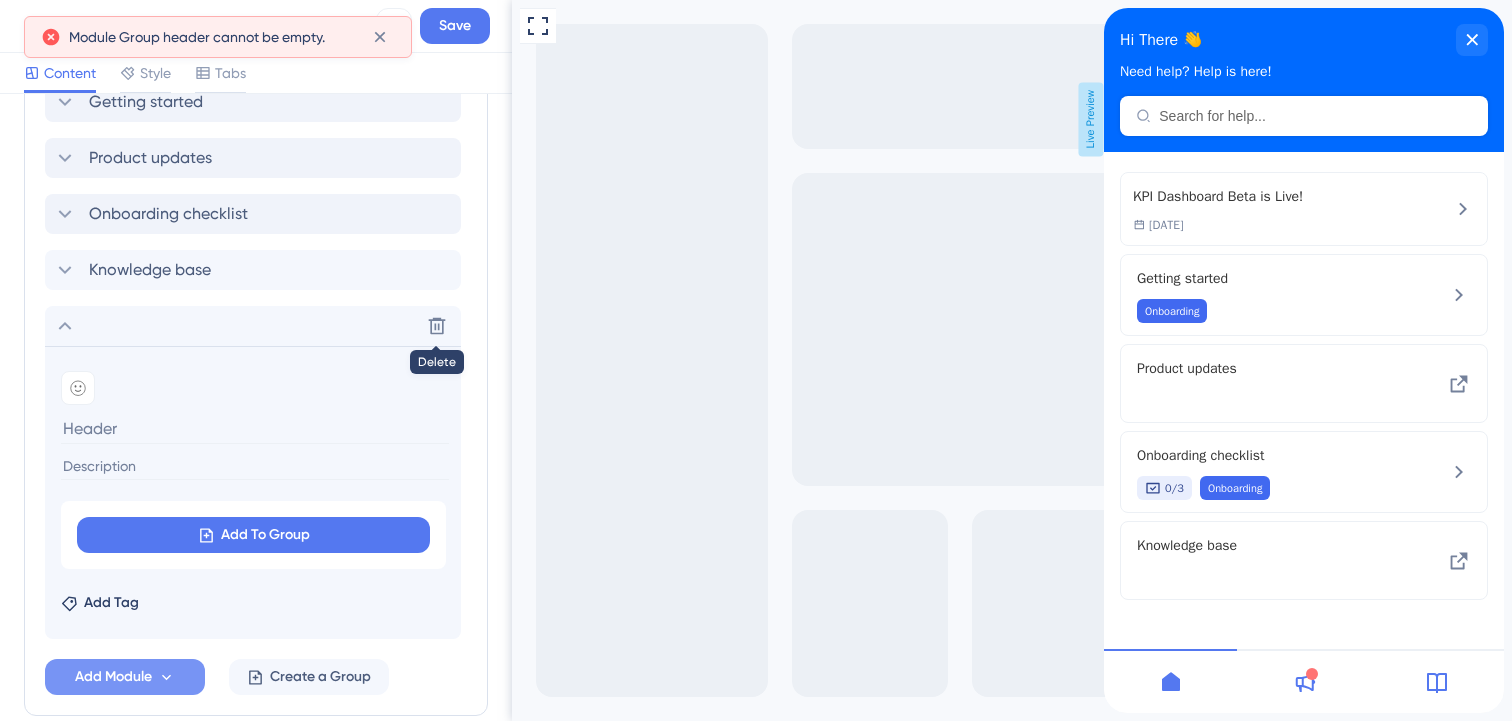 scroll, scrollTop: 787, scrollLeft: 0, axis: vertical 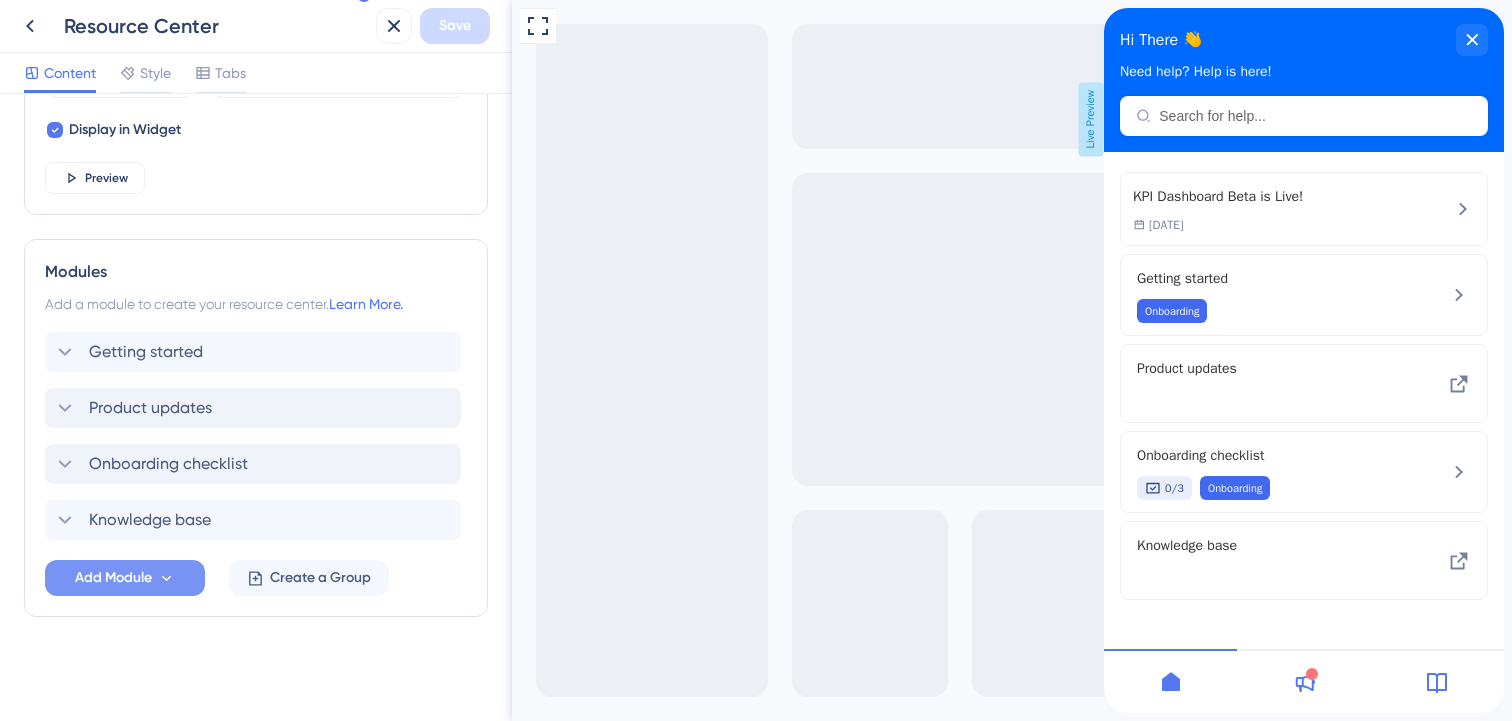 click on "Full Screen Preview Live Preview" at bounding box center (1012, 360) 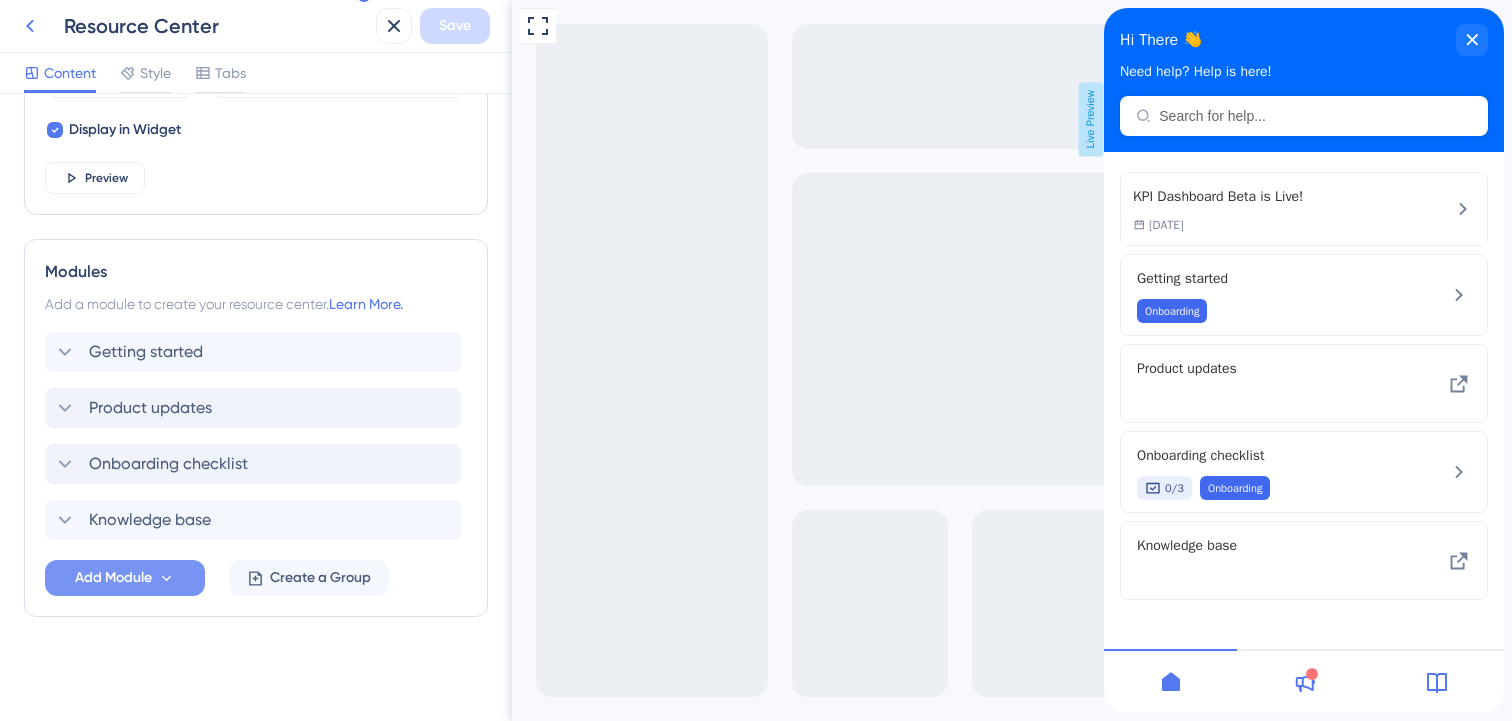 click 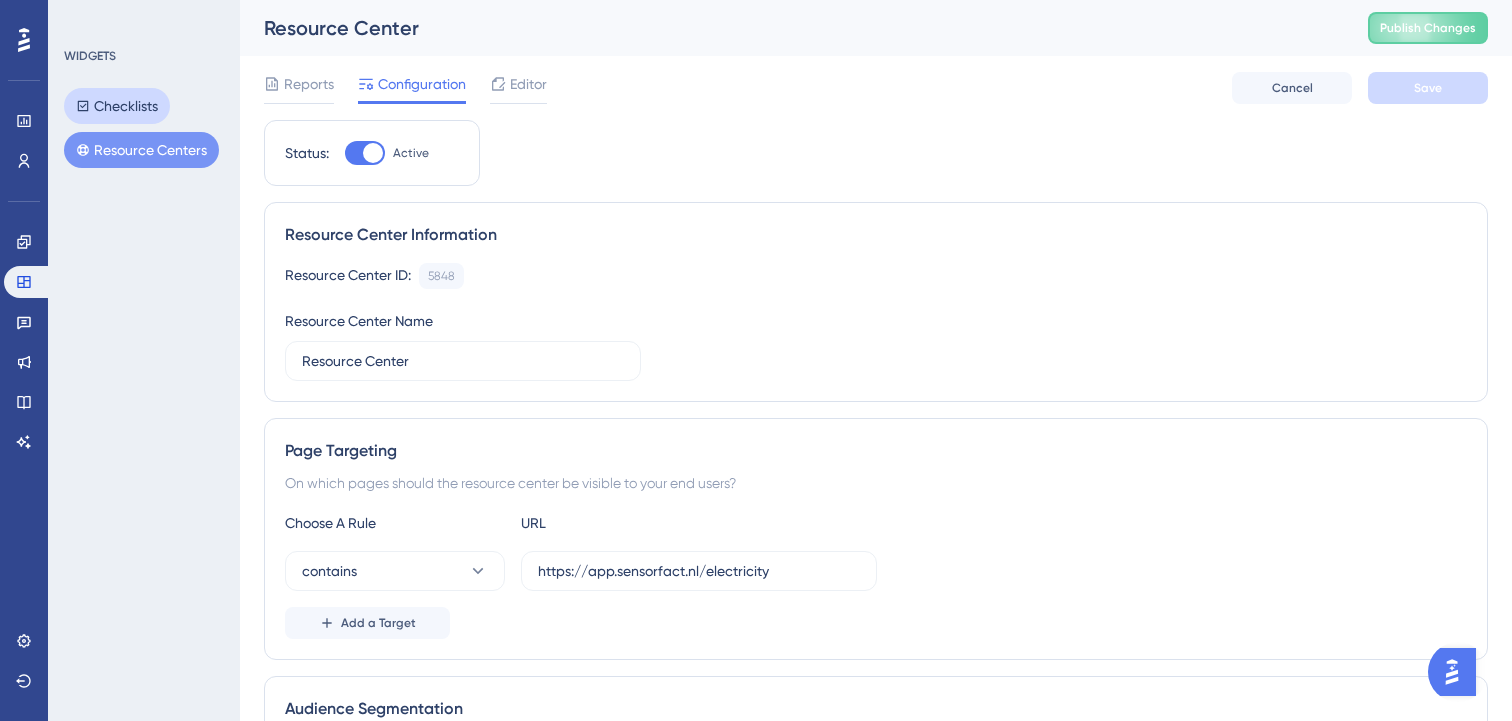 click on "Checklists" at bounding box center [117, 106] 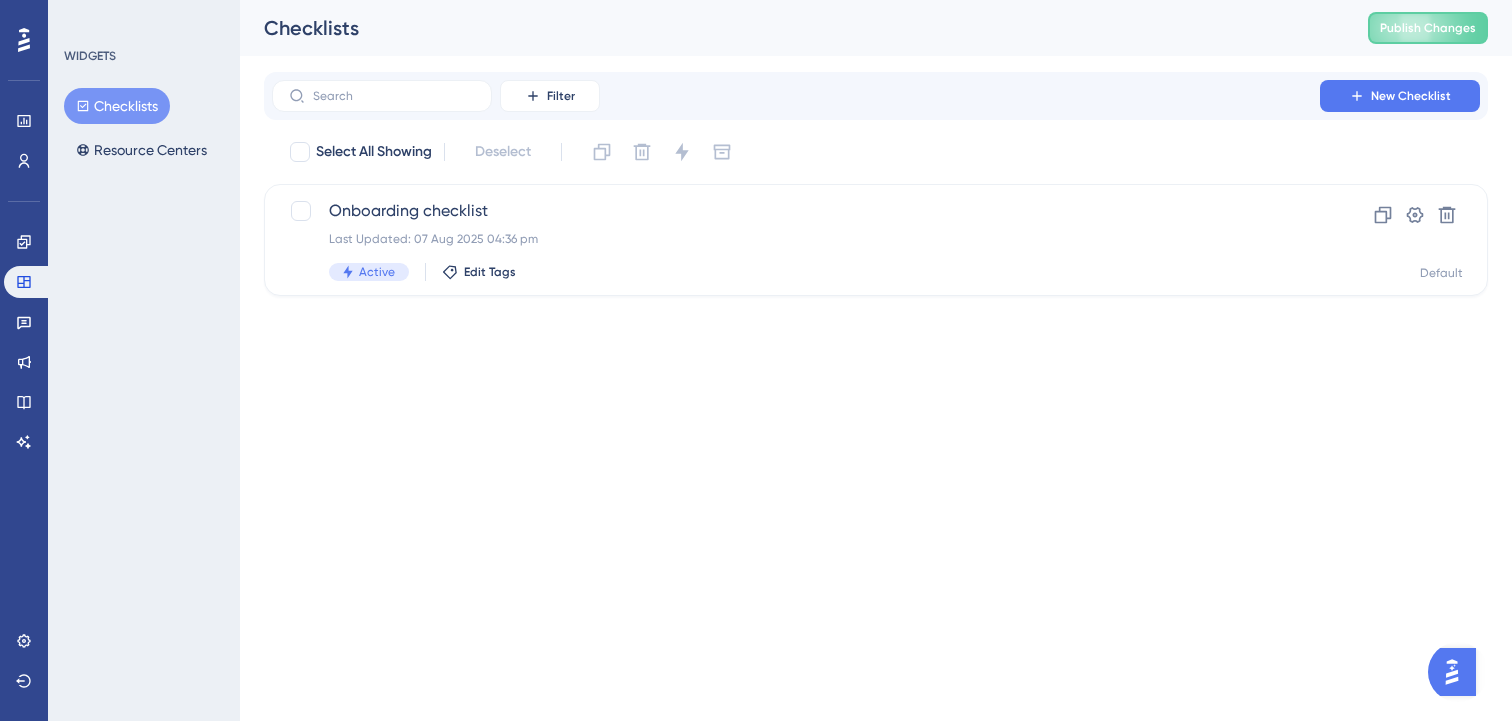 scroll, scrollTop: 0, scrollLeft: 0, axis: both 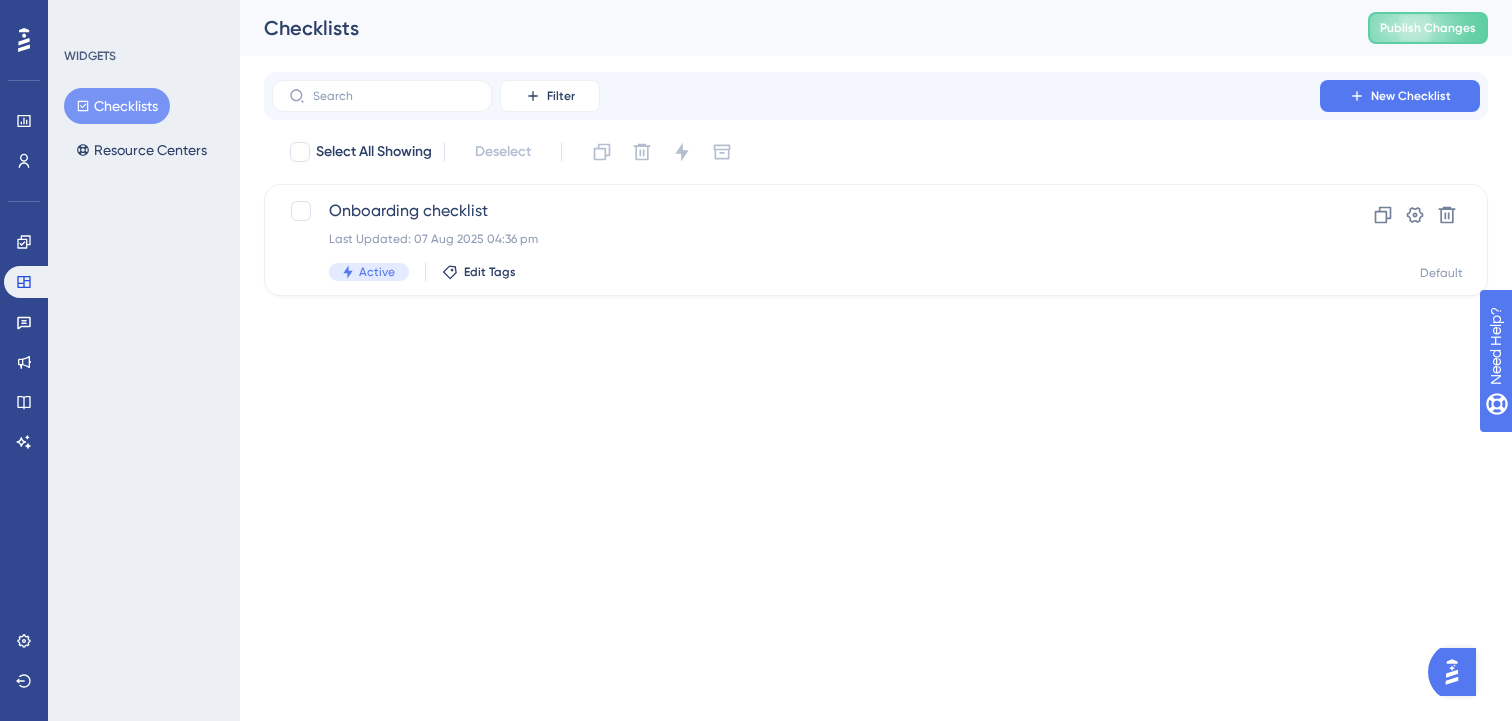 type 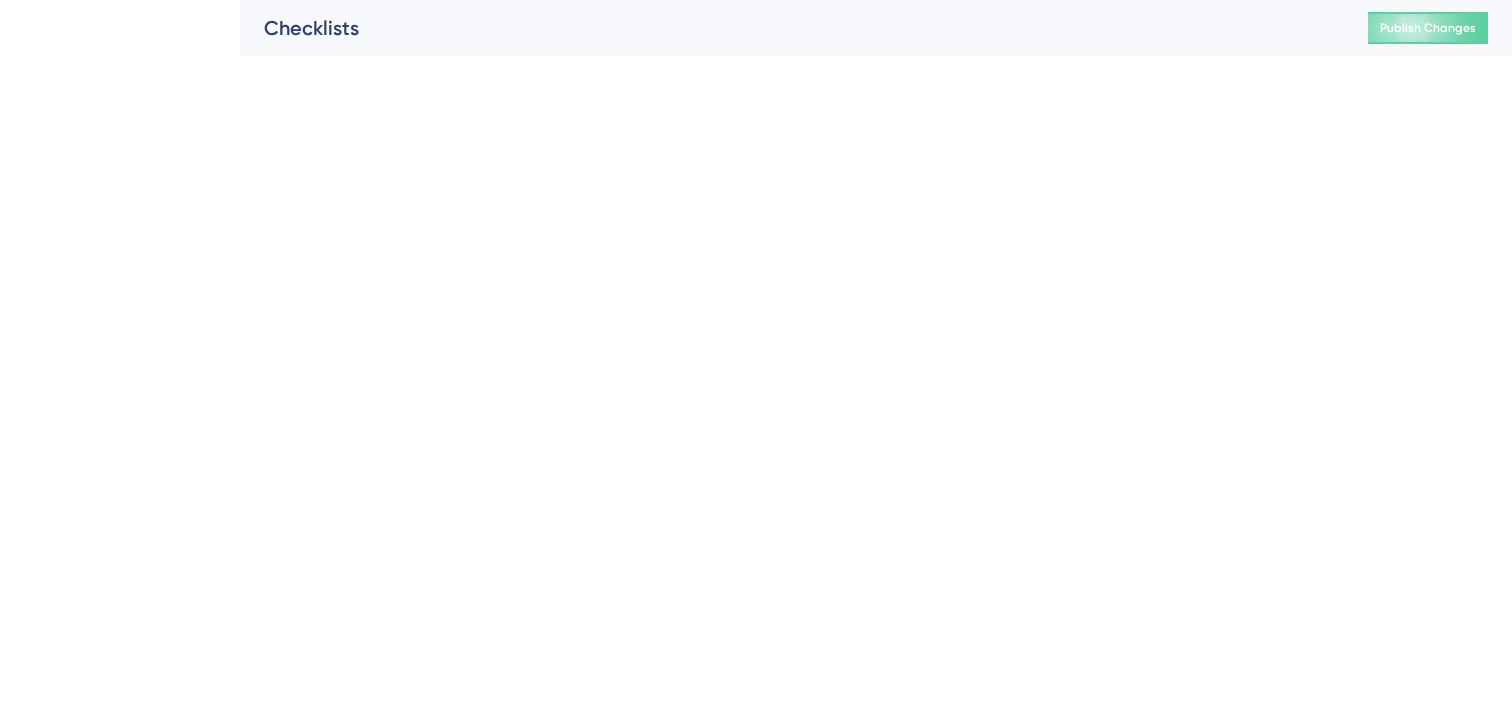 scroll, scrollTop: 0, scrollLeft: 0, axis: both 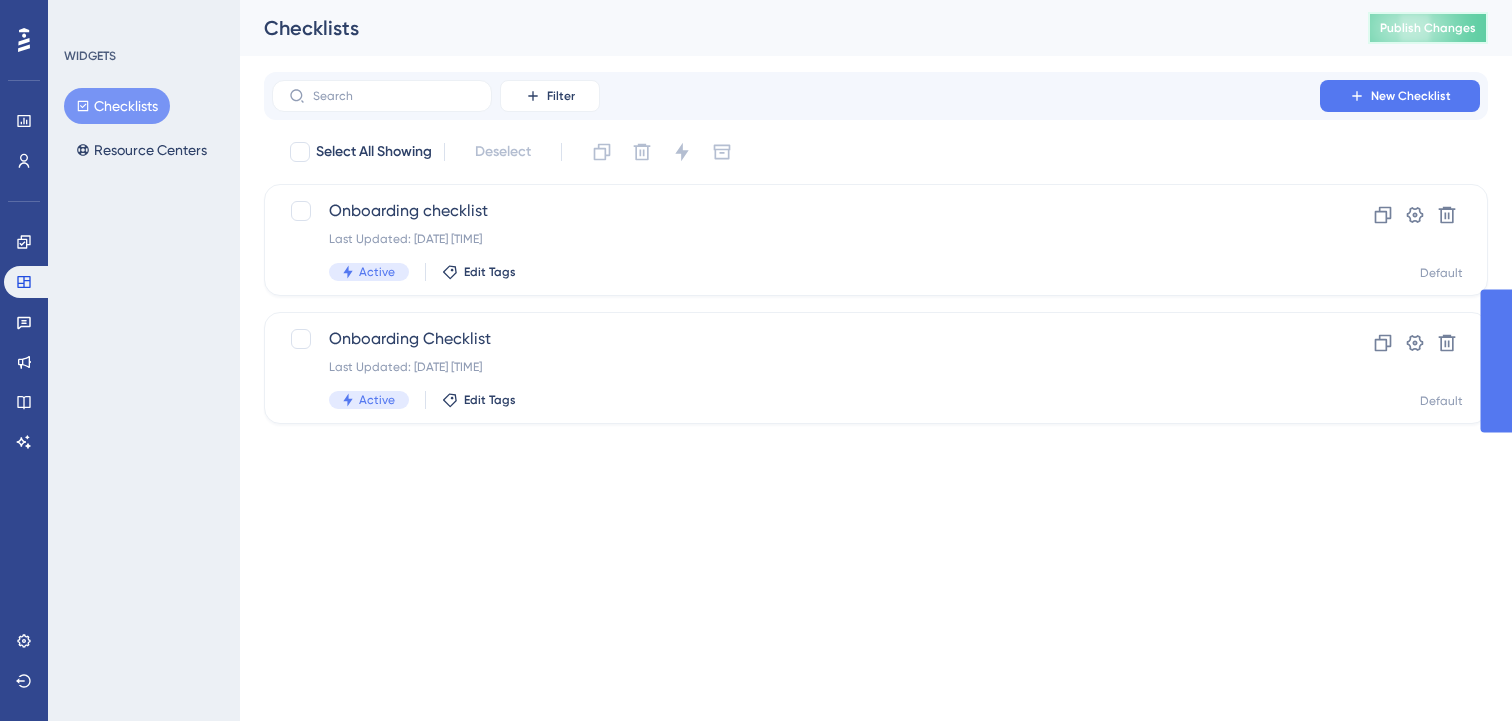 click on "Publish Changes" at bounding box center [1428, 28] 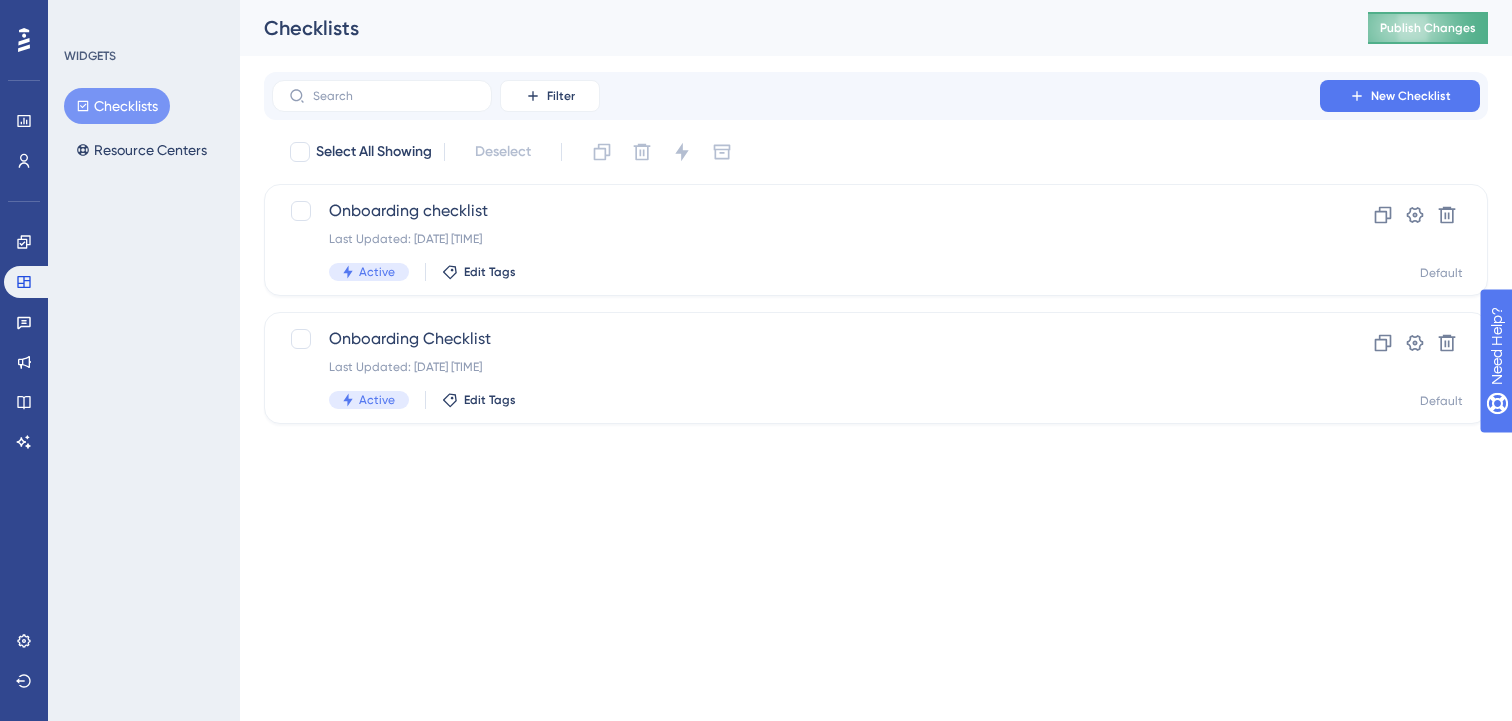 scroll, scrollTop: 0, scrollLeft: 0, axis: both 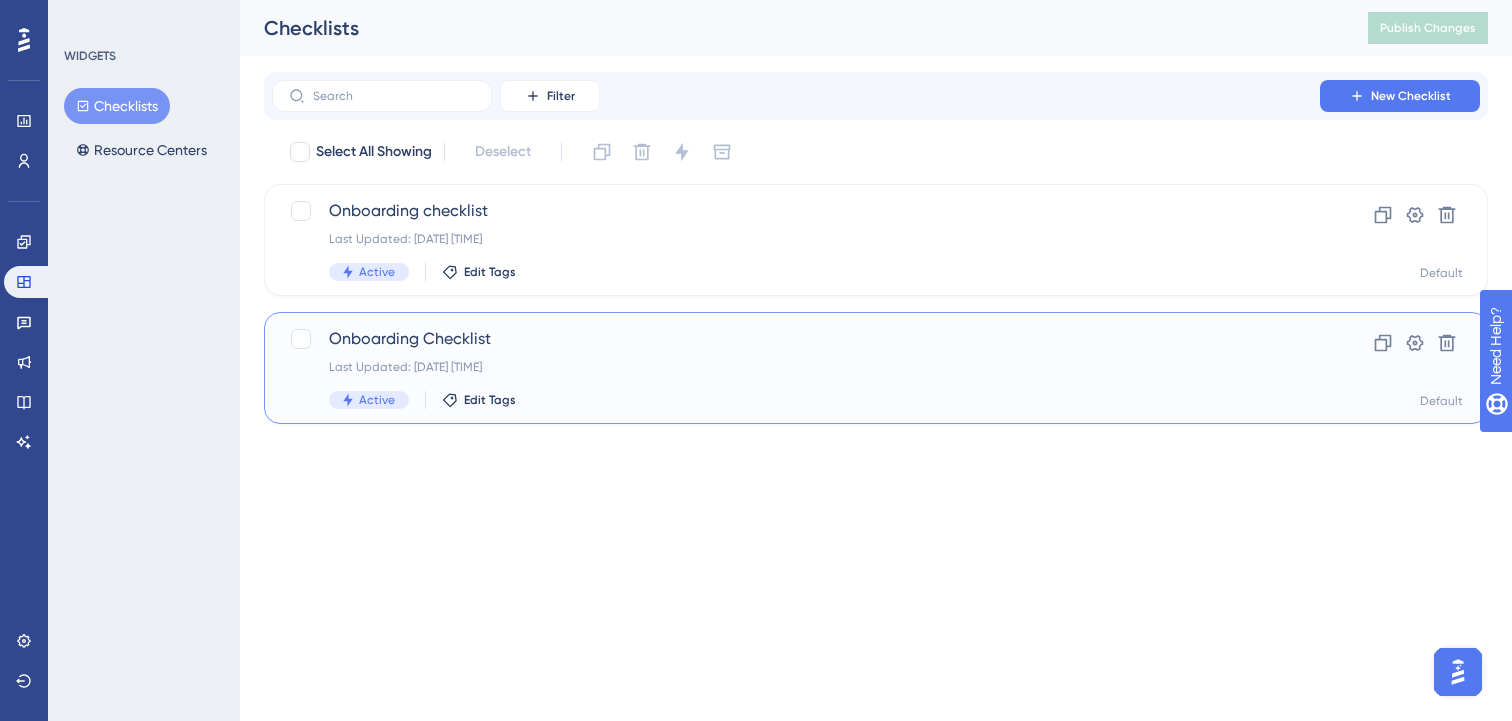 click on "Last Updated: 07 Aug 2025 04:40 pm" at bounding box center [796, 367] 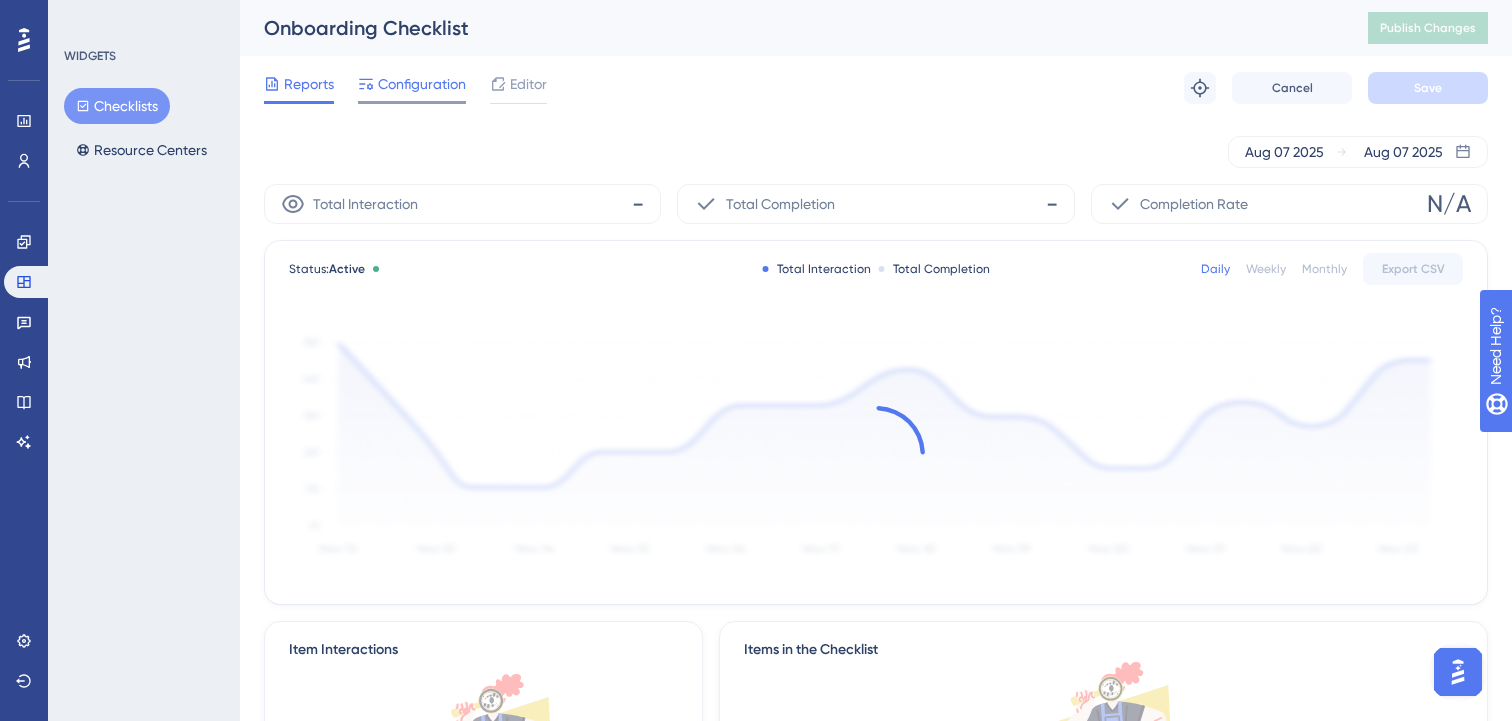 click on "Configuration" at bounding box center (422, 84) 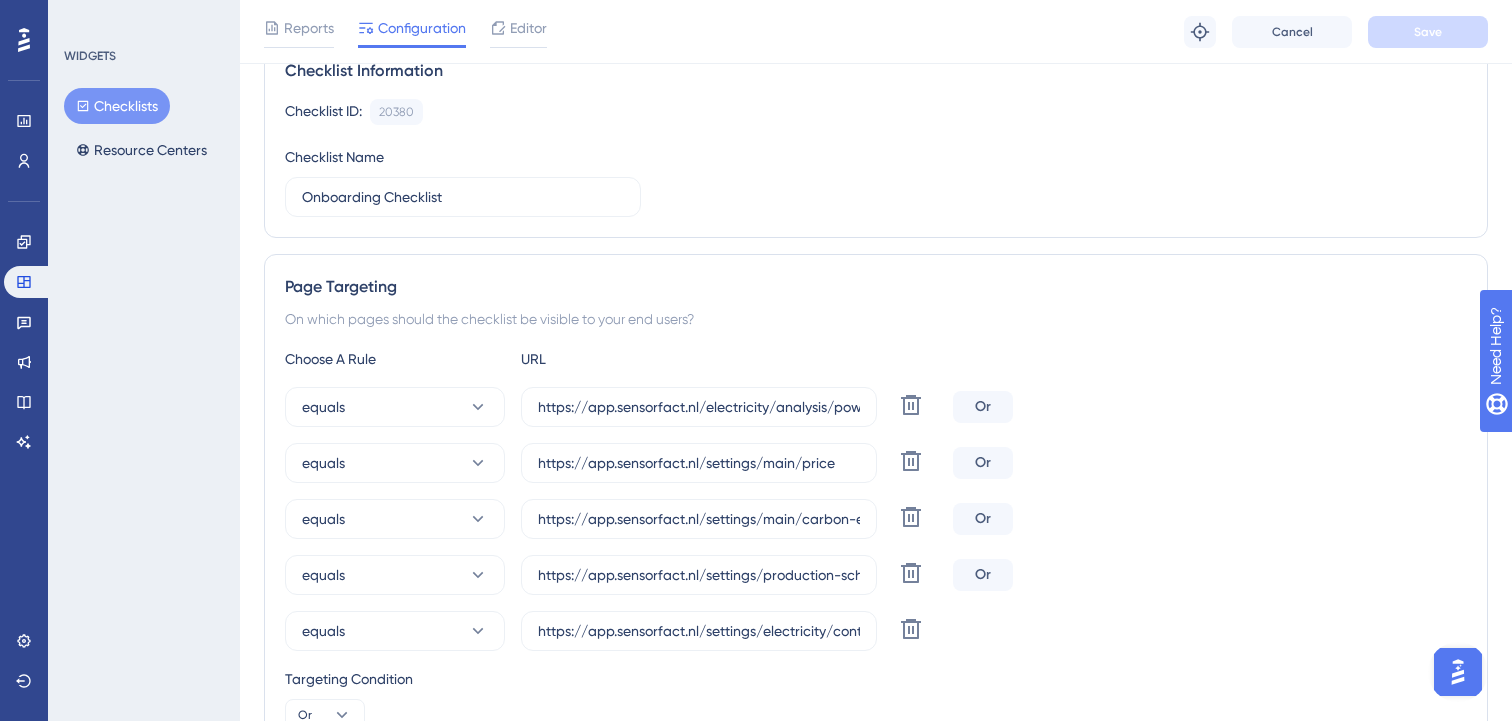 scroll, scrollTop: 0, scrollLeft: 0, axis: both 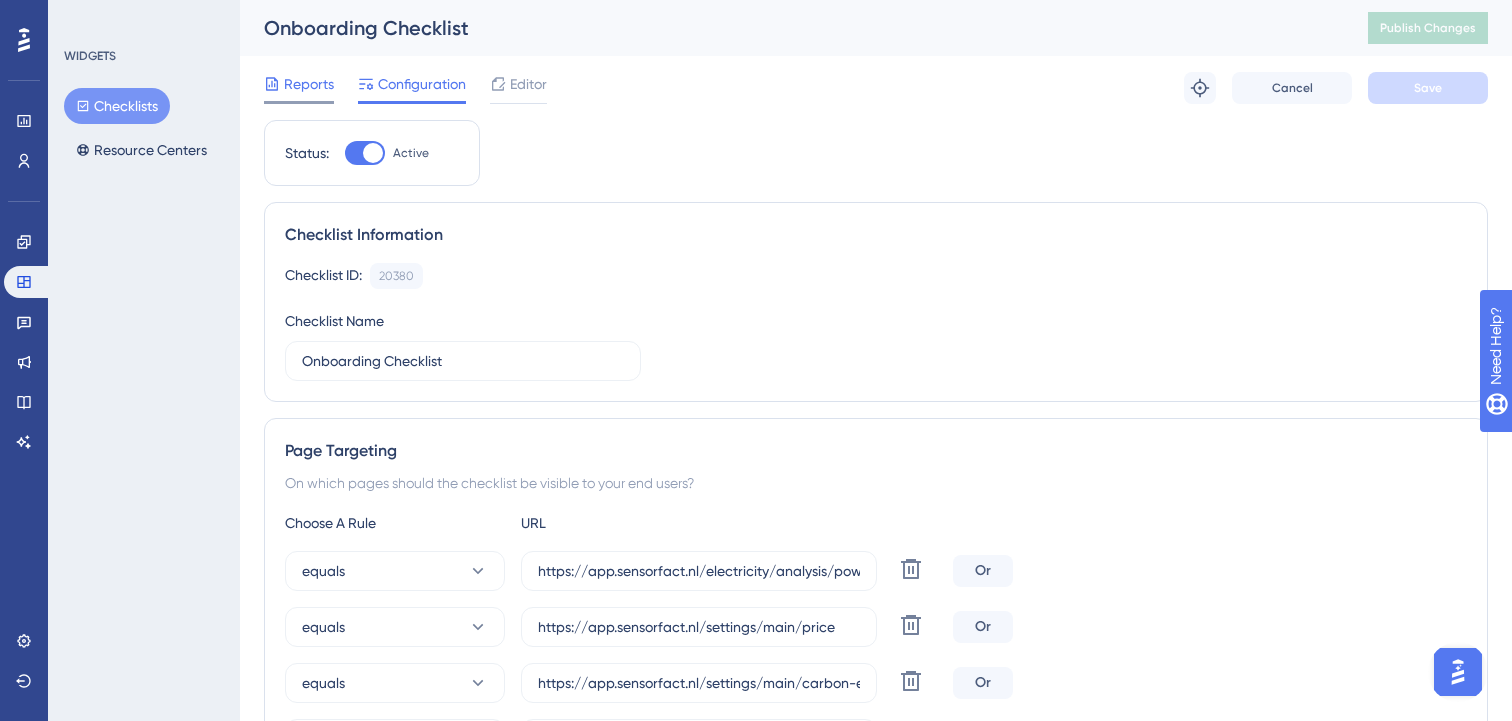 click on "Reports" at bounding box center (309, 84) 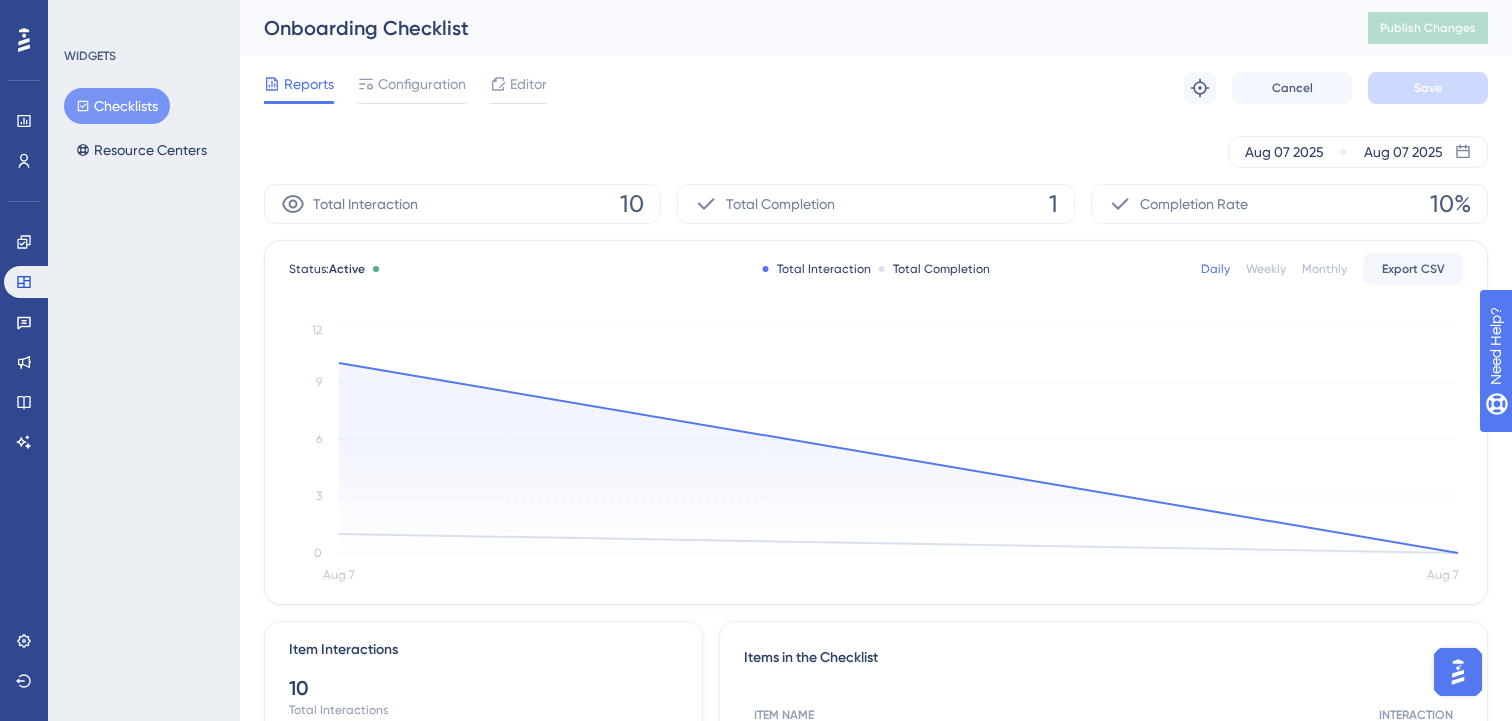 click on "Checklists" at bounding box center [117, 106] 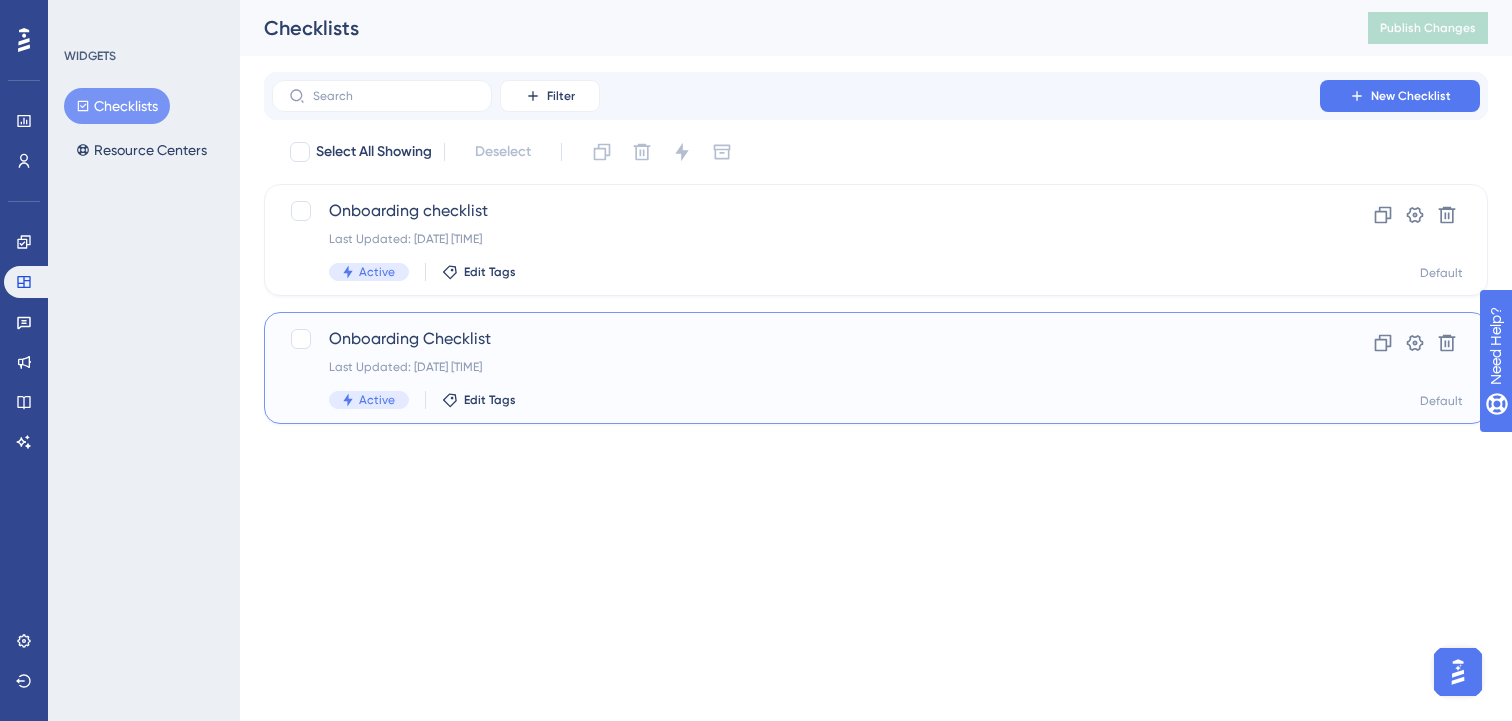click on "Last Updated: 07 Aug 2025 04:40 pm" at bounding box center [796, 367] 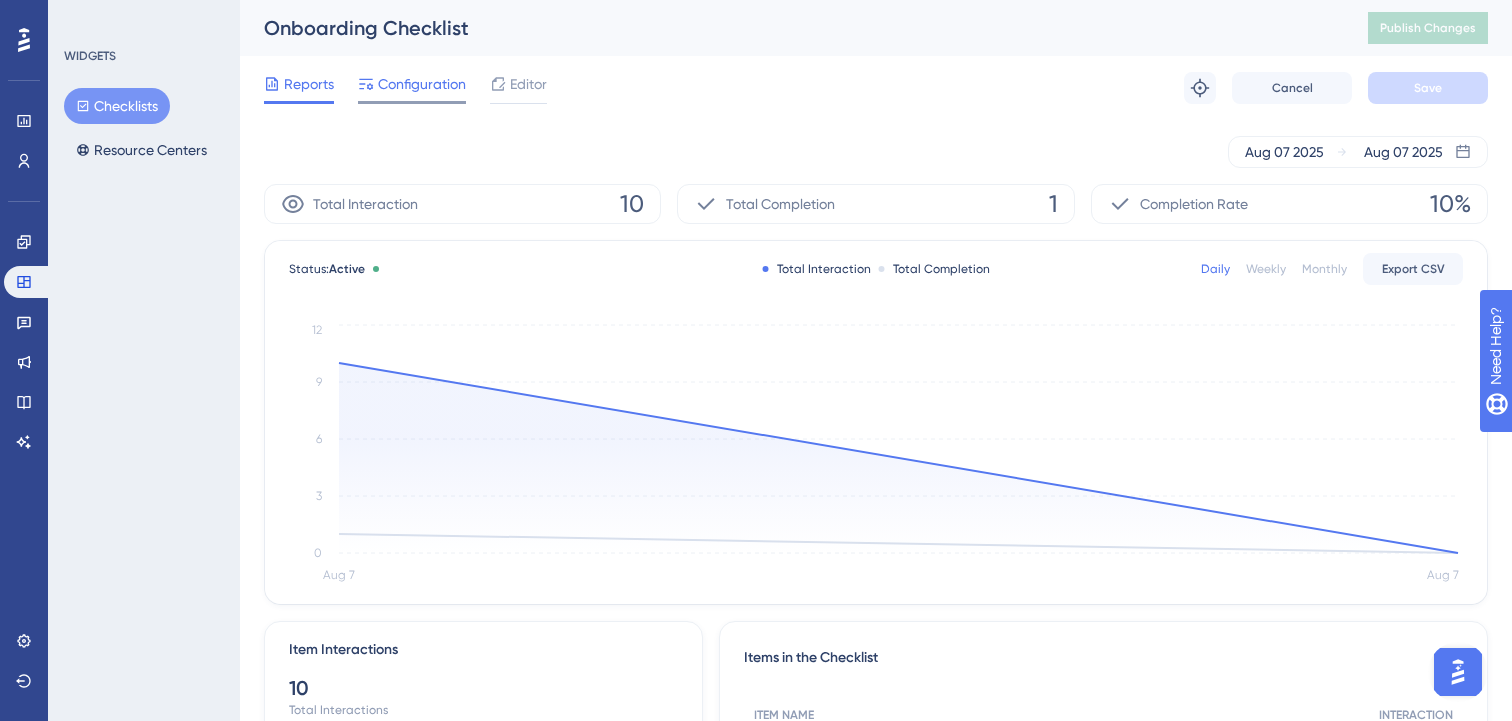 click on "Configuration" at bounding box center (412, 88) 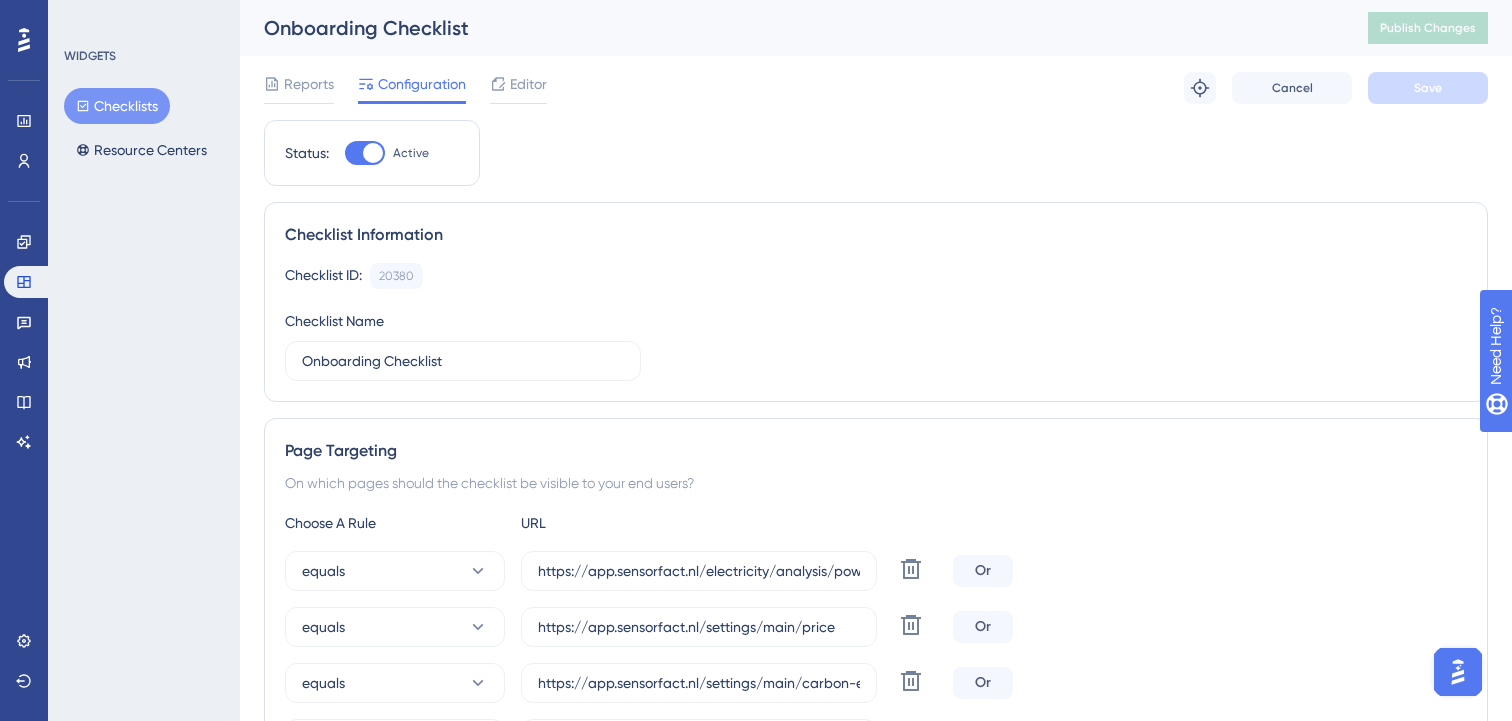 click on "Checklists" at bounding box center [117, 106] 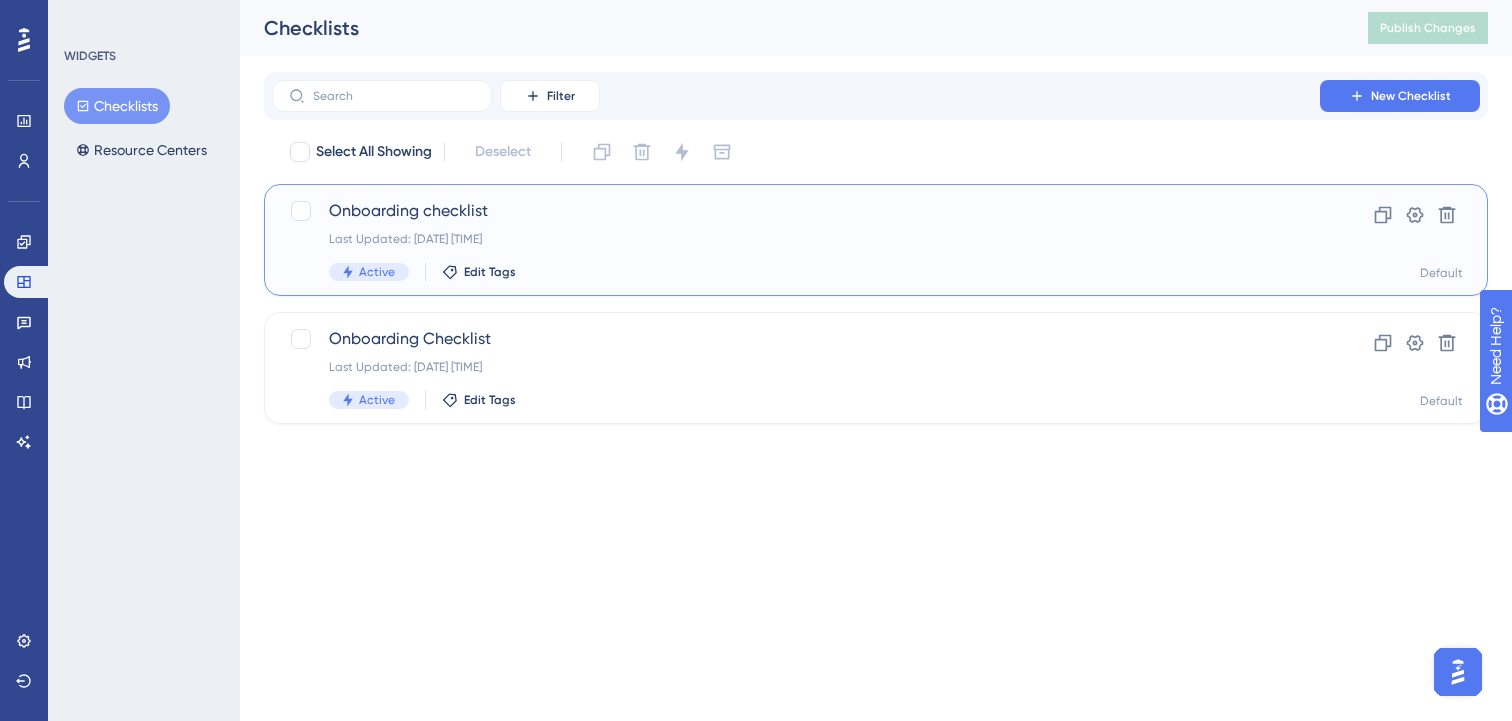 click on "Onboarding checklist Last Updated: 07 Aug 2025 04:36 pm Active Edit Tags" at bounding box center [796, 240] 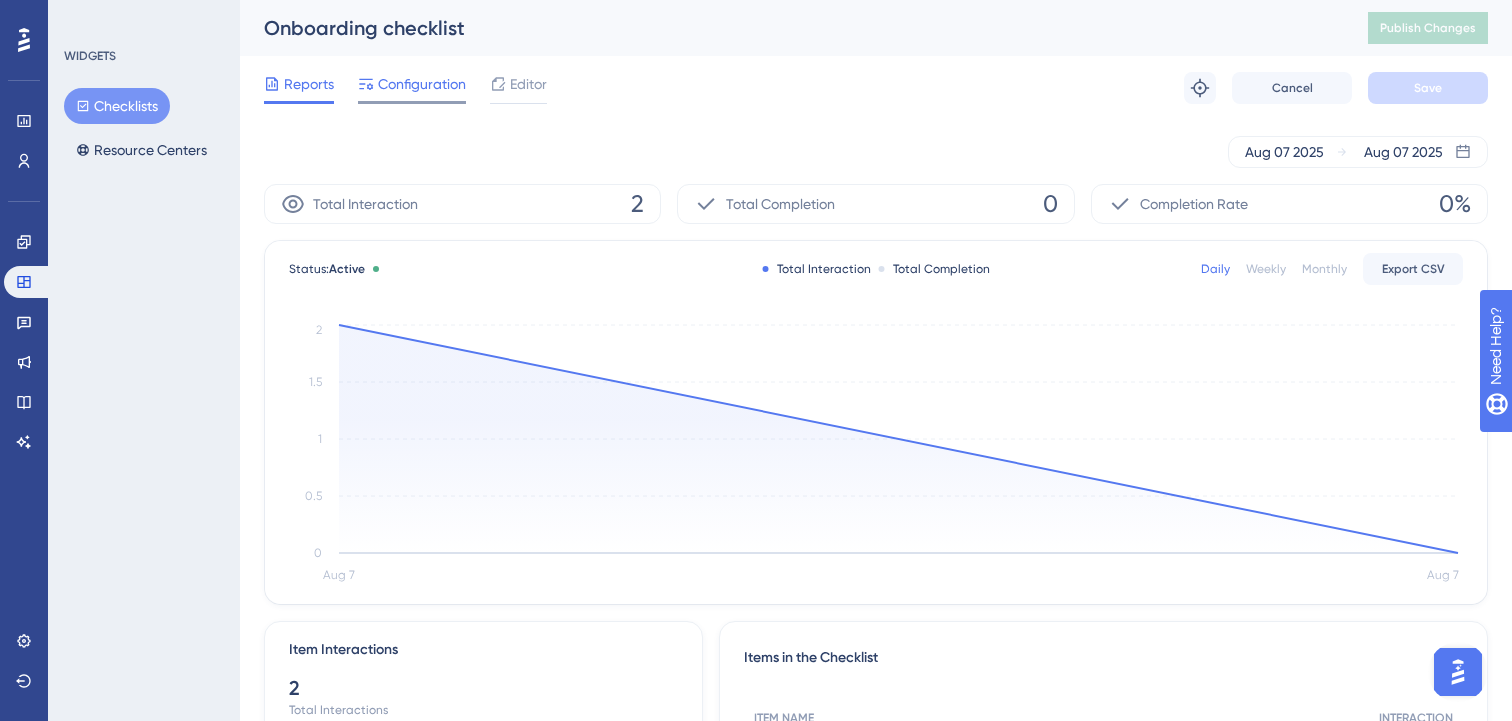click on "Configuration" at bounding box center [422, 84] 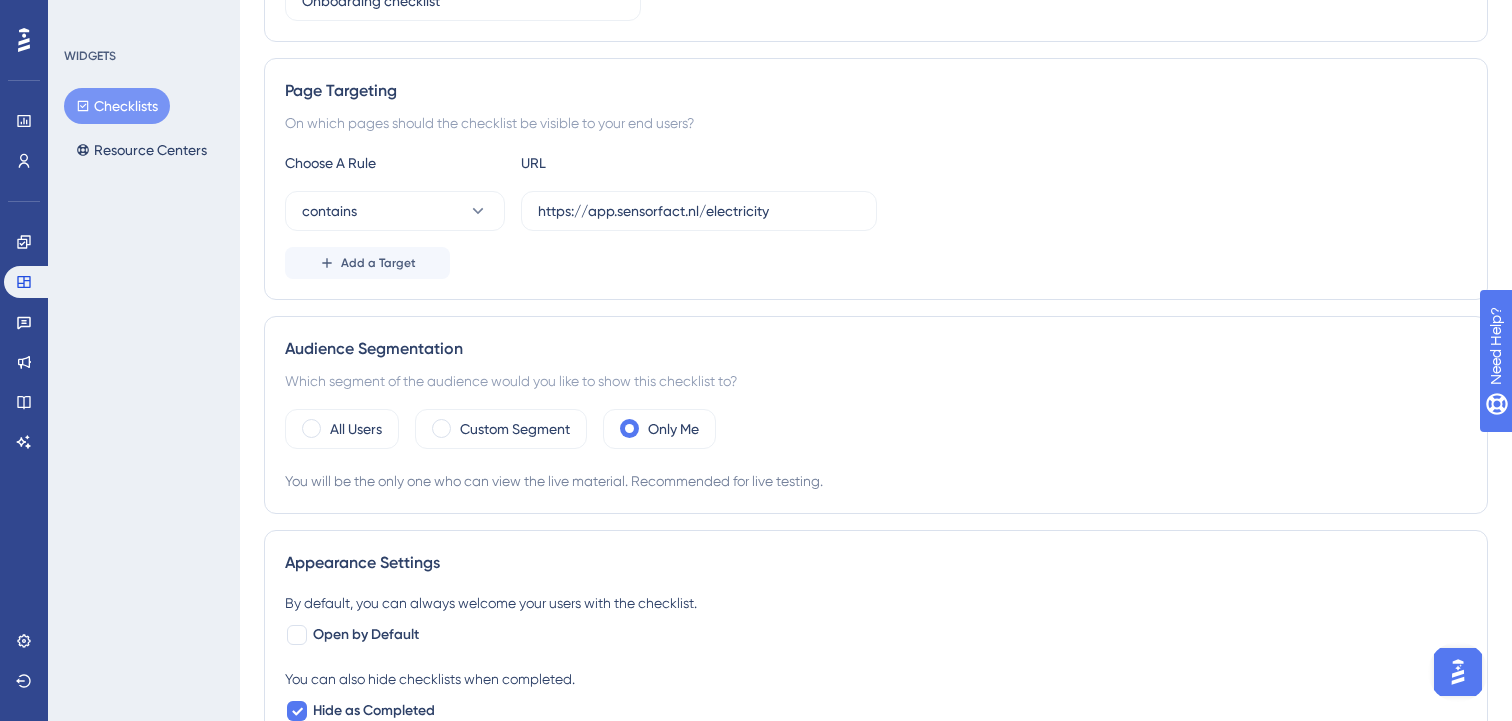 scroll, scrollTop: 0, scrollLeft: 0, axis: both 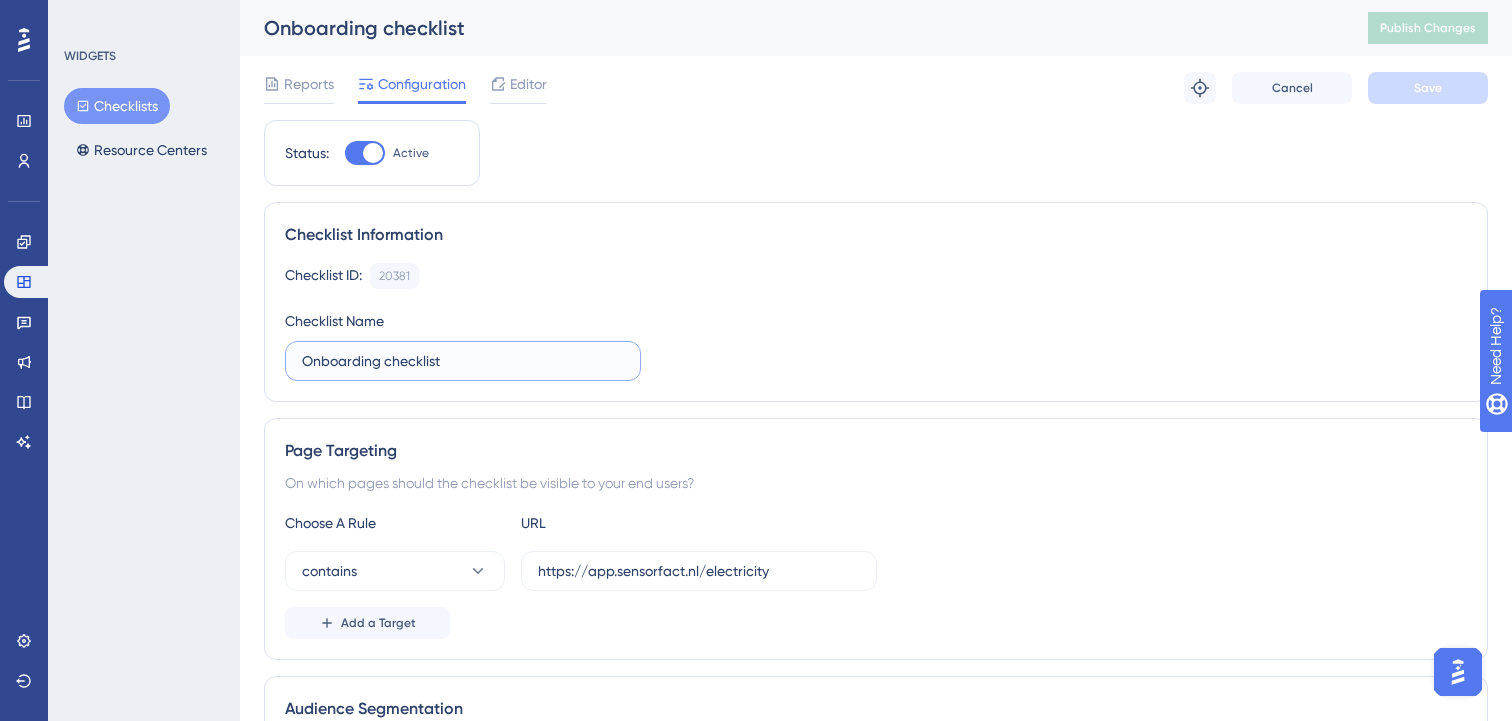click on "Onboarding checklist" at bounding box center (463, 361) 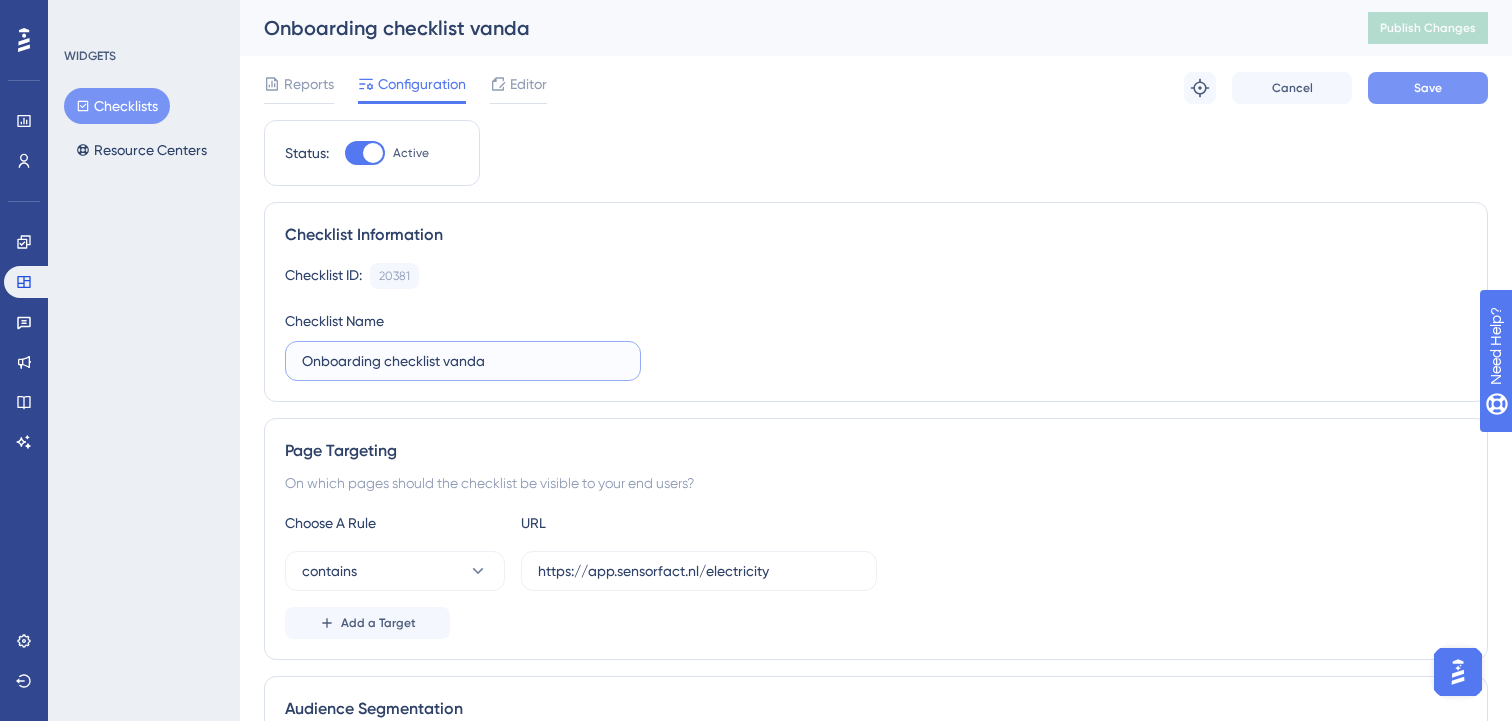 type on "Onboarding checklist vanda" 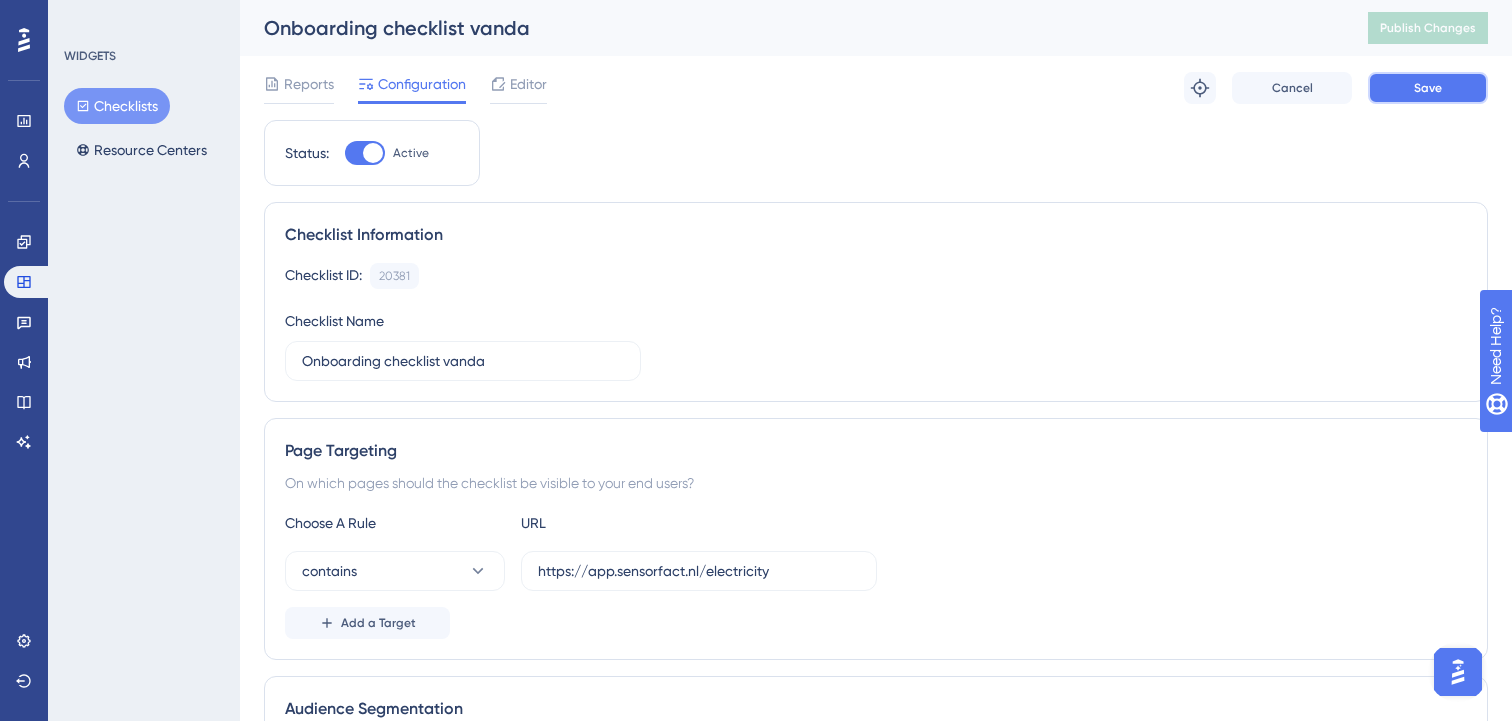 click on "Save" at bounding box center (1428, 88) 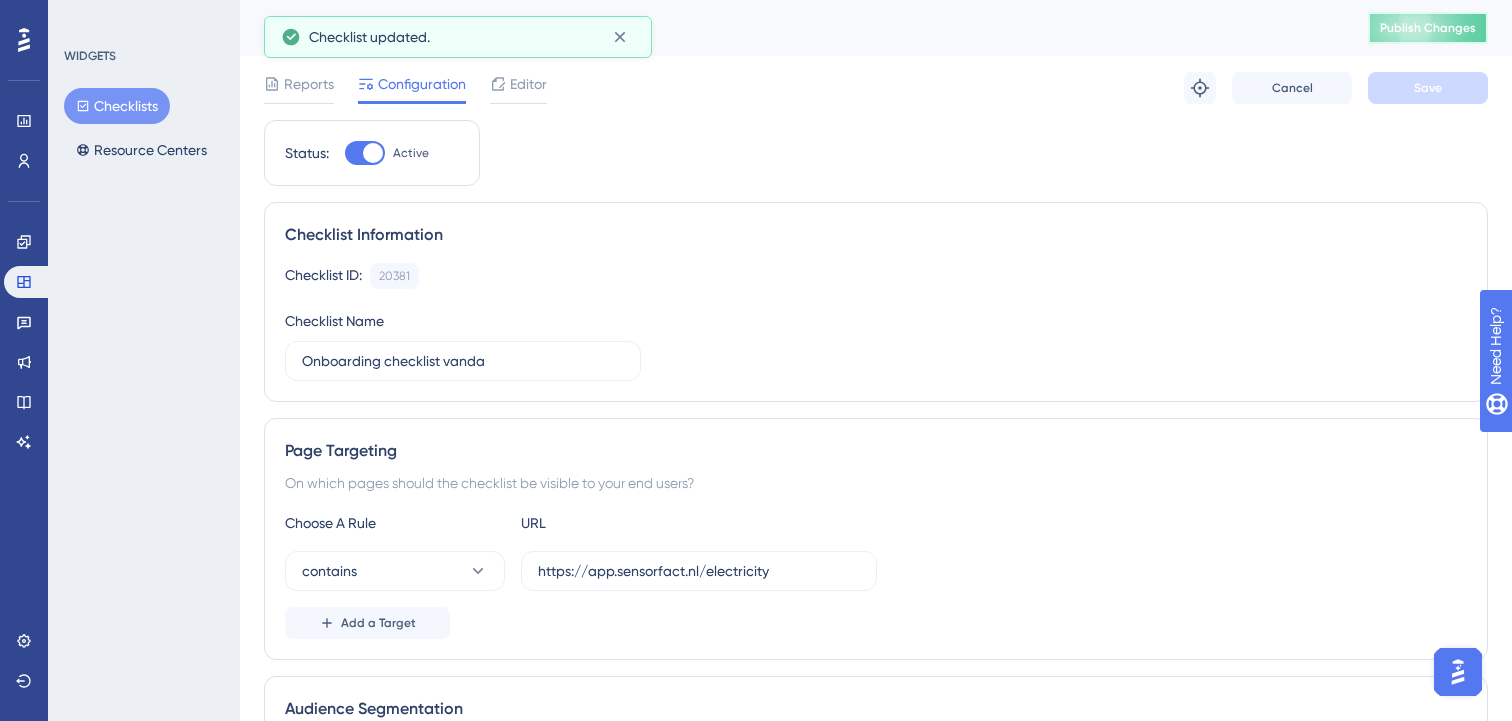 click on "Publish Changes" at bounding box center (1428, 28) 